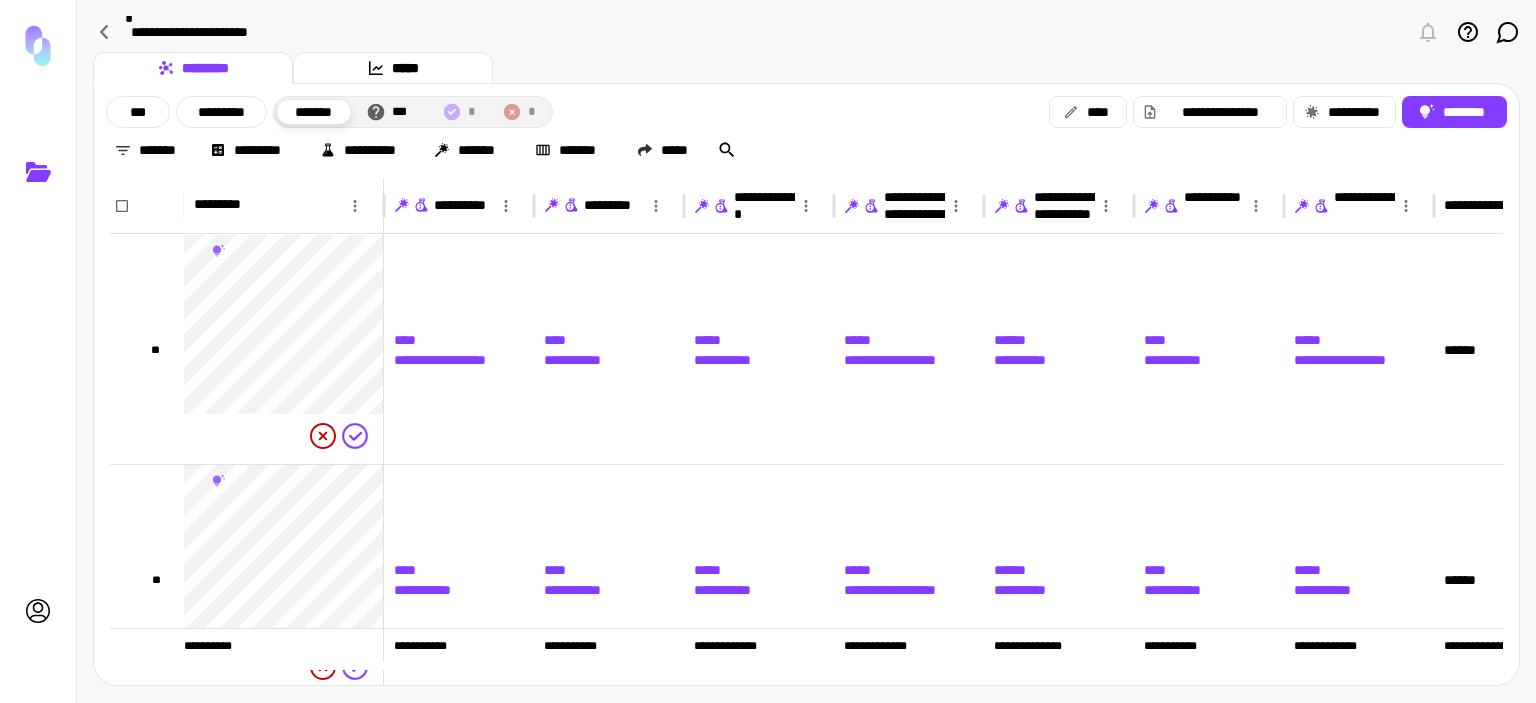 scroll, scrollTop: 0, scrollLeft: 0, axis: both 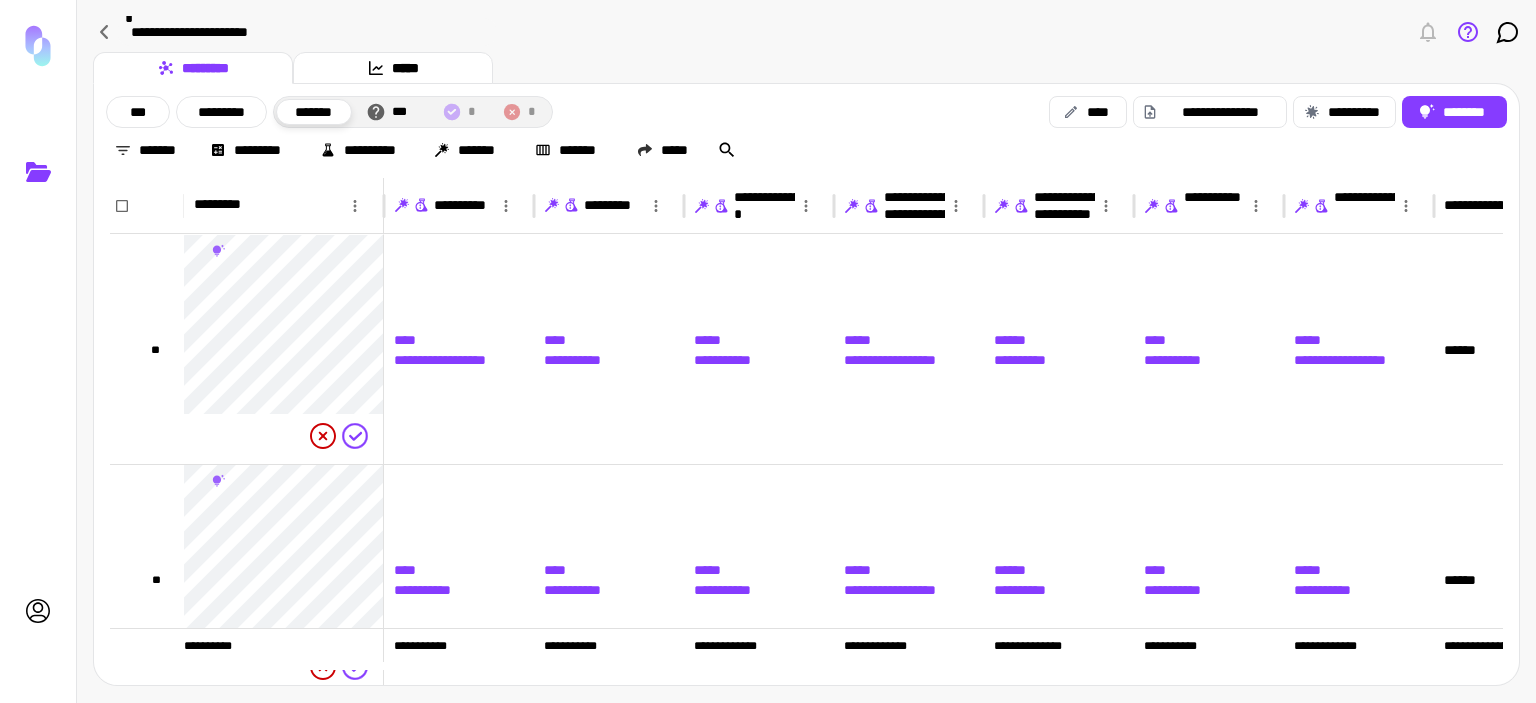 click 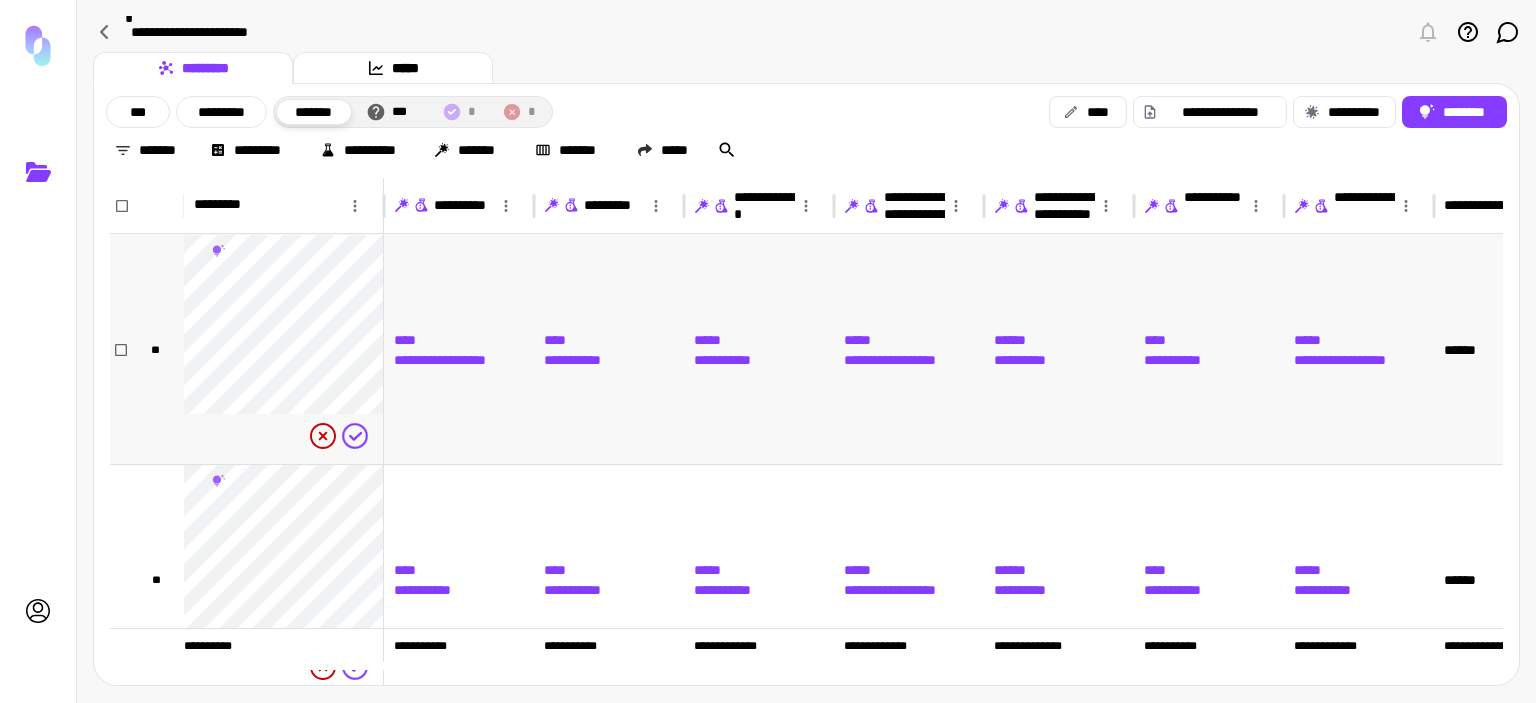 scroll, scrollTop: 100, scrollLeft: 0, axis: vertical 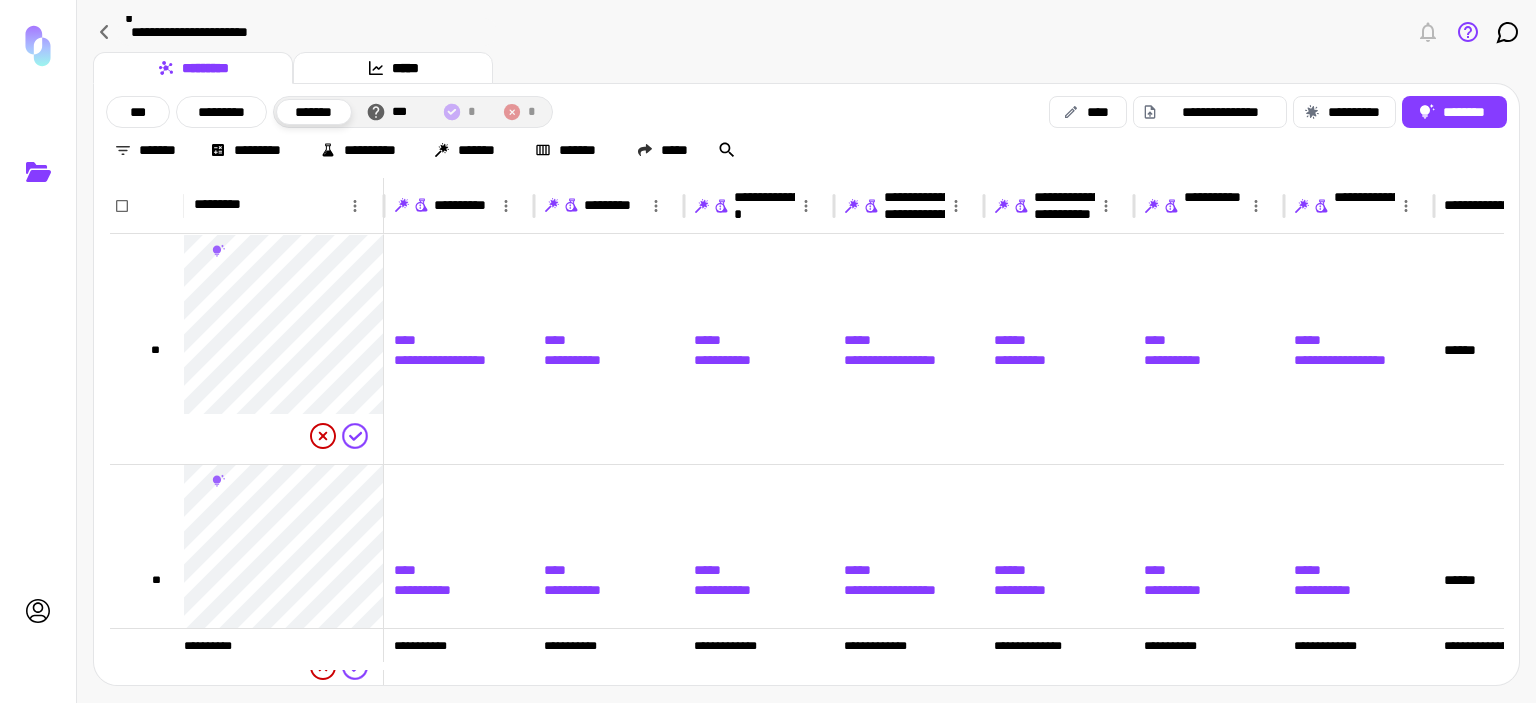 click 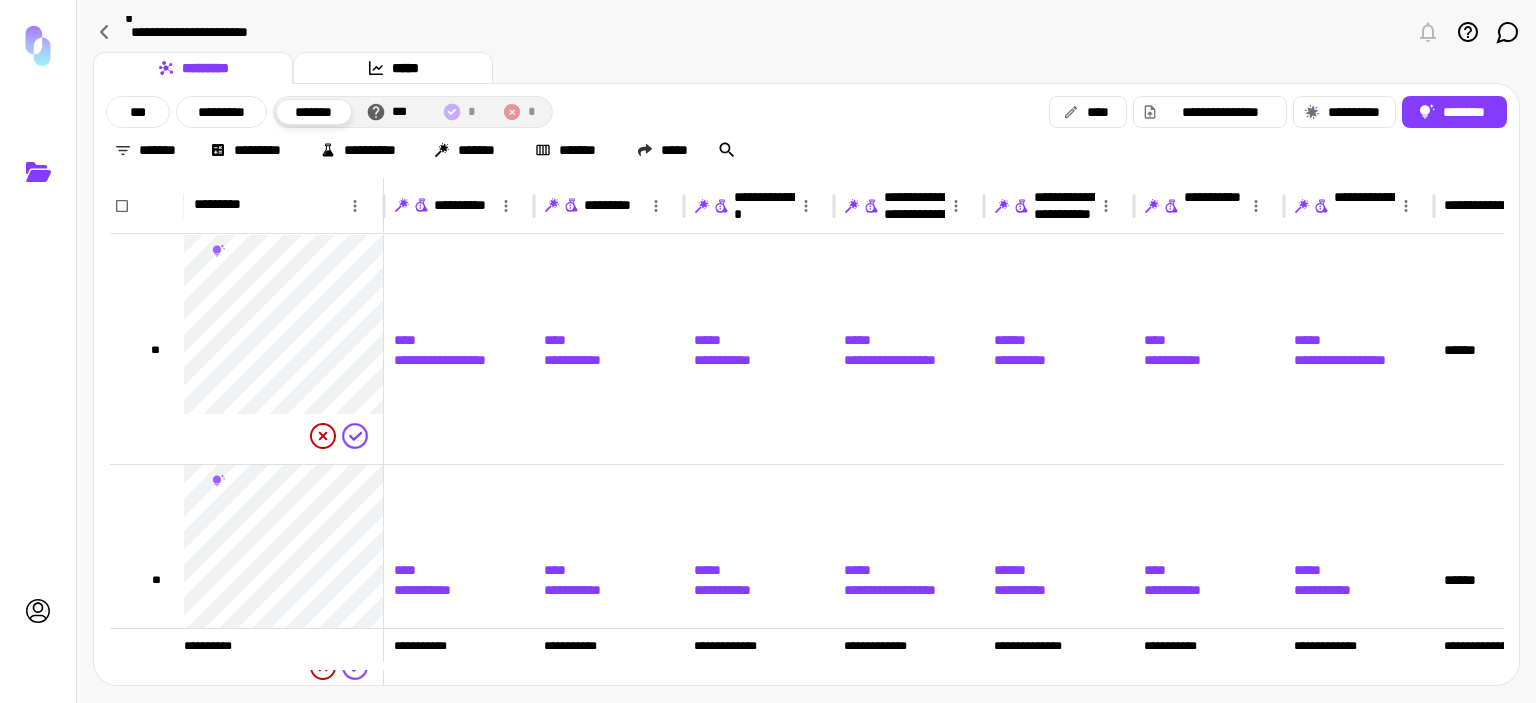 drag, startPoint x: 148, startPoint y: 111, endPoint x: 211, endPoint y: 132, distance: 66.40783 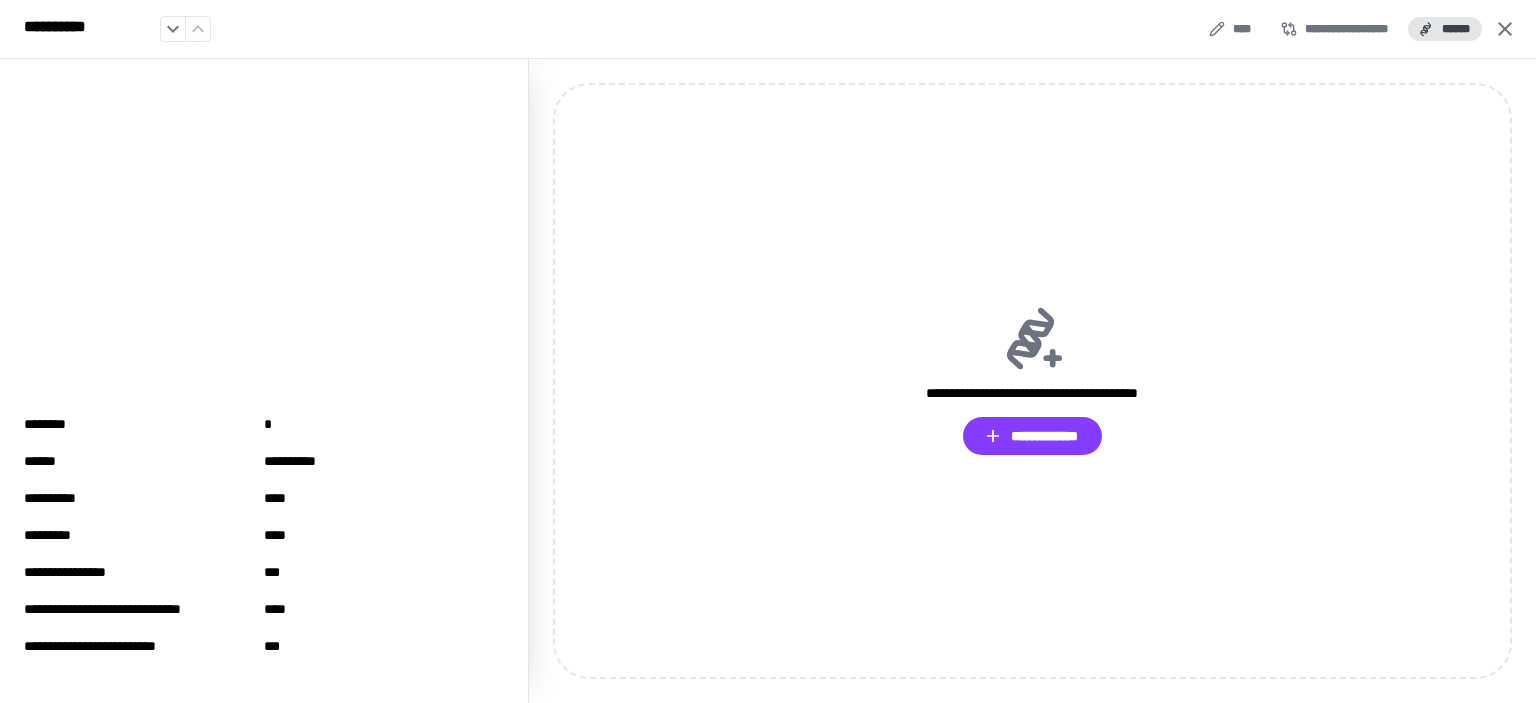 click at bounding box center (768, 351) 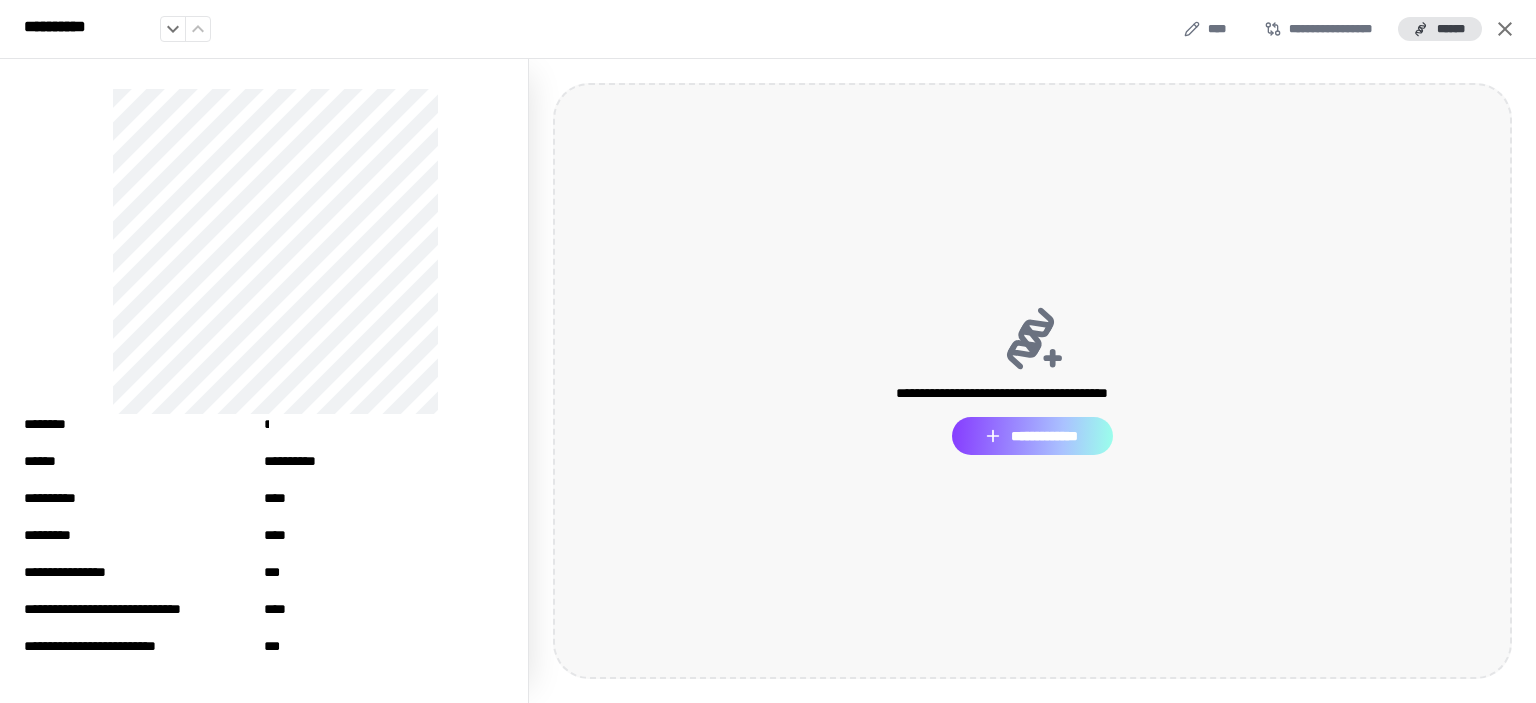 click on "**********" at bounding box center [1032, 436] 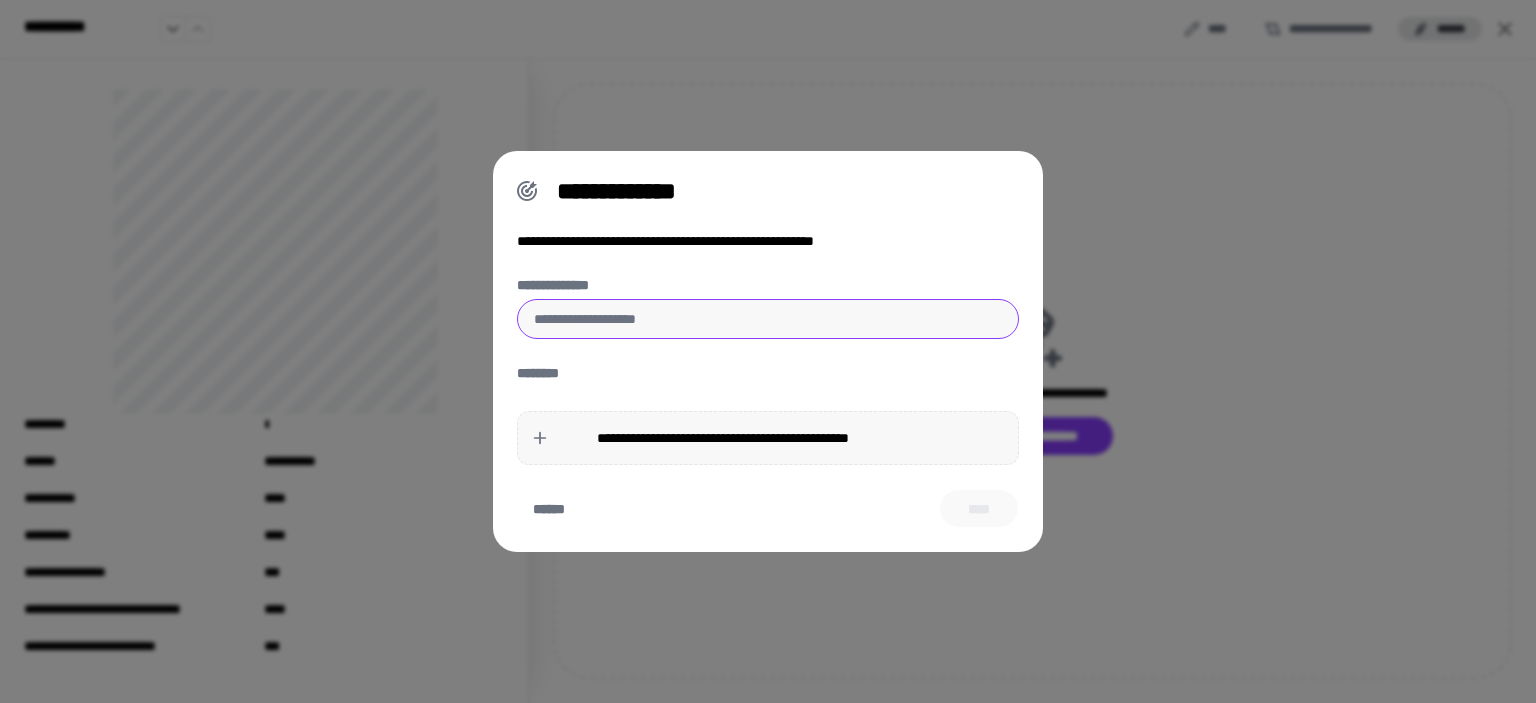 click on "**********" at bounding box center (768, 319) 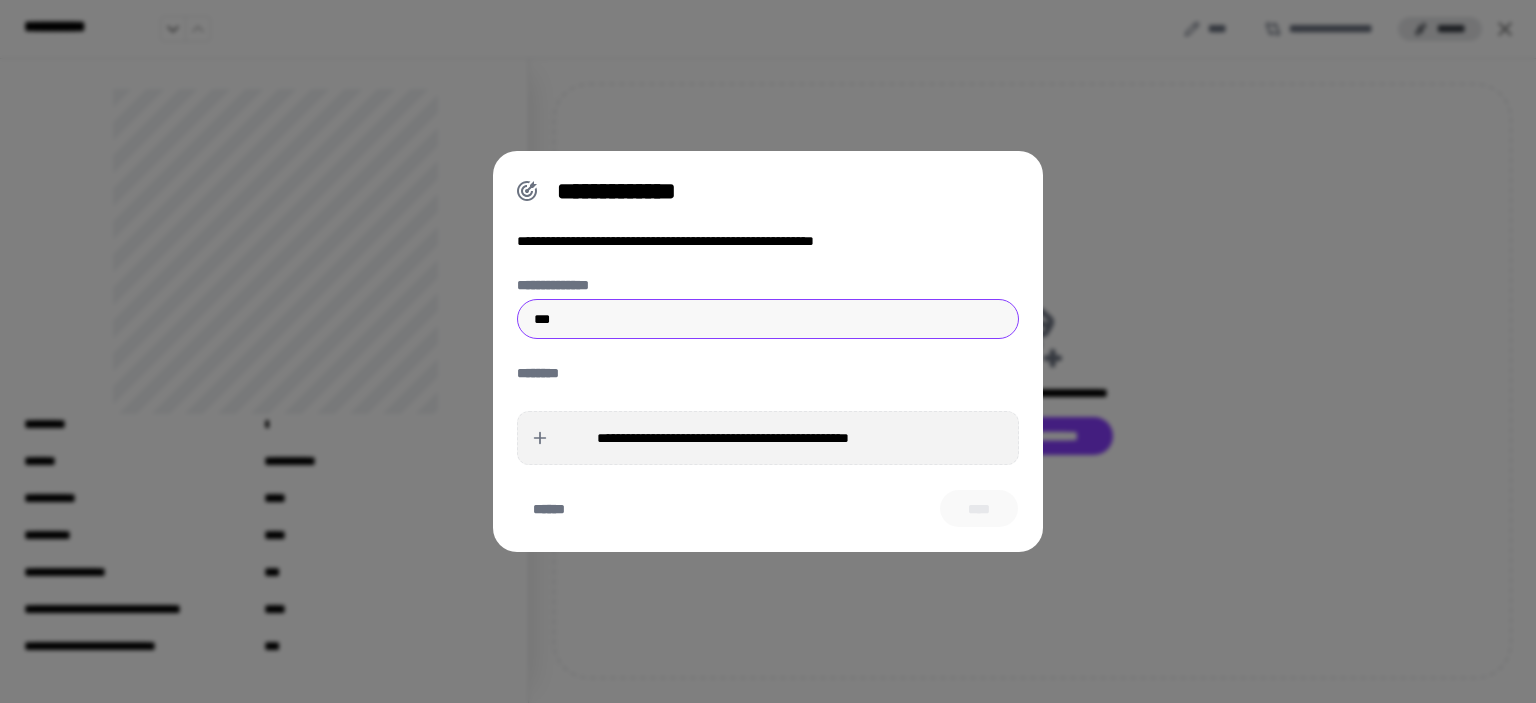 type on "***" 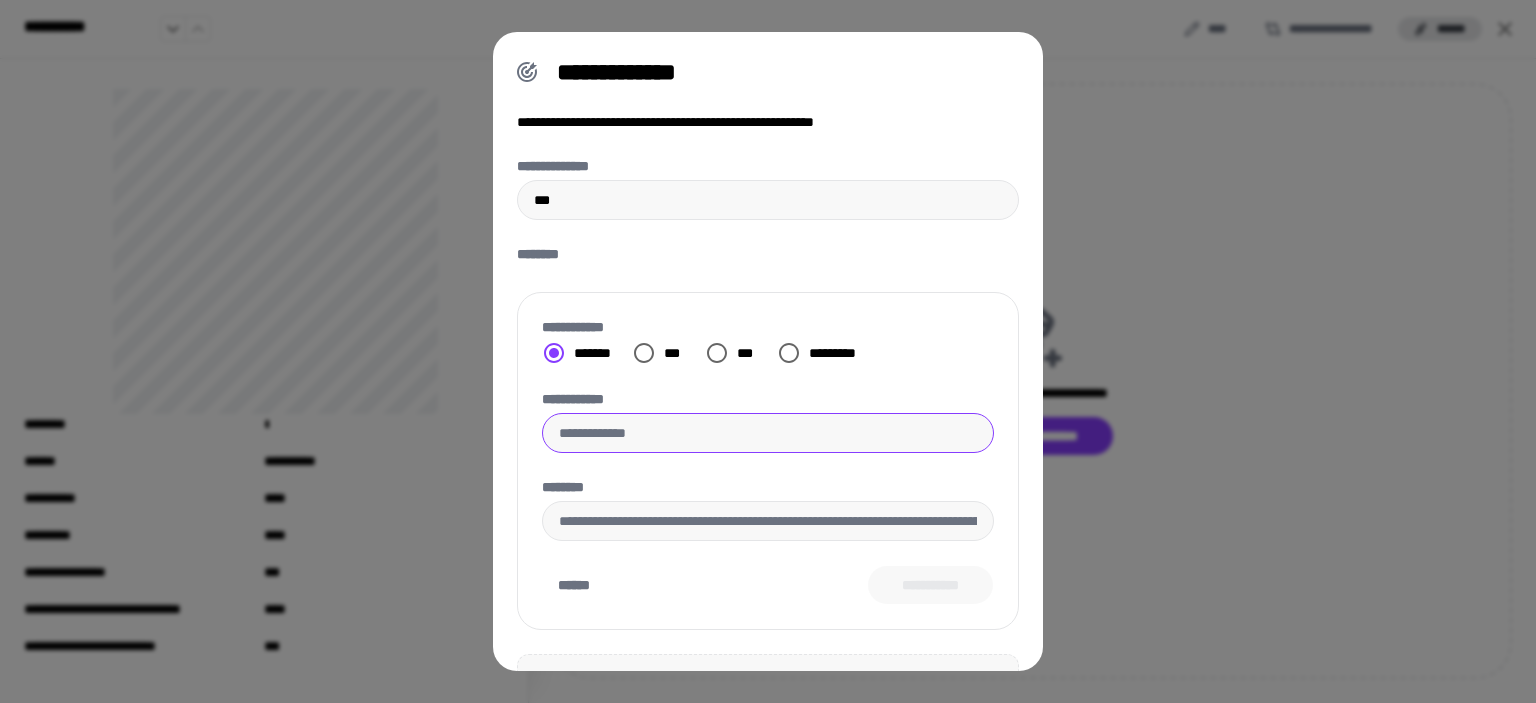 click on "**********" at bounding box center [768, 433] 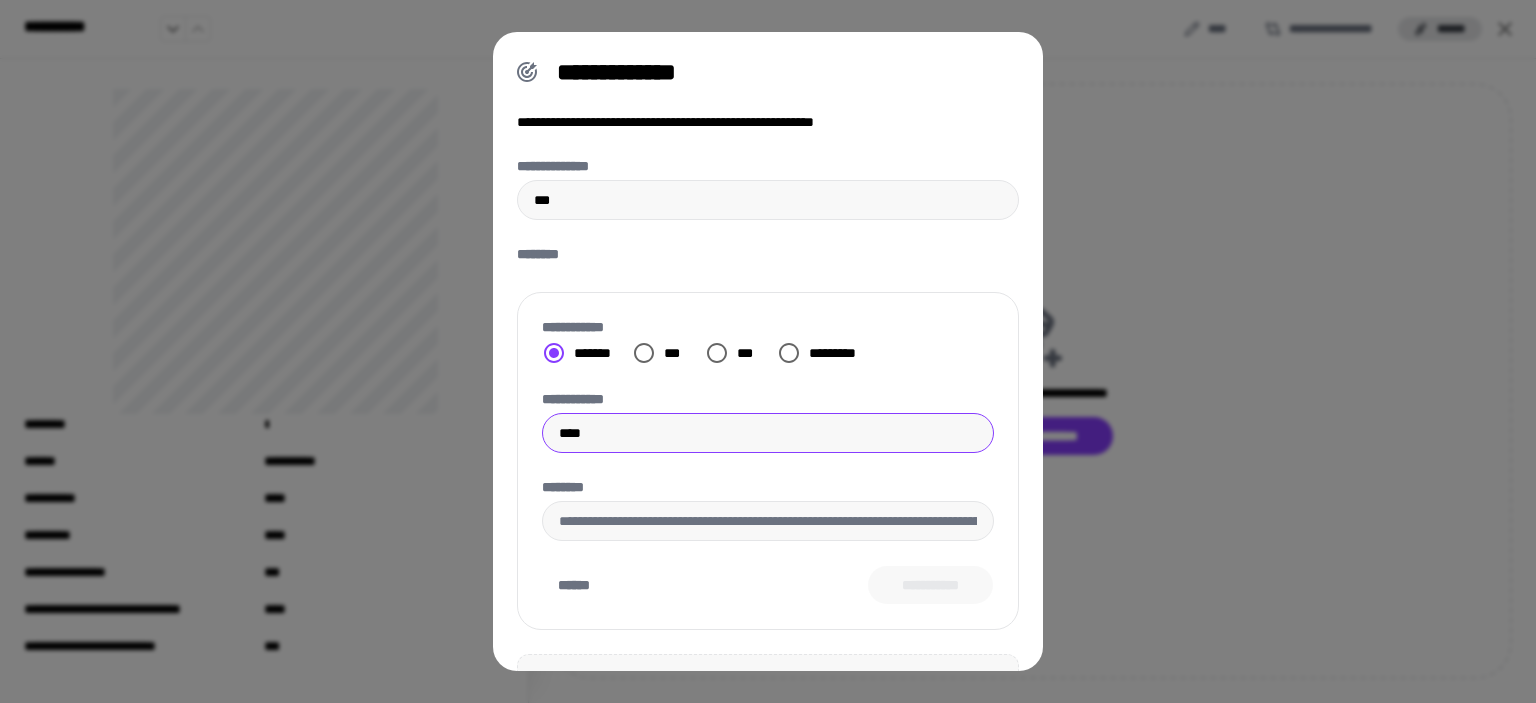 type on "****" 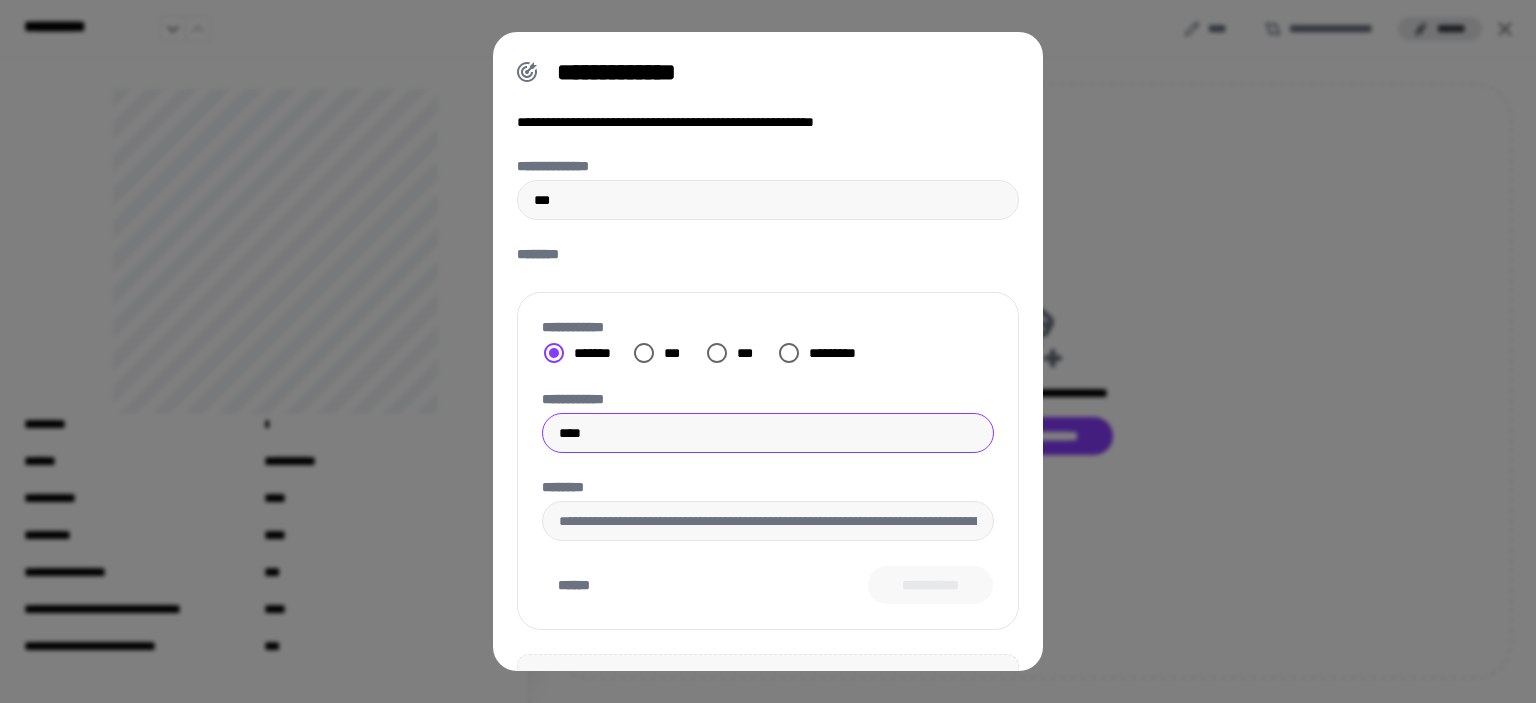 click on "**********" at bounding box center (768, 585) 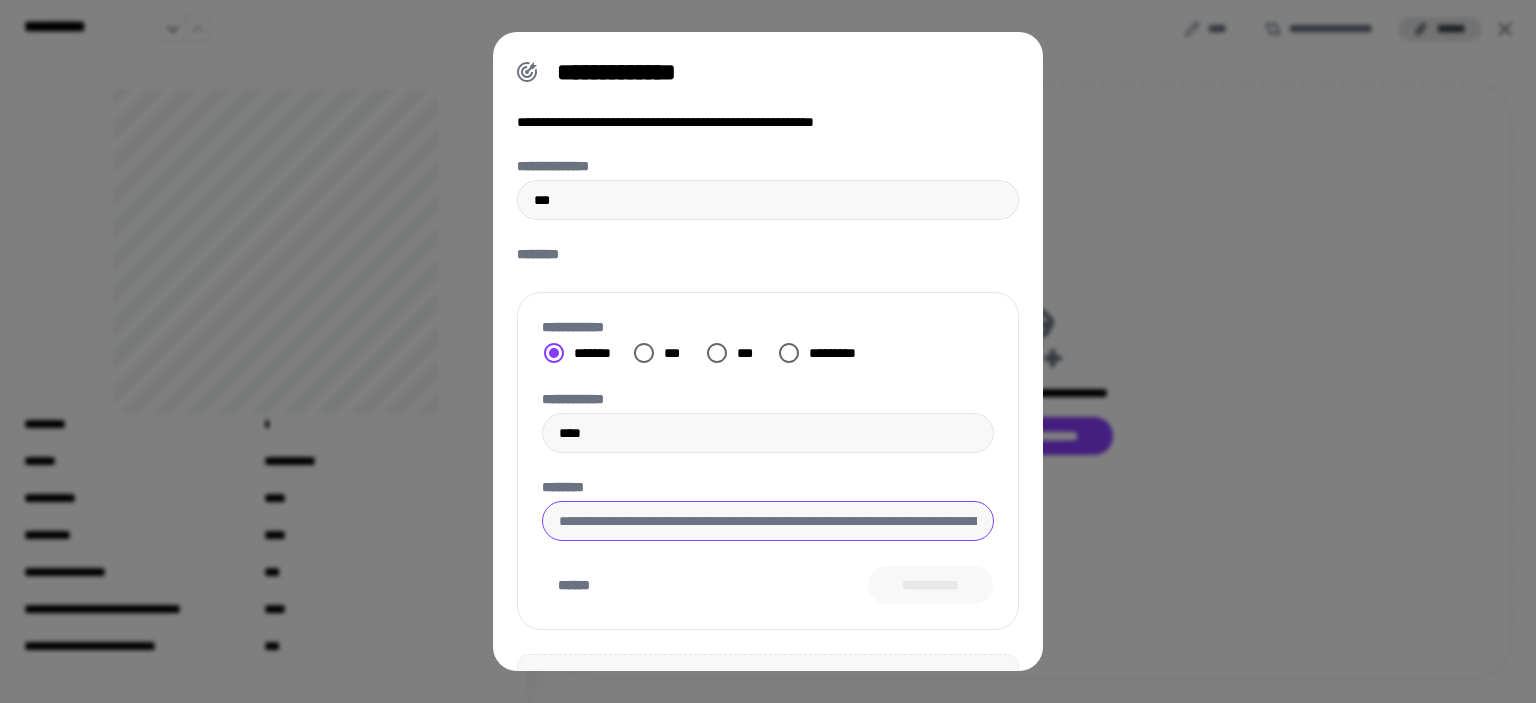 click on "********" at bounding box center (768, 521) 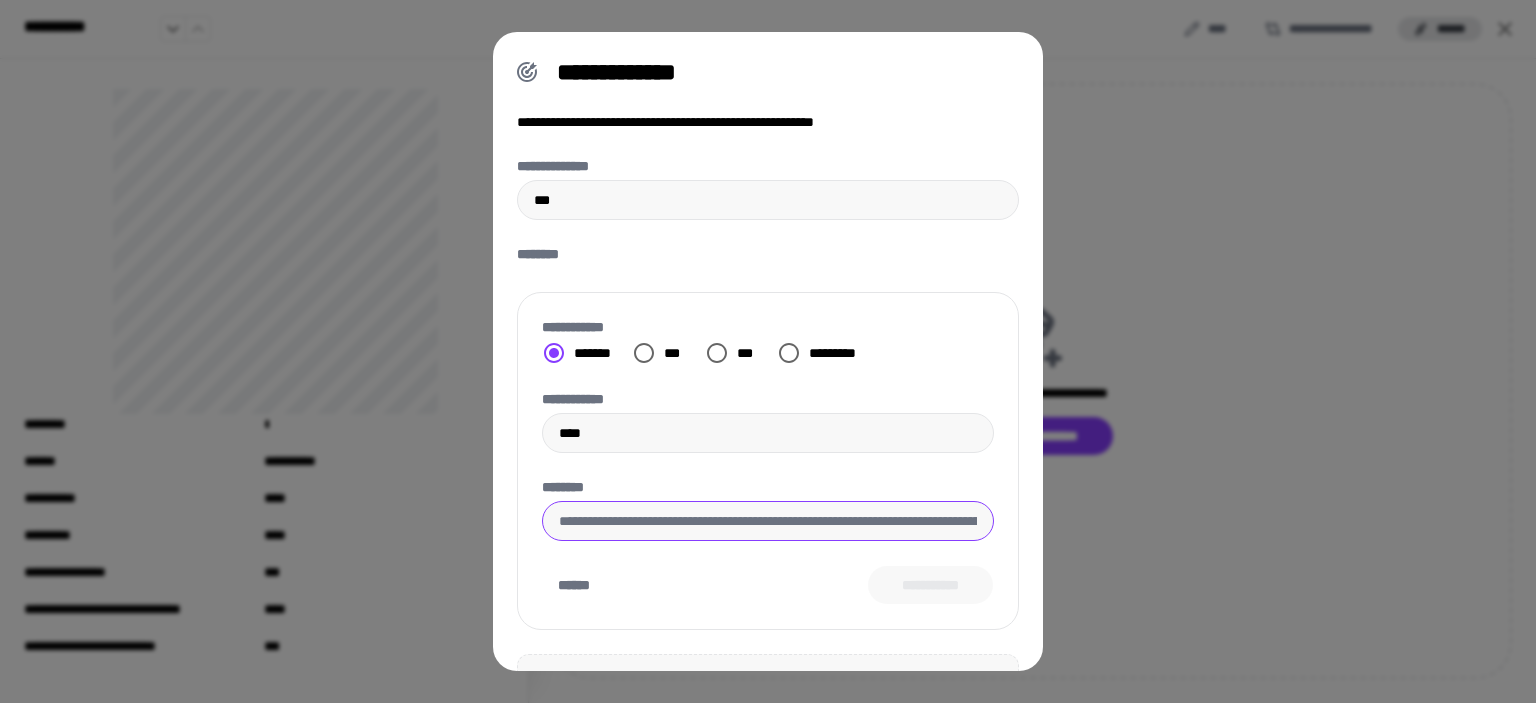 click on "**********" at bounding box center (768, 351) 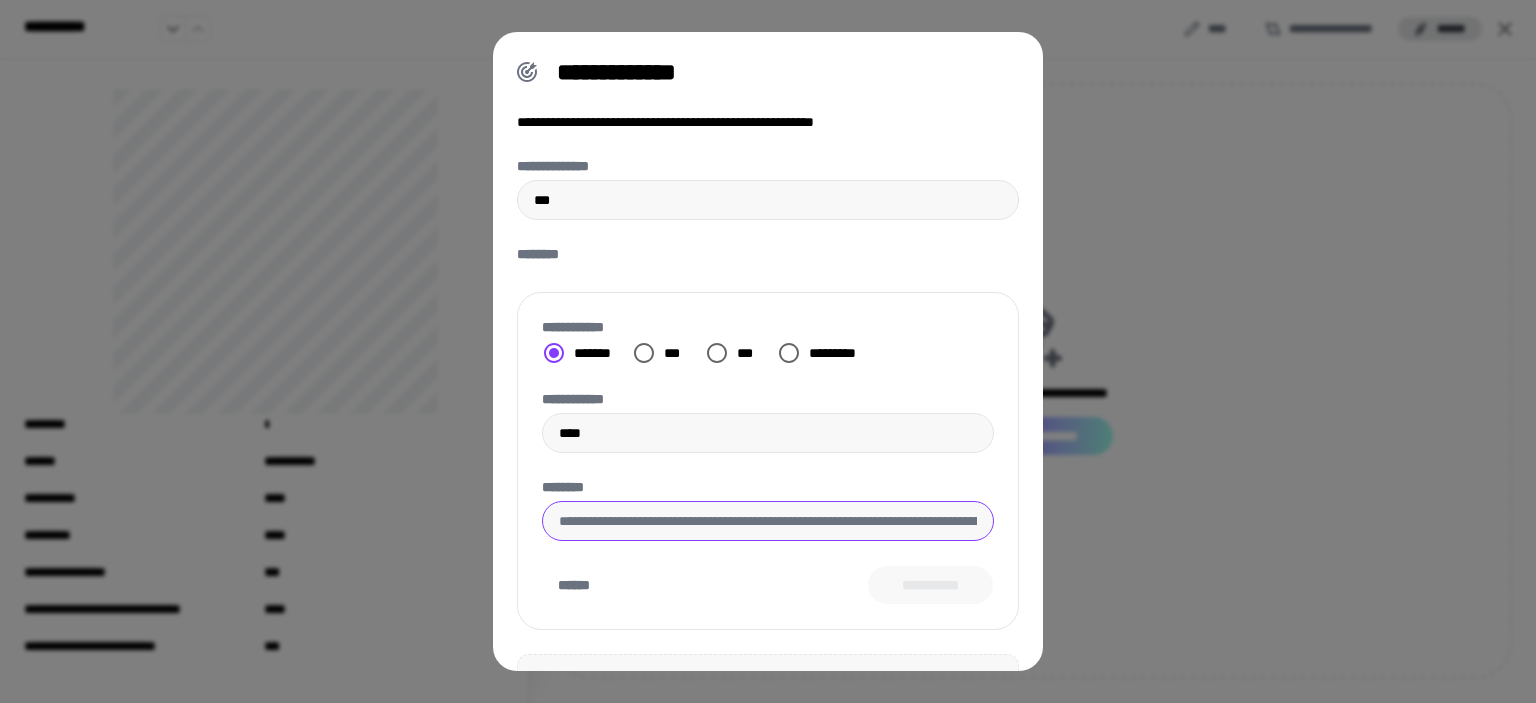 type 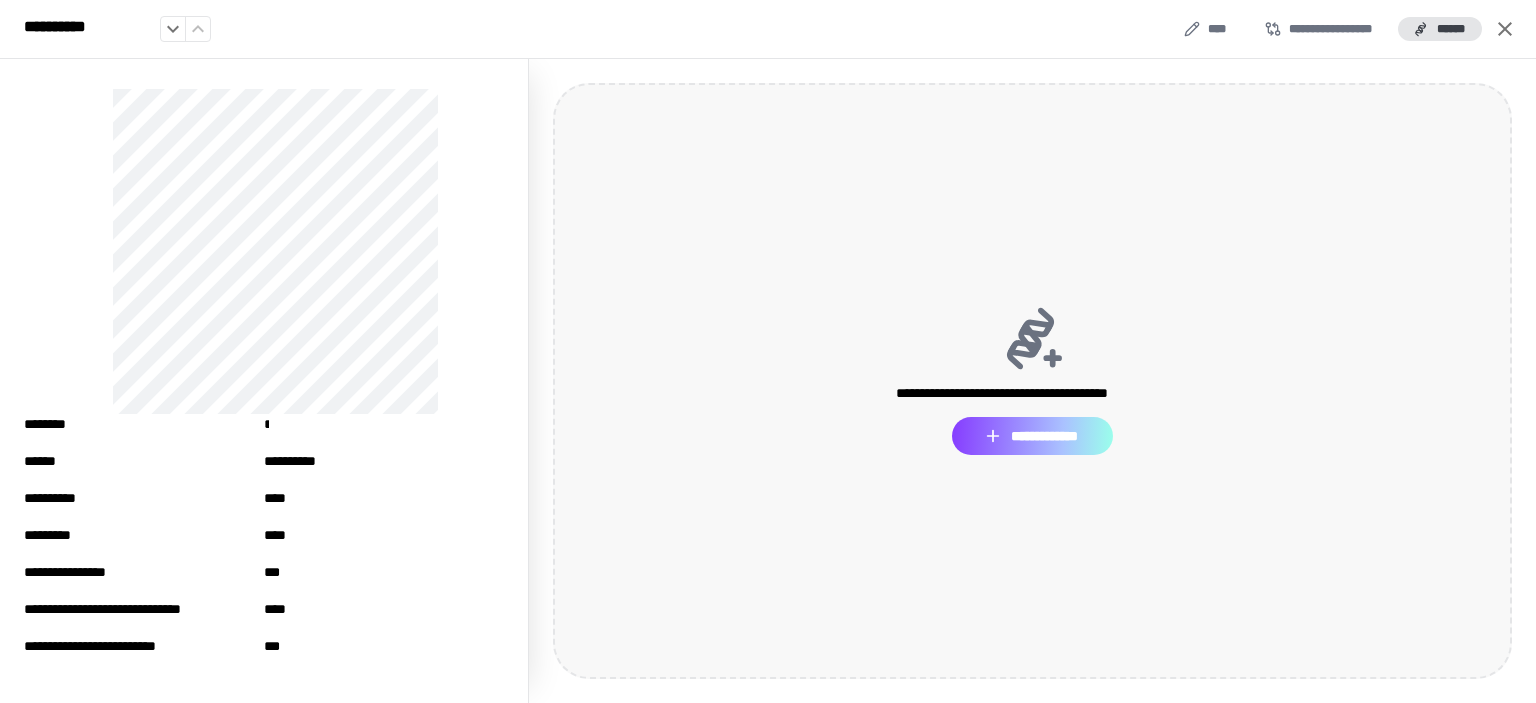 click on "**********" at bounding box center [1032, 436] 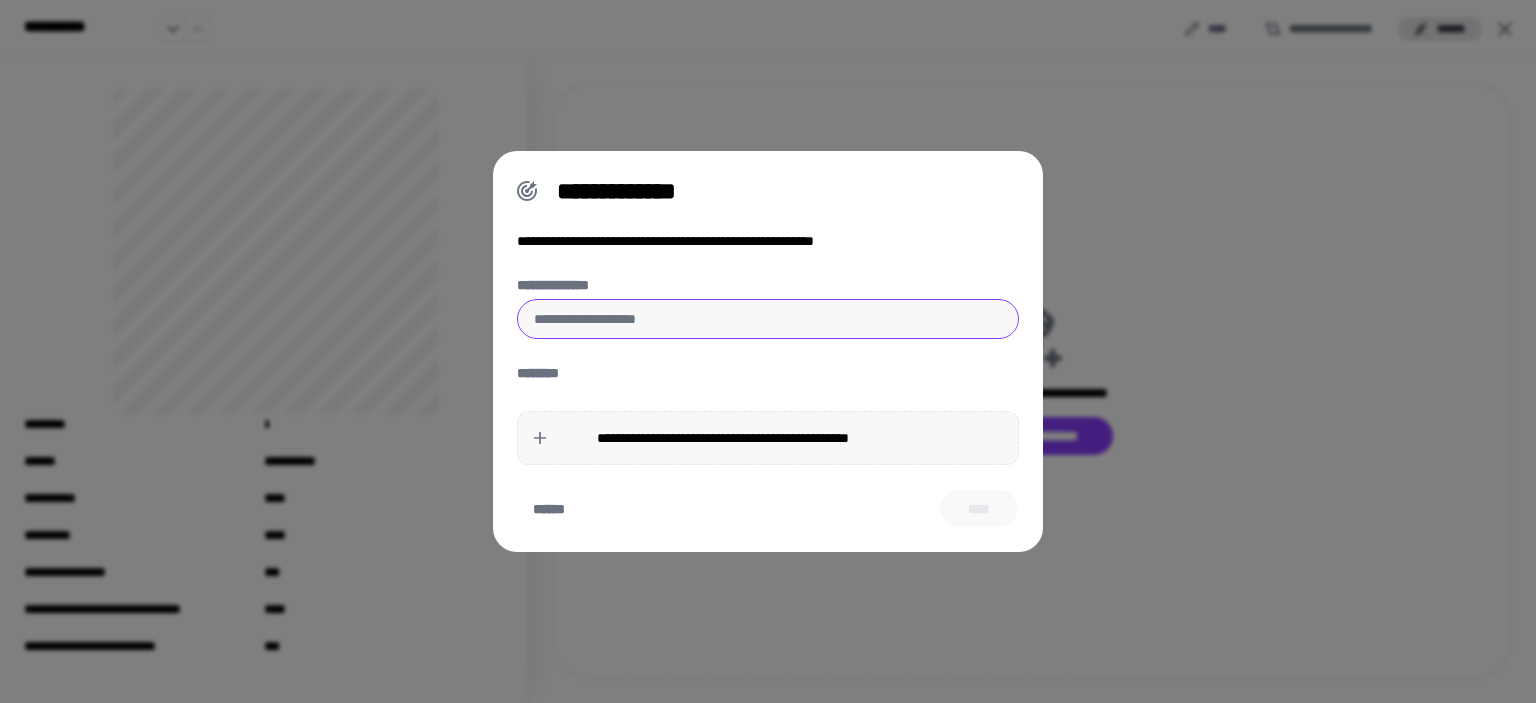 click on "**********" at bounding box center [768, 319] 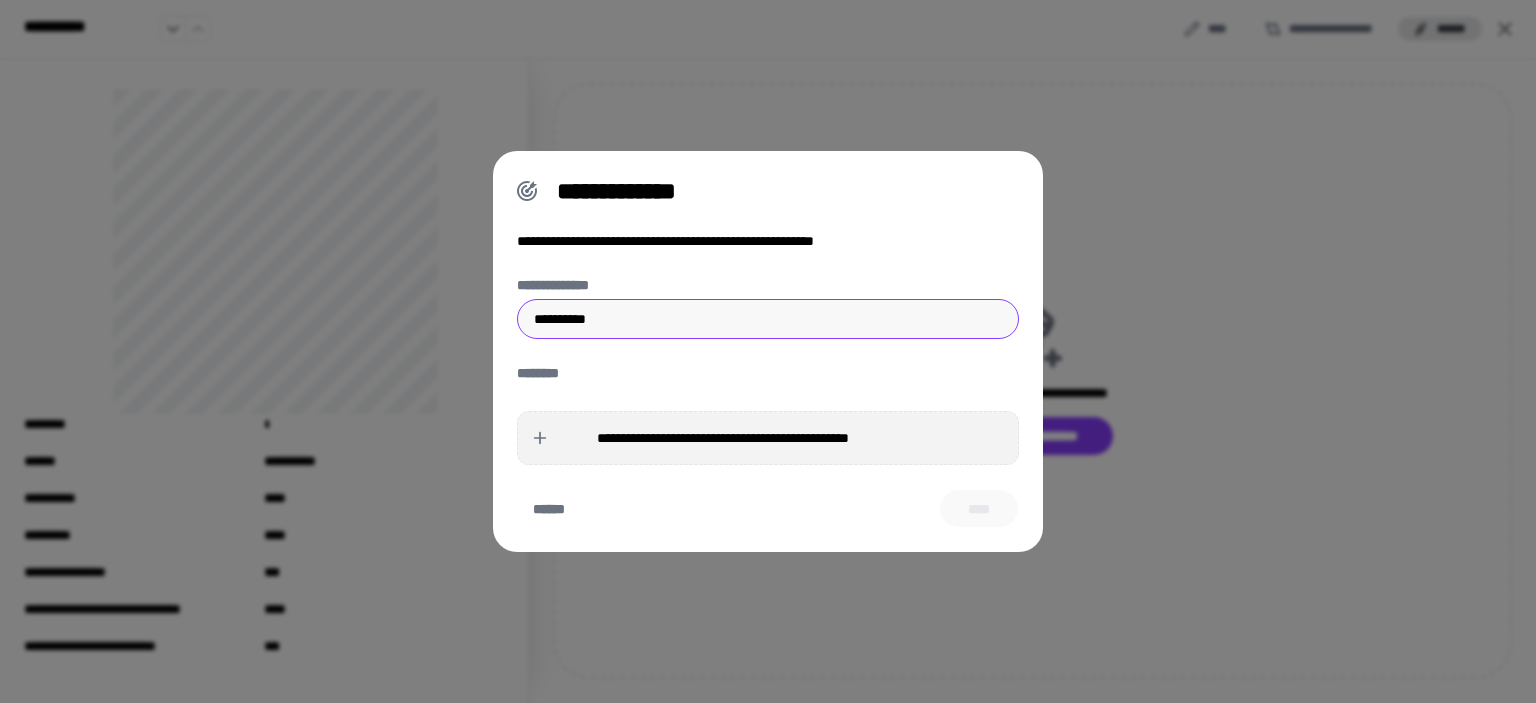 type on "**********" 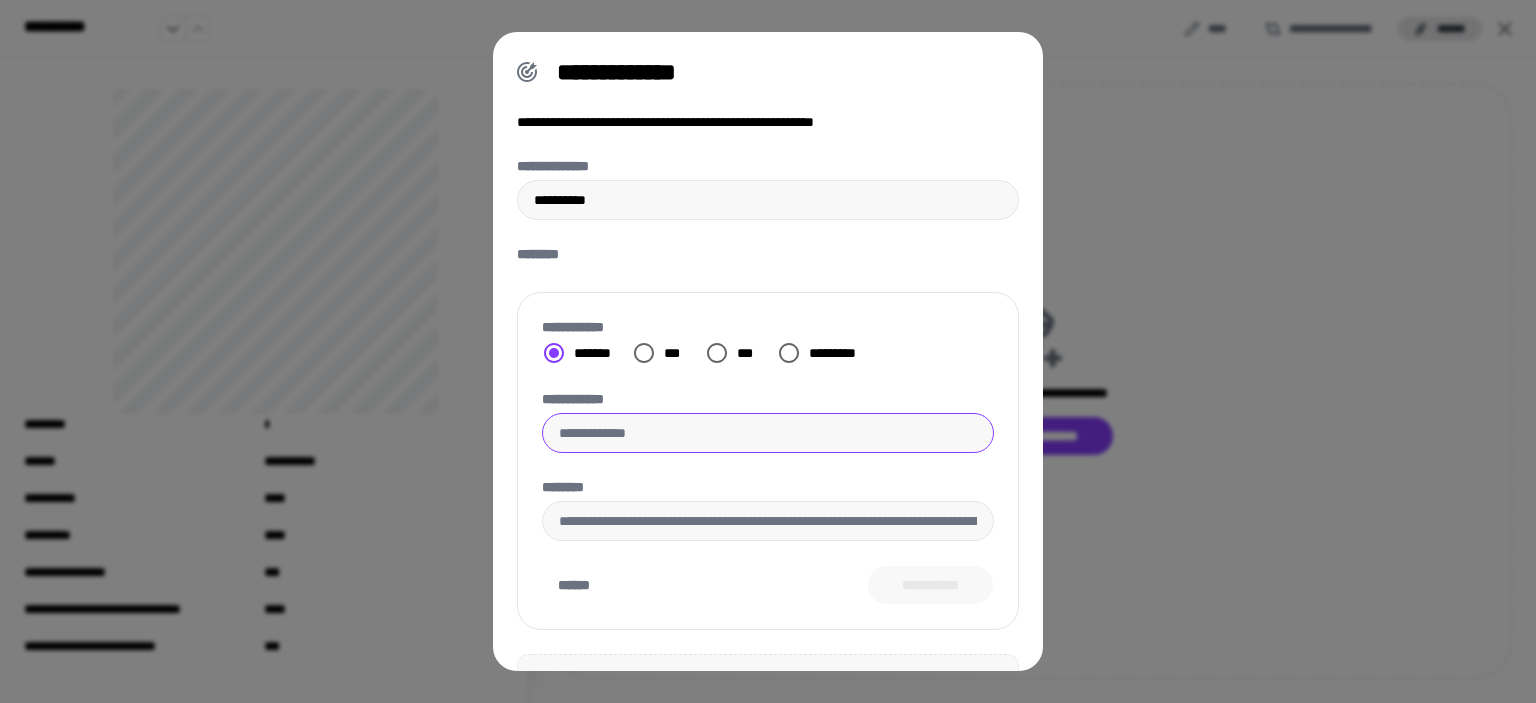 click on "**********" at bounding box center [768, 433] 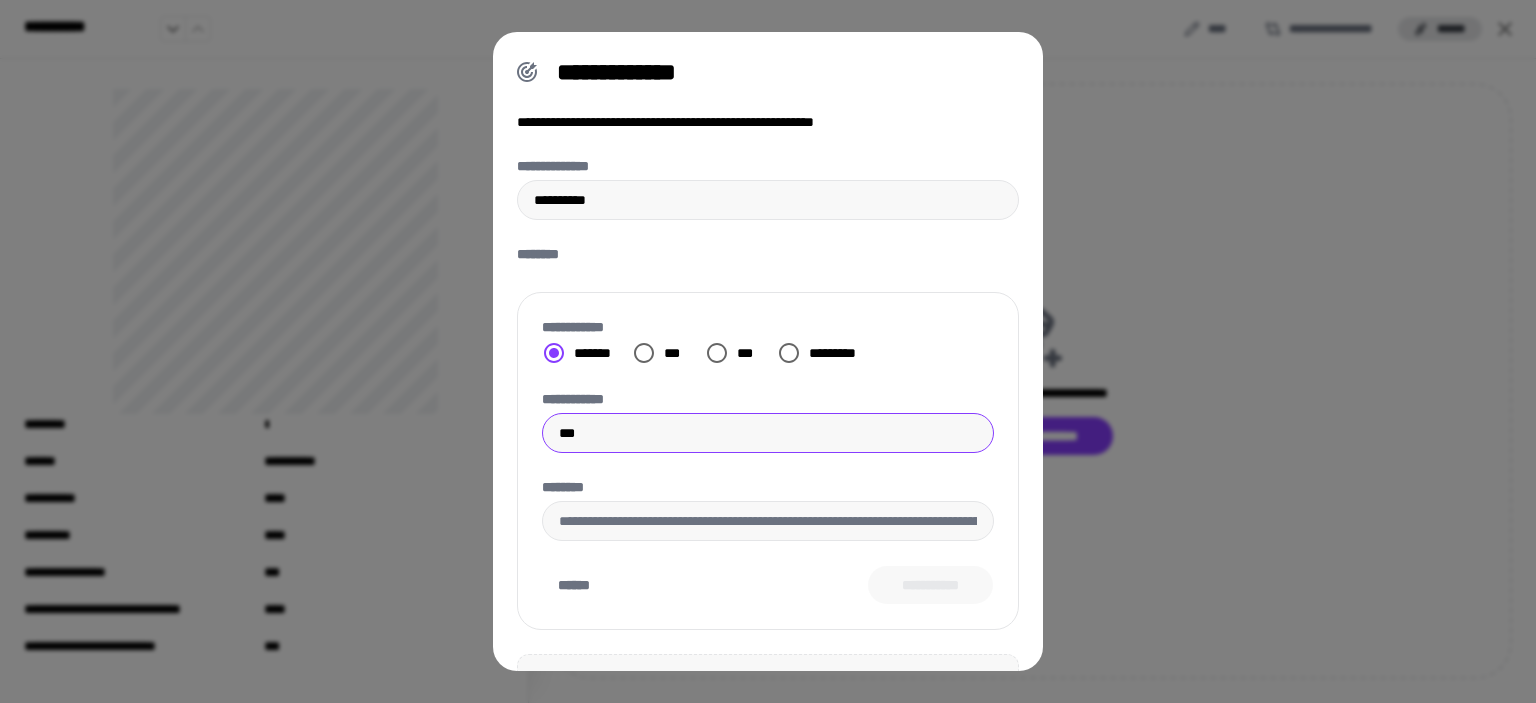 drag, startPoint x: 623, startPoint y: 435, endPoint x: 524, endPoint y: 412, distance: 101.636604 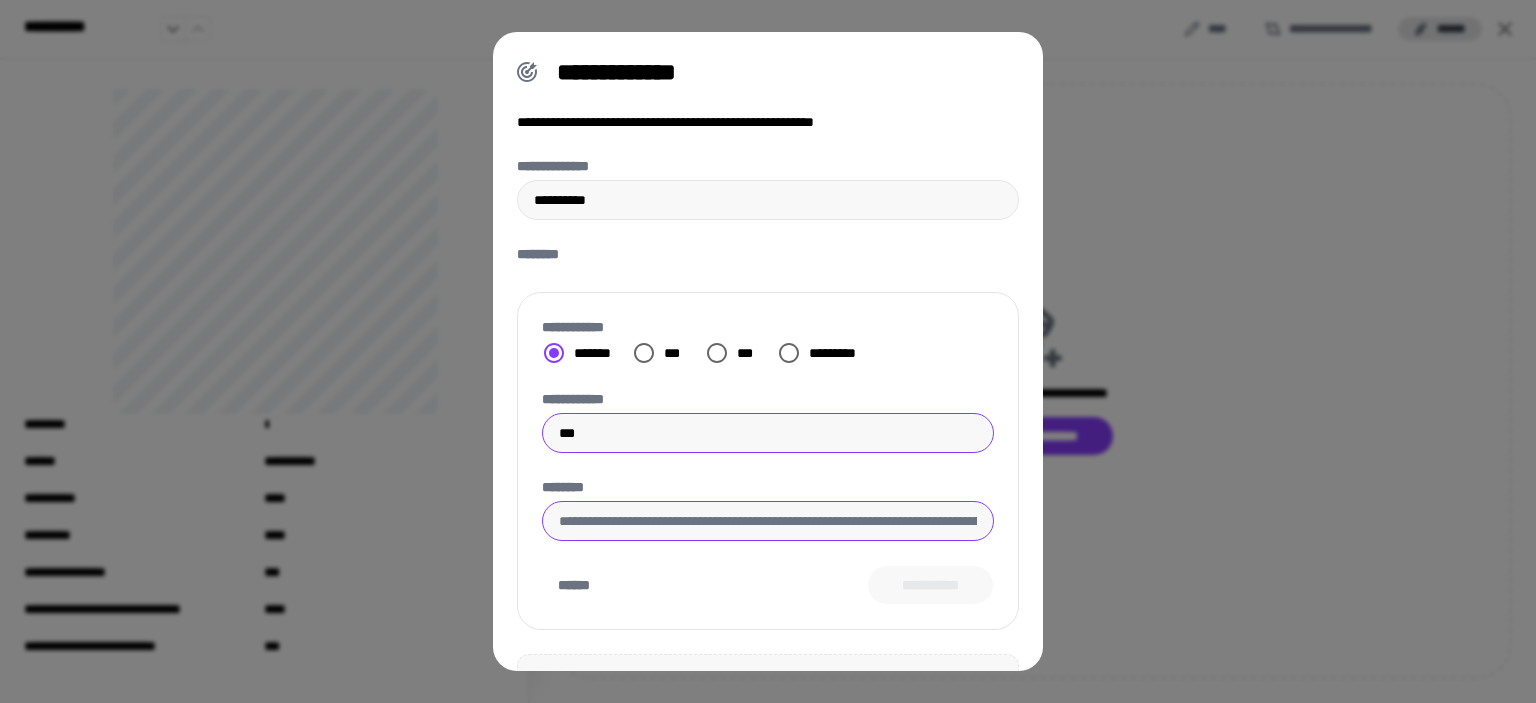 type on "***" 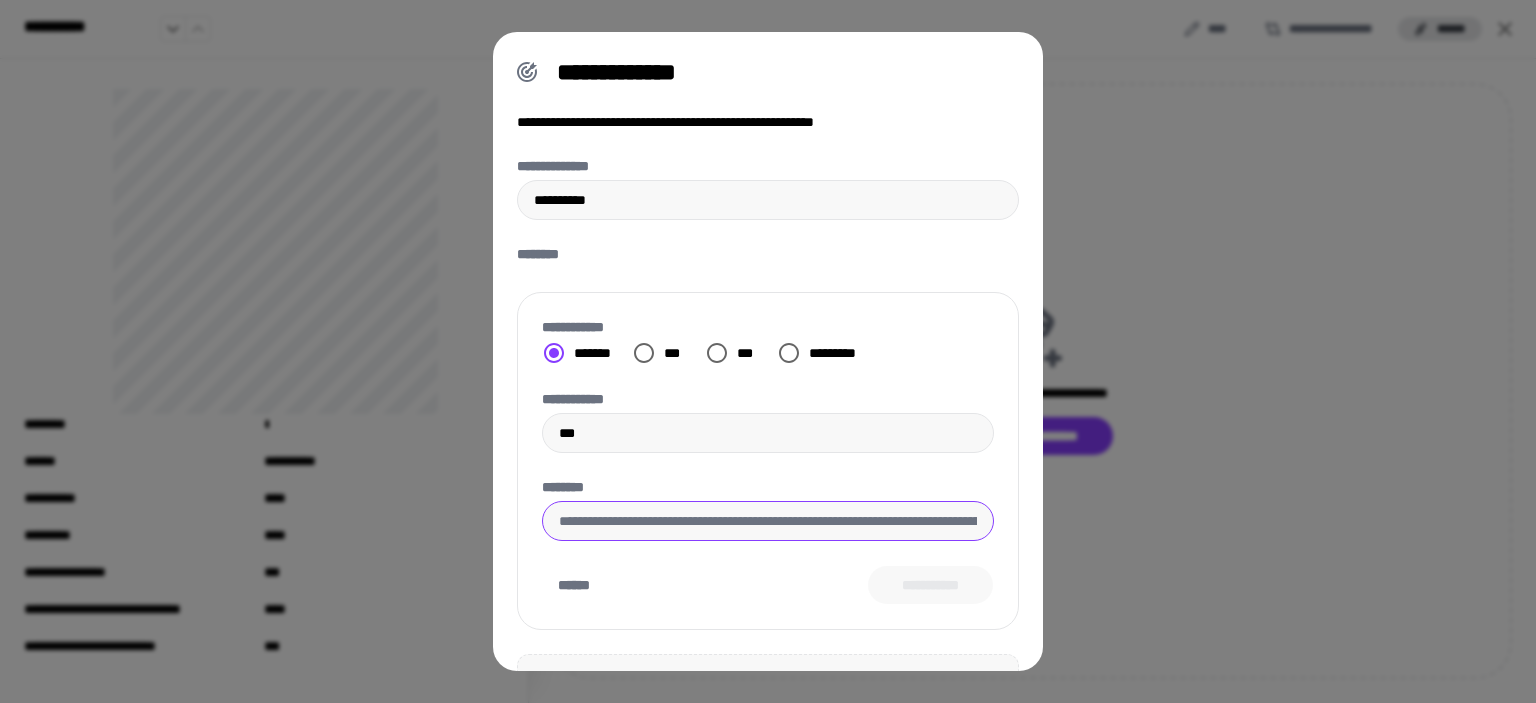 paste on "**********" 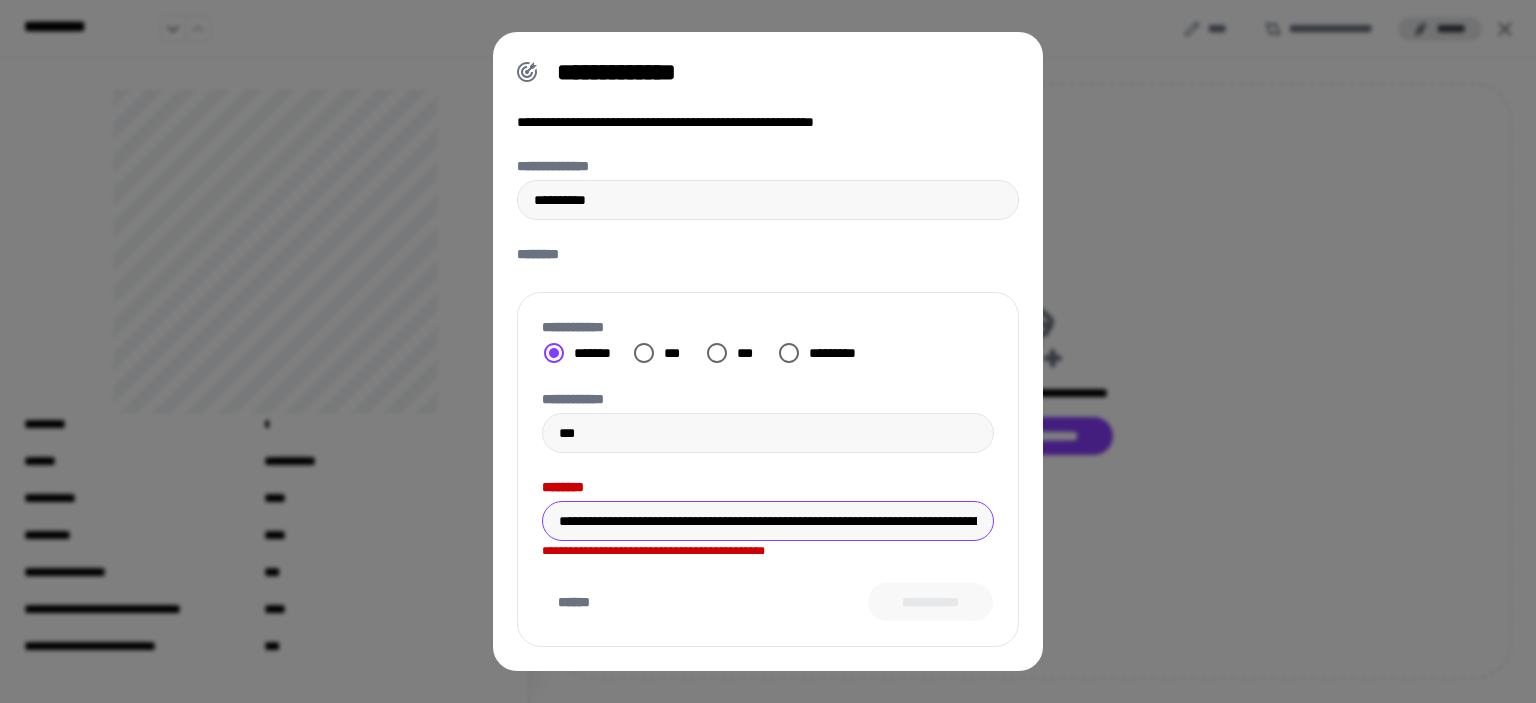 scroll, scrollTop: 0, scrollLeft: 6882, axis: horizontal 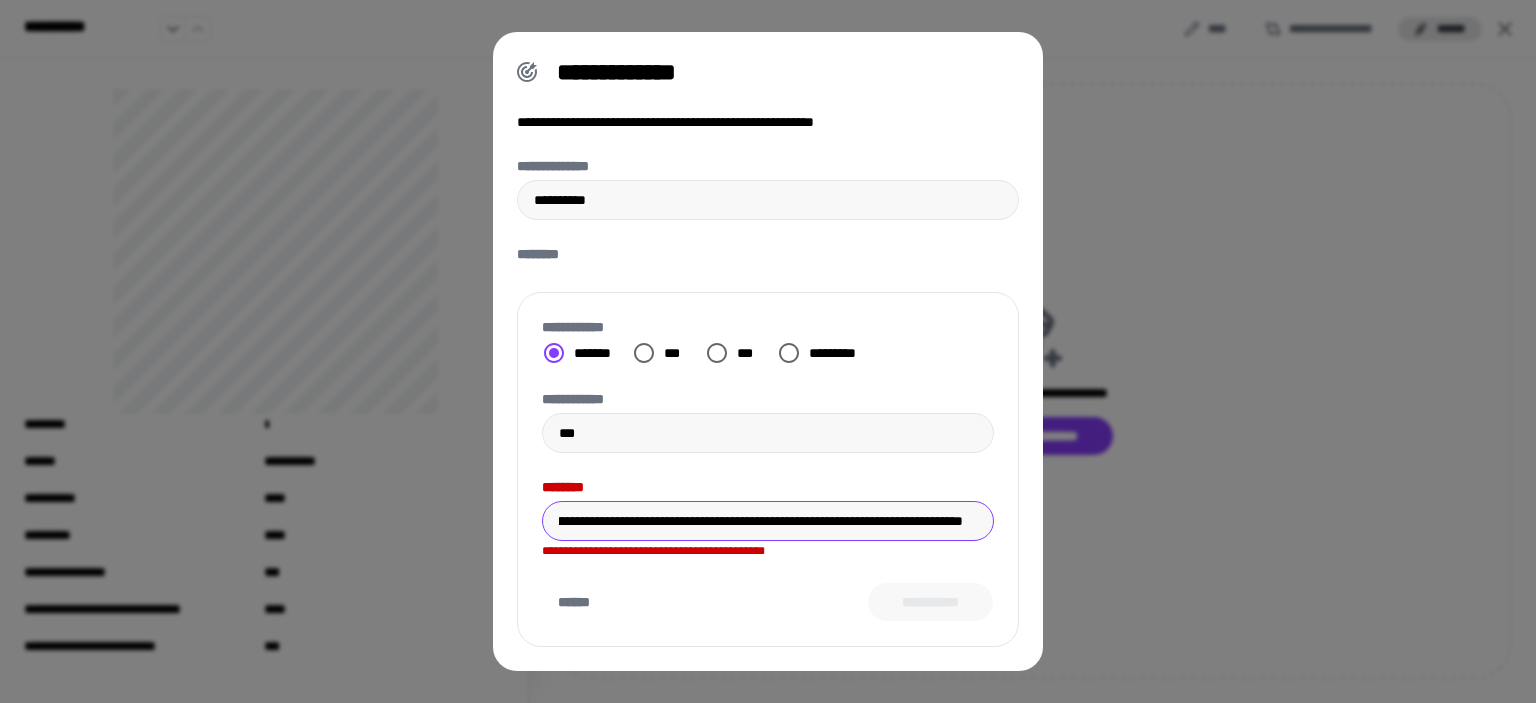 click on "**********" at bounding box center [761, 521] 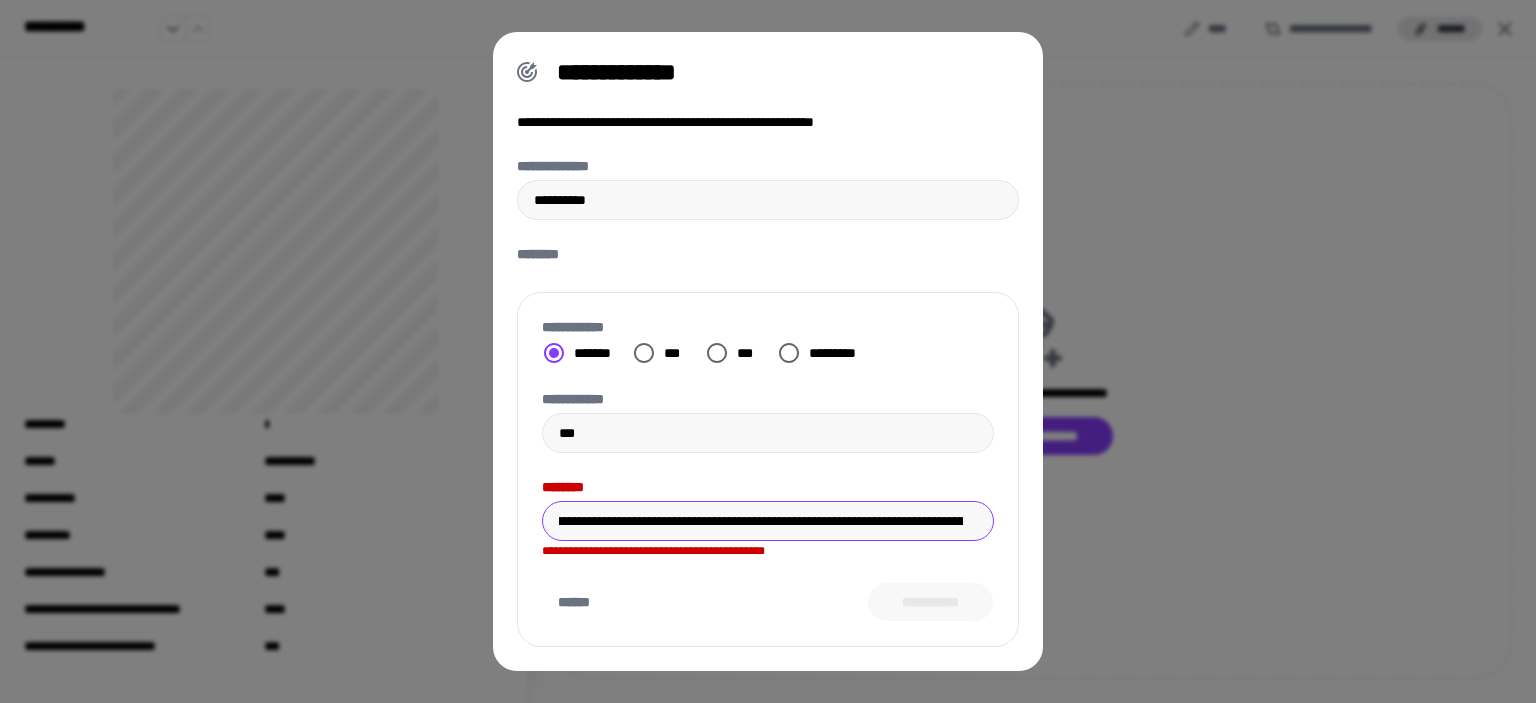 scroll, scrollTop: 0, scrollLeft: 0, axis: both 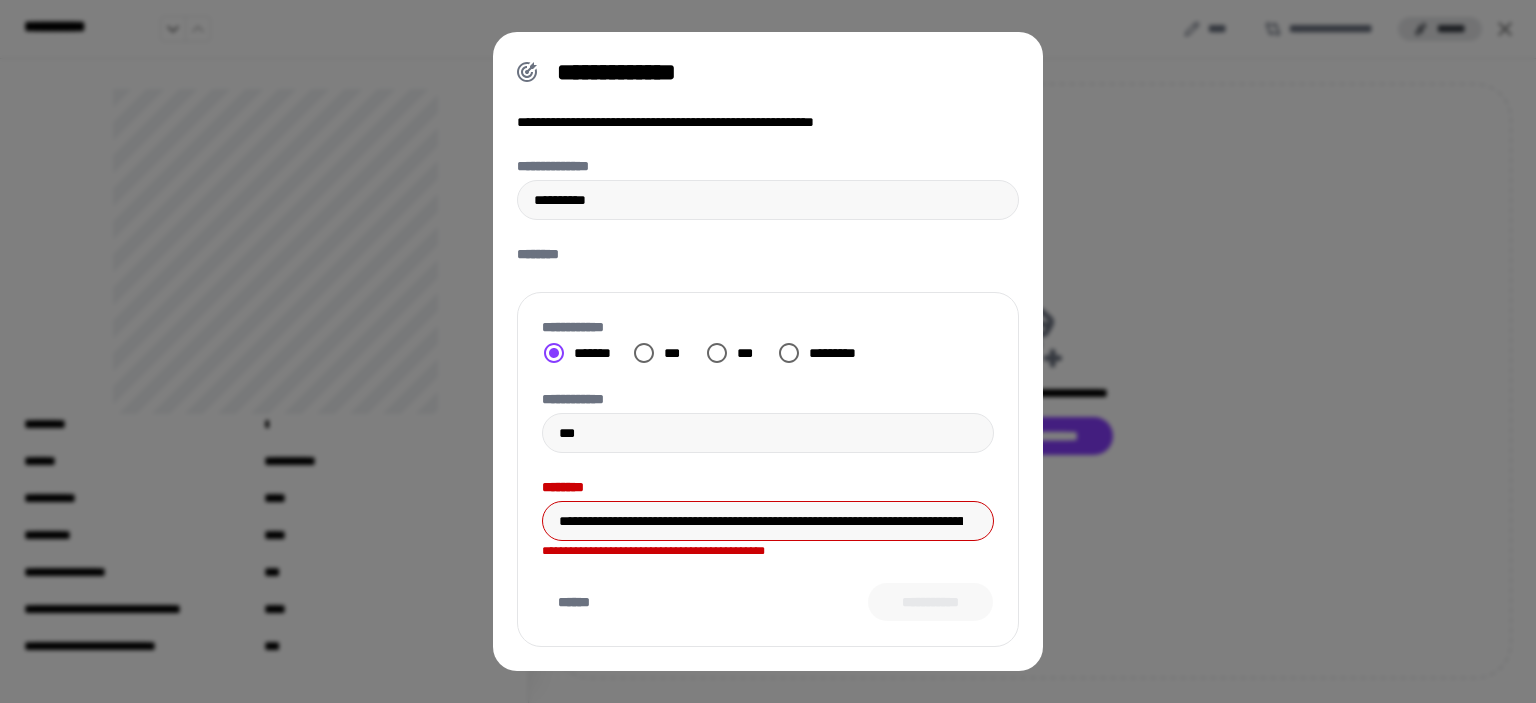 drag, startPoint x: 676, startPoint y: 517, endPoint x: 500, endPoint y: 508, distance: 176.22997 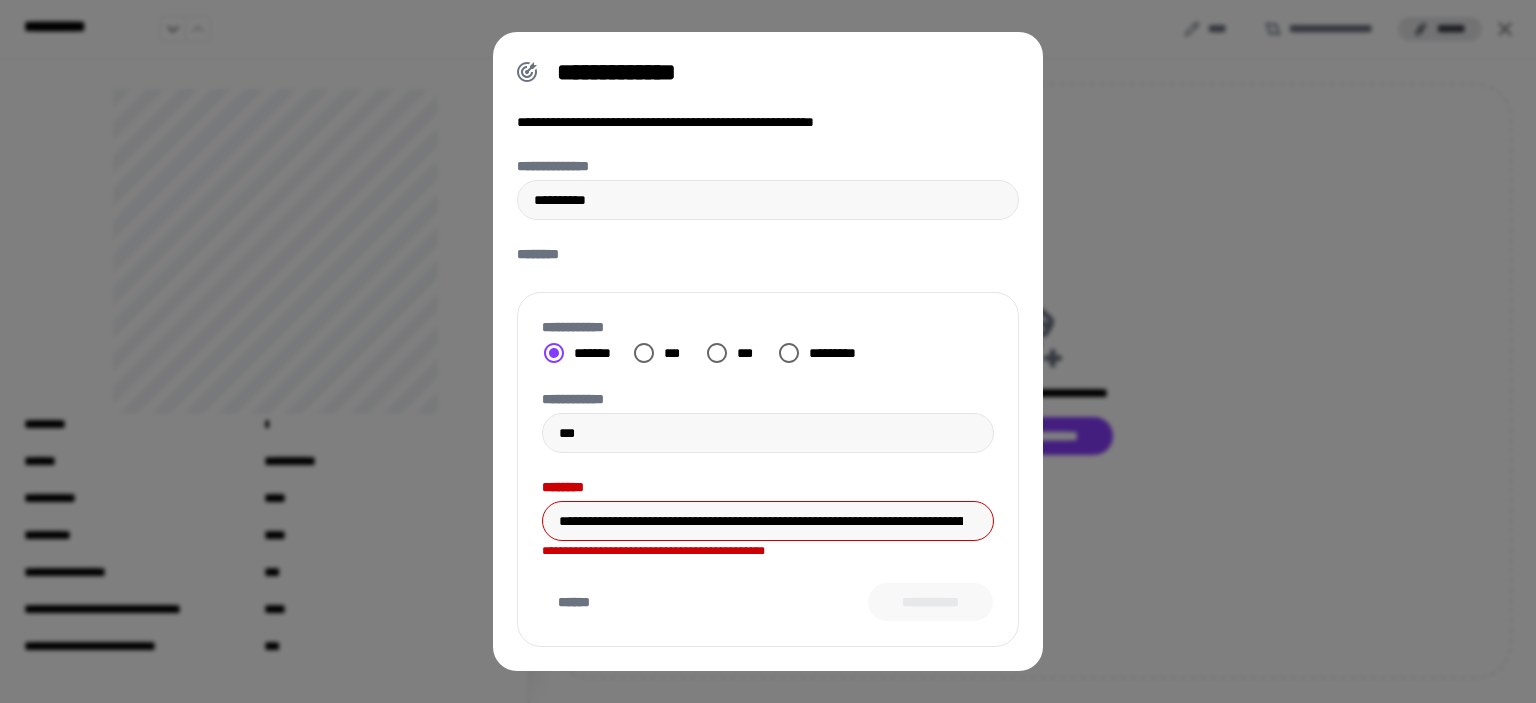 click on "**********" at bounding box center (768, 351) 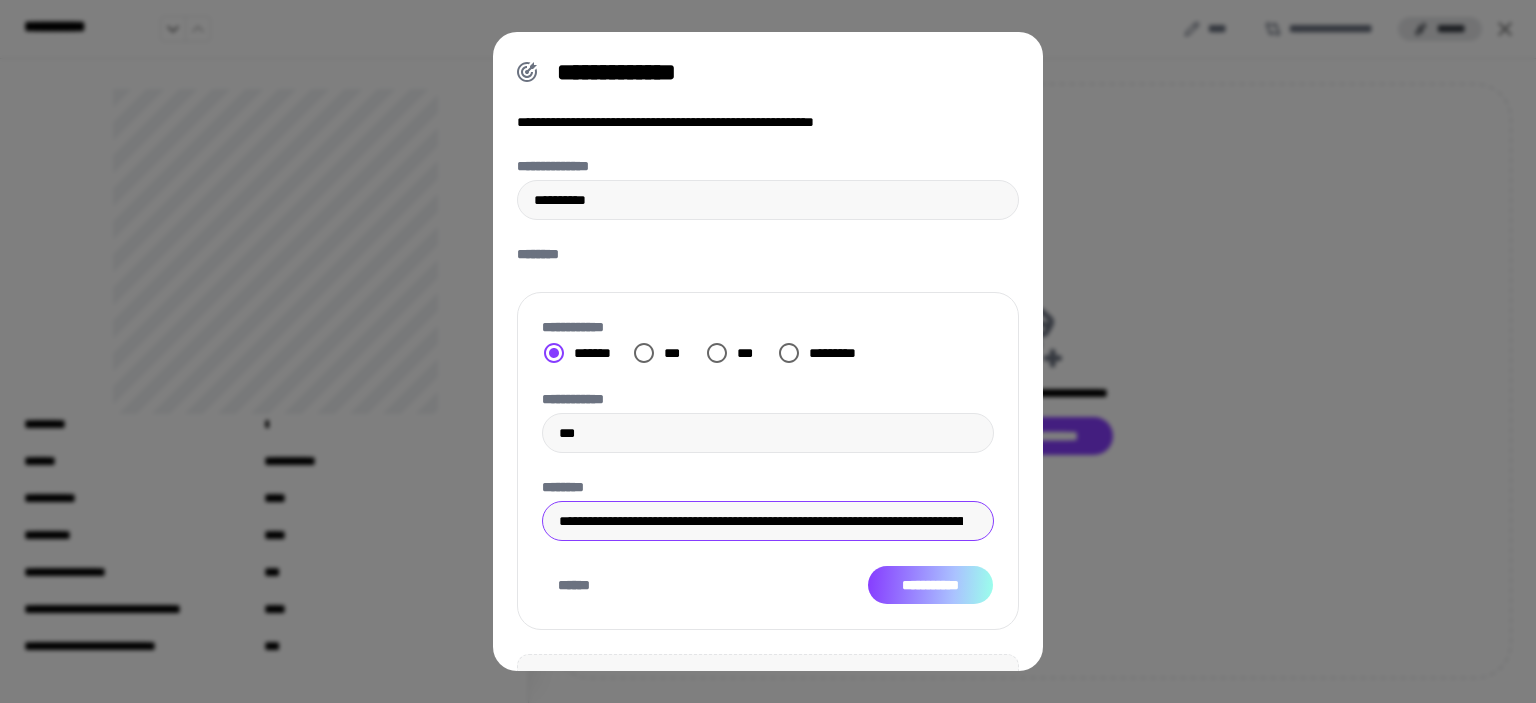 type on "**********" 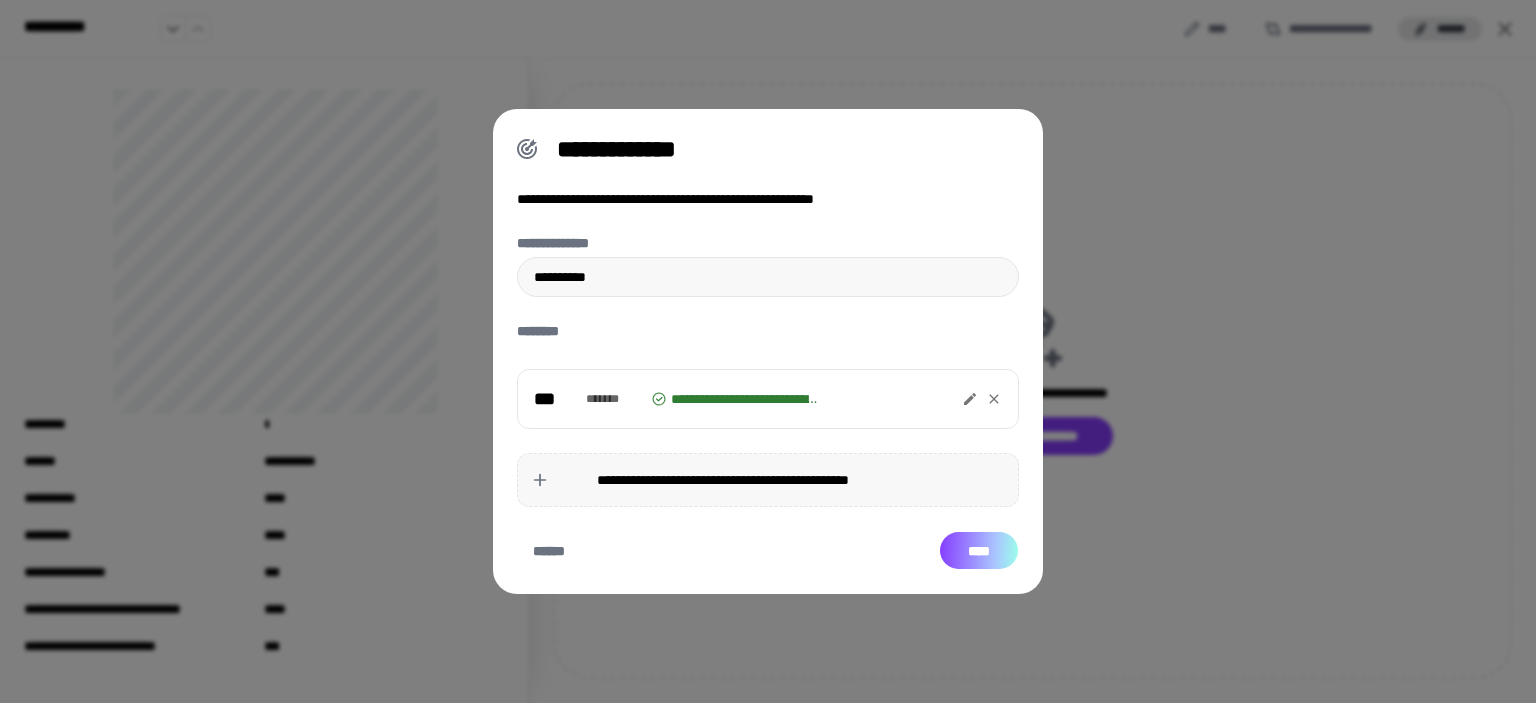 click on "****" at bounding box center (979, 551) 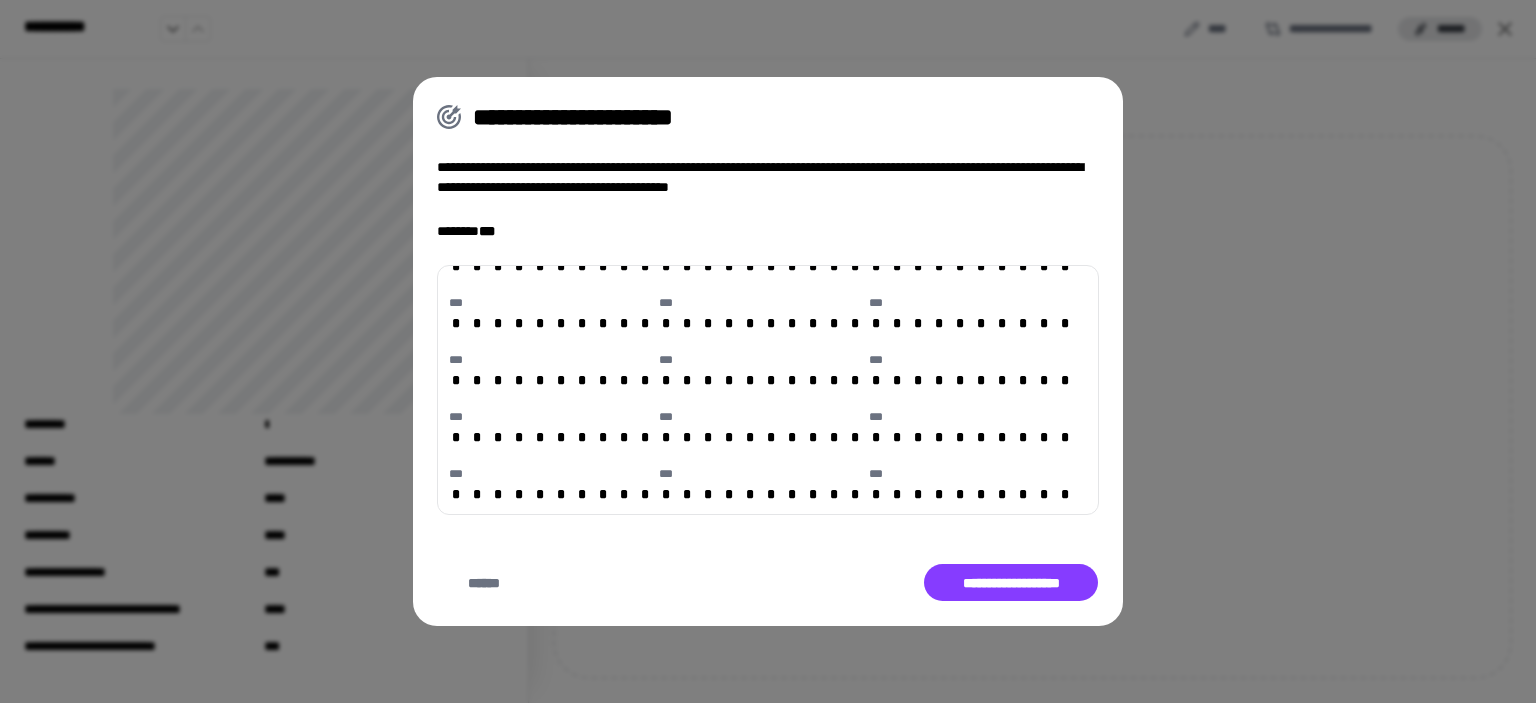 scroll, scrollTop: 200, scrollLeft: 0, axis: vertical 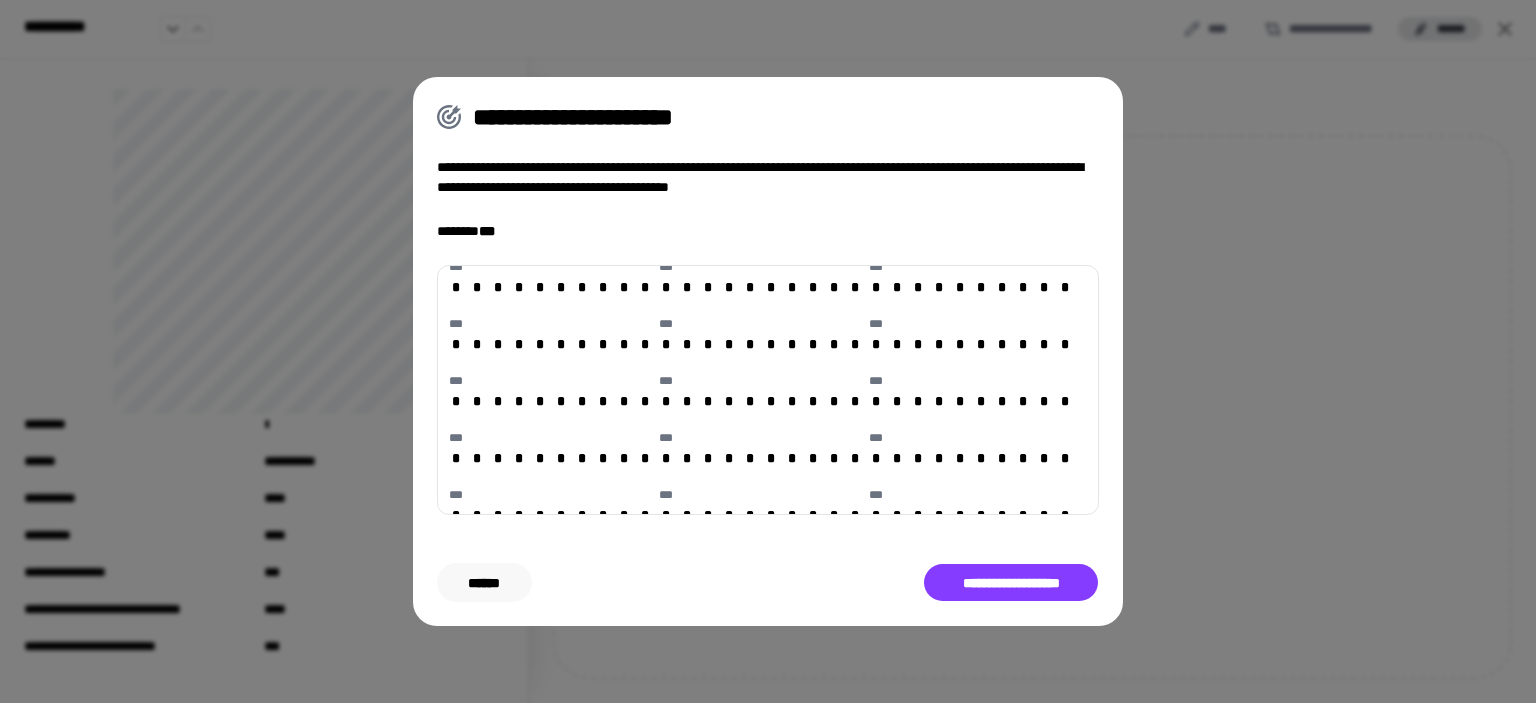 click on "******" at bounding box center [484, 583] 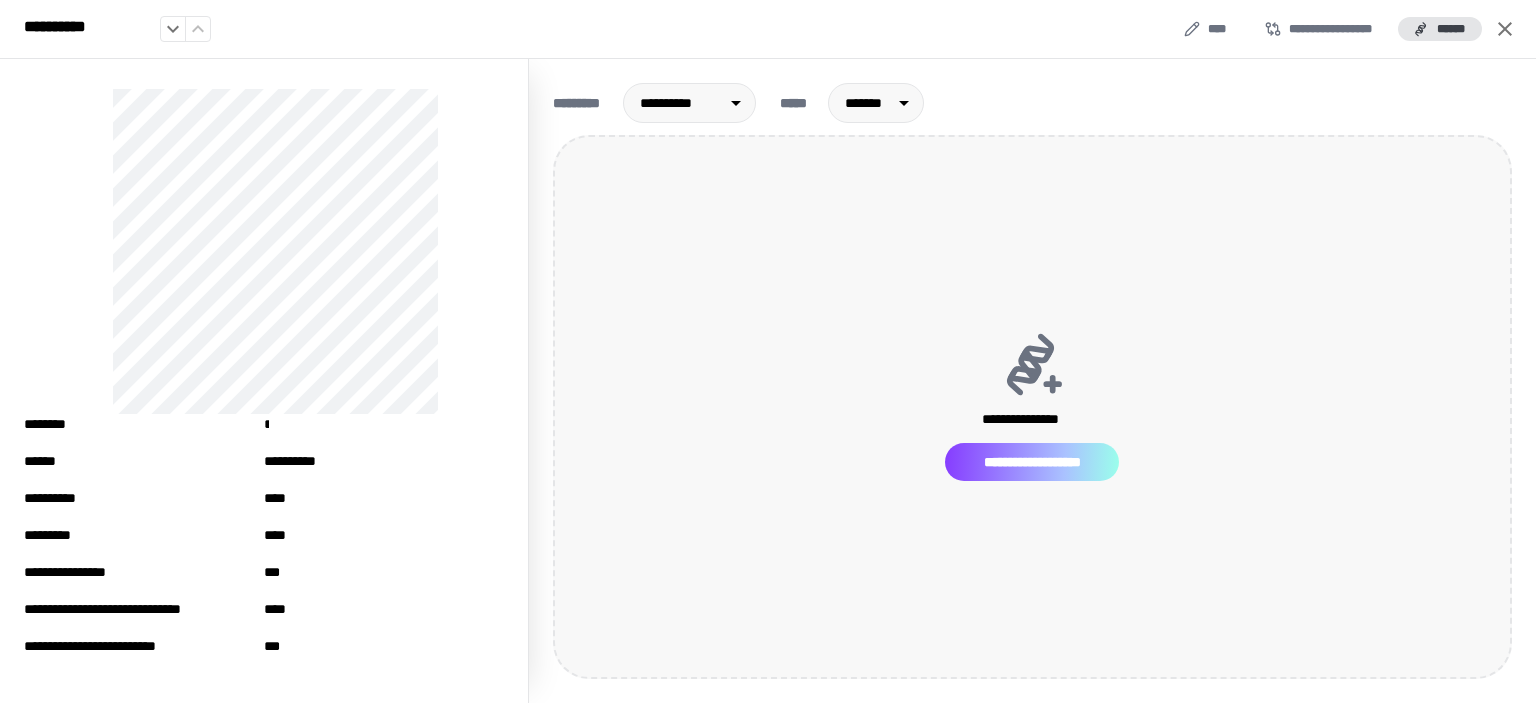 click on "**********" at bounding box center [1032, 462] 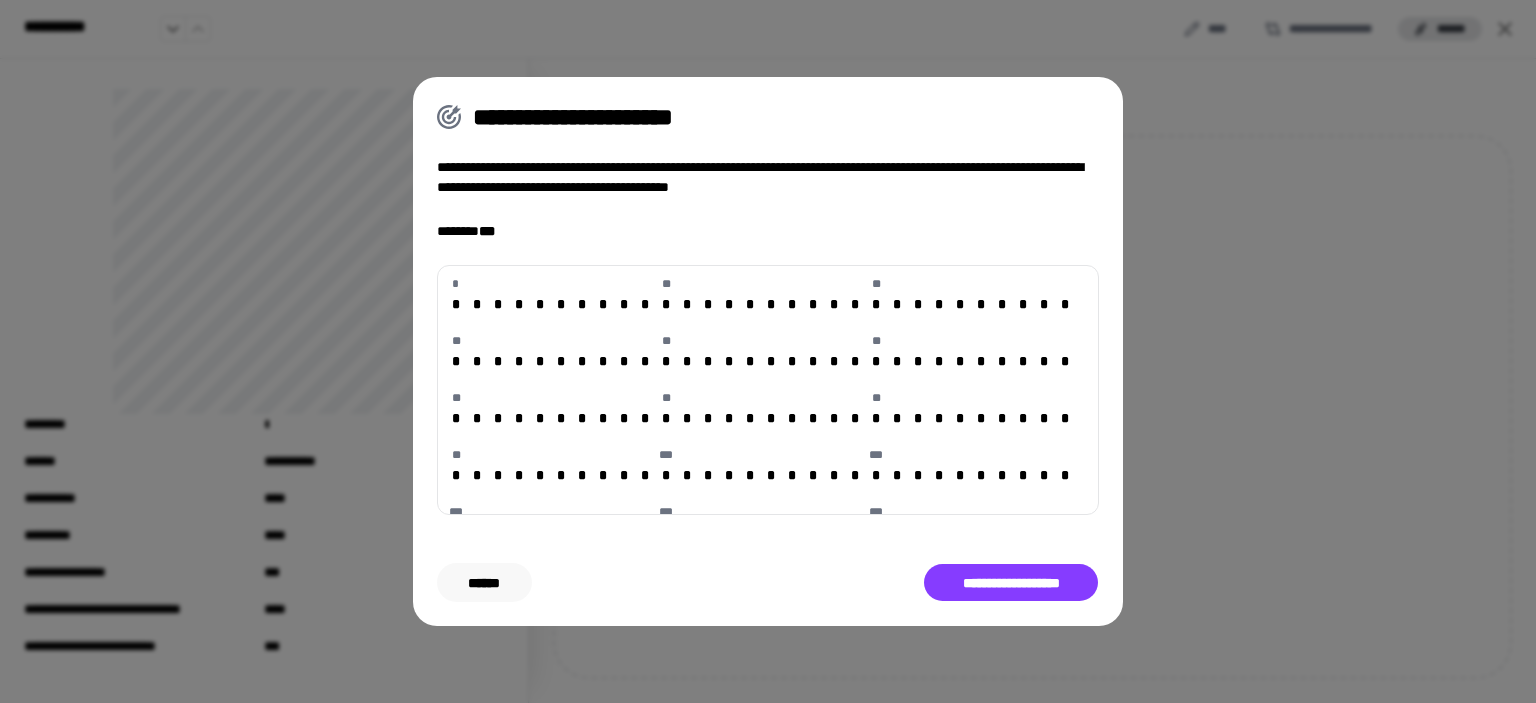 click on "******" at bounding box center [484, 583] 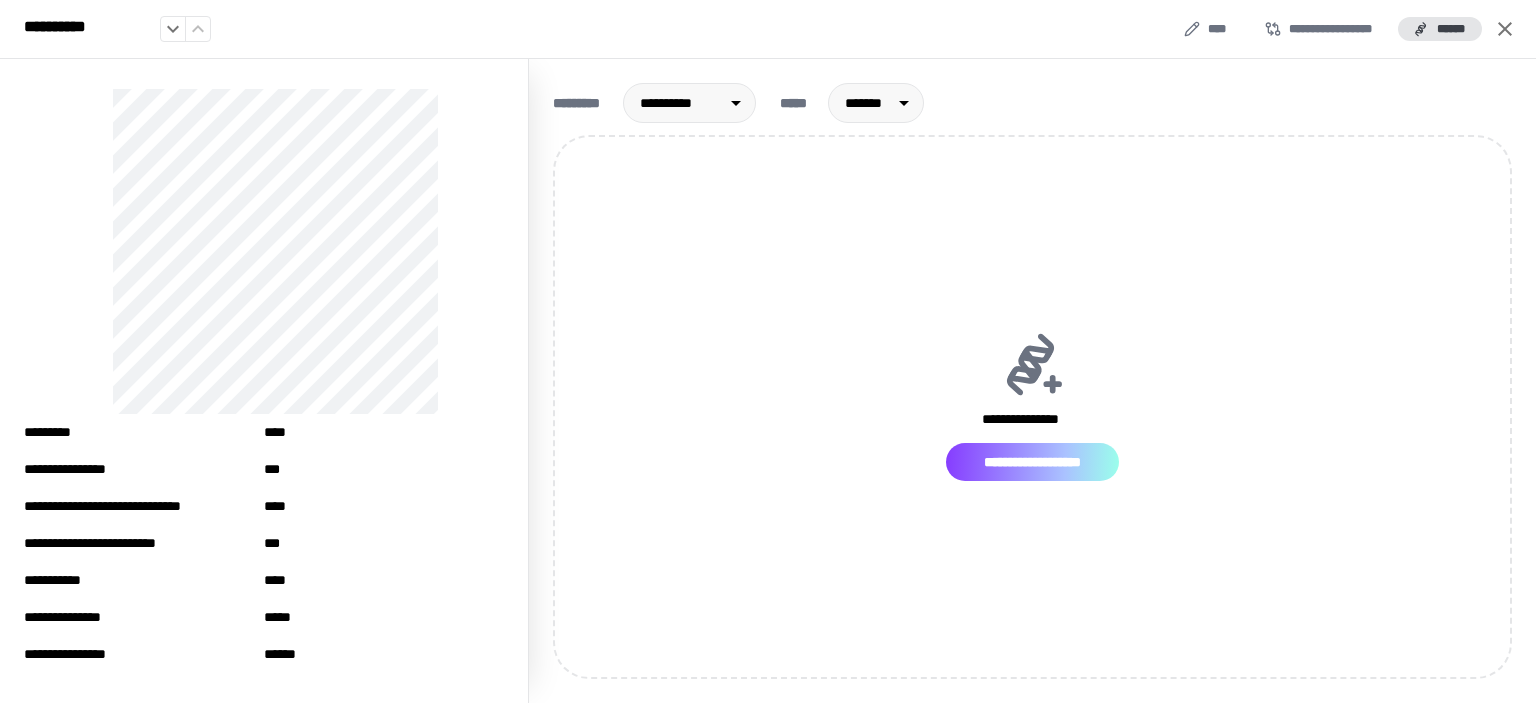 scroll, scrollTop: 104, scrollLeft: 0, axis: vertical 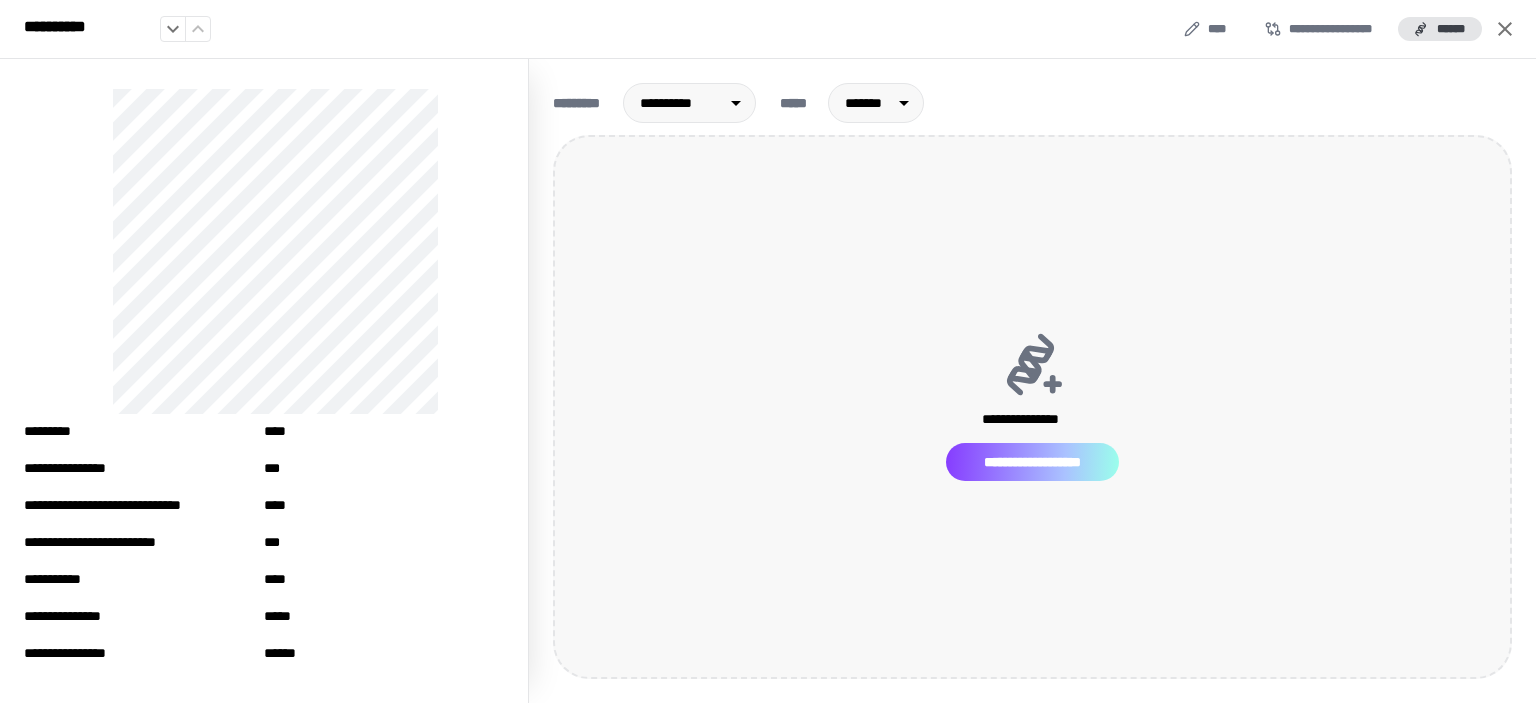 click on "**********" at bounding box center [1033, 462] 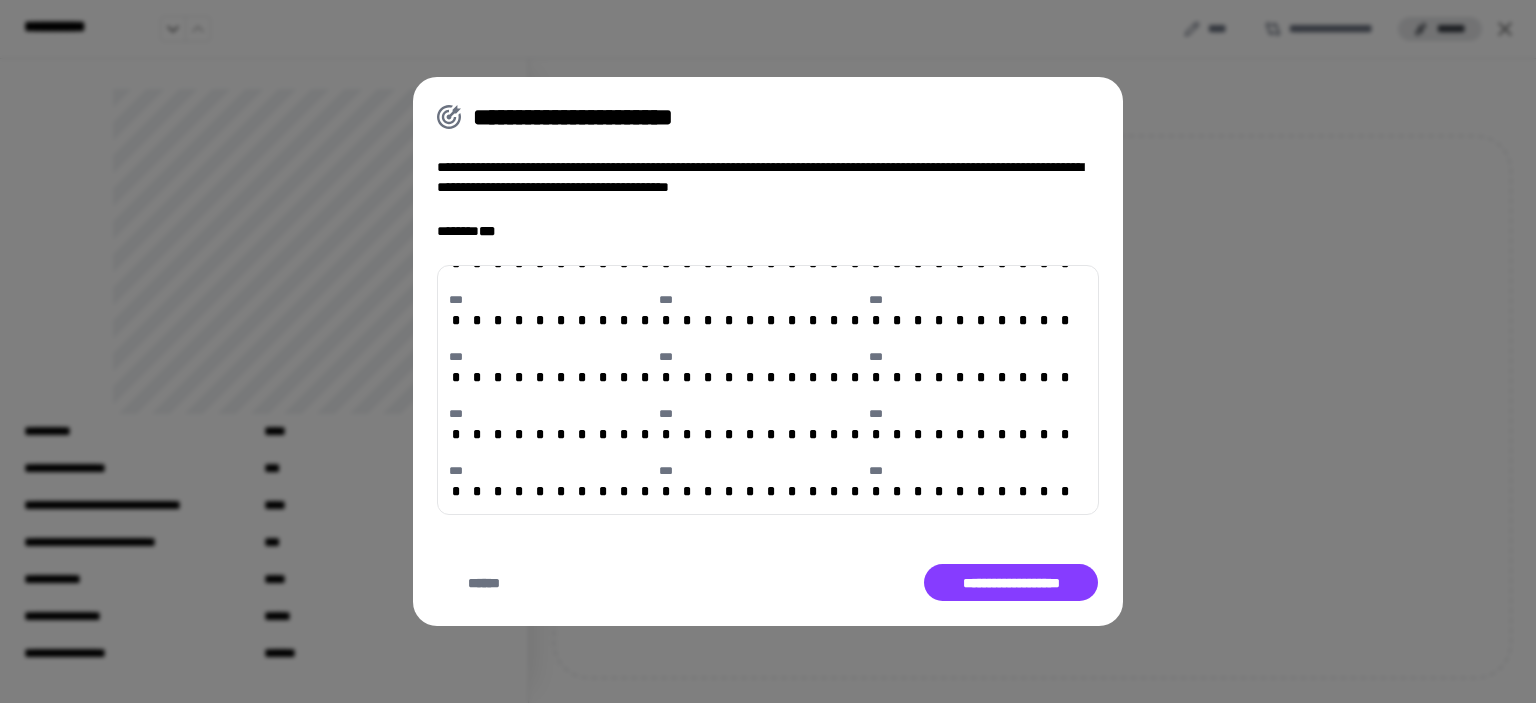 scroll, scrollTop: 1100, scrollLeft: 0, axis: vertical 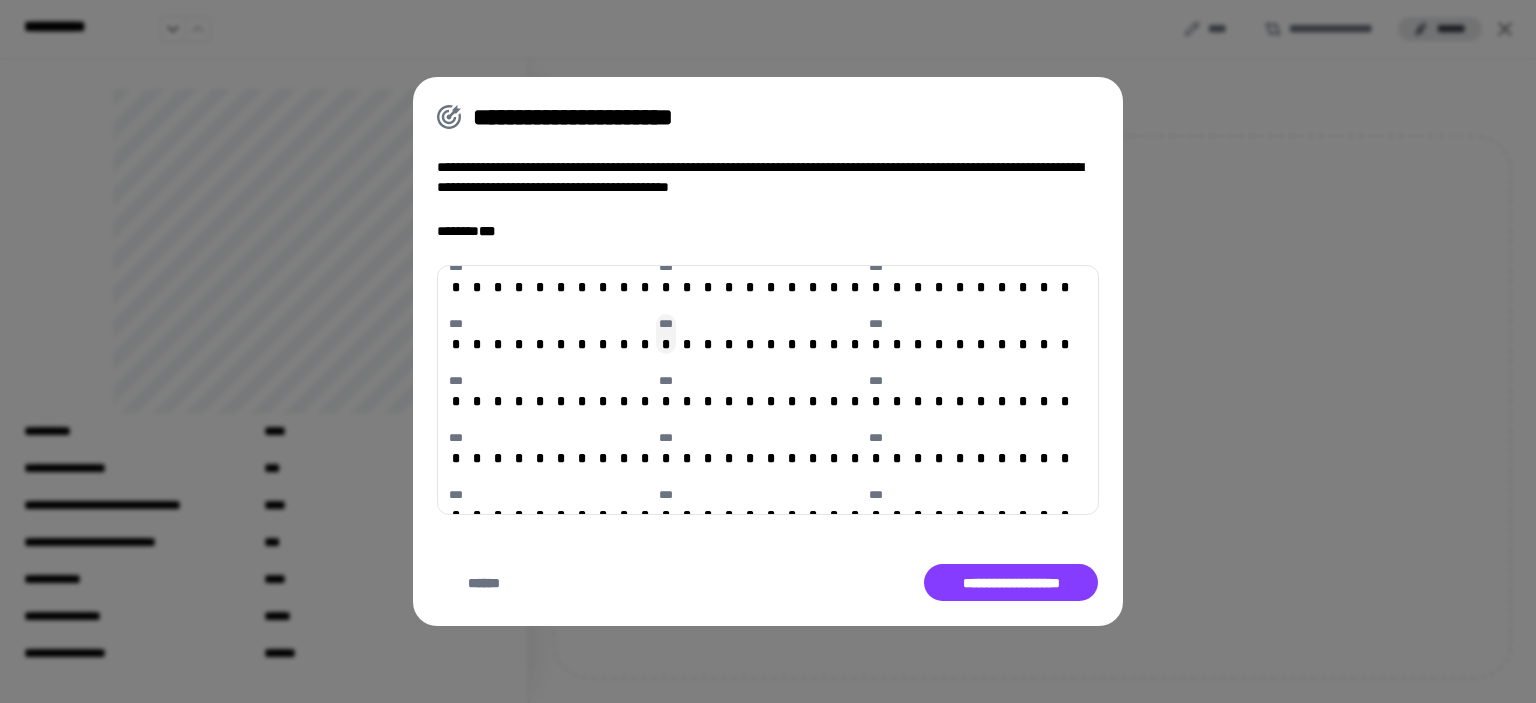click on "*" at bounding box center (666, 344) 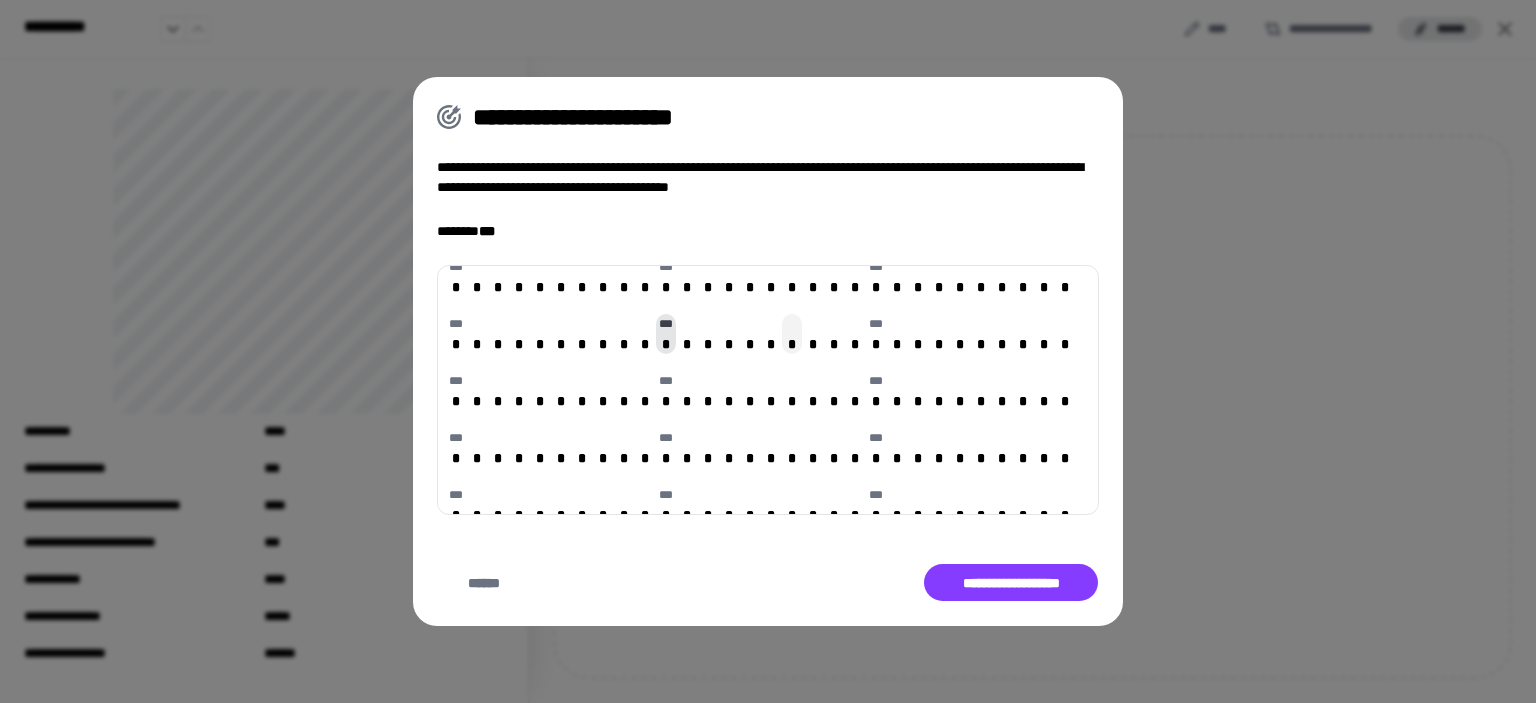type on "***" 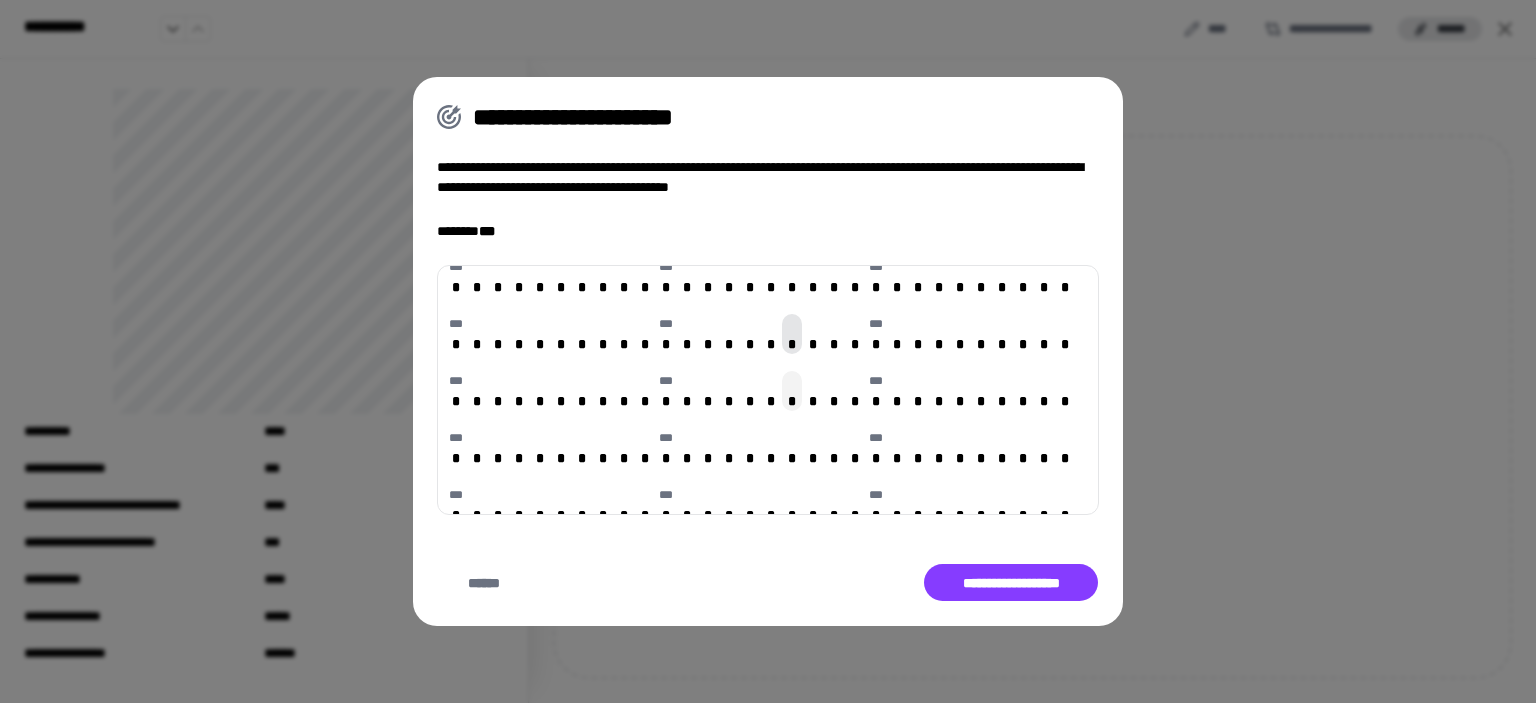 type on "***" 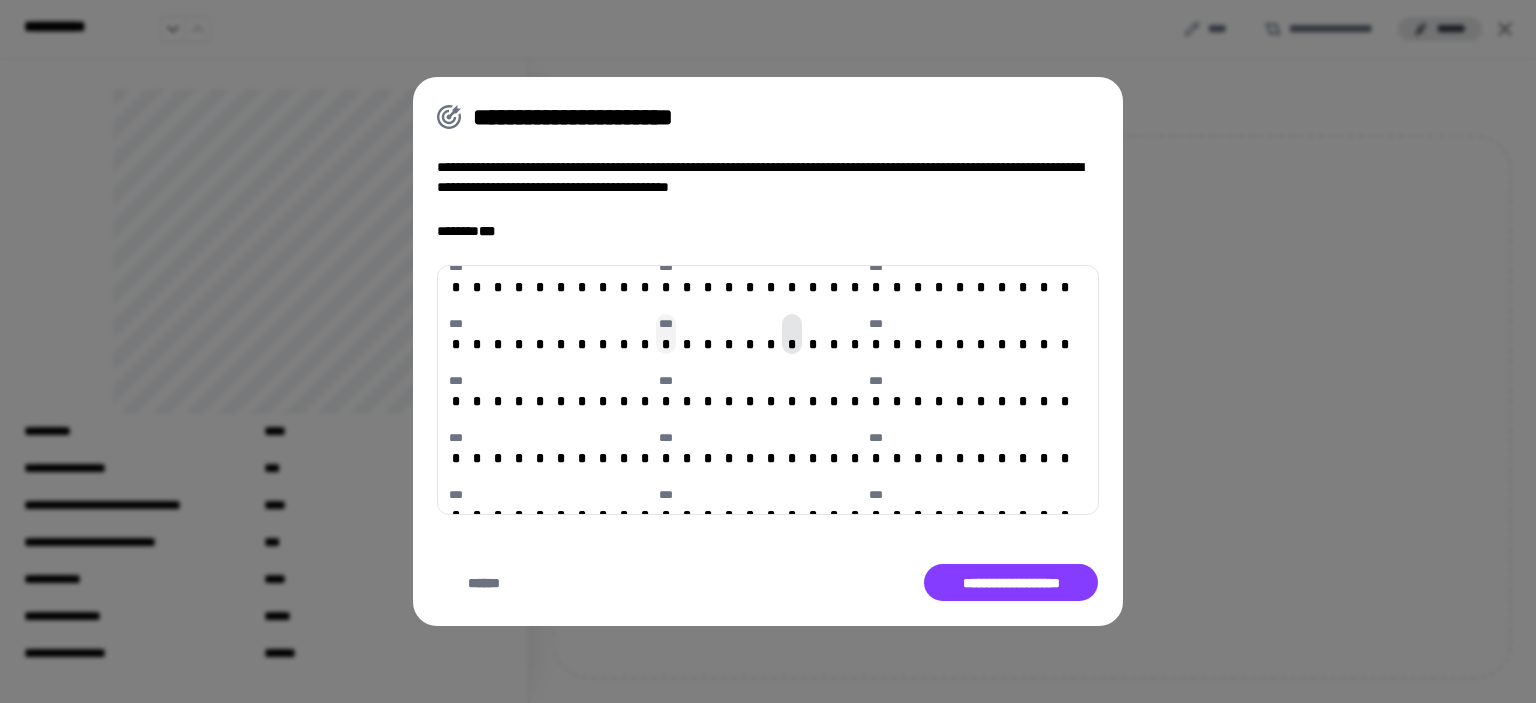 click on "*** *" at bounding box center (666, 334) 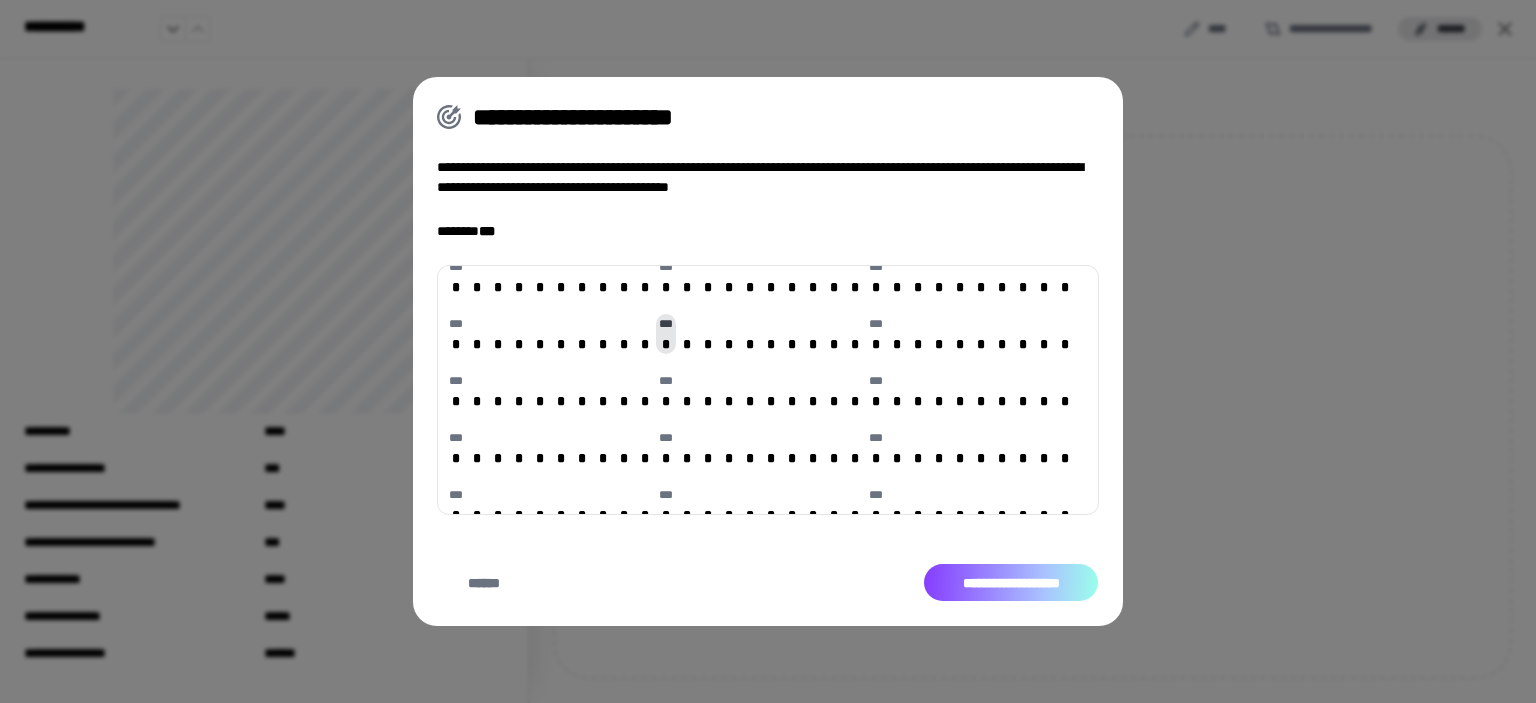 click on "**********" at bounding box center [1011, 583] 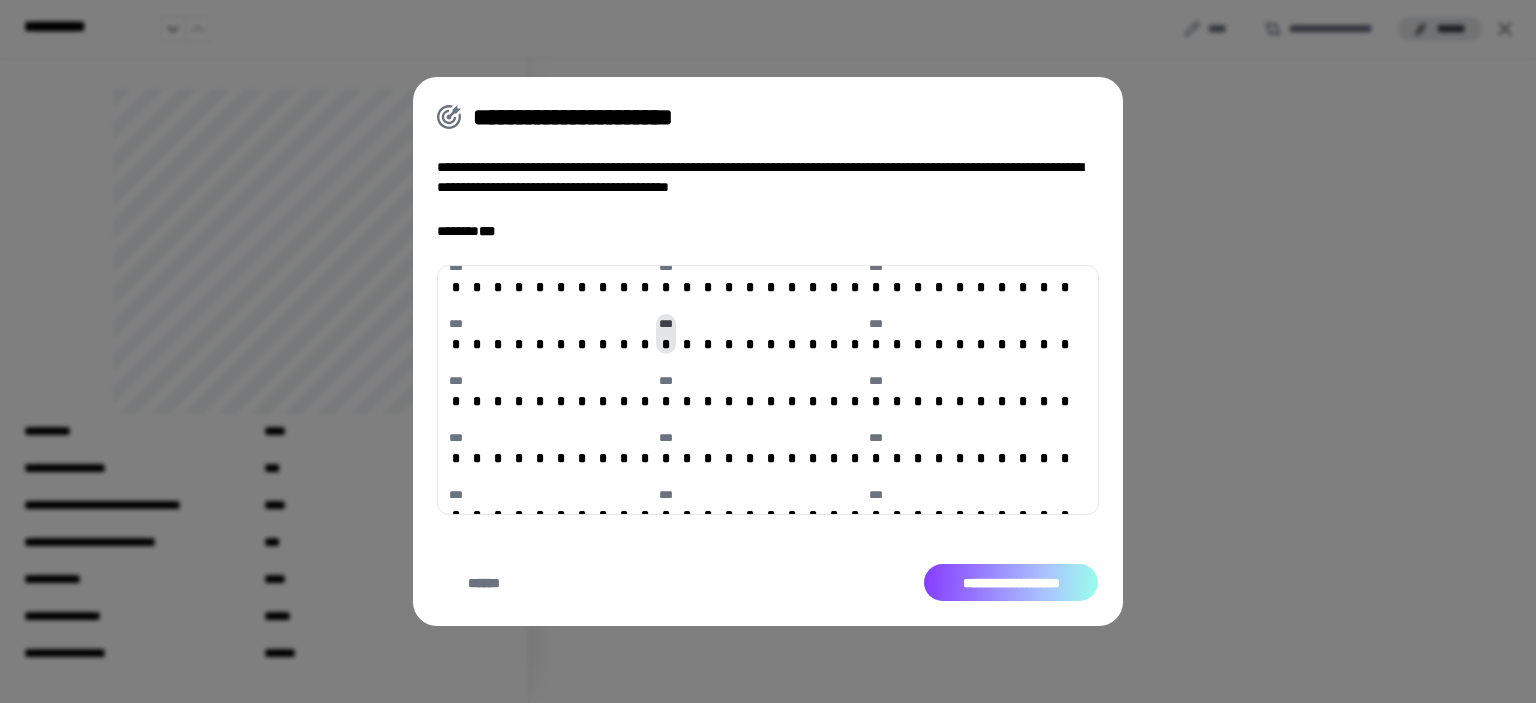 click on "**********" at bounding box center (1011, 583) 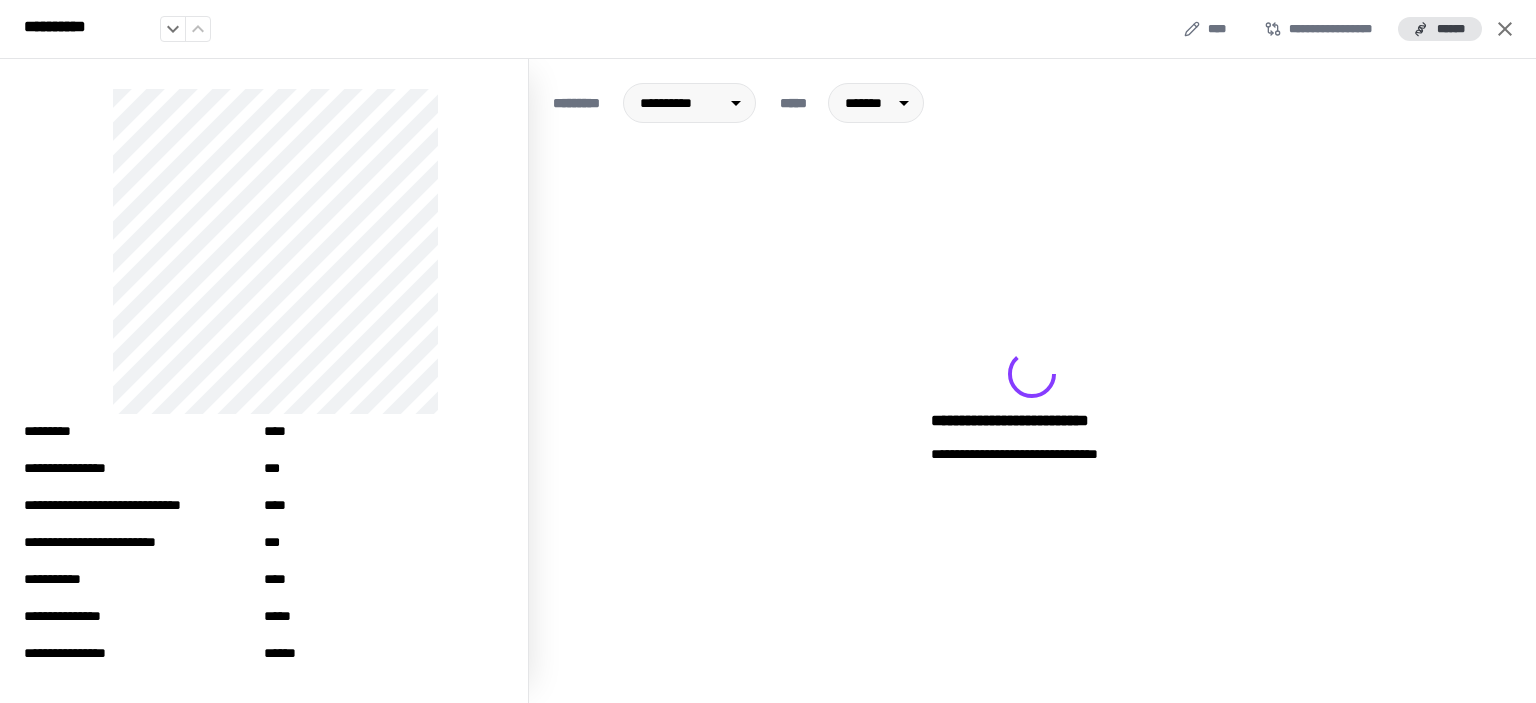 click 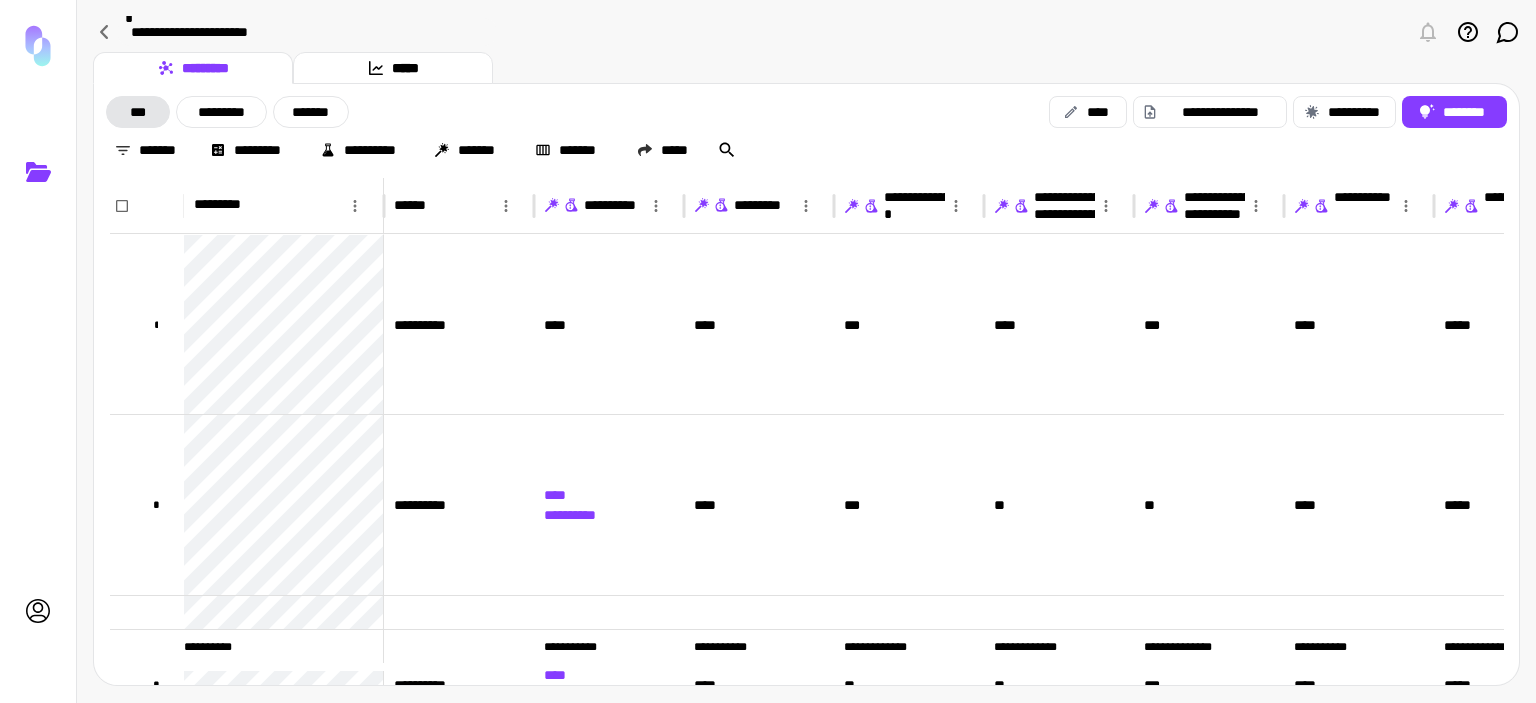 click at bounding box center (1468, 32) 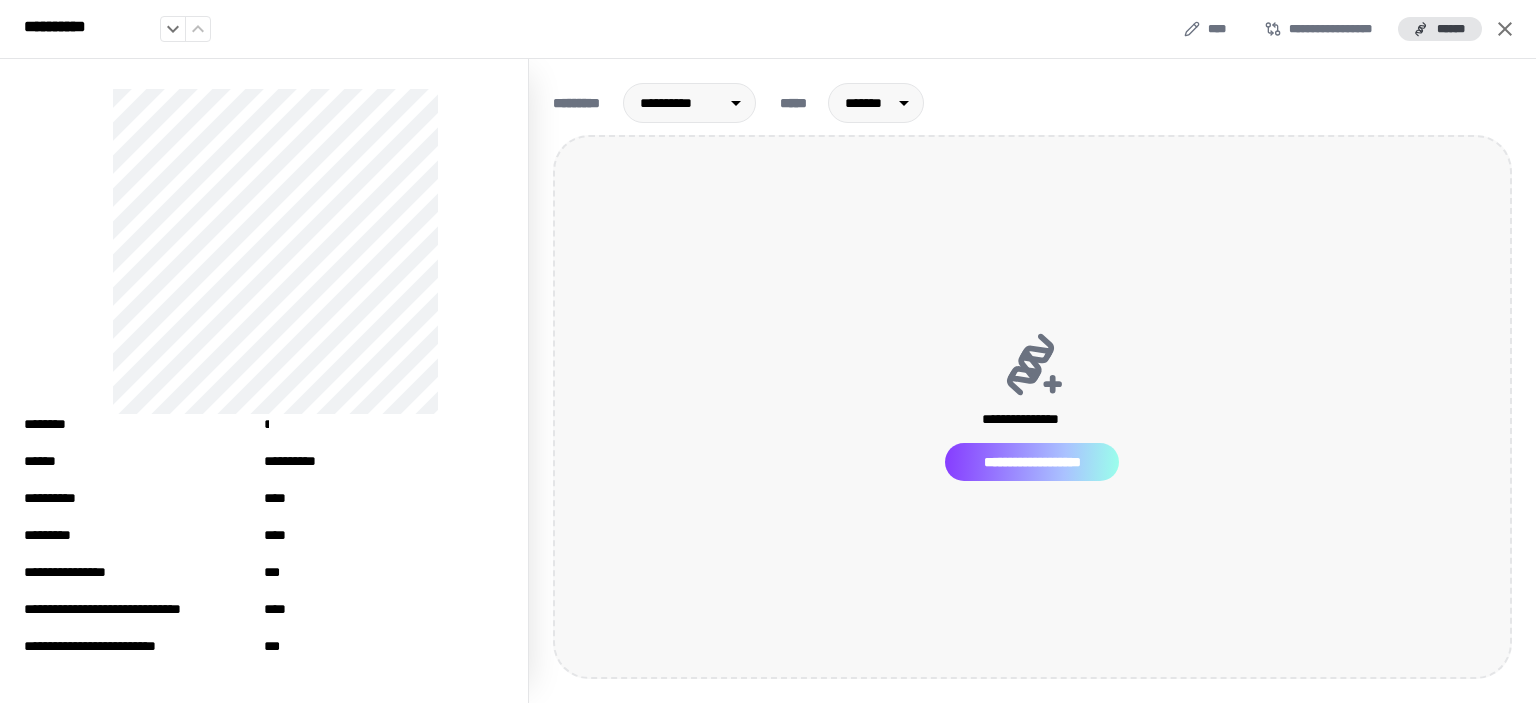 click on "**********" at bounding box center [1032, 462] 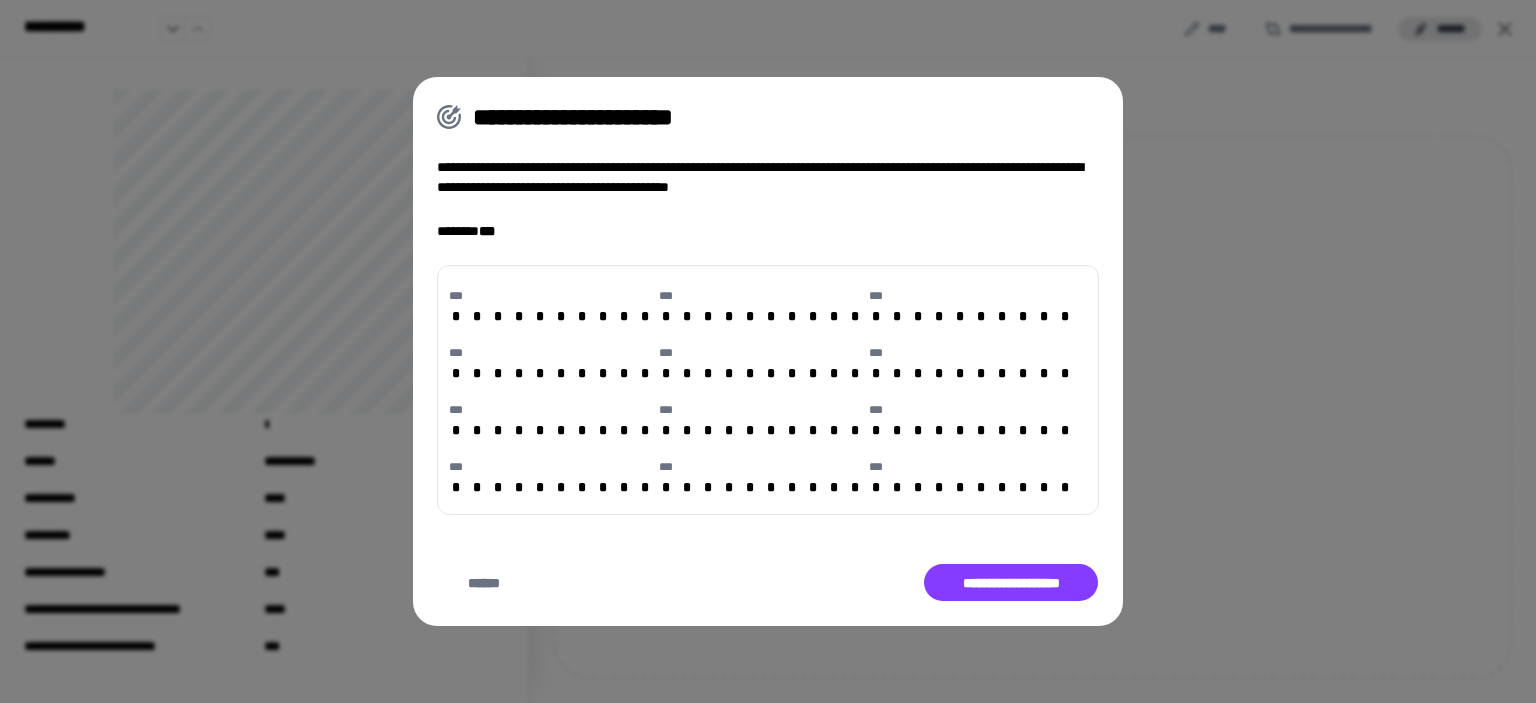 scroll, scrollTop: 1000, scrollLeft: 0, axis: vertical 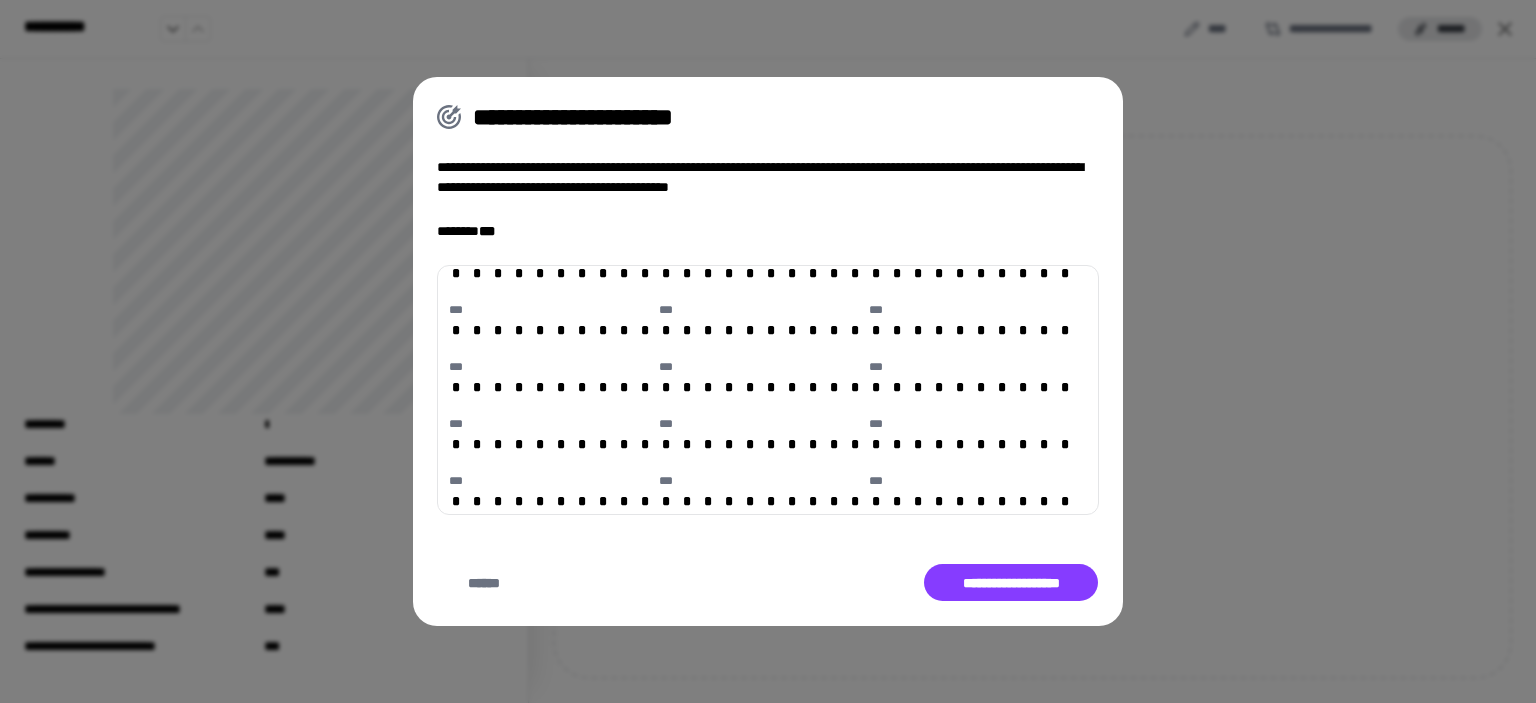 click on "**********" at bounding box center [768, 351] 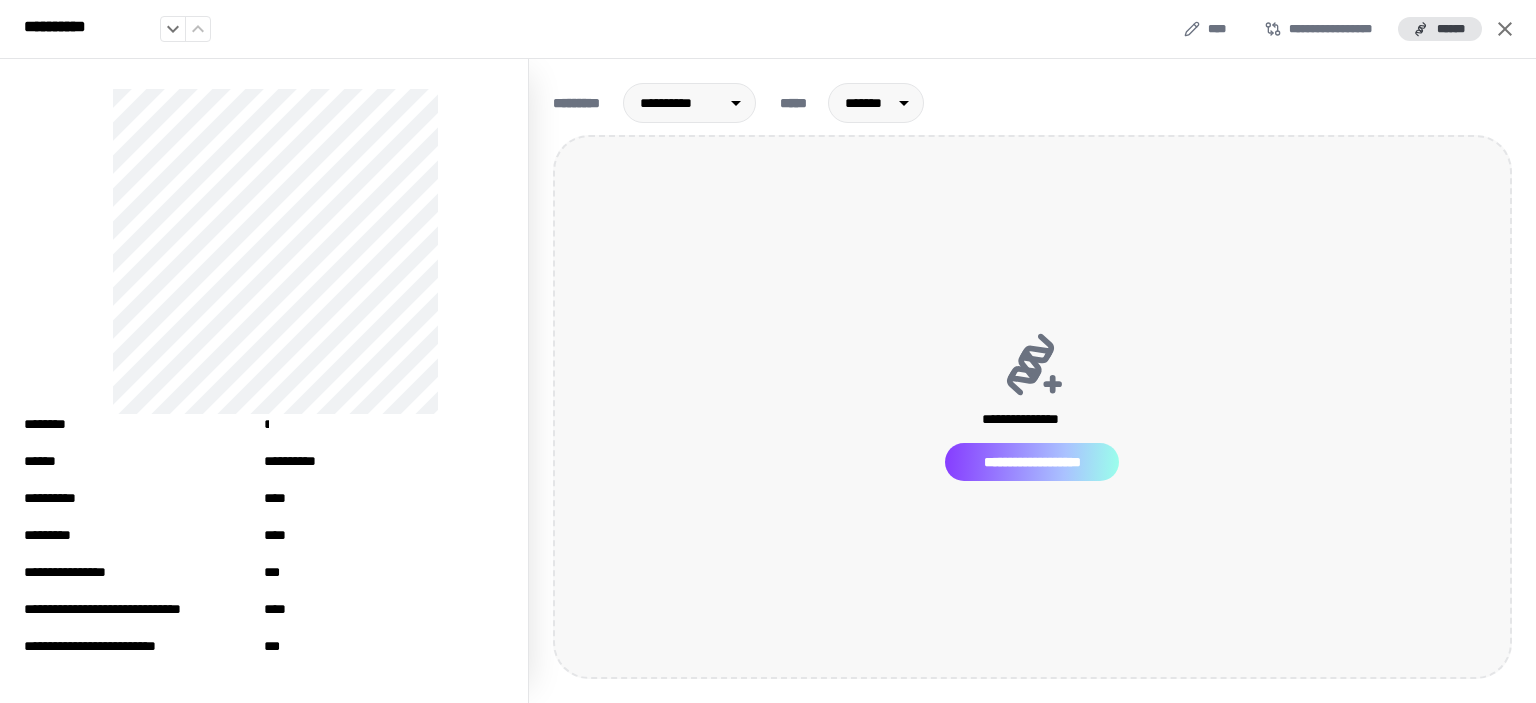 click on "**********" at bounding box center (1032, 462) 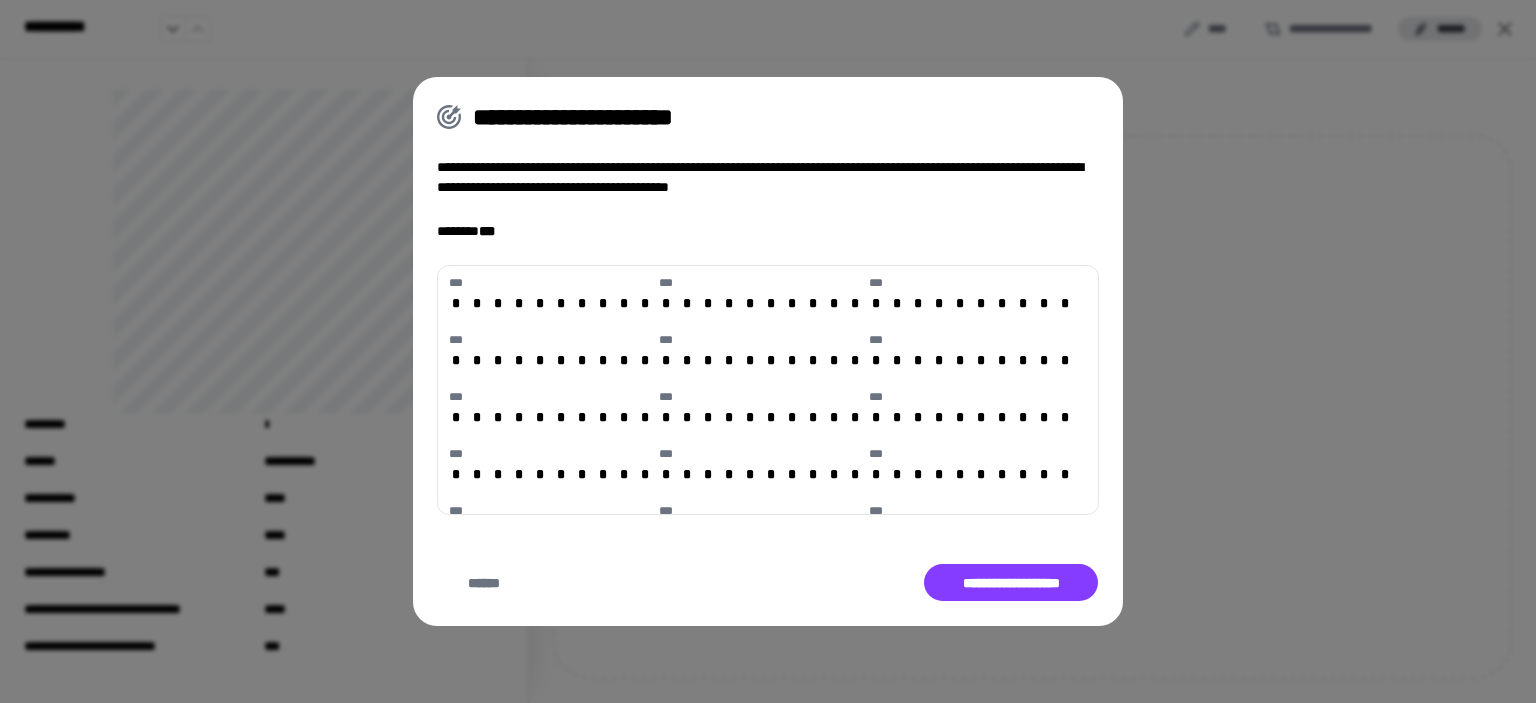 scroll, scrollTop: 600, scrollLeft: 0, axis: vertical 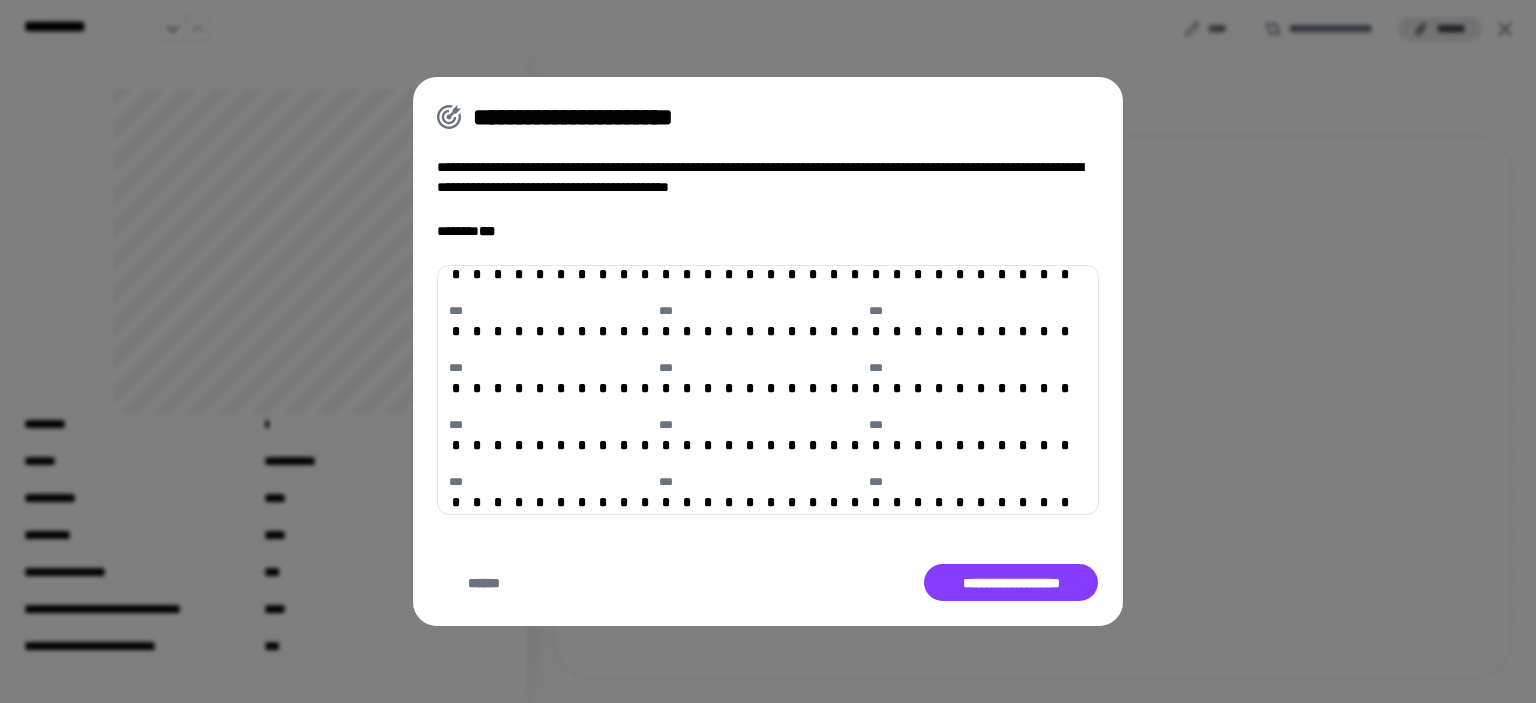 click on "**********" at bounding box center [768, 351] 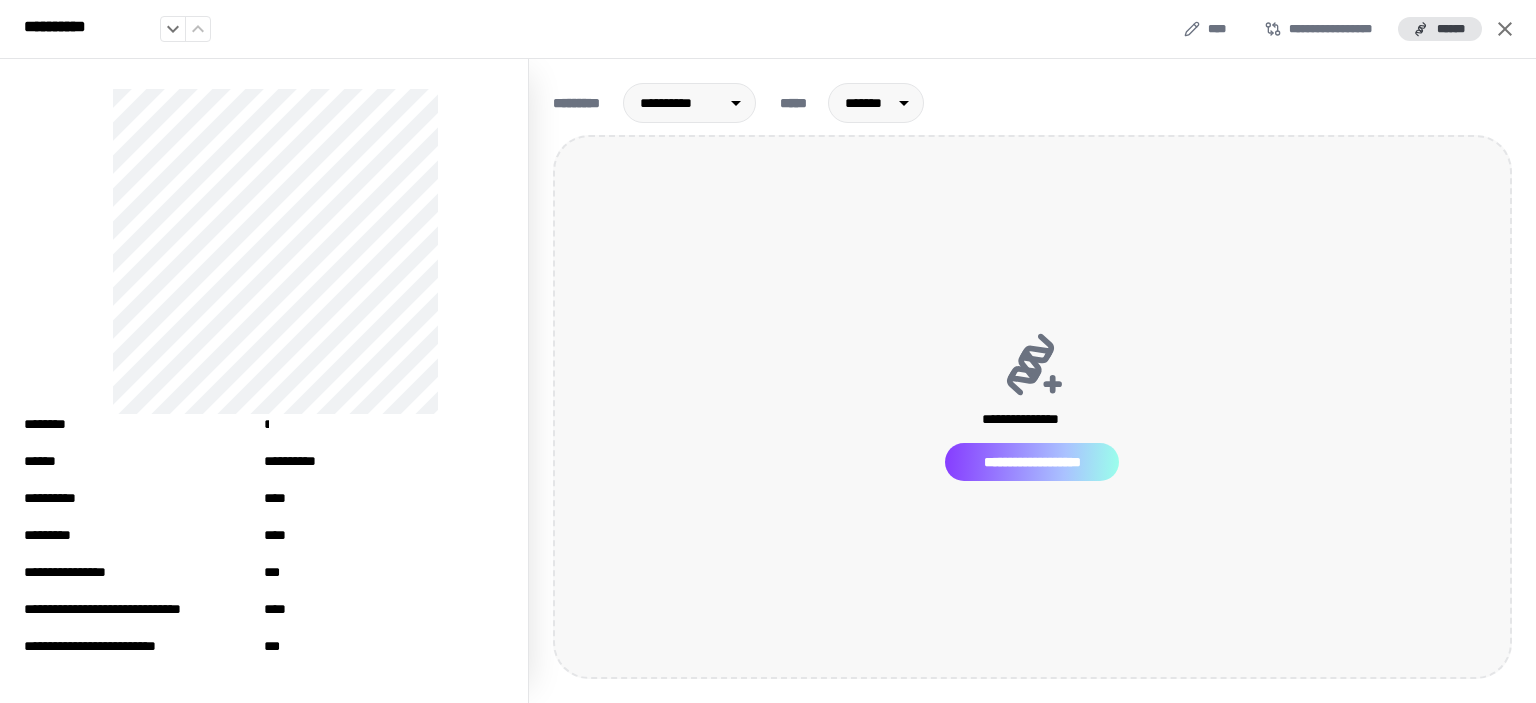 click on "**********" at bounding box center (1032, 462) 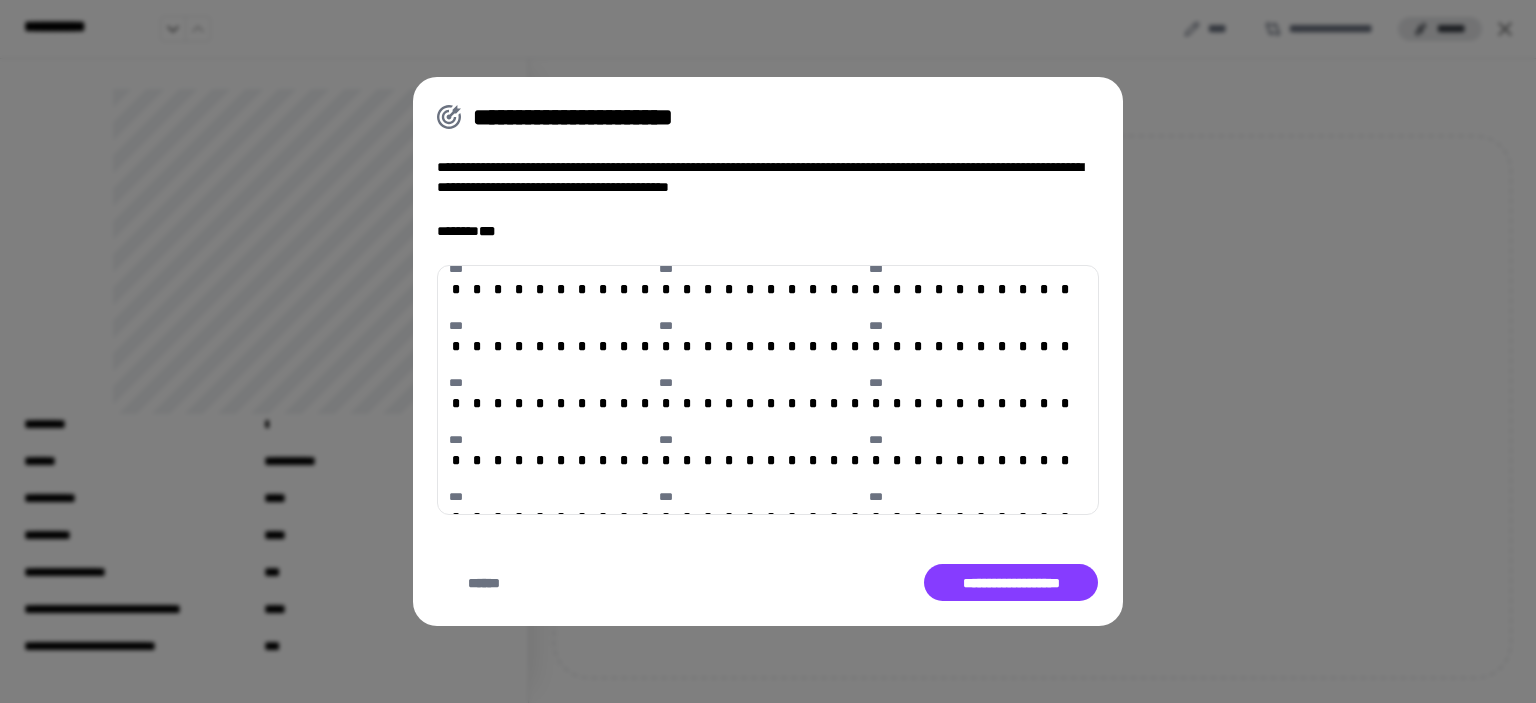 scroll, scrollTop: 1395, scrollLeft: 0, axis: vertical 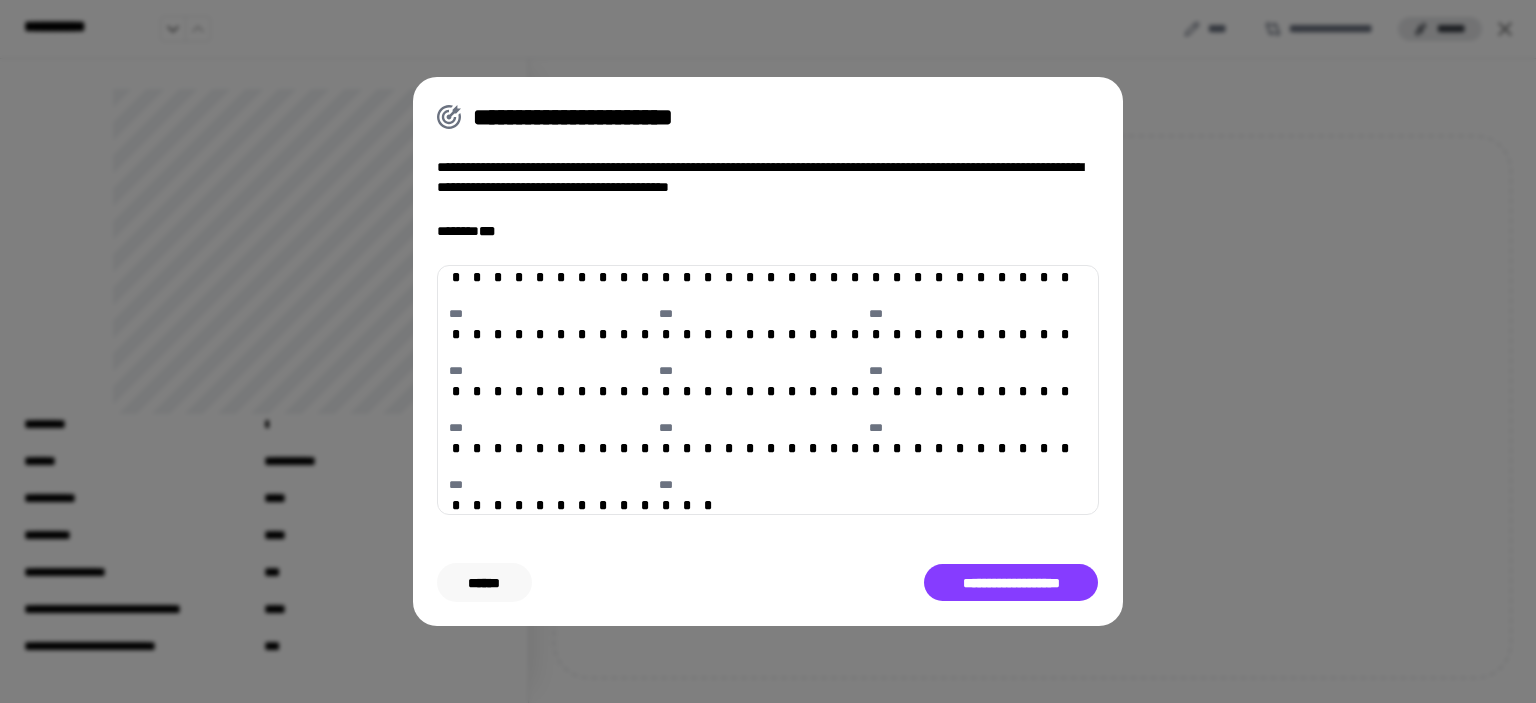 click on "******" at bounding box center (484, 583) 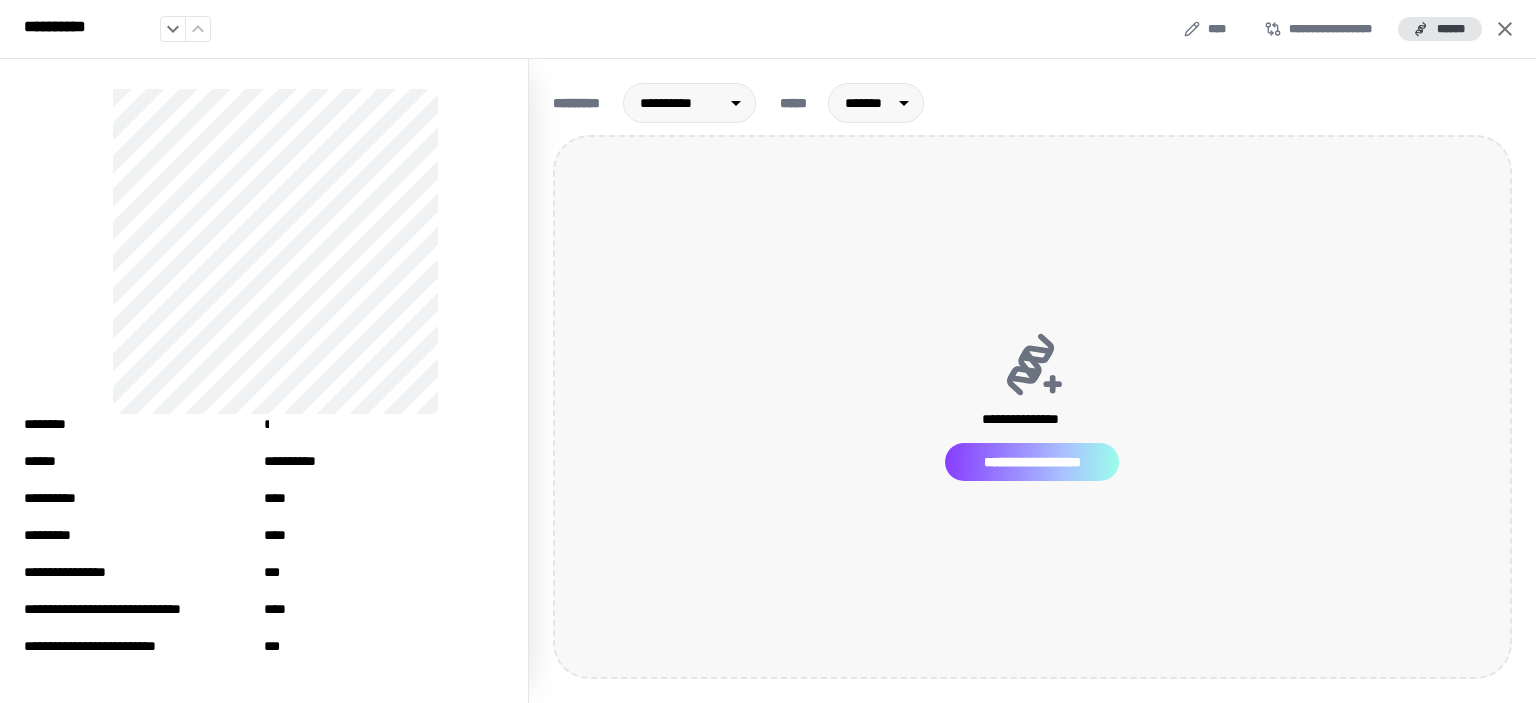 click on "**********" at bounding box center [1032, 462] 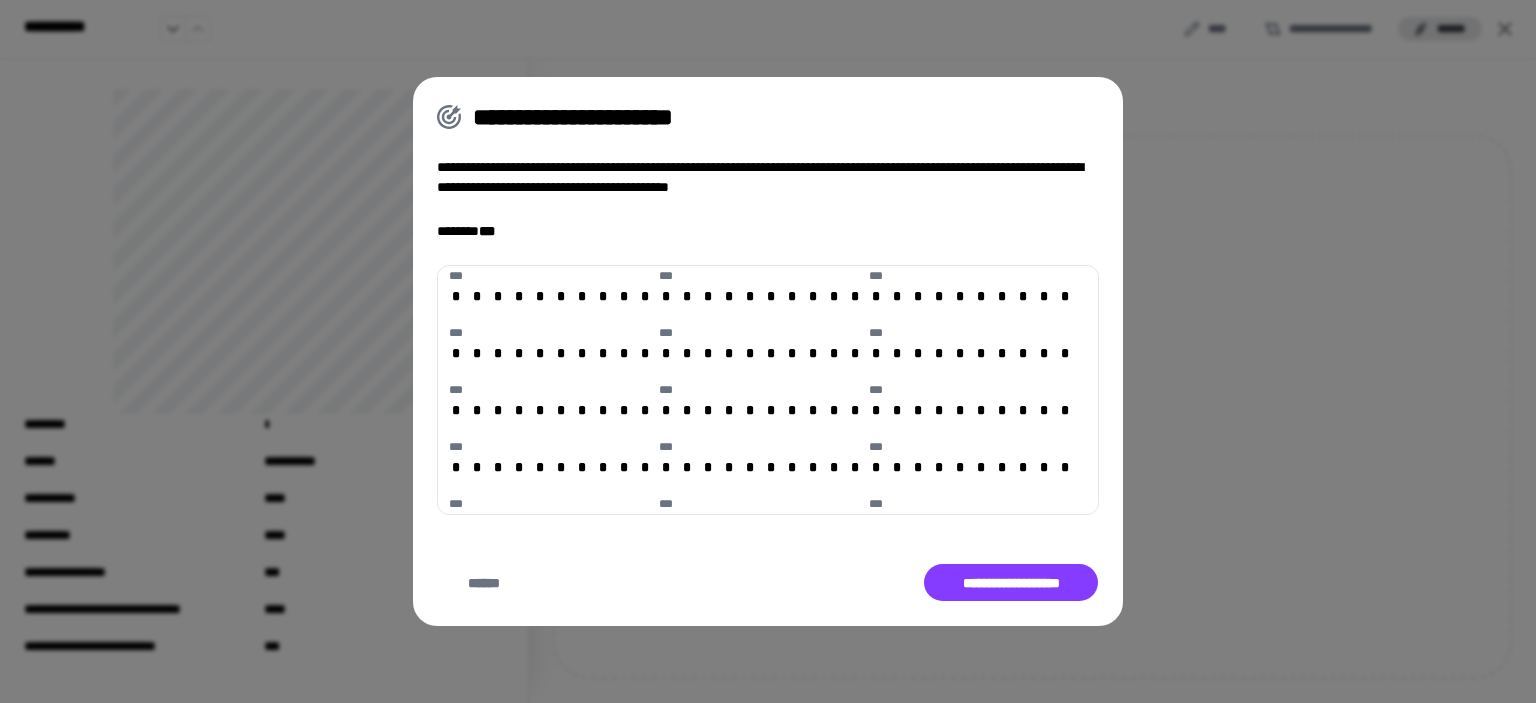 scroll, scrollTop: 1395, scrollLeft: 0, axis: vertical 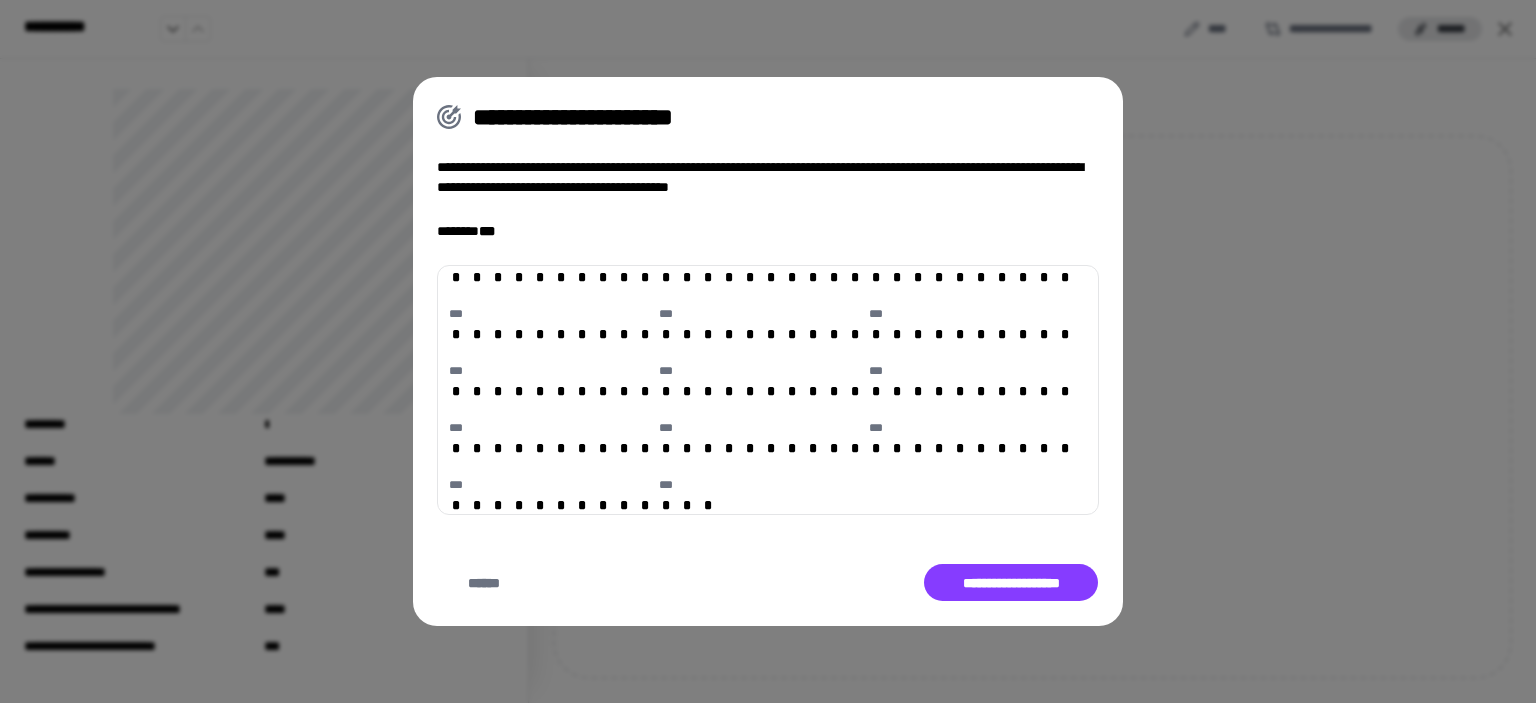 click on "**********" at bounding box center (768, 351) 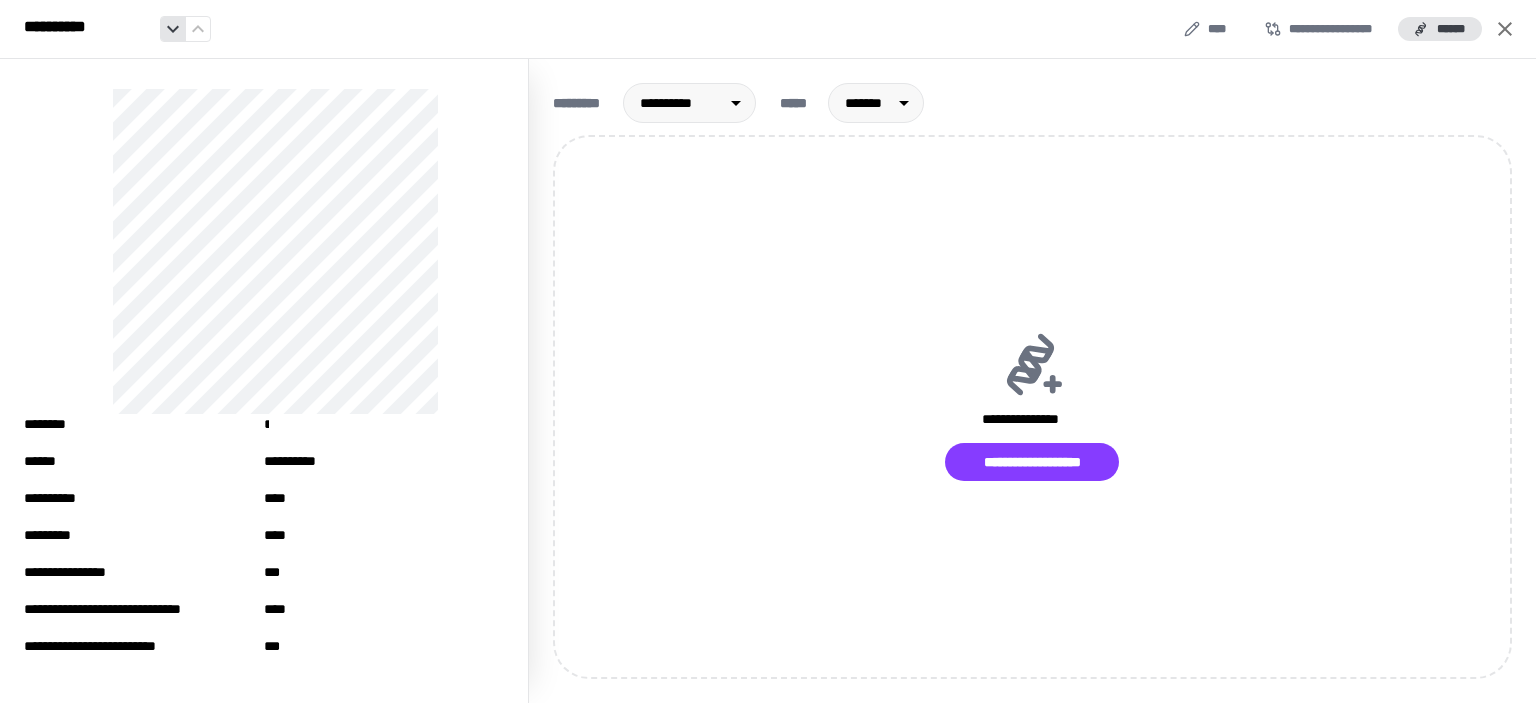click 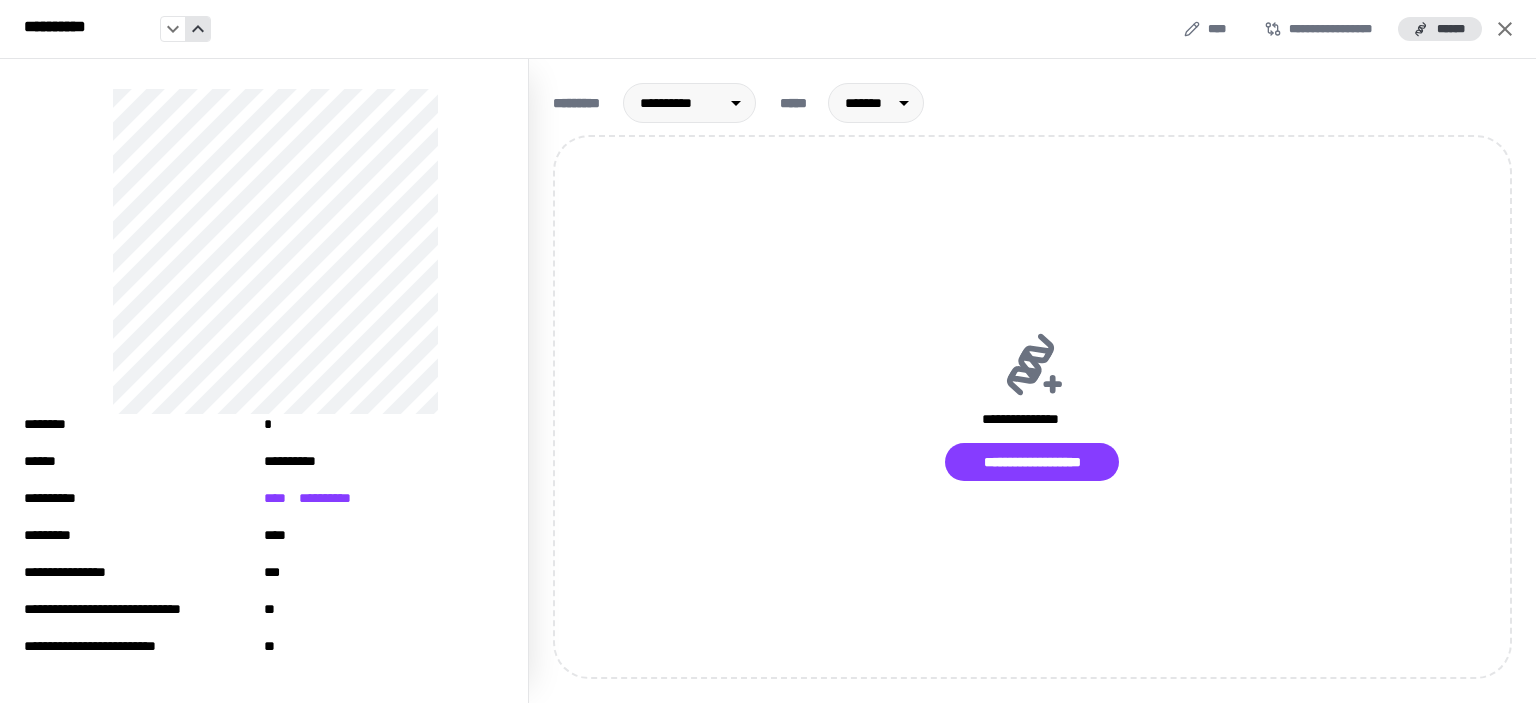 click 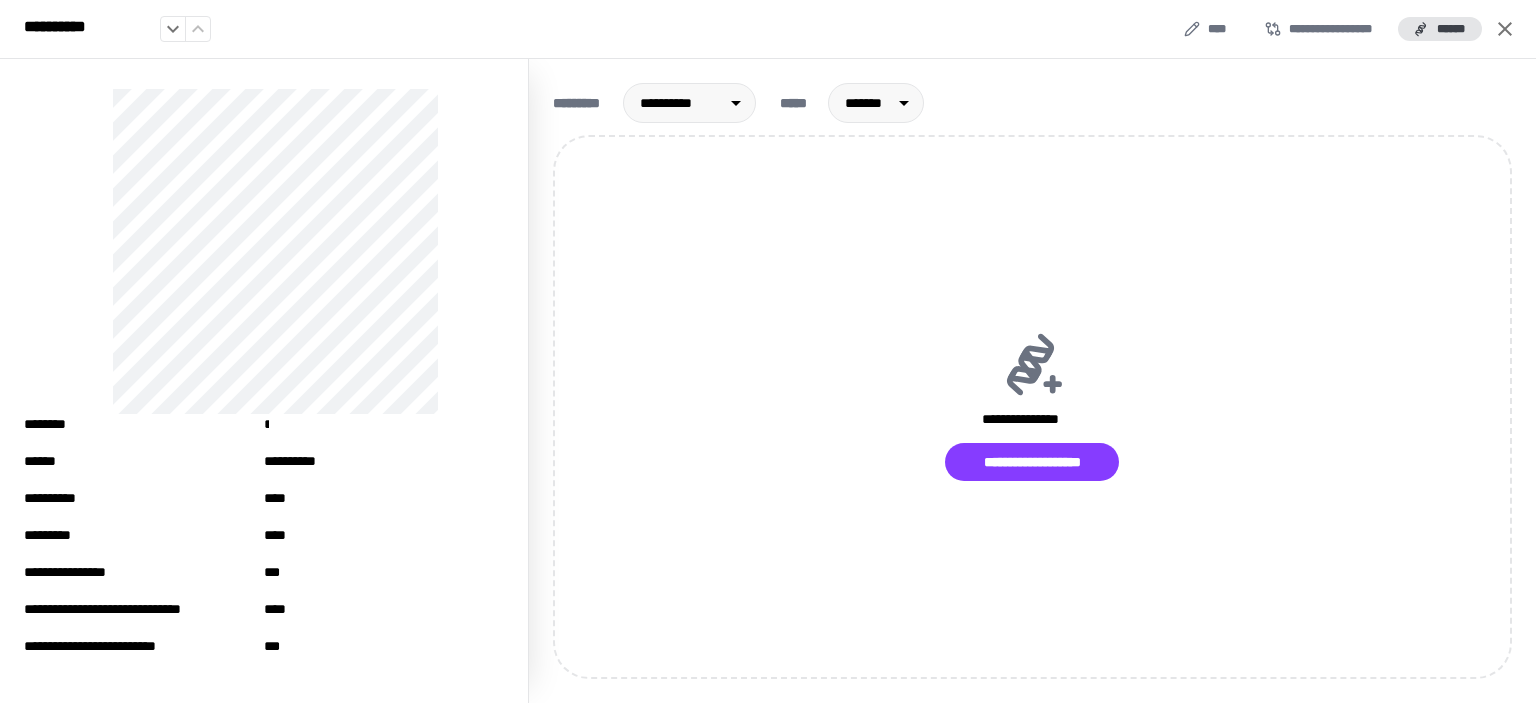 click 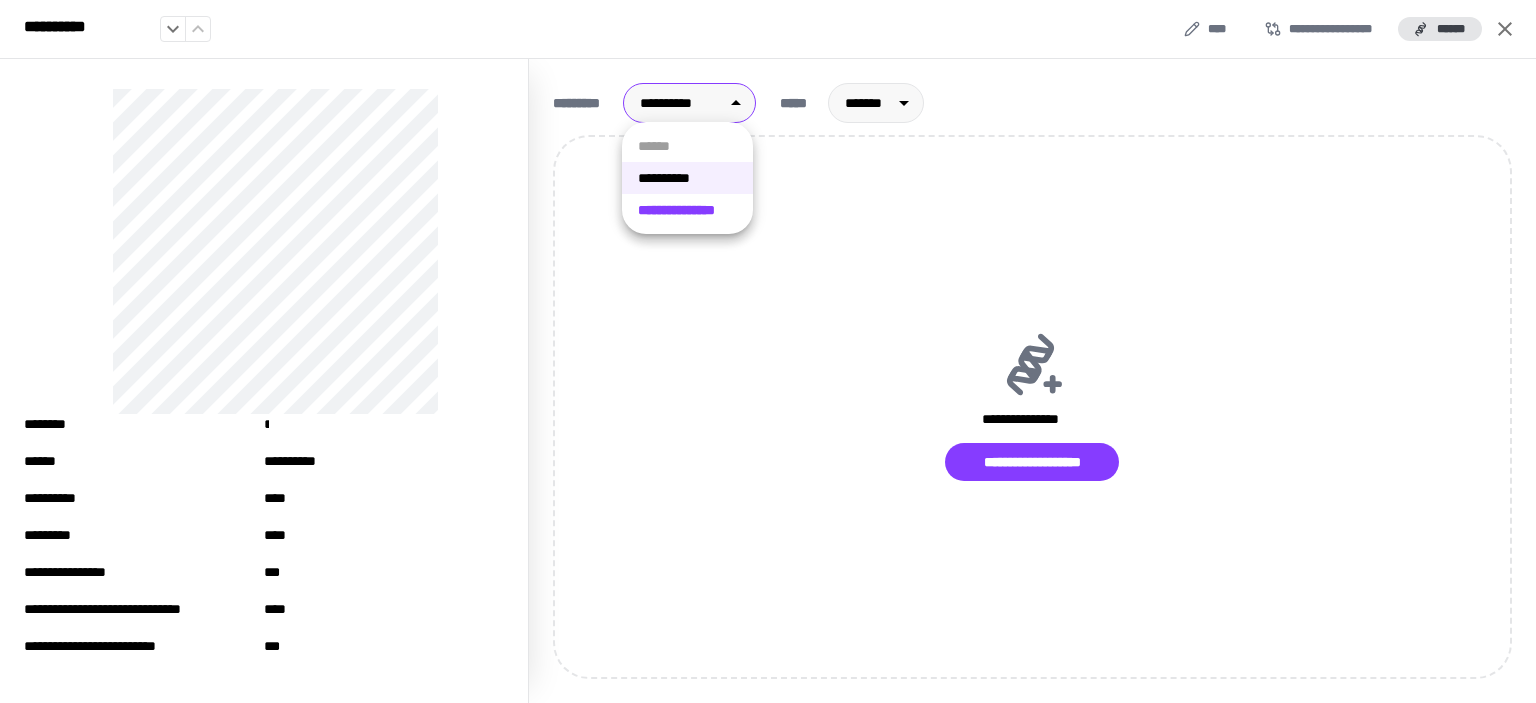 click on "**********" at bounding box center [768, 351] 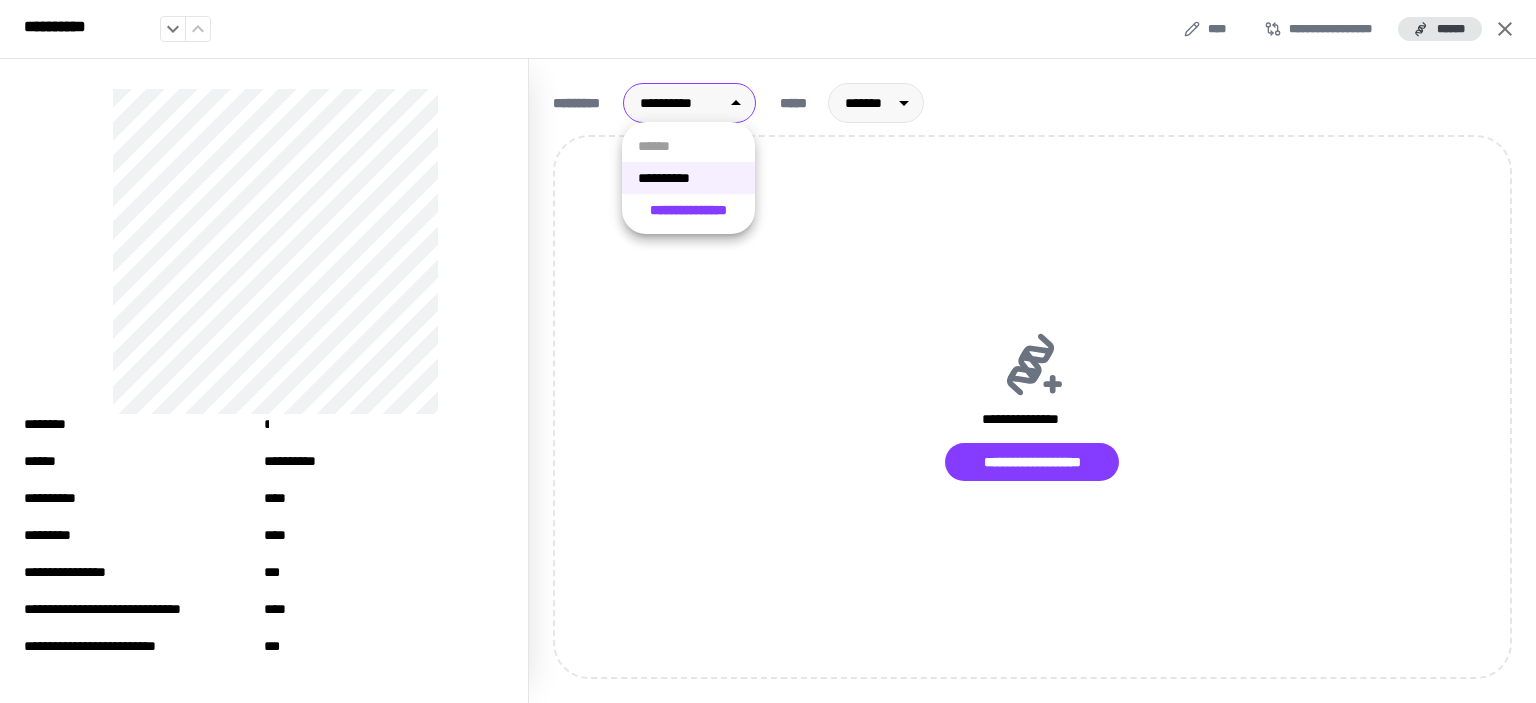 click on "**********" at bounding box center (688, 210) 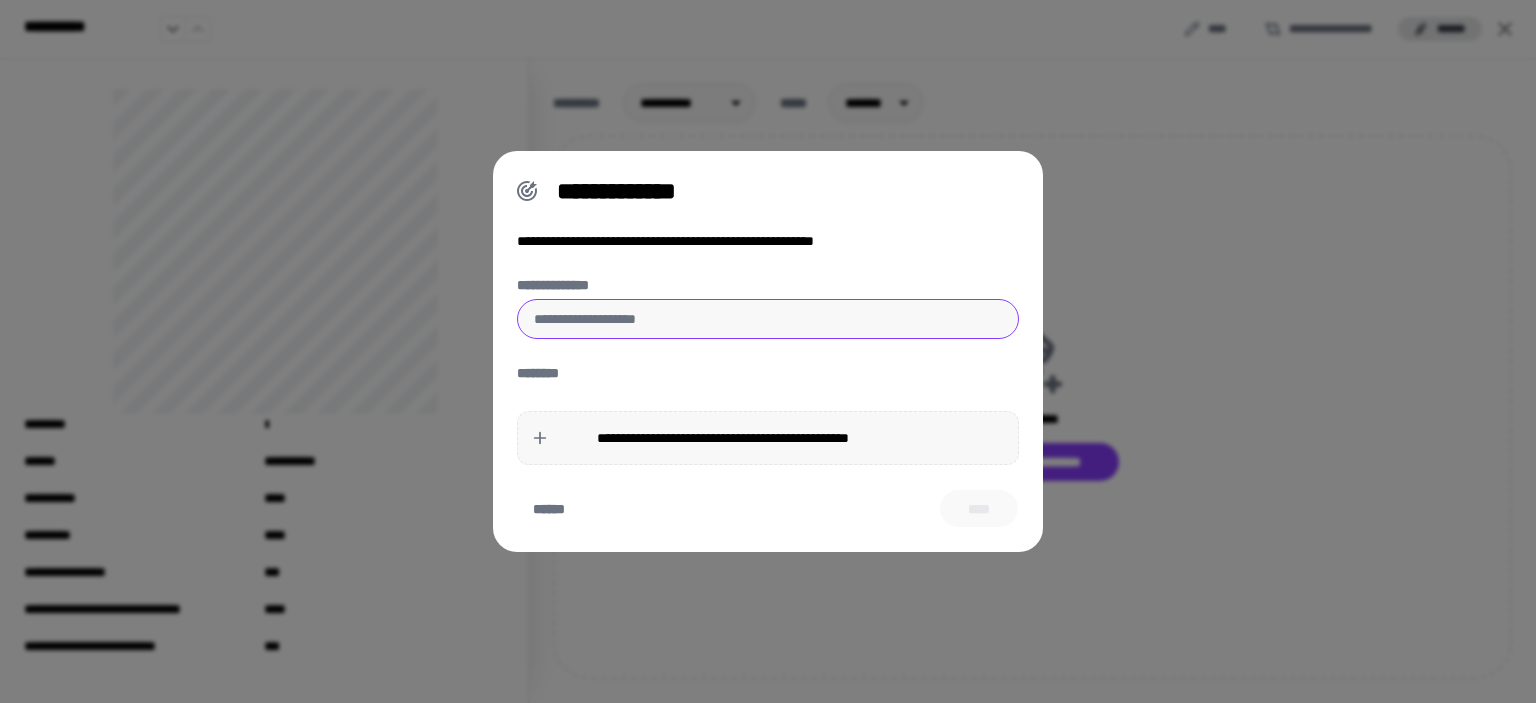 click on "**********" at bounding box center [768, 319] 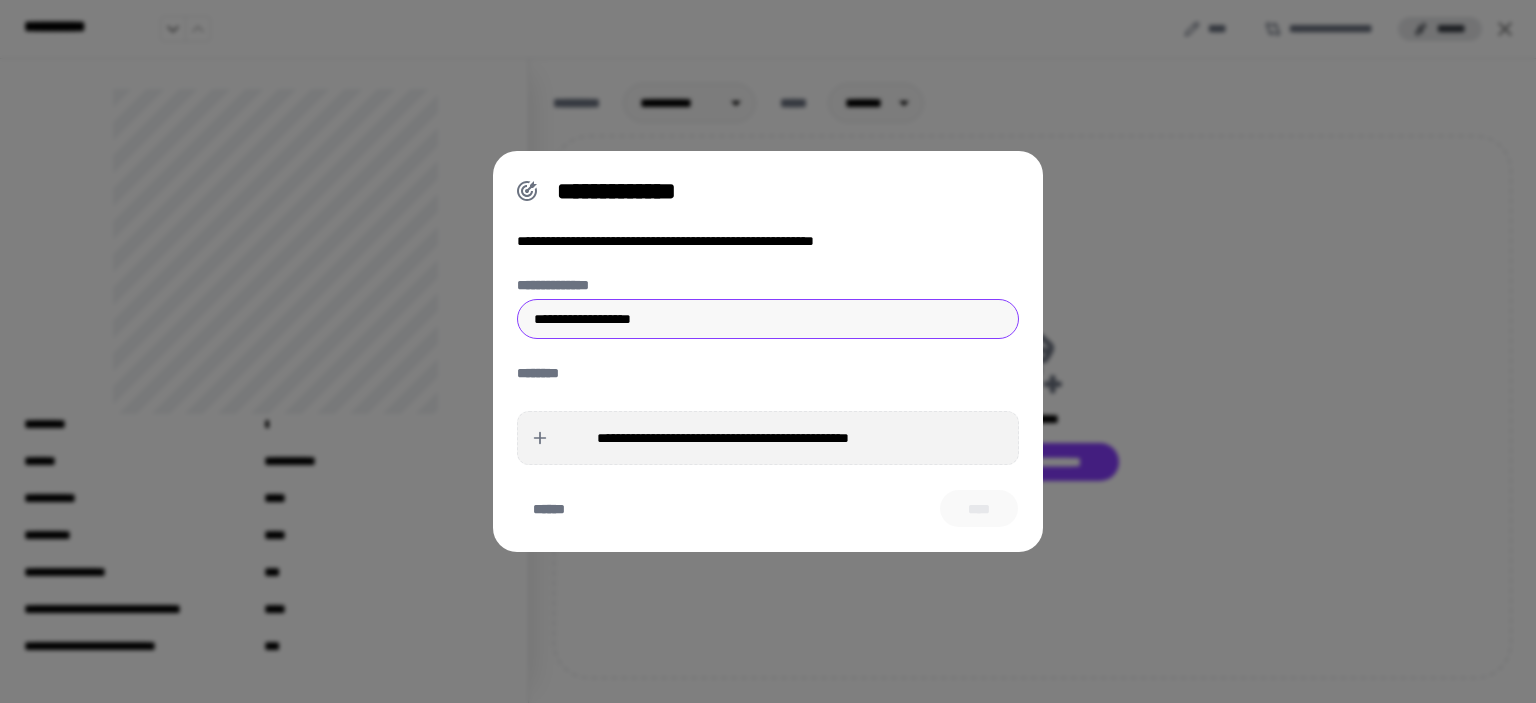 type on "**********" 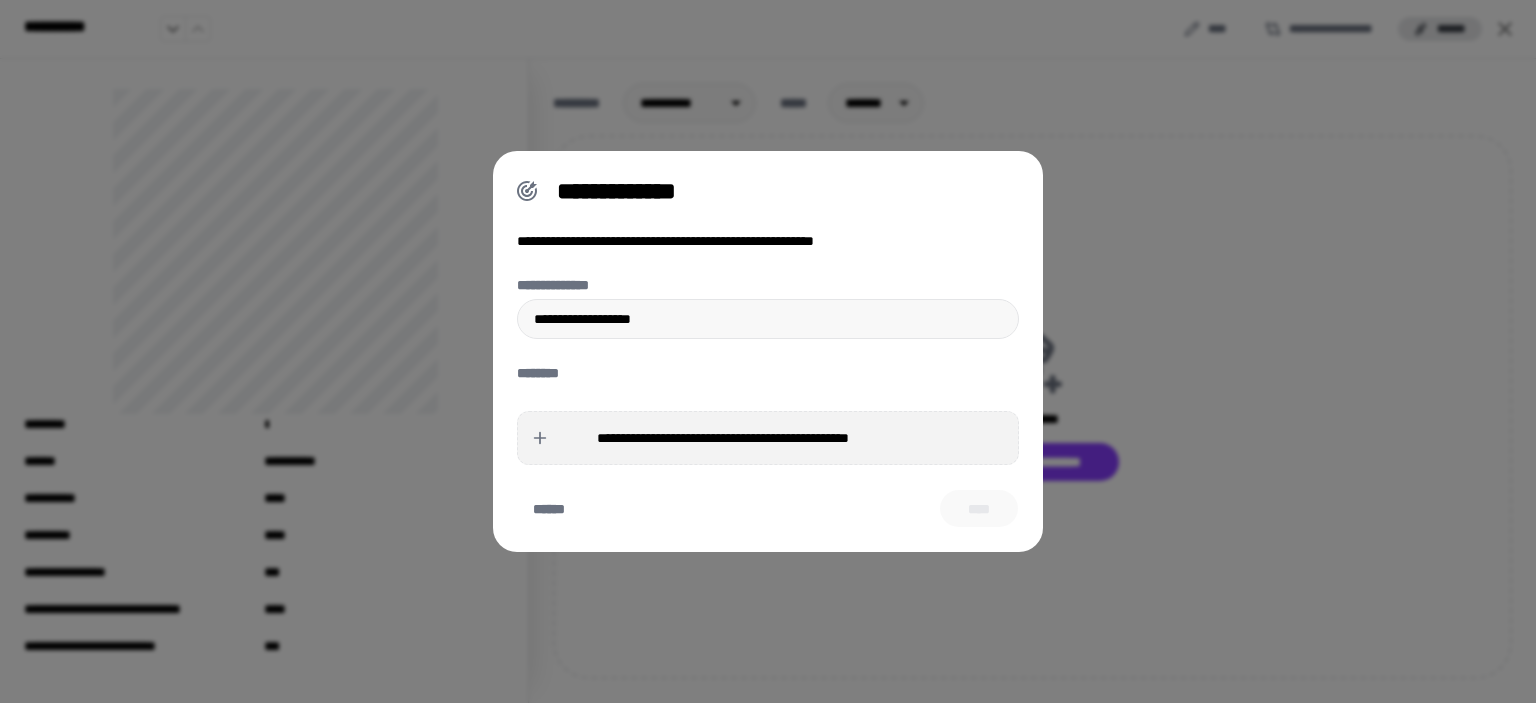 click on "**********" at bounding box center [768, 438] 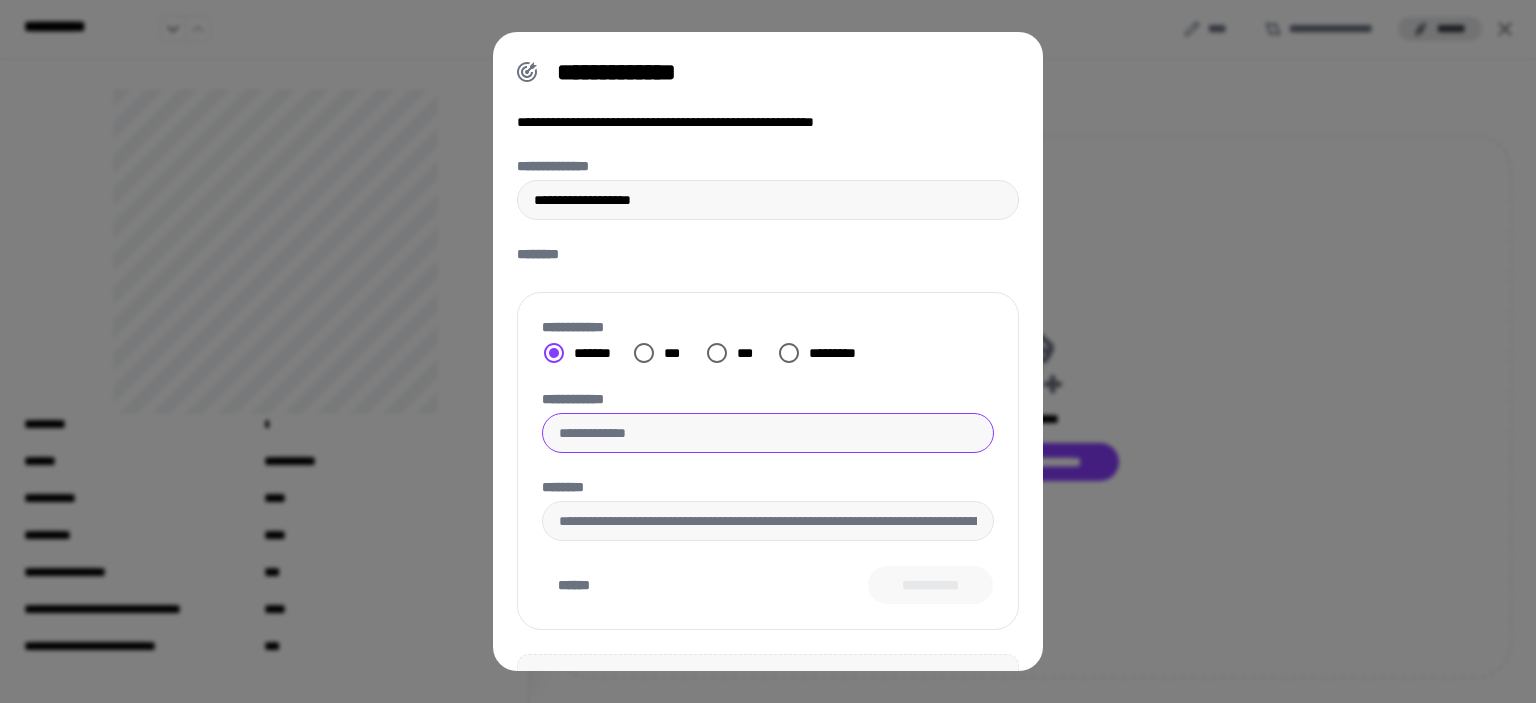 click on "**********" at bounding box center [768, 433] 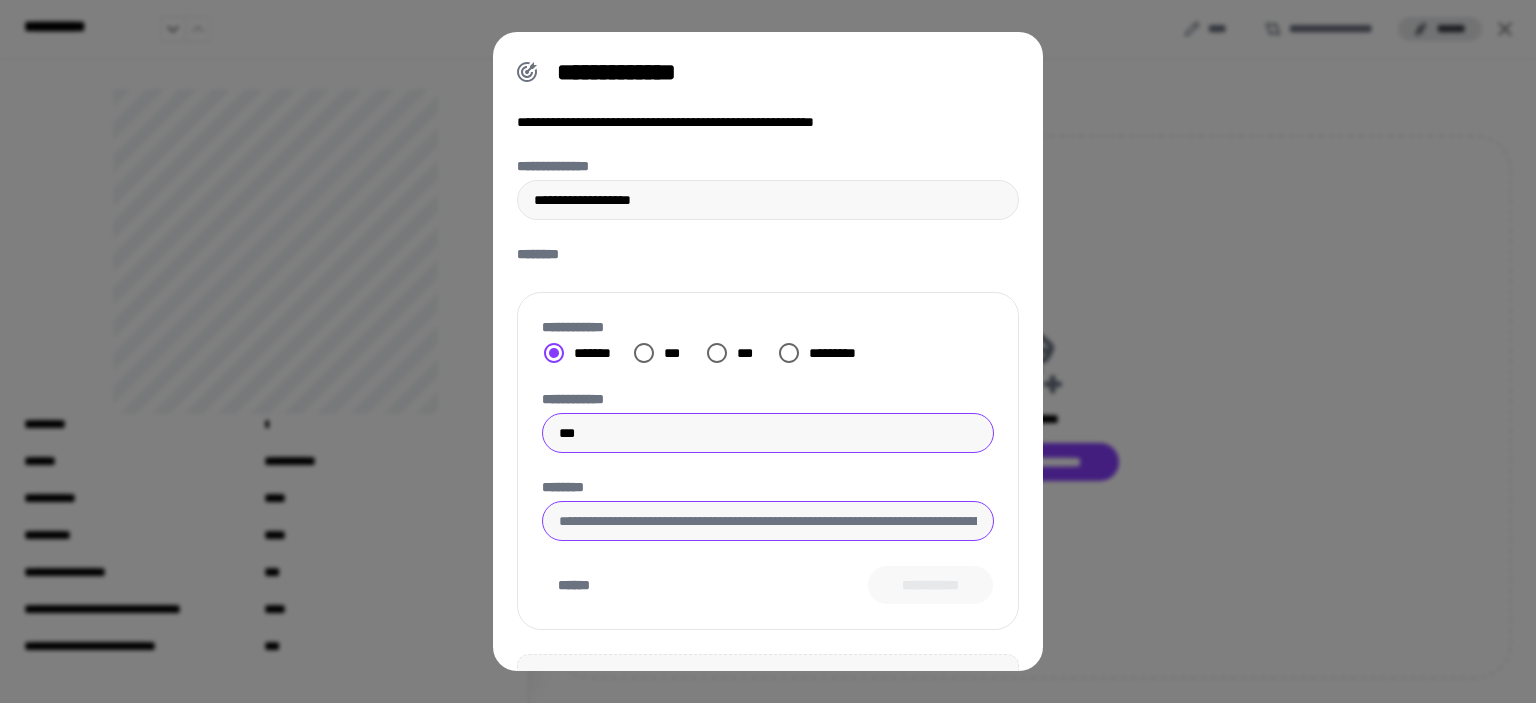 type on "***" 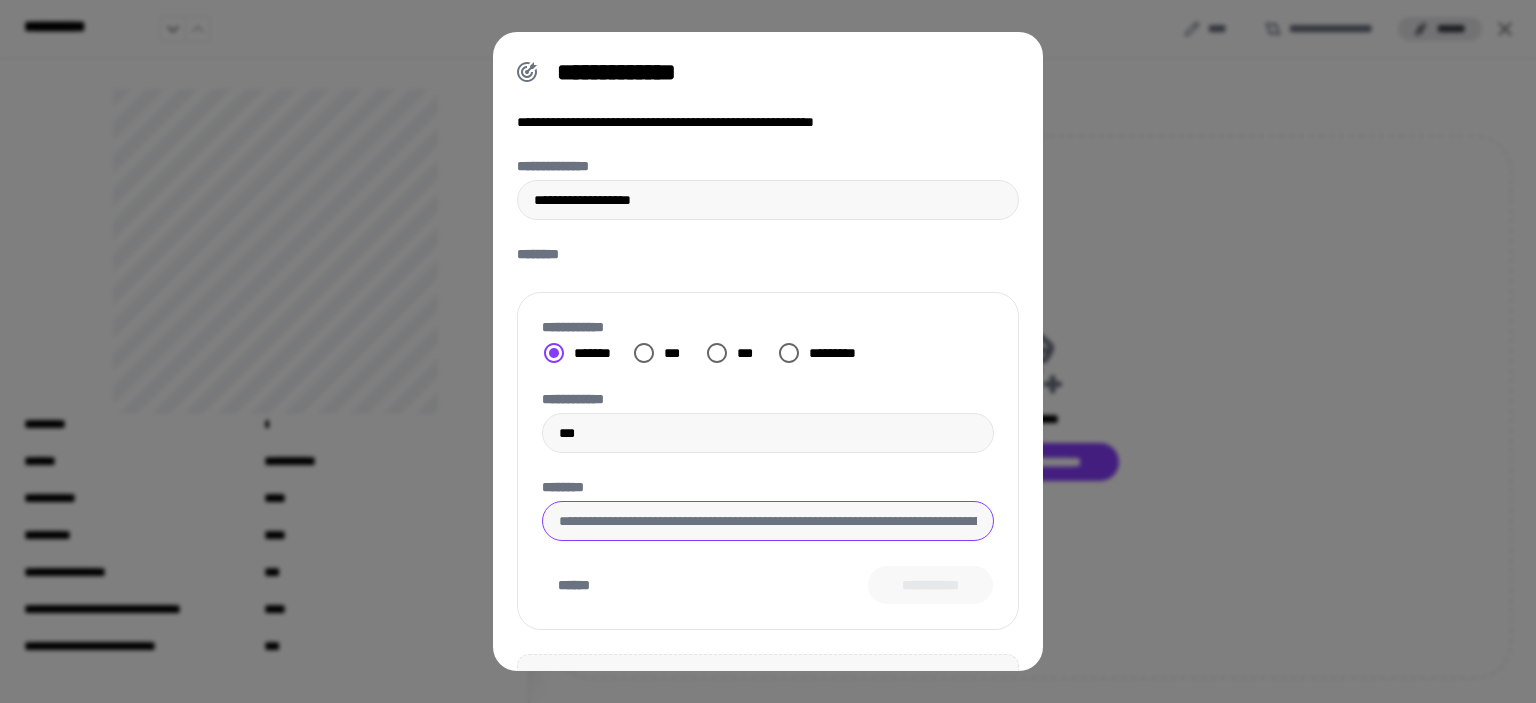 click on "********" at bounding box center (768, 521) 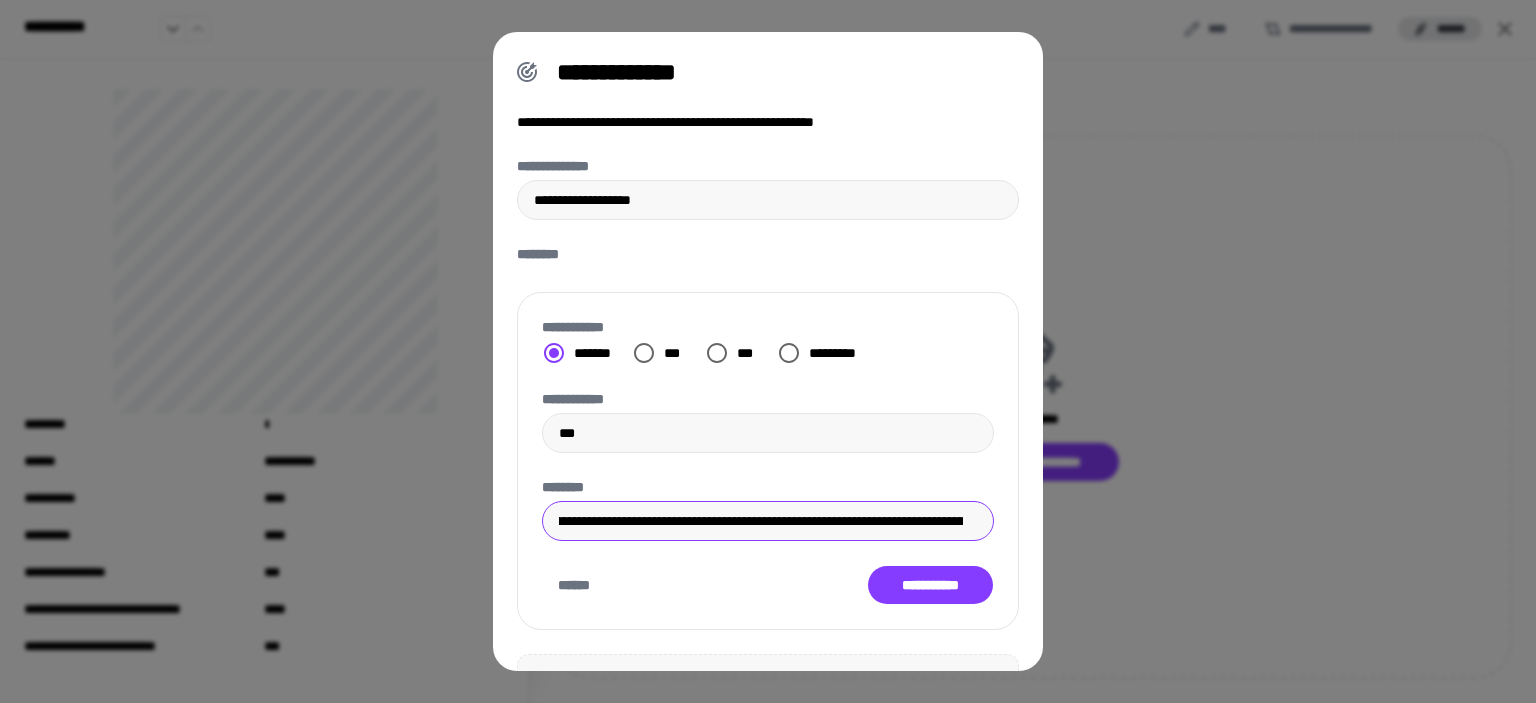scroll, scrollTop: 0, scrollLeft: 0, axis: both 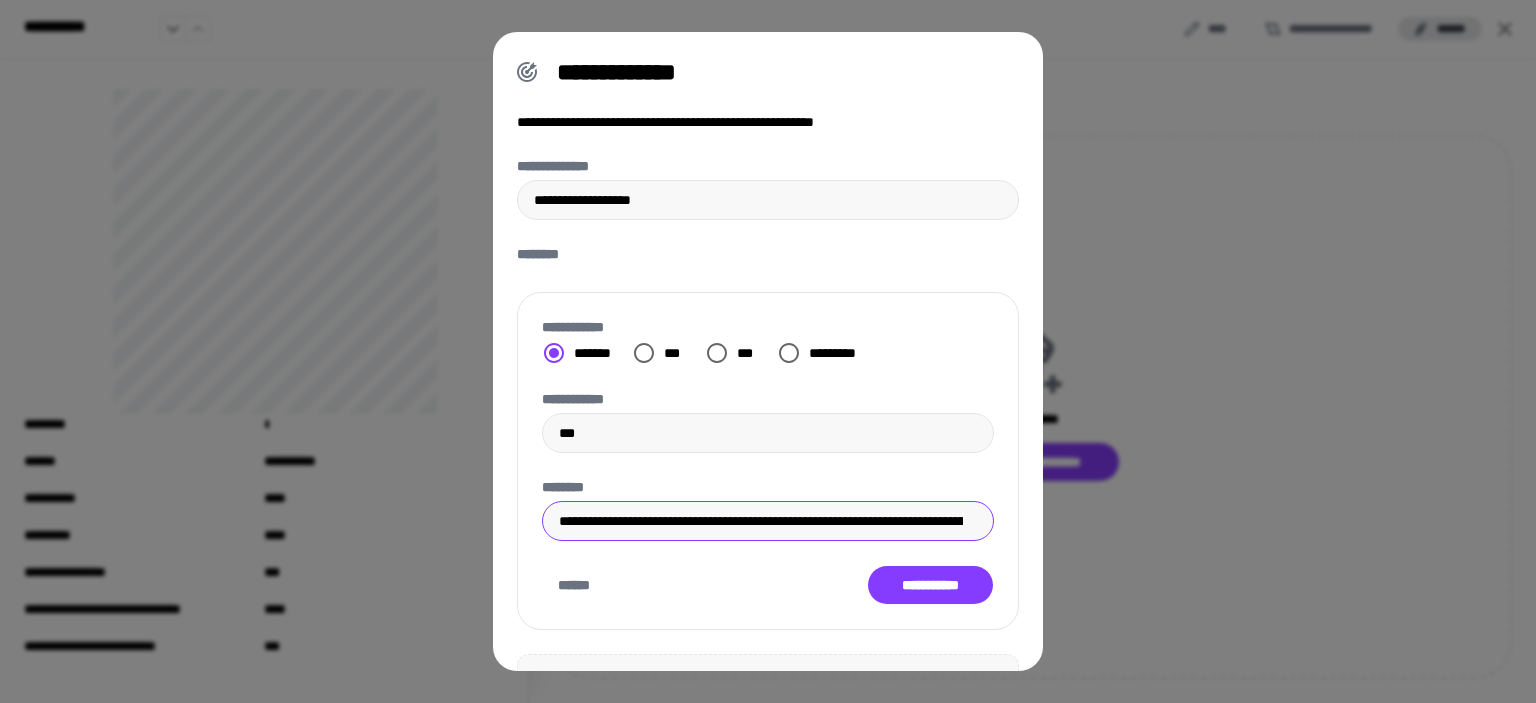 type on "**********" 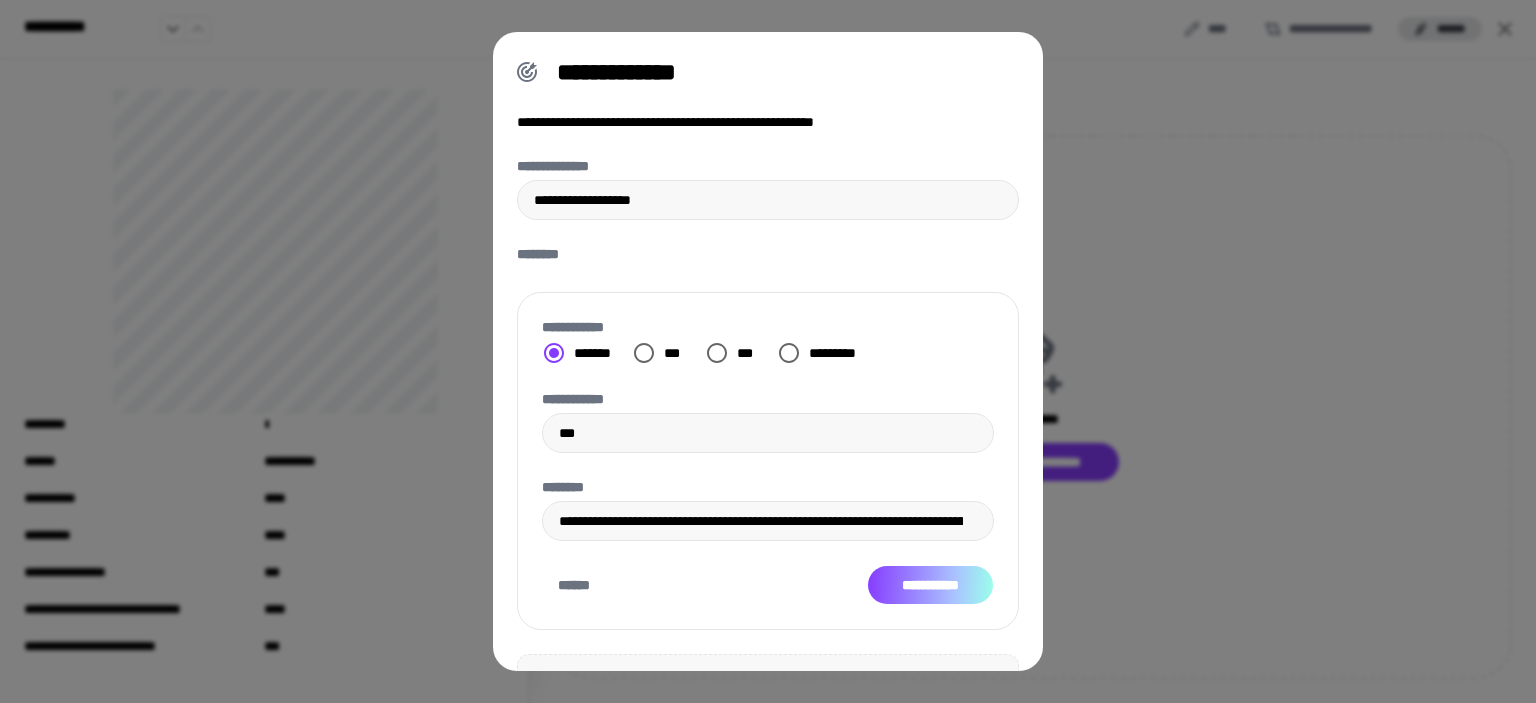 click on "**********" at bounding box center (930, 585) 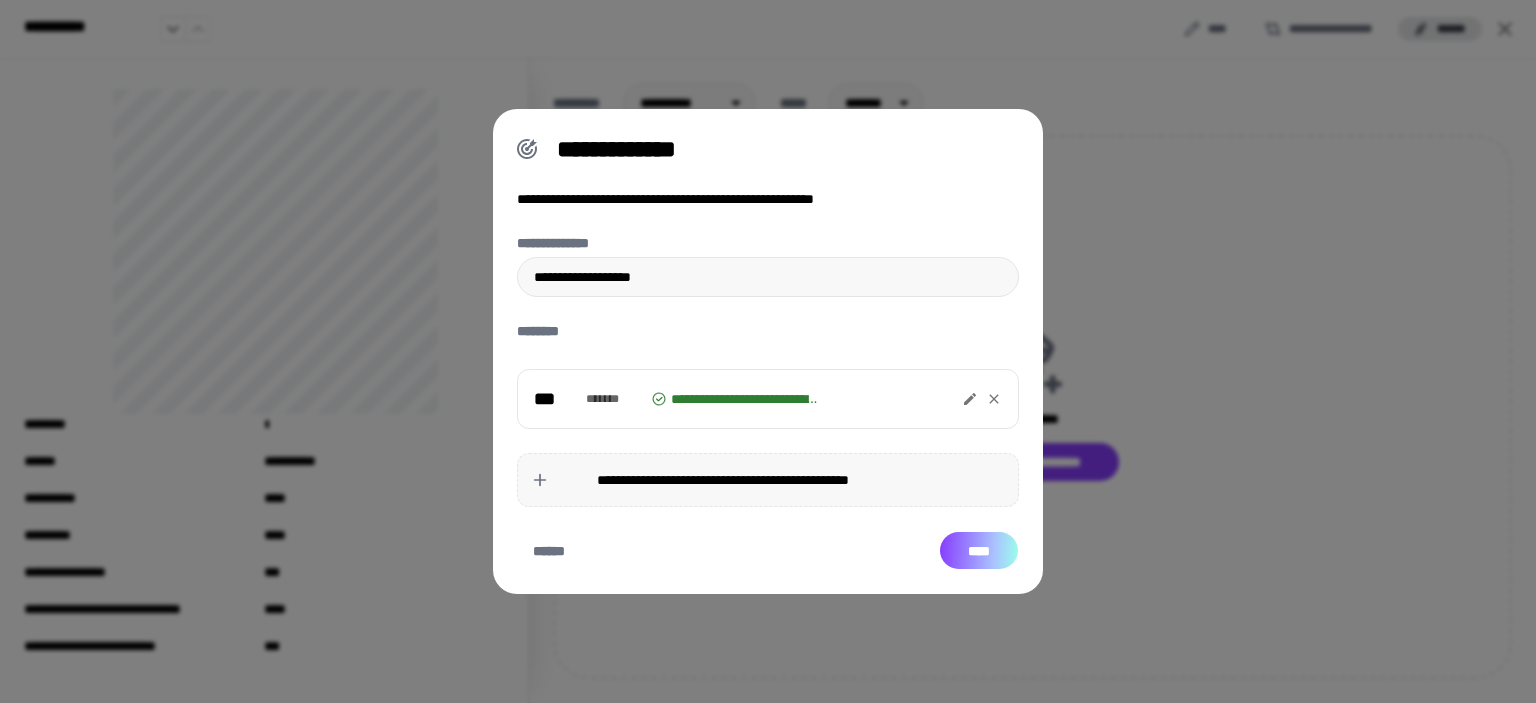 click on "****" at bounding box center [979, 551] 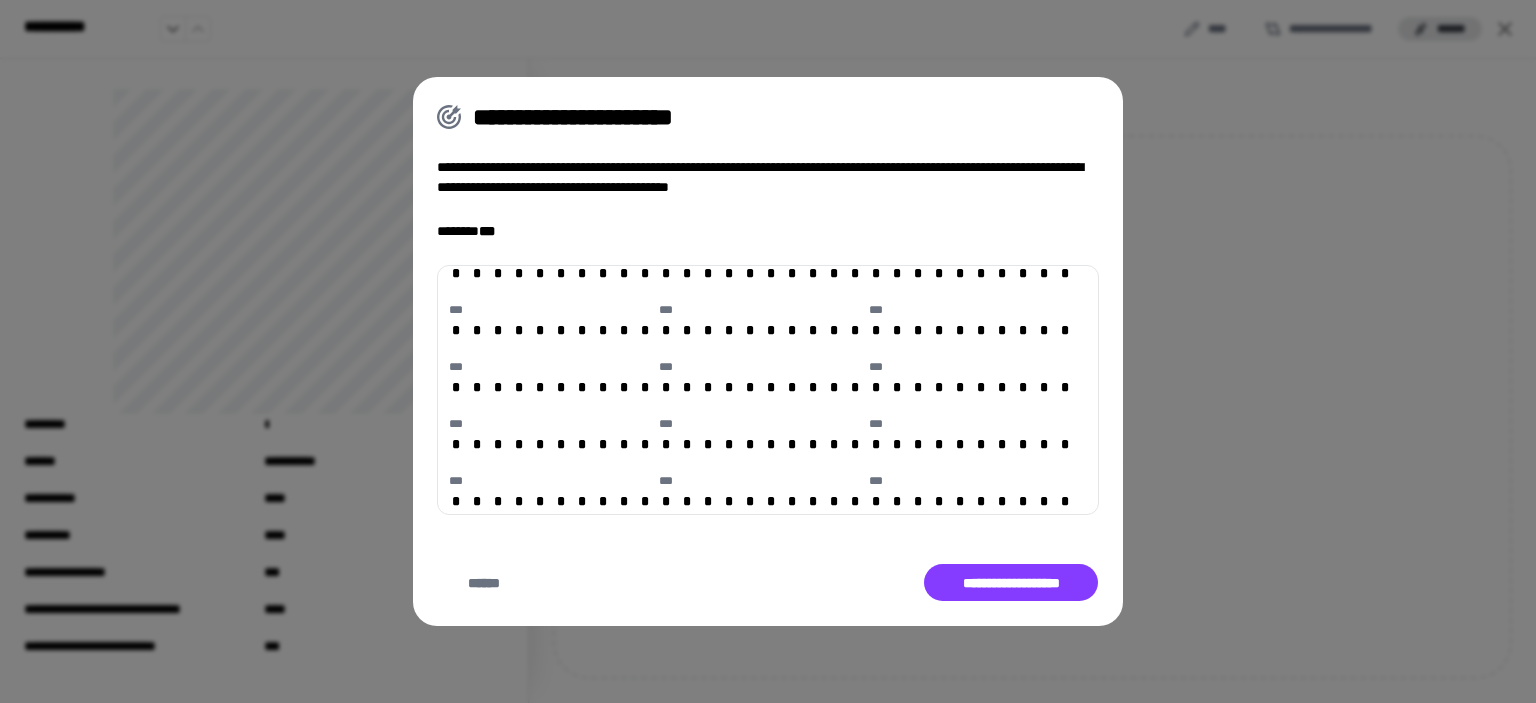 scroll, scrollTop: 1100, scrollLeft: 0, axis: vertical 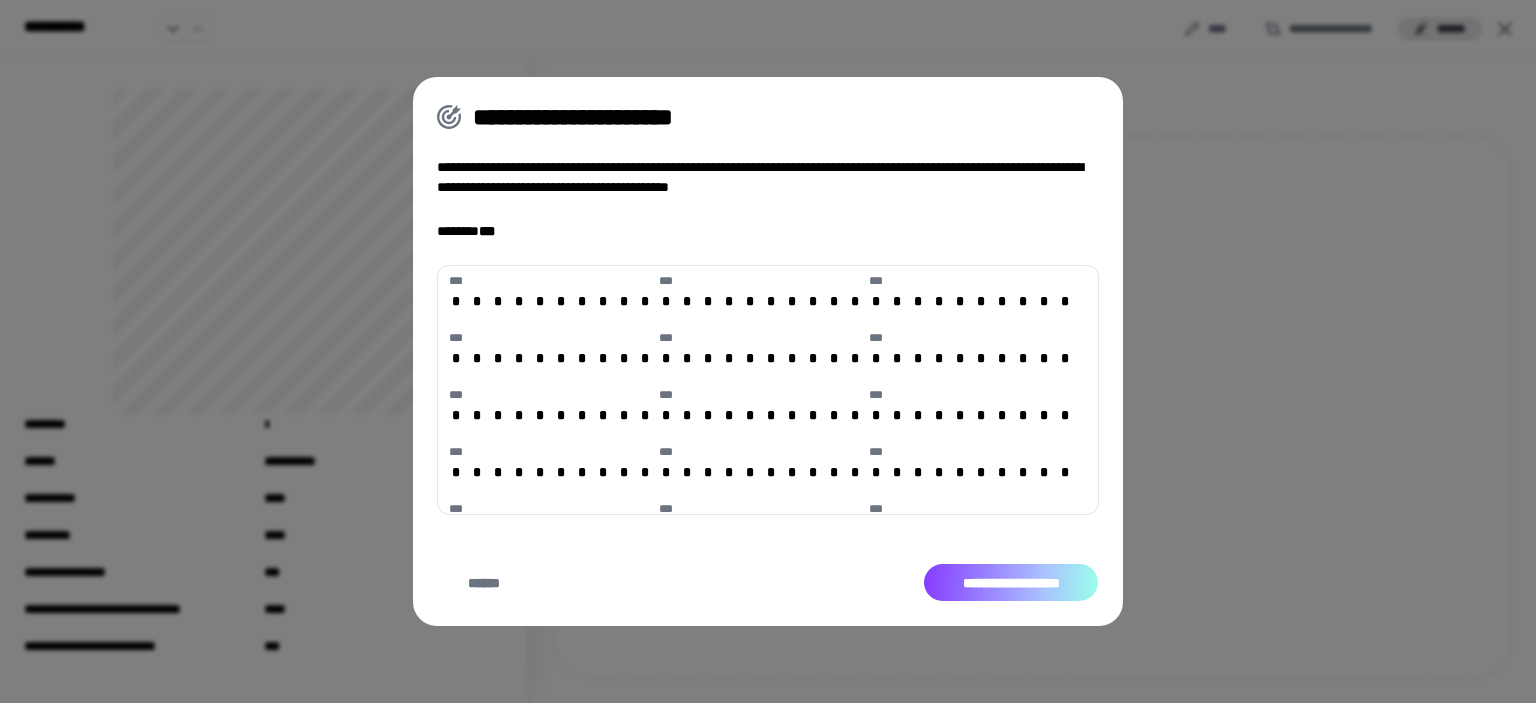 click on "**********" at bounding box center (1011, 583) 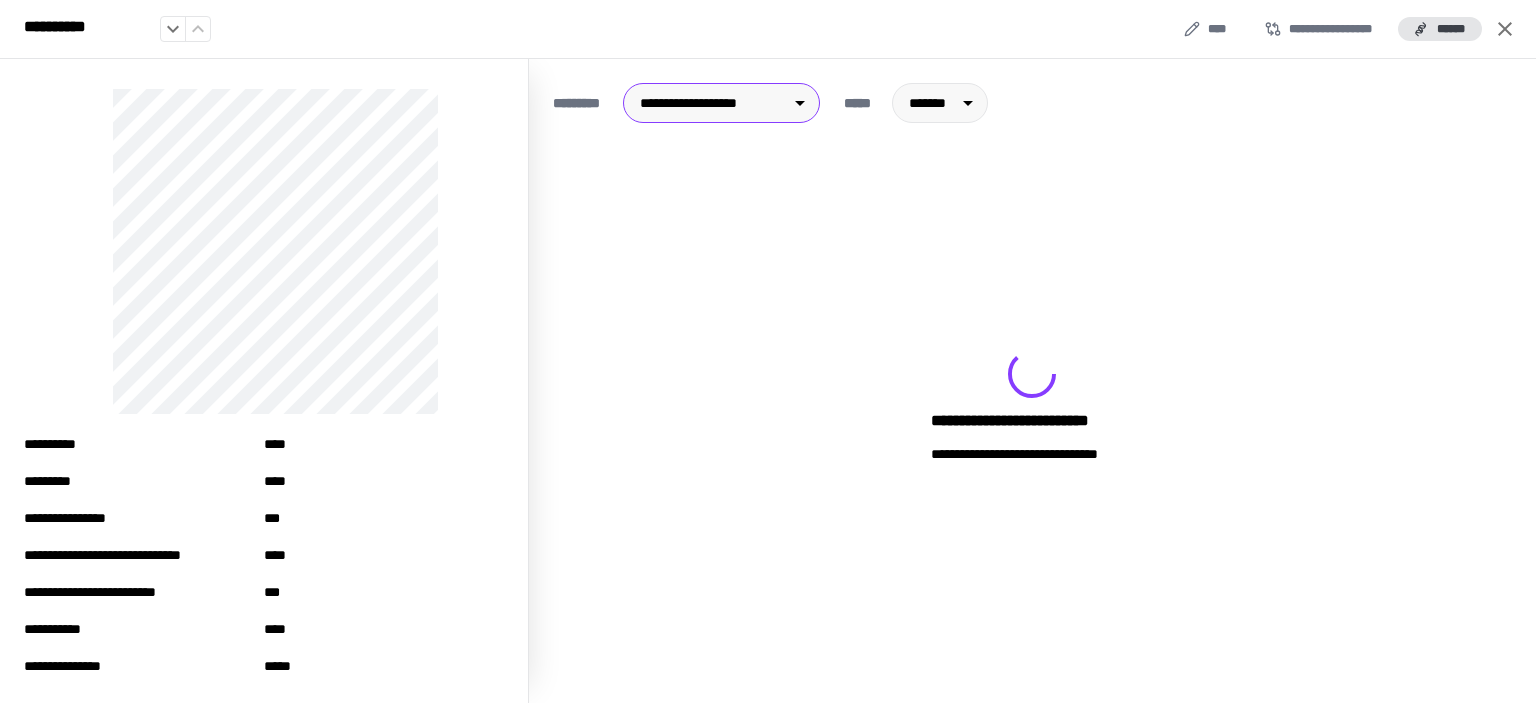 scroll, scrollTop: 104, scrollLeft: 0, axis: vertical 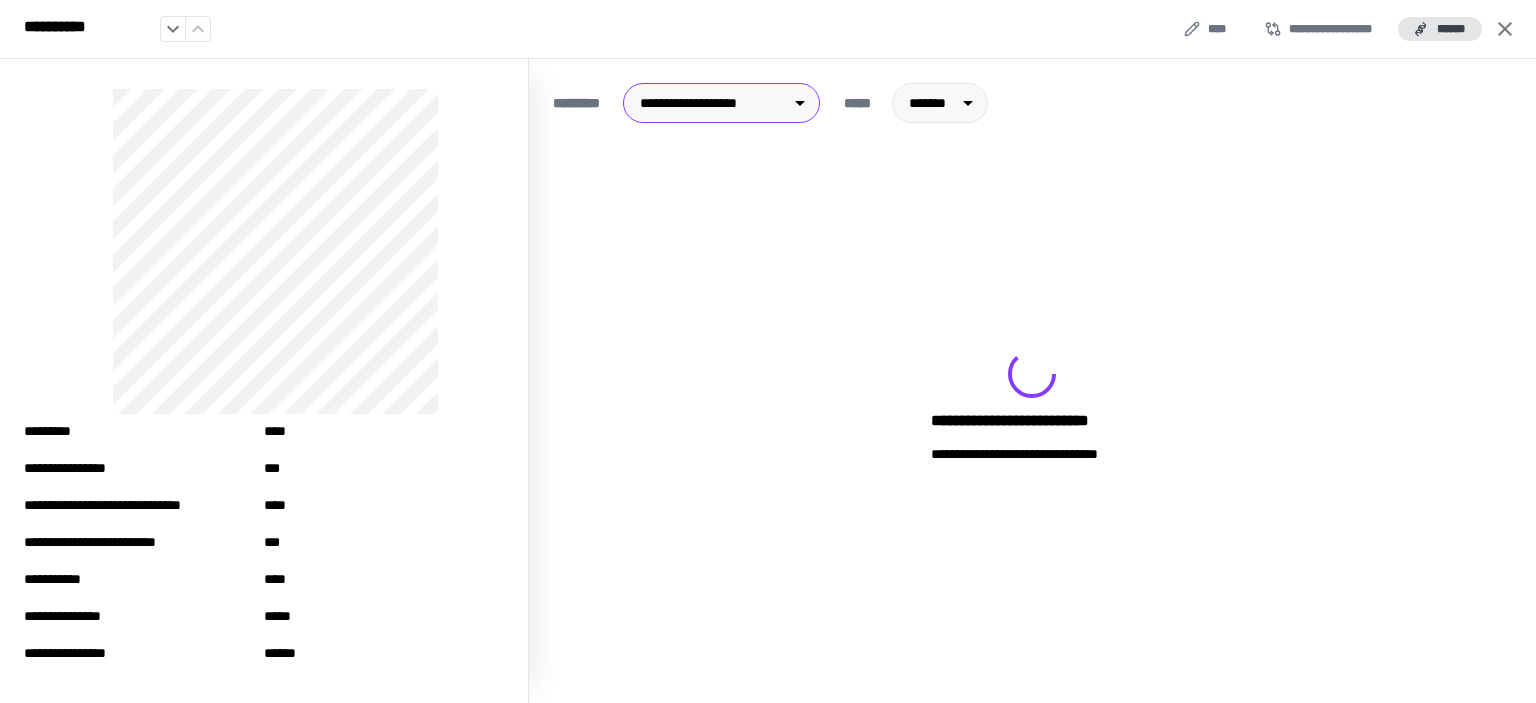 click on "**********" at bounding box center [768, 351] 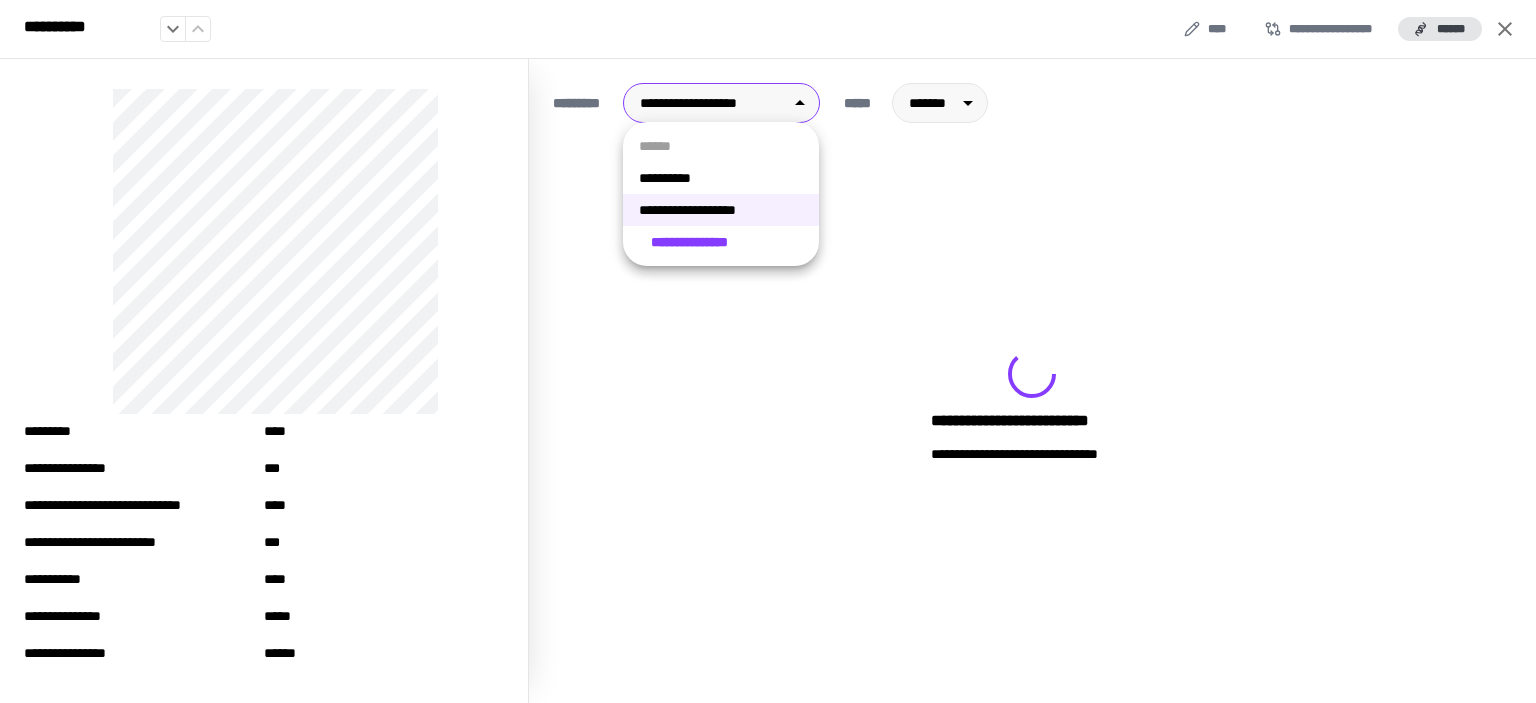 click on "**********" at bounding box center (721, 178) 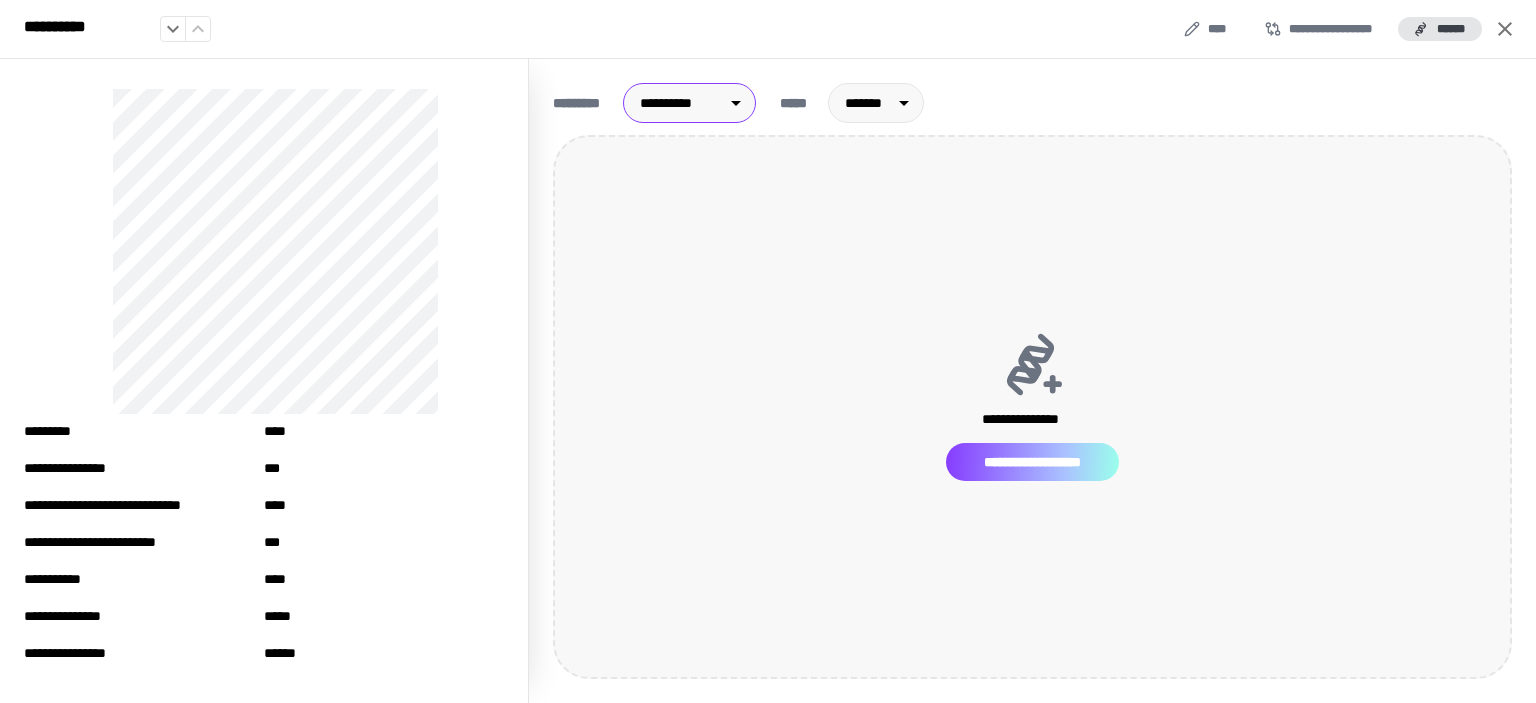 click on "**********" at bounding box center [1033, 462] 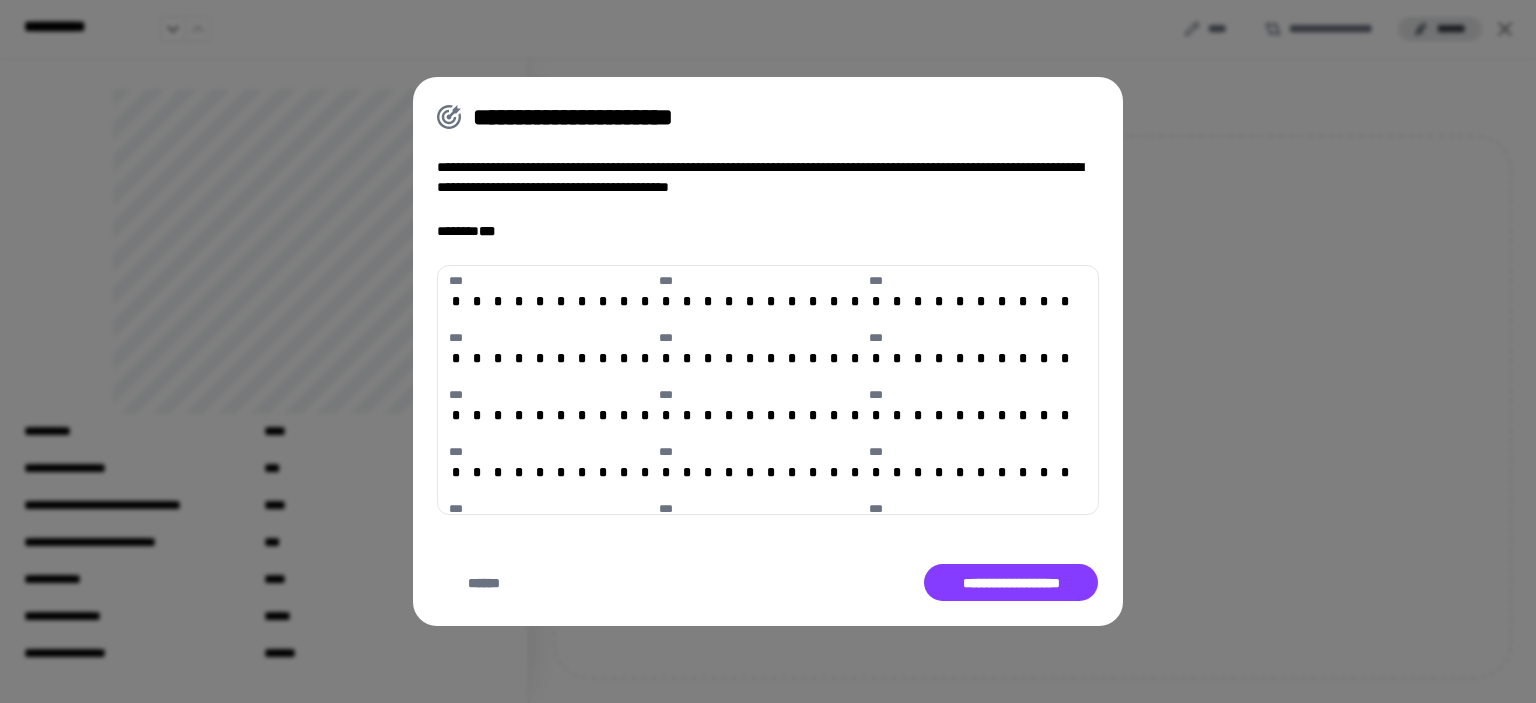 scroll, scrollTop: 1300, scrollLeft: 0, axis: vertical 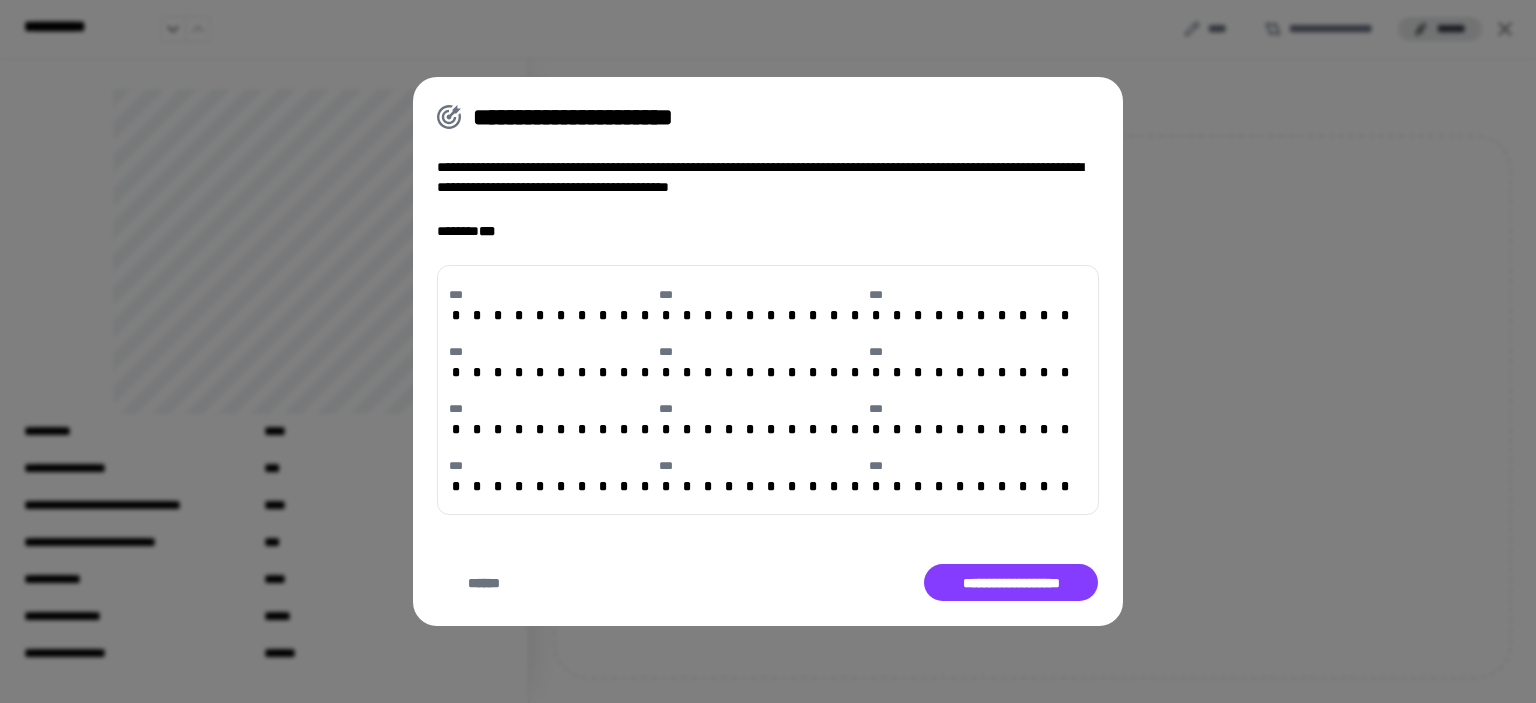 click on "**********" at bounding box center (768, 352) 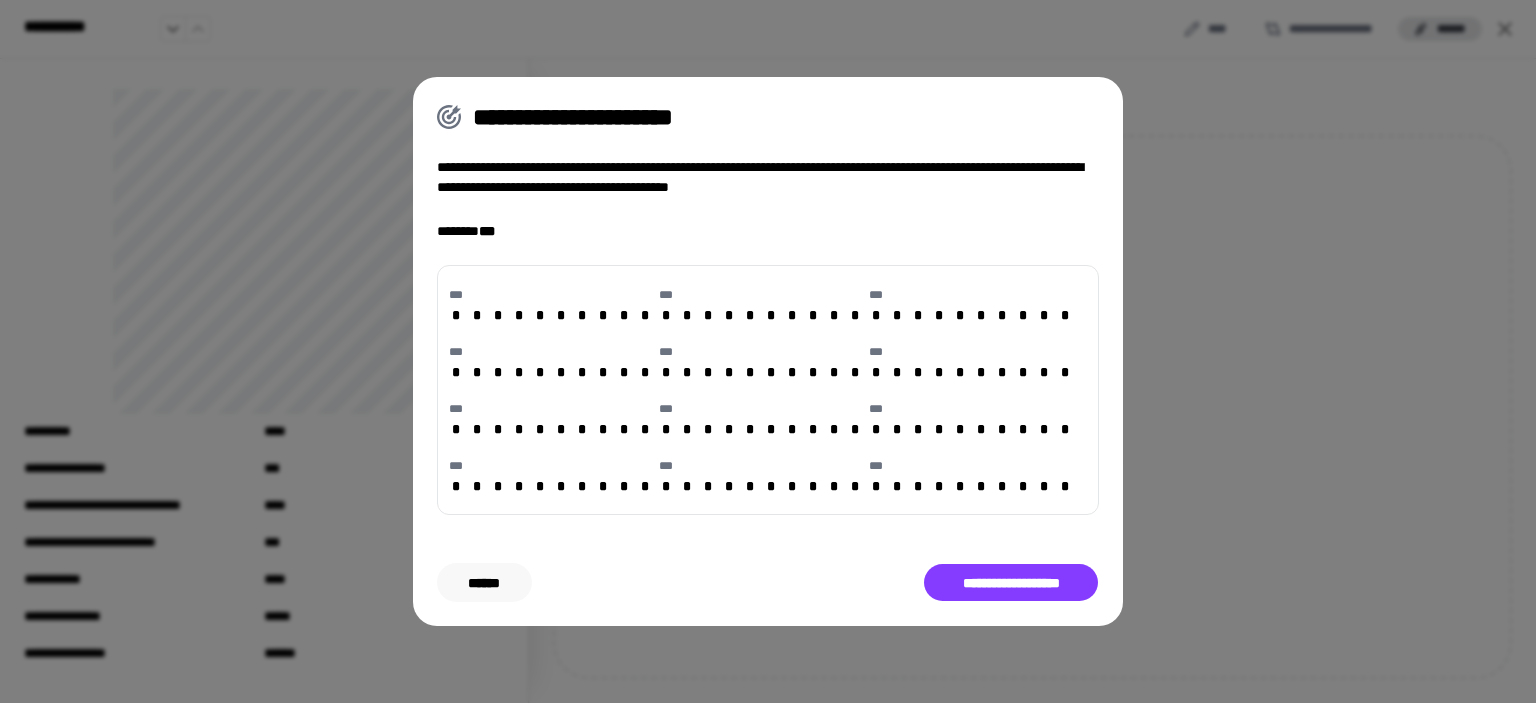 click on "******" at bounding box center (484, 583) 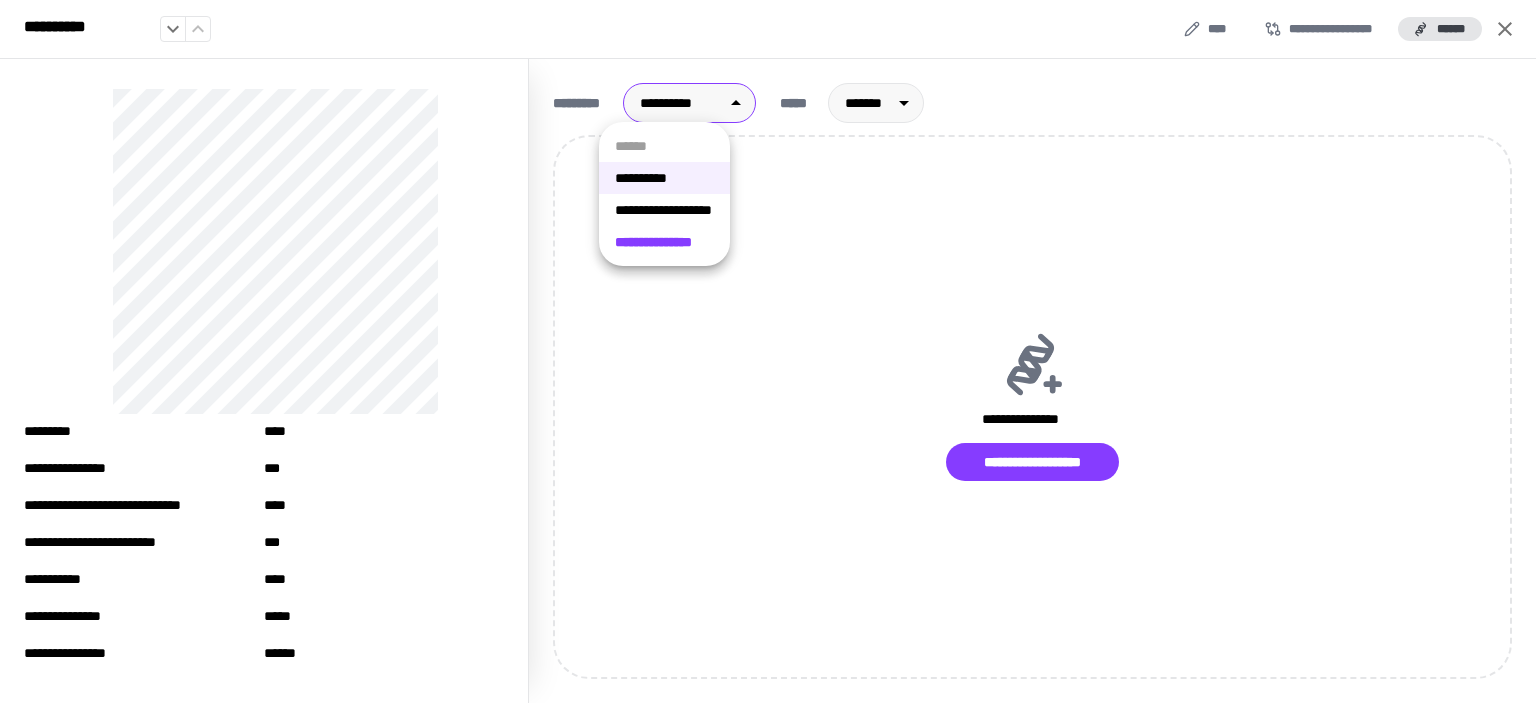 click on "**********" at bounding box center [768, 351] 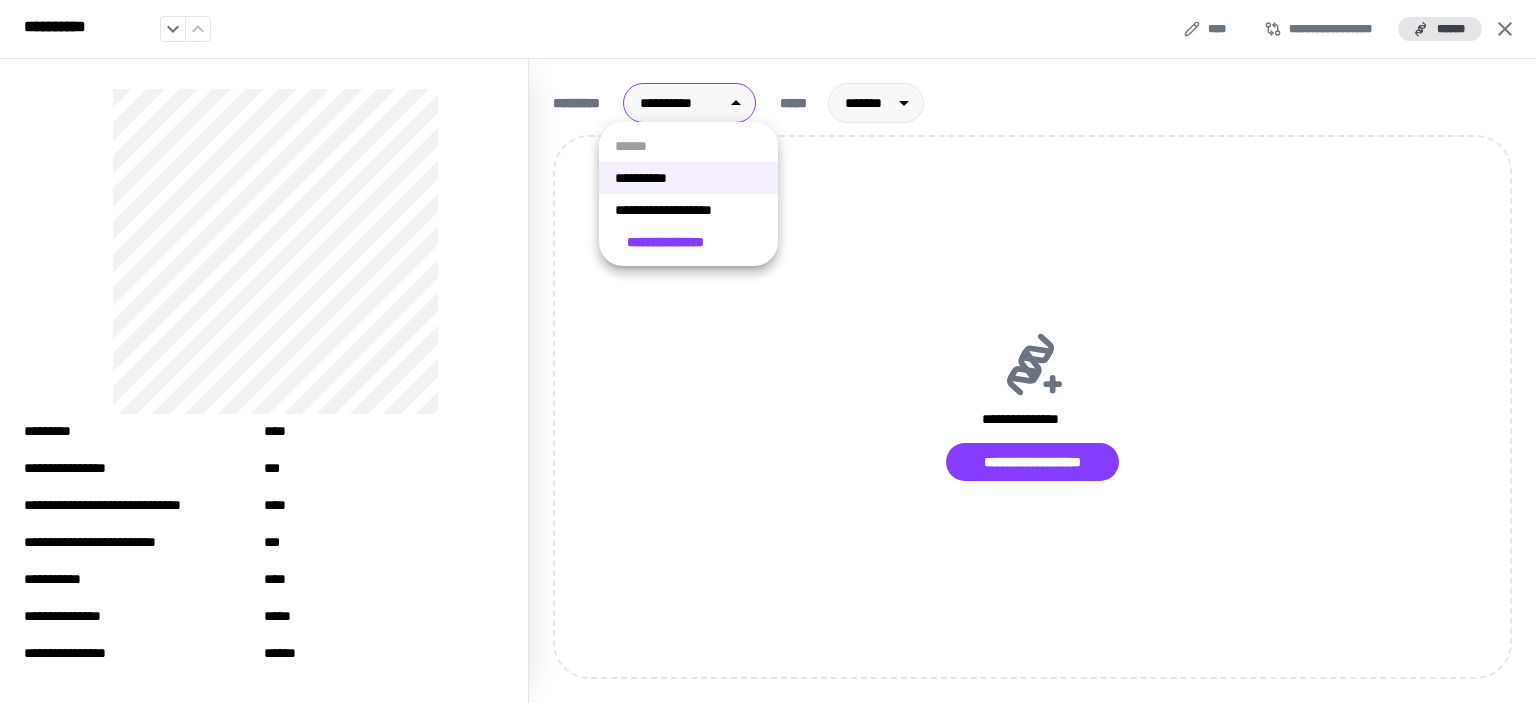 click on "**********" at bounding box center [688, 210] 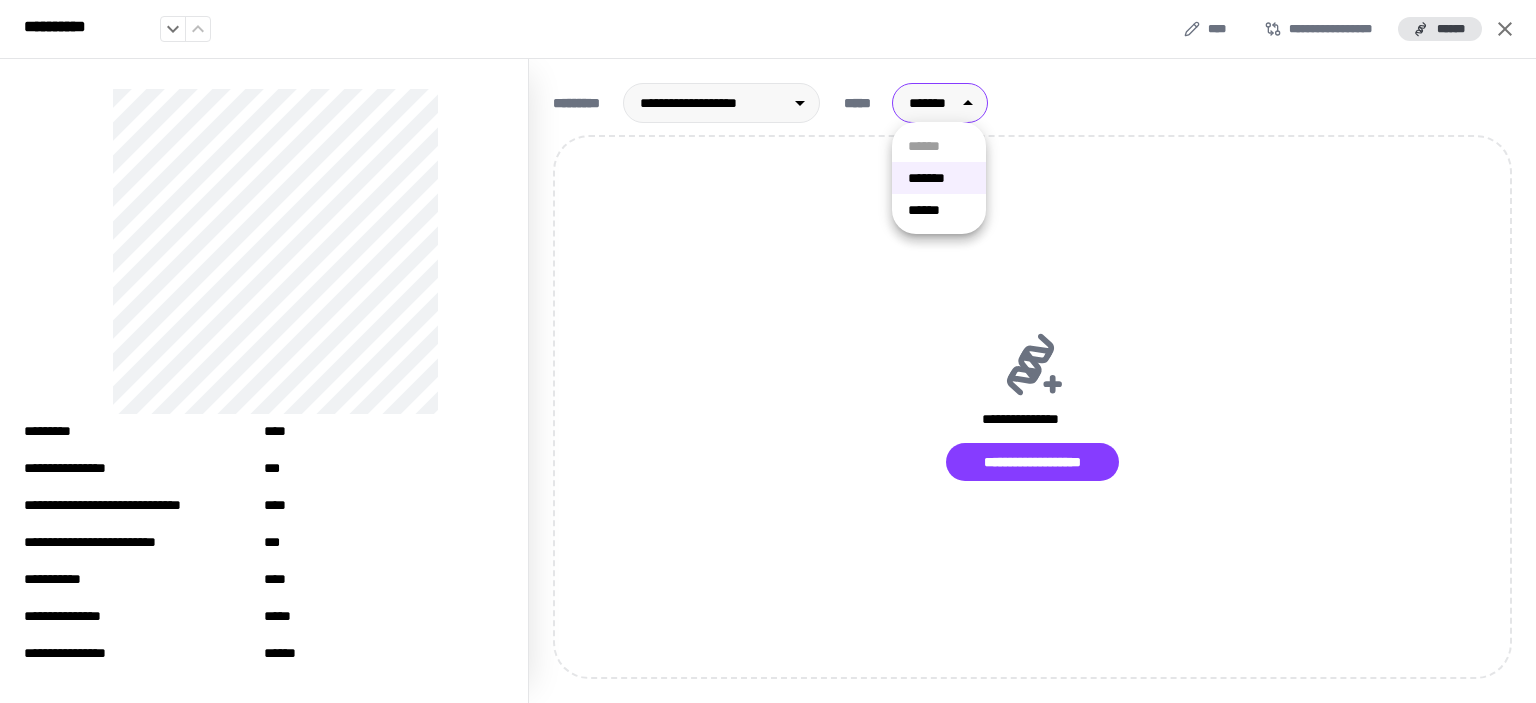 click on "**********" at bounding box center (768, 351) 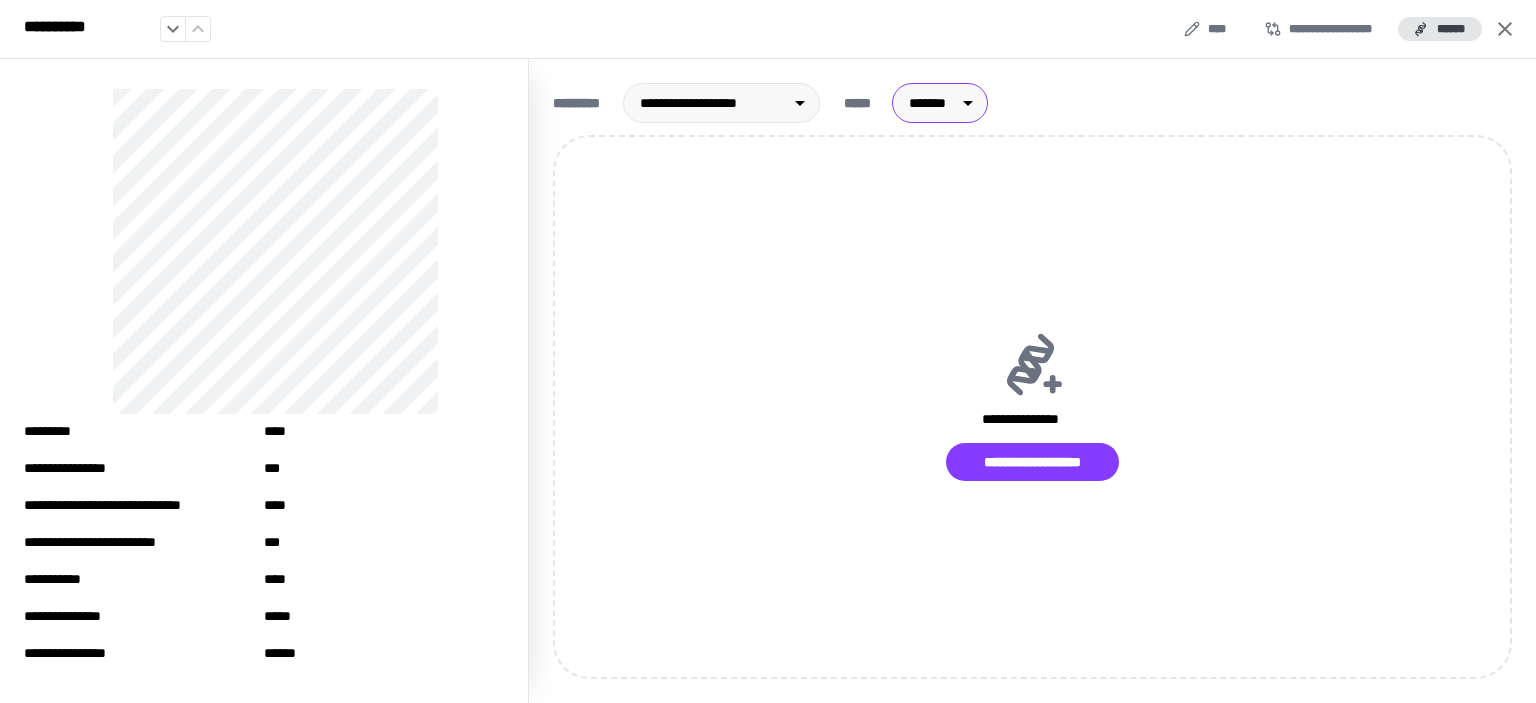 click on "**********" at bounding box center (768, 351) 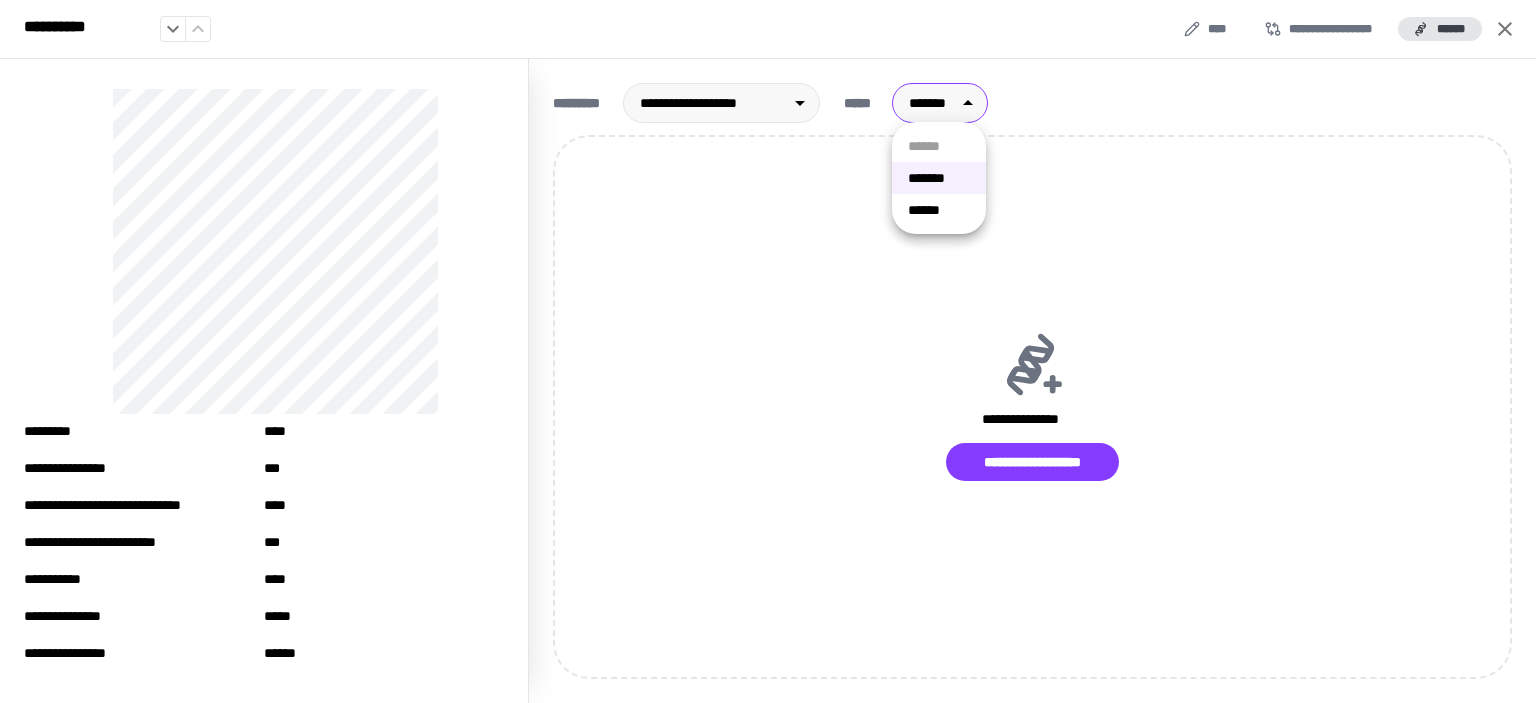 click on "******" at bounding box center (939, 210) 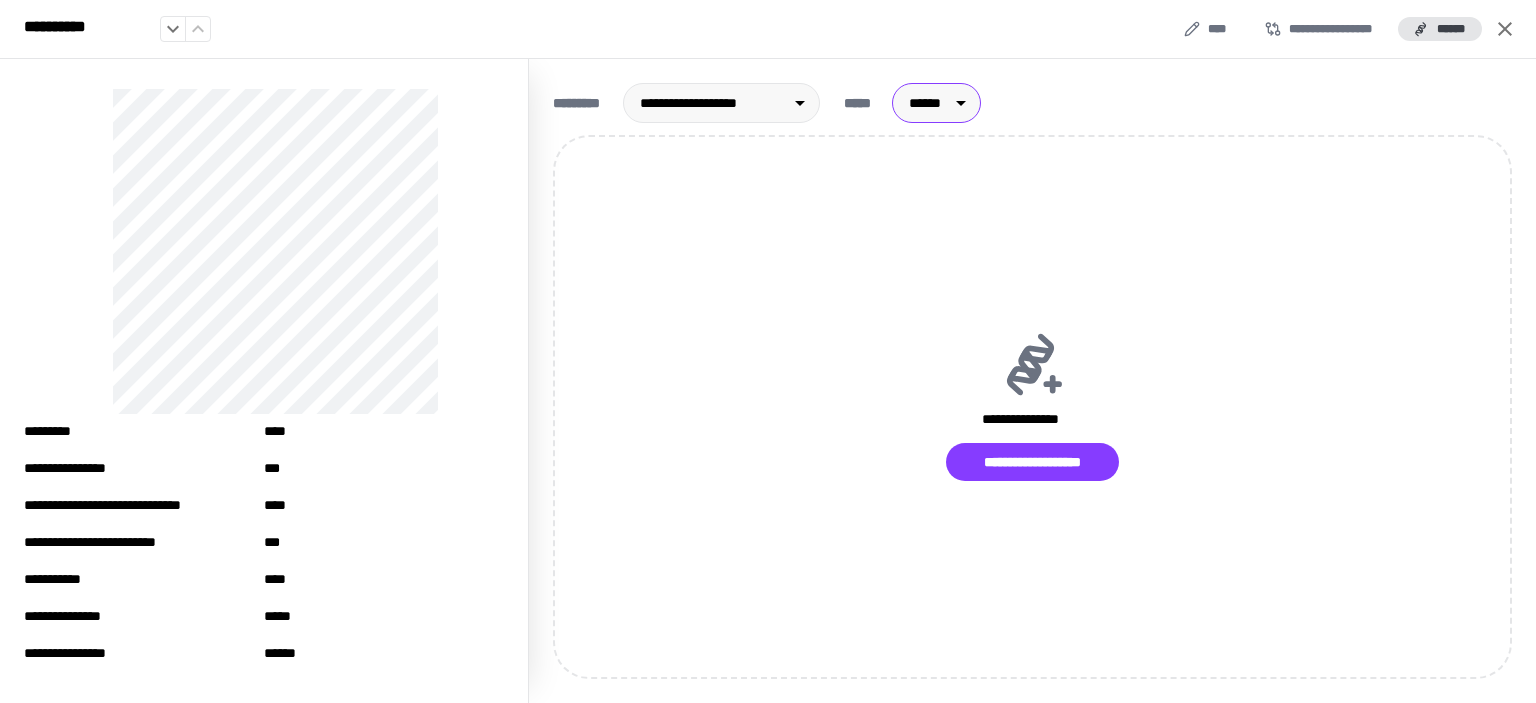 click on "**********" at bounding box center [768, 351] 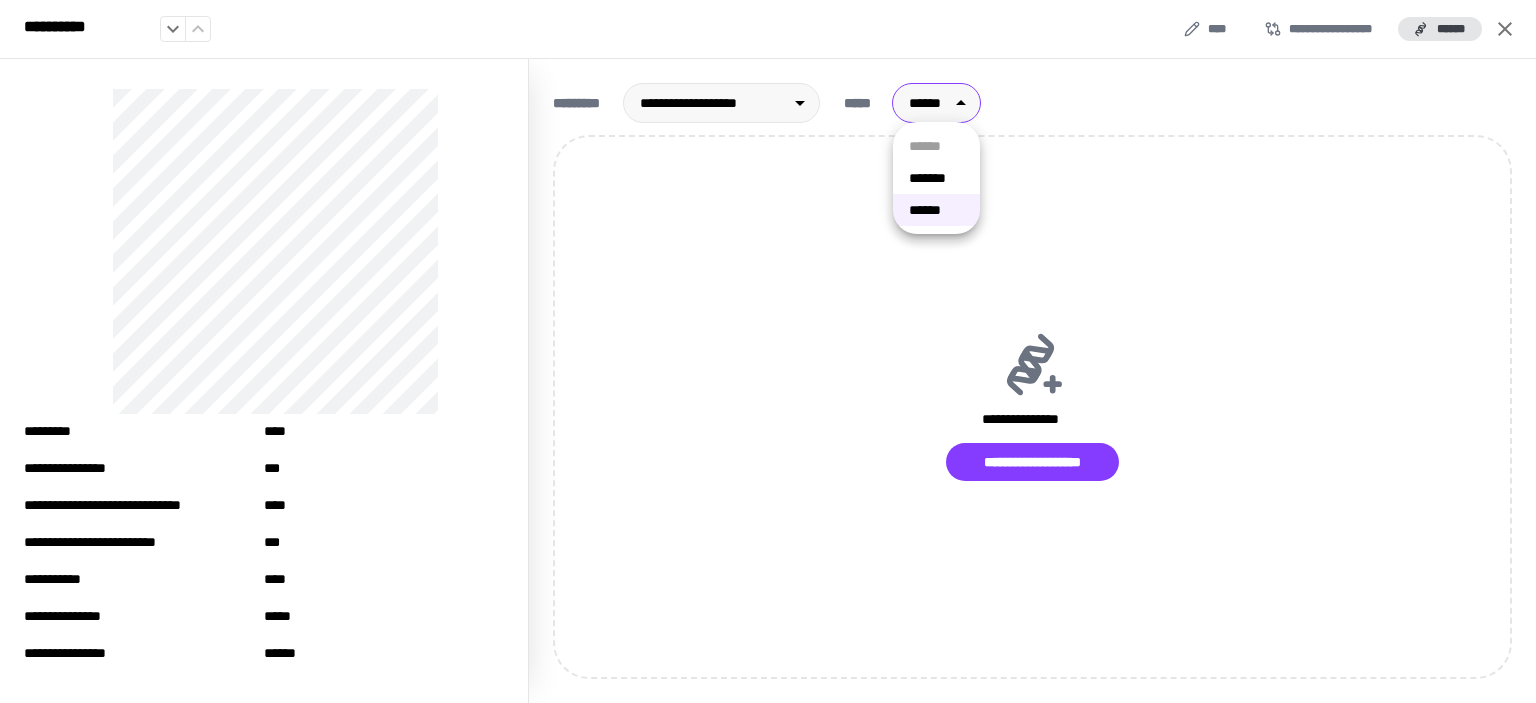 click on "*******" at bounding box center [936, 178] 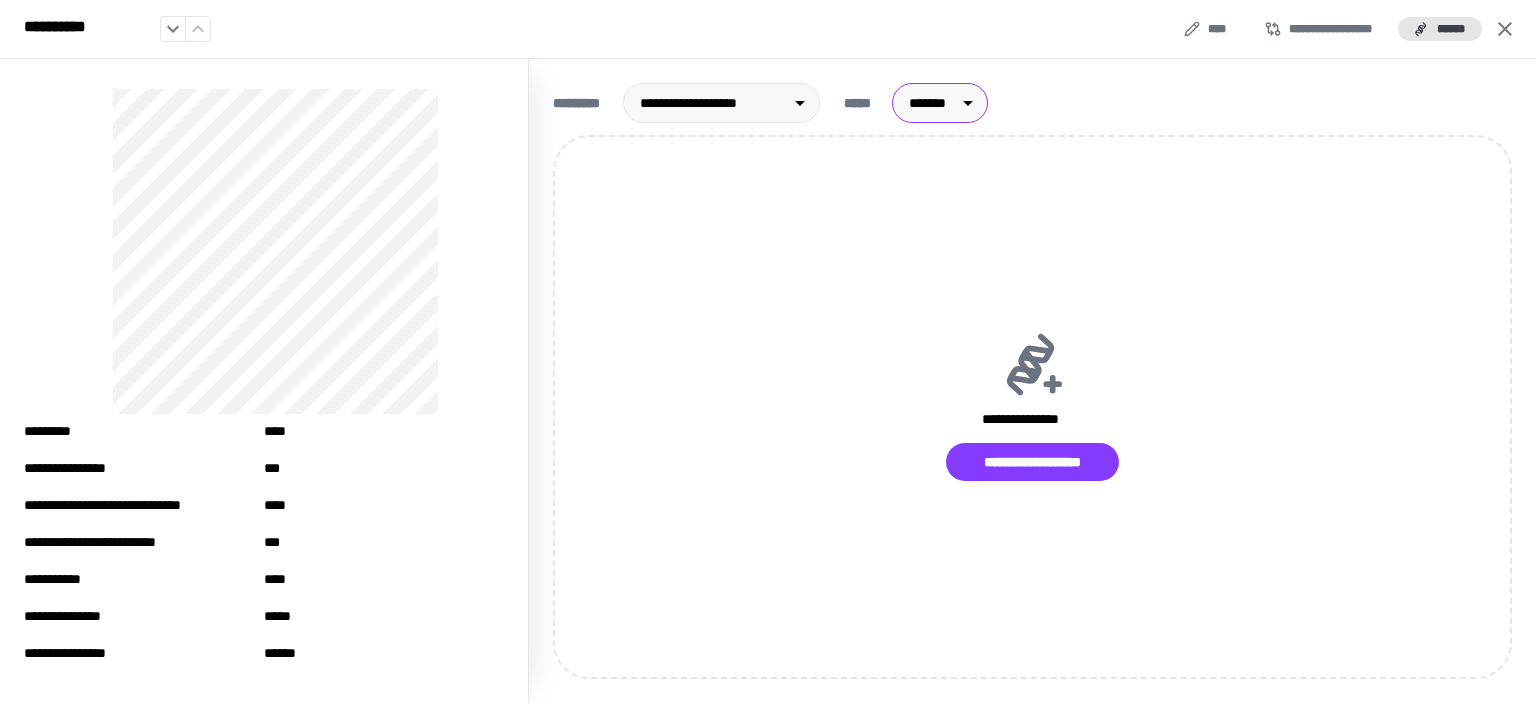 click on "**********" at bounding box center [1032, 103] 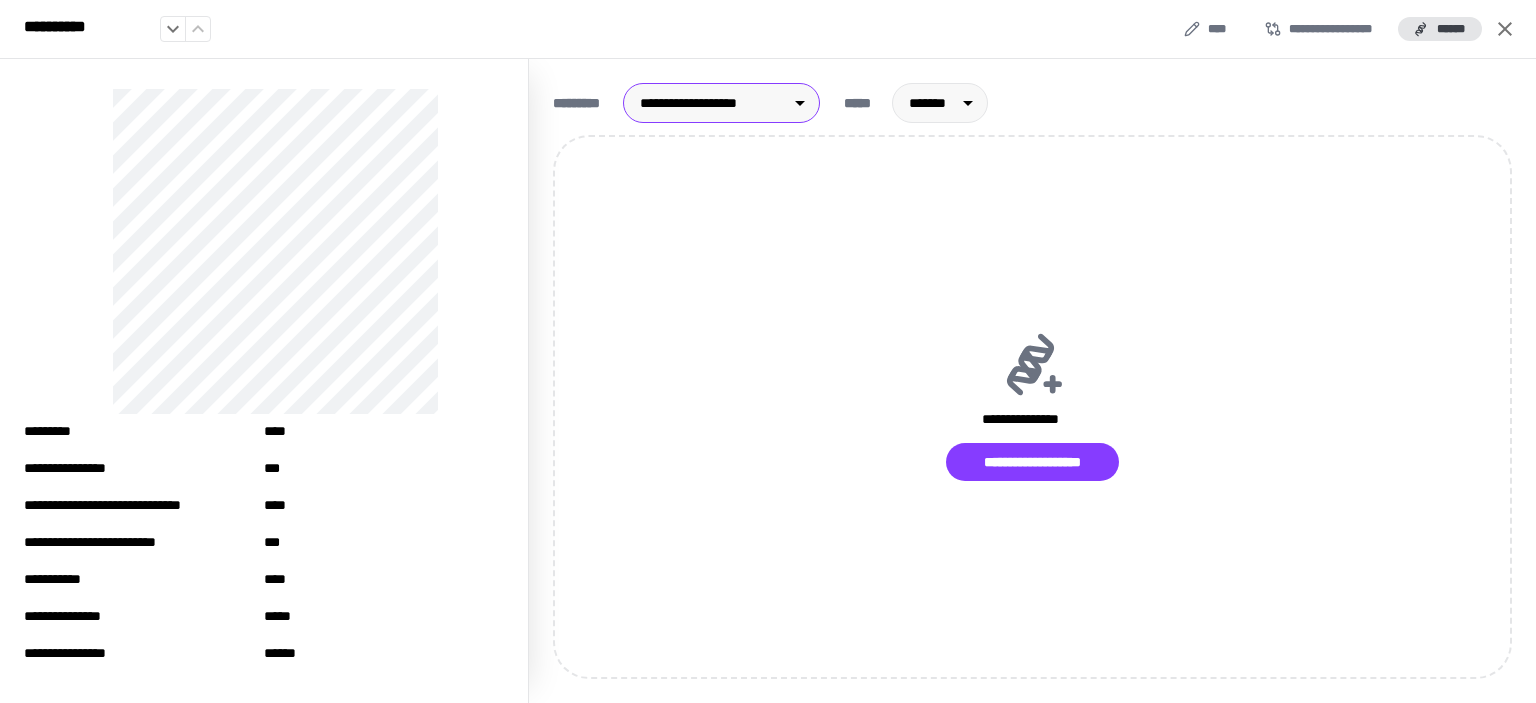 click on "**********" at bounding box center (768, 351) 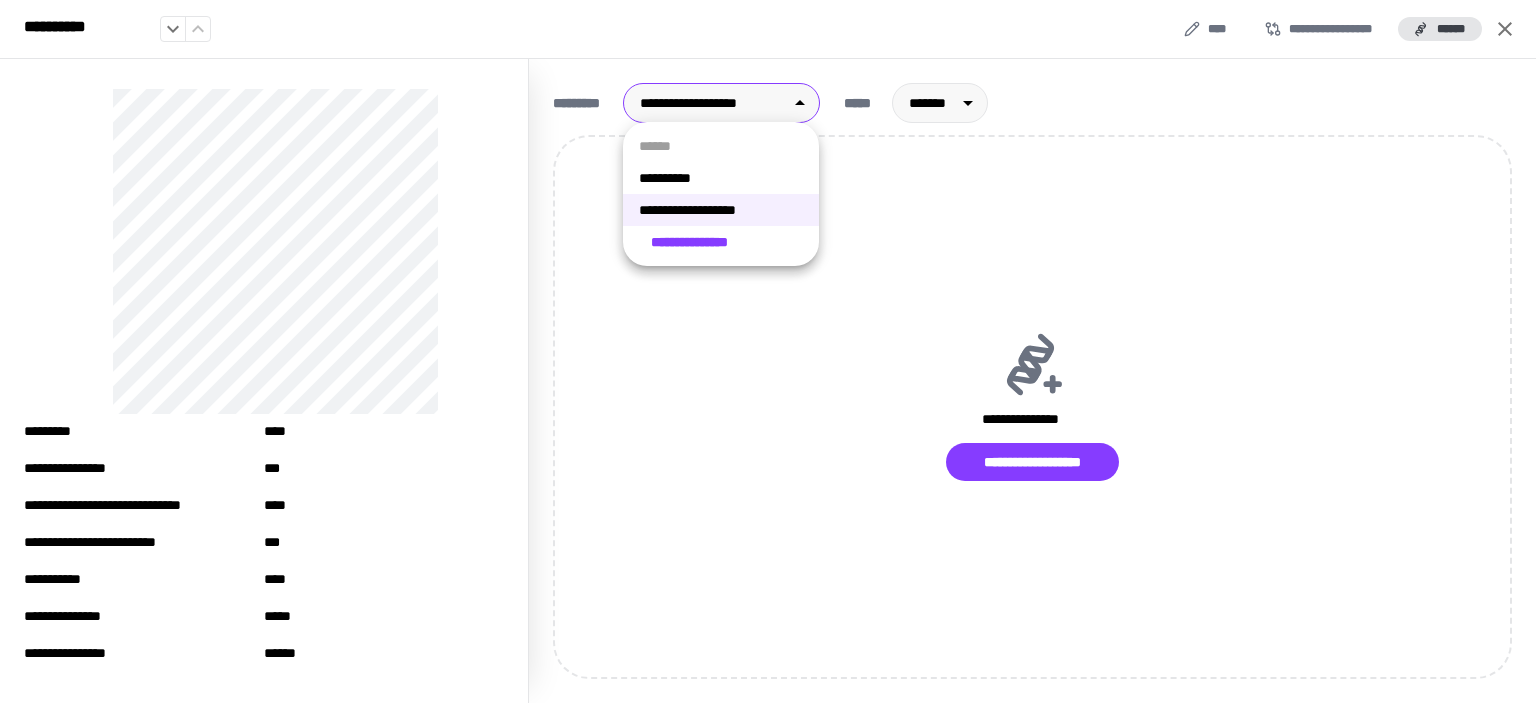 click on "**********" at bounding box center [721, 178] 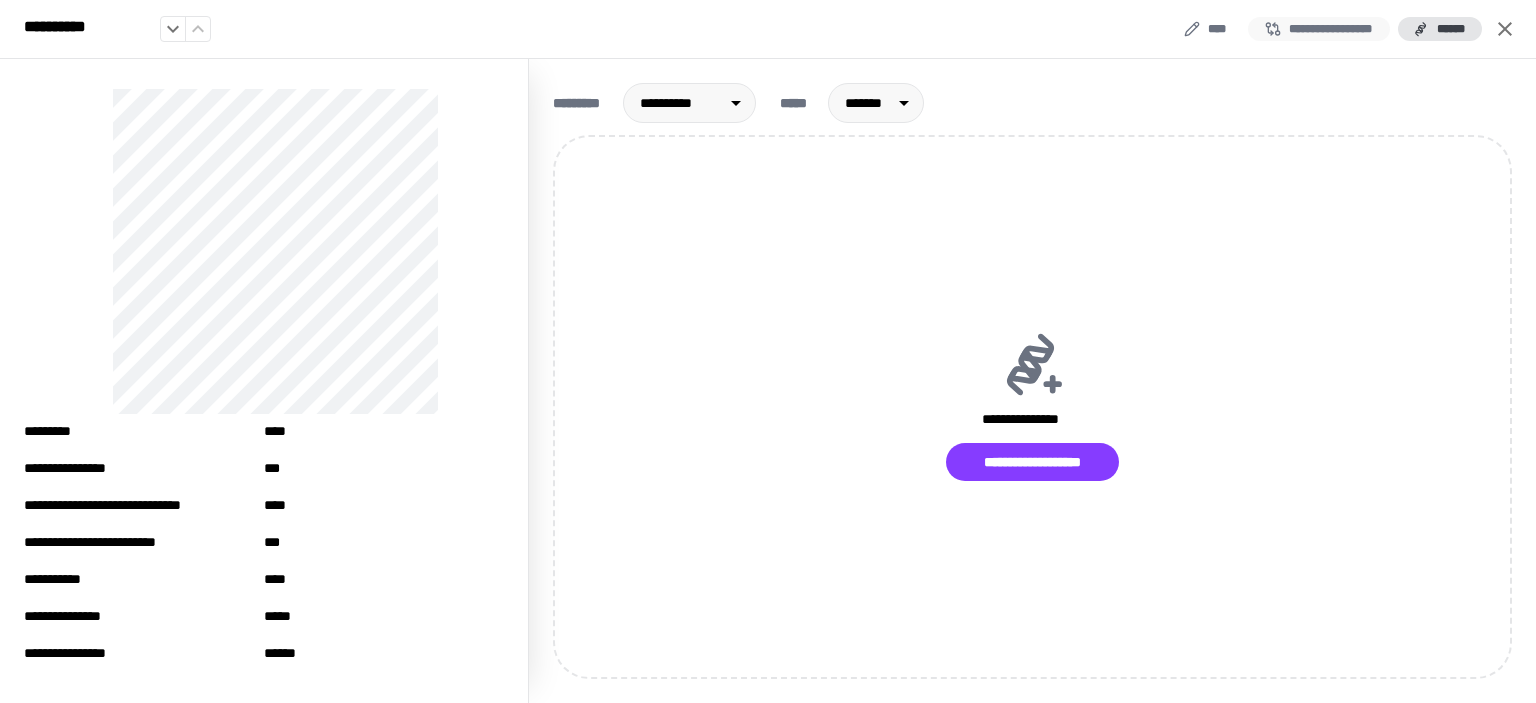 click on "**********" at bounding box center (1319, 29) 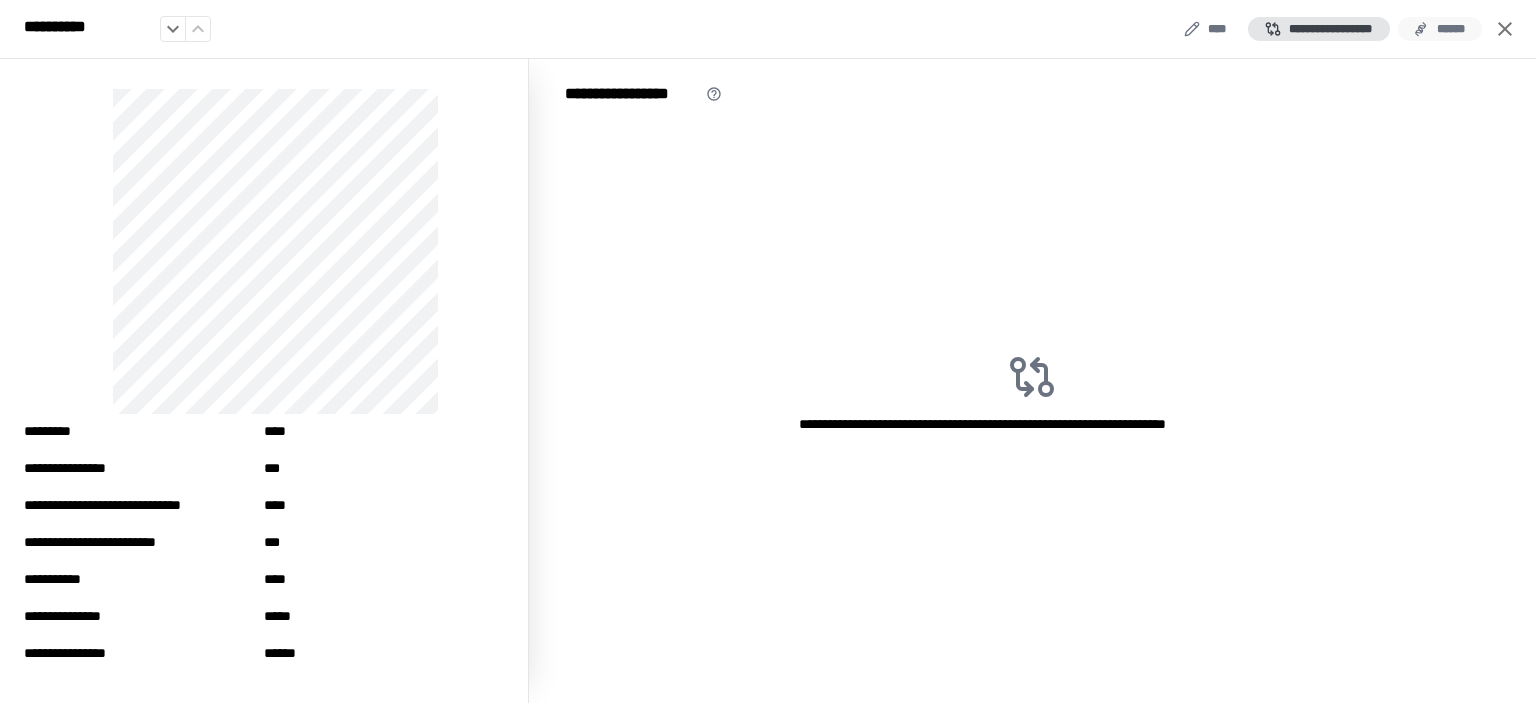 click on "******" at bounding box center [1440, 29] 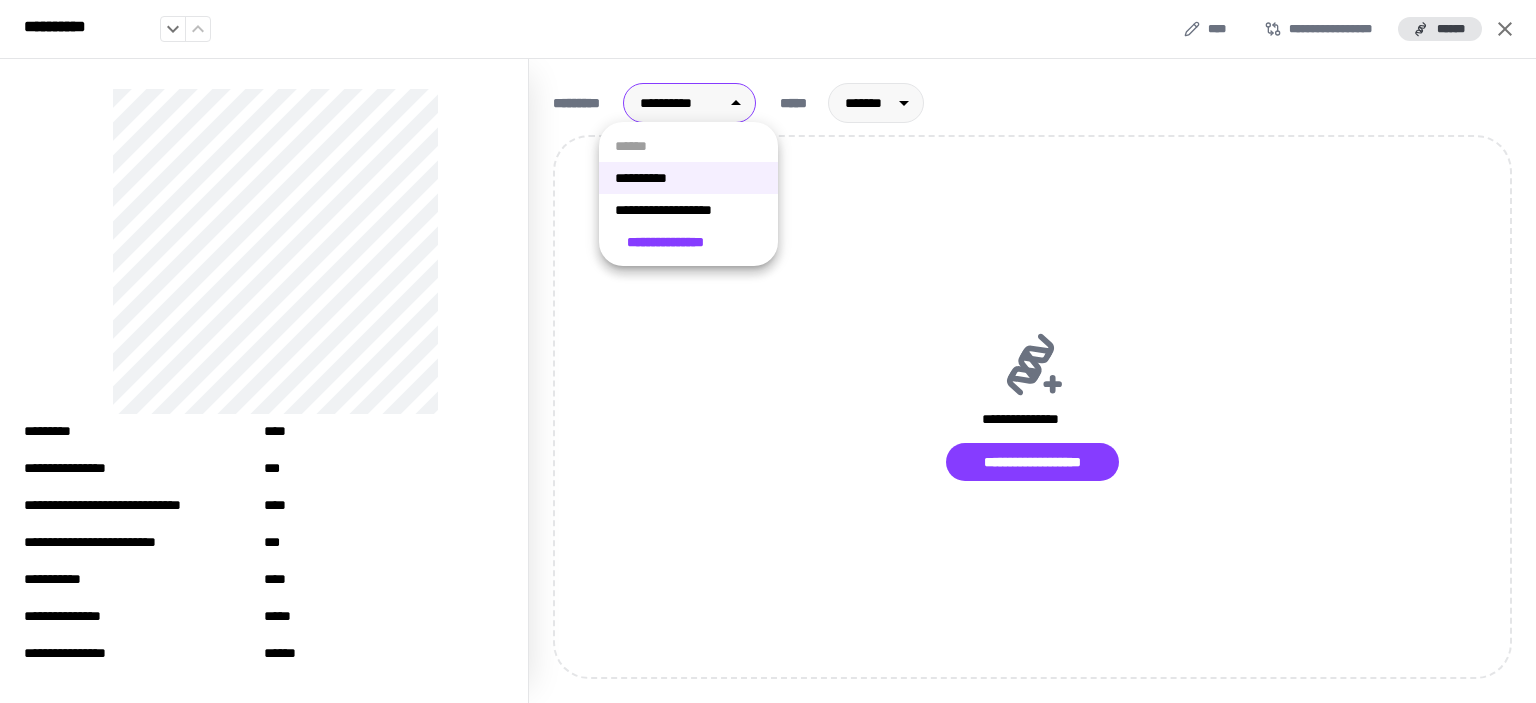 click on "**********" at bounding box center (768, 351) 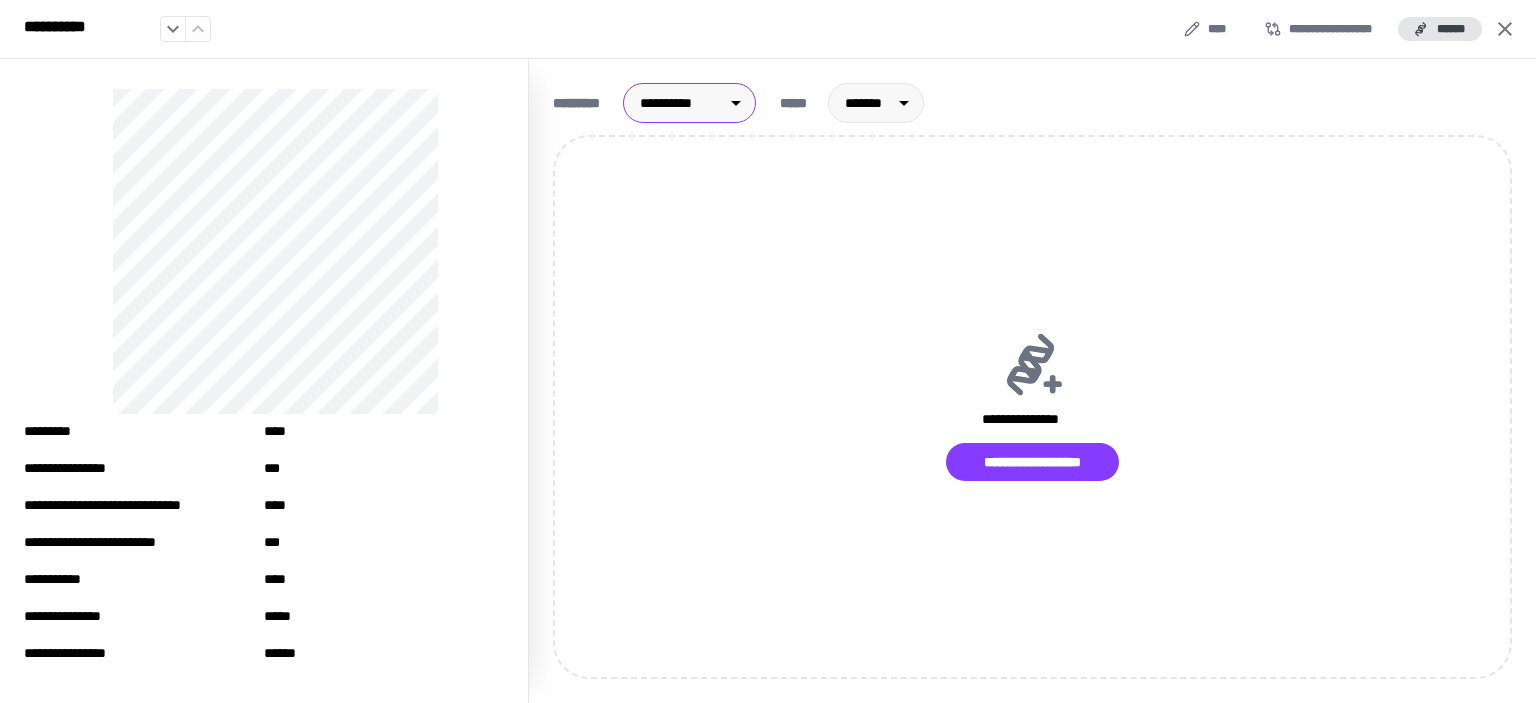 click on "**********" at bounding box center (768, 351) 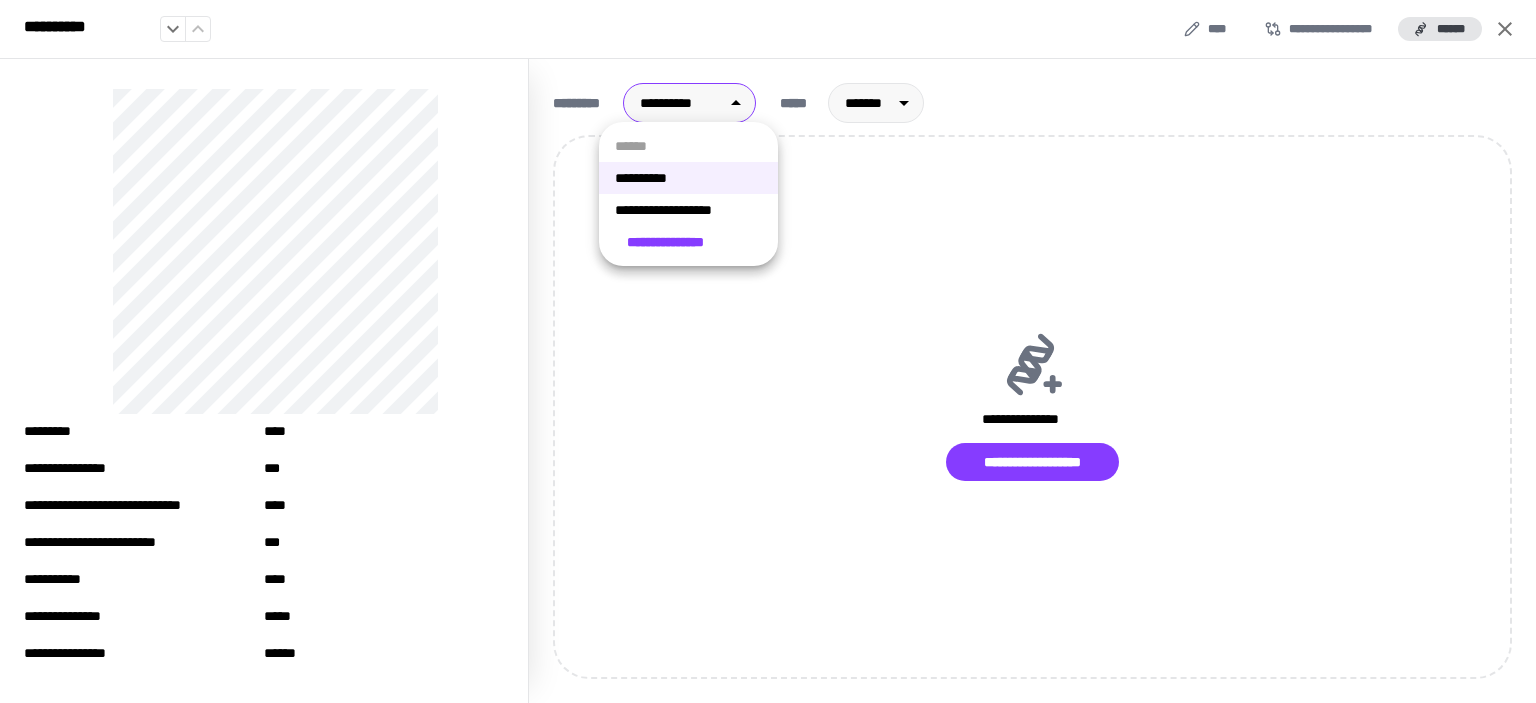 click on "**********" at bounding box center [688, 210] 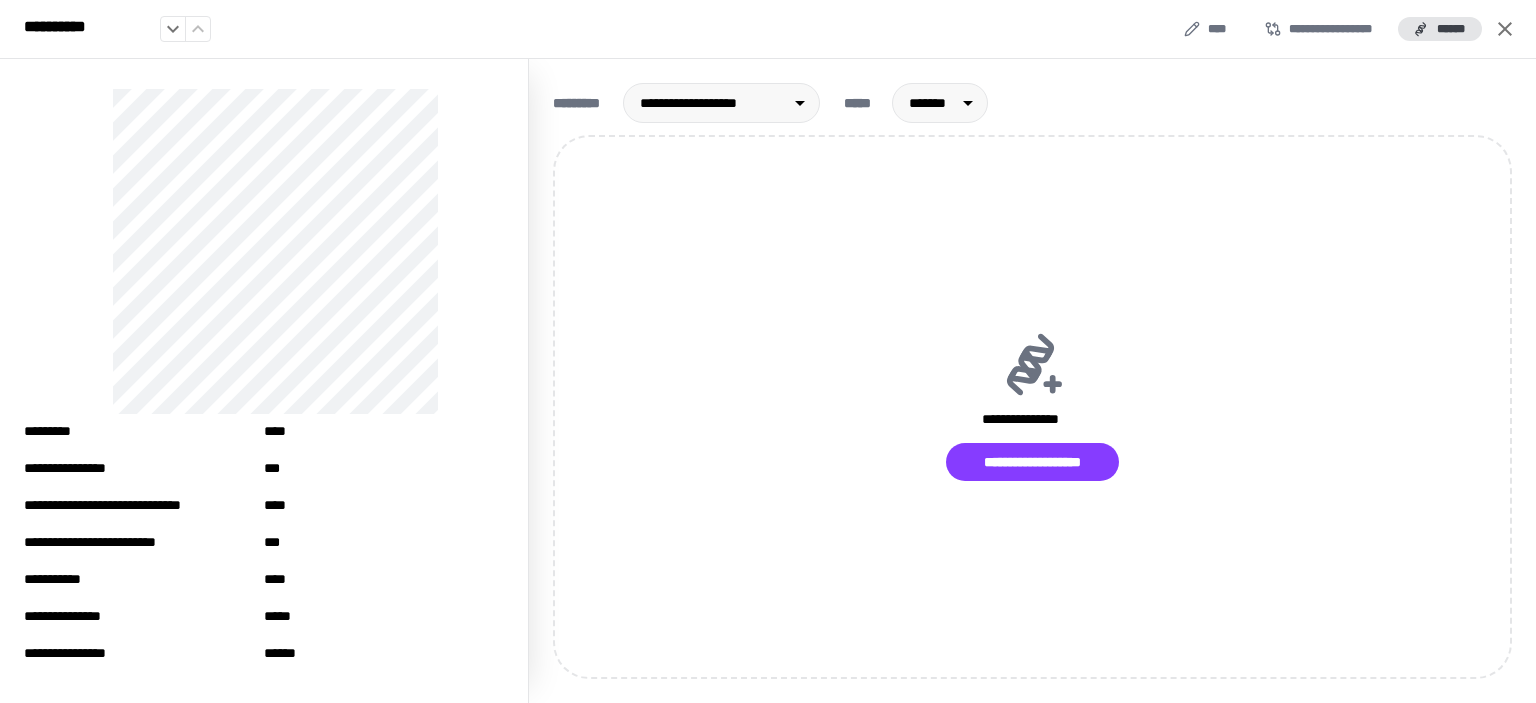 drag, startPoint x: 1495, startPoint y: 31, endPoint x: 69, endPoint y: 3, distance: 1426.2749 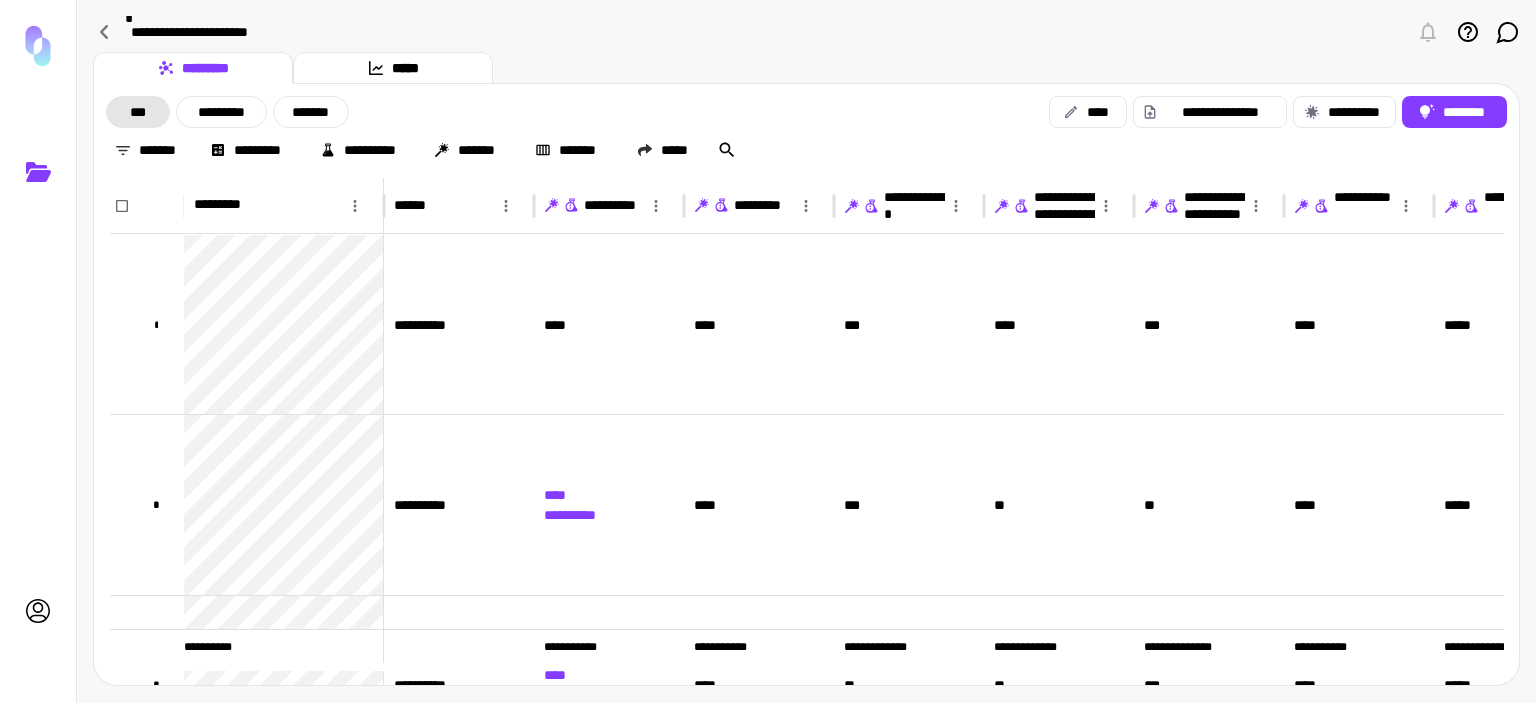click on "**********" at bounding box center [806, 32] 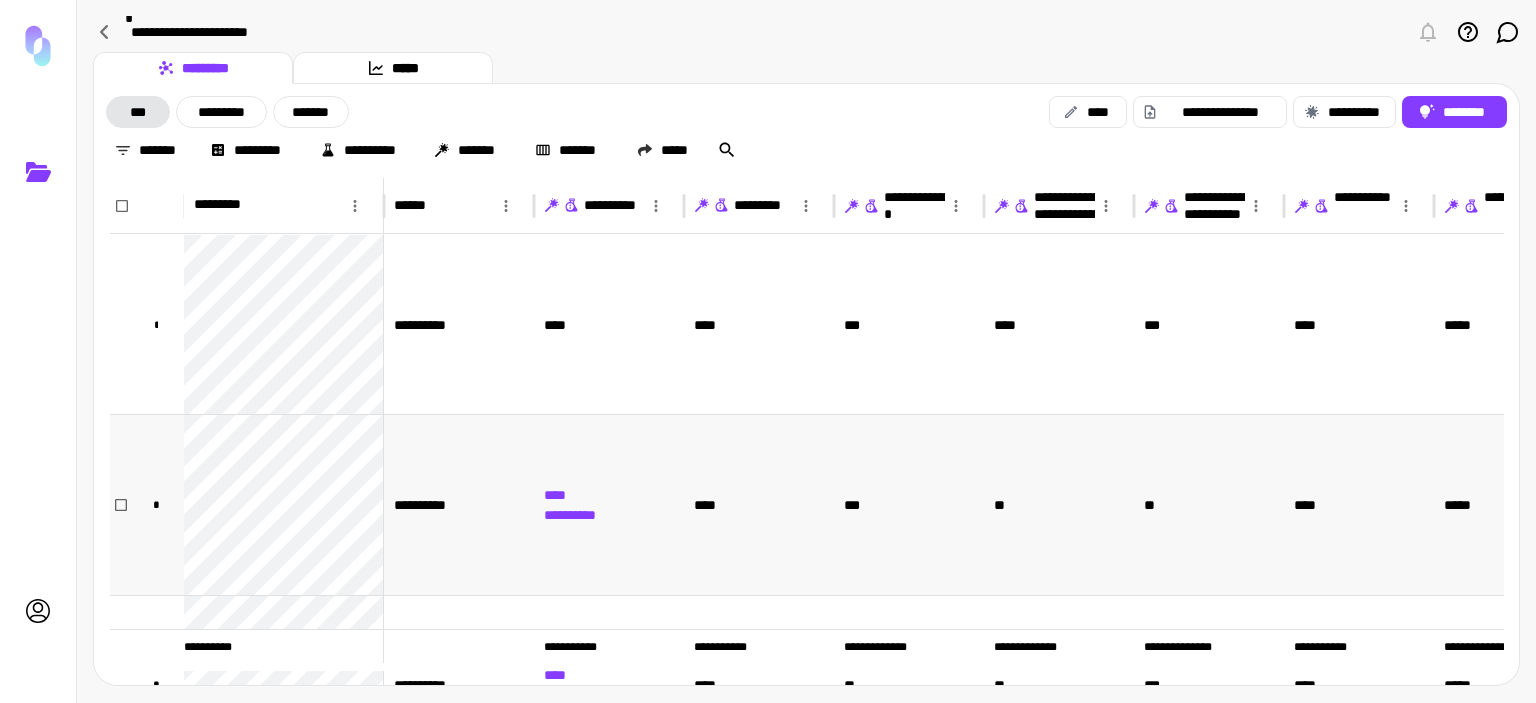 scroll, scrollTop: 286, scrollLeft: 0, axis: vertical 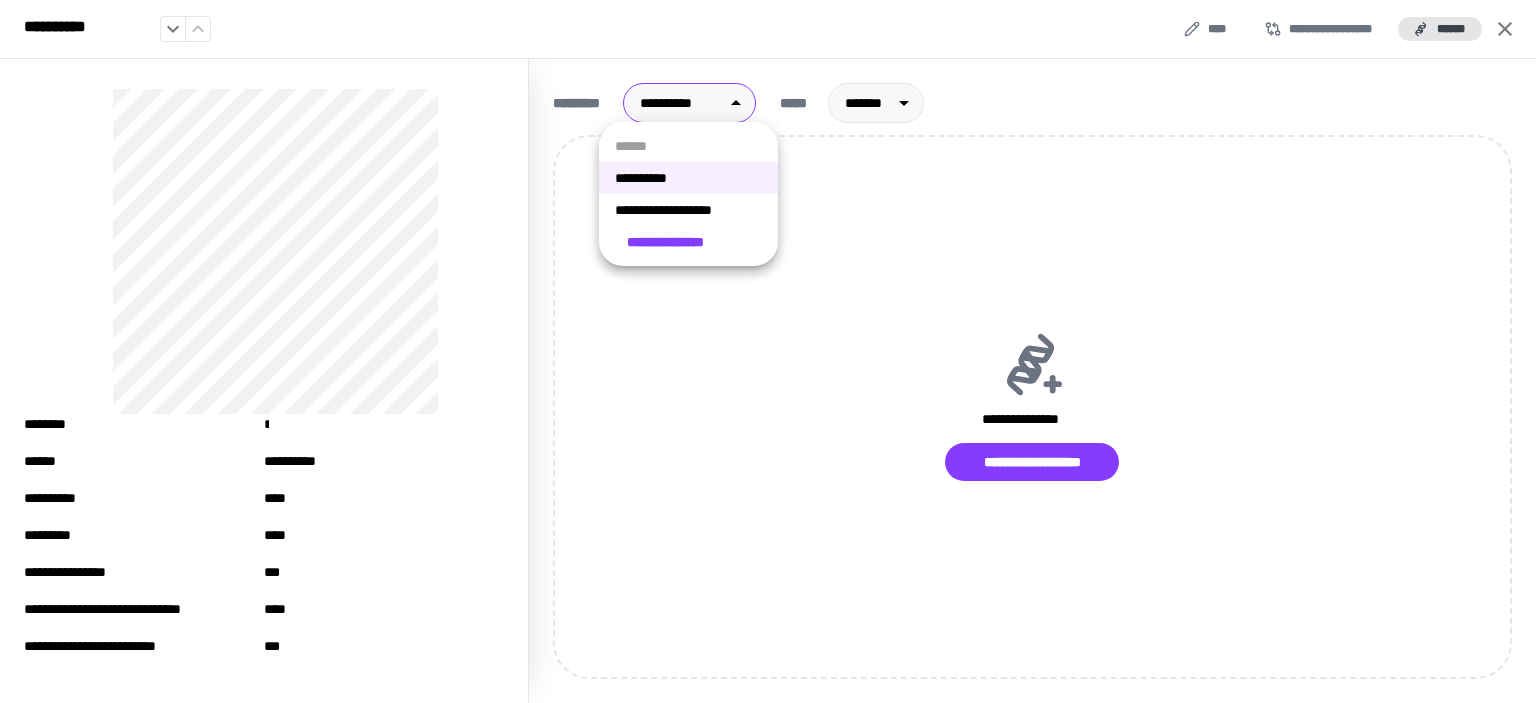 click on "**********" at bounding box center (768, 351) 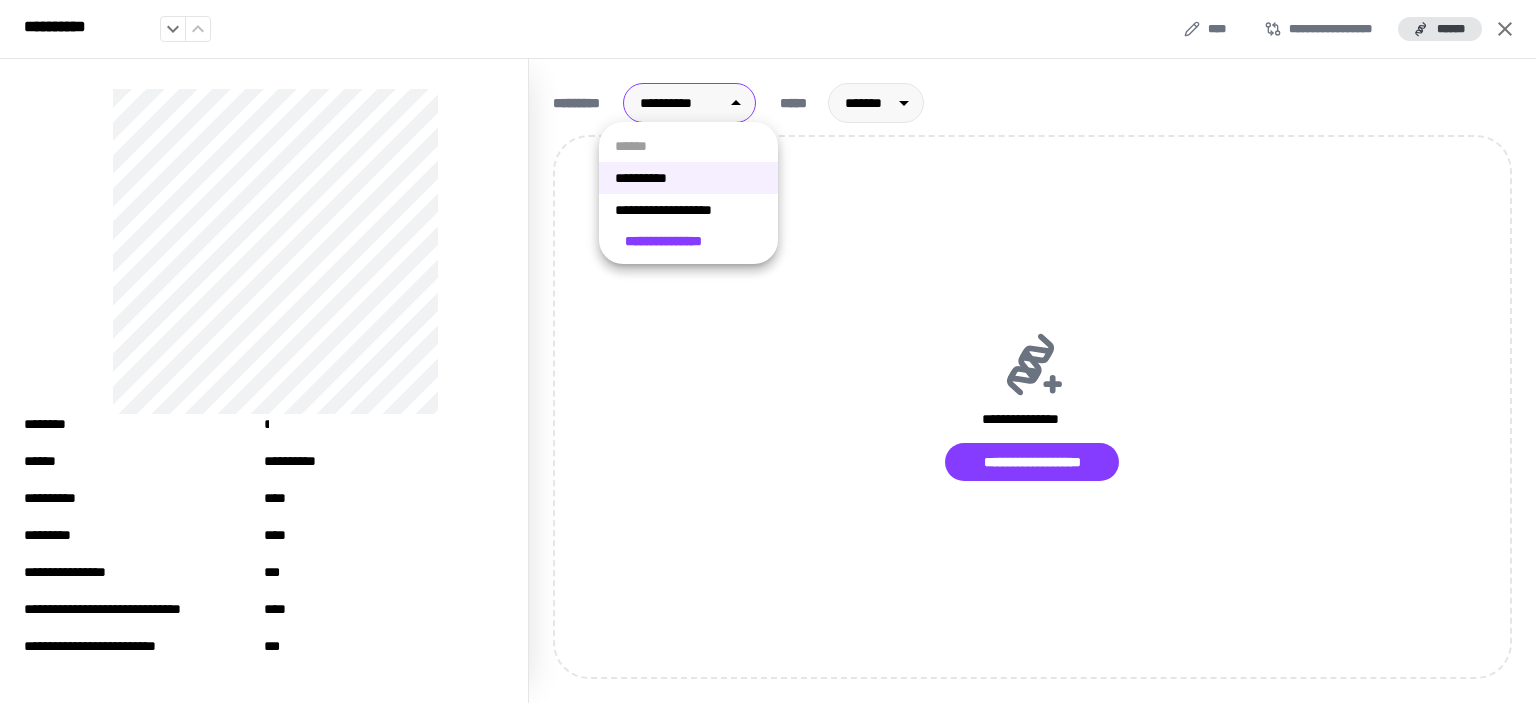 click on "**********" at bounding box center [688, 210] 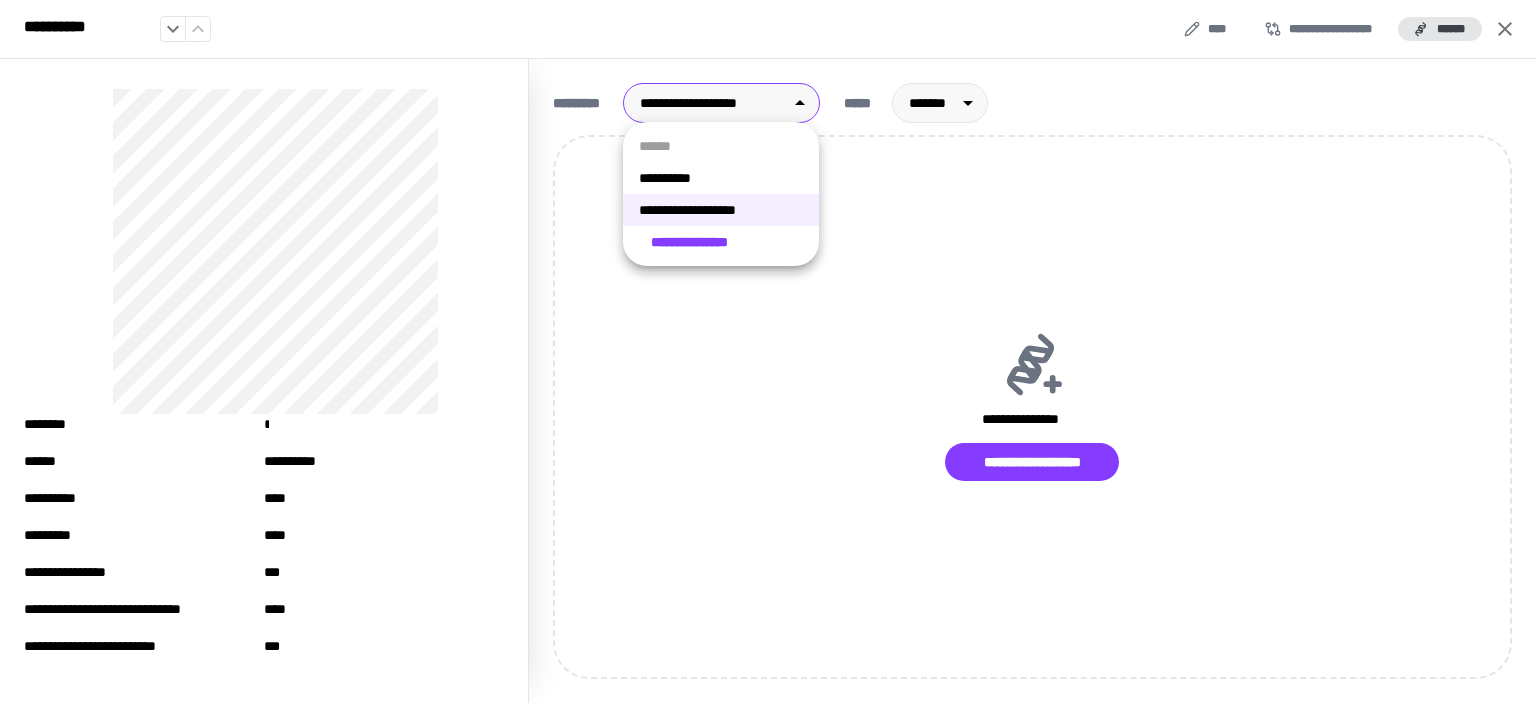 click on "**********" at bounding box center [768, 351] 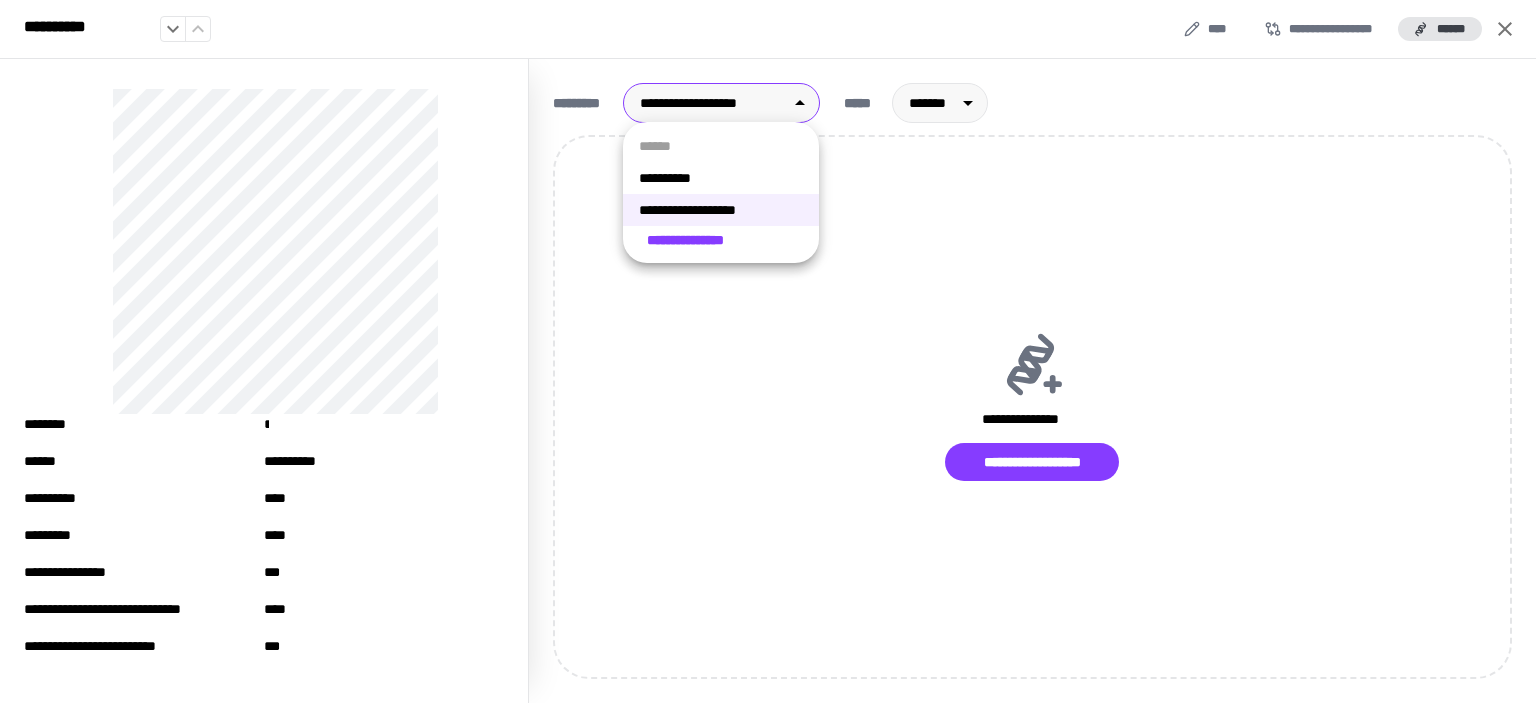 click on "**********" at bounding box center (721, 178) 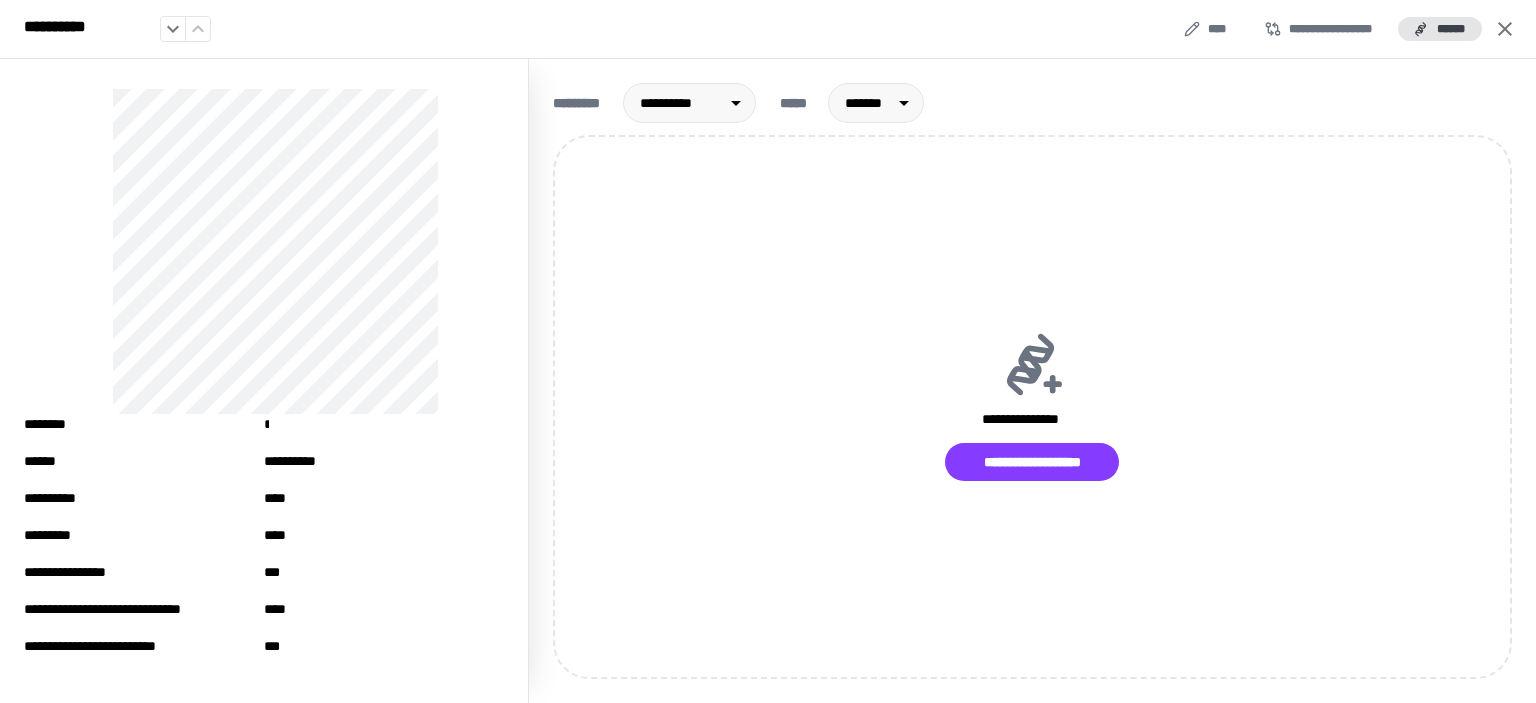 scroll, scrollTop: 104, scrollLeft: 0, axis: vertical 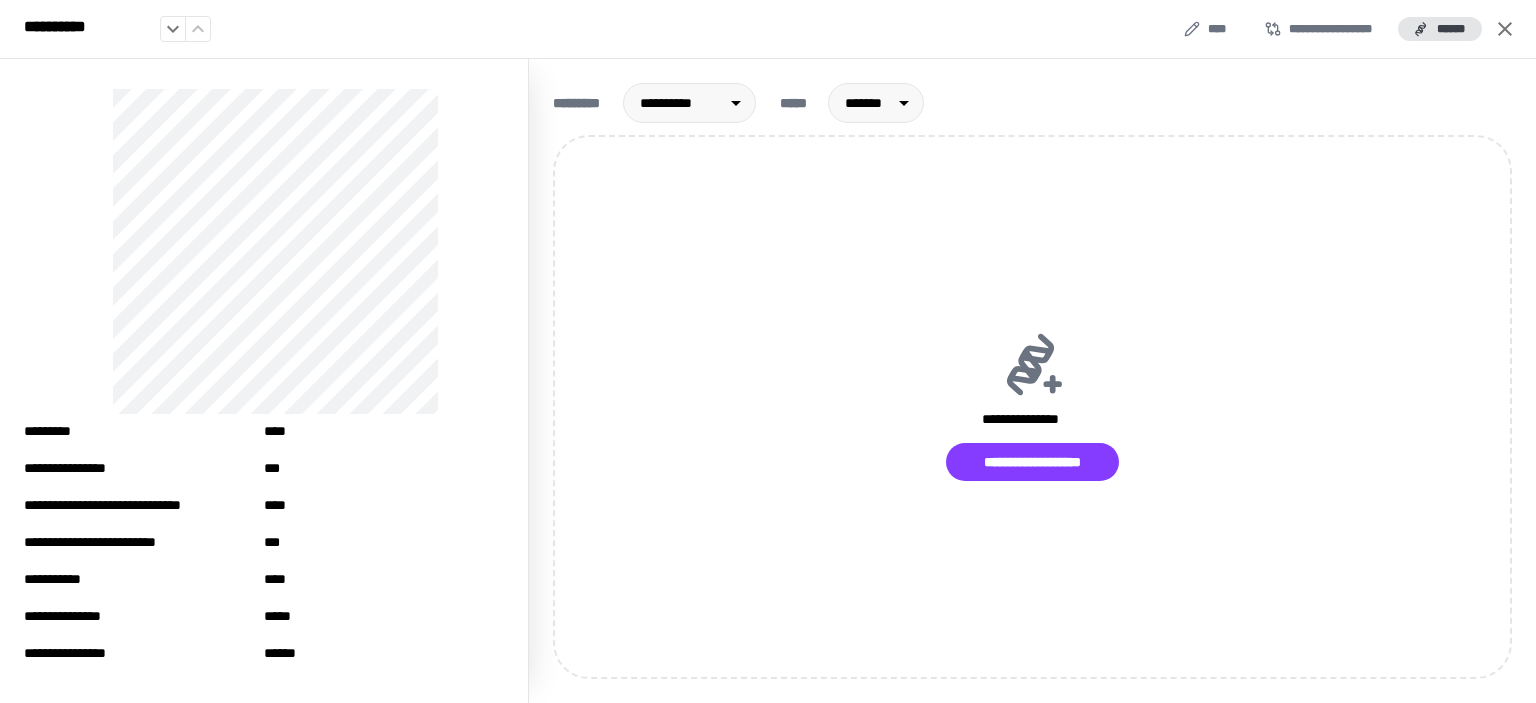 click on "**********" at bounding box center (1032, 103) 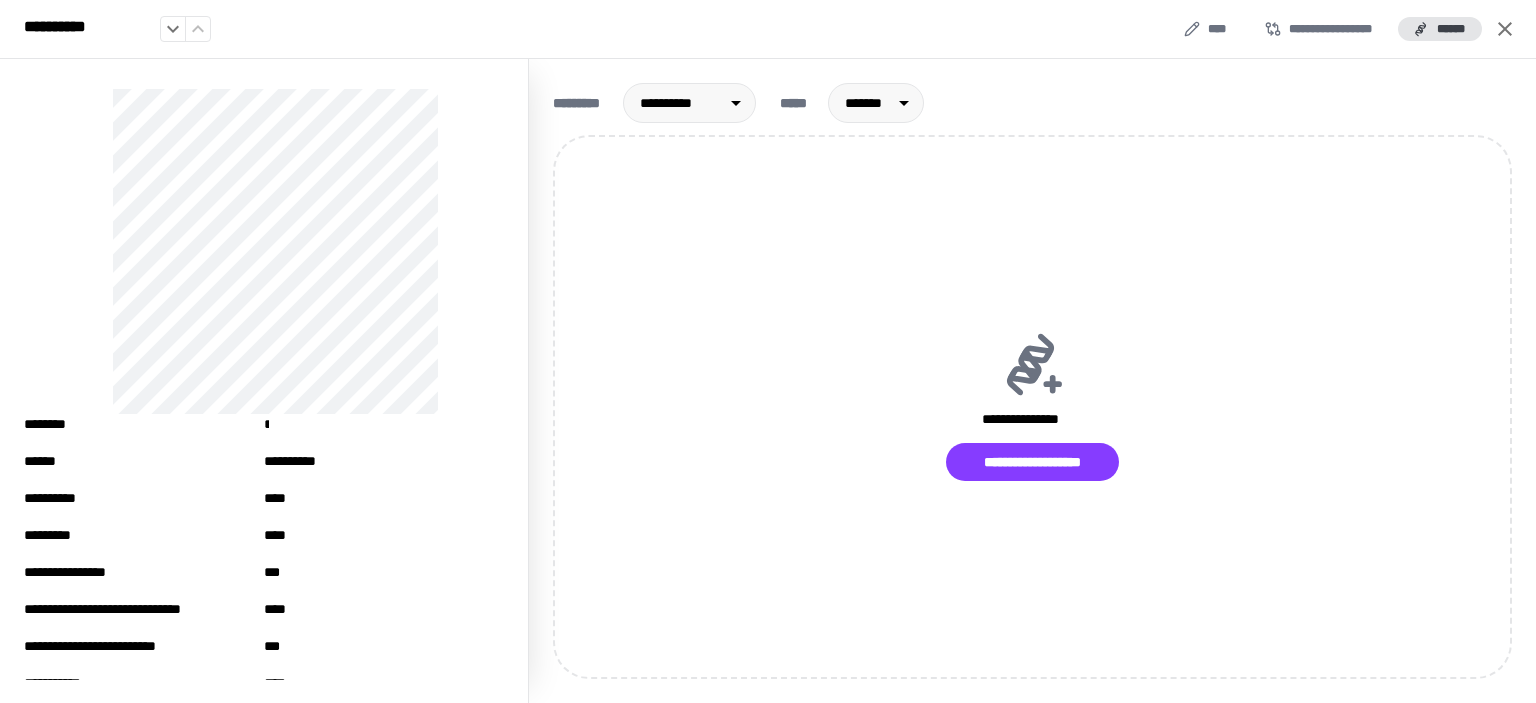 scroll, scrollTop: 104, scrollLeft: 0, axis: vertical 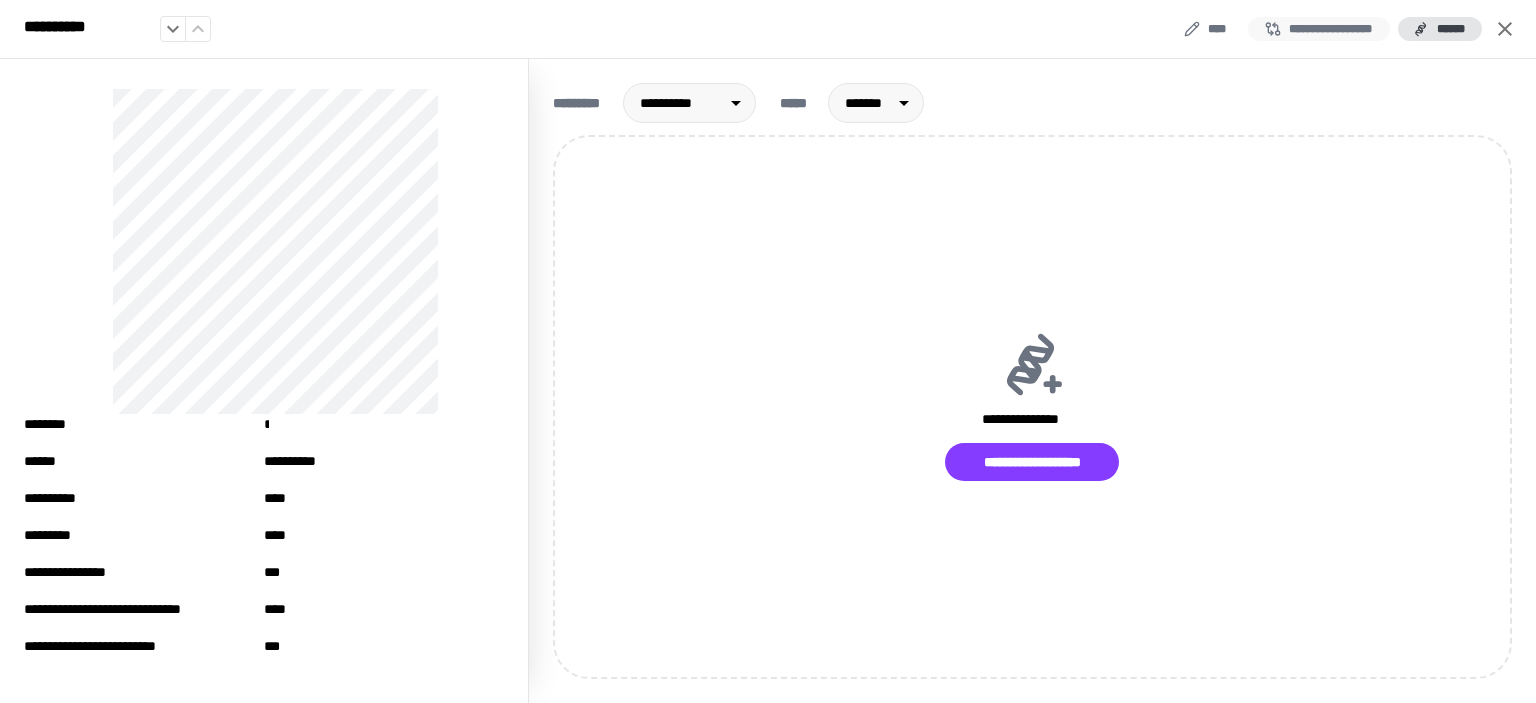 click on "**********" at bounding box center [1319, 29] 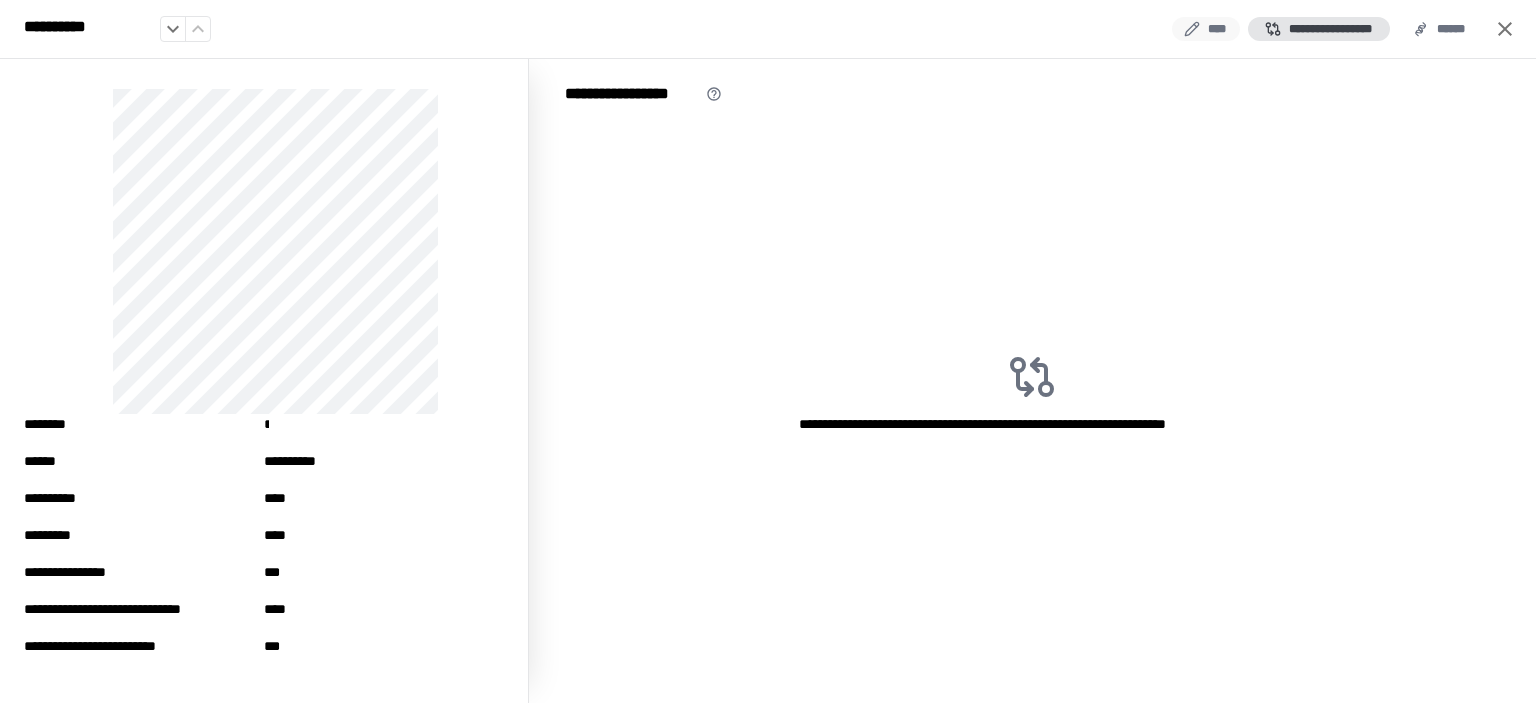 click on "****" at bounding box center (1206, 29) 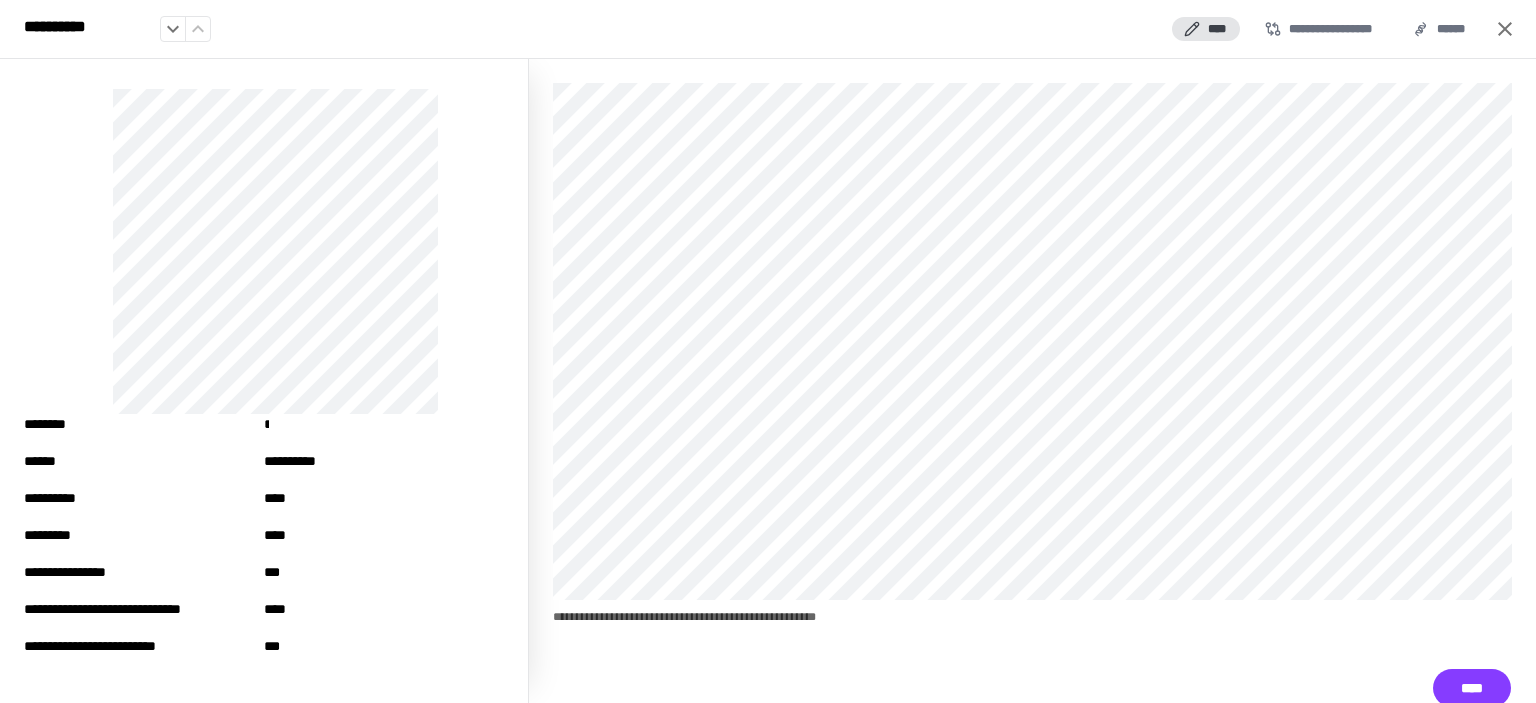 click 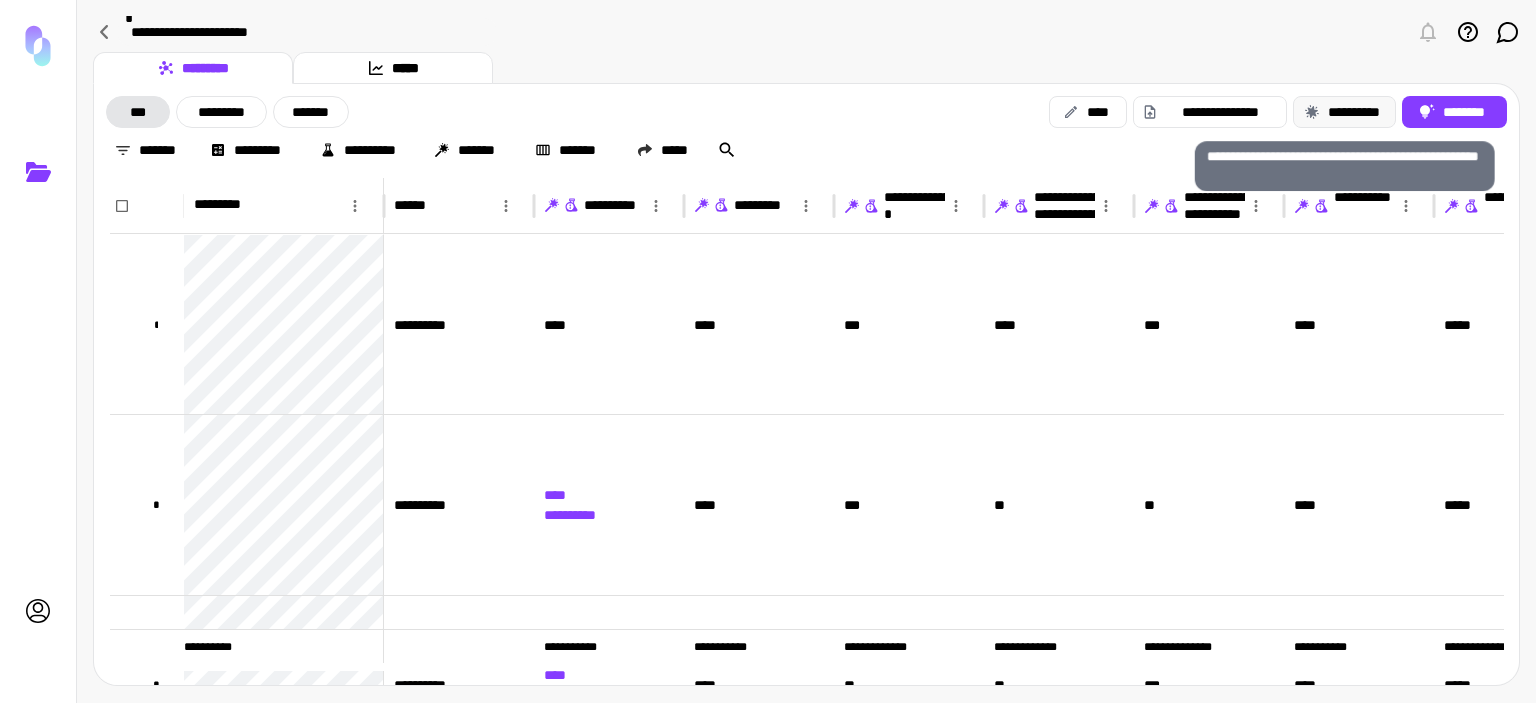 click on "**********" at bounding box center [1344, 112] 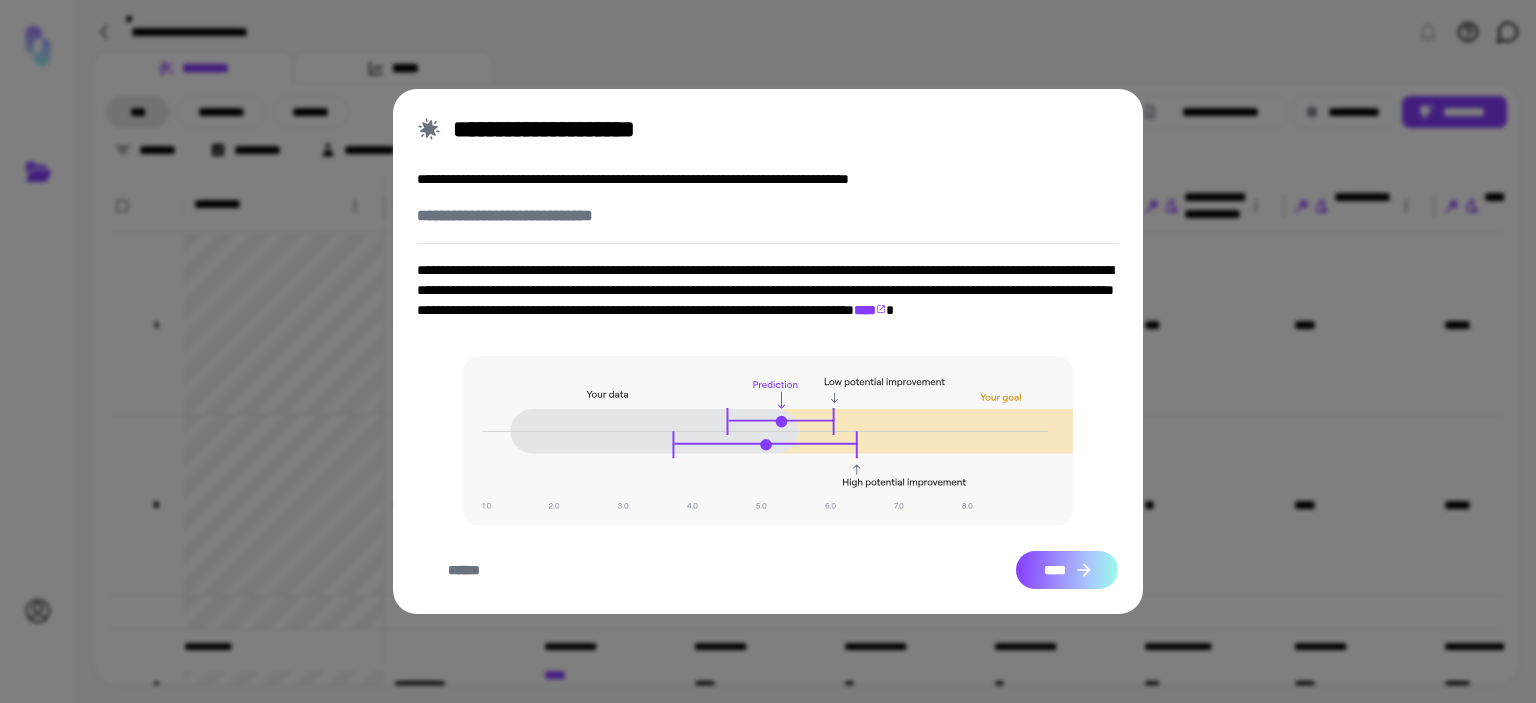 click on "****" at bounding box center [1067, 570] 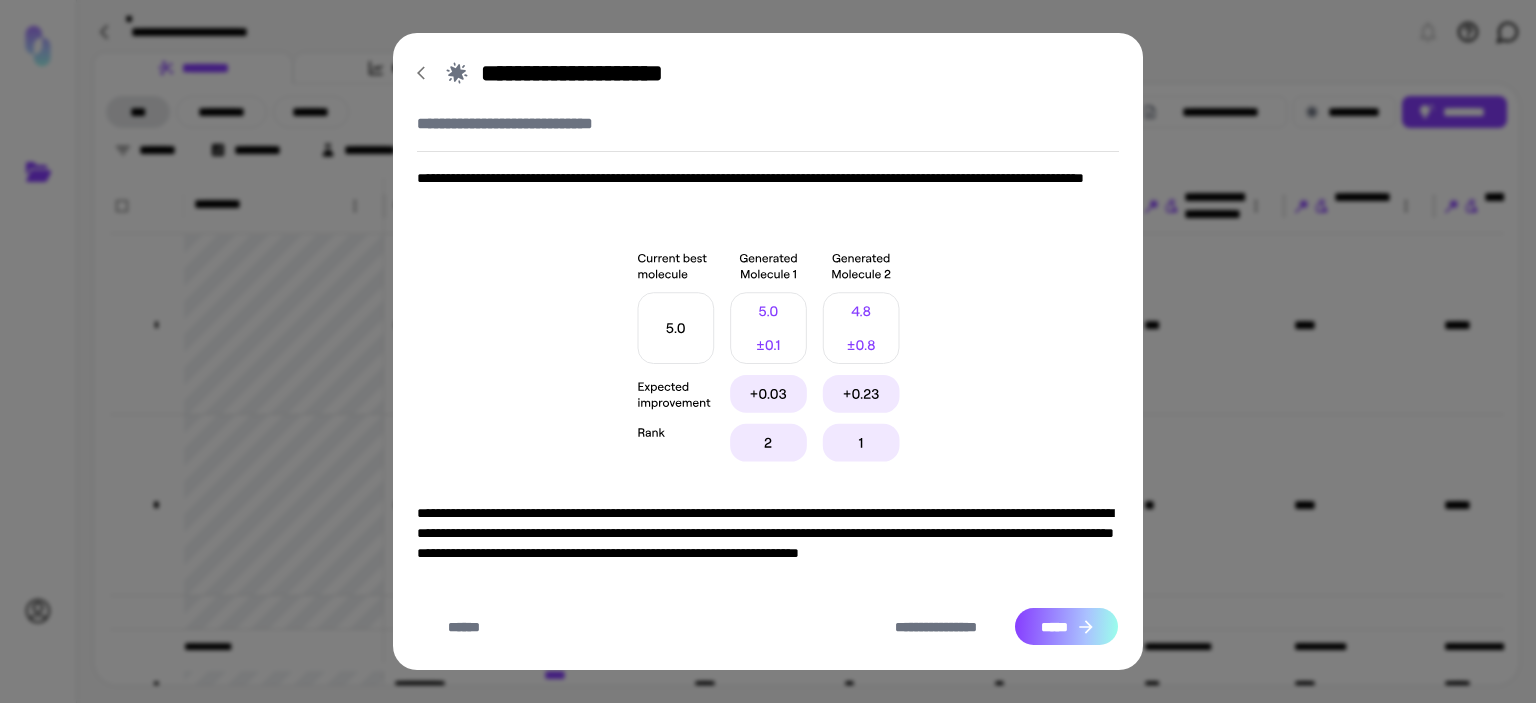 click on "*****" at bounding box center (1066, 627) 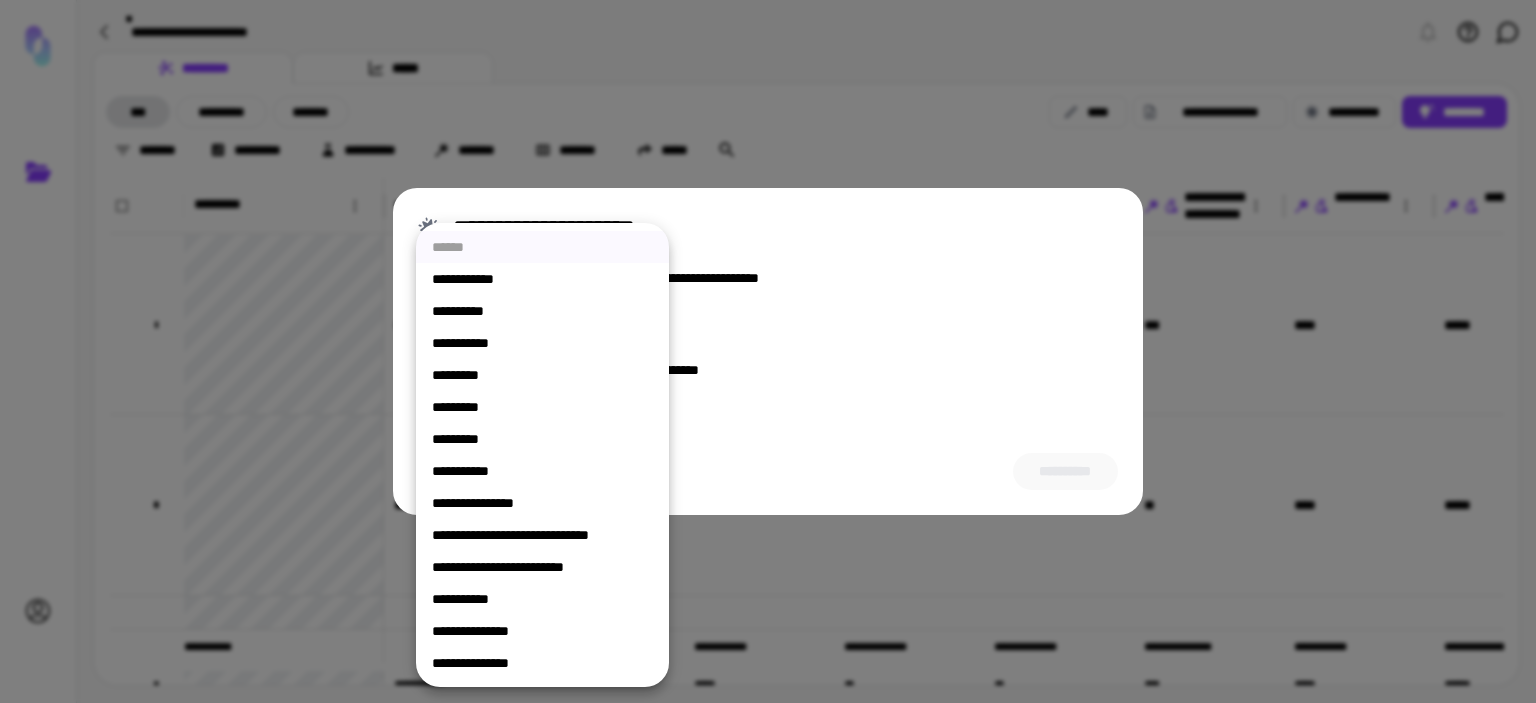 click on "**********" at bounding box center (768, 351) 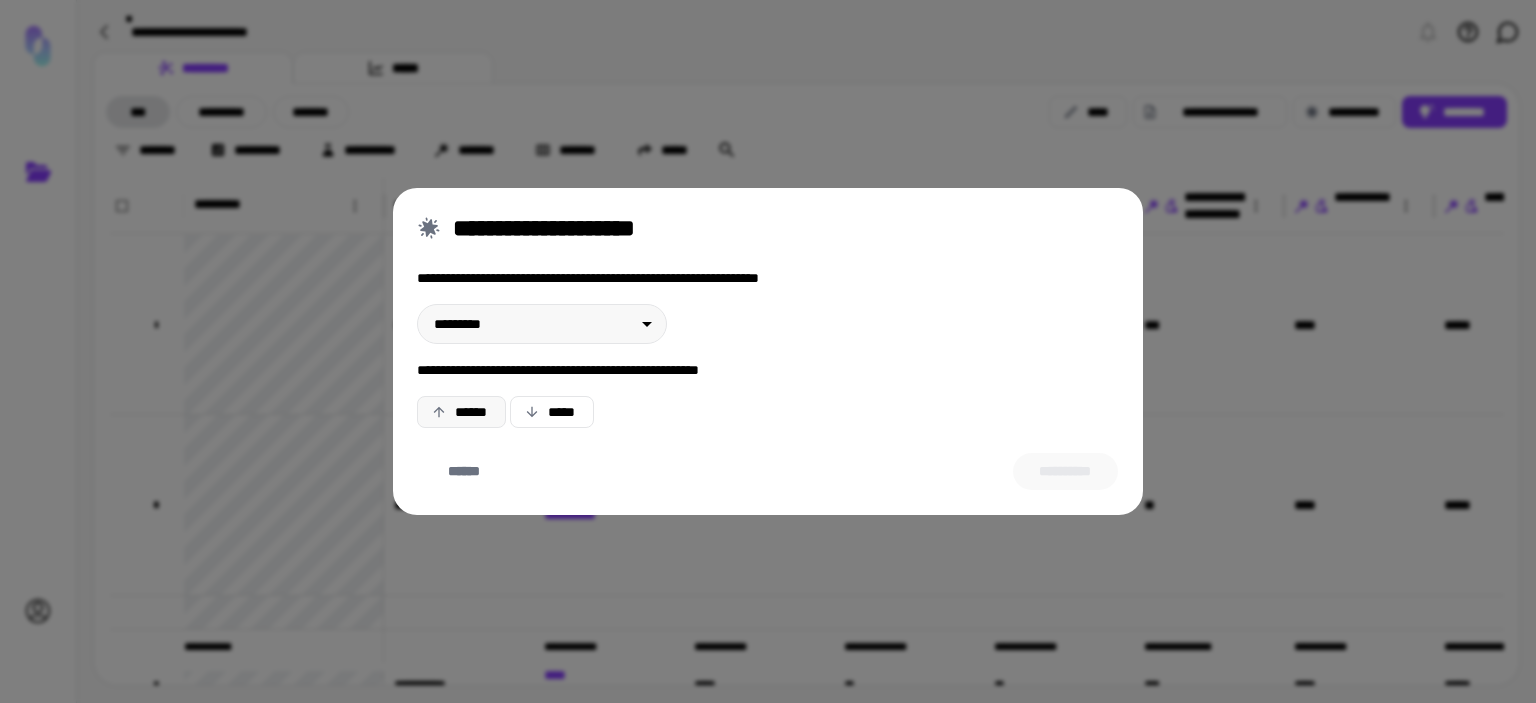click on "******" at bounding box center [461, 412] 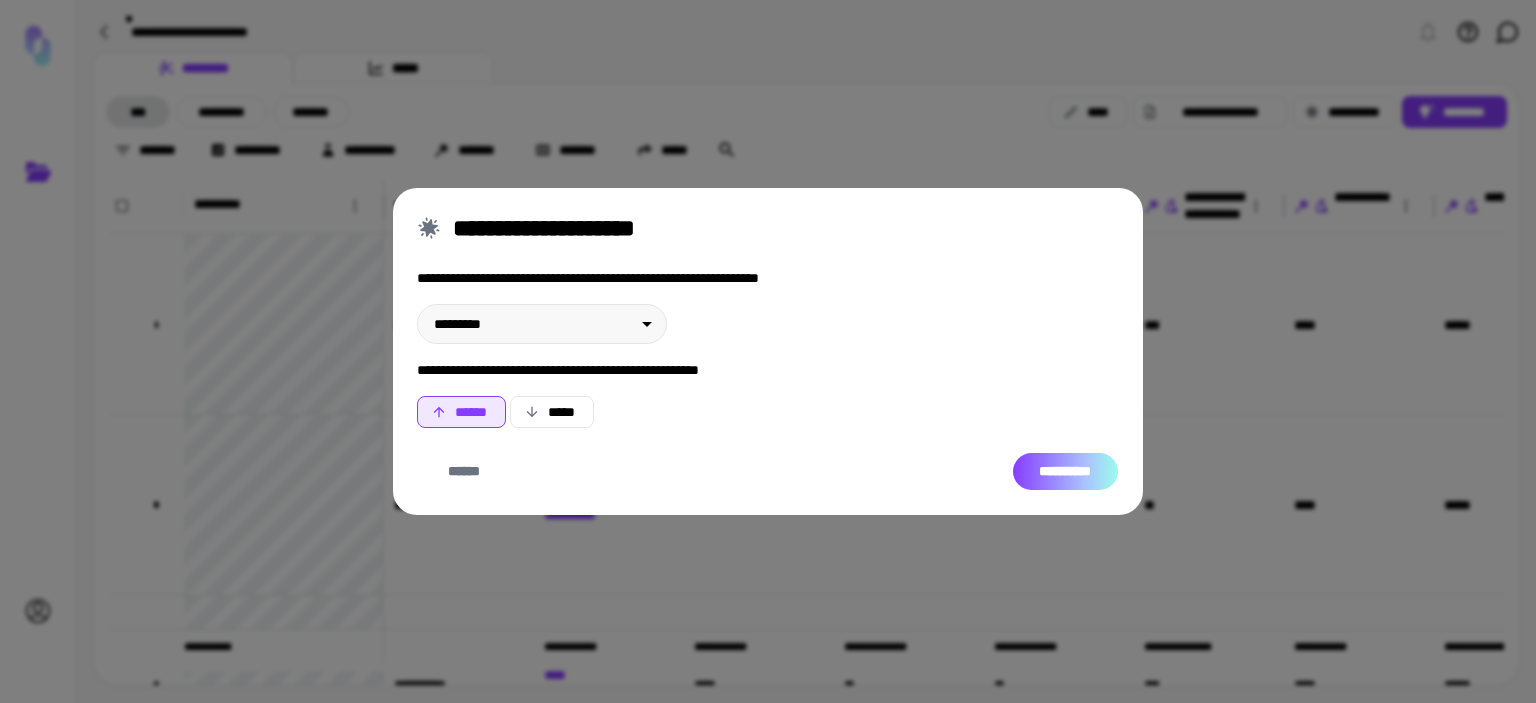 click on "**********" at bounding box center (1065, 472) 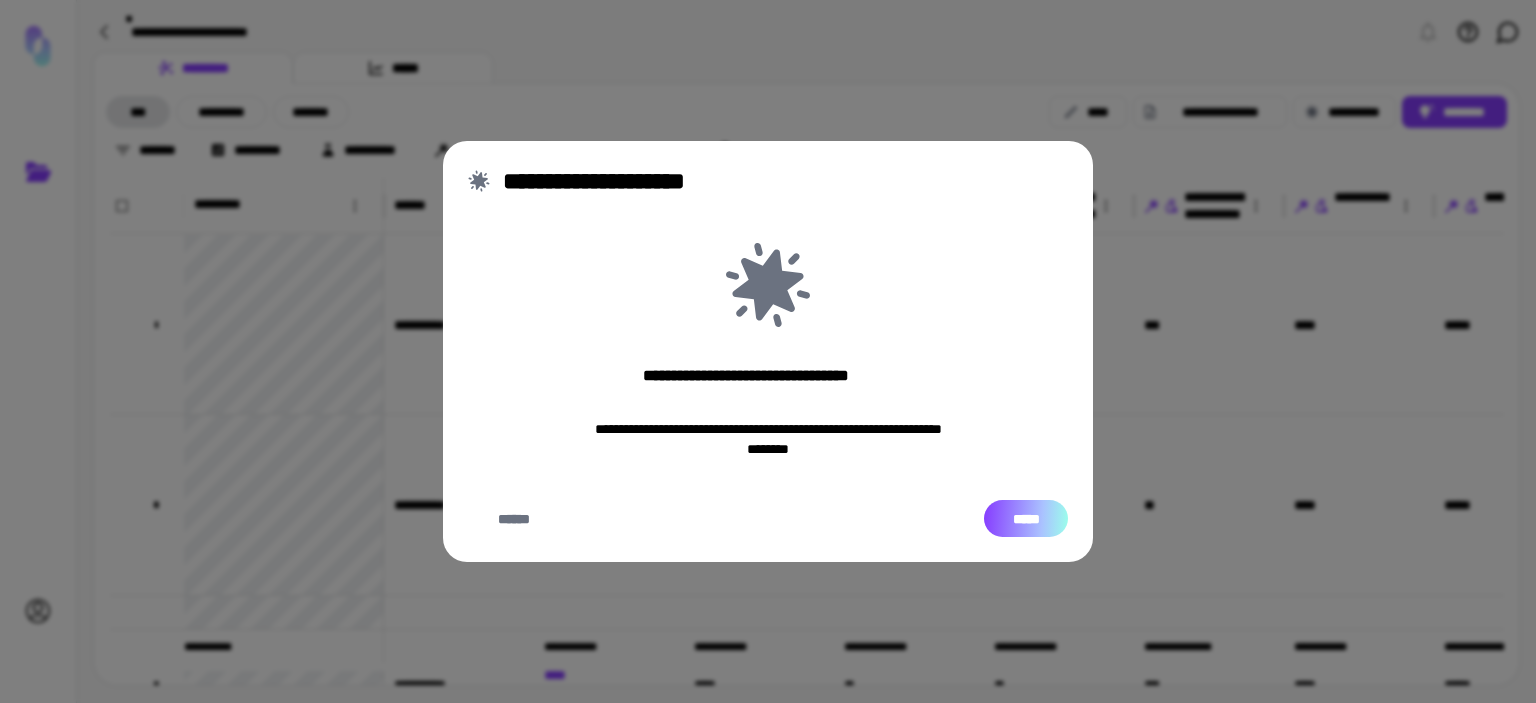 click on "*****" at bounding box center (1026, 519) 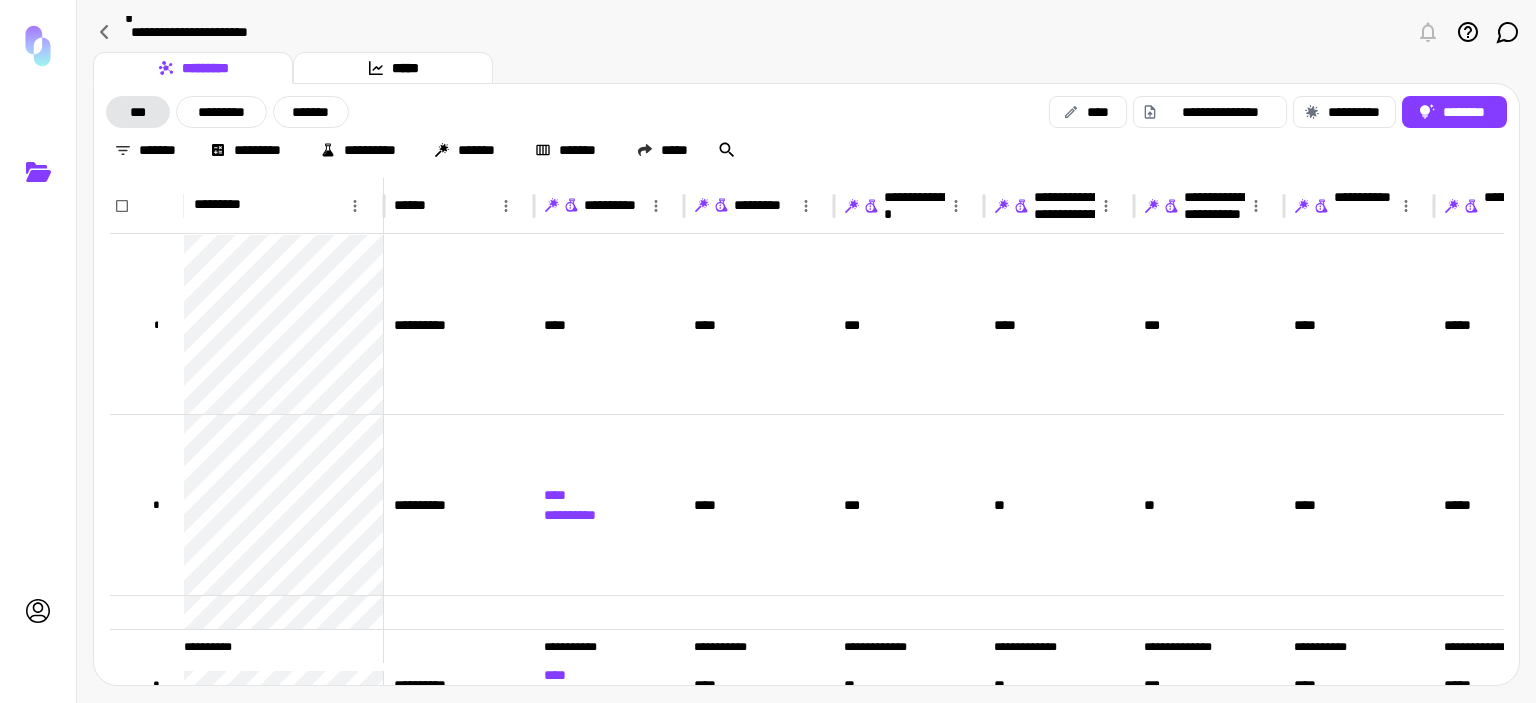 scroll, scrollTop: 0, scrollLeft: 198, axis: horizontal 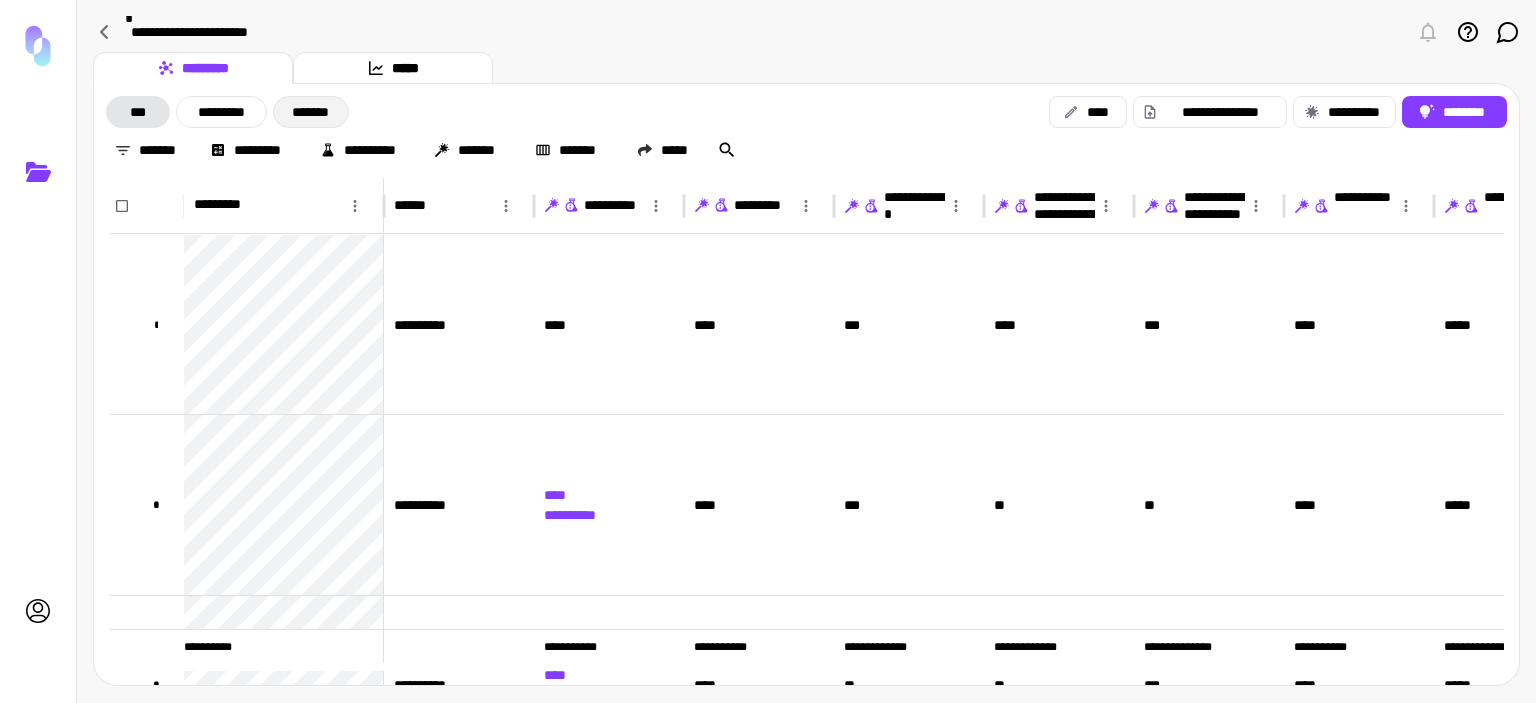 click on "*******" at bounding box center (311, 112) 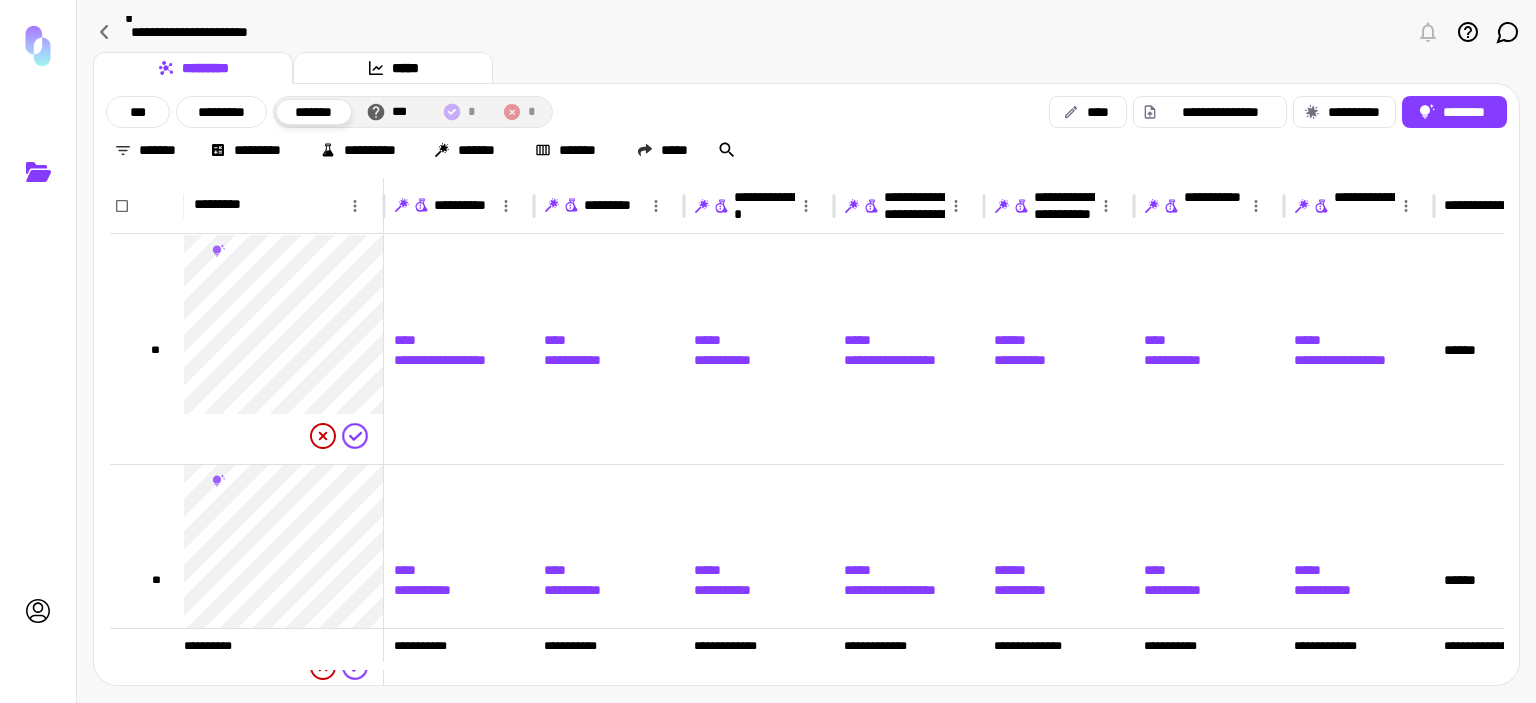 scroll, scrollTop: 0, scrollLeft: 63, axis: horizontal 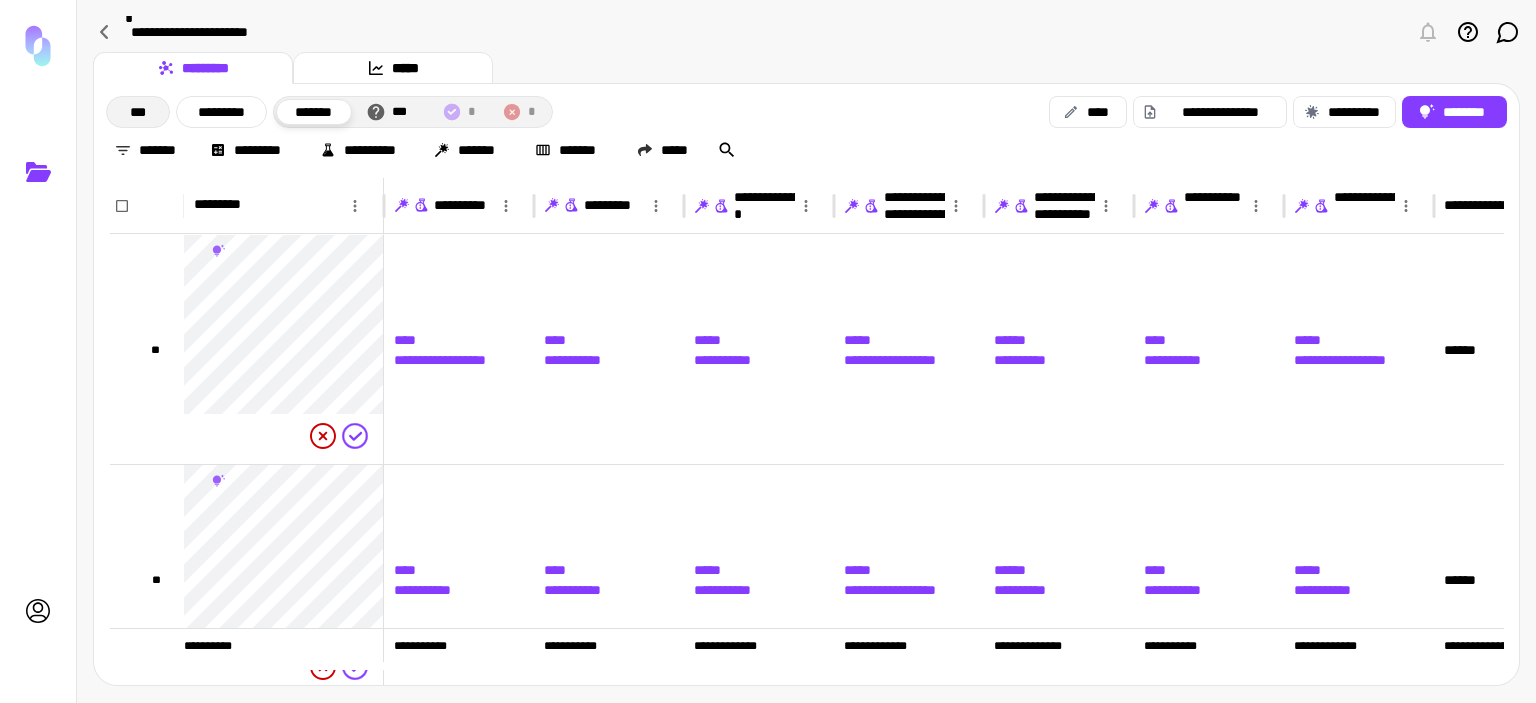click on "***" at bounding box center (138, 112) 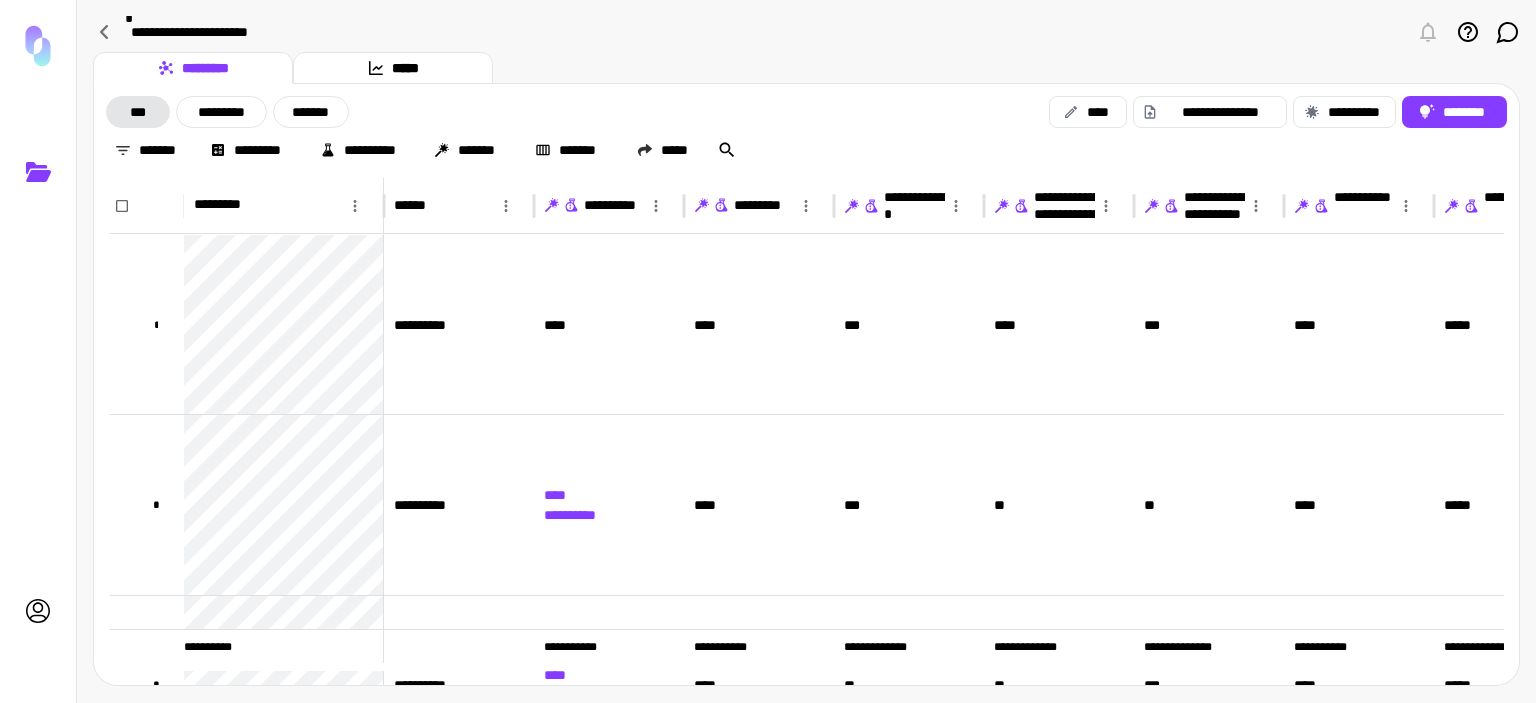 scroll, scrollTop: 0, scrollLeft: 140, axis: horizontal 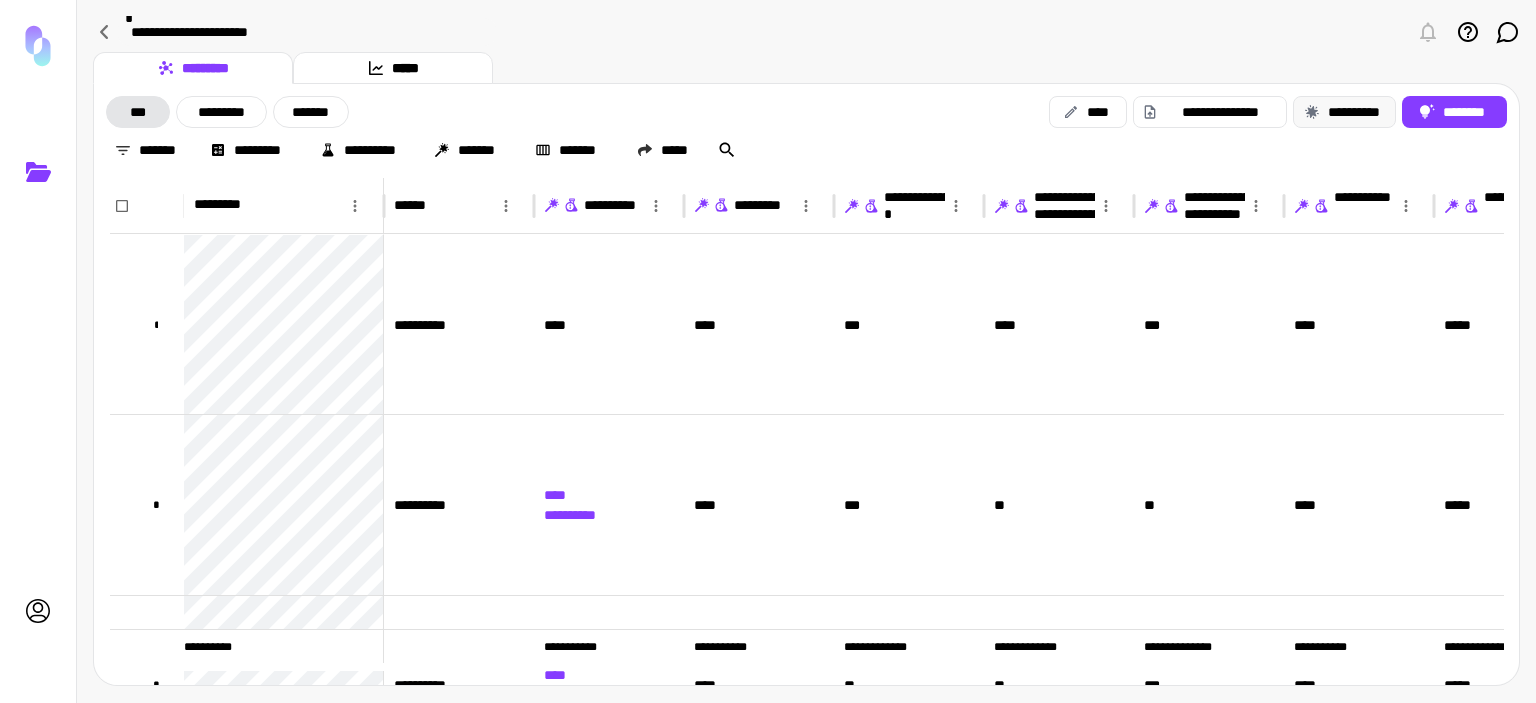 click on "**********" at bounding box center (1344, 112) 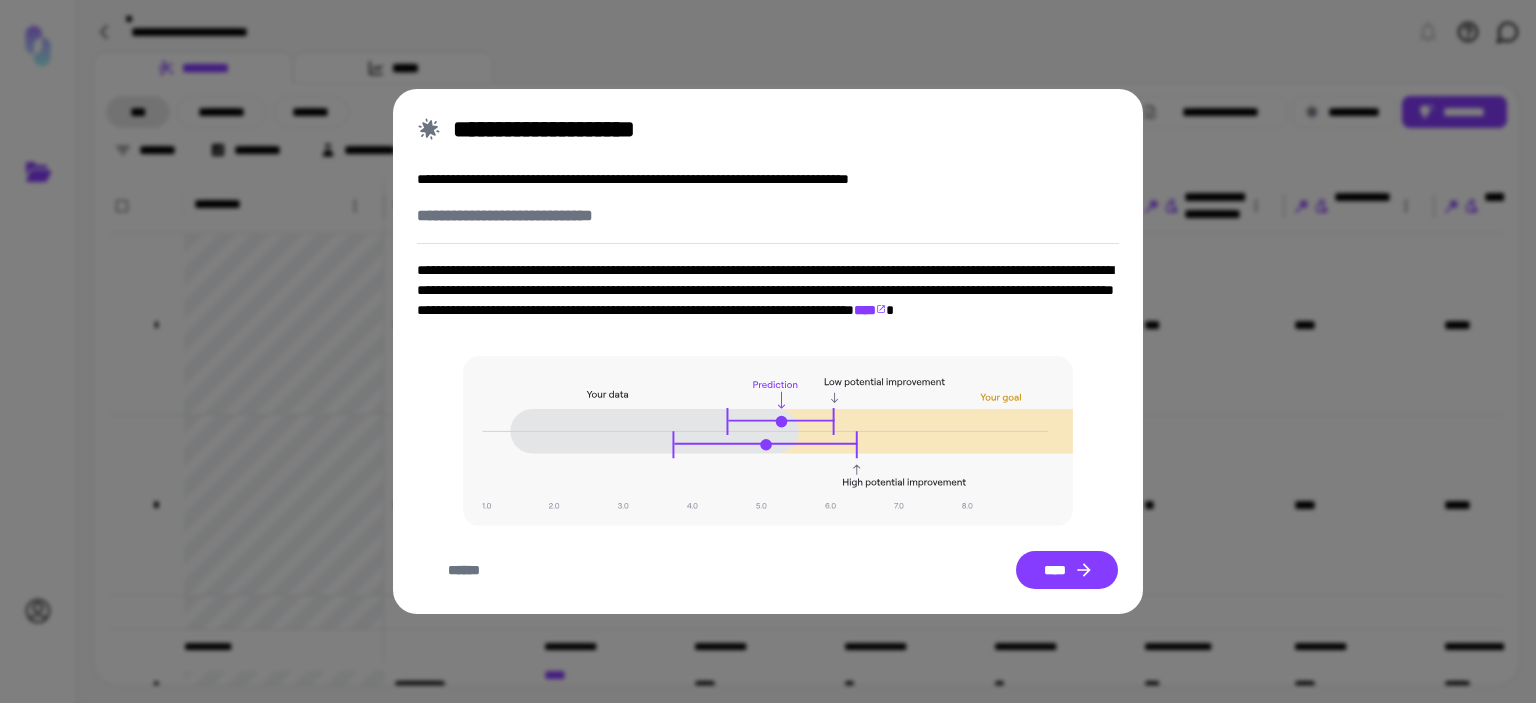 click on "****" at bounding box center [870, 310] 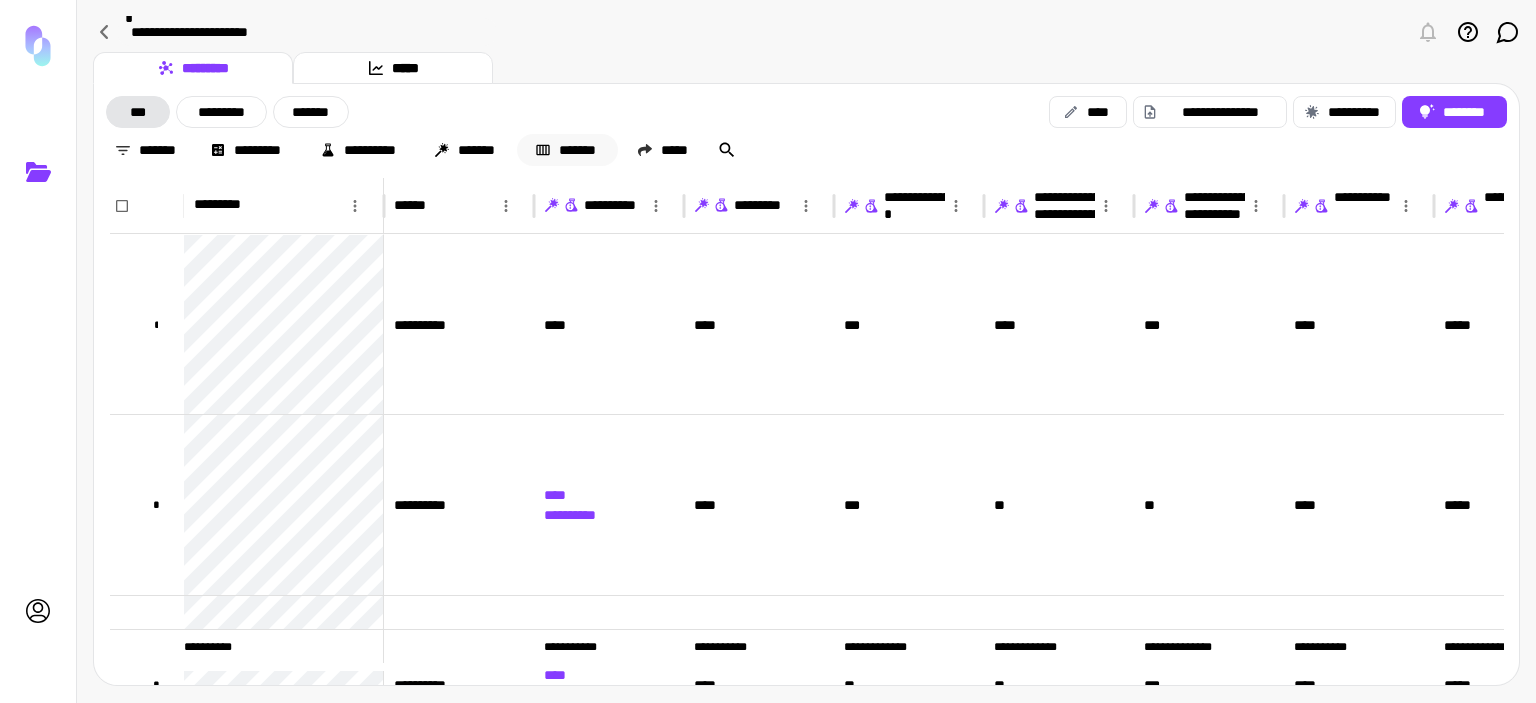click on "*******" at bounding box center [567, 150] 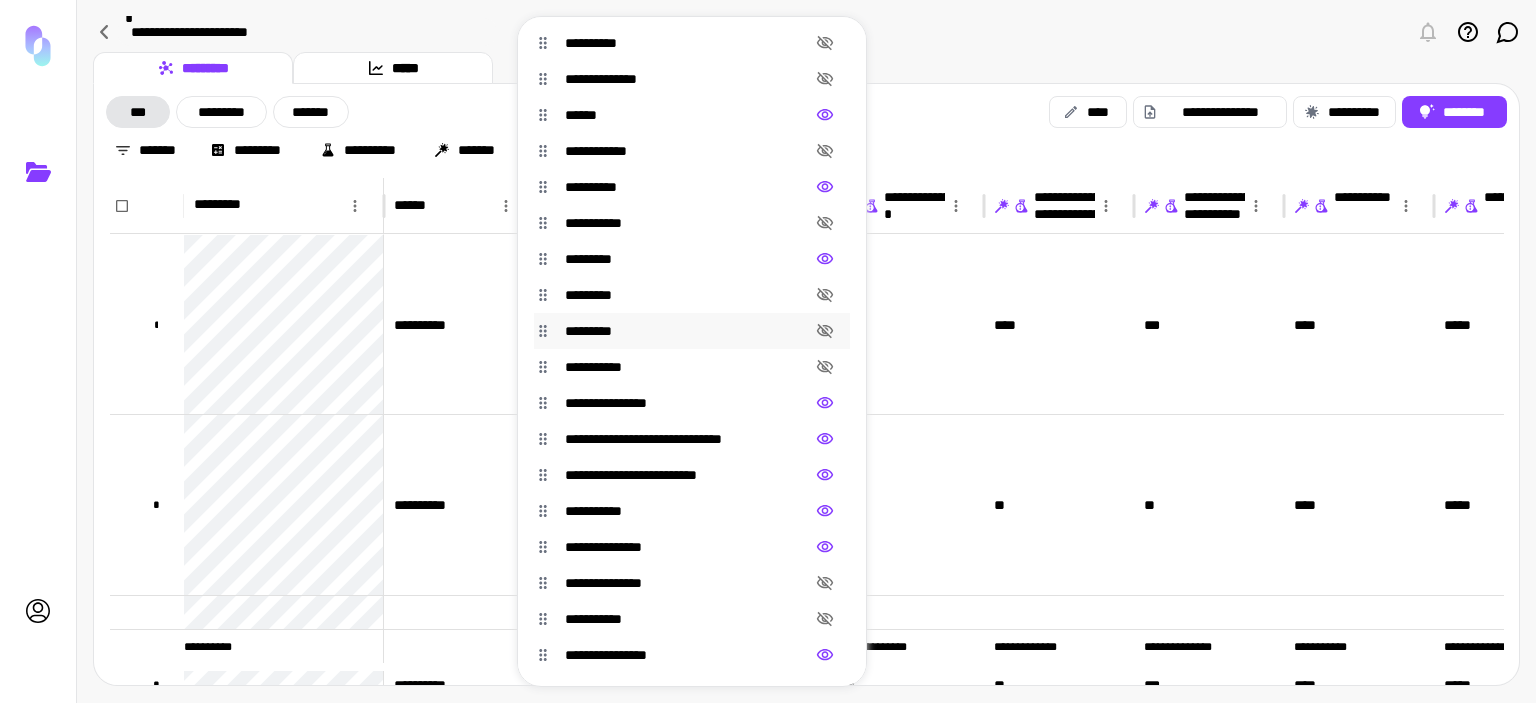 scroll, scrollTop: 10, scrollLeft: 0, axis: vertical 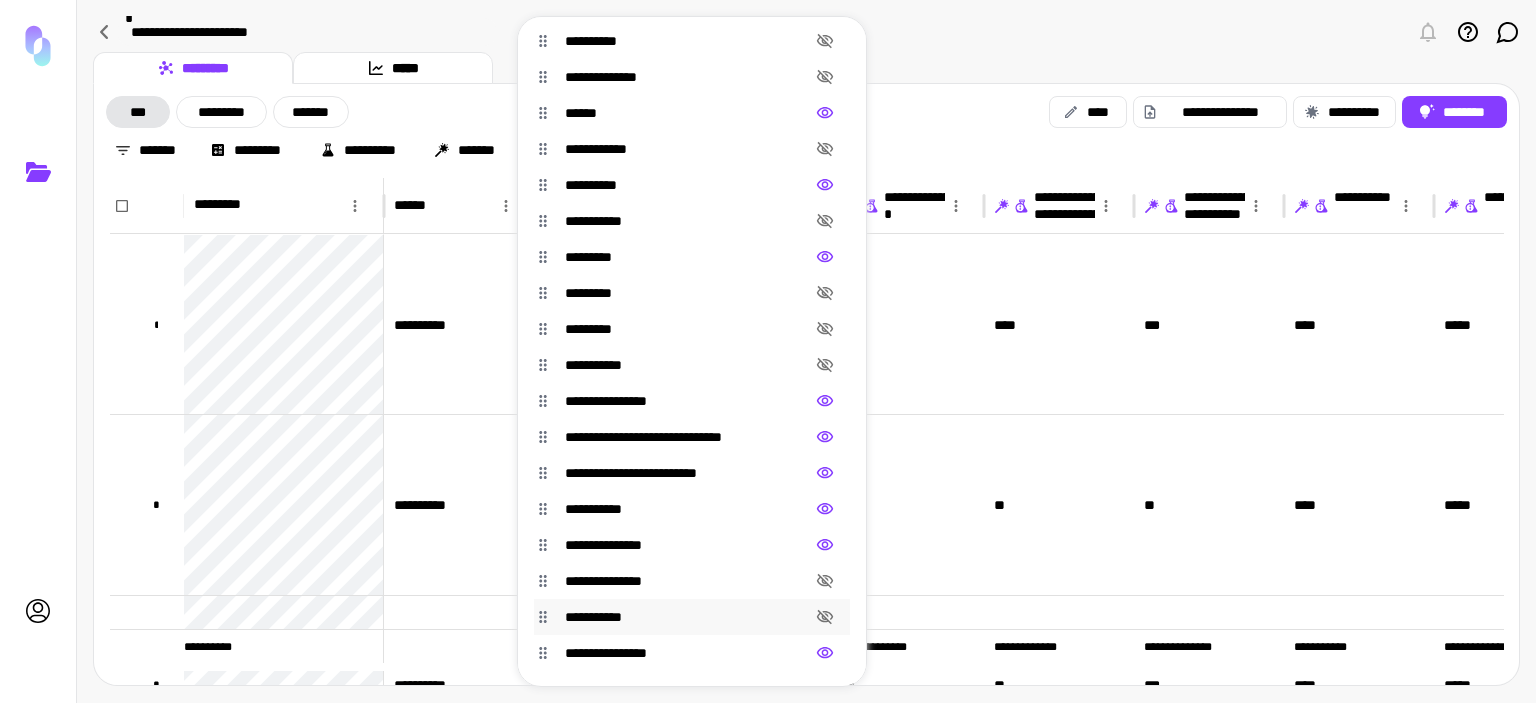 click 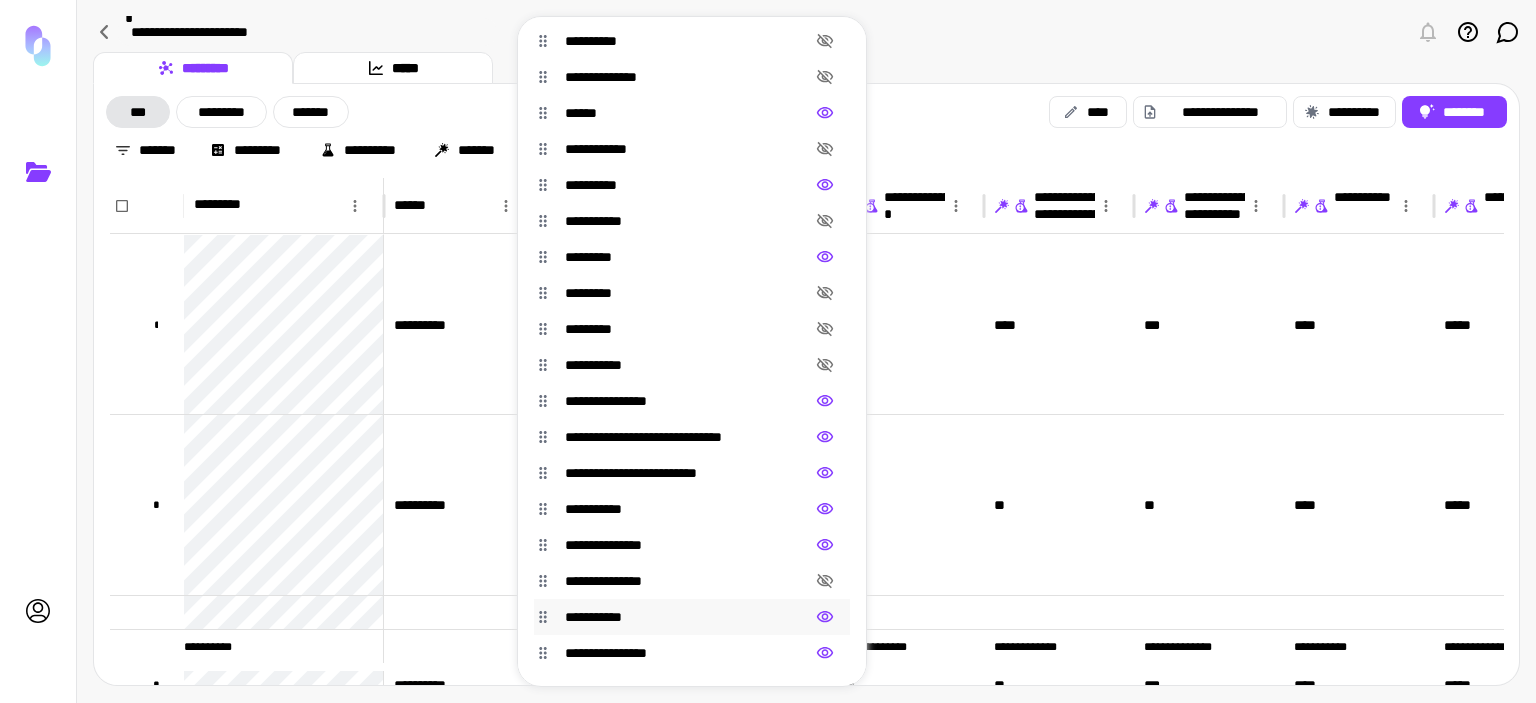 click at bounding box center (768, 351) 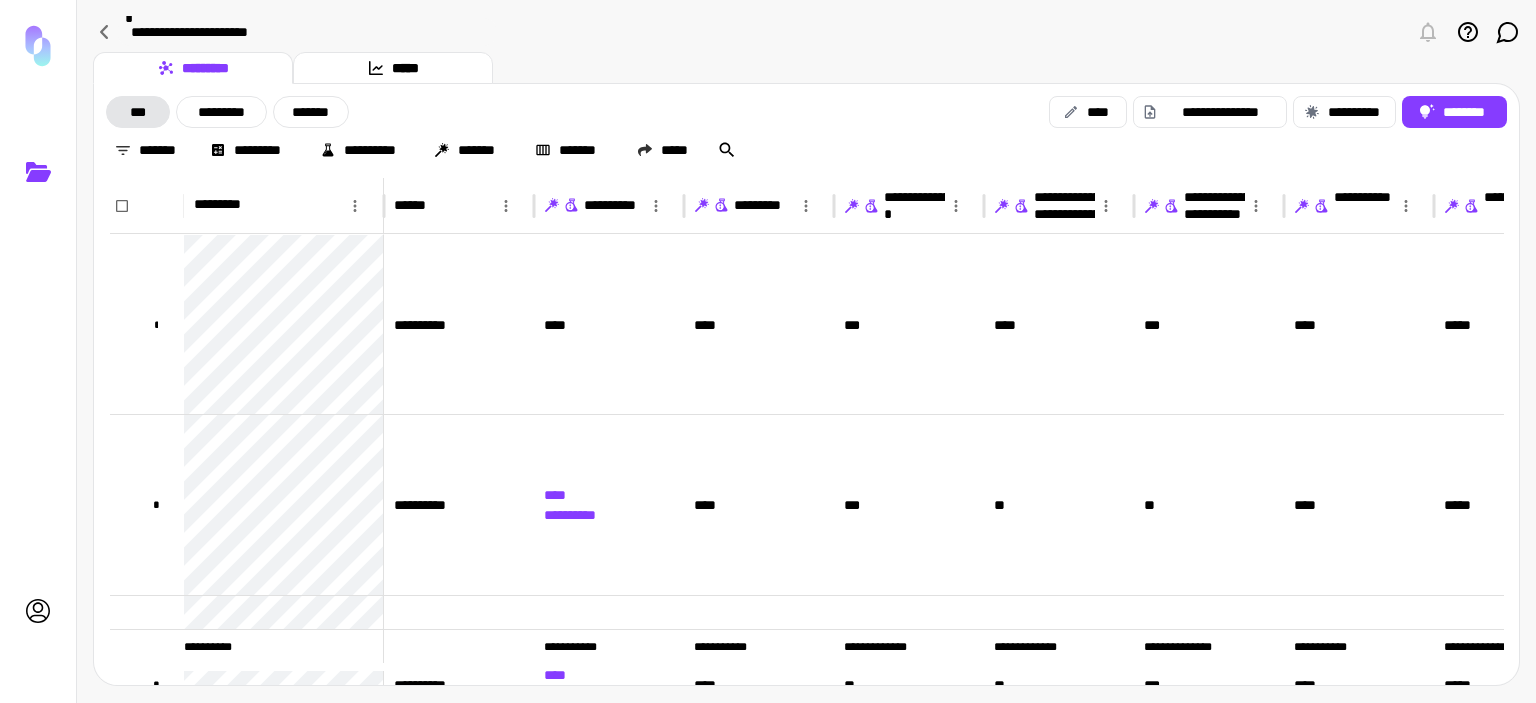 scroll, scrollTop: 0, scrollLeft: 3, axis: horizontal 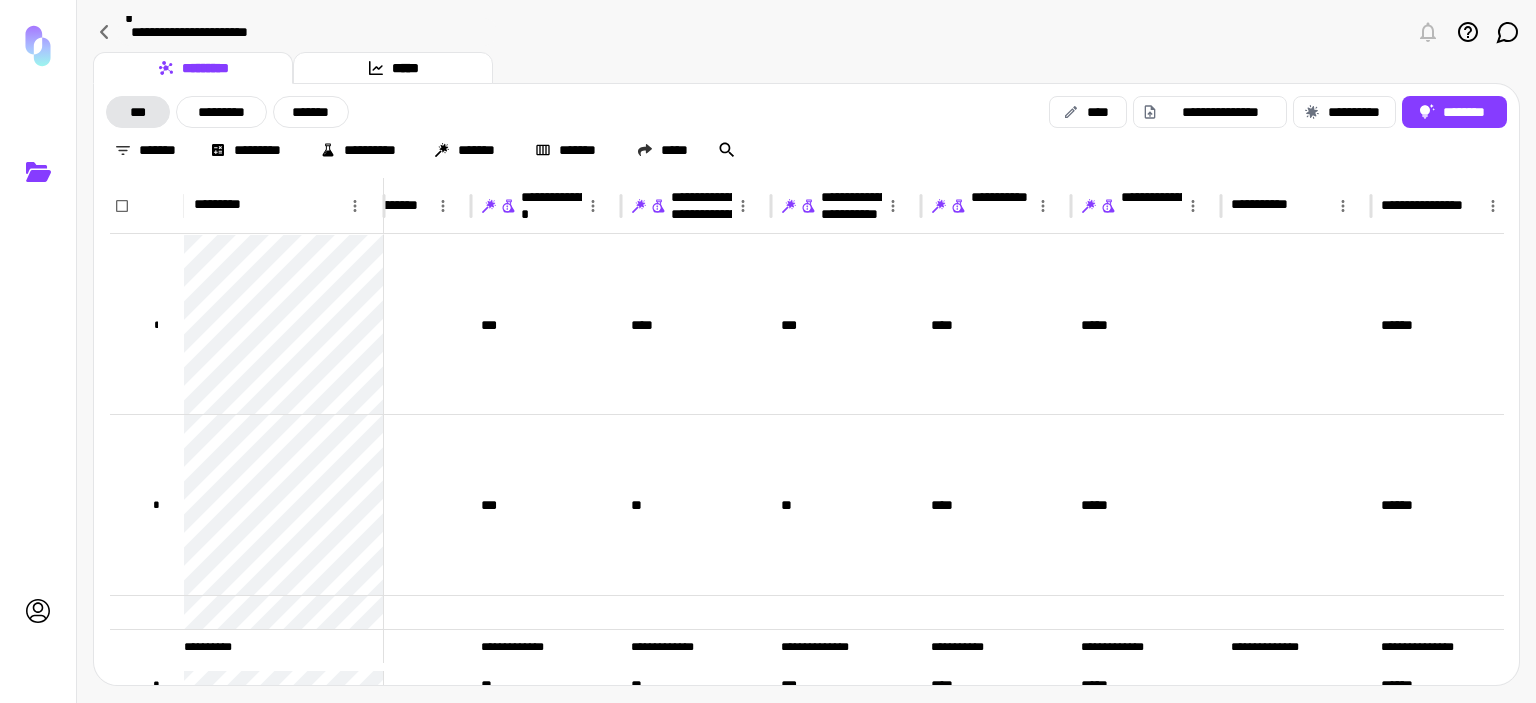 click on "*******" at bounding box center (311, 112) 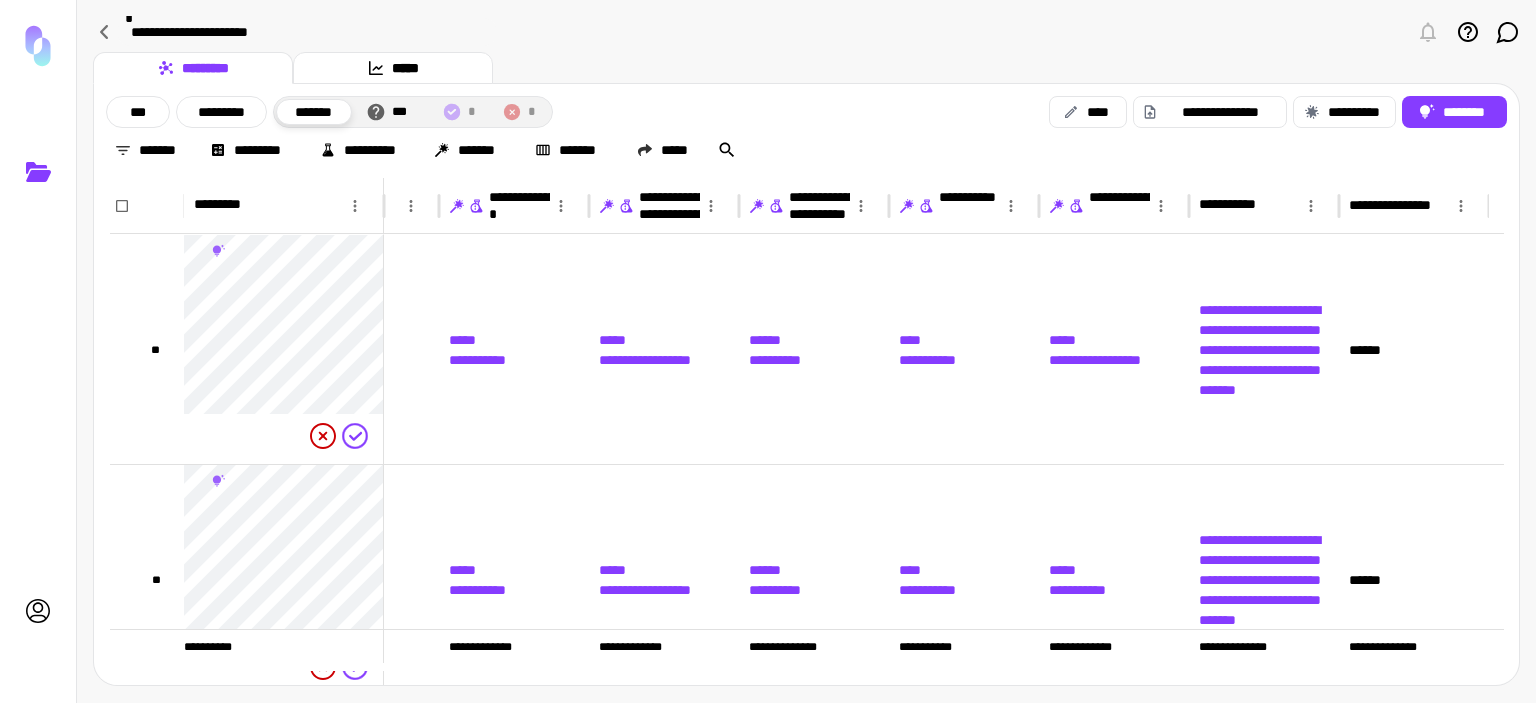 scroll, scrollTop: 0, scrollLeft: 245, axis: horizontal 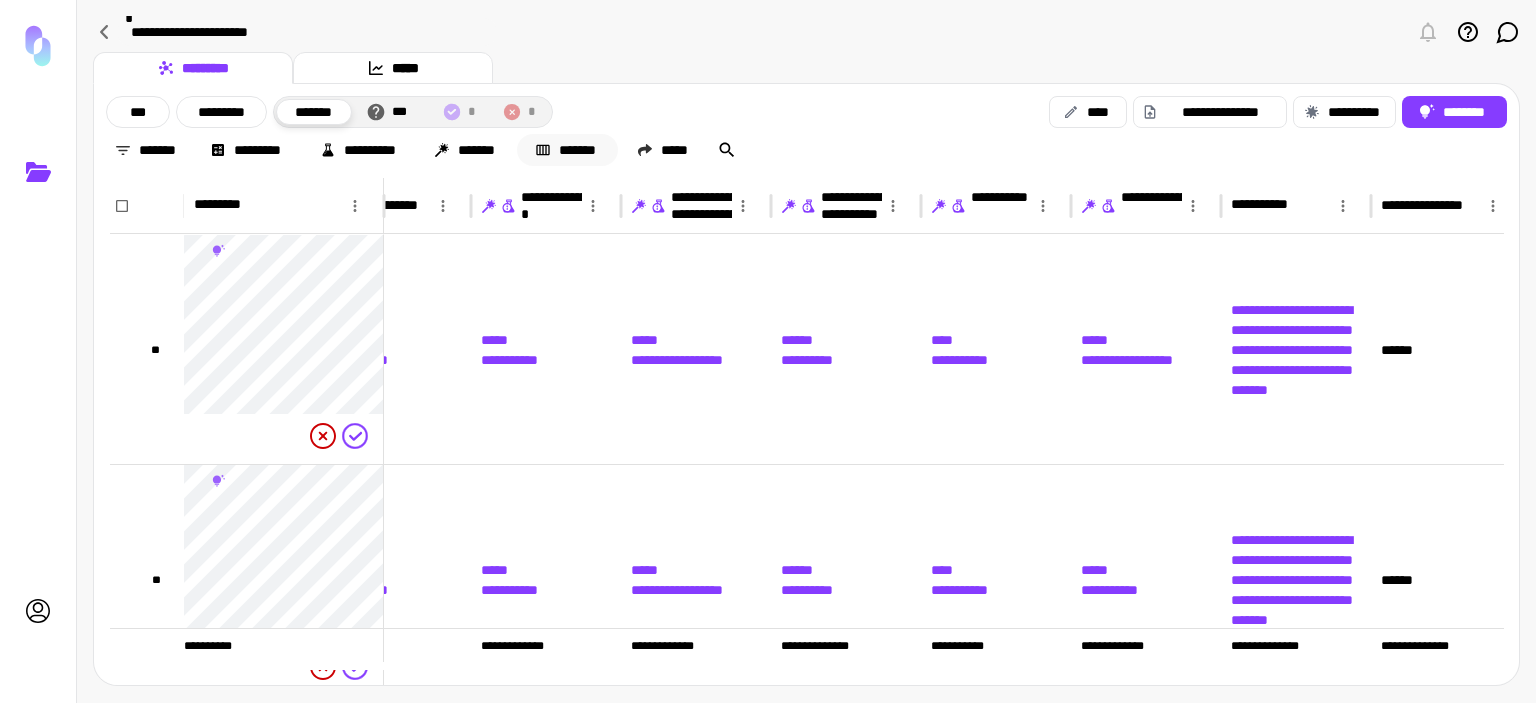 click on "*******" at bounding box center (567, 150) 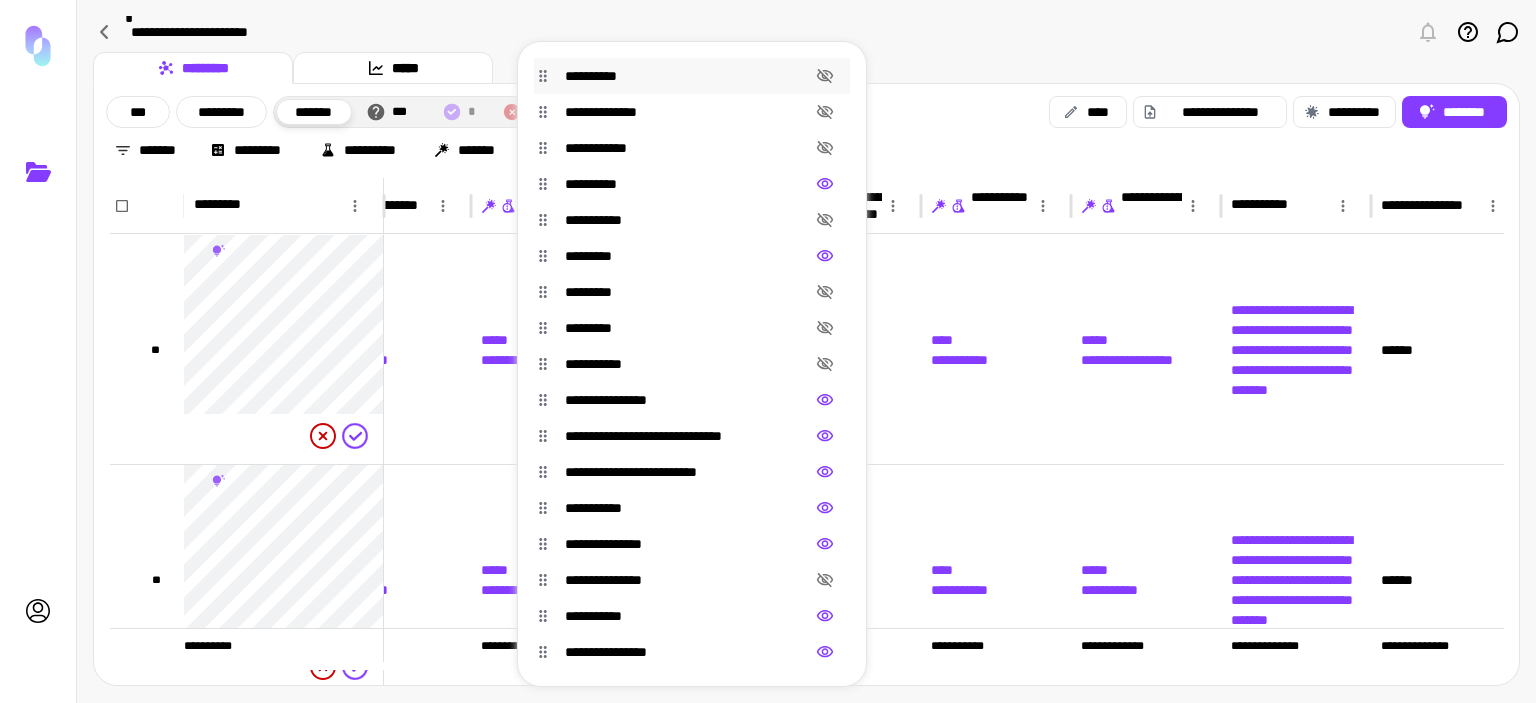 click 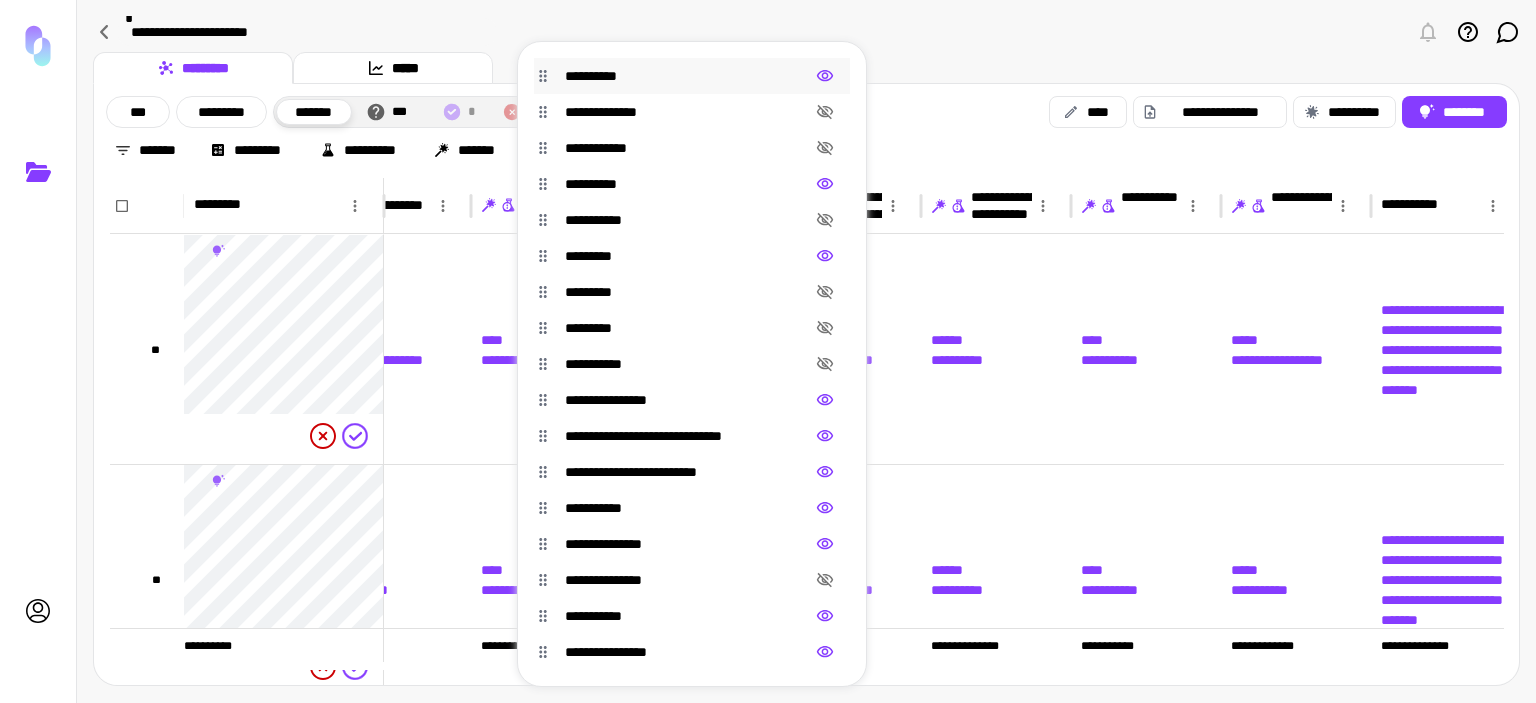 click at bounding box center (768, 351) 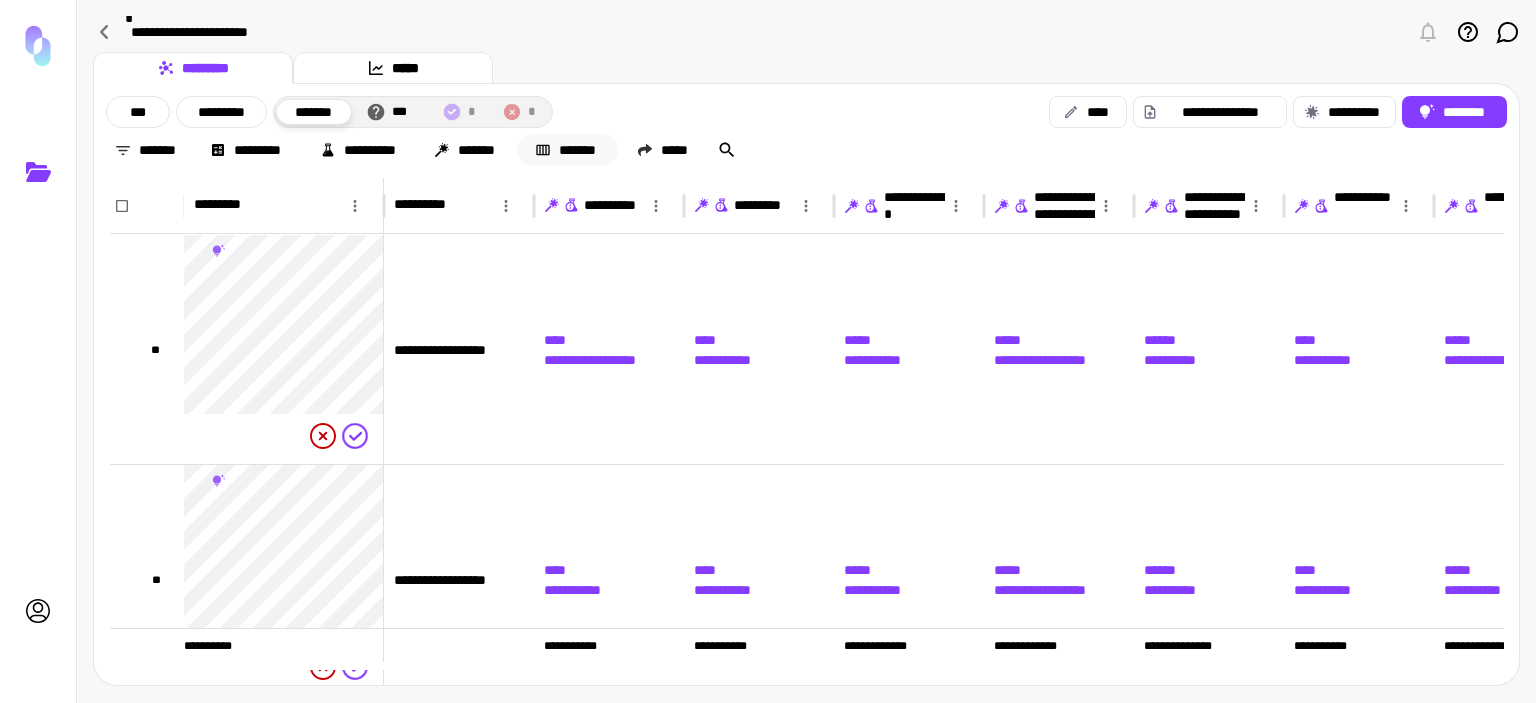 click on "*******" at bounding box center [567, 150] 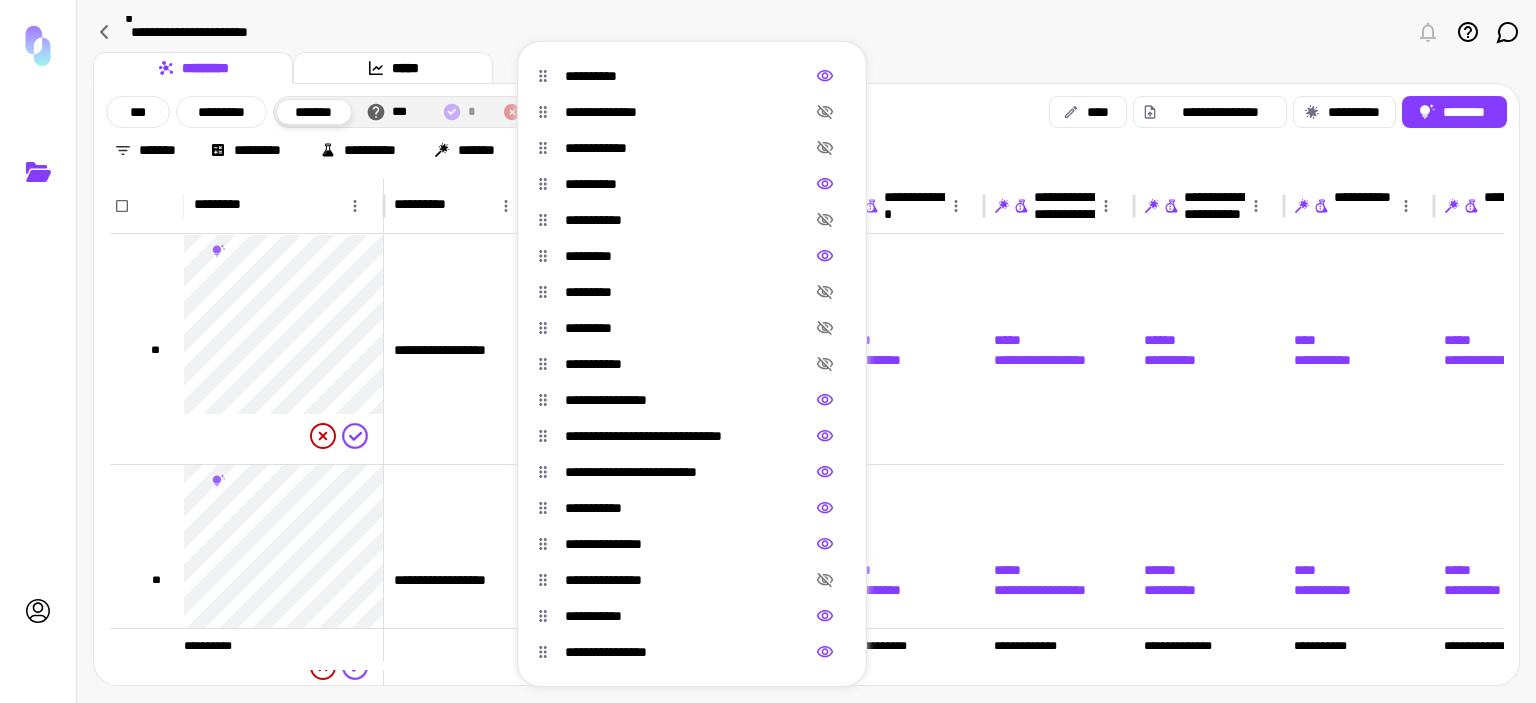 click at bounding box center (768, 351) 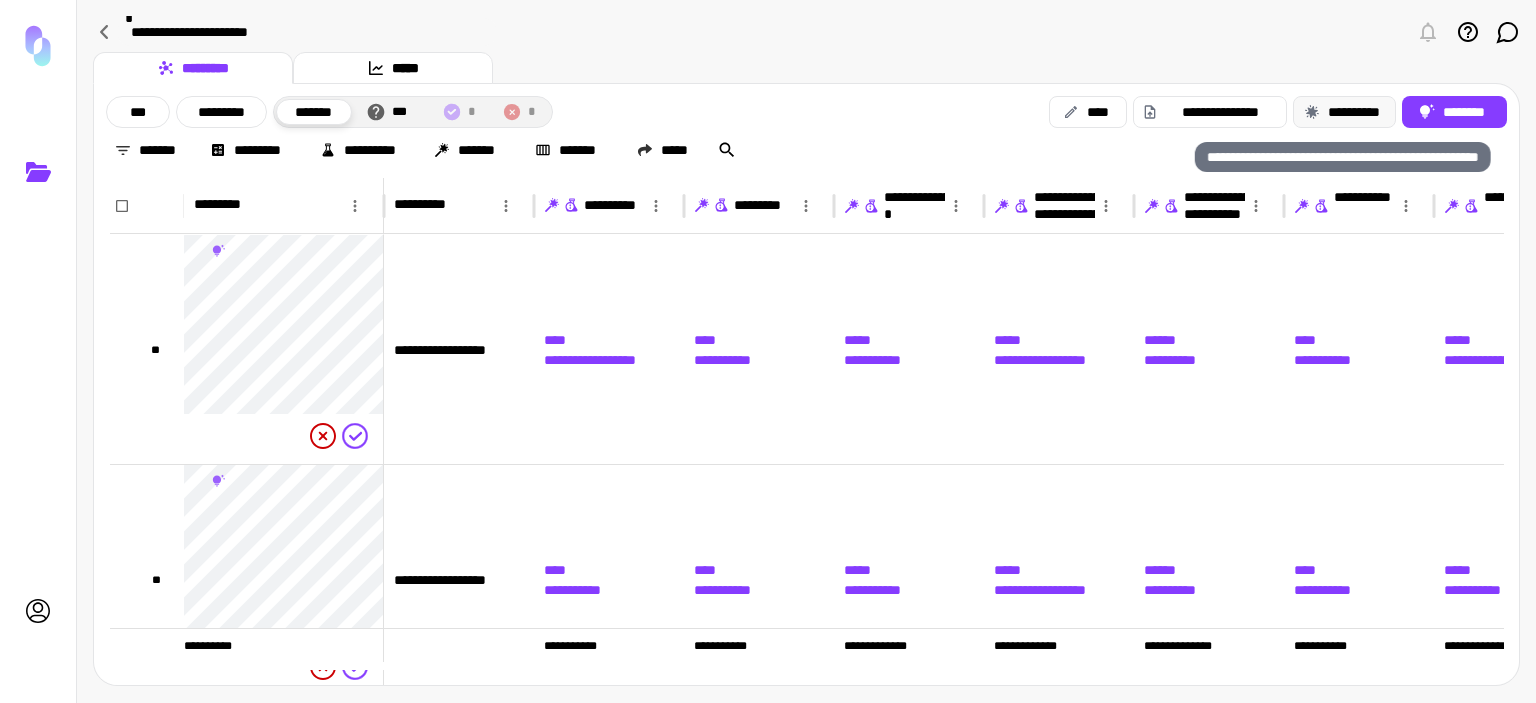 click on "**********" at bounding box center (1344, 112) 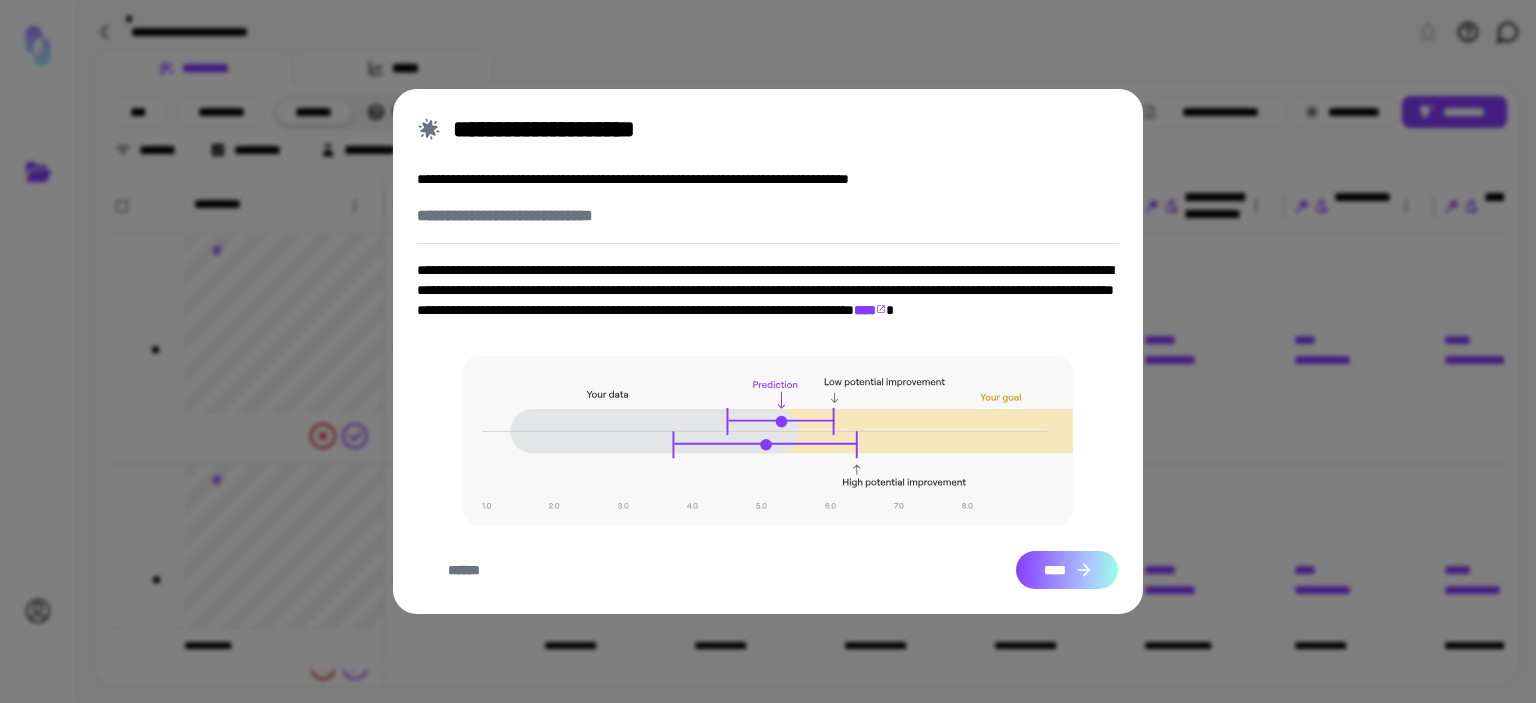 click on "****" at bounding box center (1067, 570) 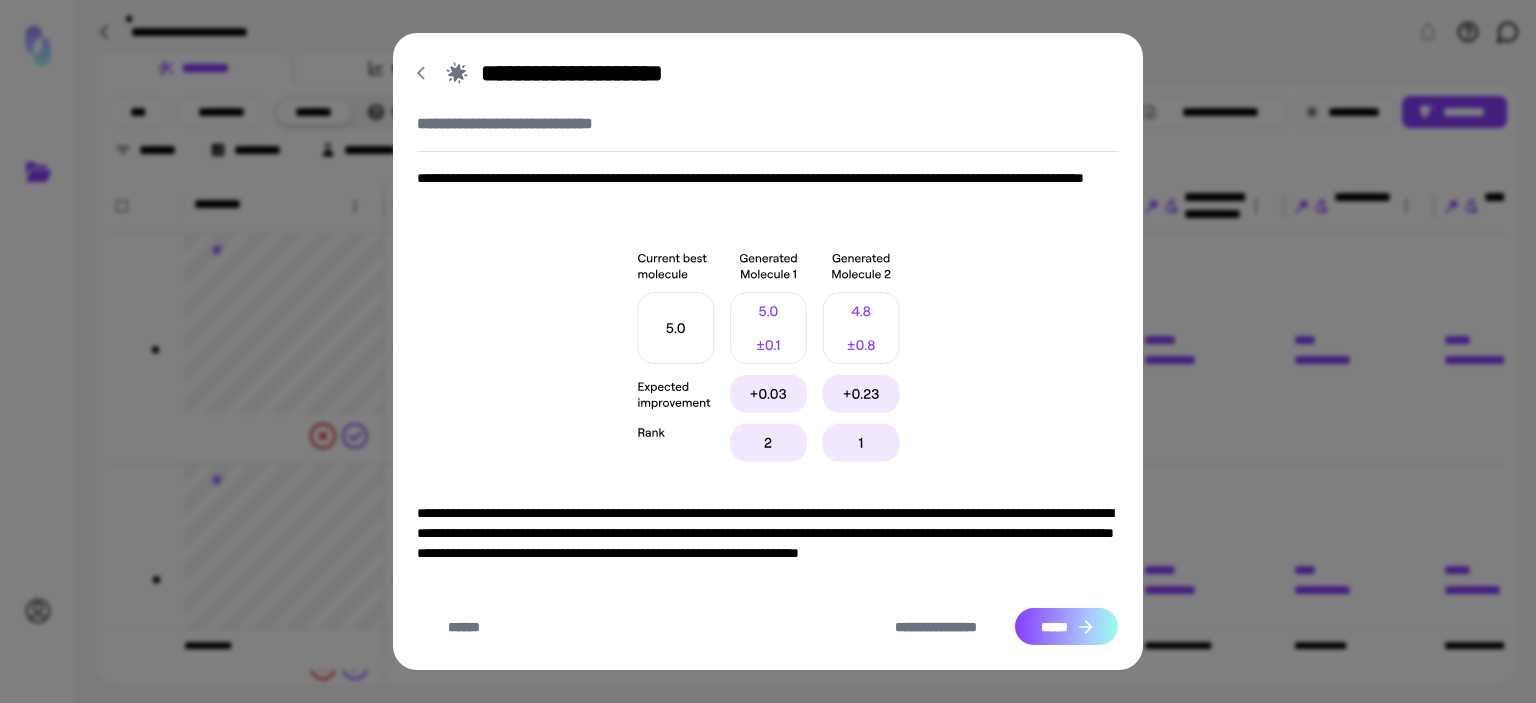 click on "*****" at bounding box center [1066, 627] 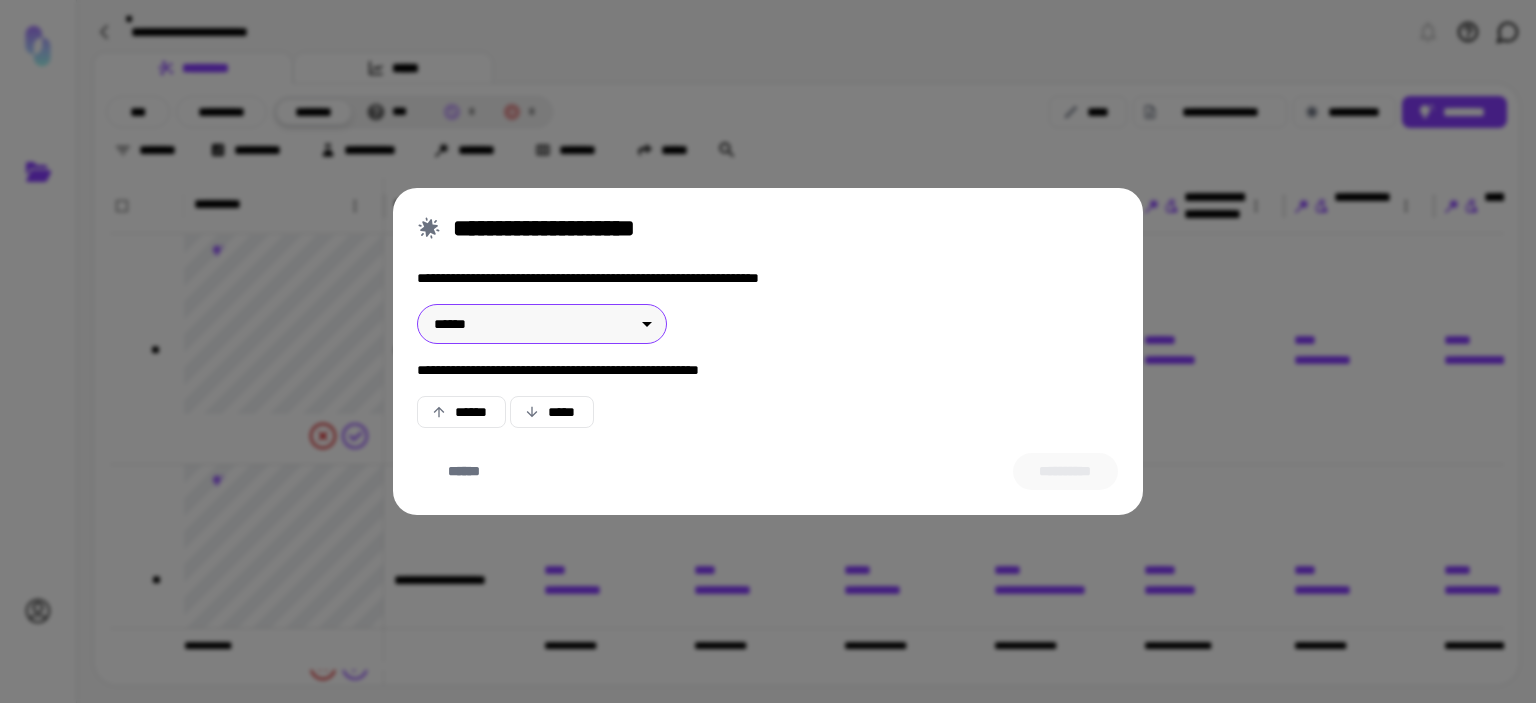 click on "**********" at bounding box center (768, 351) 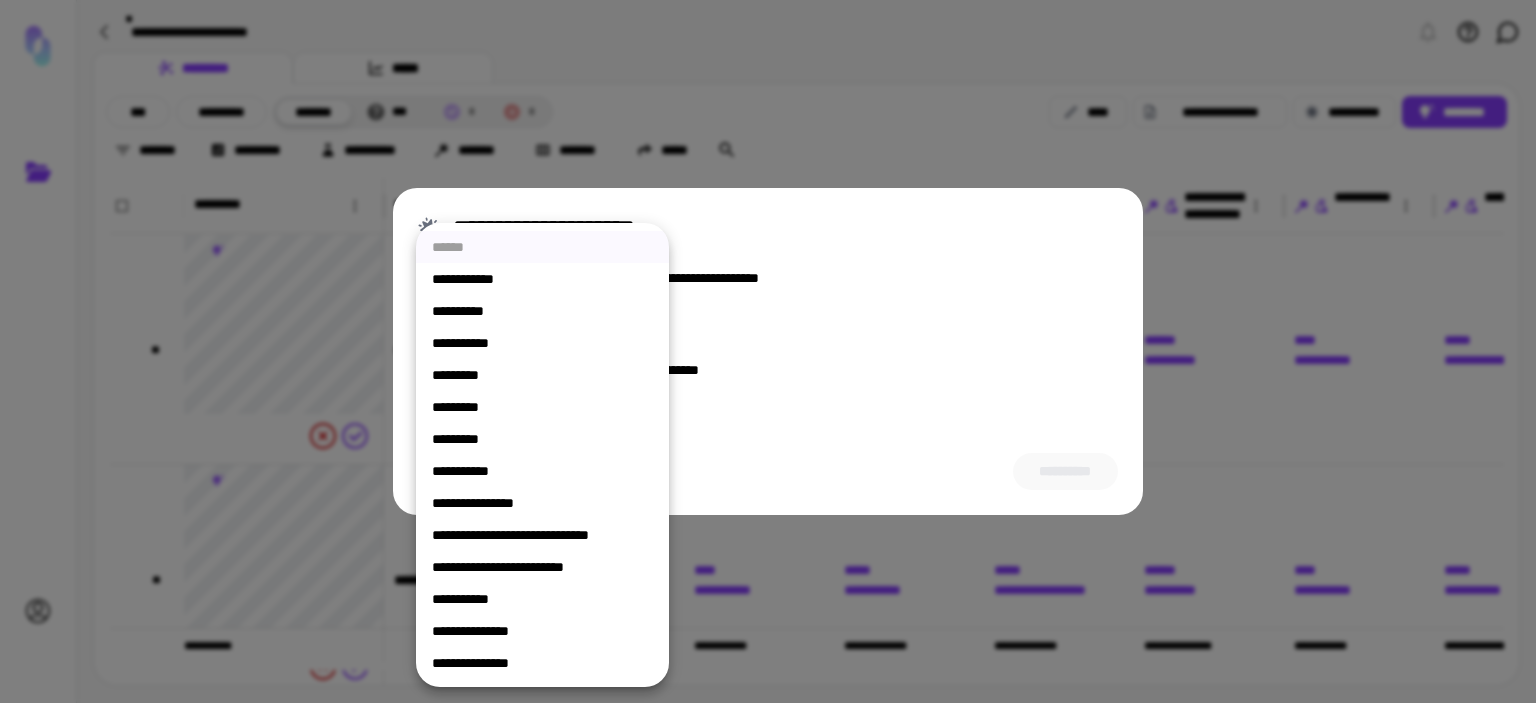 click on "**********" at bounding box center [542, 311] 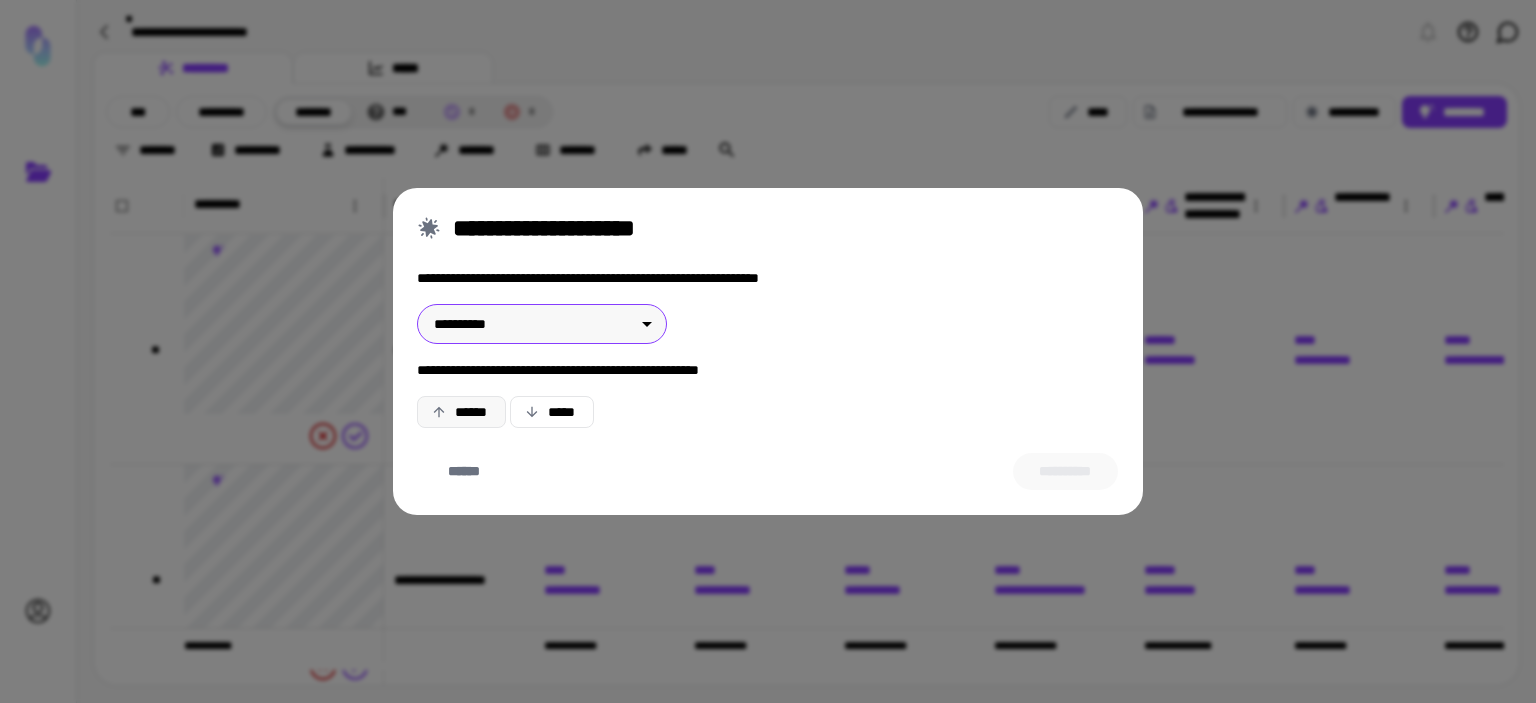 click on "******" at bounding box center [461, 412] 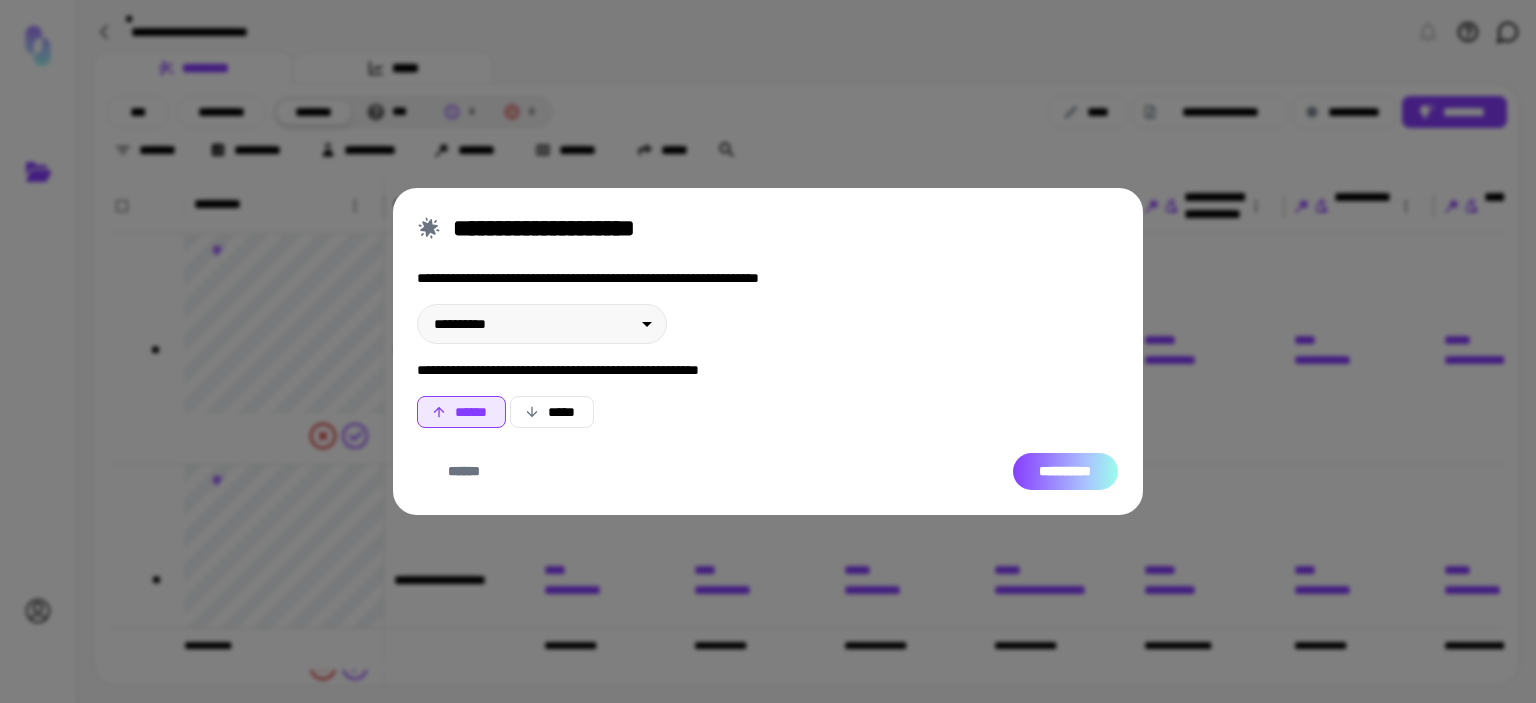click on "**********" at bounding box center (1065, 472) 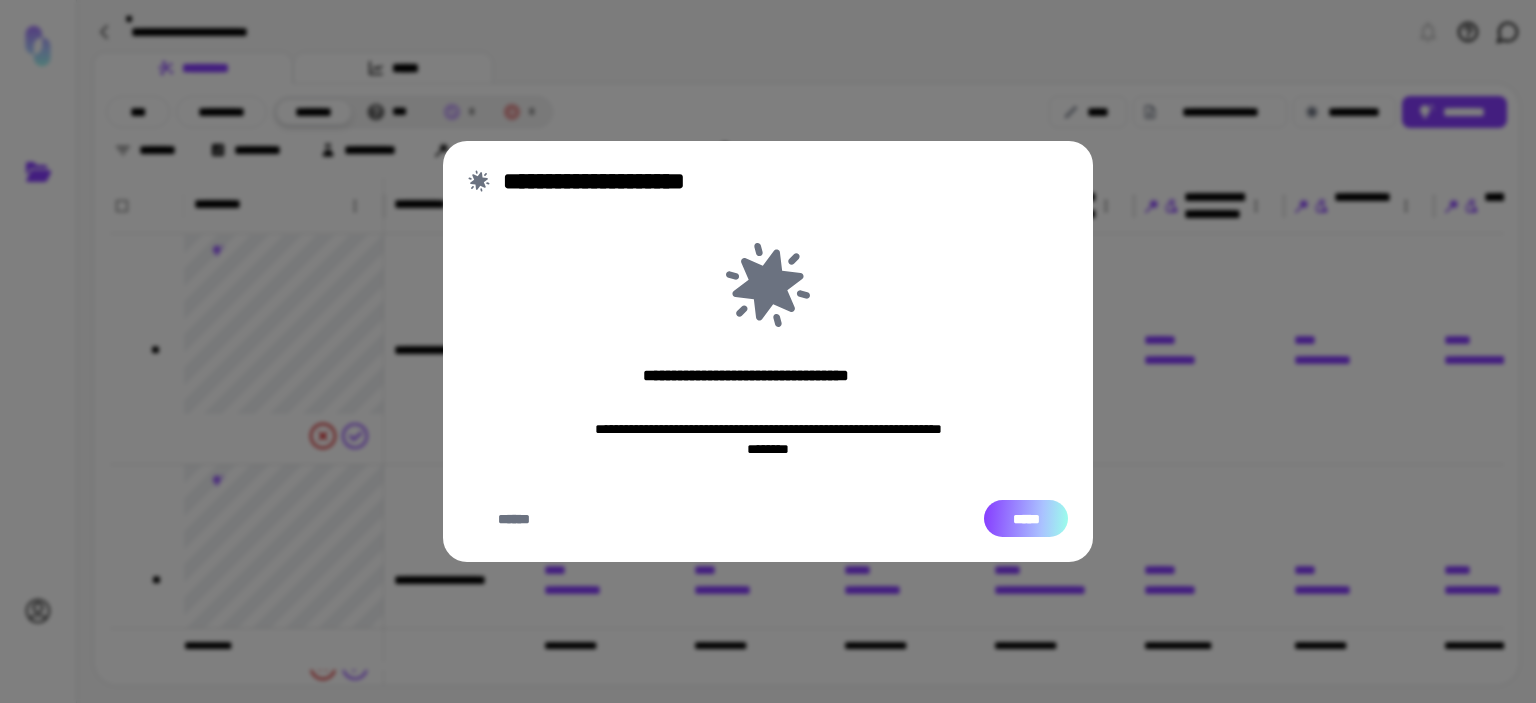 click on "*****" at bounding box center [1026, 519] 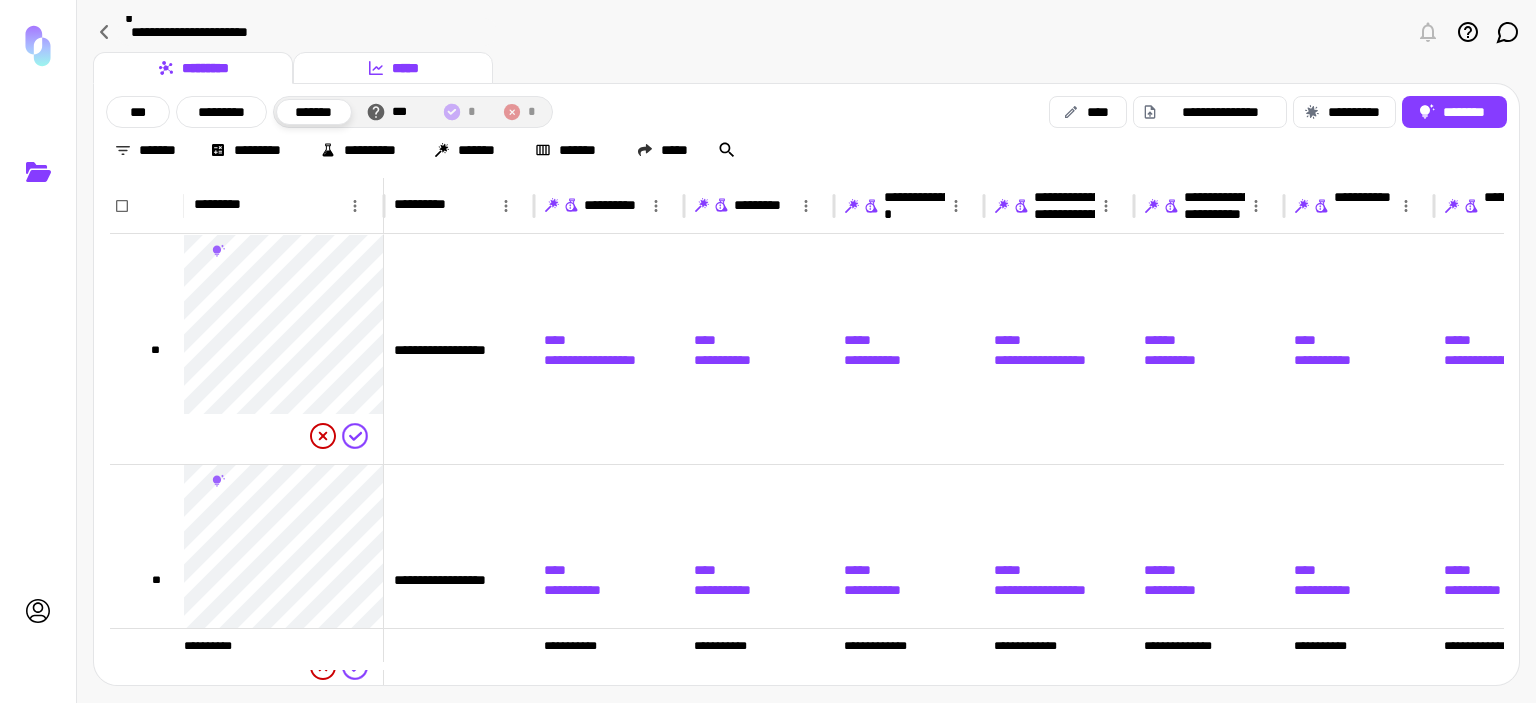 click on "*****" at bounding box center [393, 68] 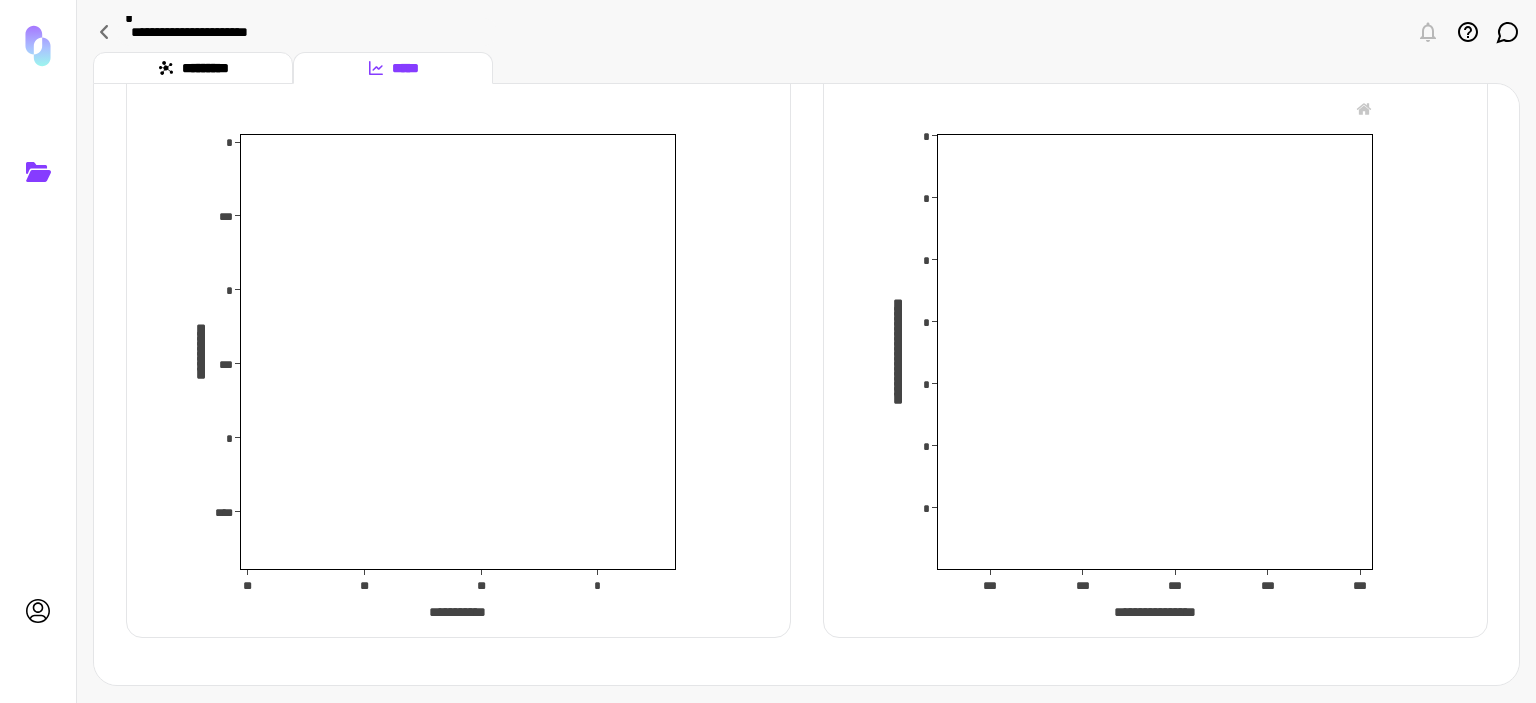 scroll, scrollTop: 0, scrollLeft: 0, axis: both 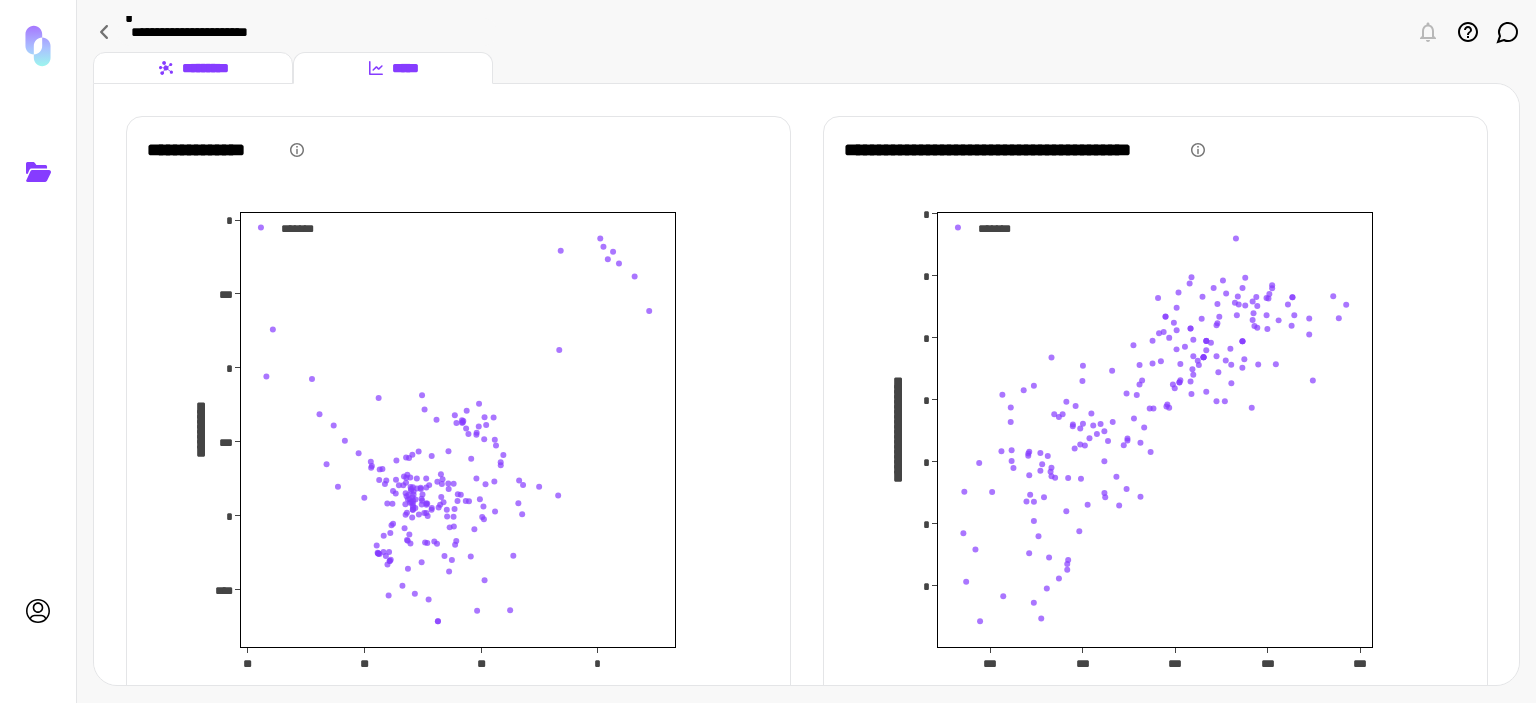 click on "*********" at bounding box center (193, 68) 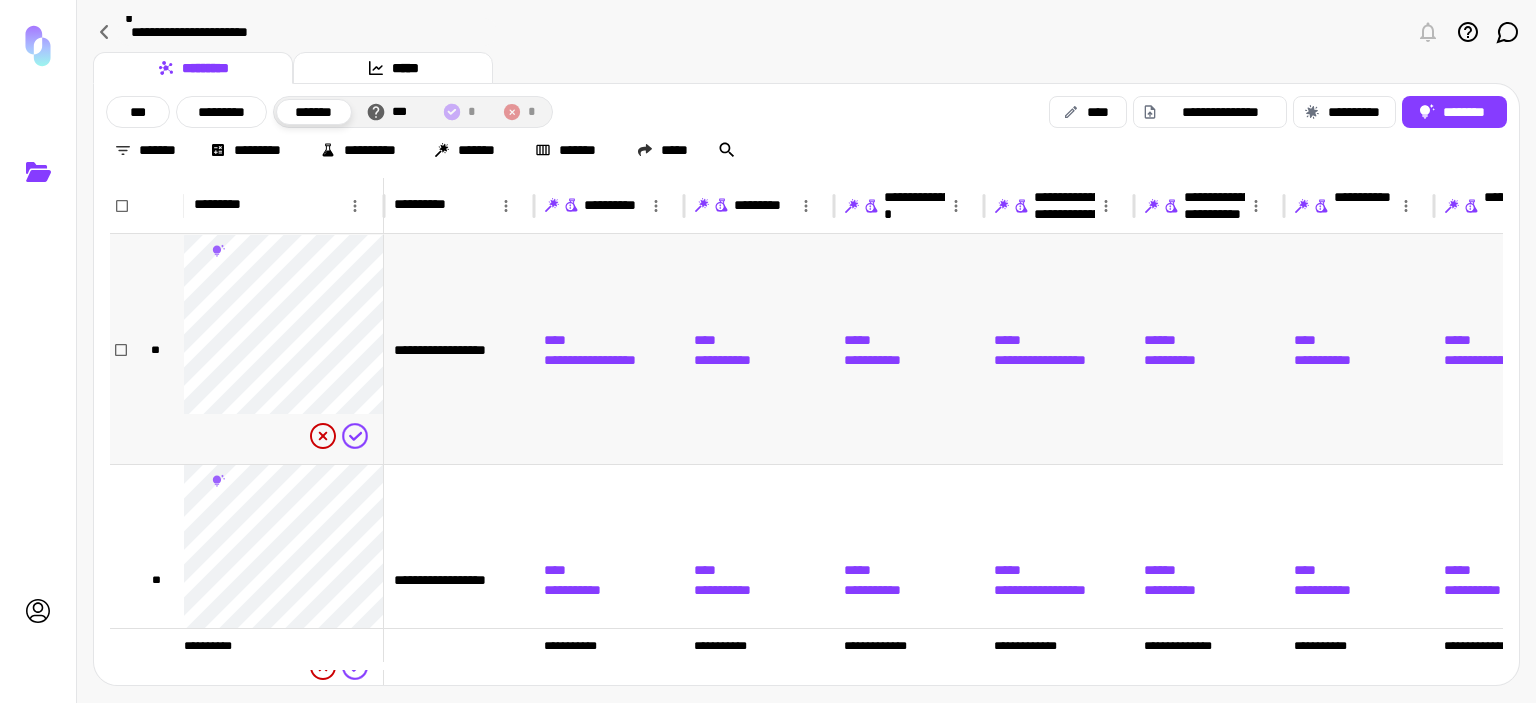 scroll, scrollTop: 300, scrollLeft: 0, axis: vertical 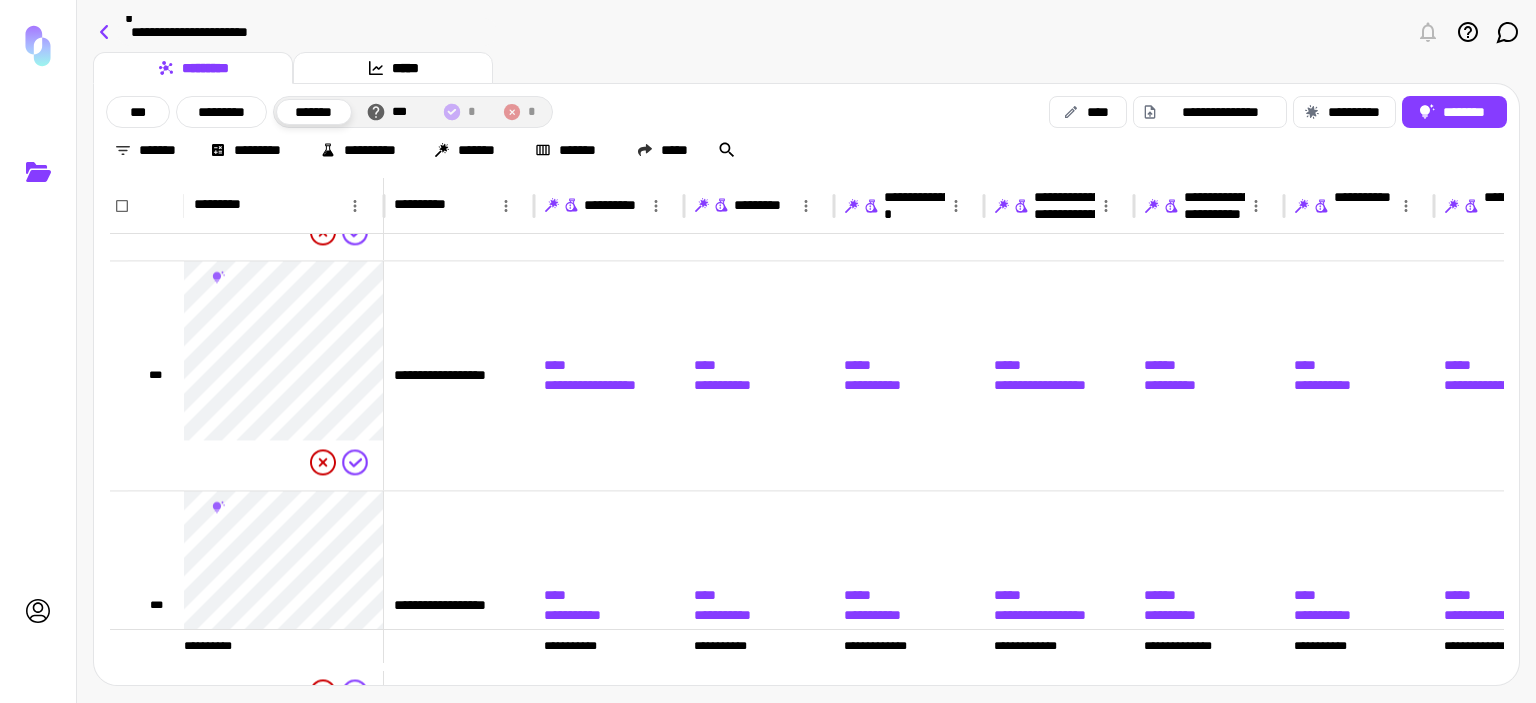 click 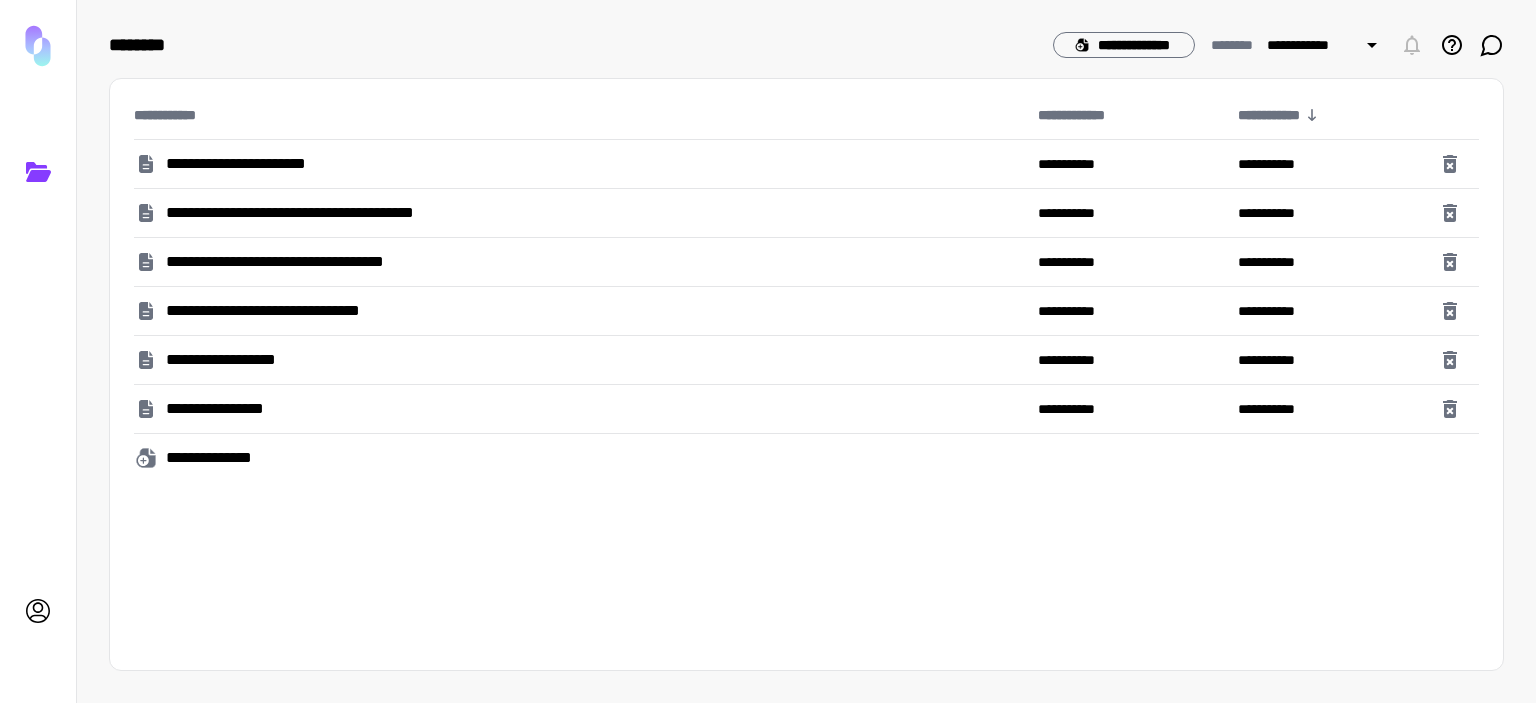 click on "**********" at bounding box center [334, 213] 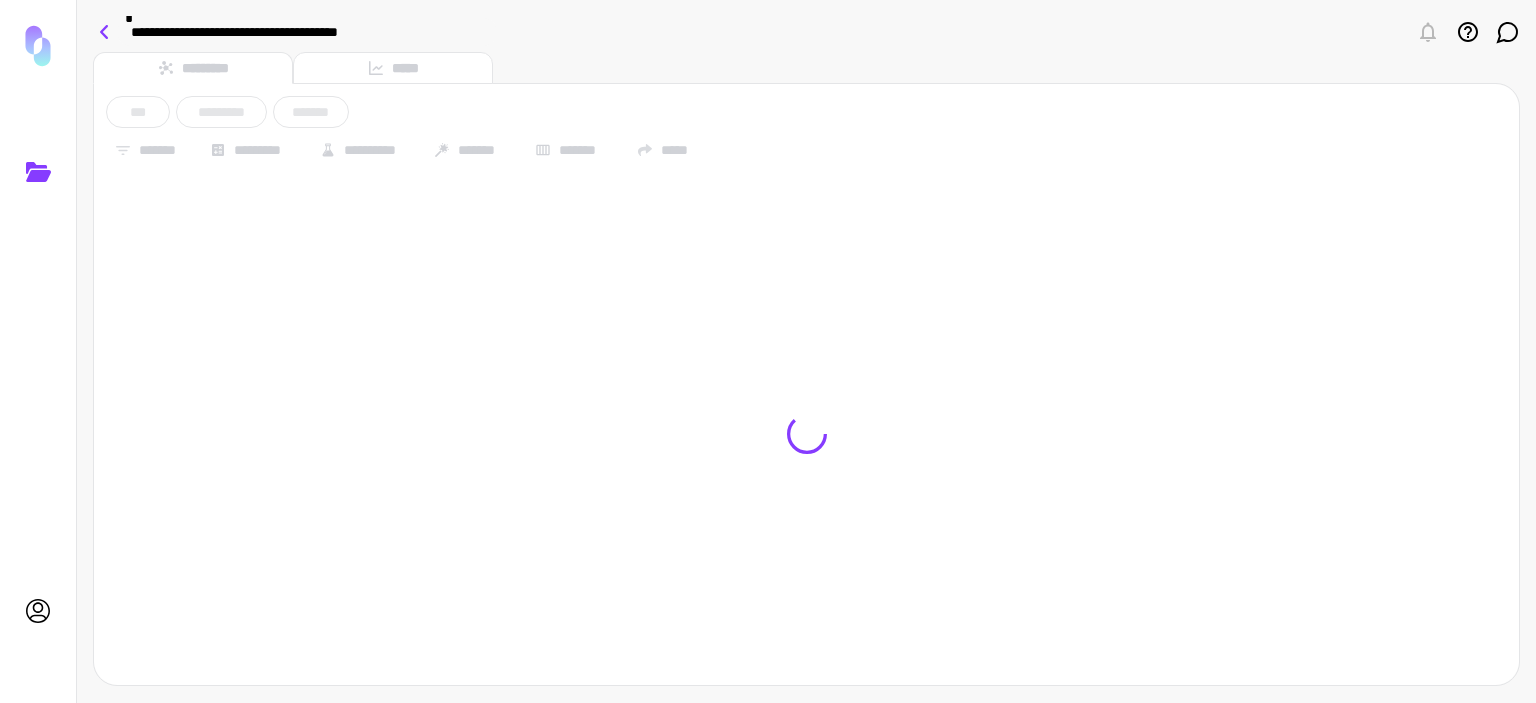 click 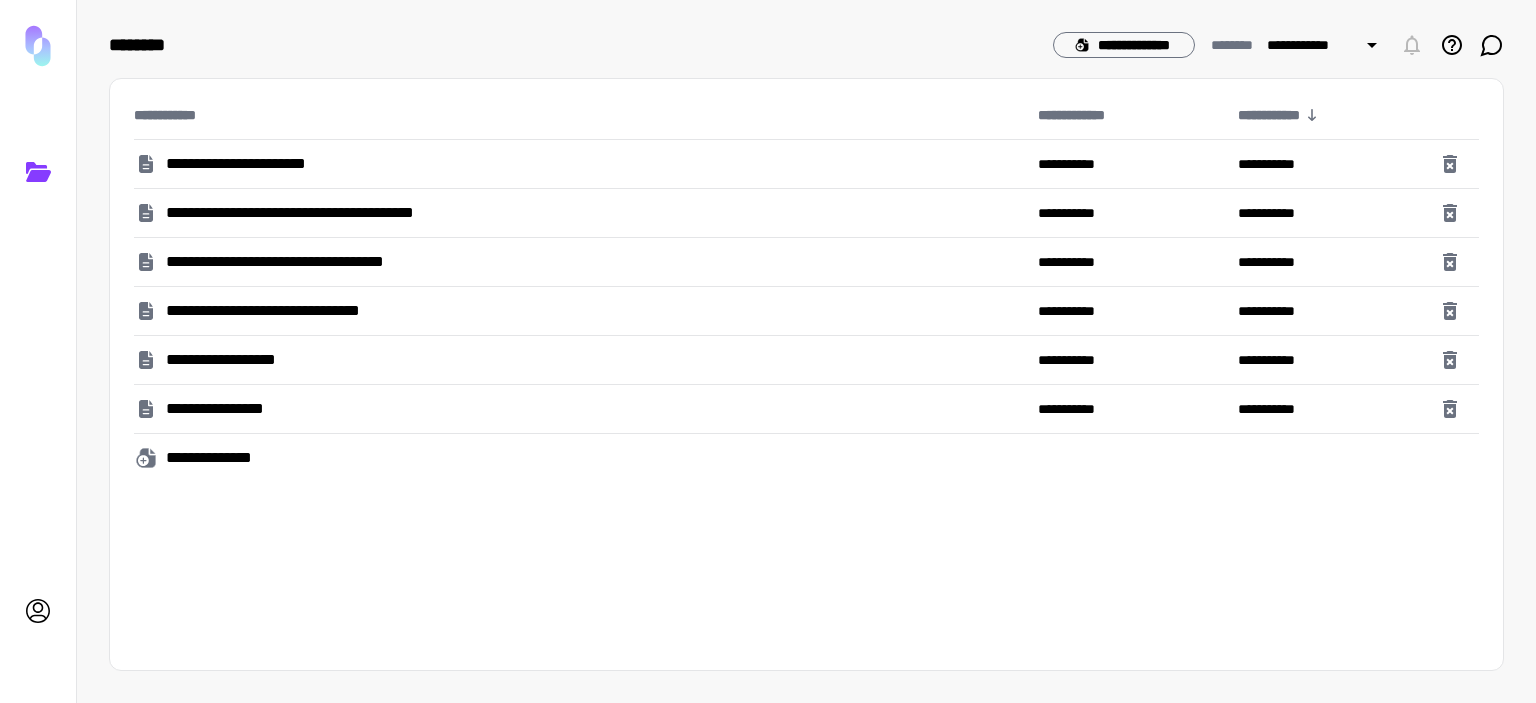 click on "**********" at bounding box center [264, 164] 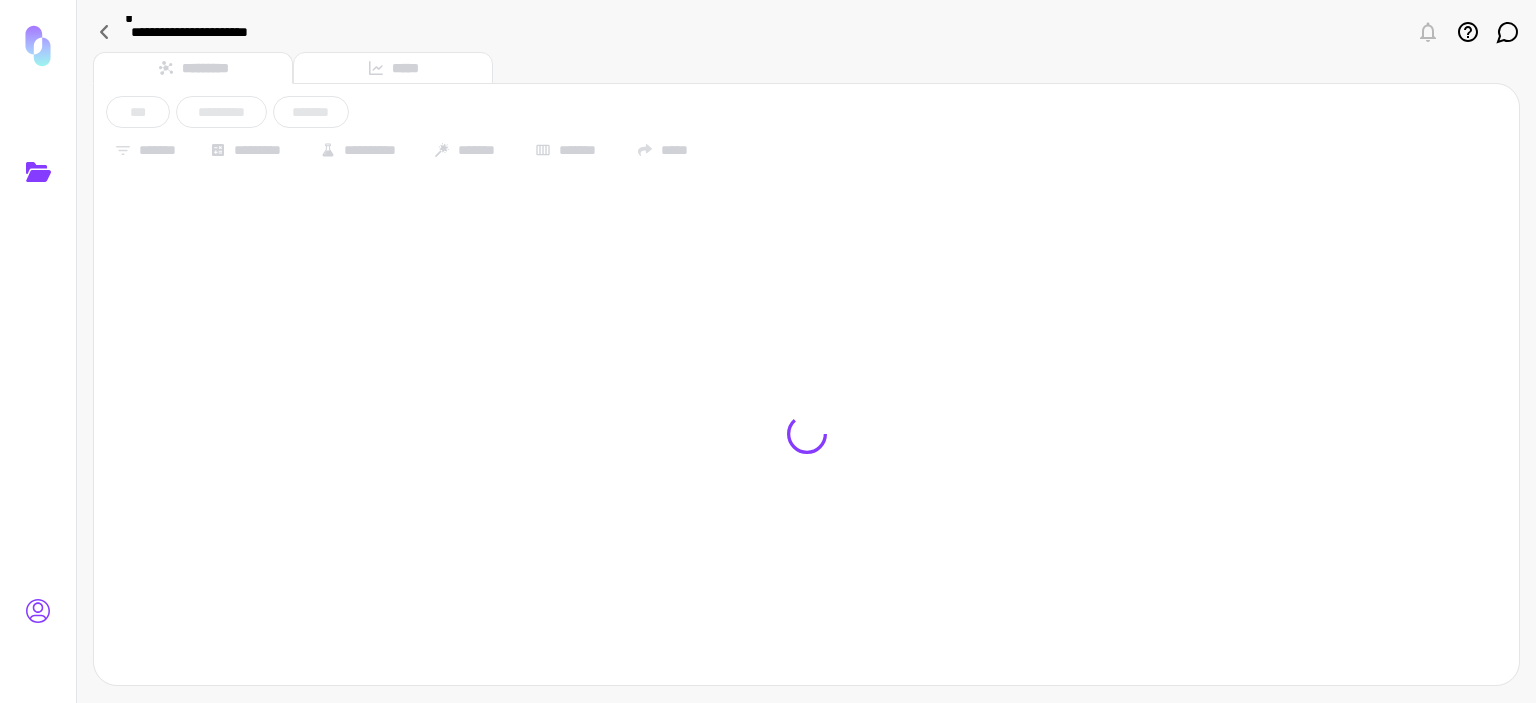 click 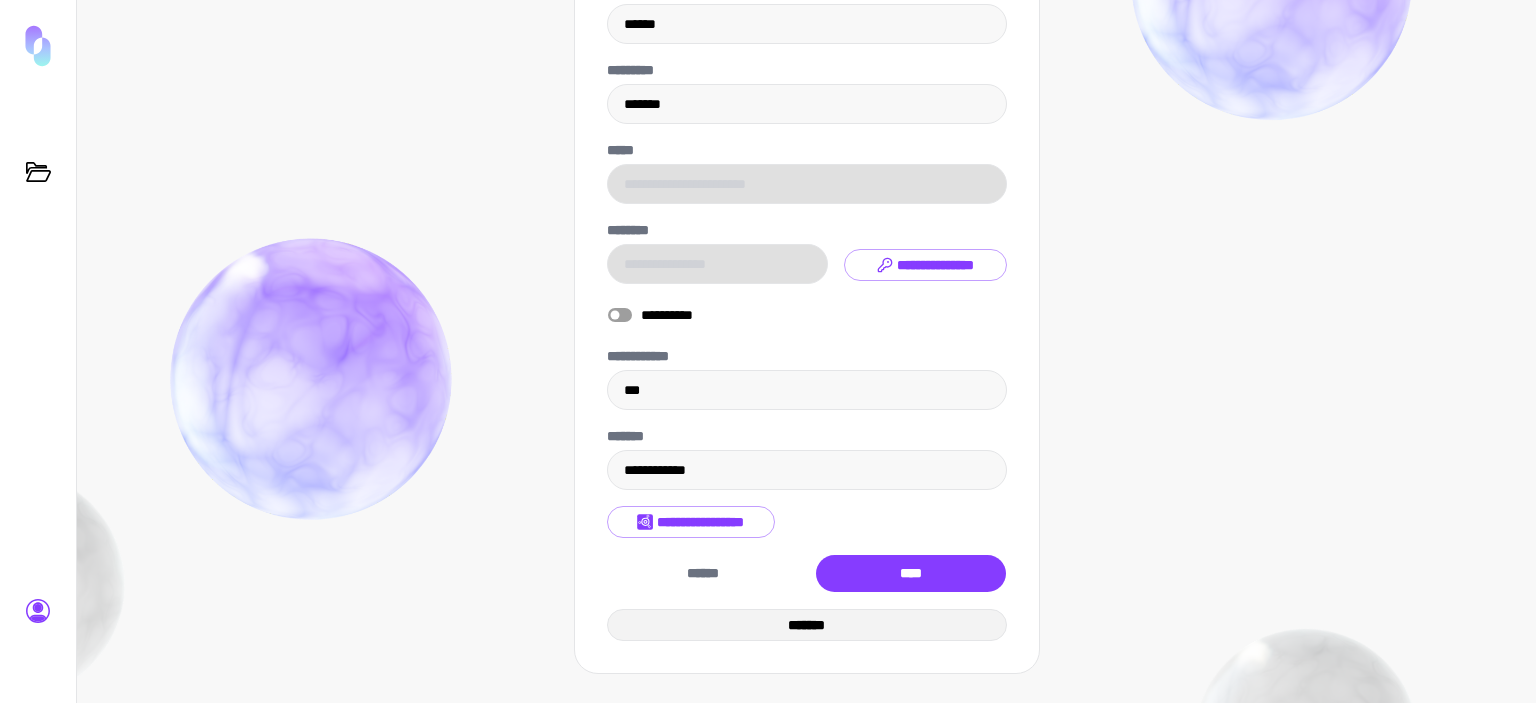 click on "*******" at bounding box center (807, 625) 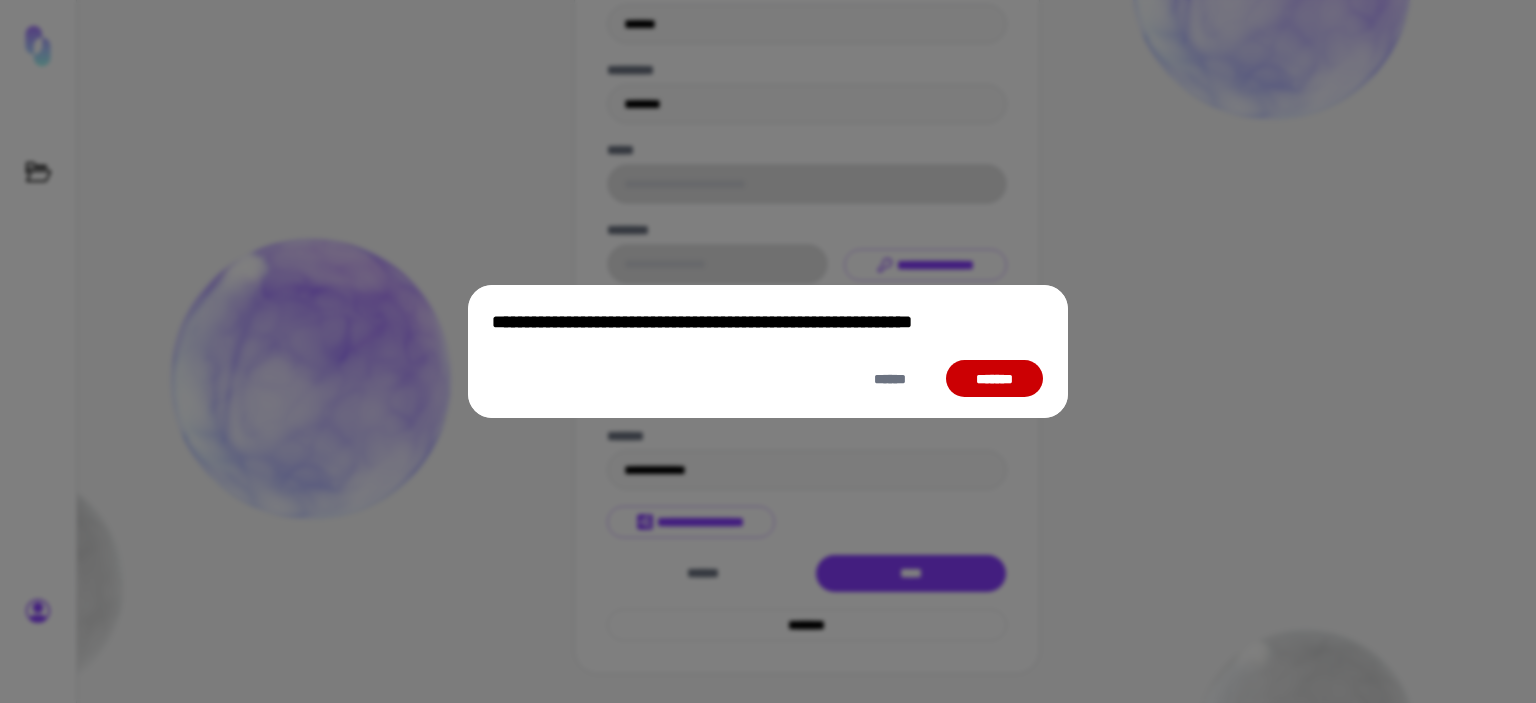 click on "*******" at bounding box center (994, 379) 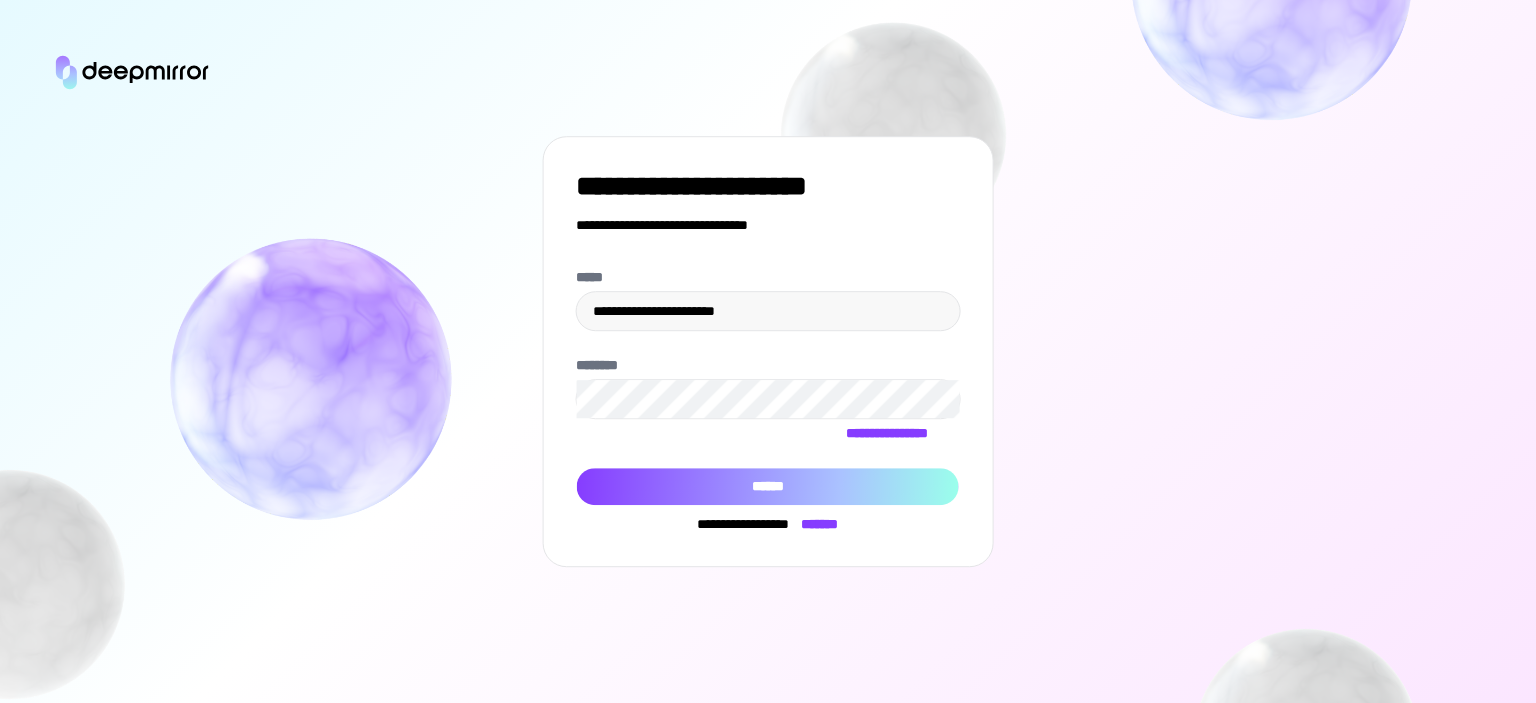 click on "******" at bounding box center (768, 487) 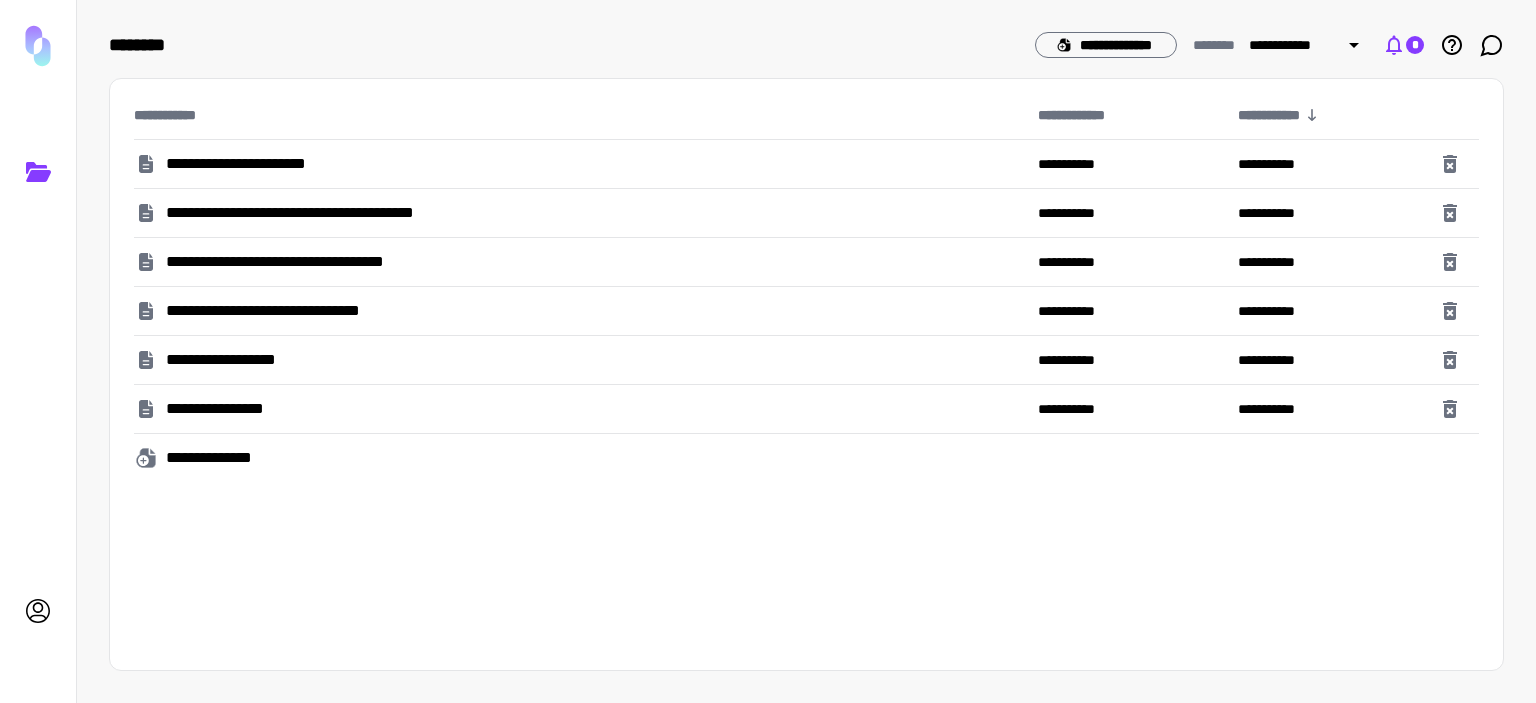 click 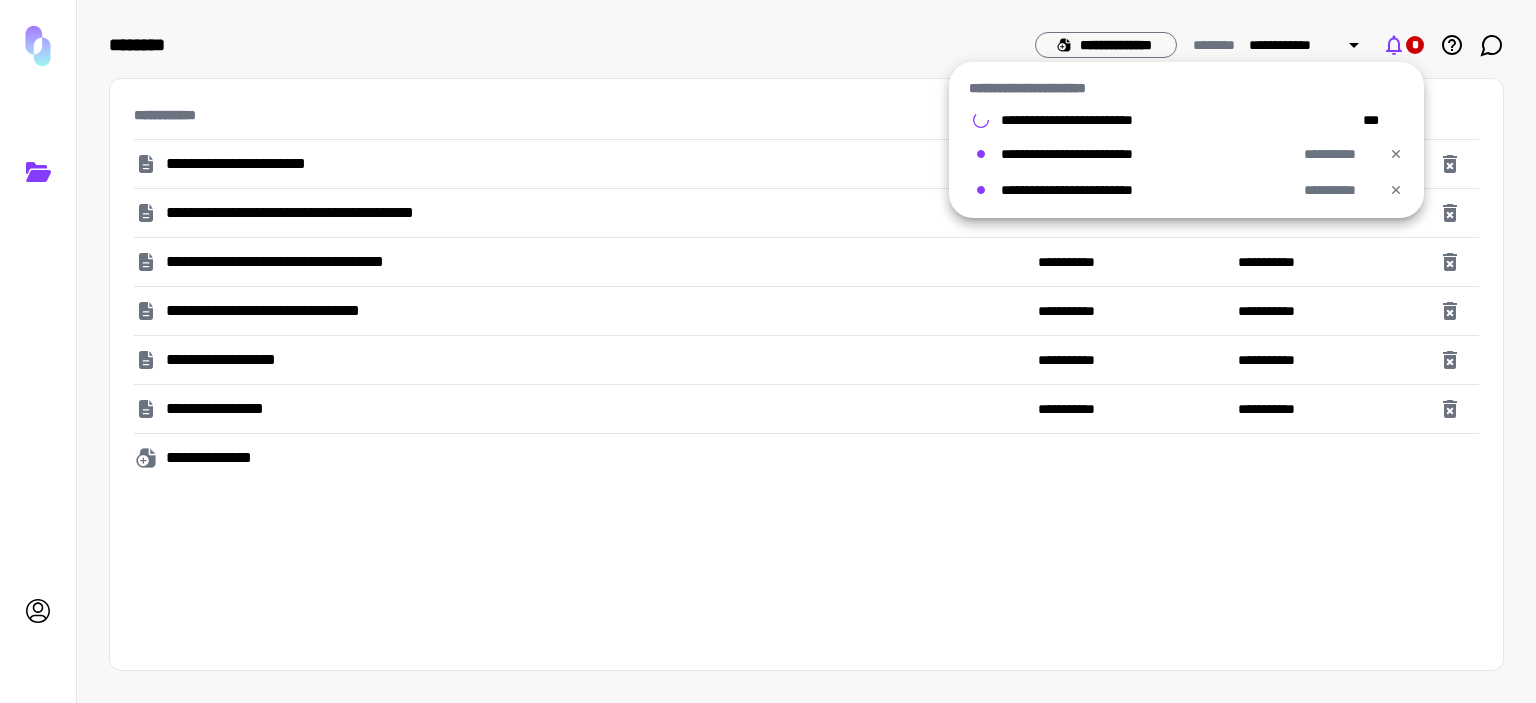 click at bounding box center [768, 351] 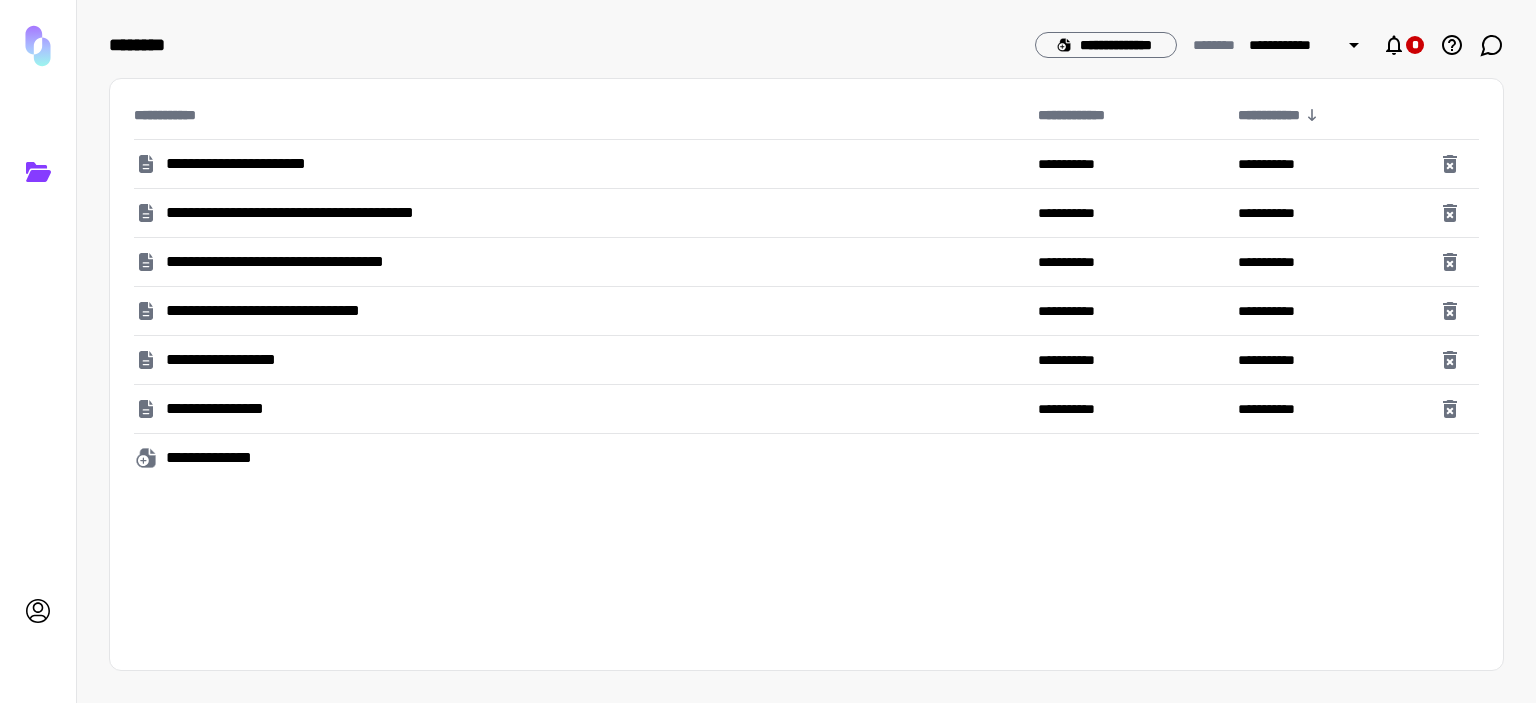 click on "**********" at bounding box center (264, 164) 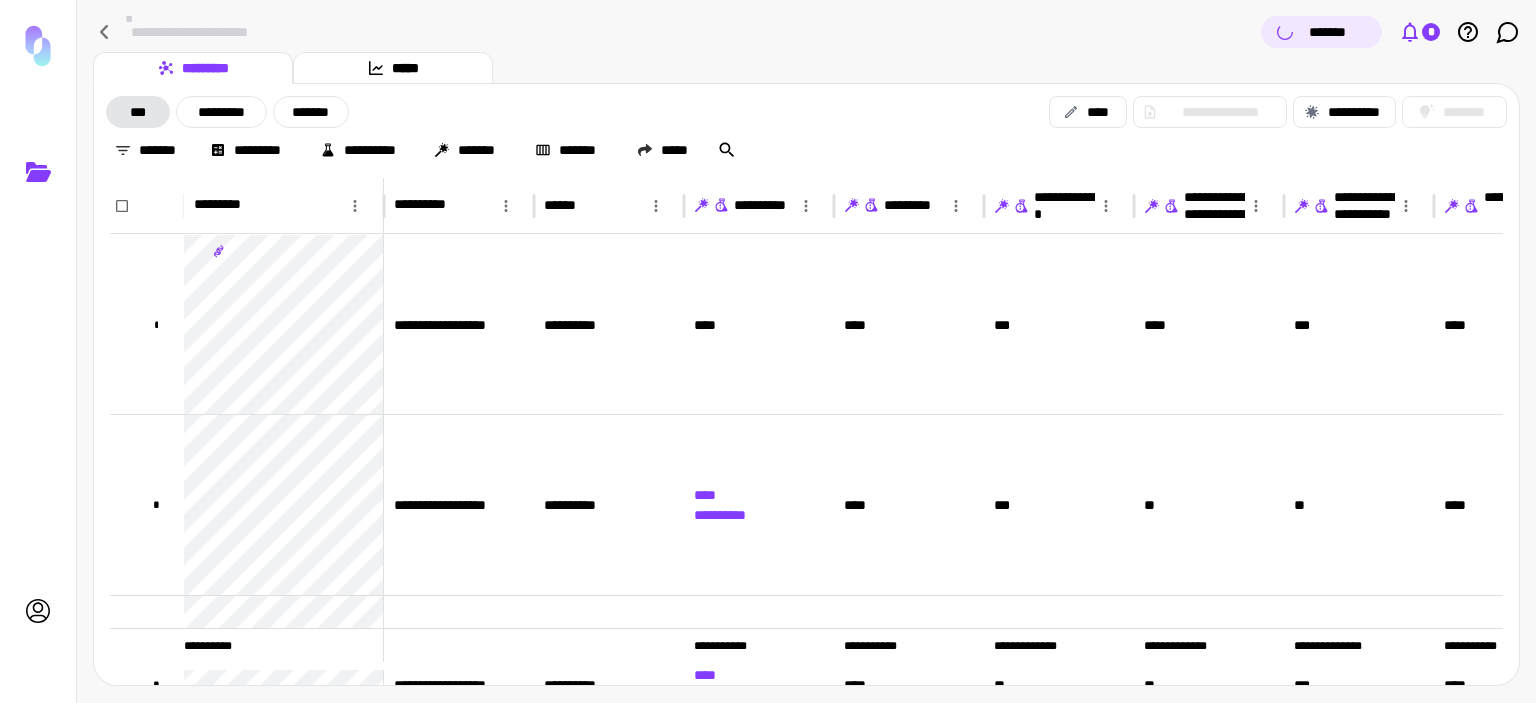 click 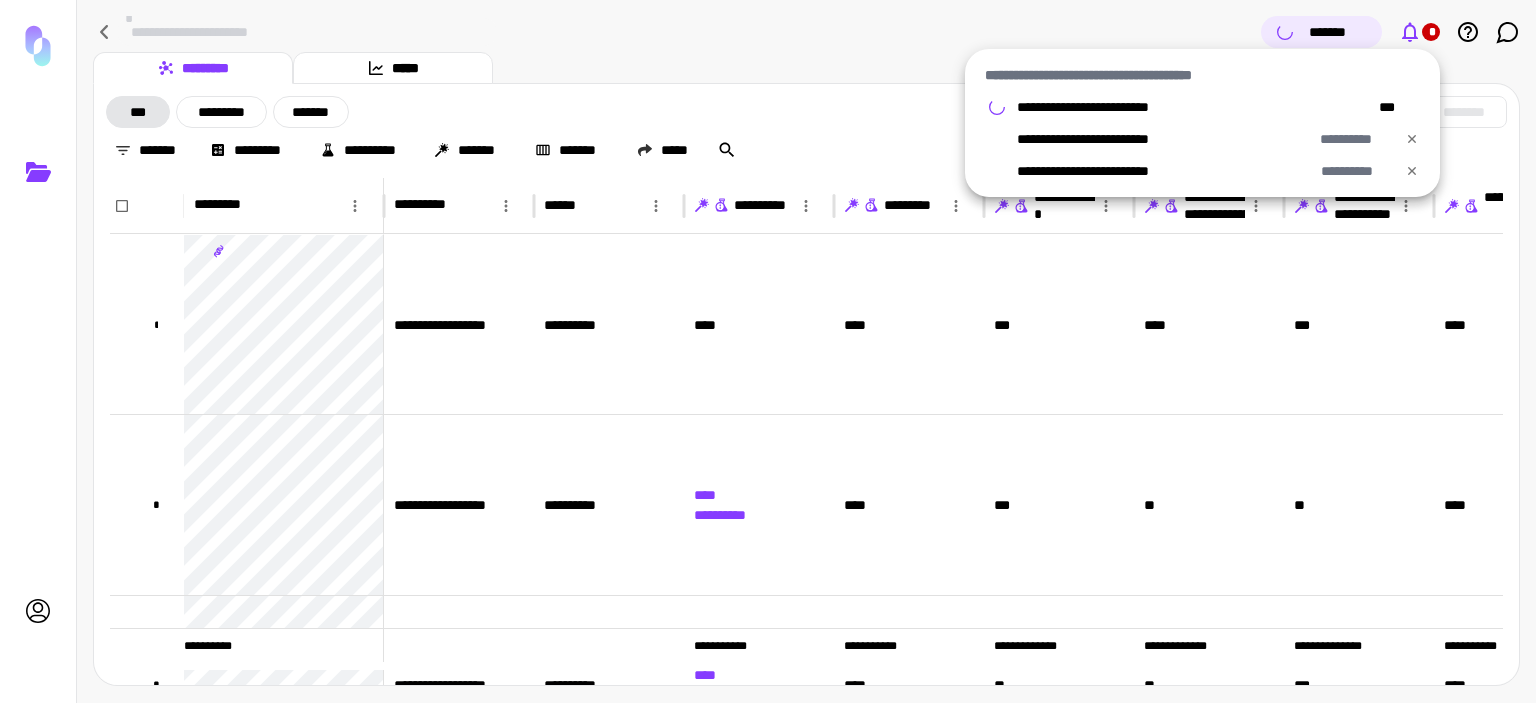 click at bounding box center (768, 351) 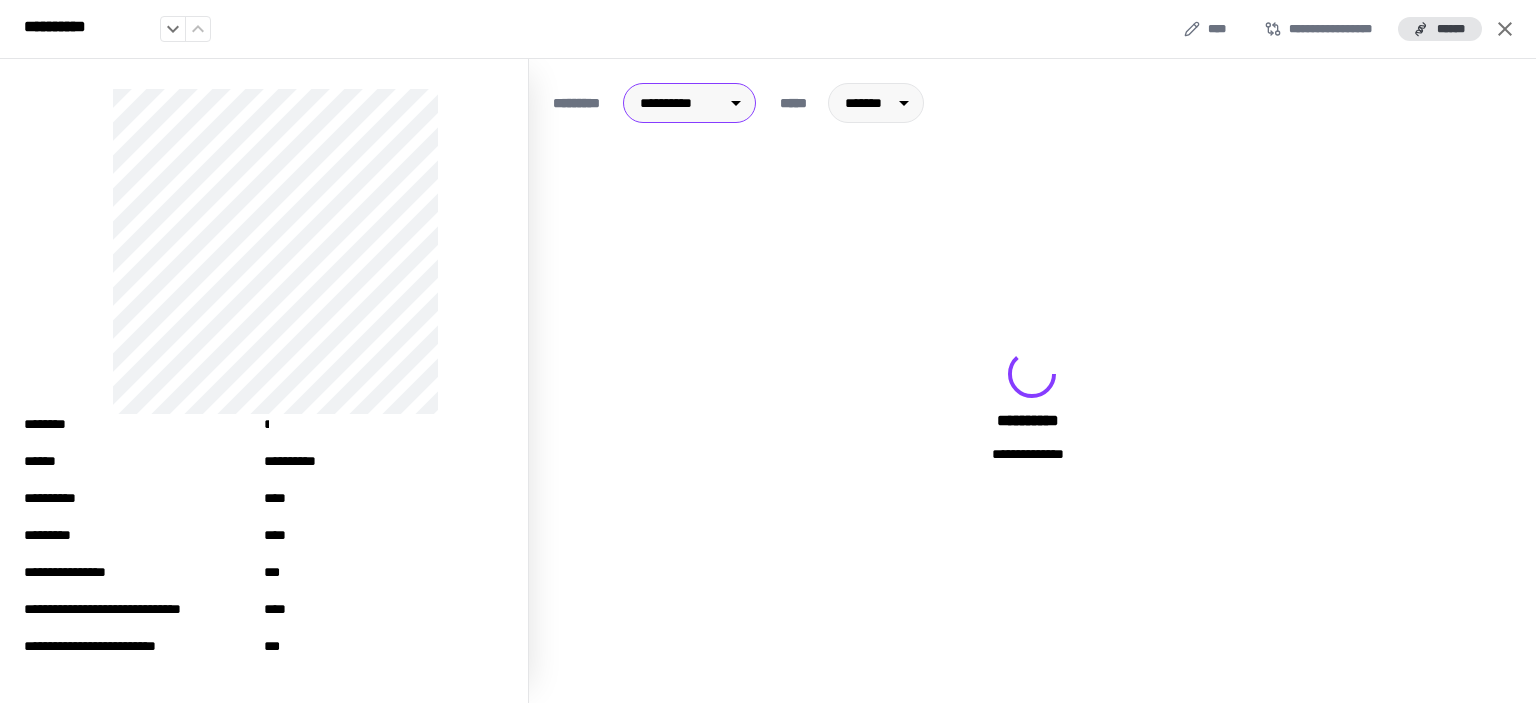 click on "**********" at bounding box center [768, 351] 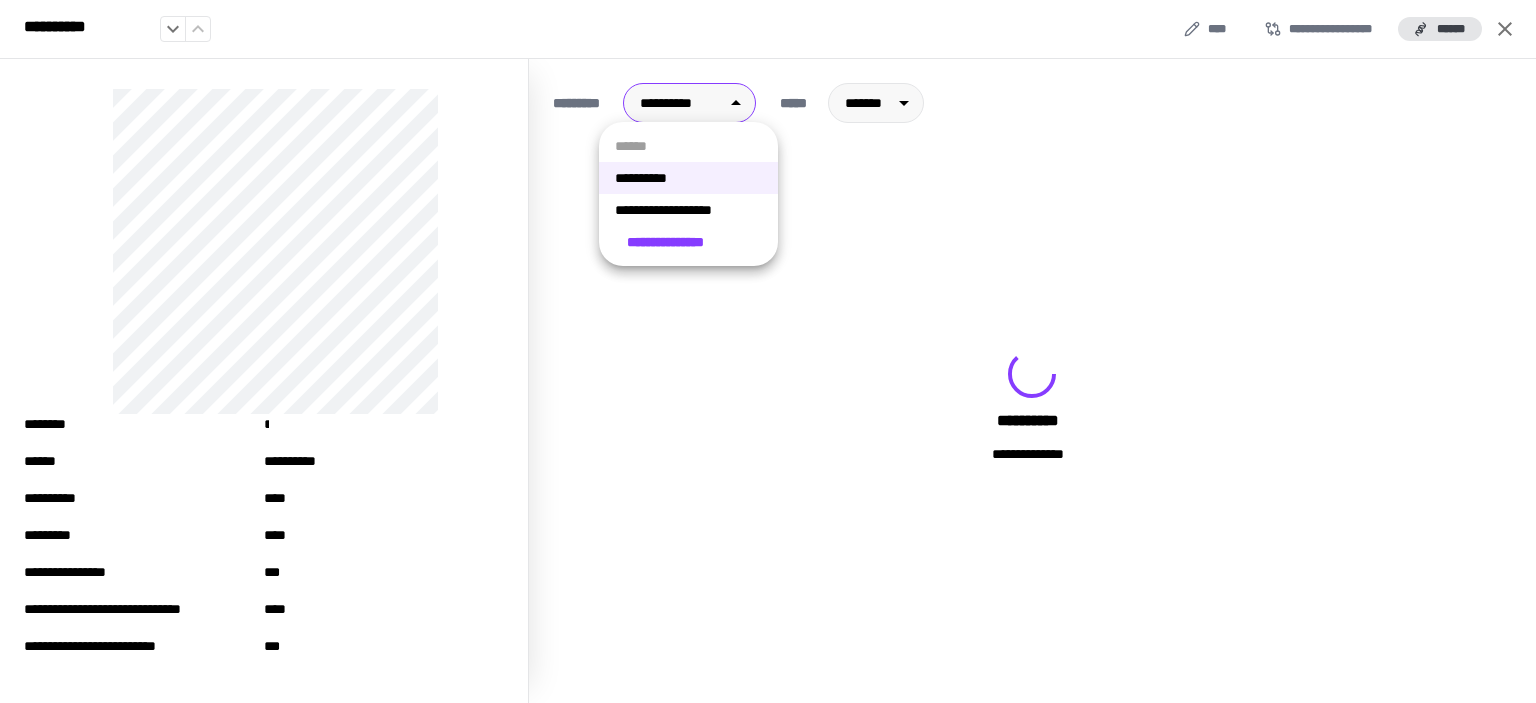 click on "**********" at bounding box center (688, 210) 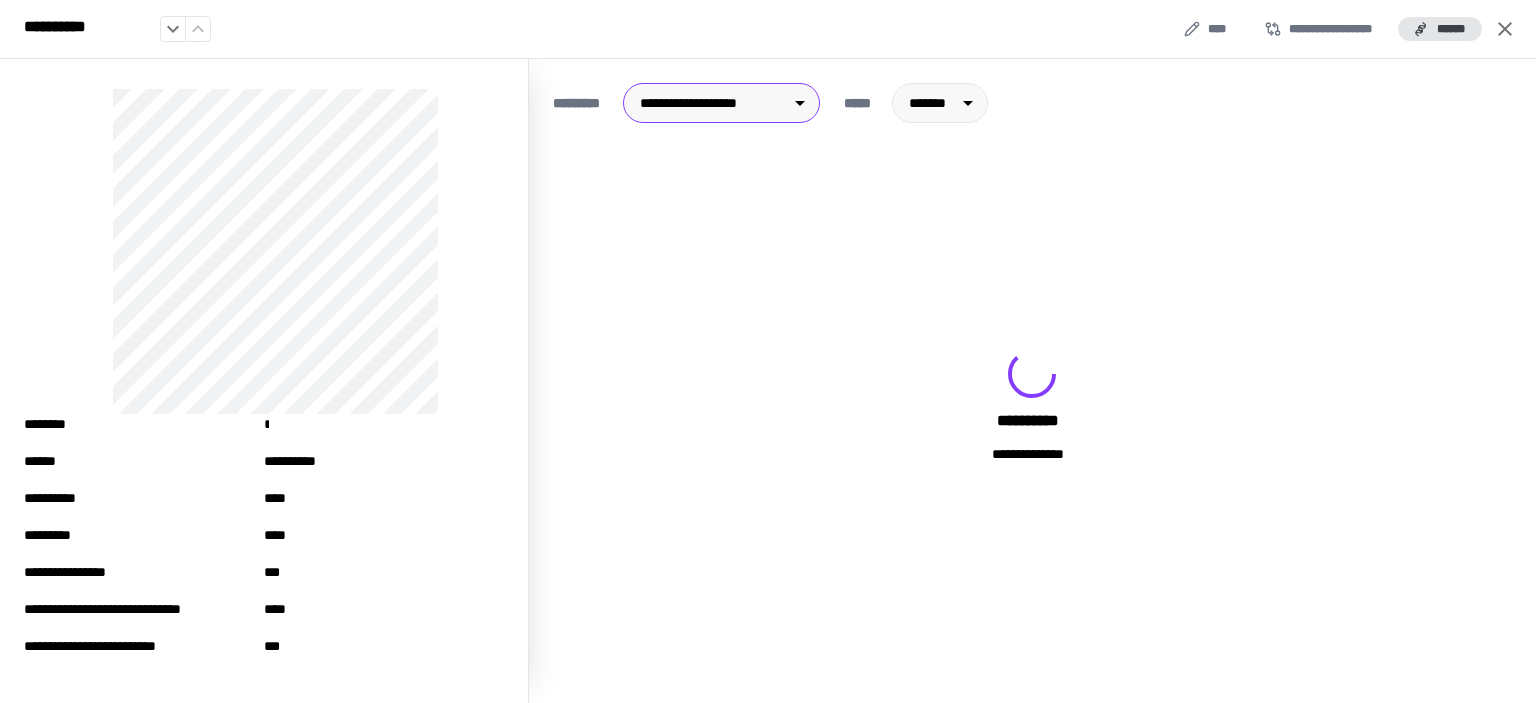 click on "**********" at bounding box center (768, 351) 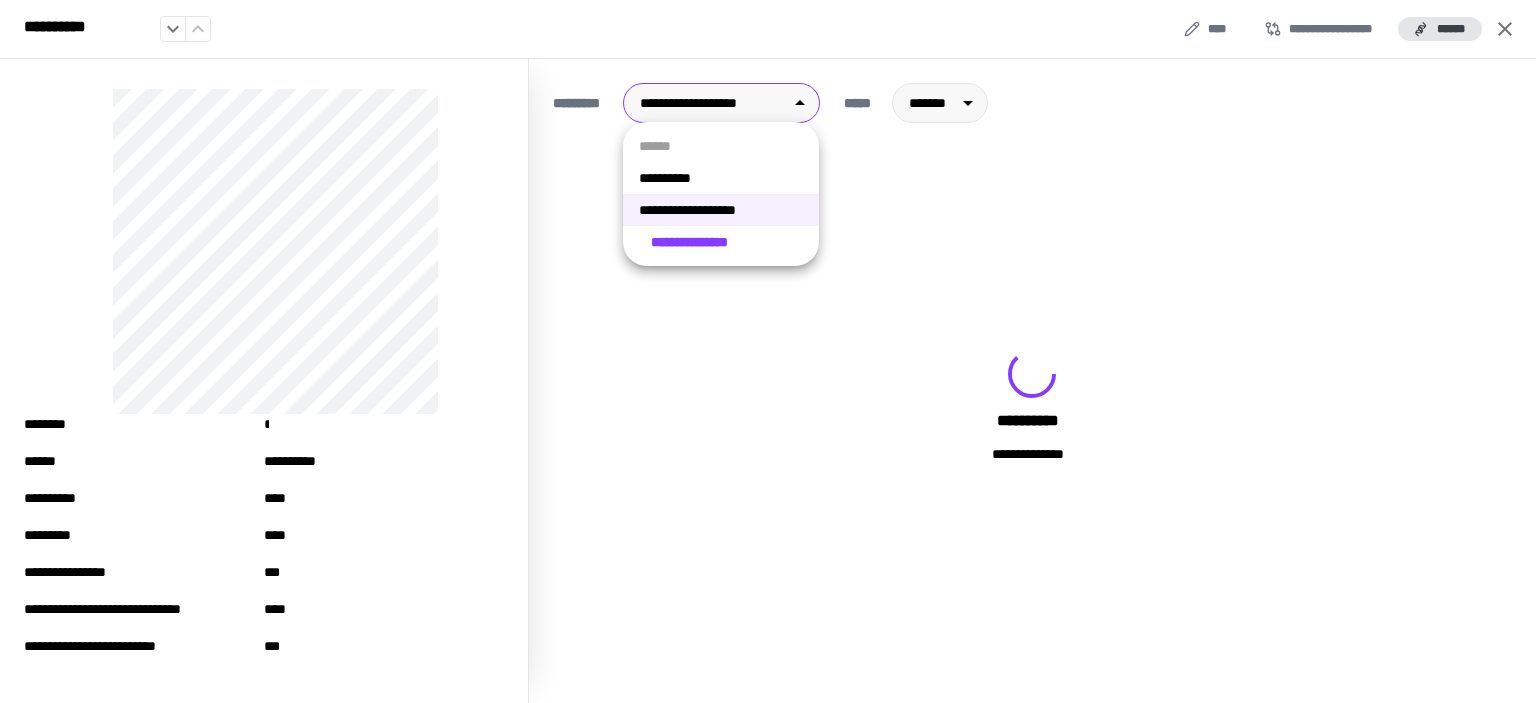 click on "**********" at bounding box center [721, 178] 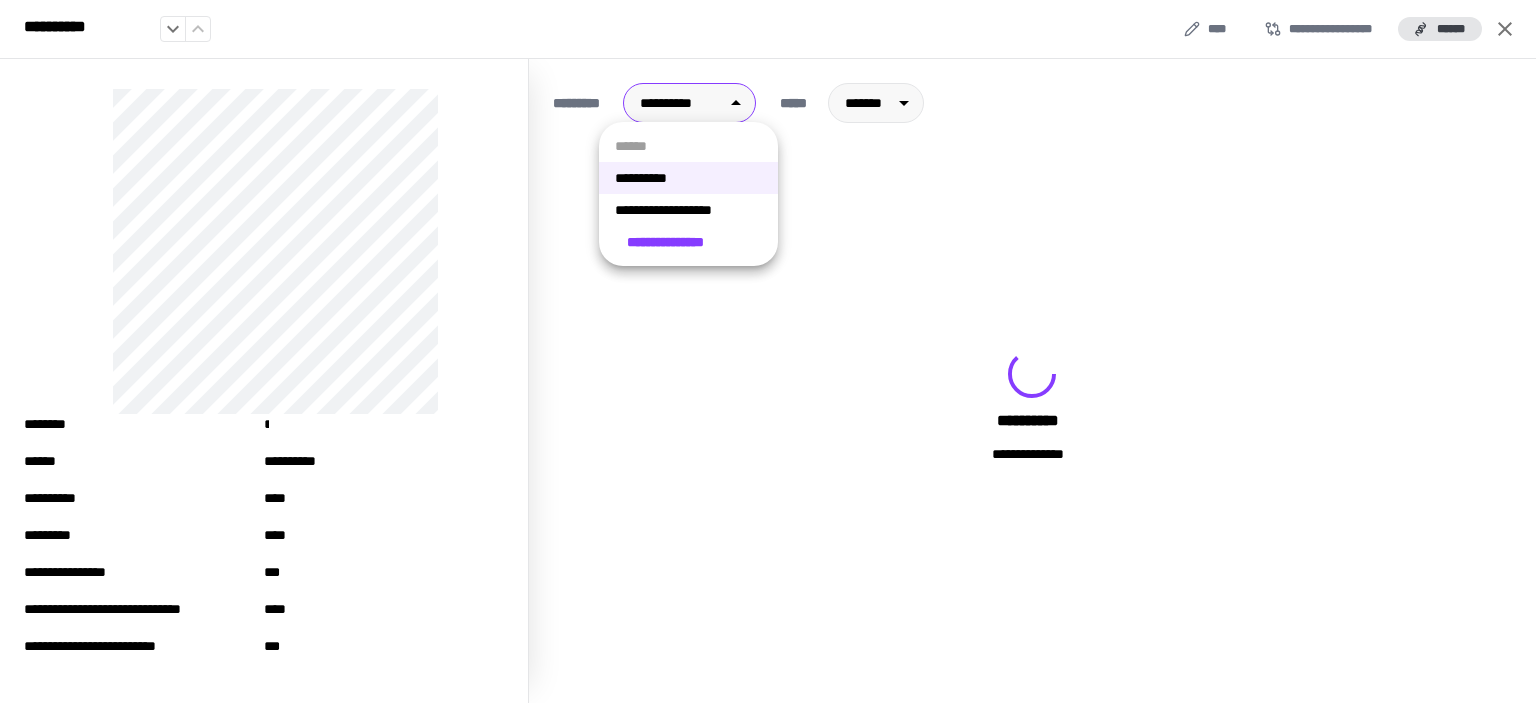 click on "**********" at bounding box center [768, 351] 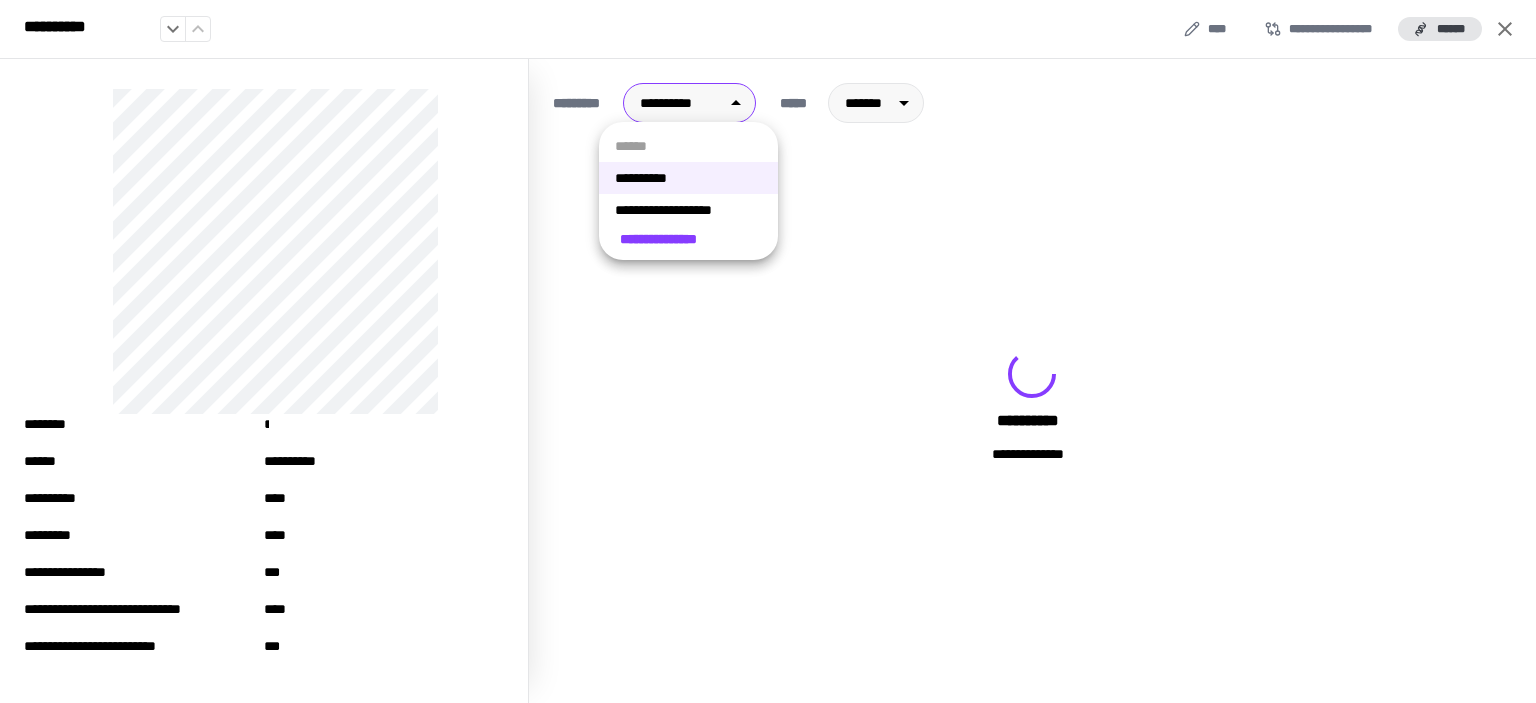 click on "**********" at bounding box center (688, 210) 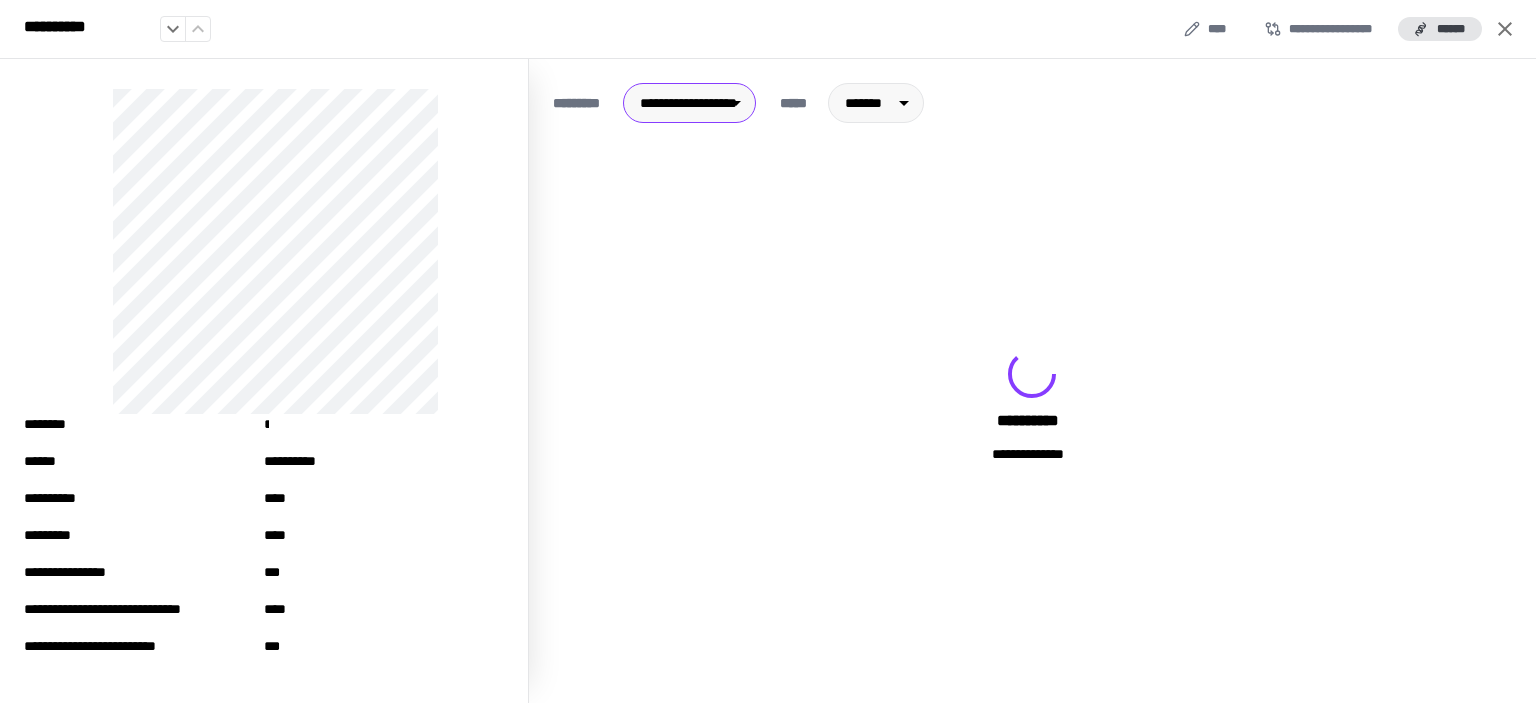 type on "**" 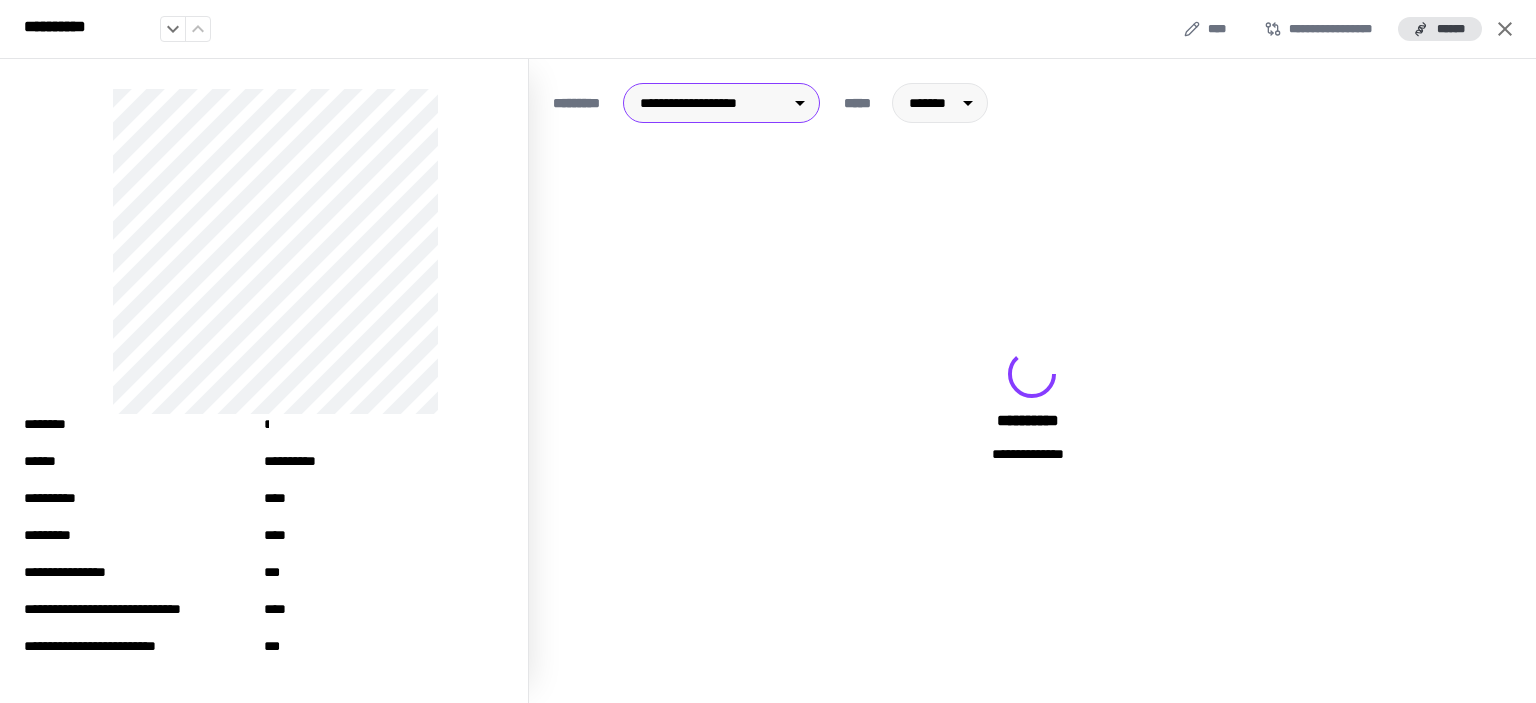 click 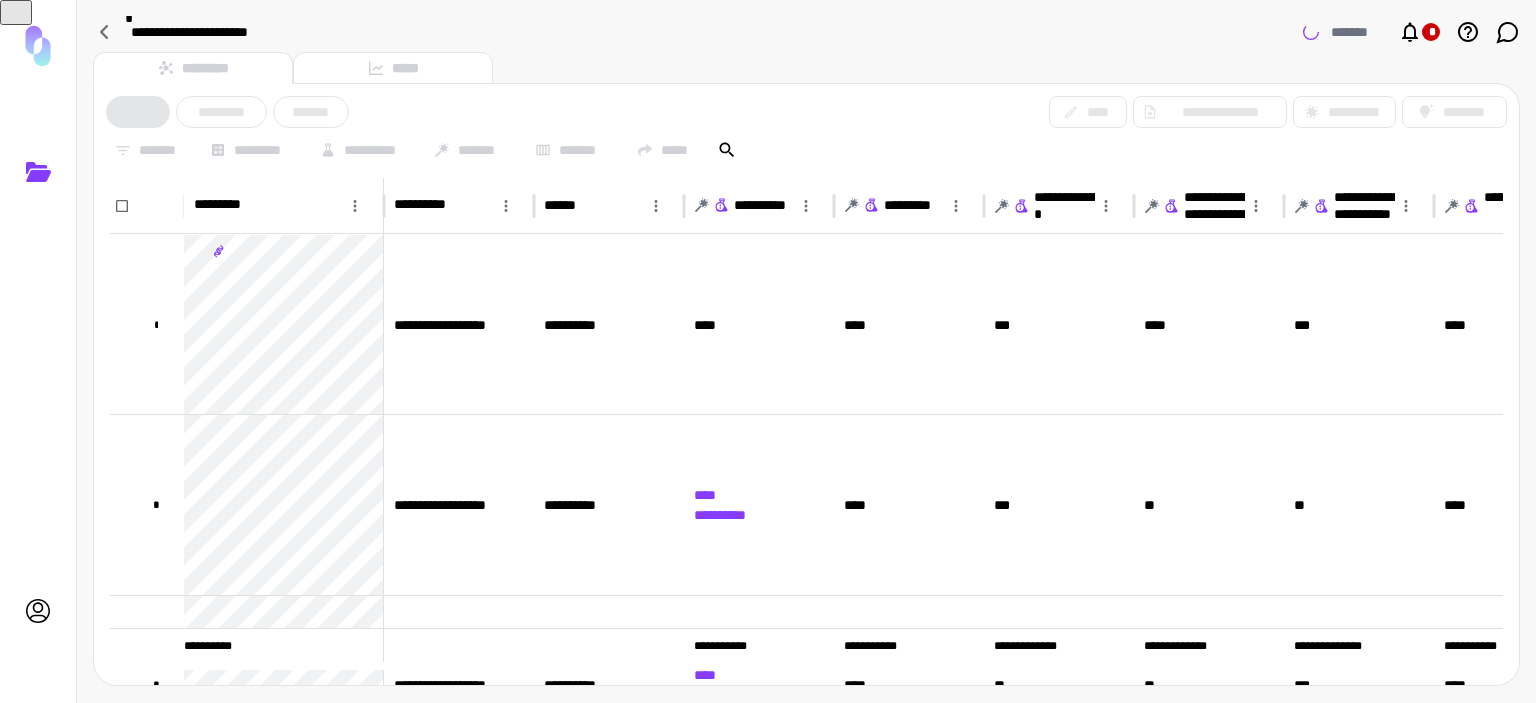 click on "********* *****" at bounding box center [806, 68] 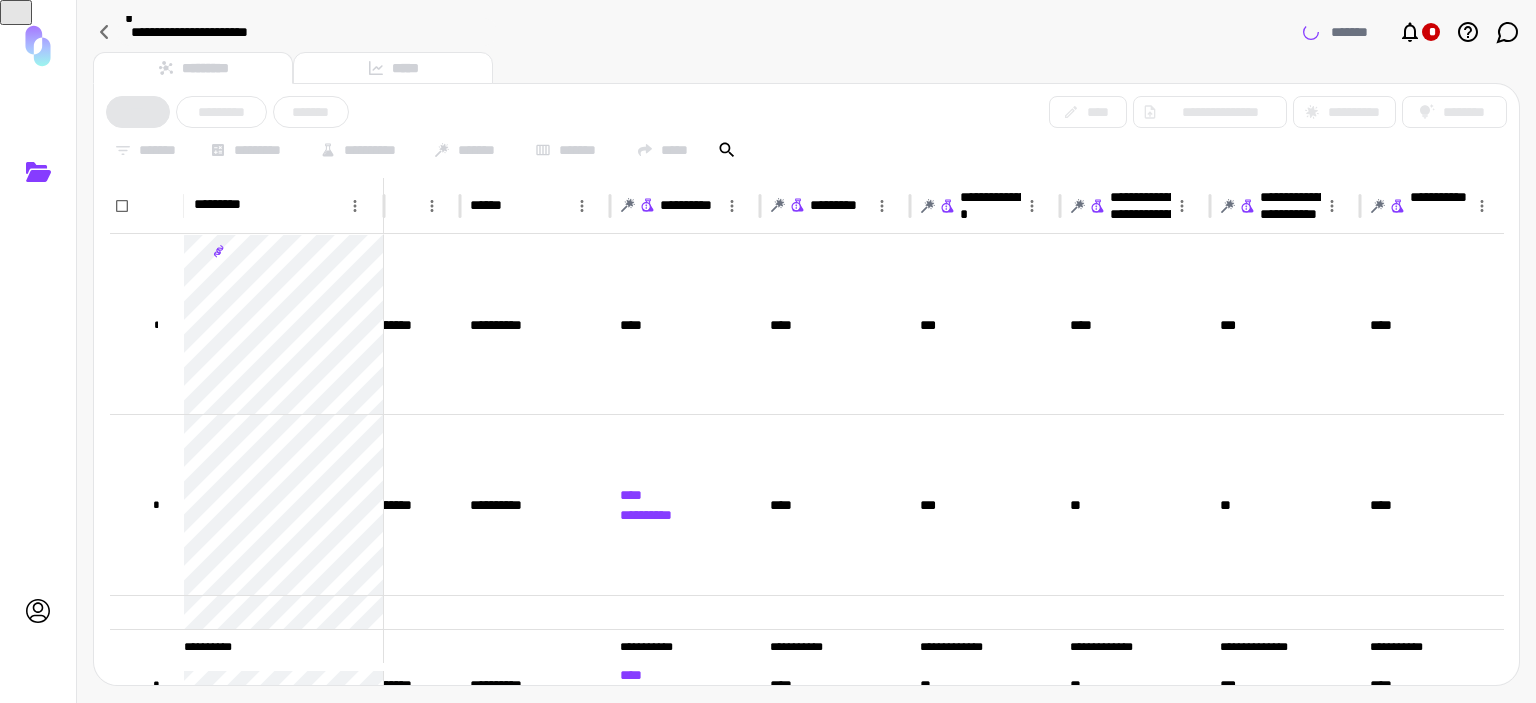 scroll, scrollTop: 0, scrollLeft: 346, axis: horizontal 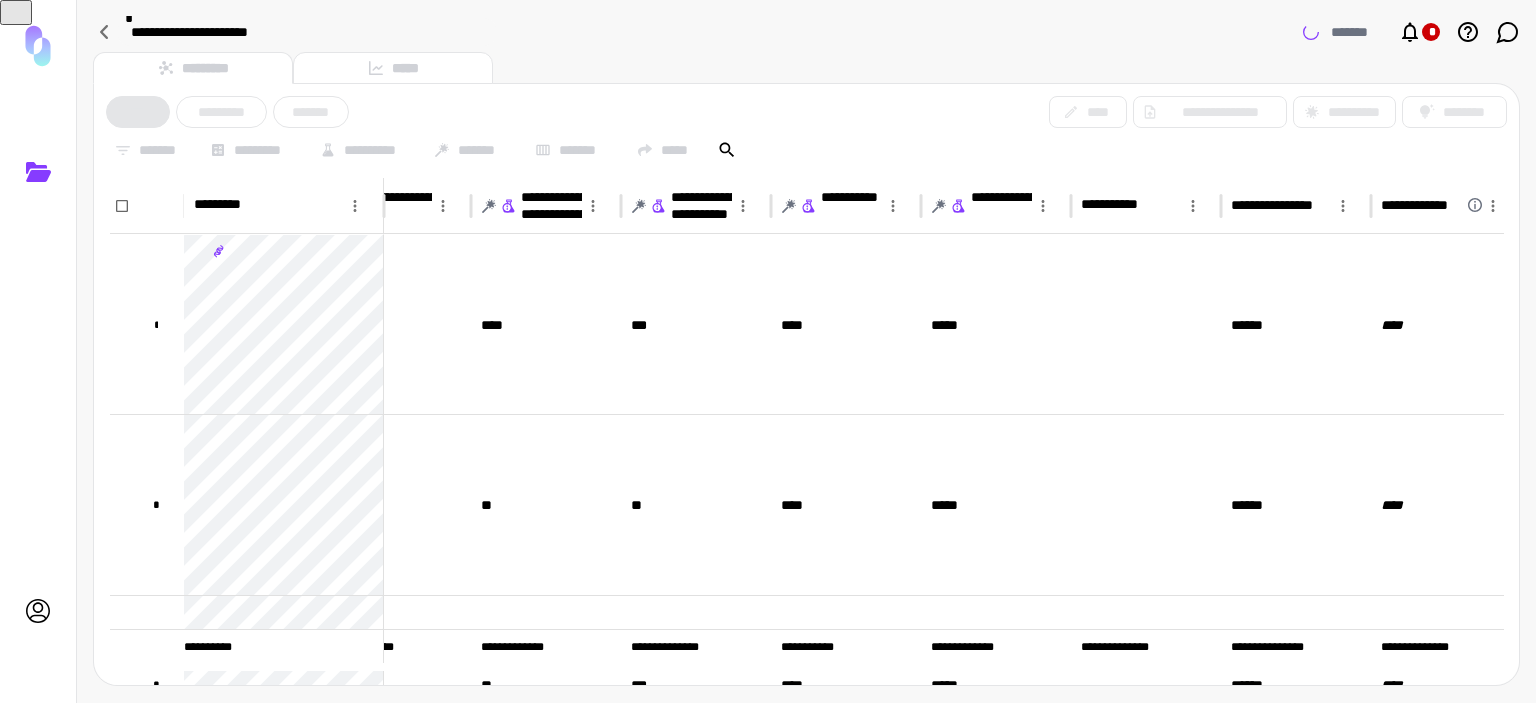 click on "*** ********* *******" at bounding box center [227, 112] 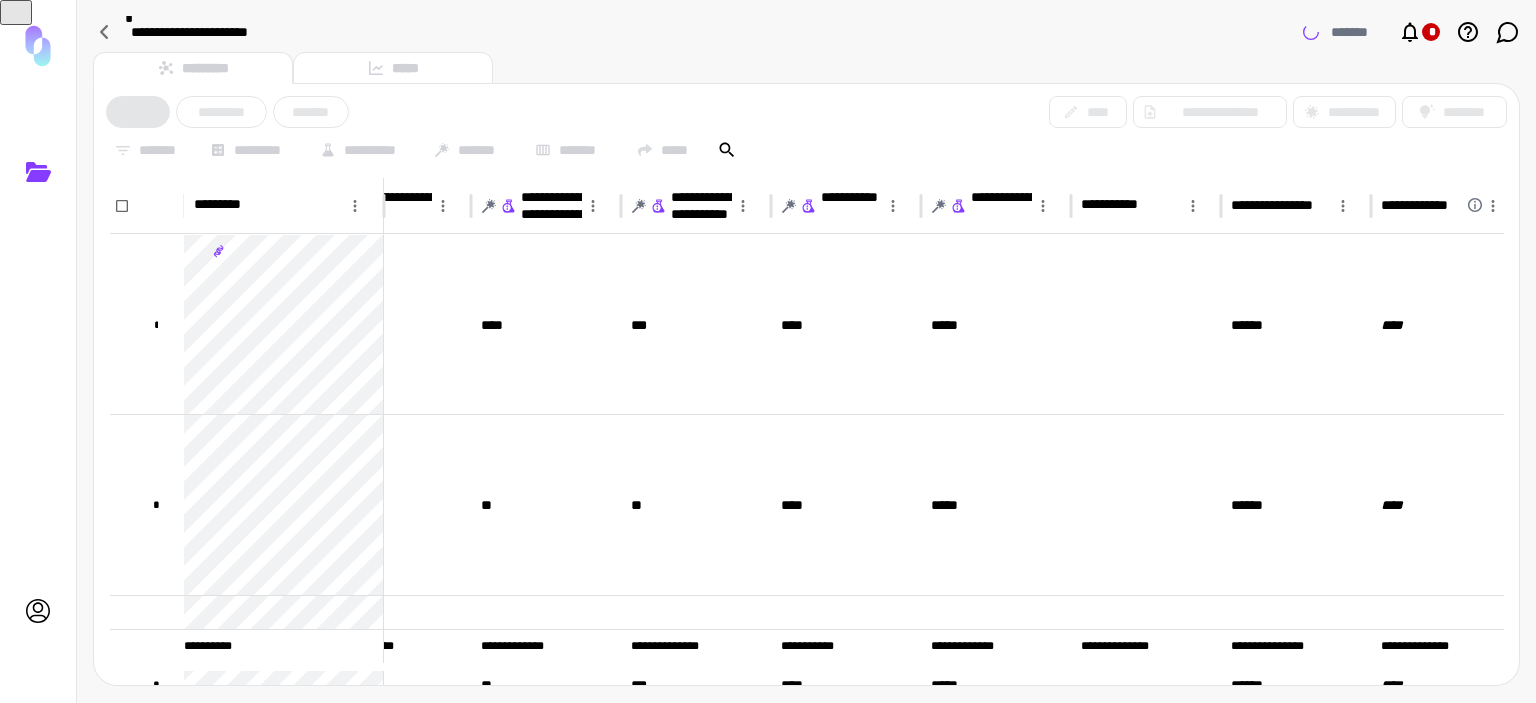 click on "*** ********* *******" at bounding box center [227, 112] 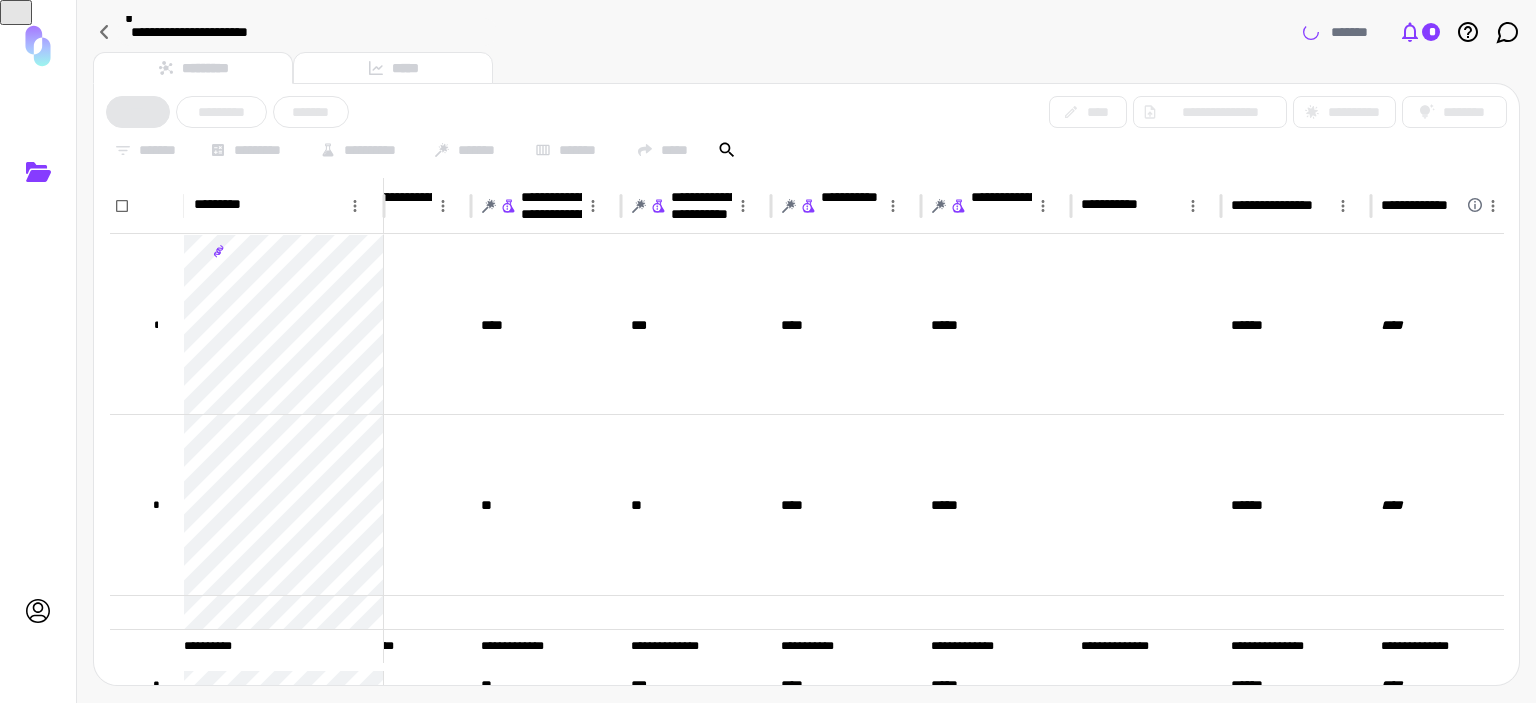 click 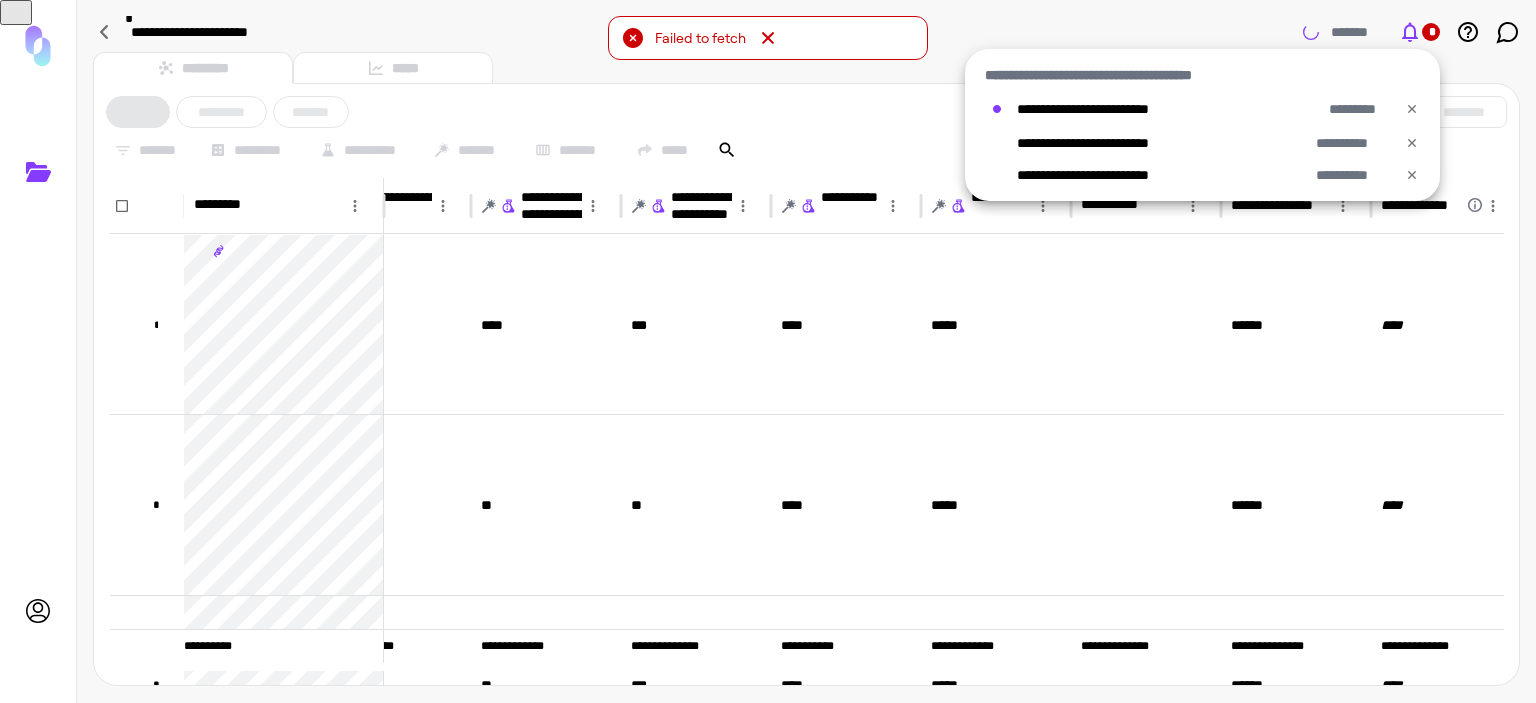 click 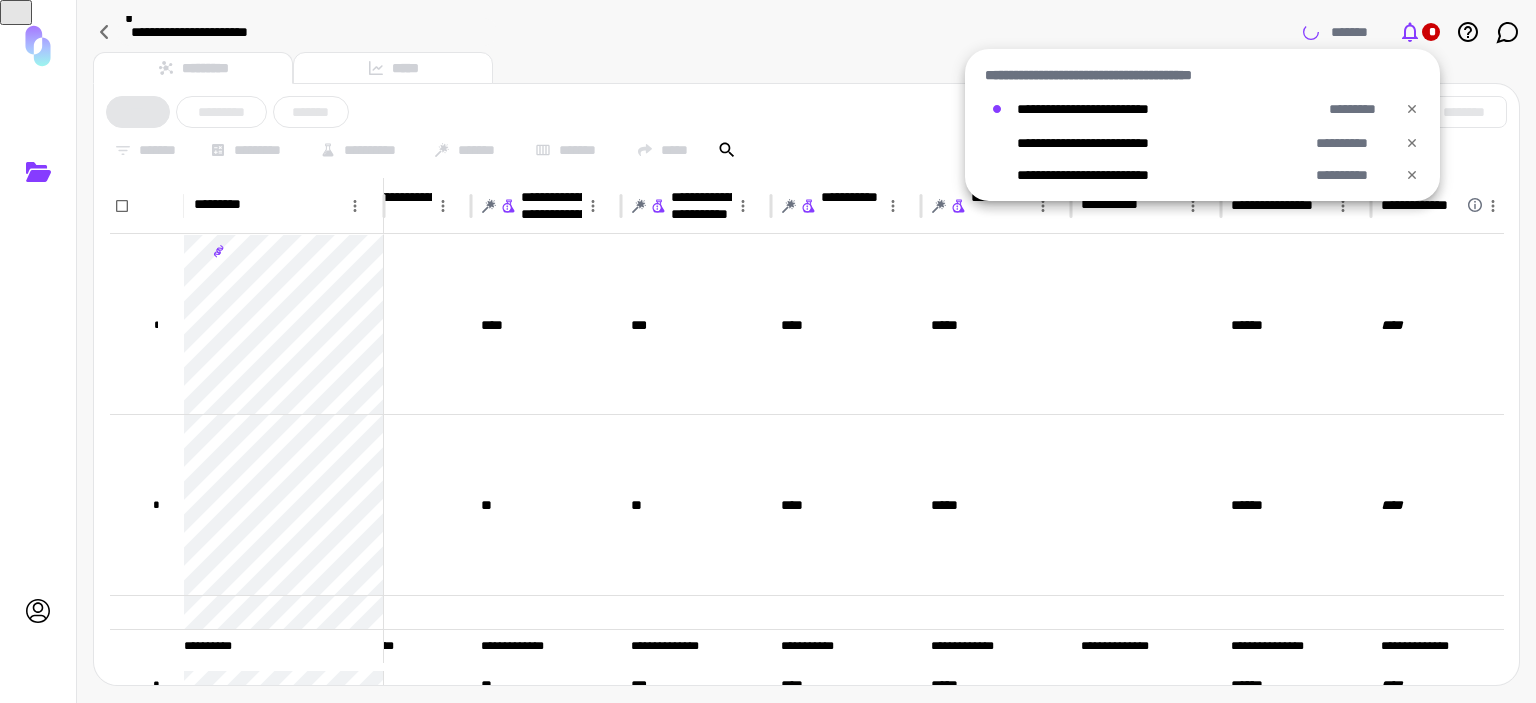 click at bounding box center (768, 351) 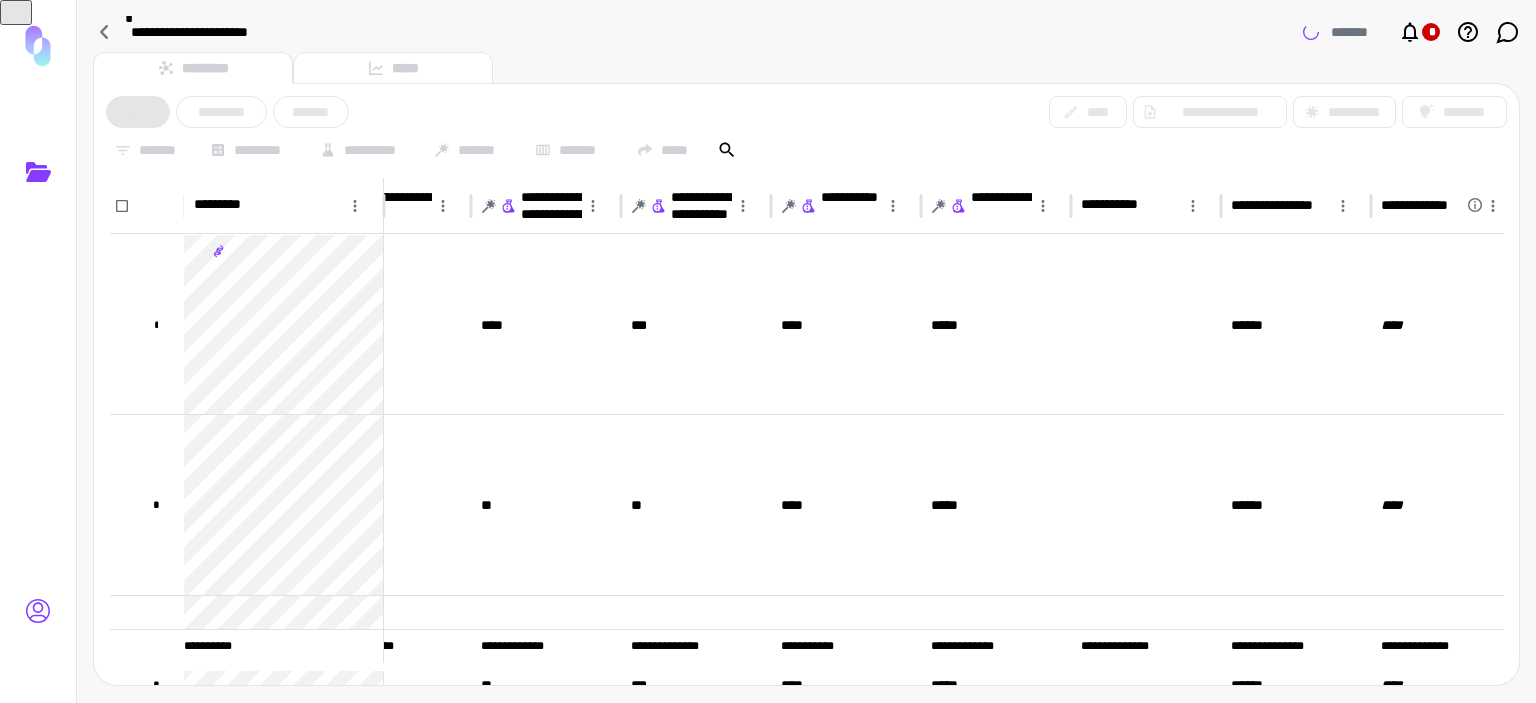 click 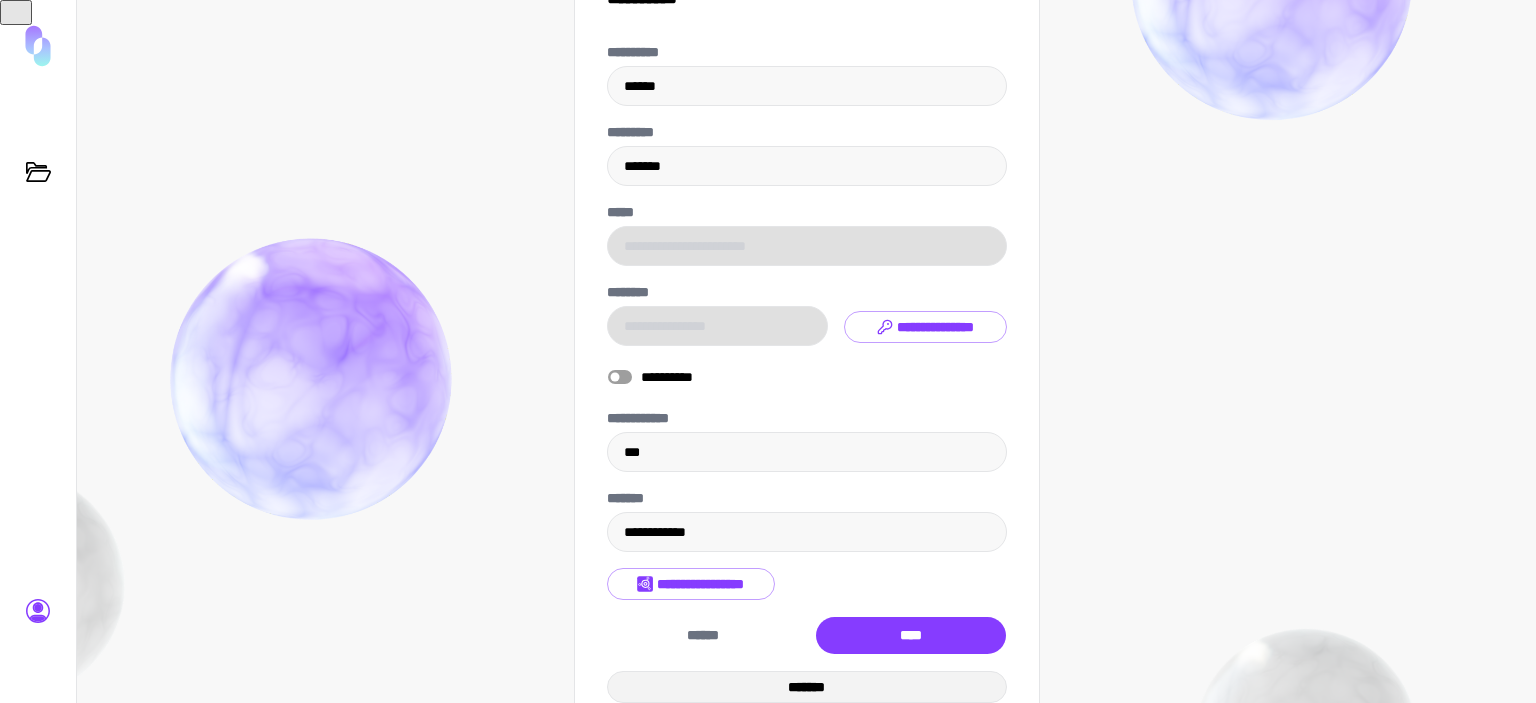 scroll, scrollTop: 141, scrollLeft: 0, axis: vertical 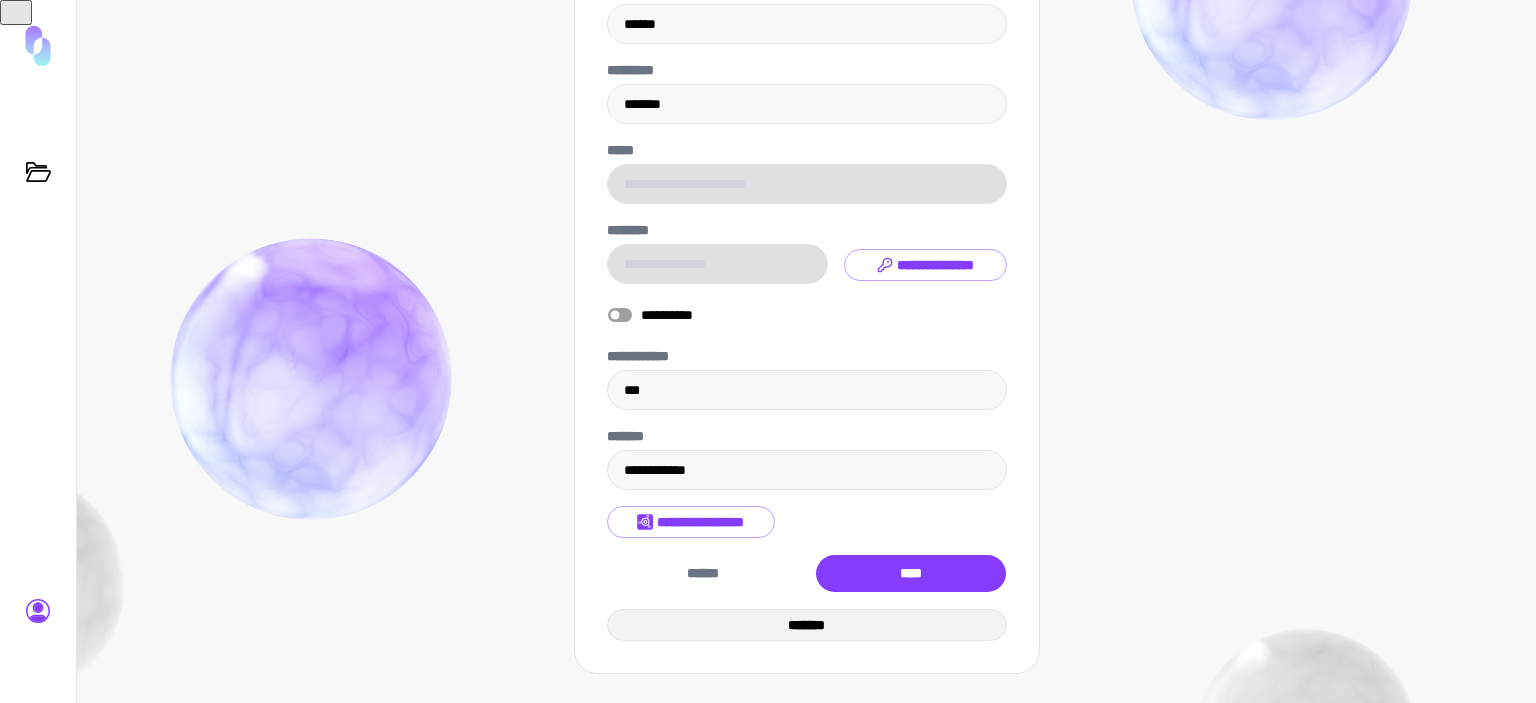 click on "*******" at bounding box center [807, 625] 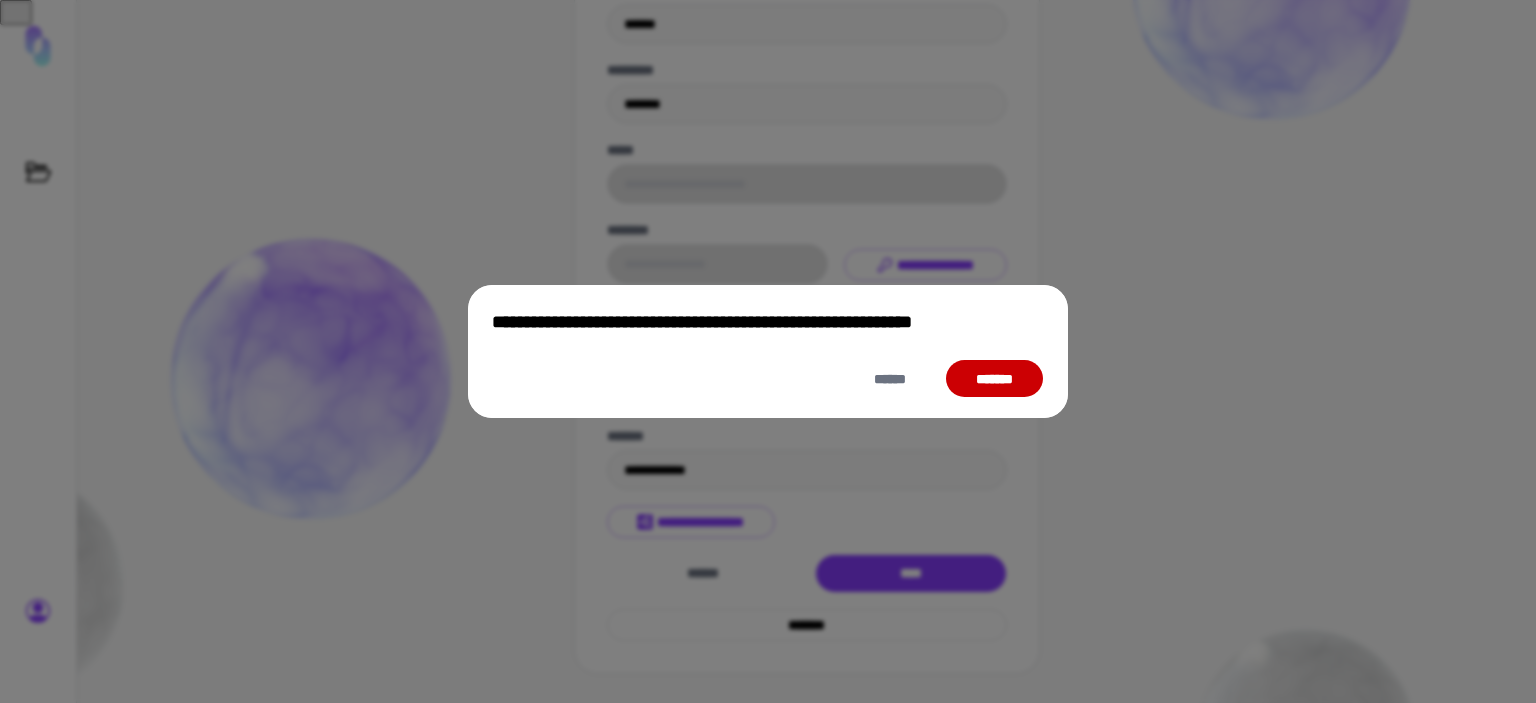 click on "*******" at bounding box center (994, 379) 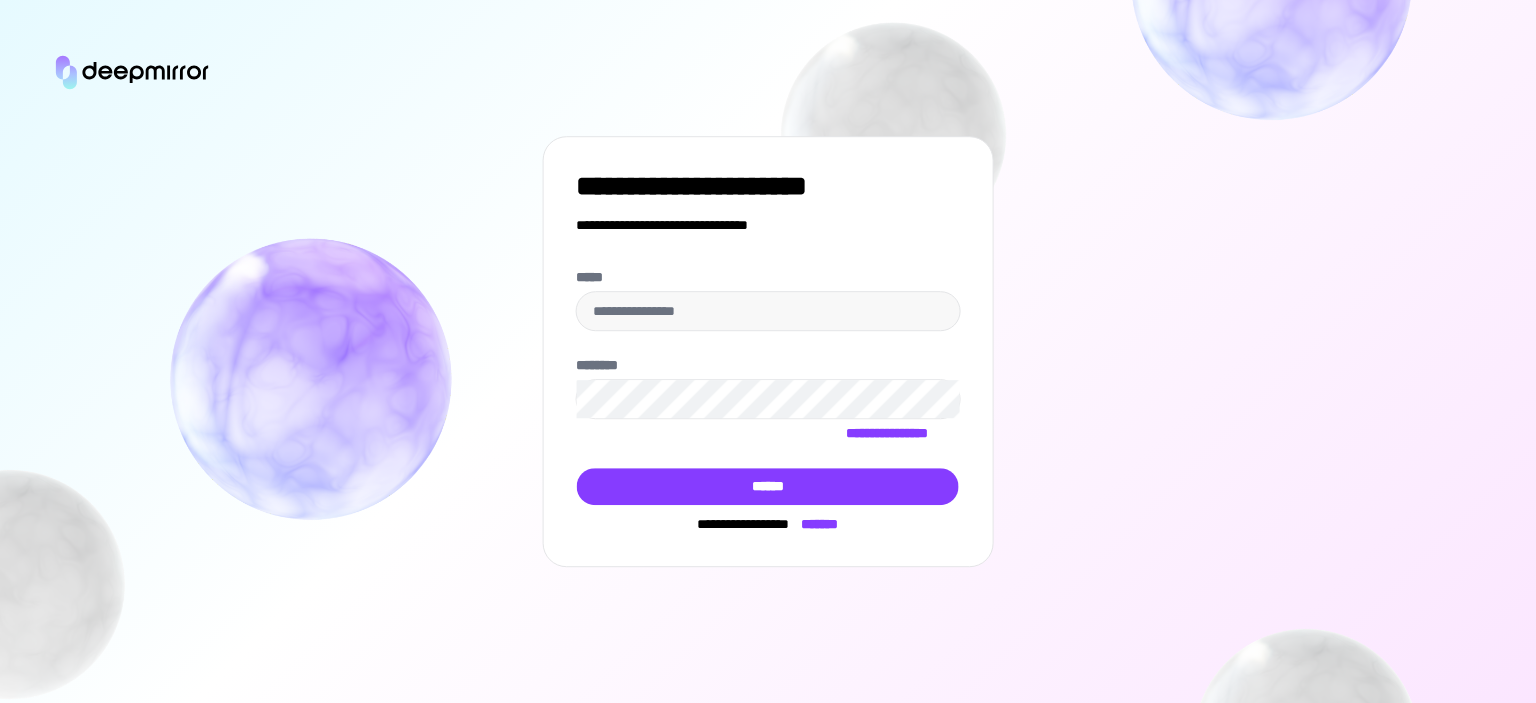type on "**********" 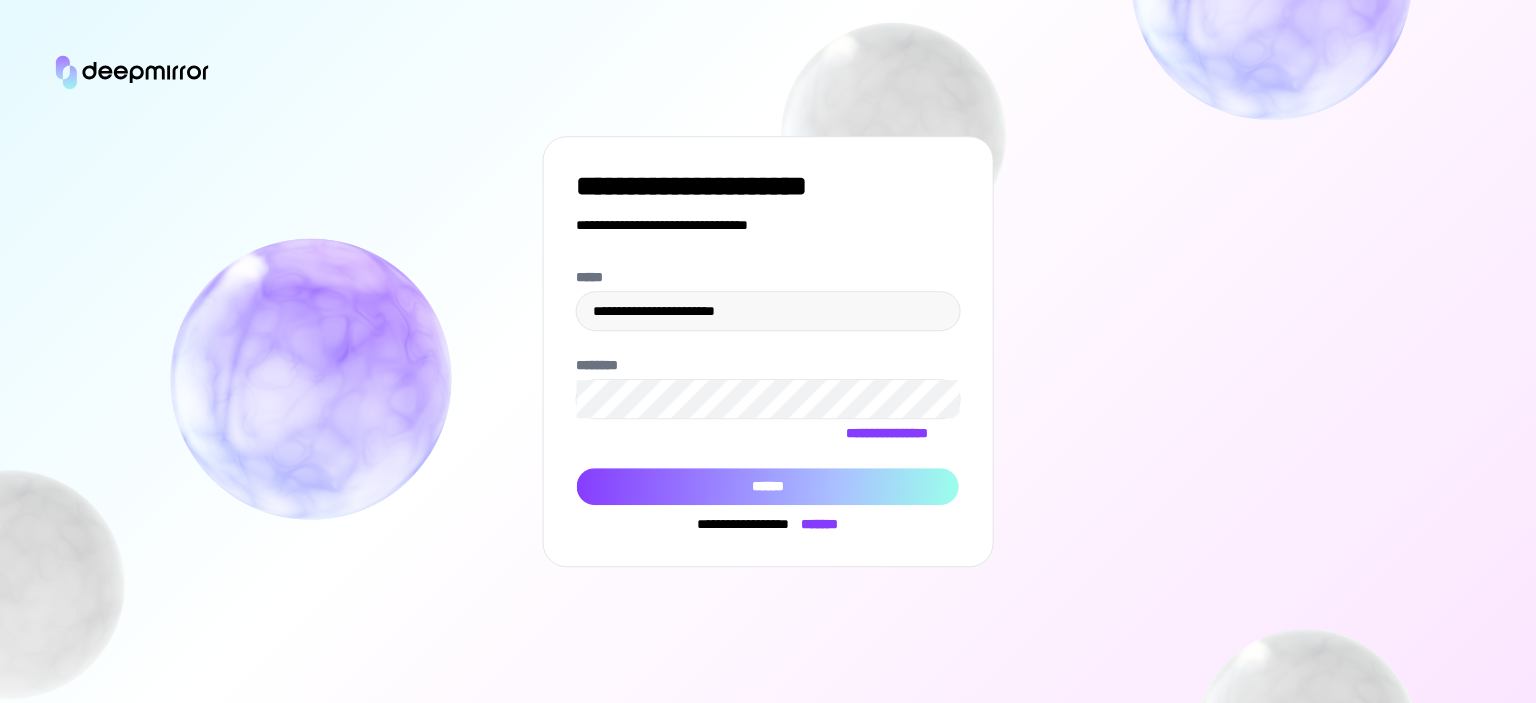click on "******" at bounding box center [768, 487] 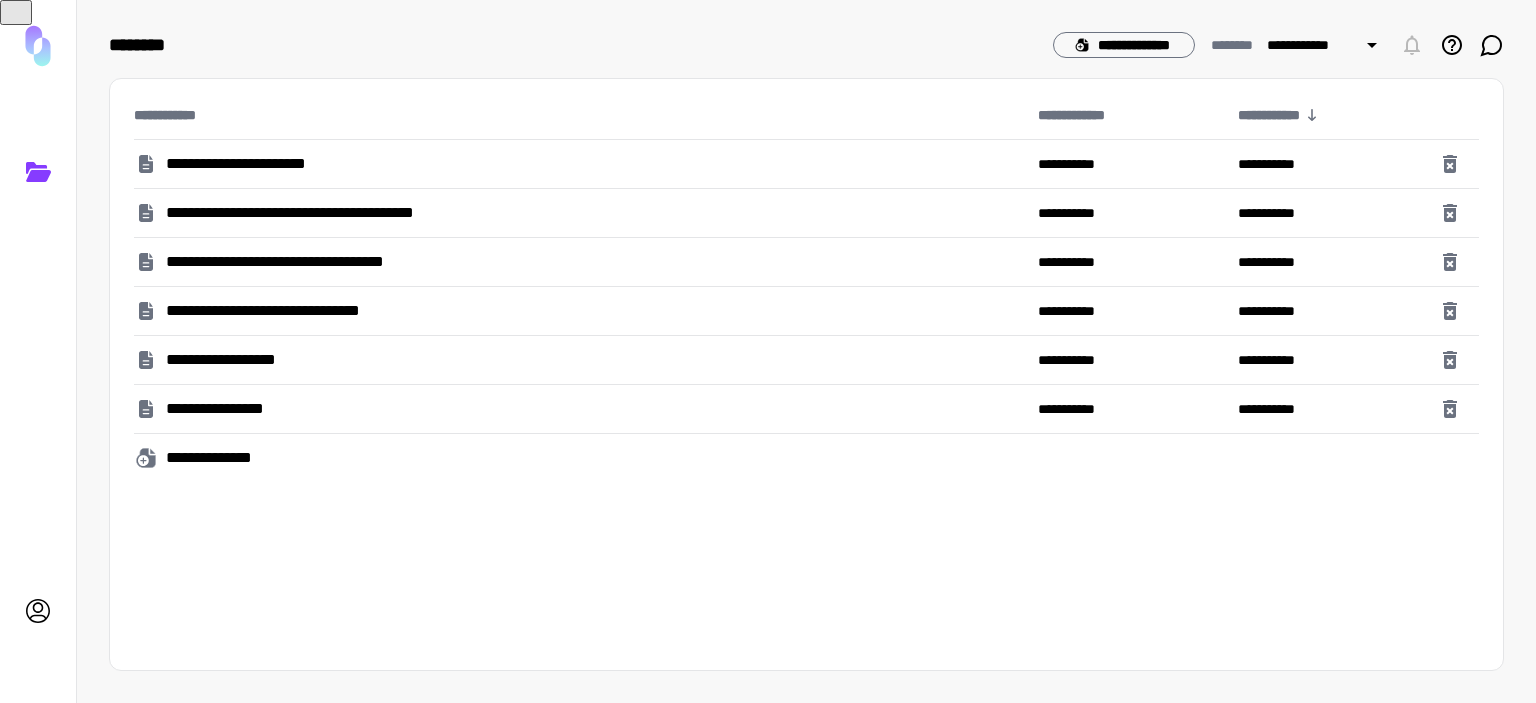 click on "**********" at bounding box center (264, 164) 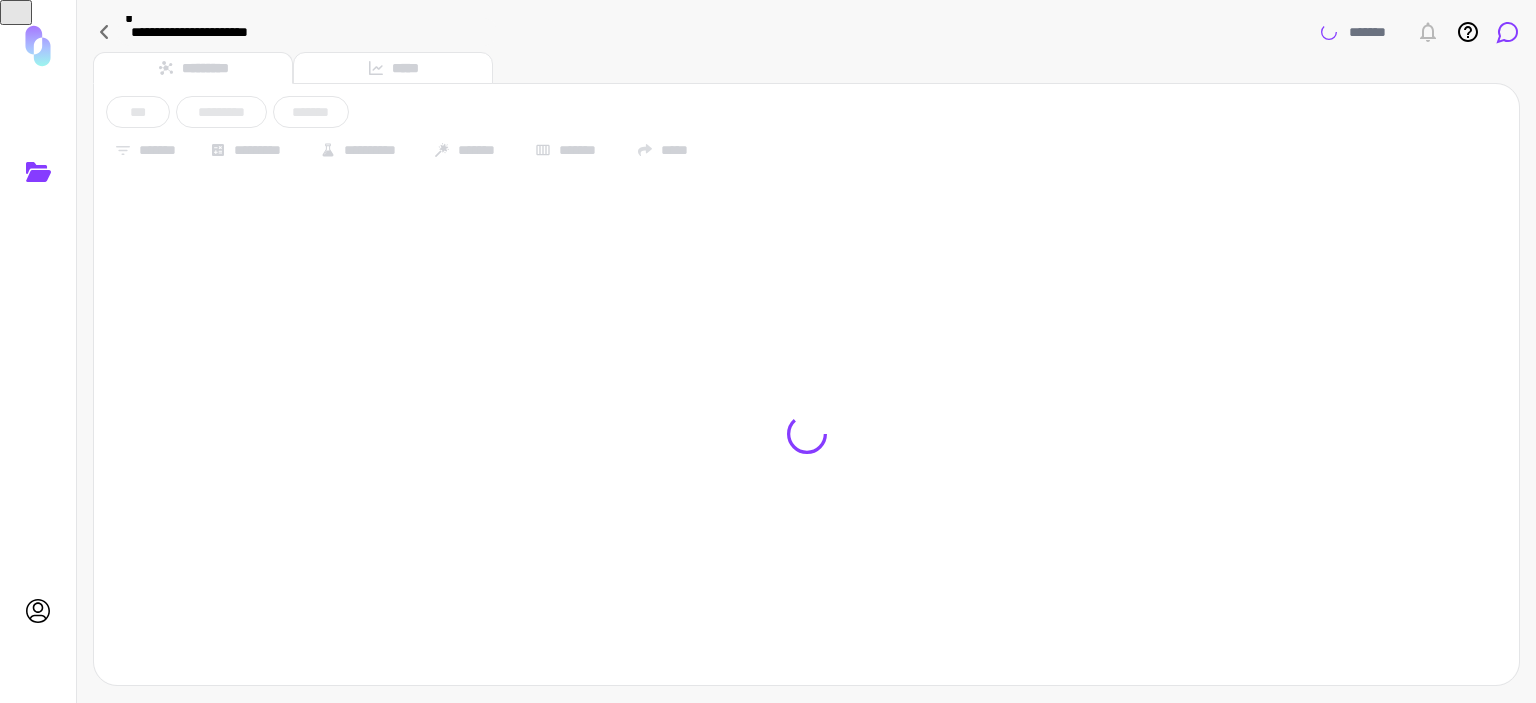 click 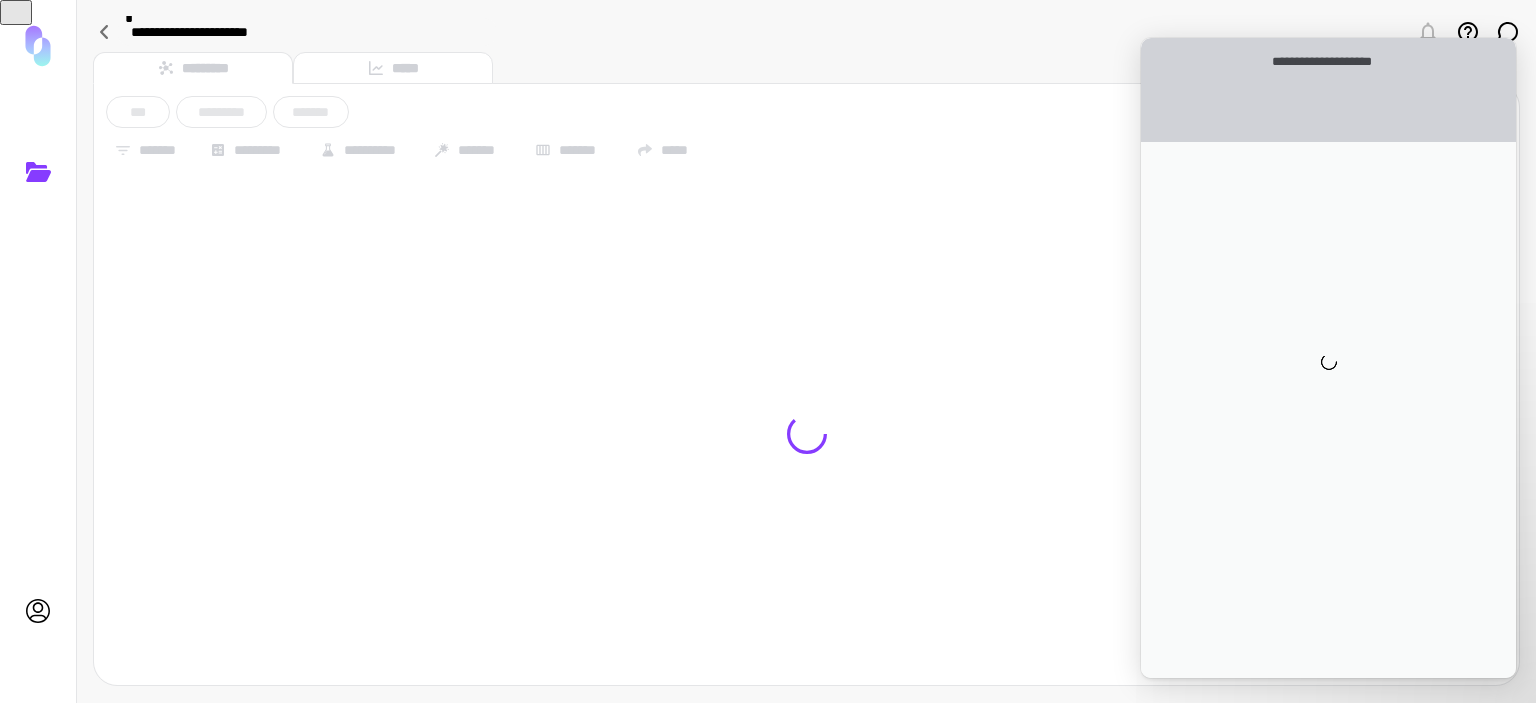 scroll, scrollTop: 0, scrollLeft: 0, axis: both 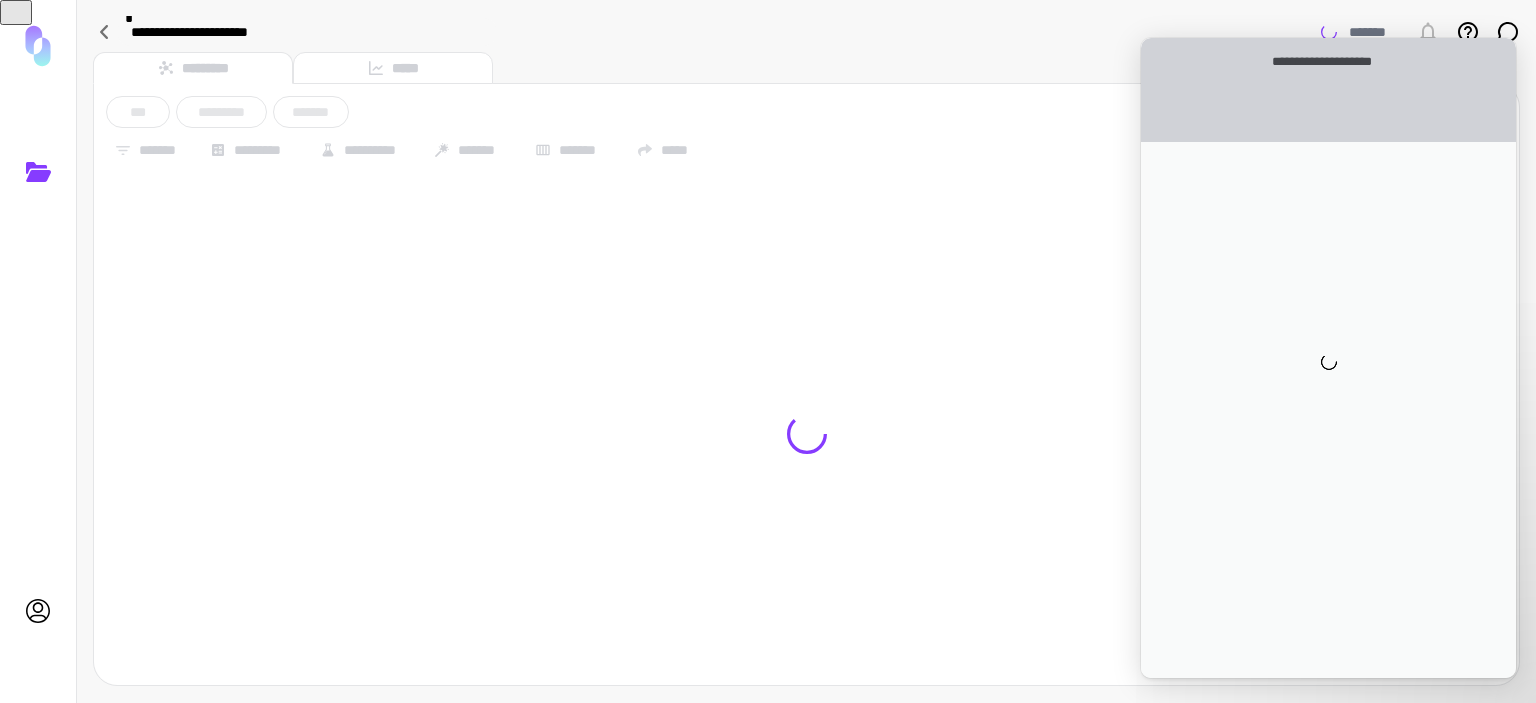 click on "**********" at bounding box center (806, 32) 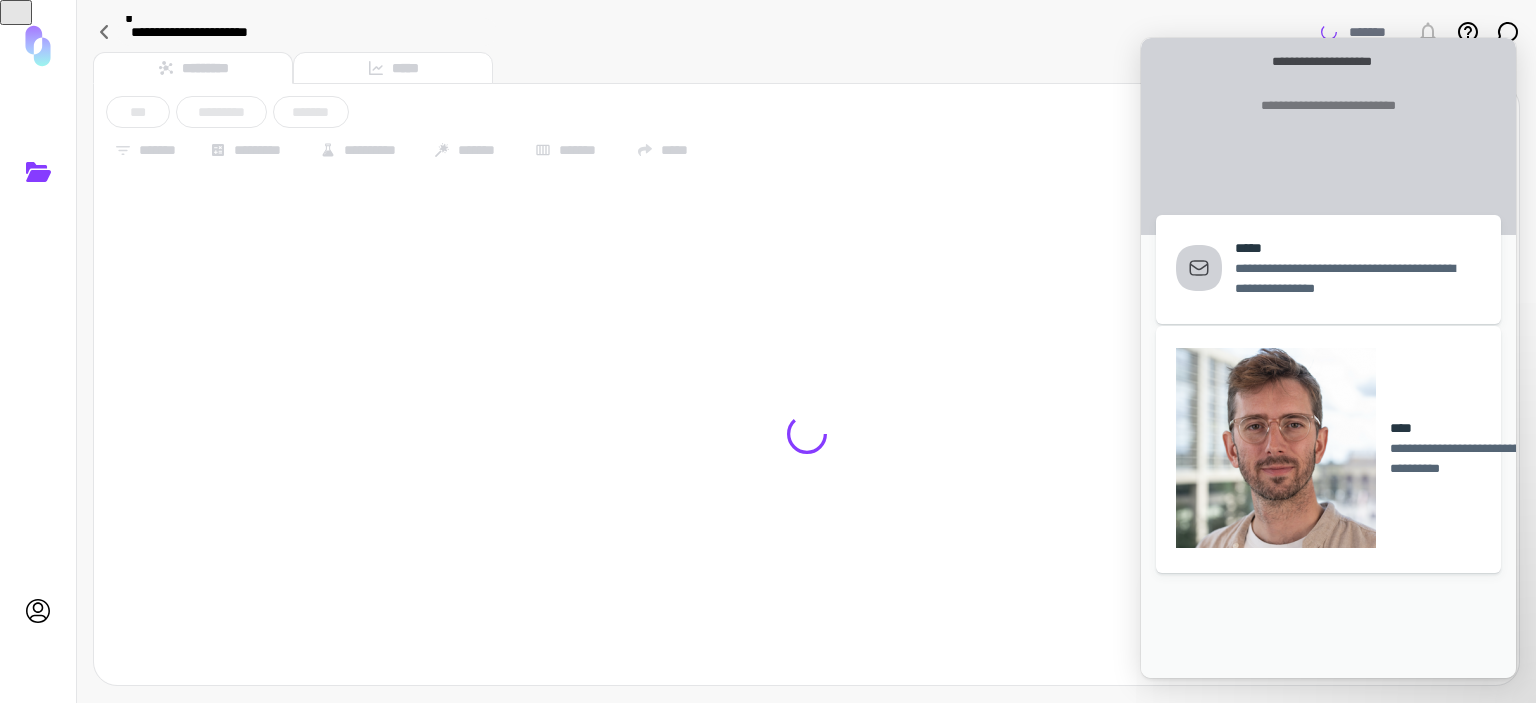 click on "****" at bounding box center [1511, 428] 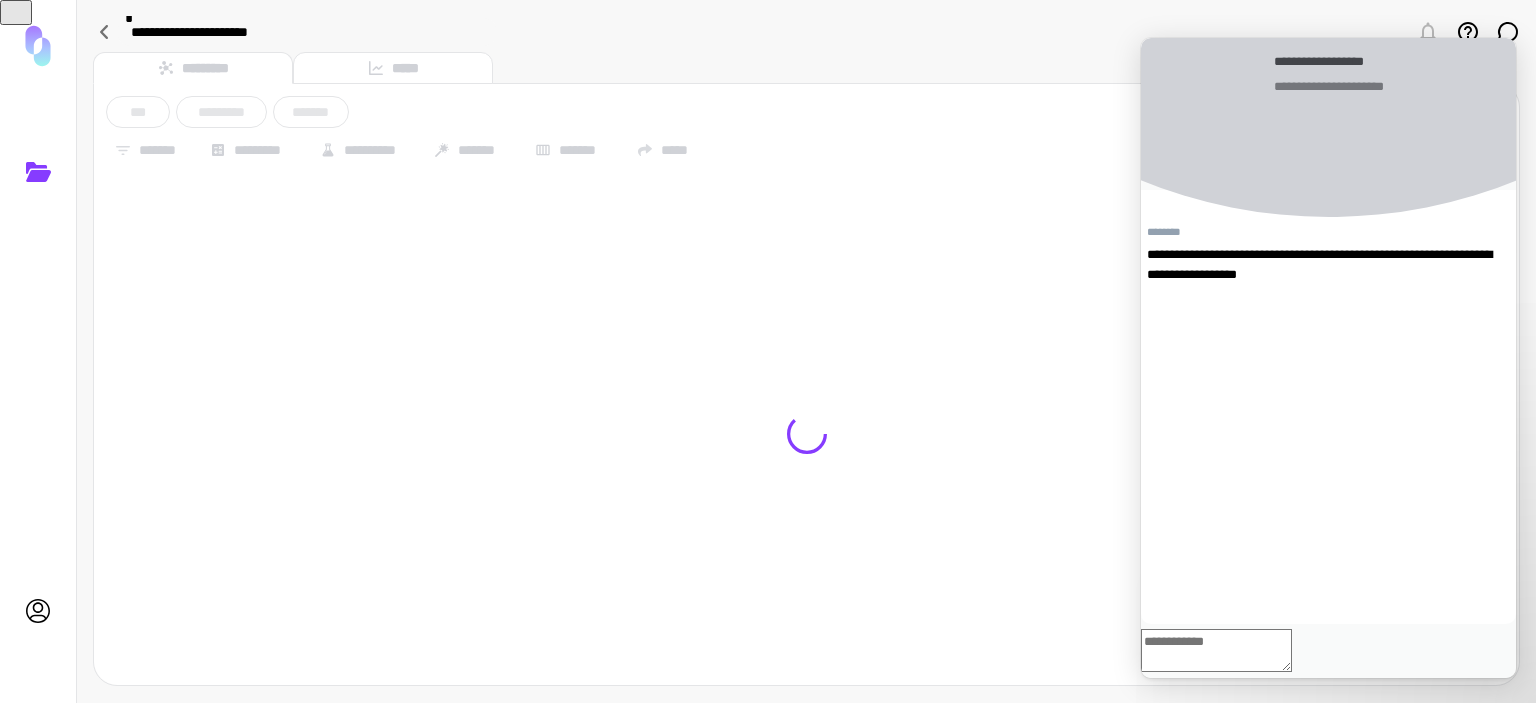 click on "*******" at bounding box center [1274, 61] 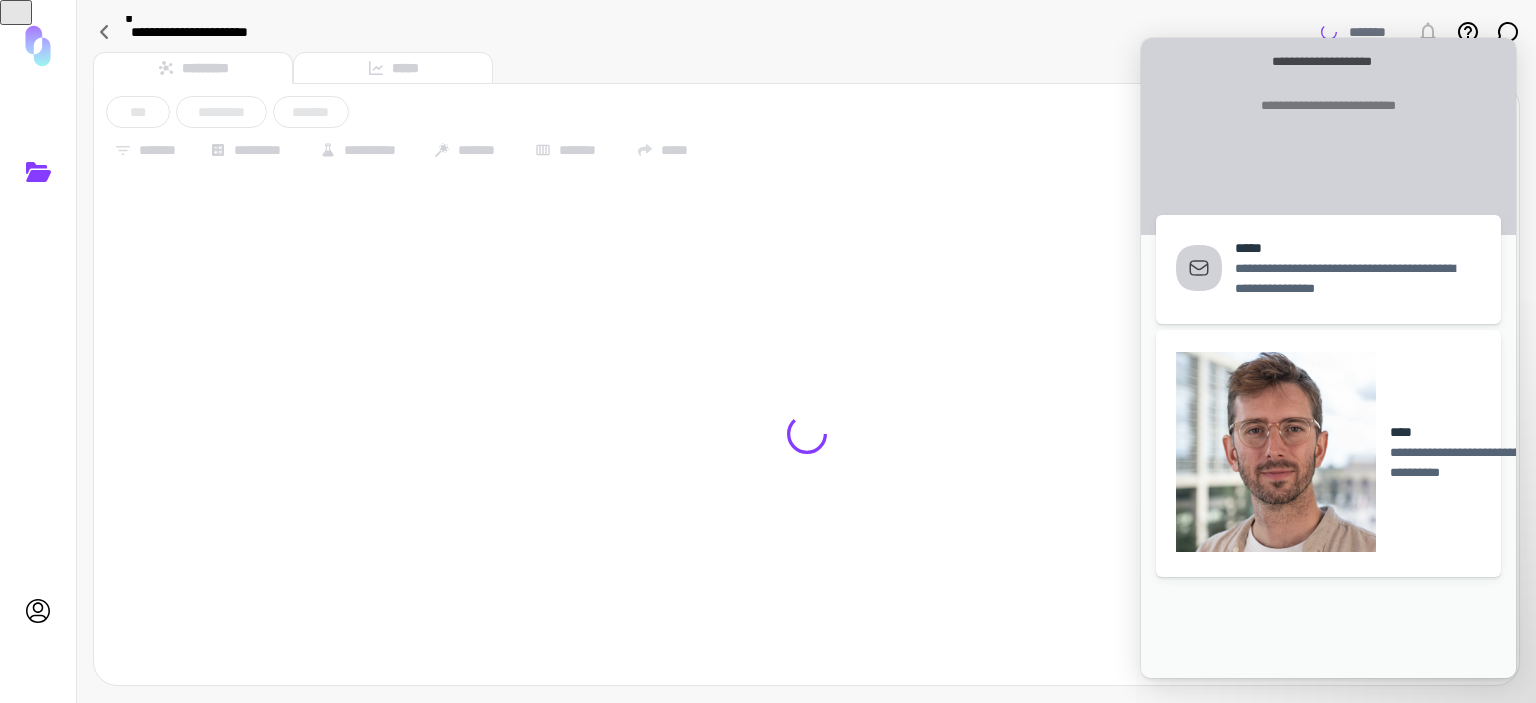 click on "*** ********* *******" at bounding box center [806, 112] 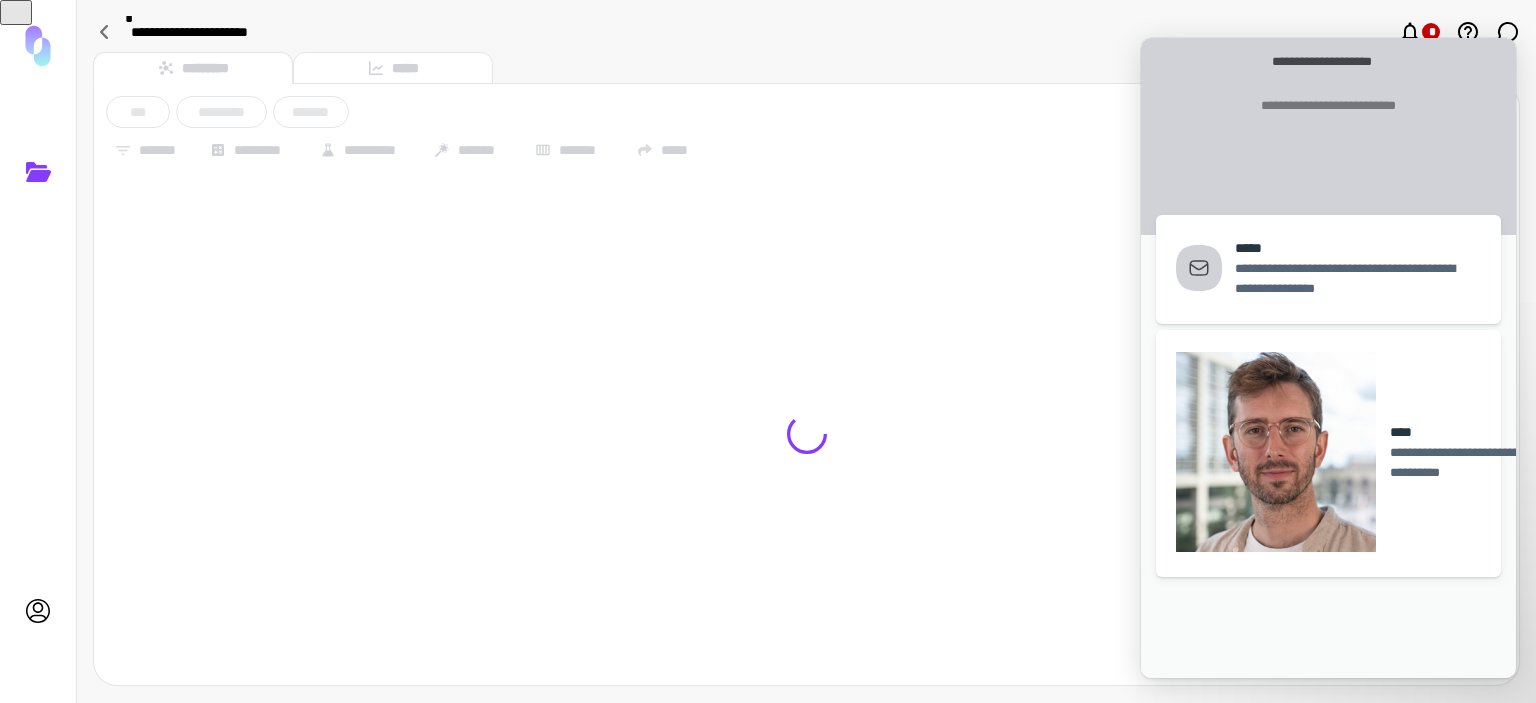 click on "**********" at bounding box center [1329, 62] 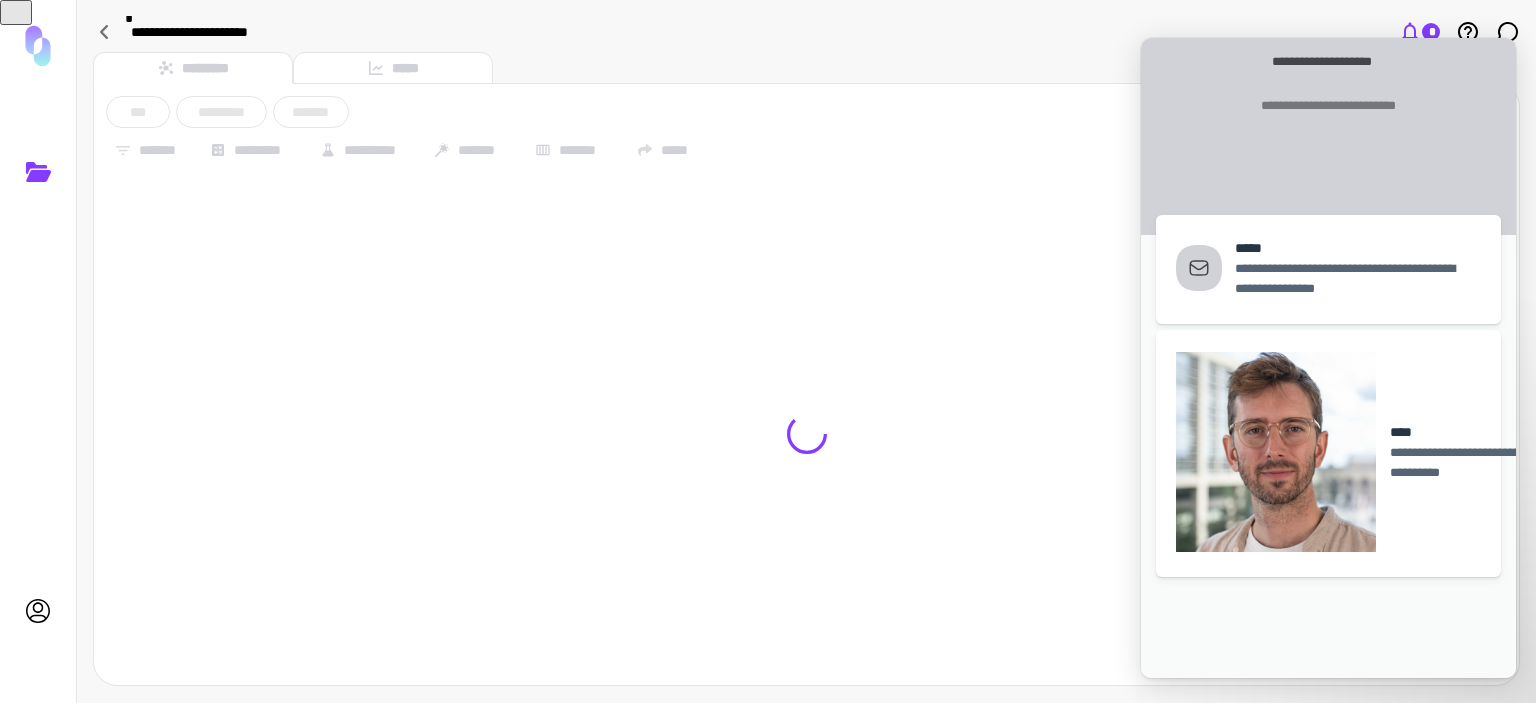 click 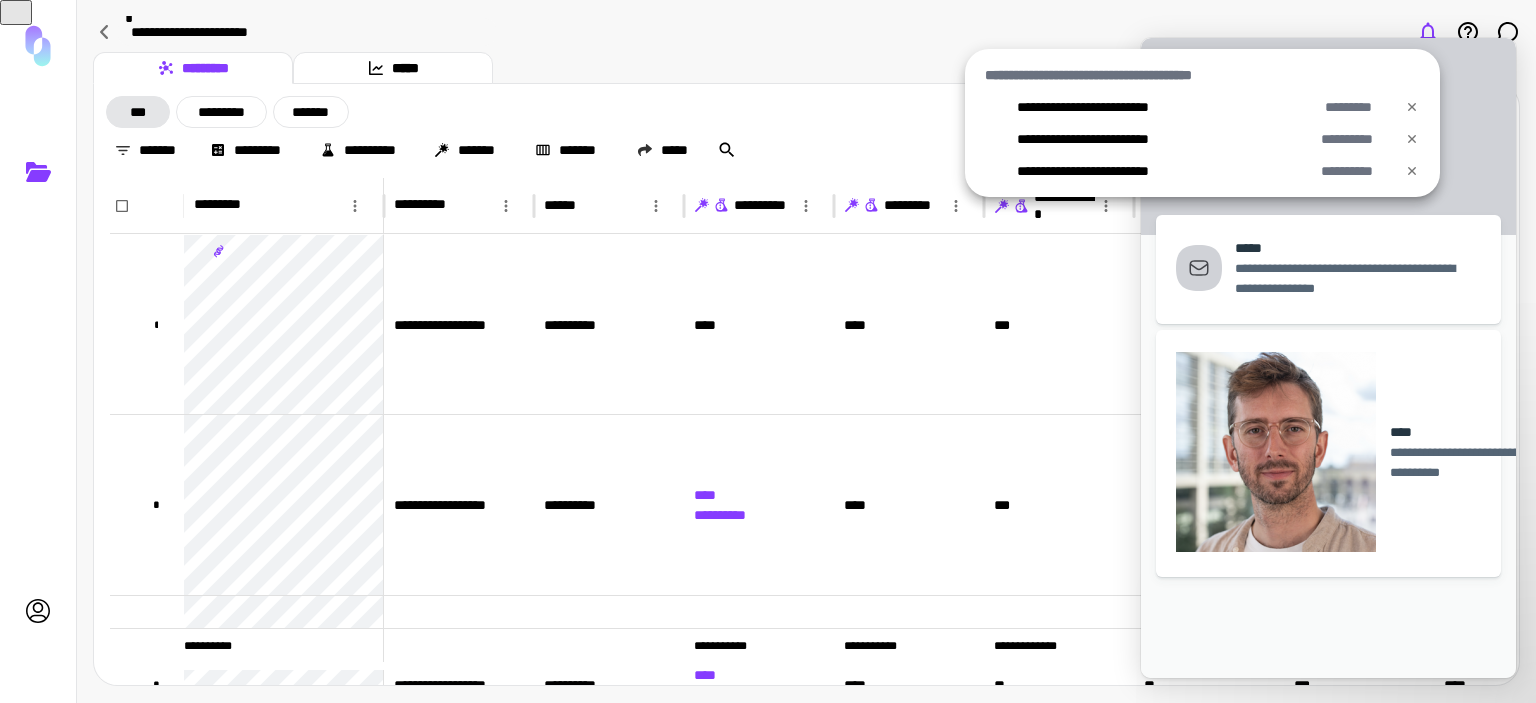 click at bounding box center (768, 351) 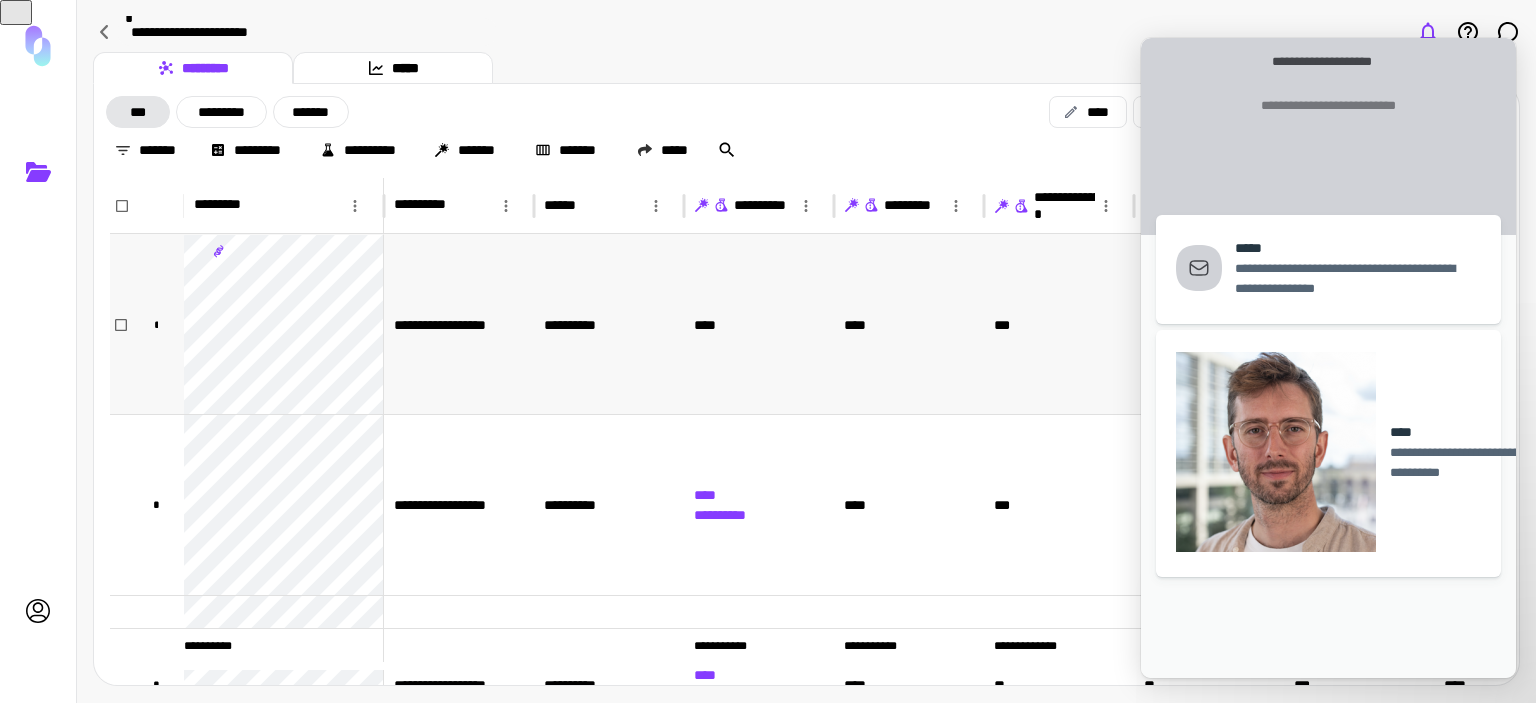 click on "***" at bounding box center [1059, 324] 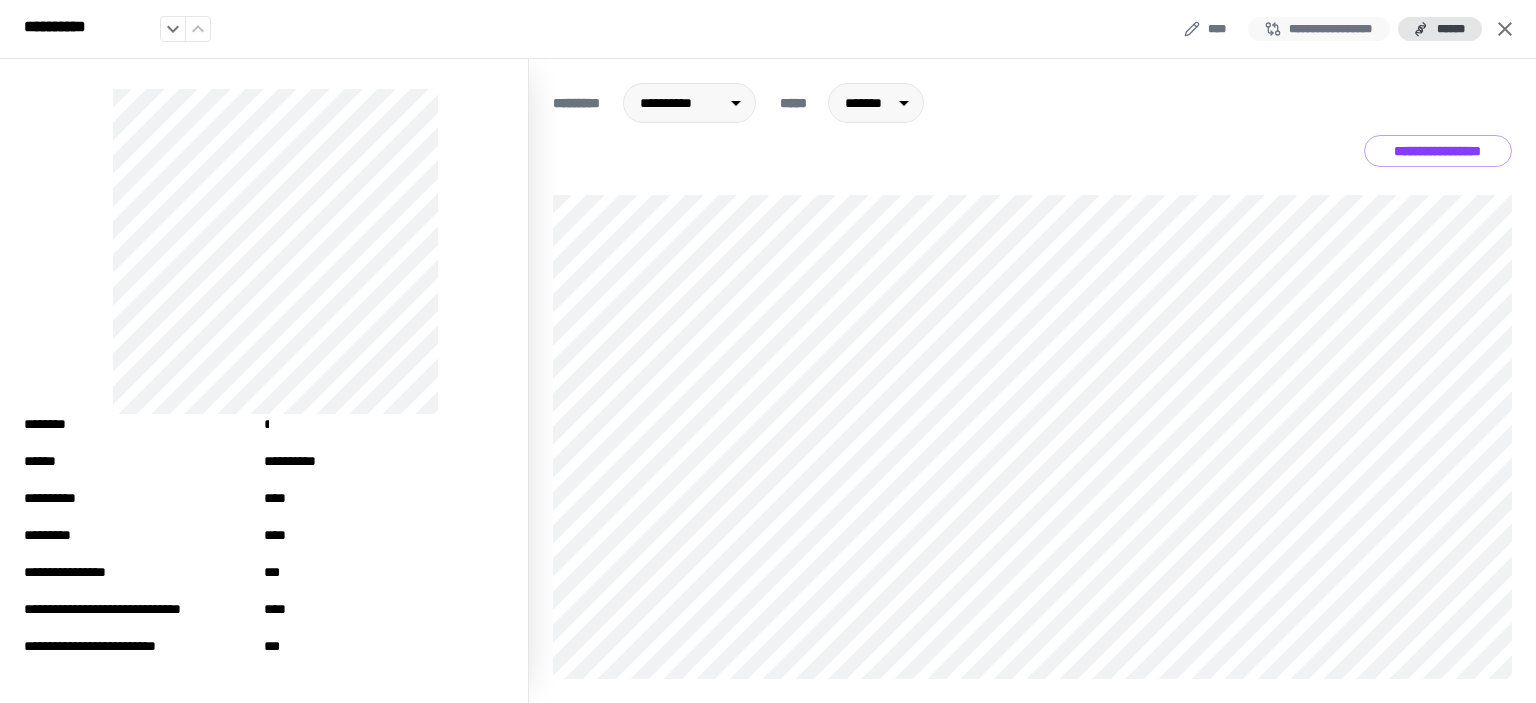 click on "**********" at bounding box center [1319, 29] 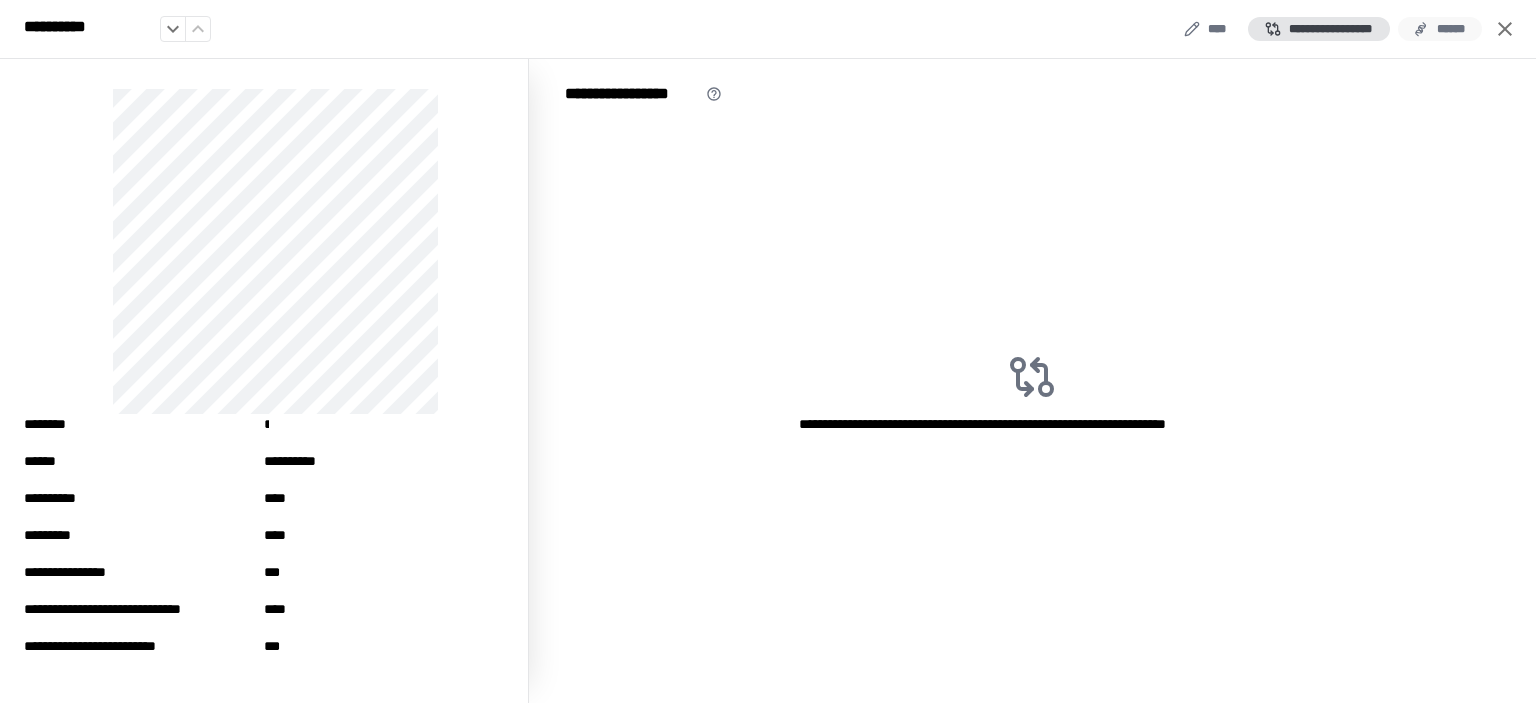 click on "******" at bounding box center (1440, 29) 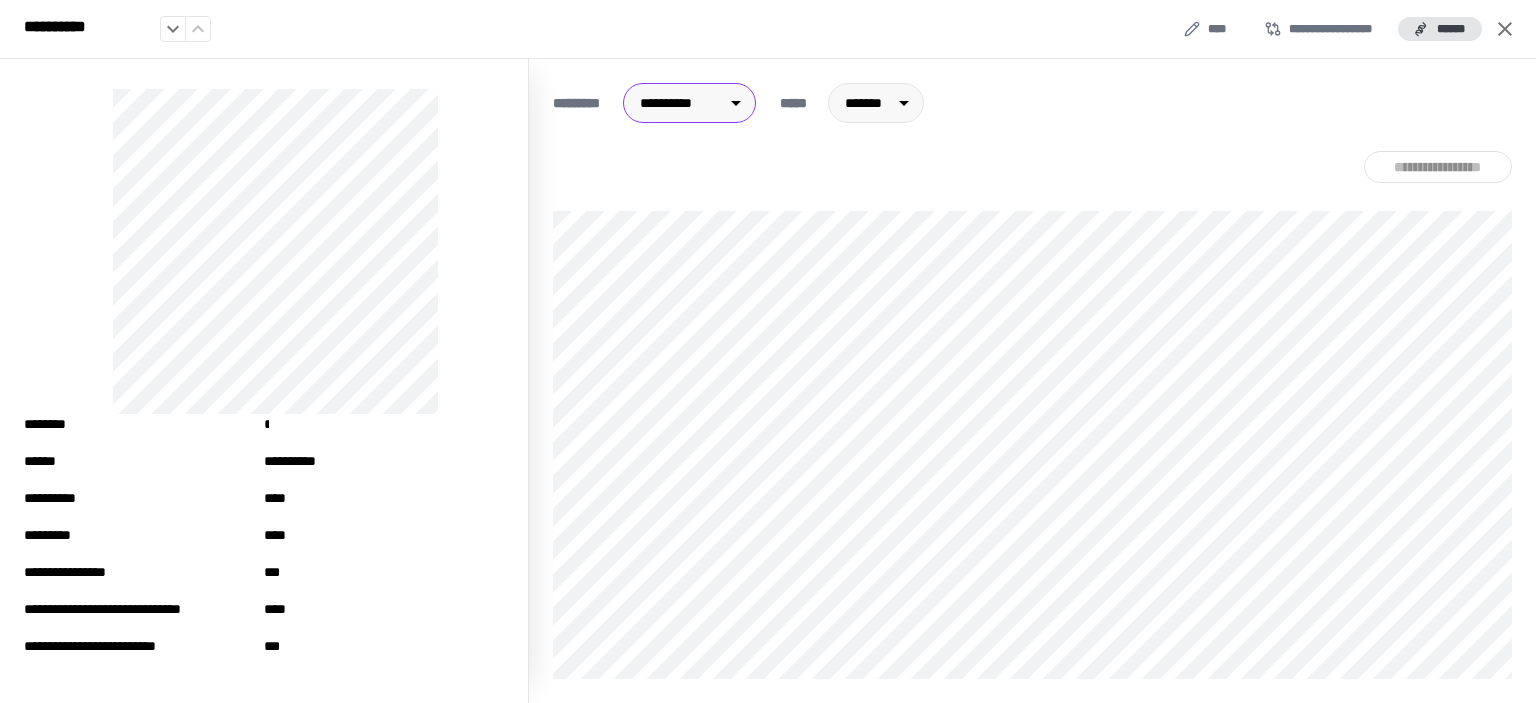 click on "**********" at bounding box center (768, 351) 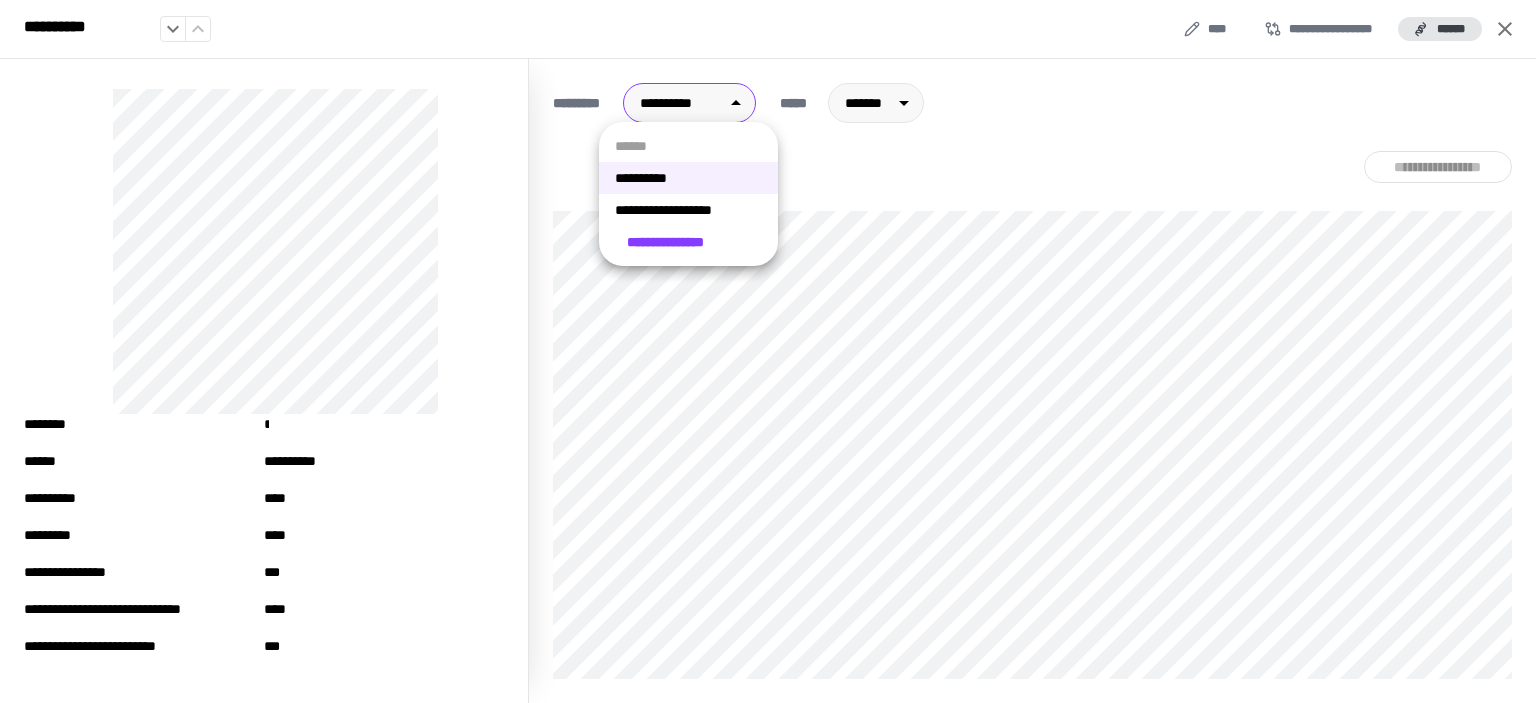 click on "**********" at bounding box center (688, 210) 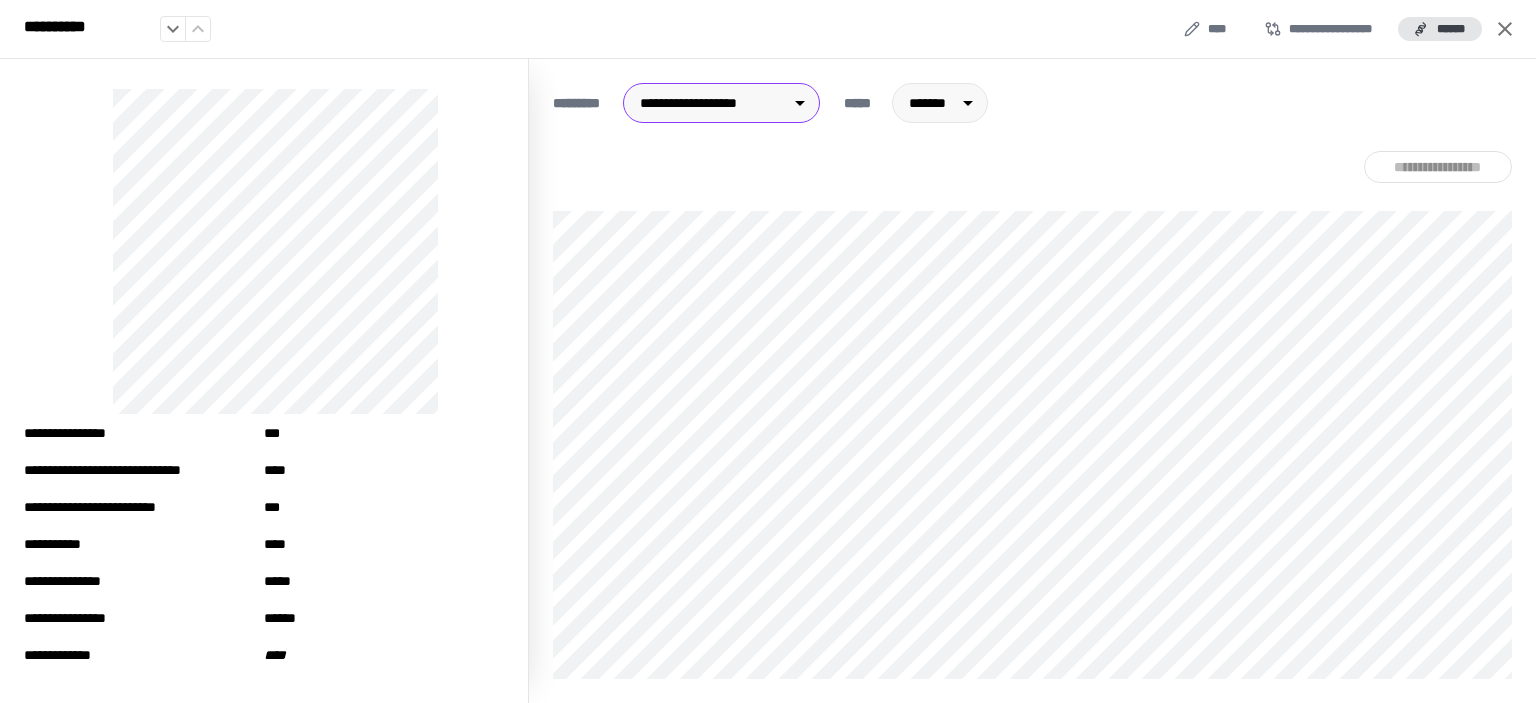 scroll, scrollTop: 141, scrollLeft: 0, axis: vertical 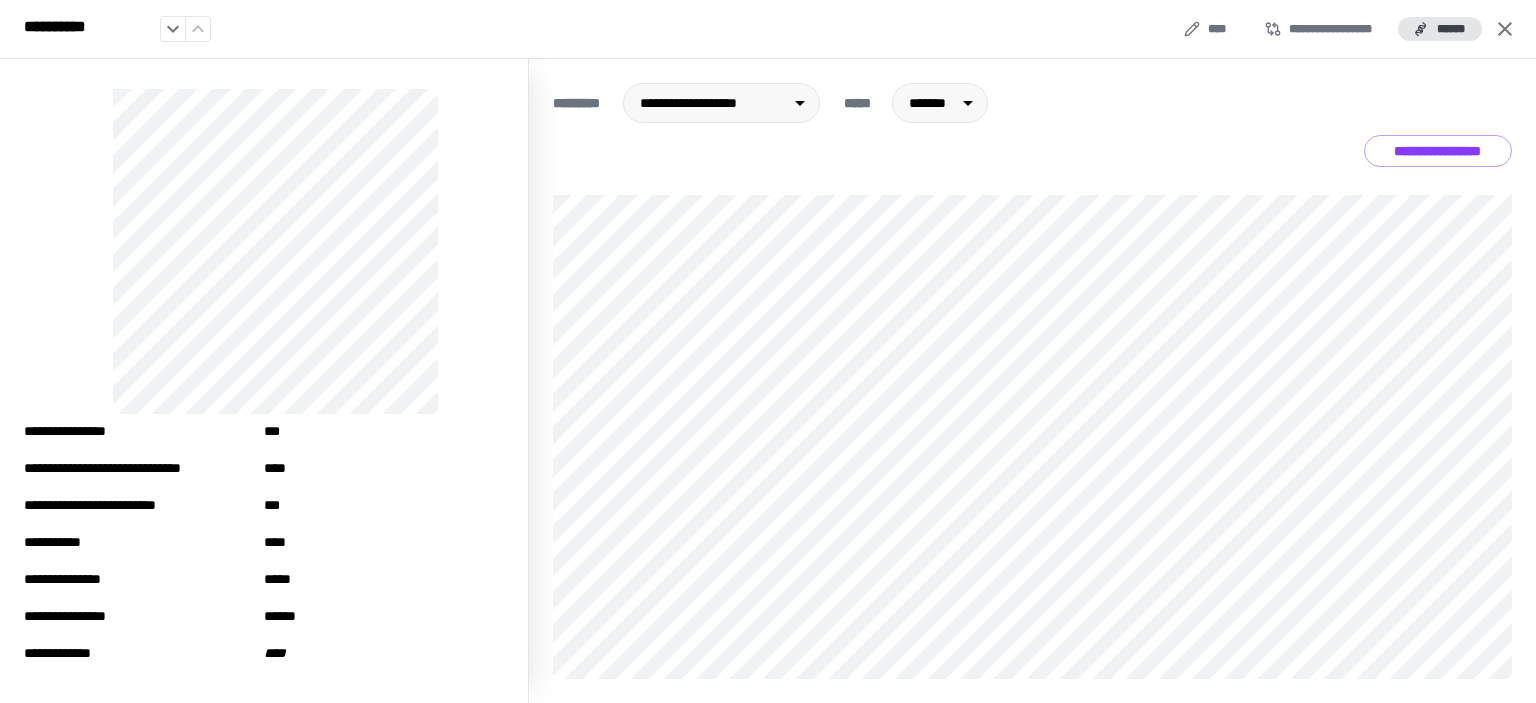 click on "**********" at bounding box center (1438, 151) 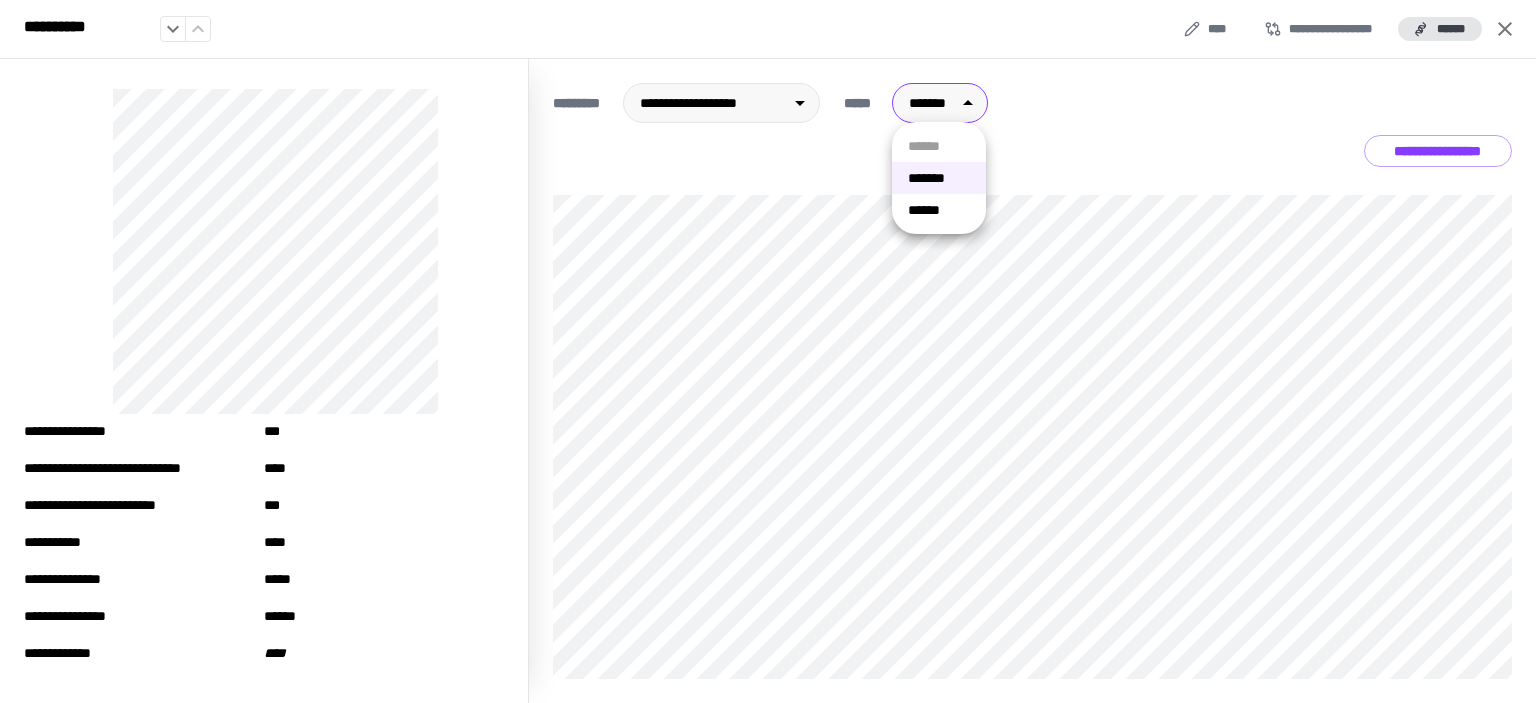 click on "**********" at bounding box center [768, 351] 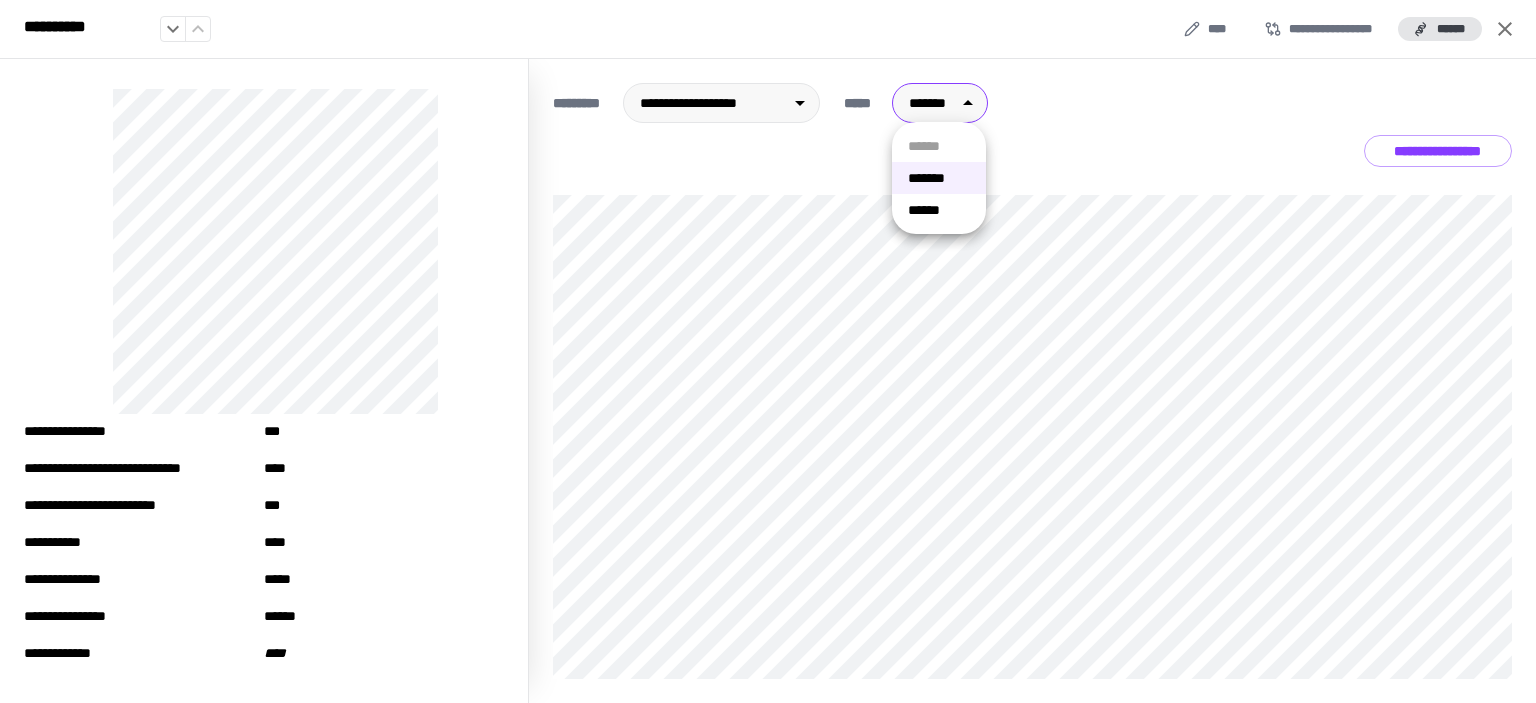 click on "******" at bounding box center [939, 210] 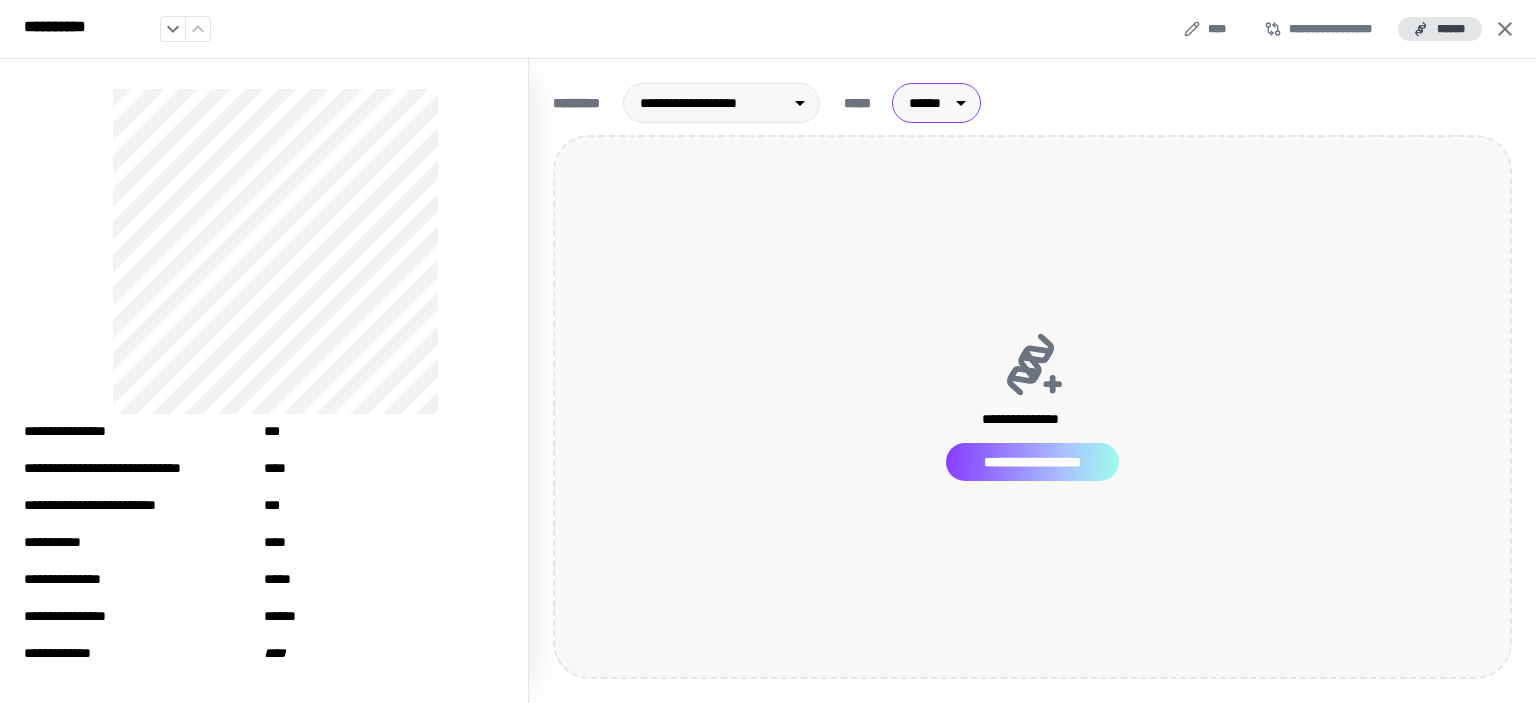 click on "**********" at bounding box center (1033, 462) 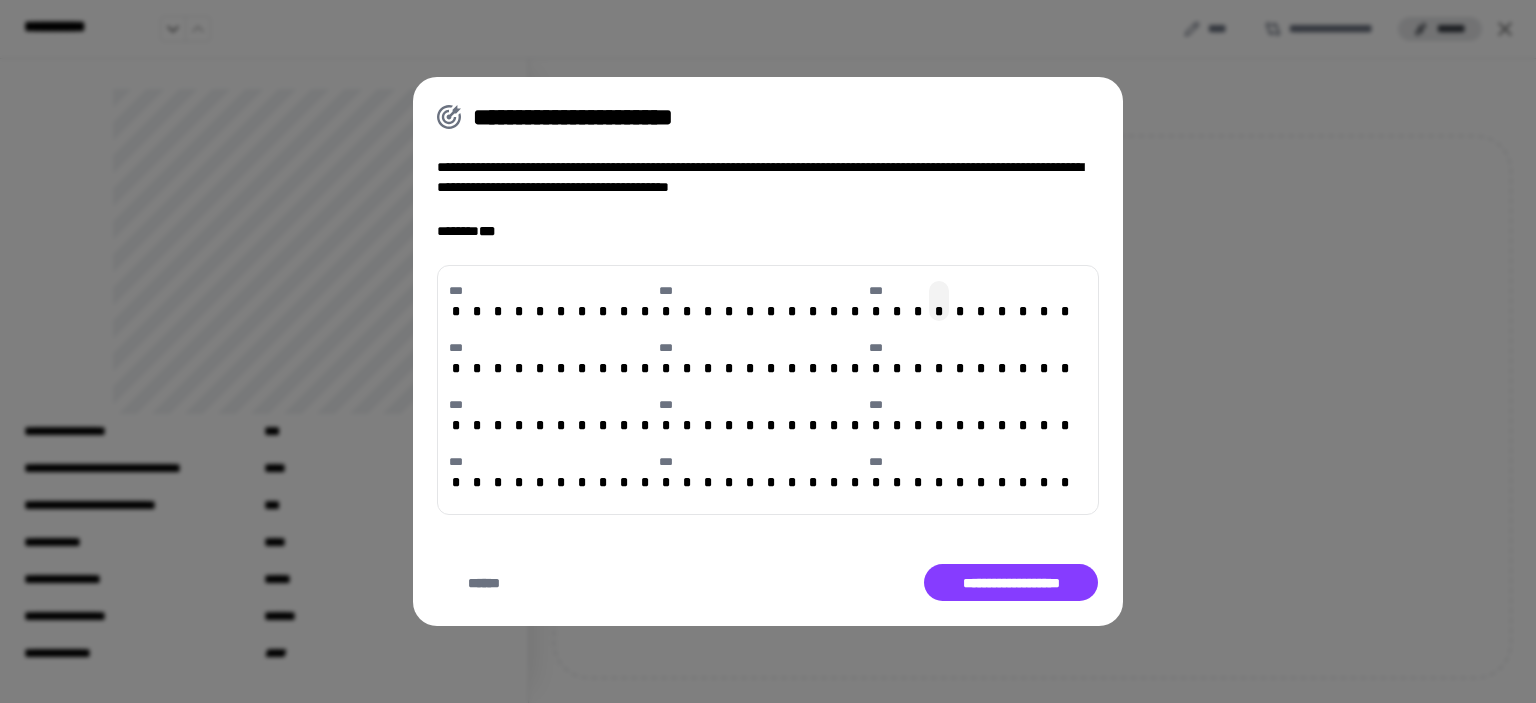 scroll, scrollTop: 1100, scrollLeft: 0, axis: vertical 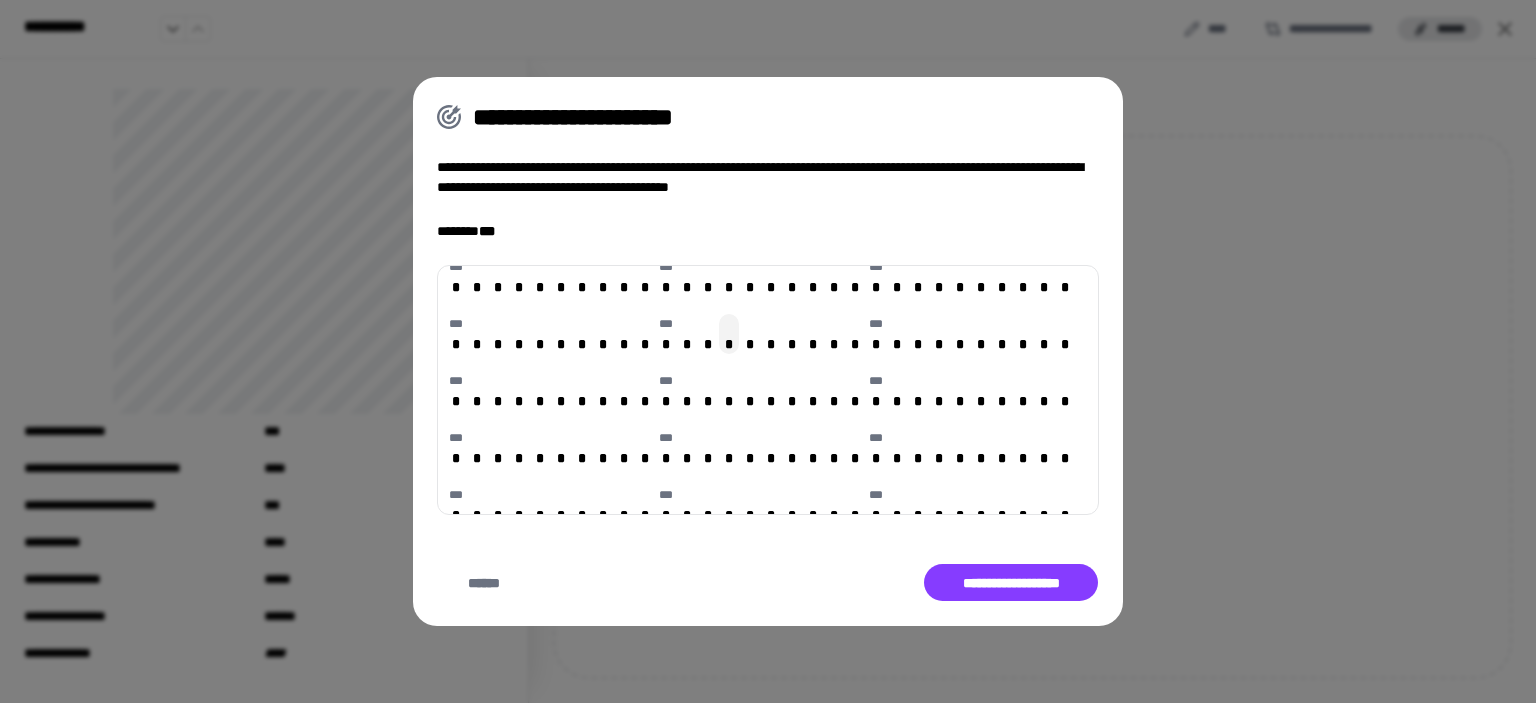 click on "*" at bounding box center (729, 344) 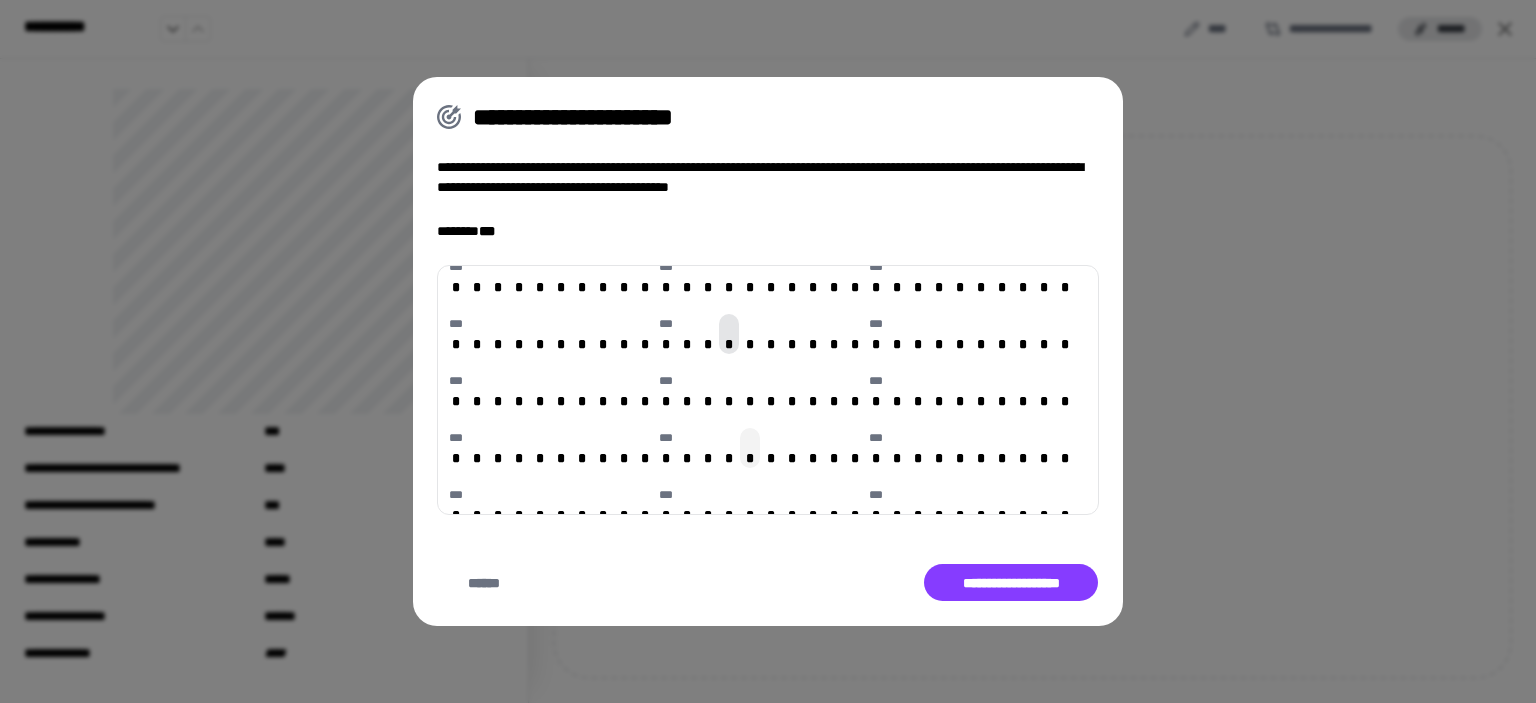 type on "***" 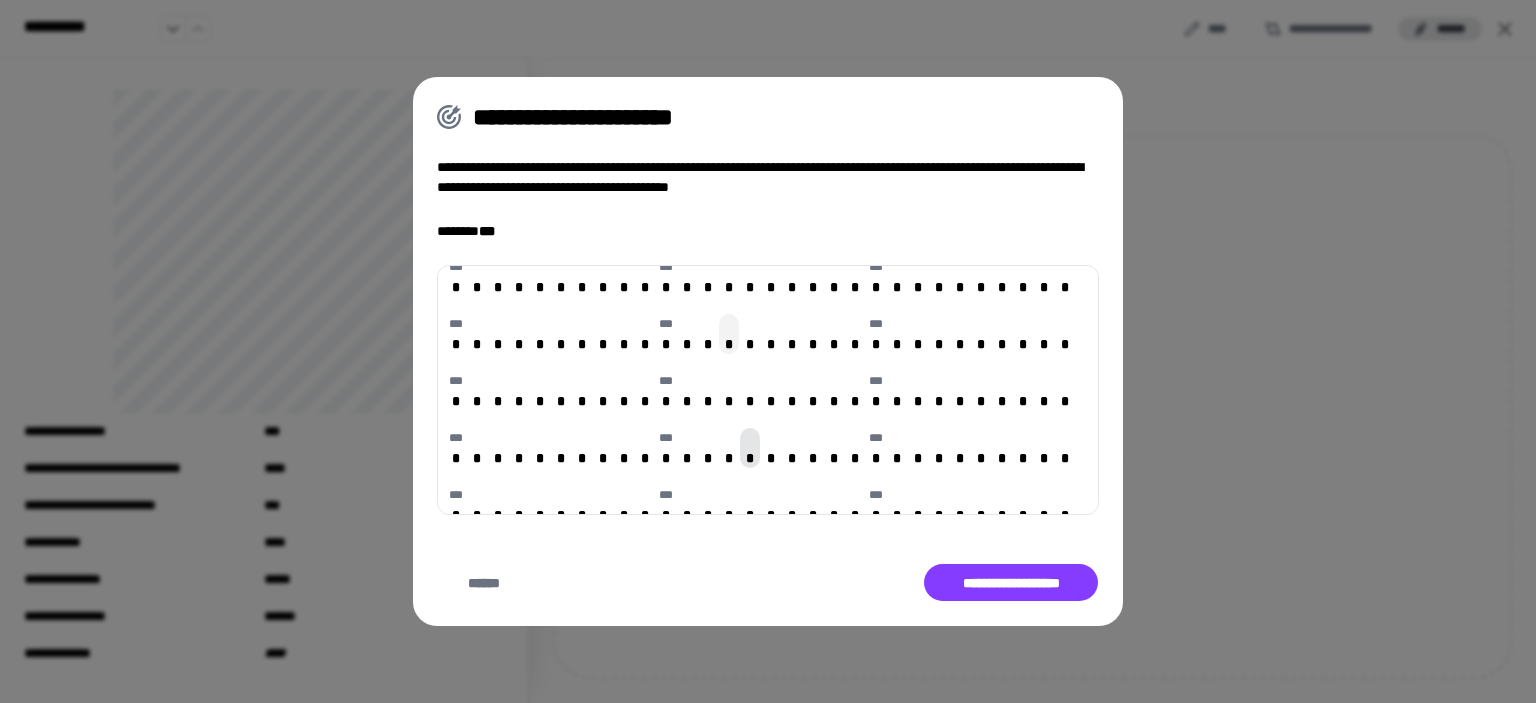 click on "*" at bounding box center [729, 344] 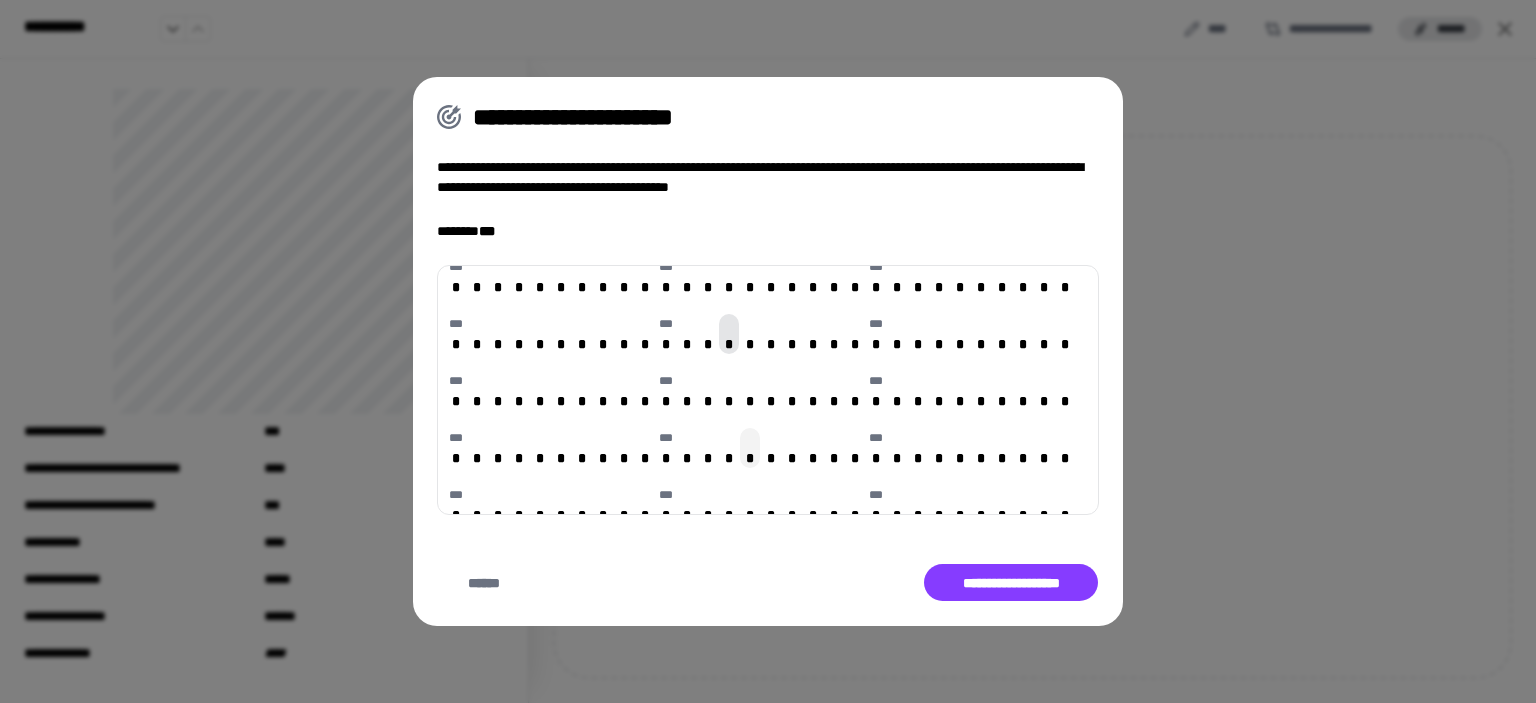 click on "*" at bounding box center (750, 458) 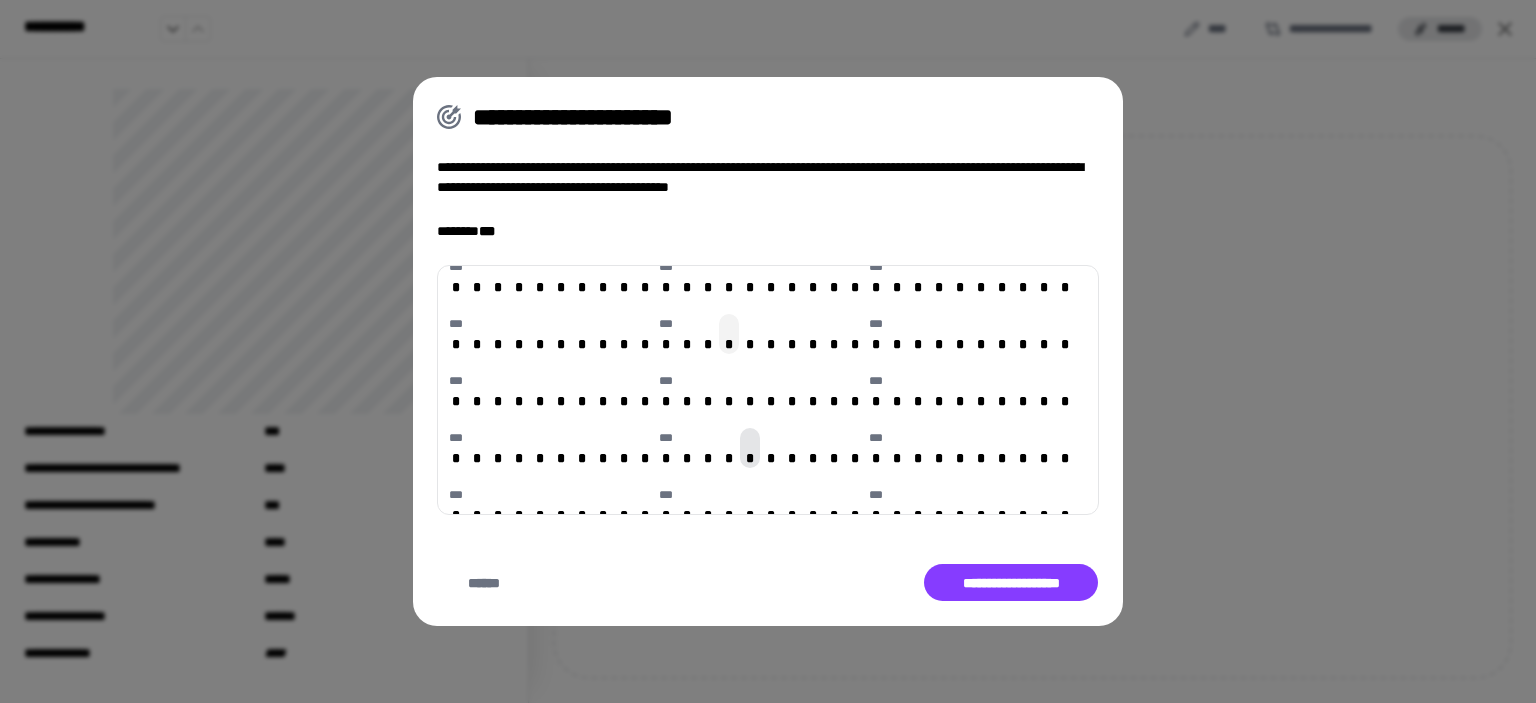 click on "*" at bounding box center [729, 344] 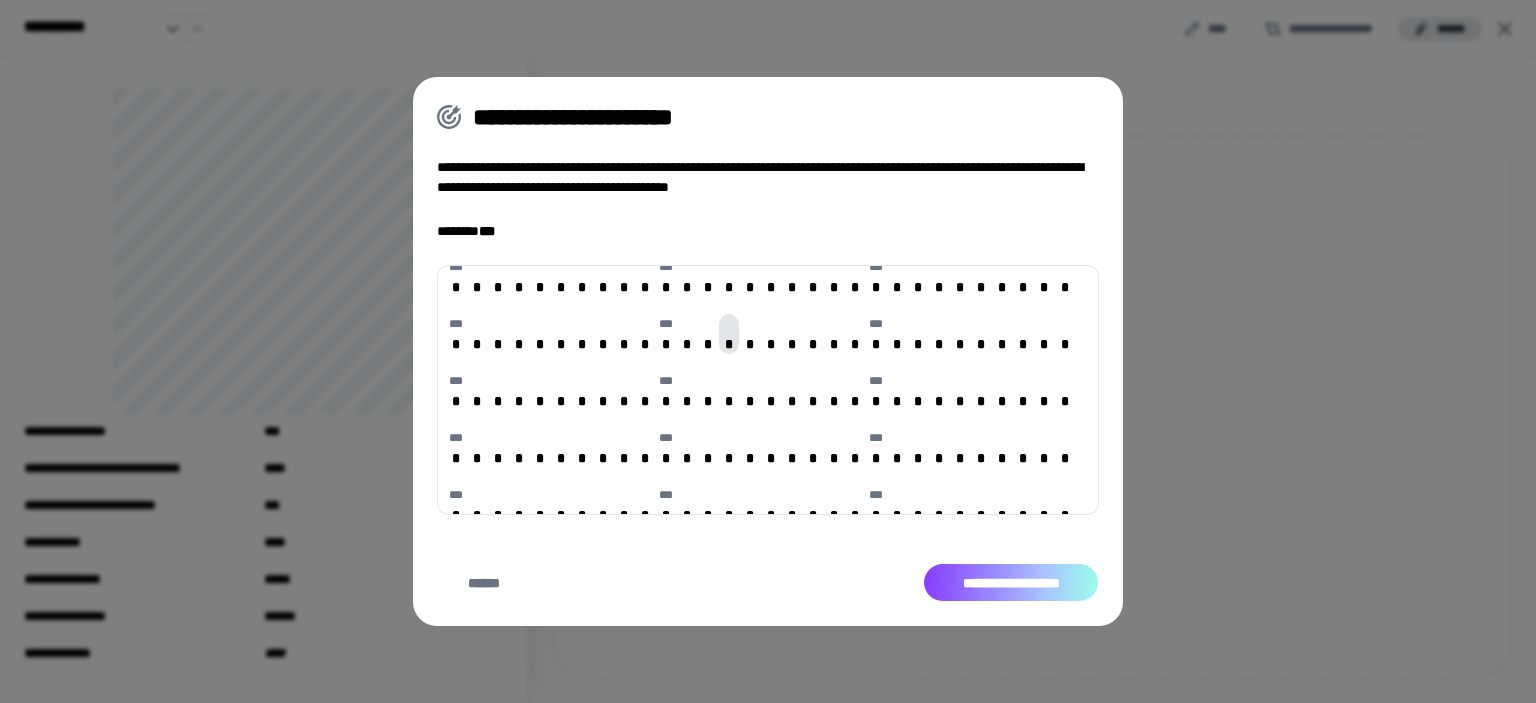 click on "**********" at bounding box center (1011, 583) 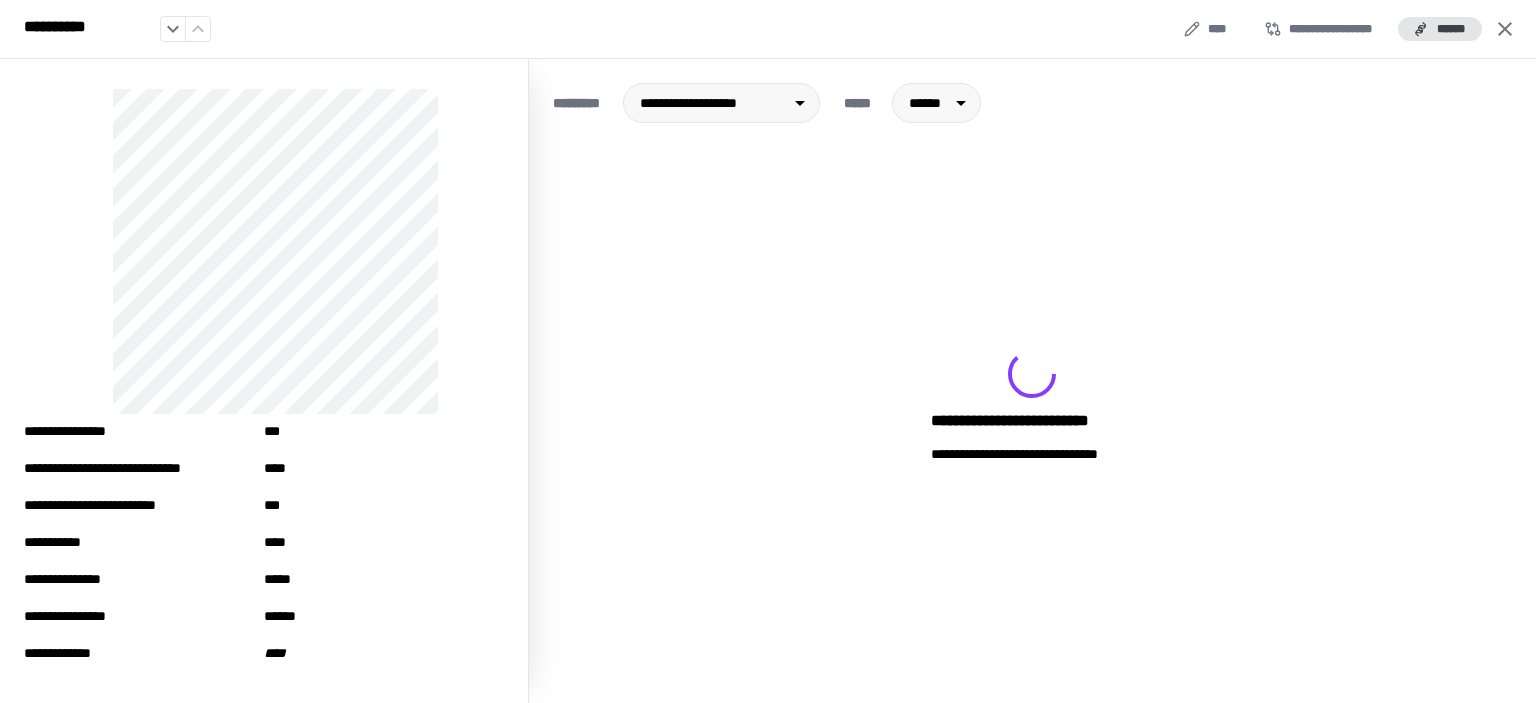 click 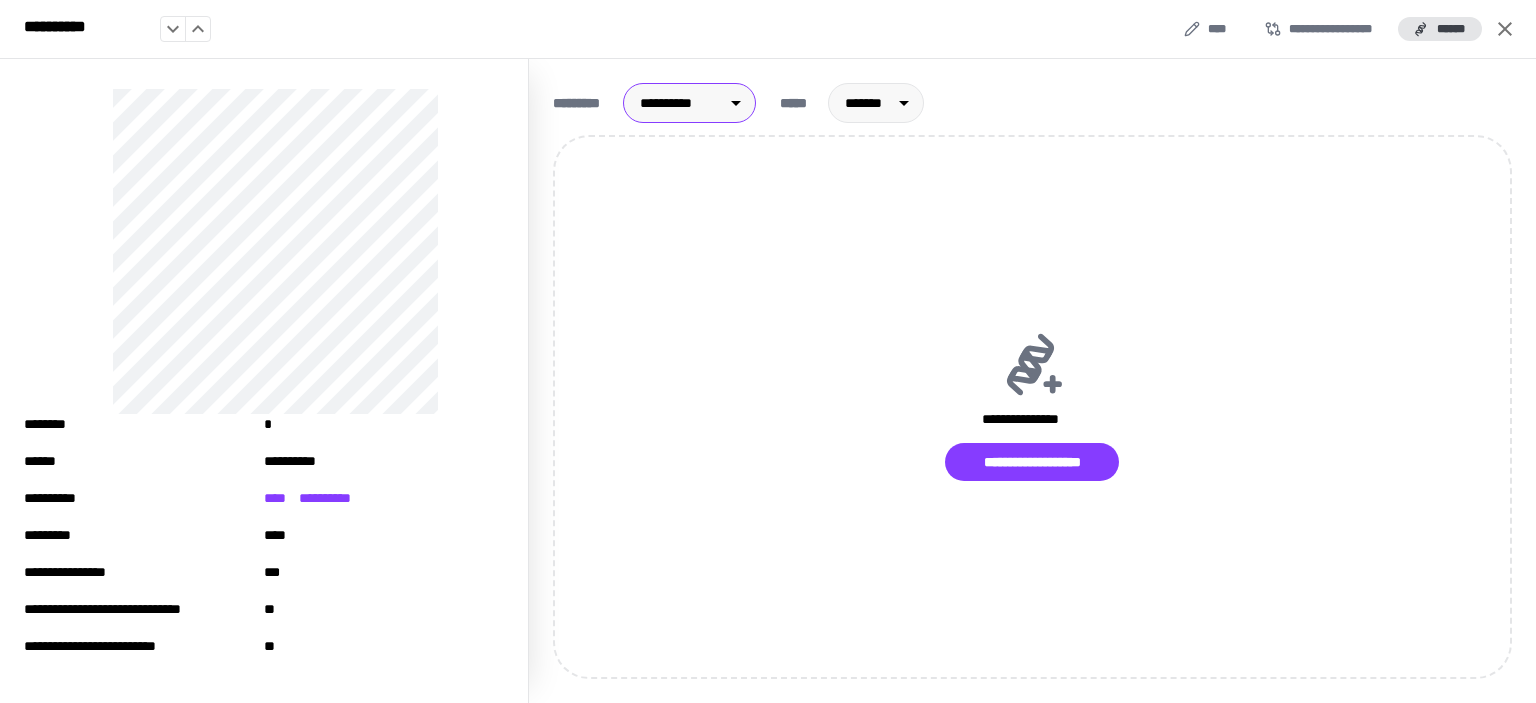 click on "**********" at bounding box center [768, 351] 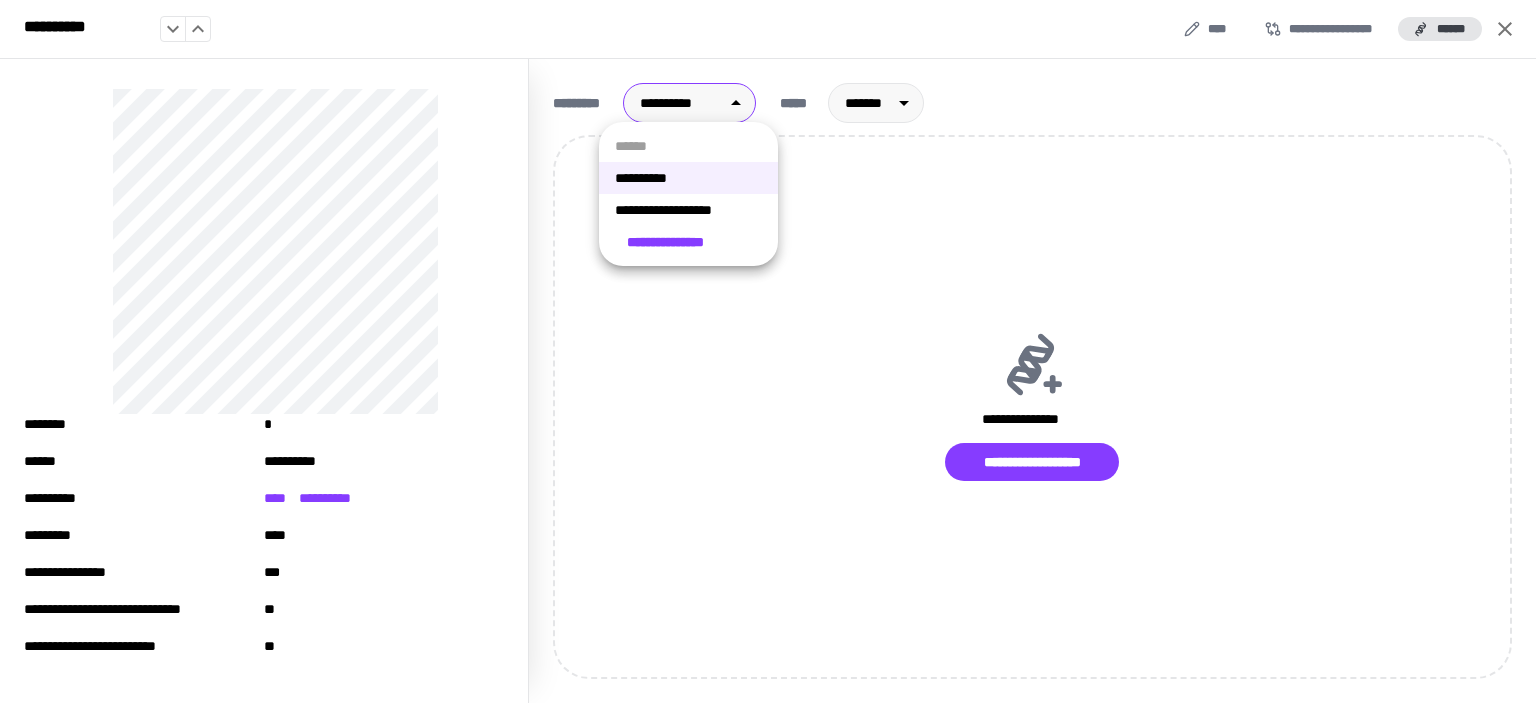 click on "**********" at bounding box center (688, 210) 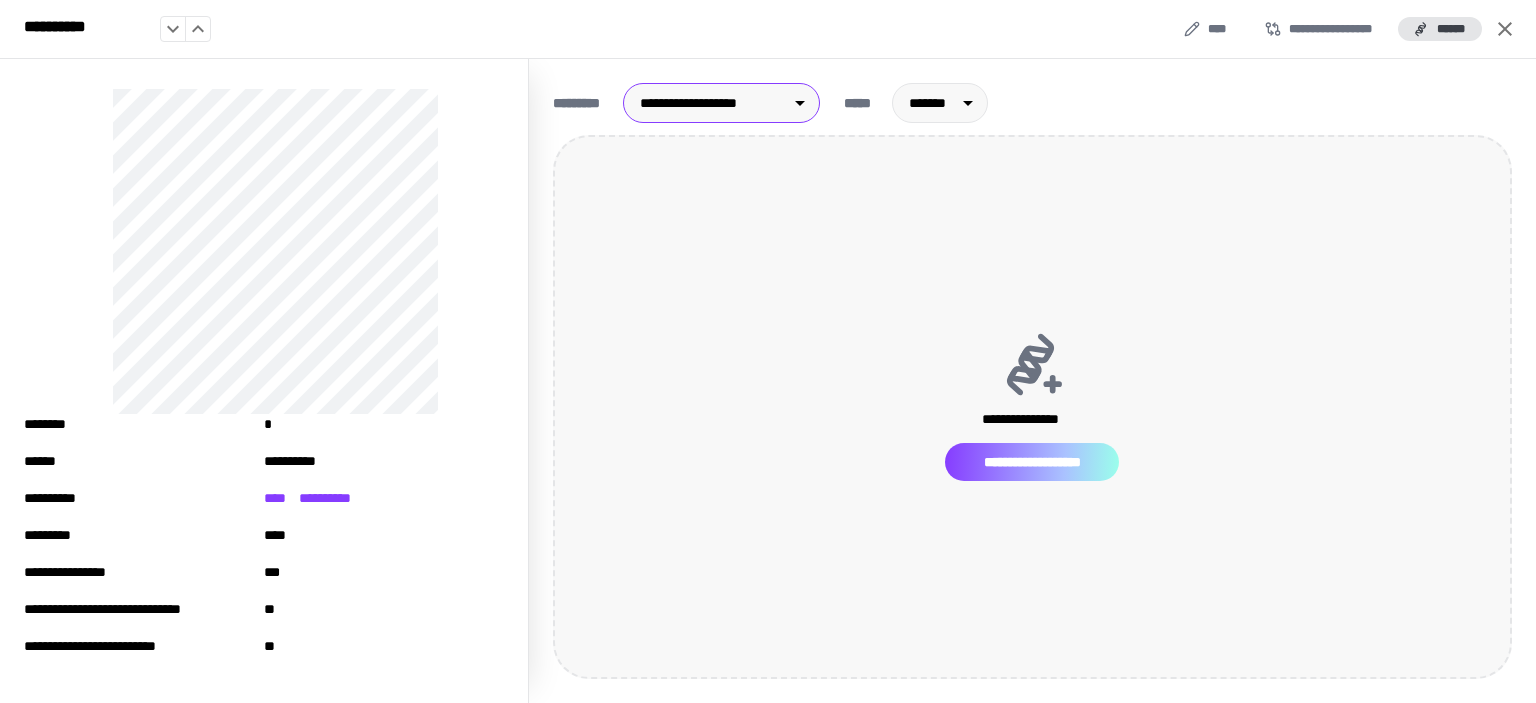 click on "**********" at bounding box center (1032, 462) 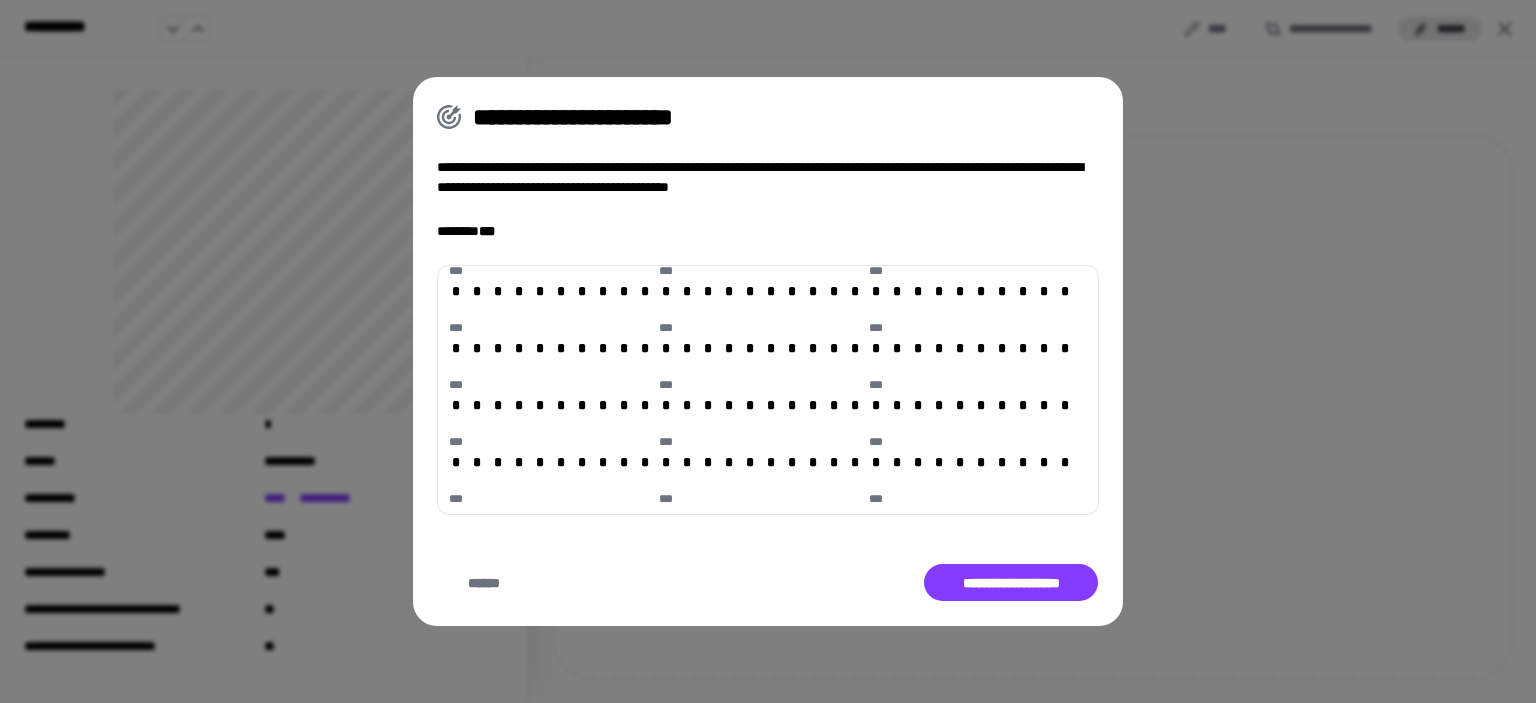 scroll, scrollTop: 300, scrollLeft: 0, axis: vertical 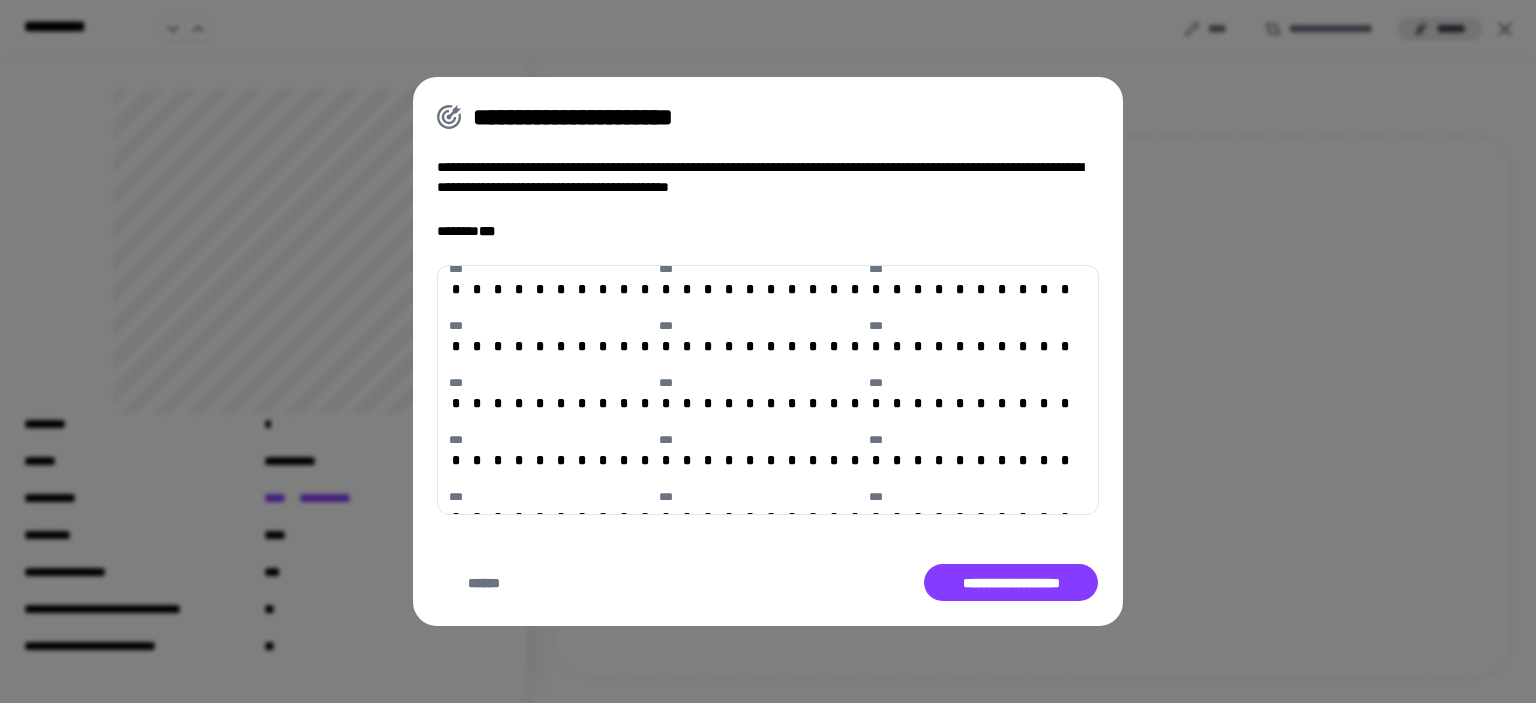 click on "**********" at bounding box center (768, 351) 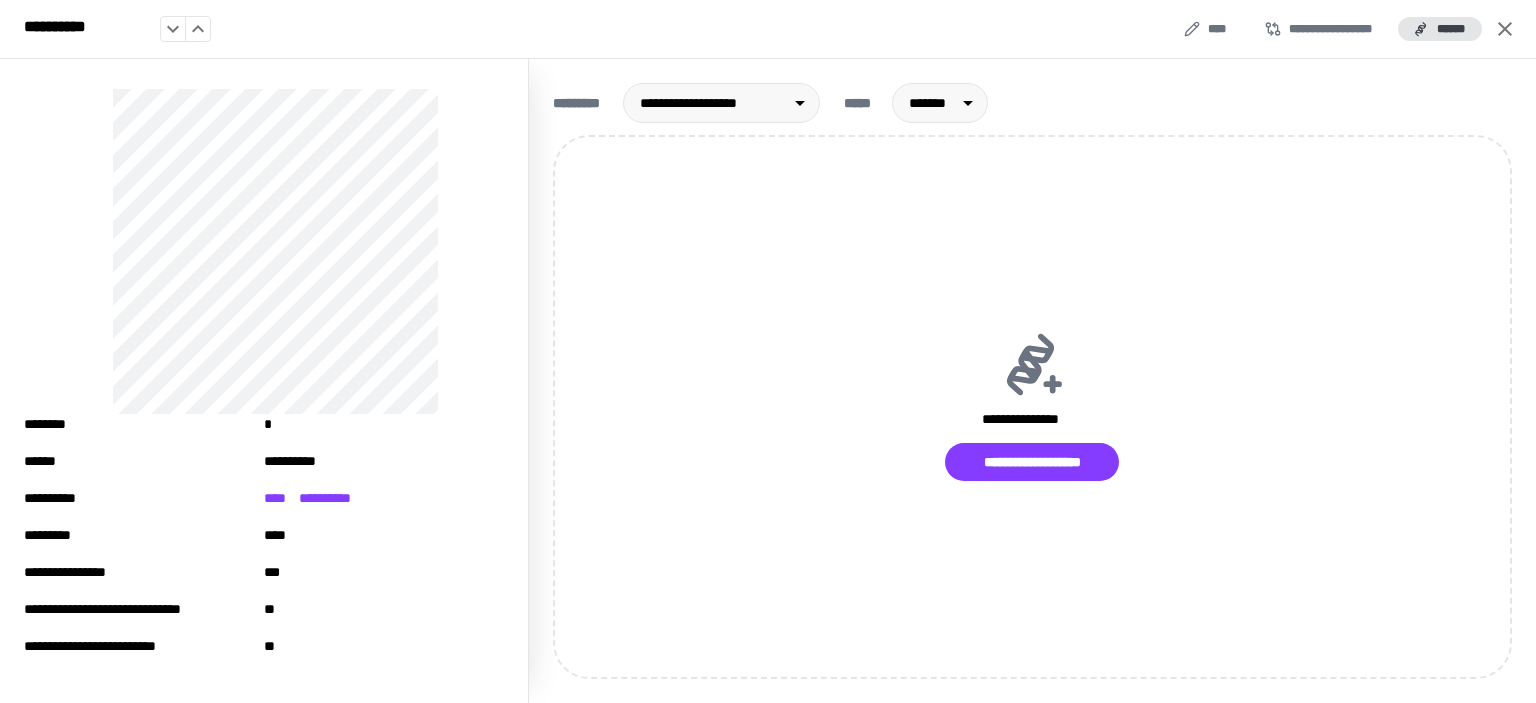 drag, startPoint x: 1506, startPoint y: 34, endPoint x: 974, endPoint y: 346, distance: 616.7398 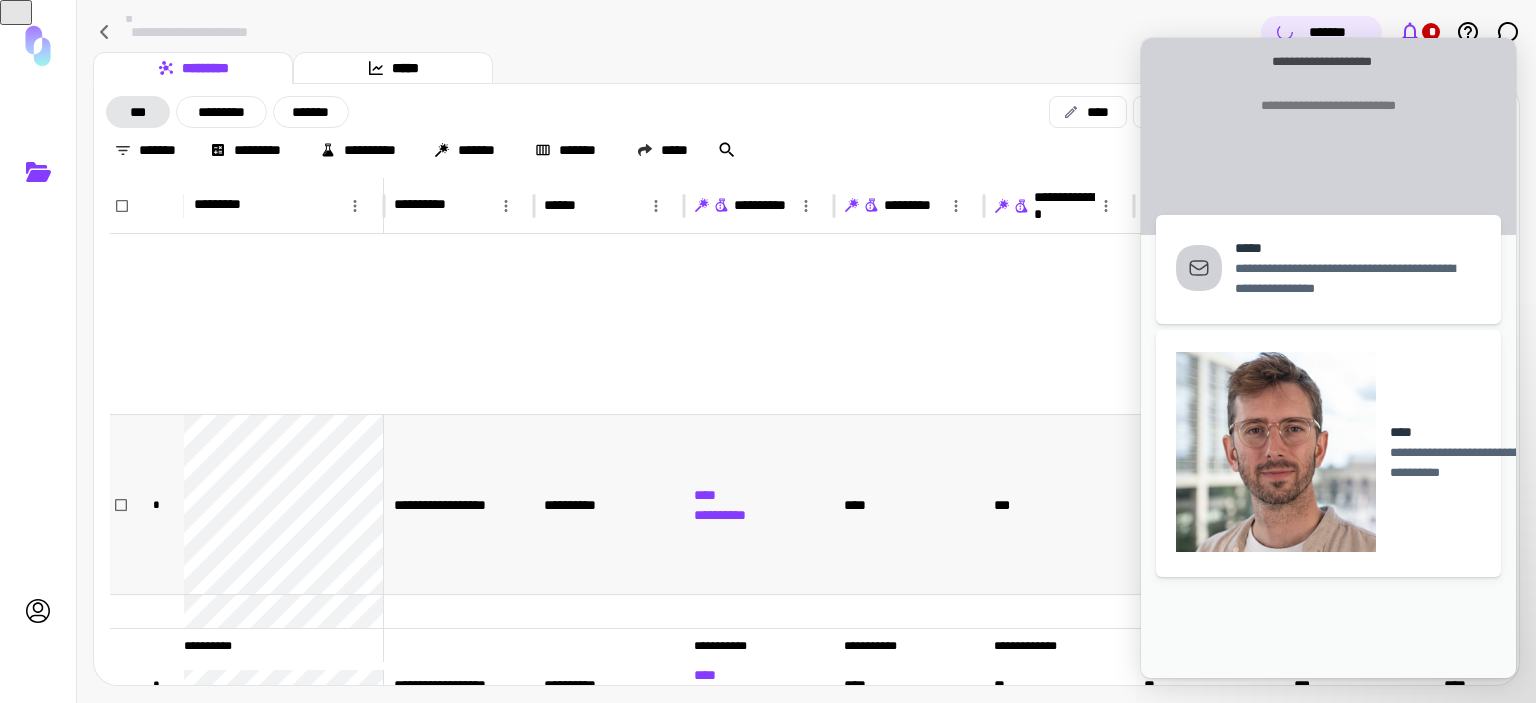 scroll, scrollTop: 500, scrollLeft: 0, axis: vertical 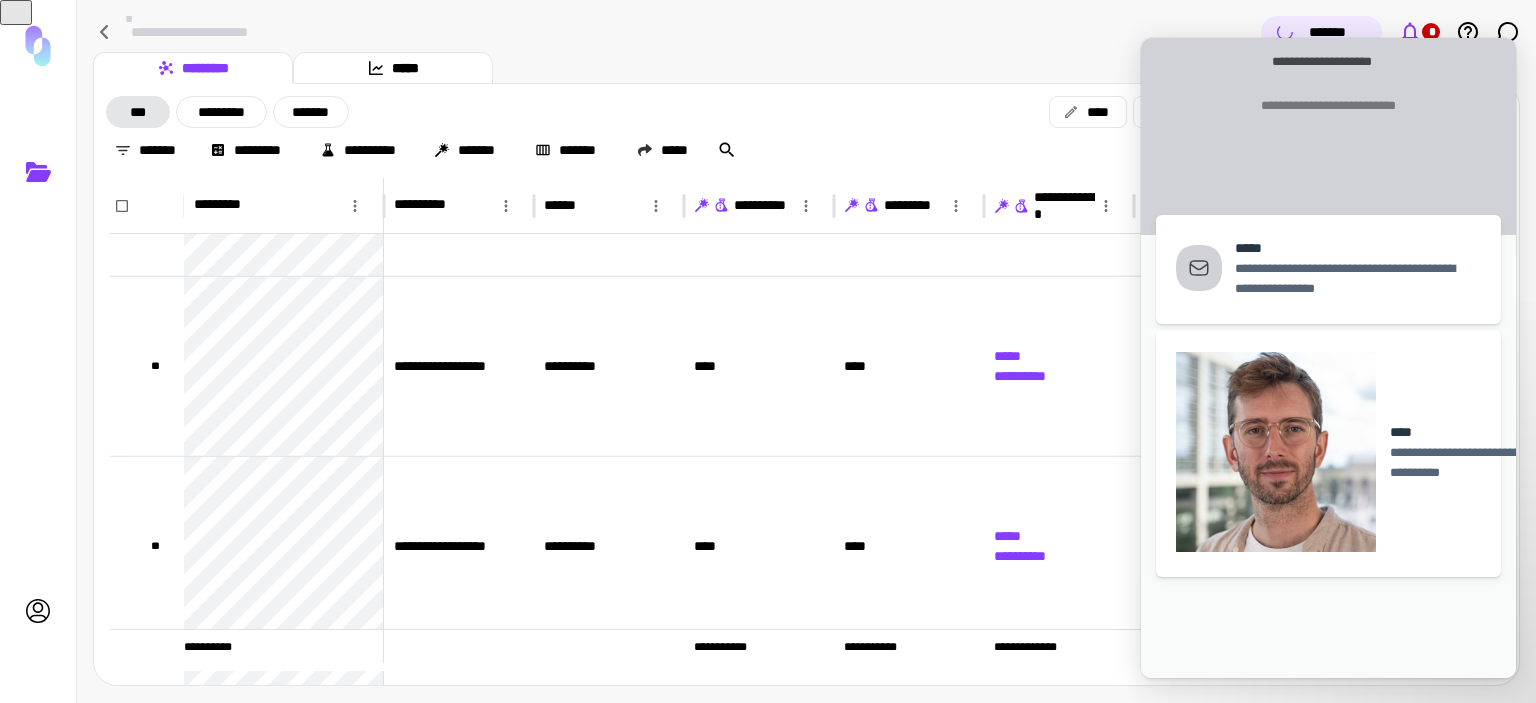 click on "**********" at bounding box center [806, 32] 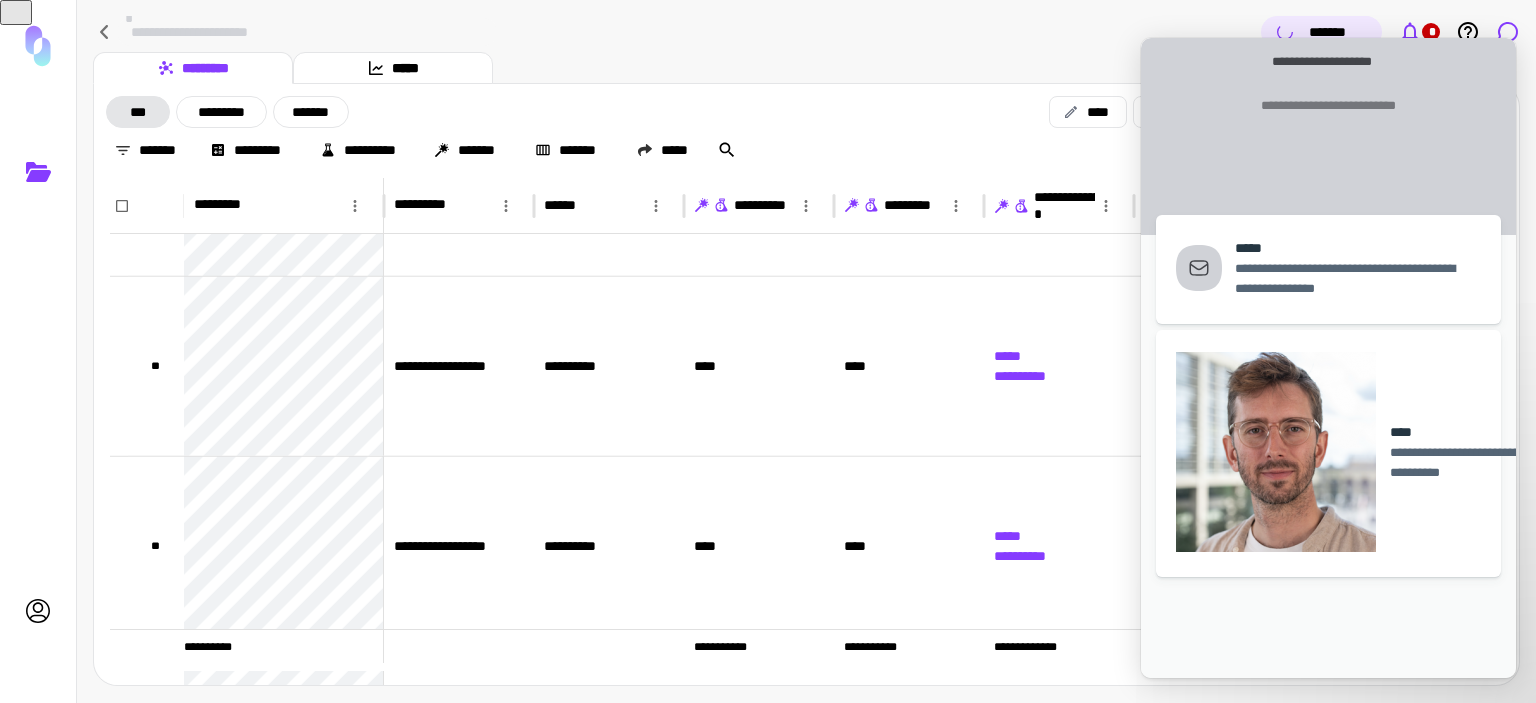 click 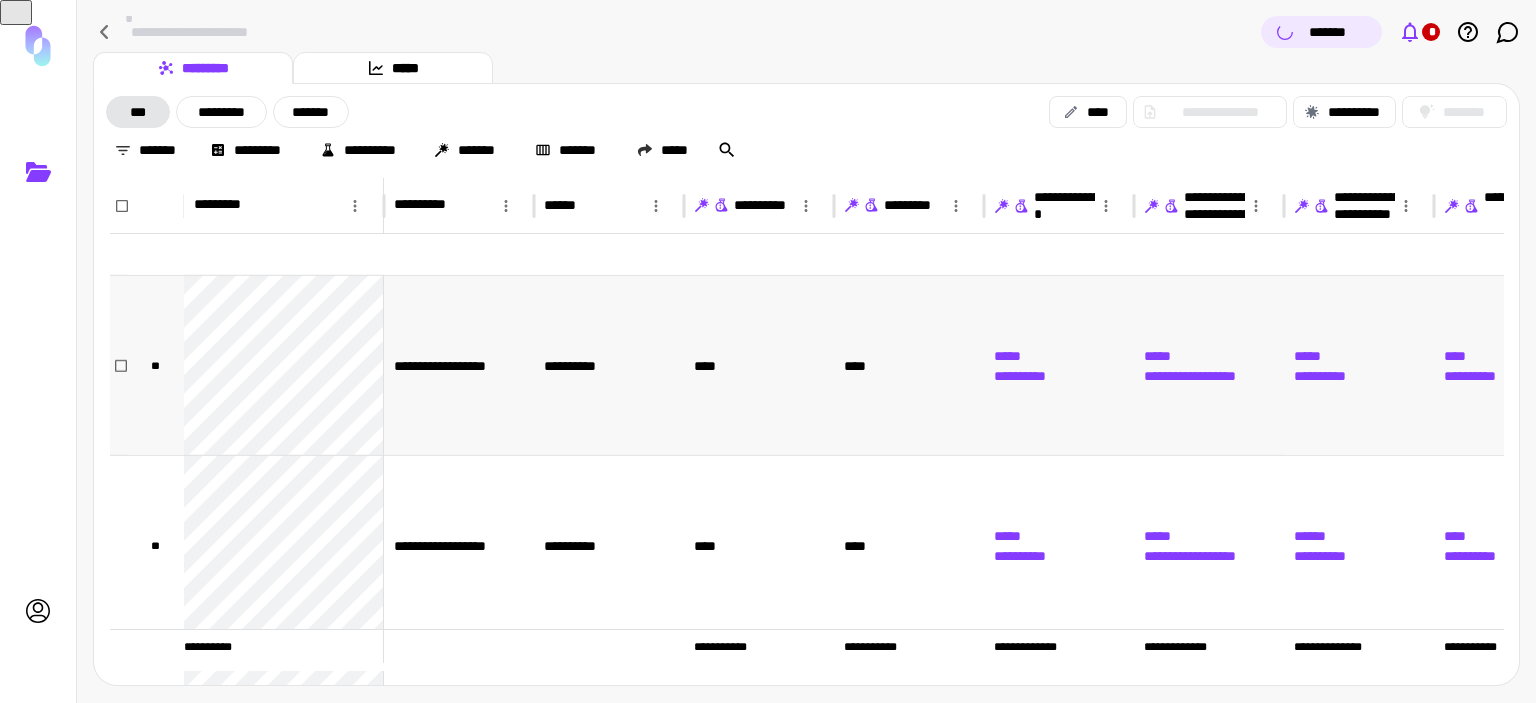 scroll, scrollTop: 2800, scrollLeft: 0, axis: vertical 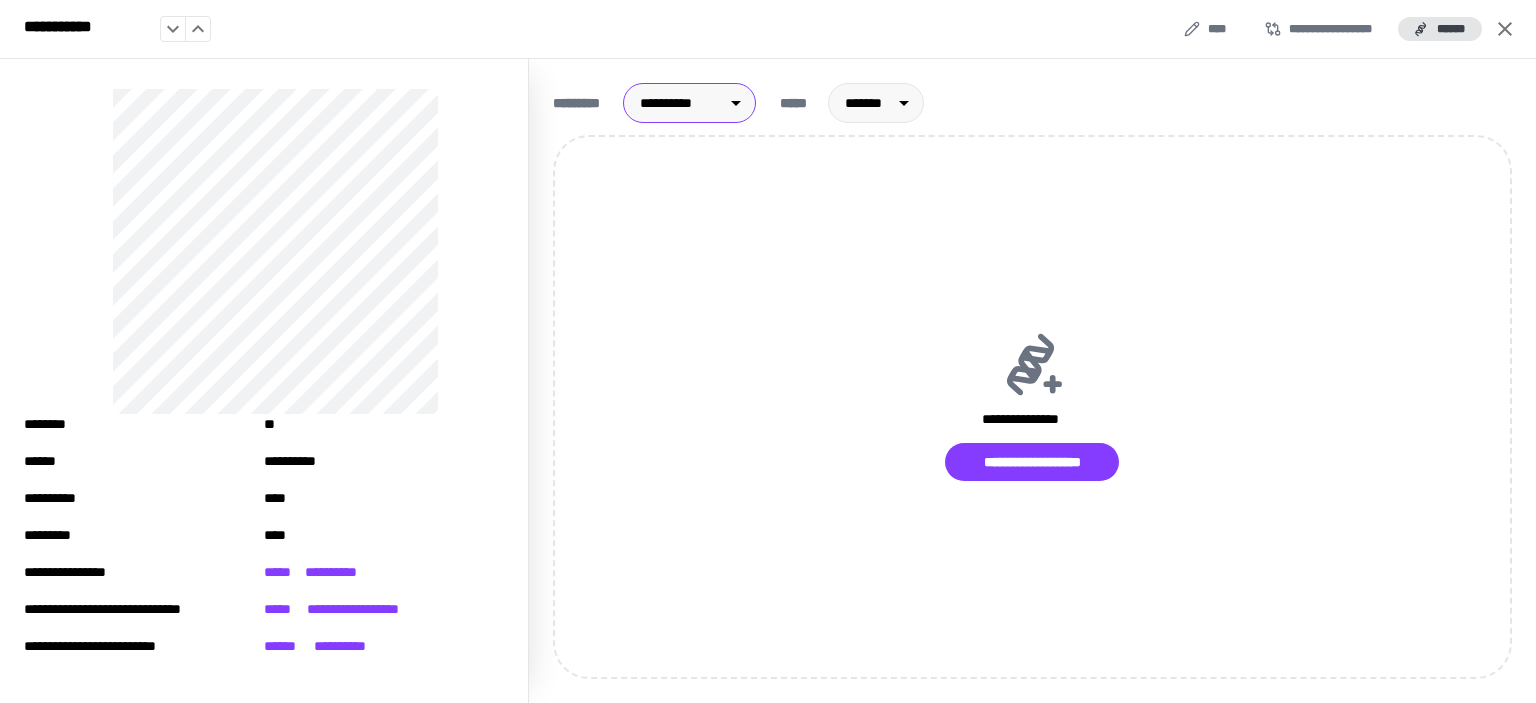 click on "**********" at bounding box center [768, 351] 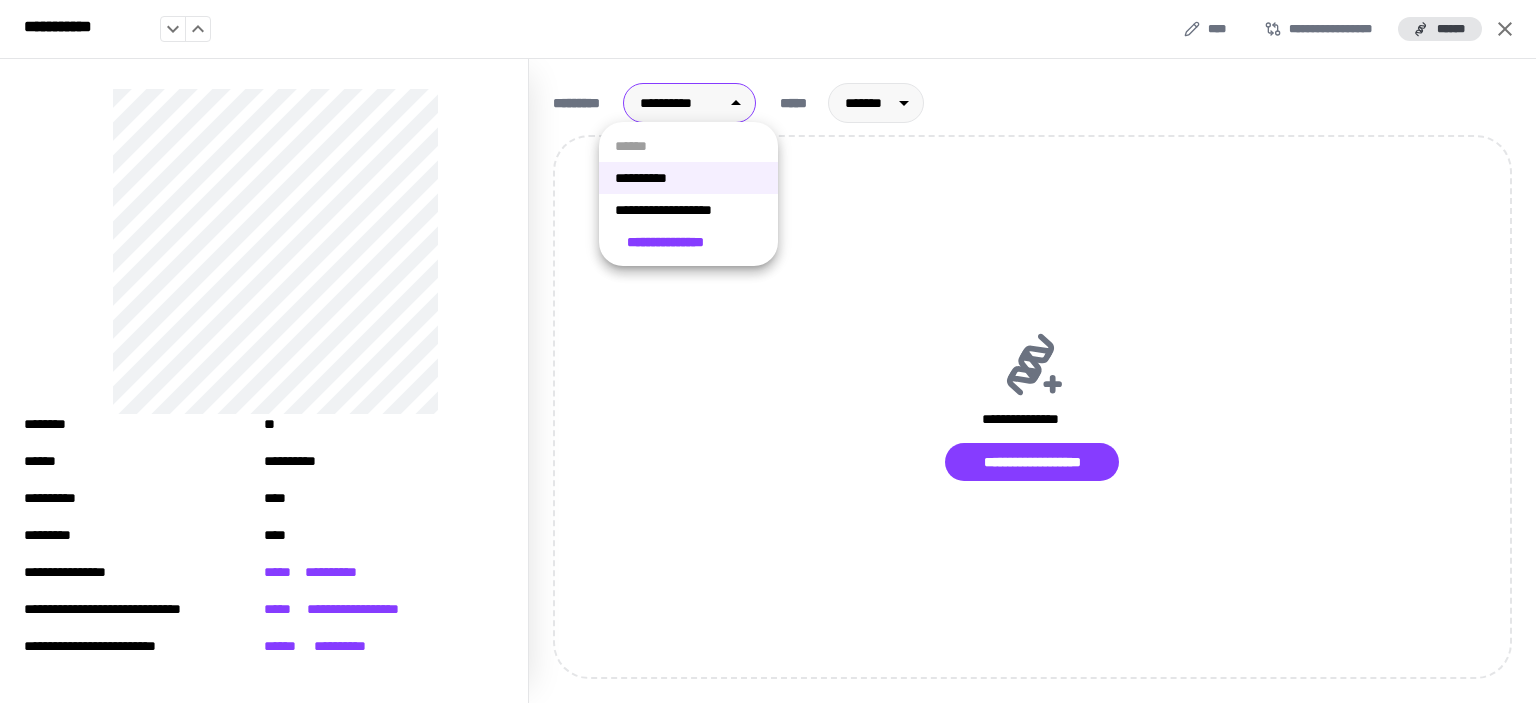 click on "**********" at bounding box center [688, 210] 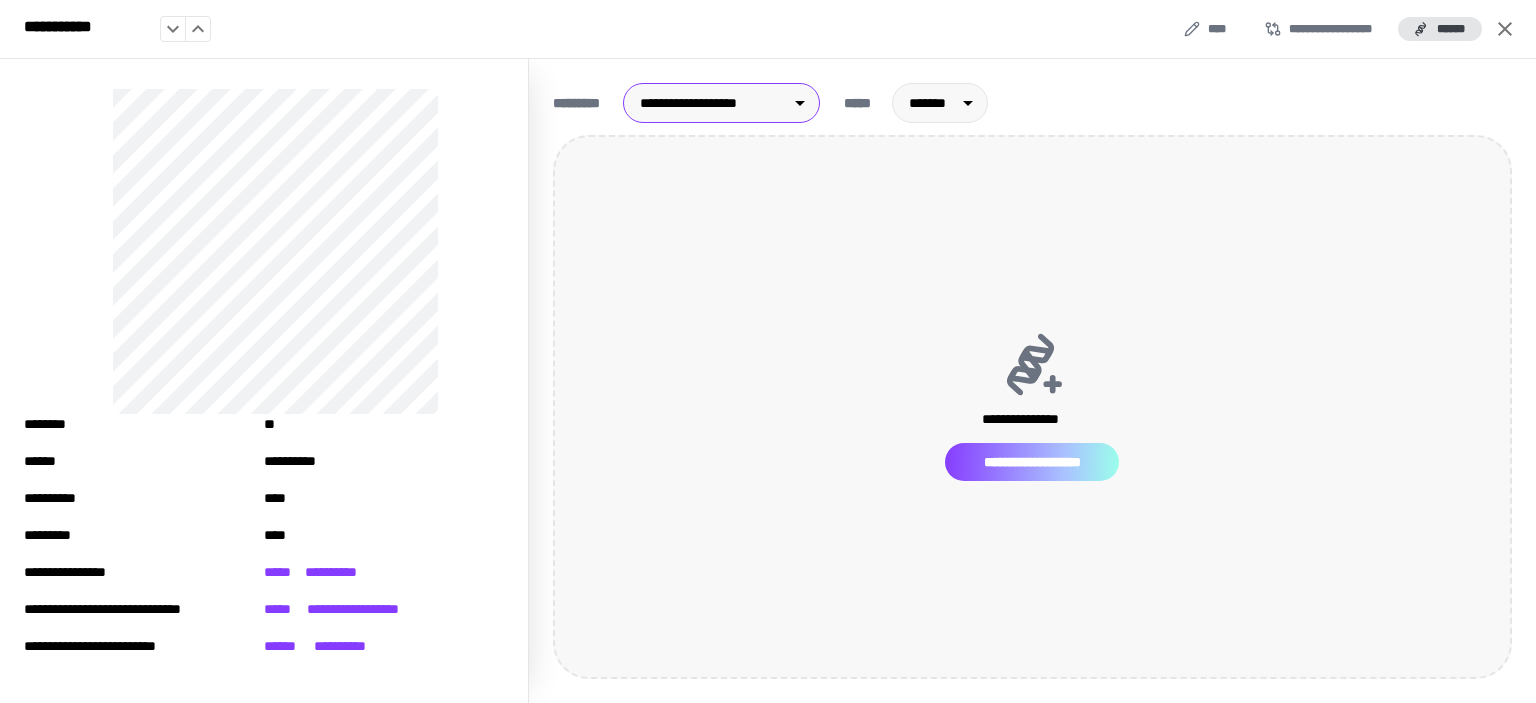 click on "**********" at bounding box center [1032, 462] 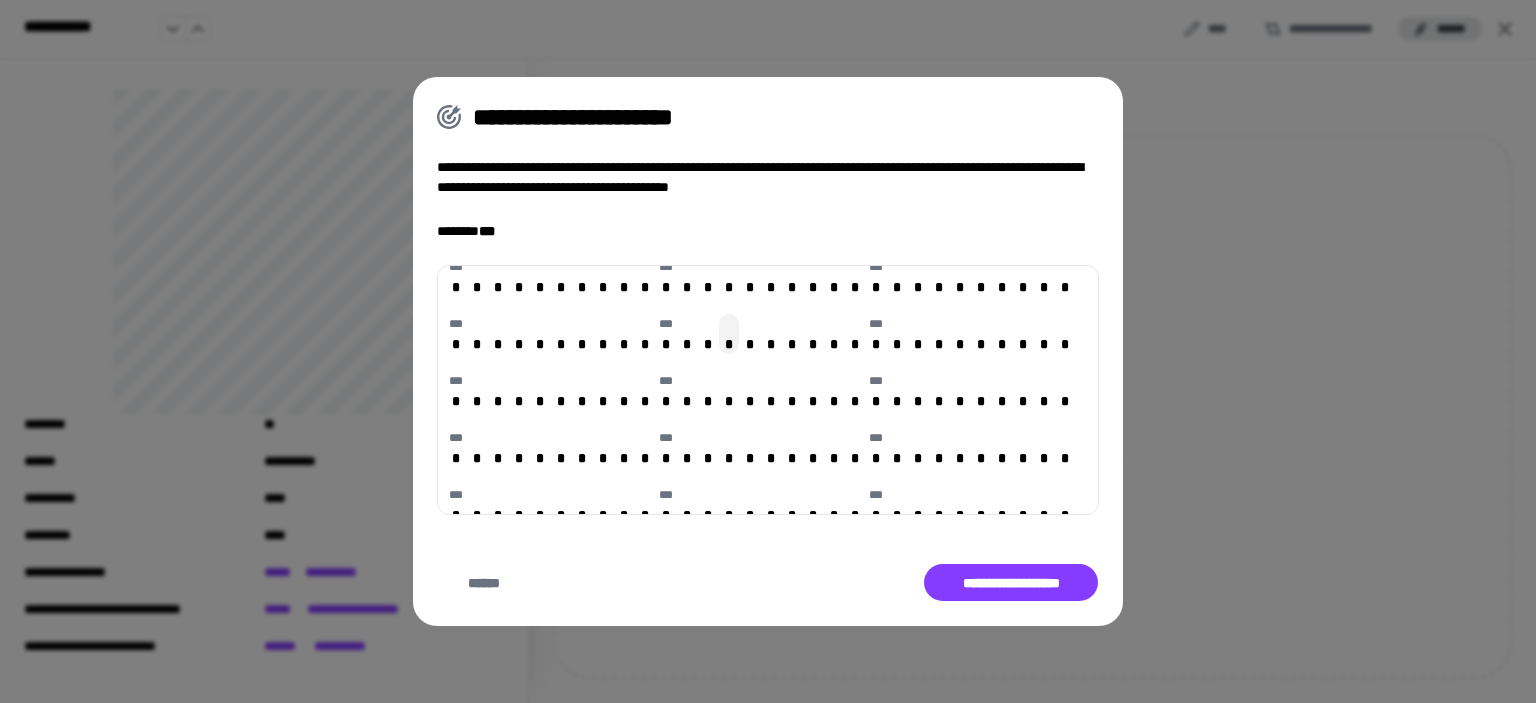 click on "*" at bounding box center [729, 344] 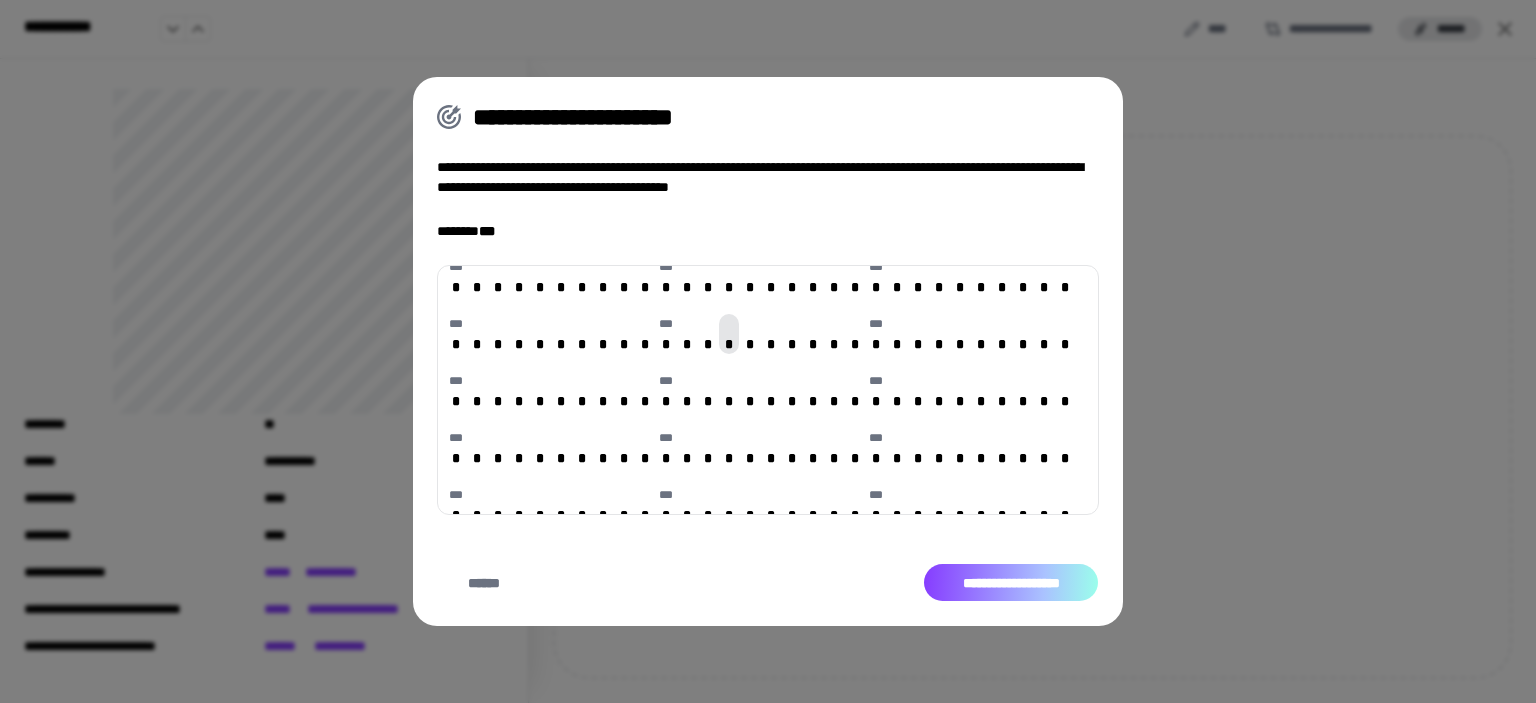click on "**********" at bounding box center [1011, 583] 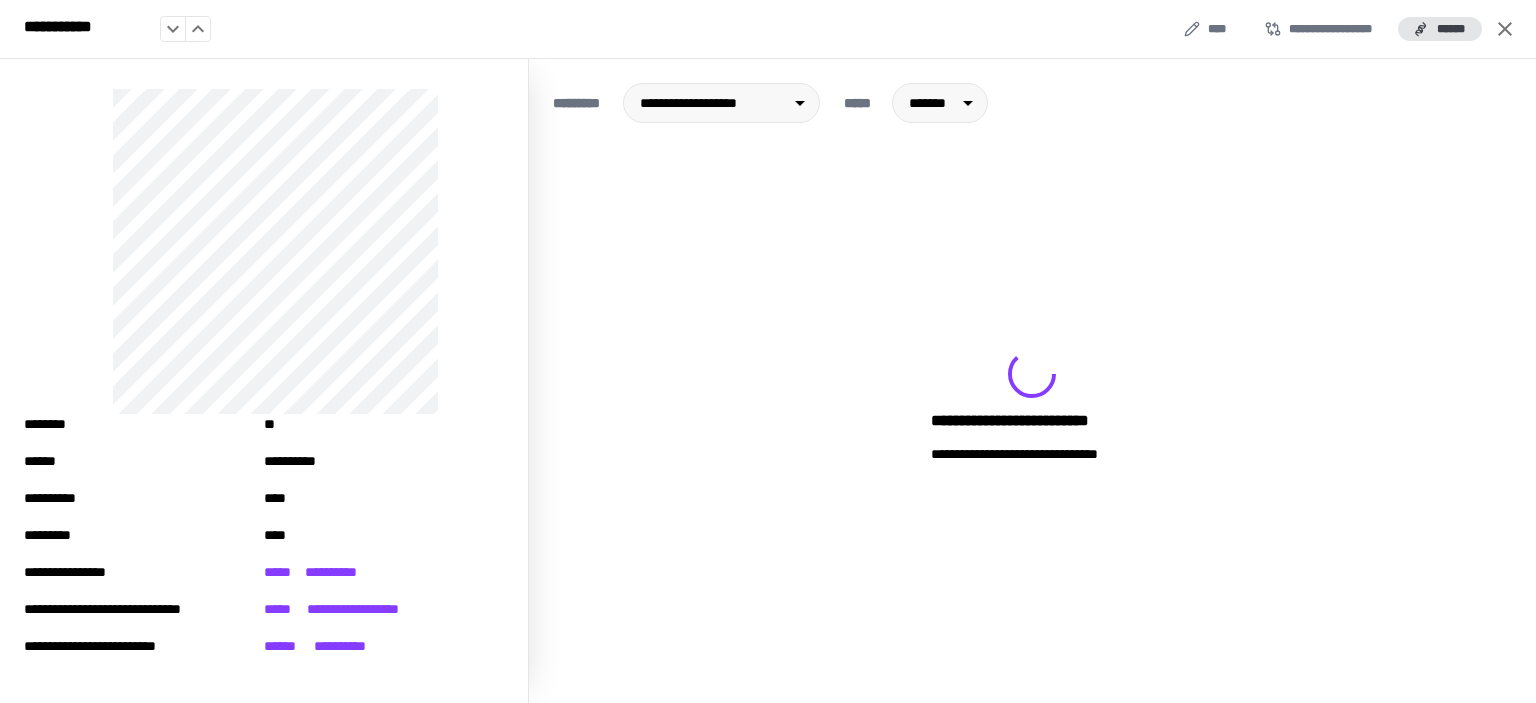 drag, startPoint x: 1504, startPoint y: 31, endPoint x: 1089, endPoint y: 273, distance: 480.40503 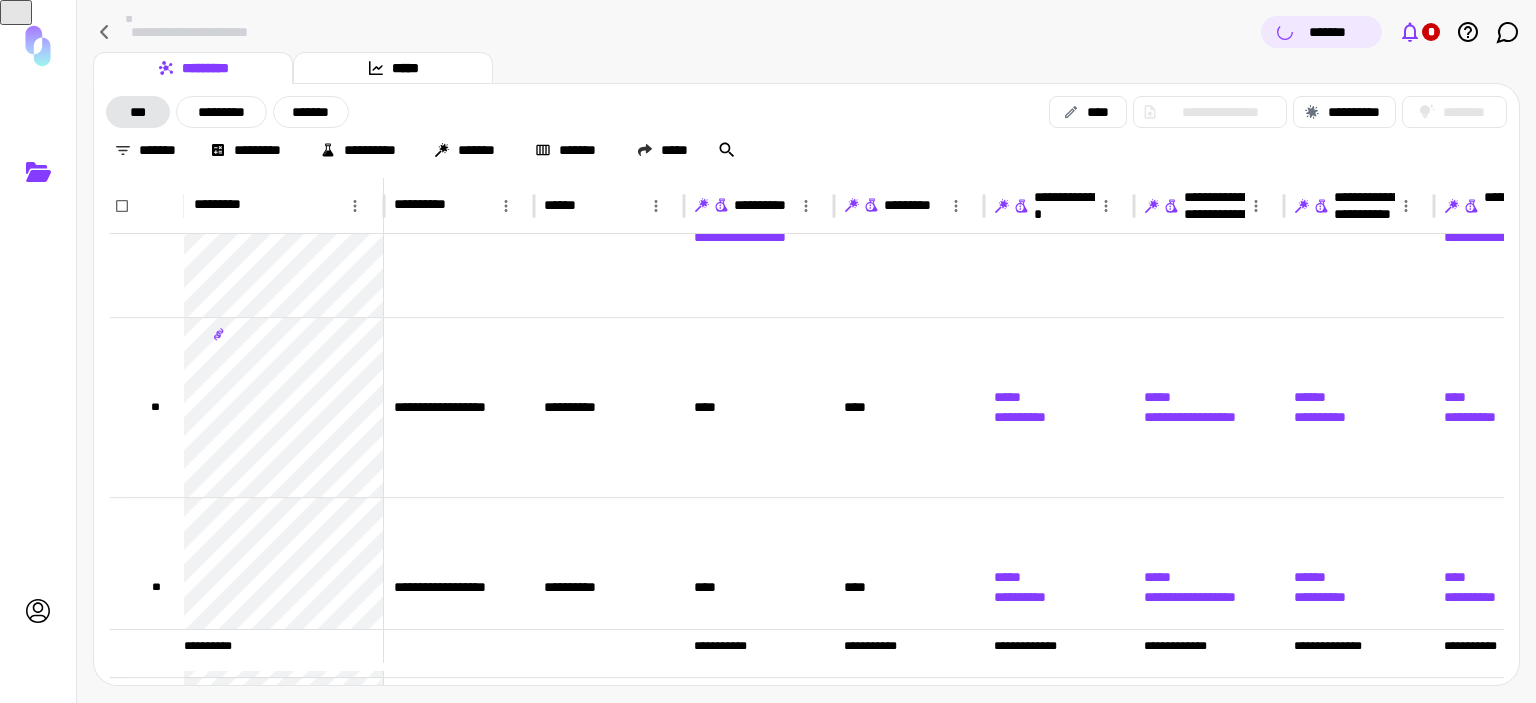 drag, startPoint x: 317, startPoint y: 112, endPoint x: 588, endPoint y: 225, distance: 293.6154 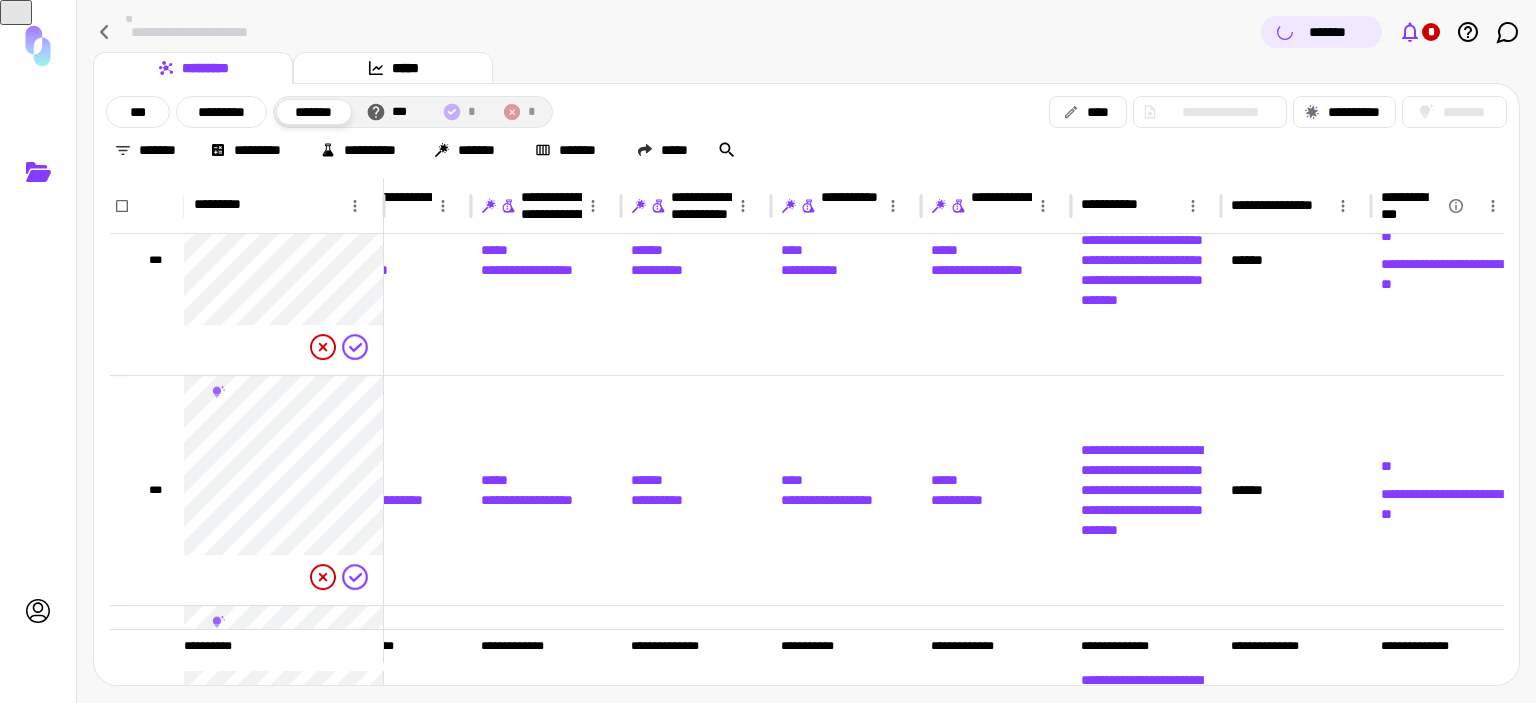 click 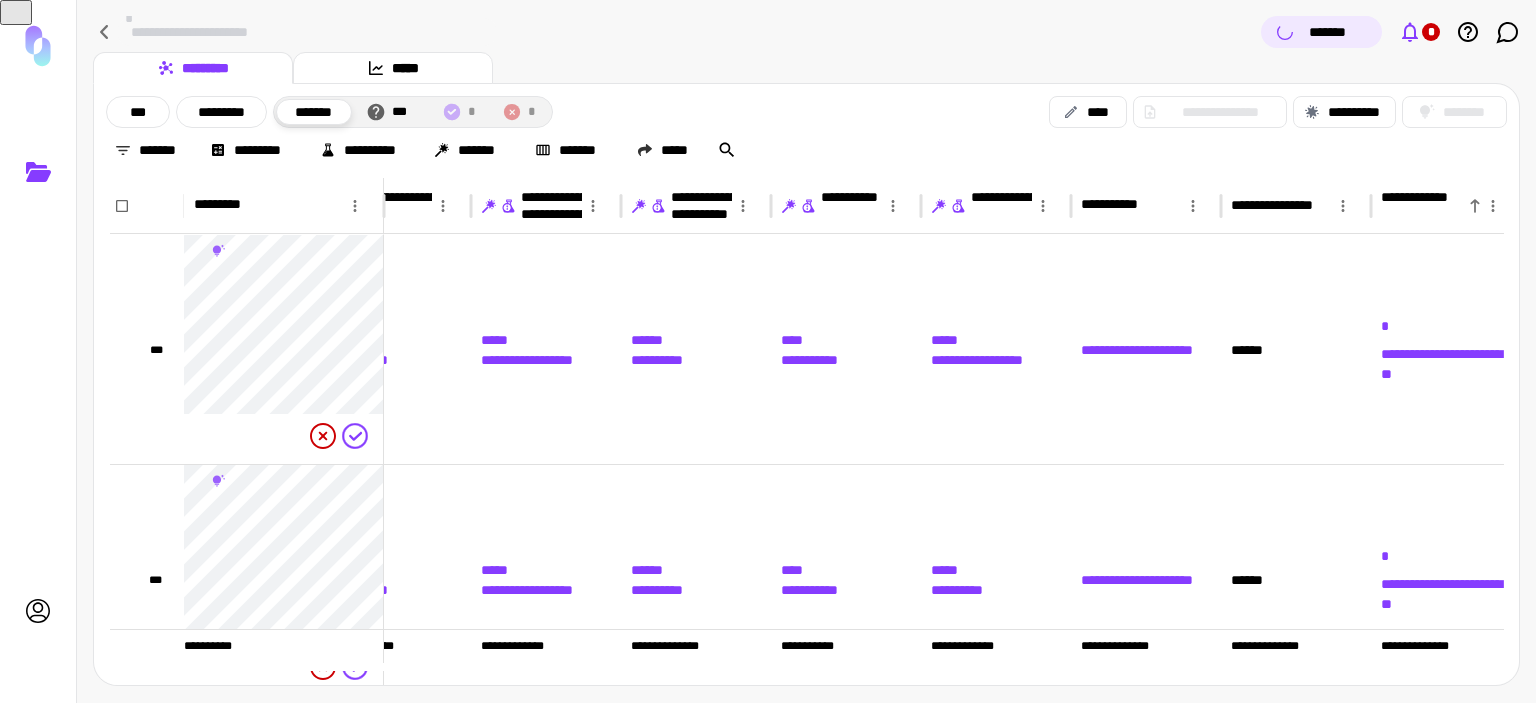 scroll, scrollTop: 0, scrollLeft: 460, axis: horizontal 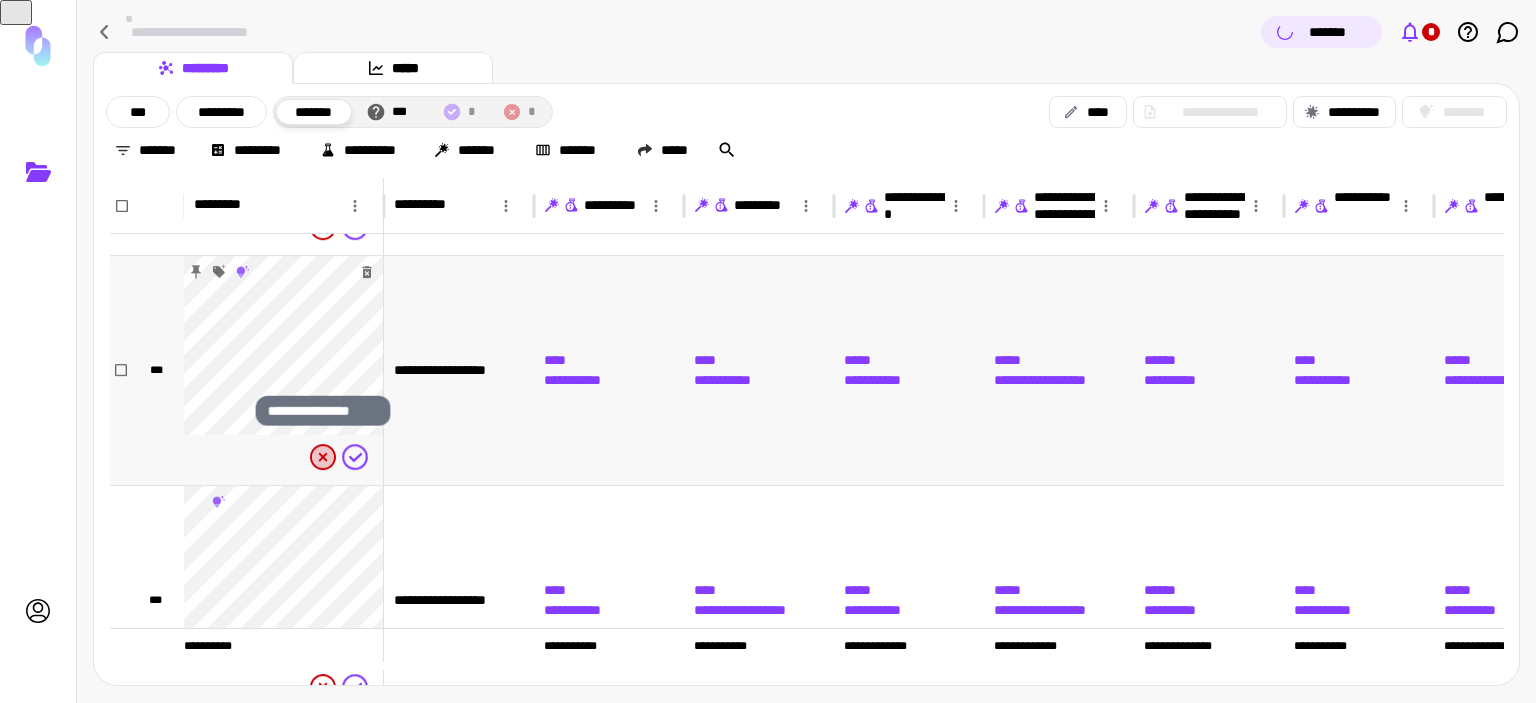 click 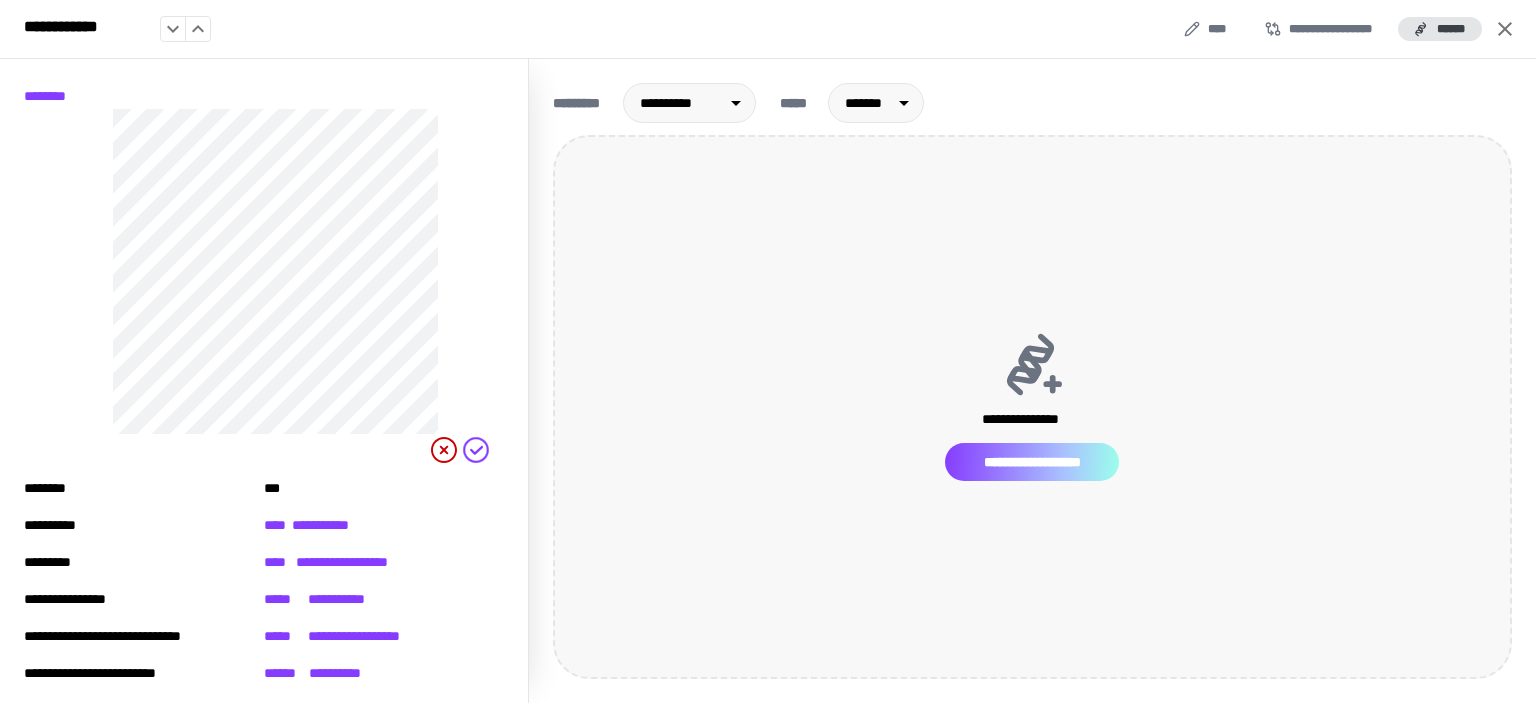 click on "**********" at bounding box center (1032, 462) 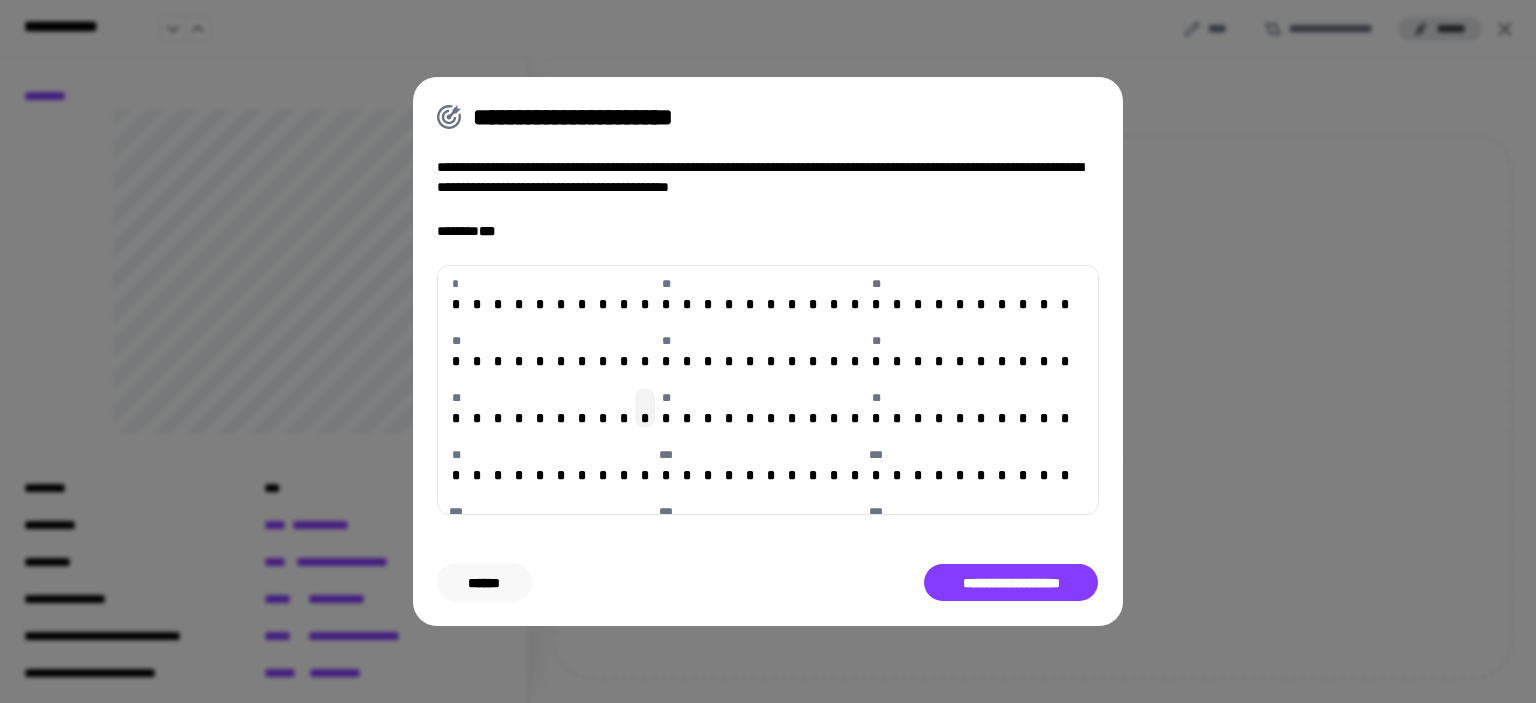 drag, startPoint x: 500, startPoint y: 583, endPoint x: 648, endPoint y: 398, distance: 236.9156 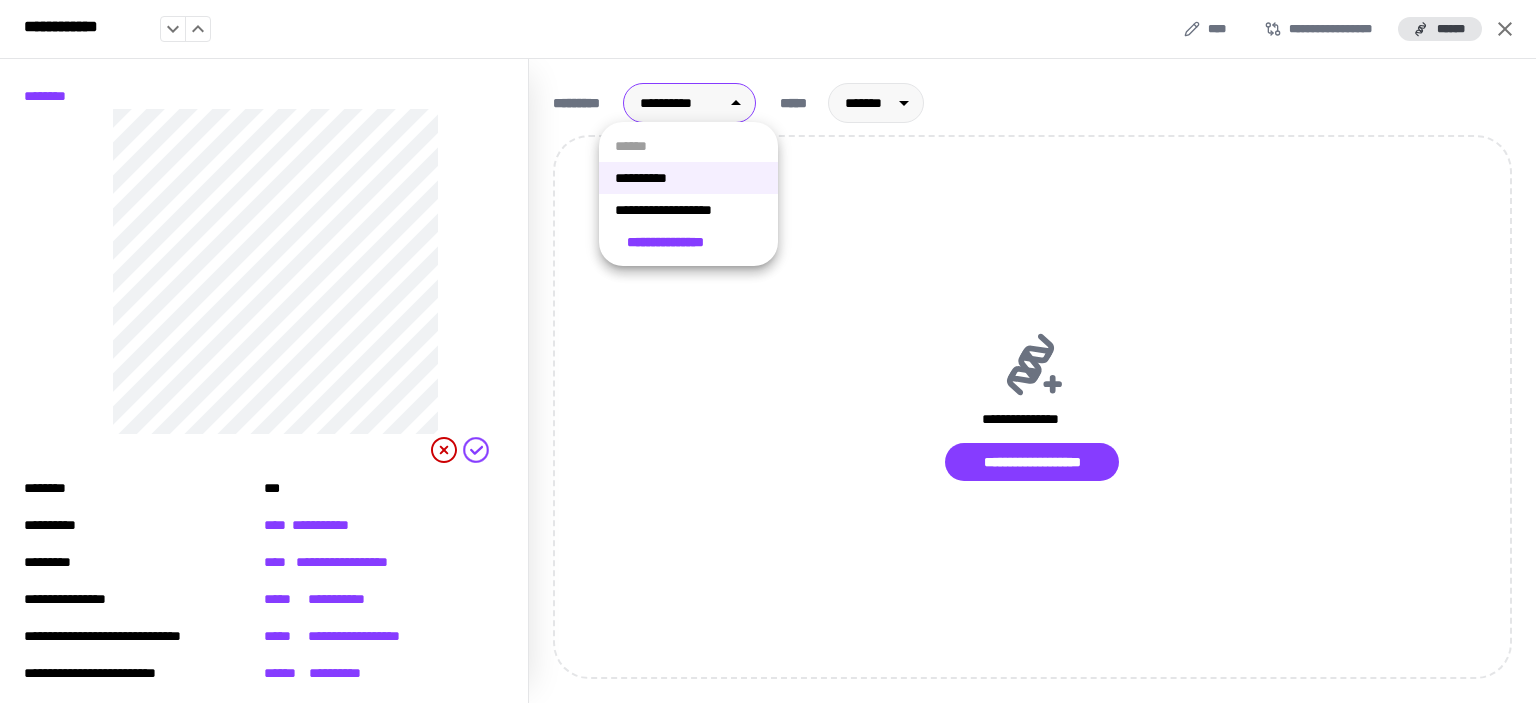 click on "**********" at bounding box center (768, 351) 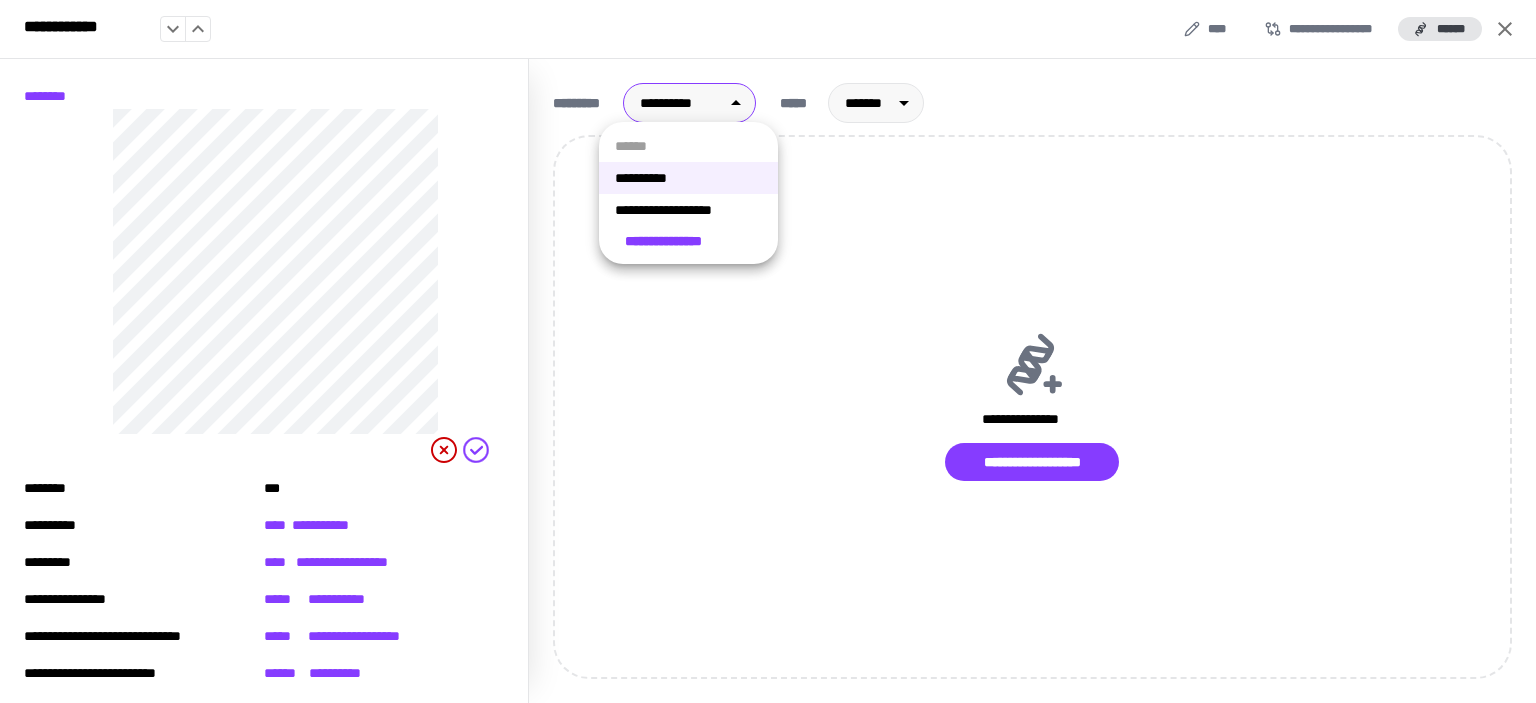 click on "**********" at bounding box center [688, 210] 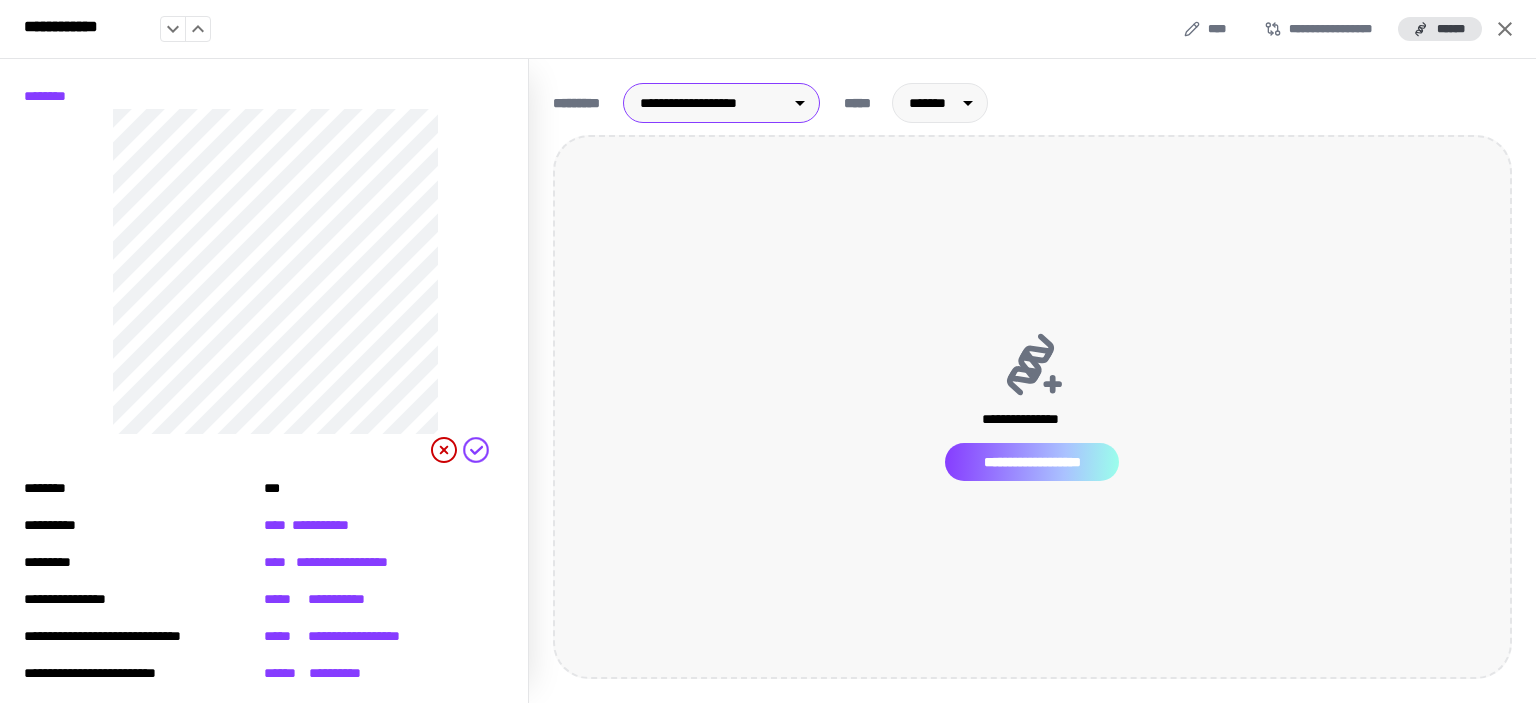 click on "**********" at bounding box center (1032, 462) 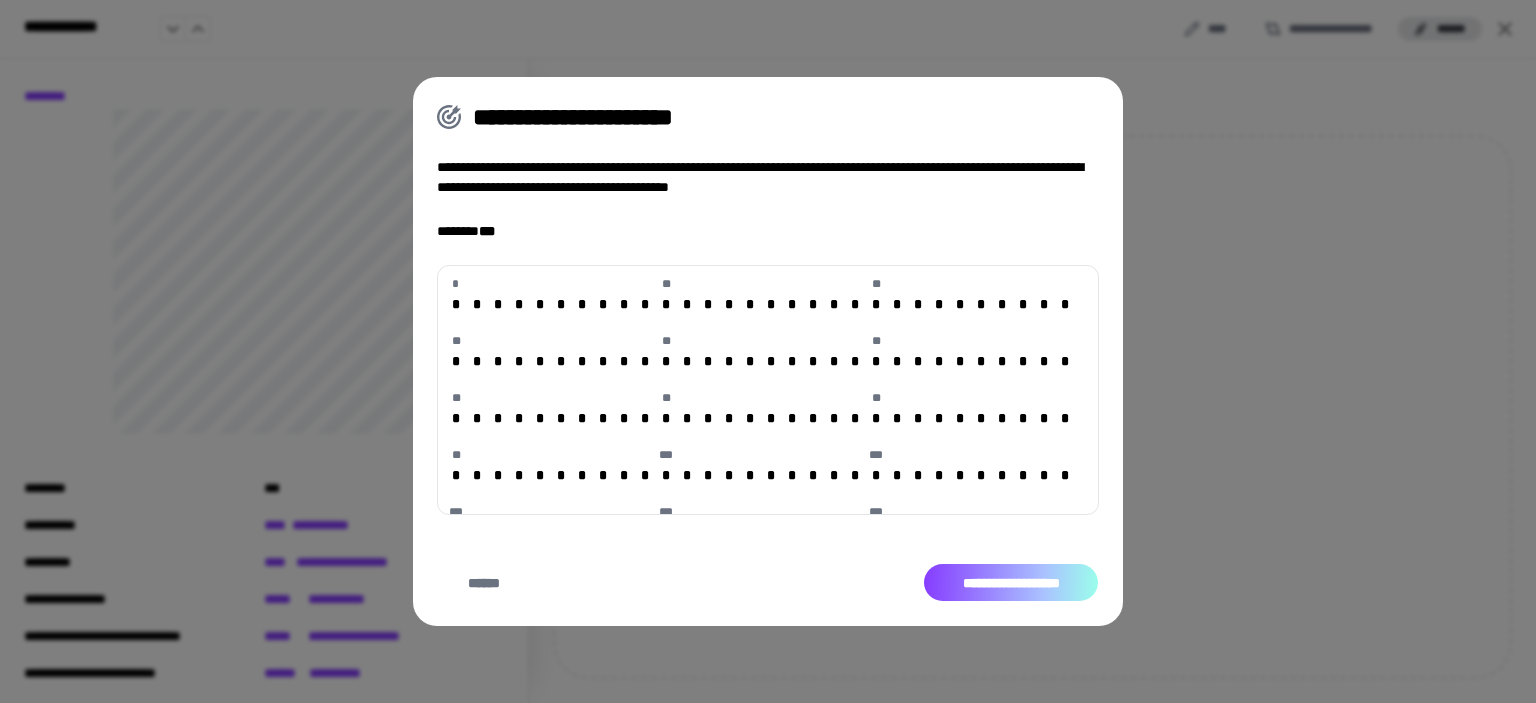 click on "**********" at bounding box center [1011, 583] 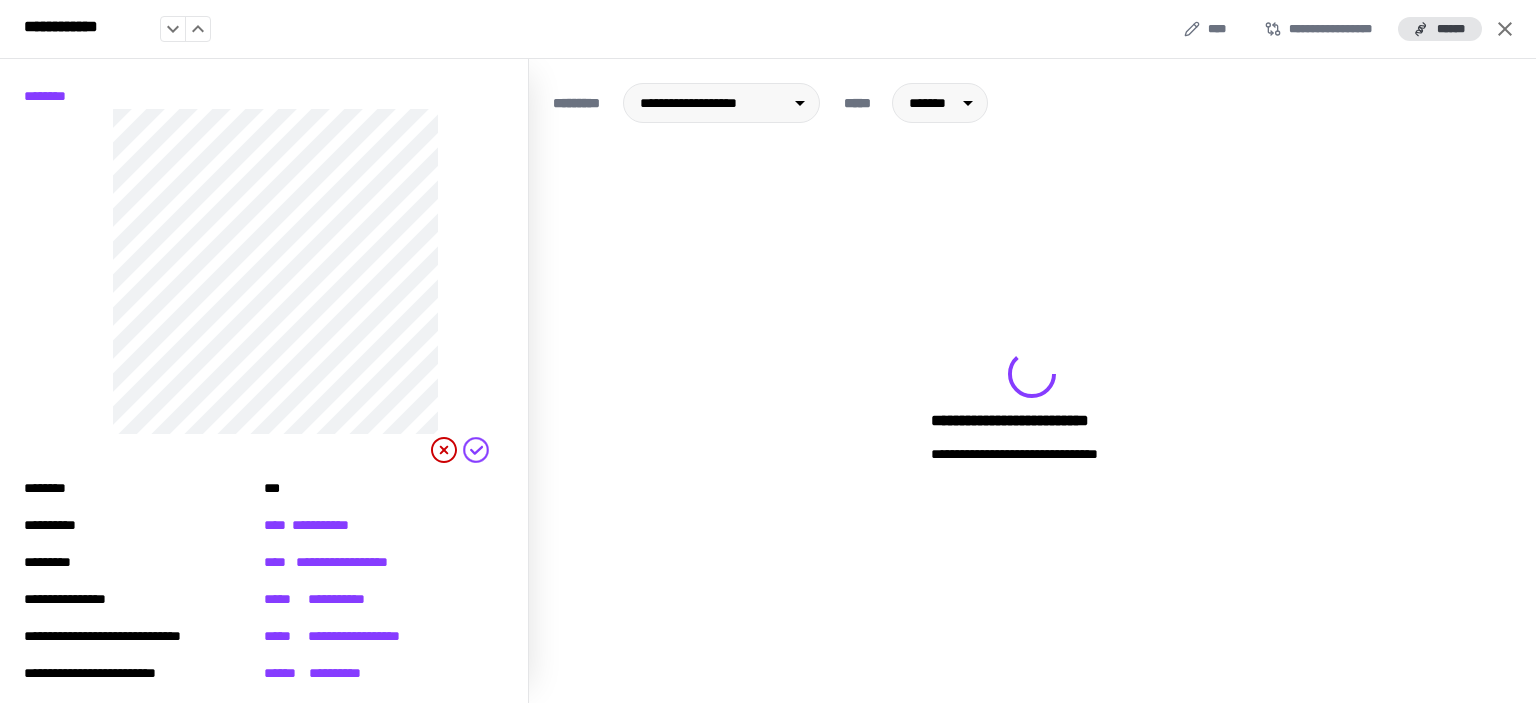 click 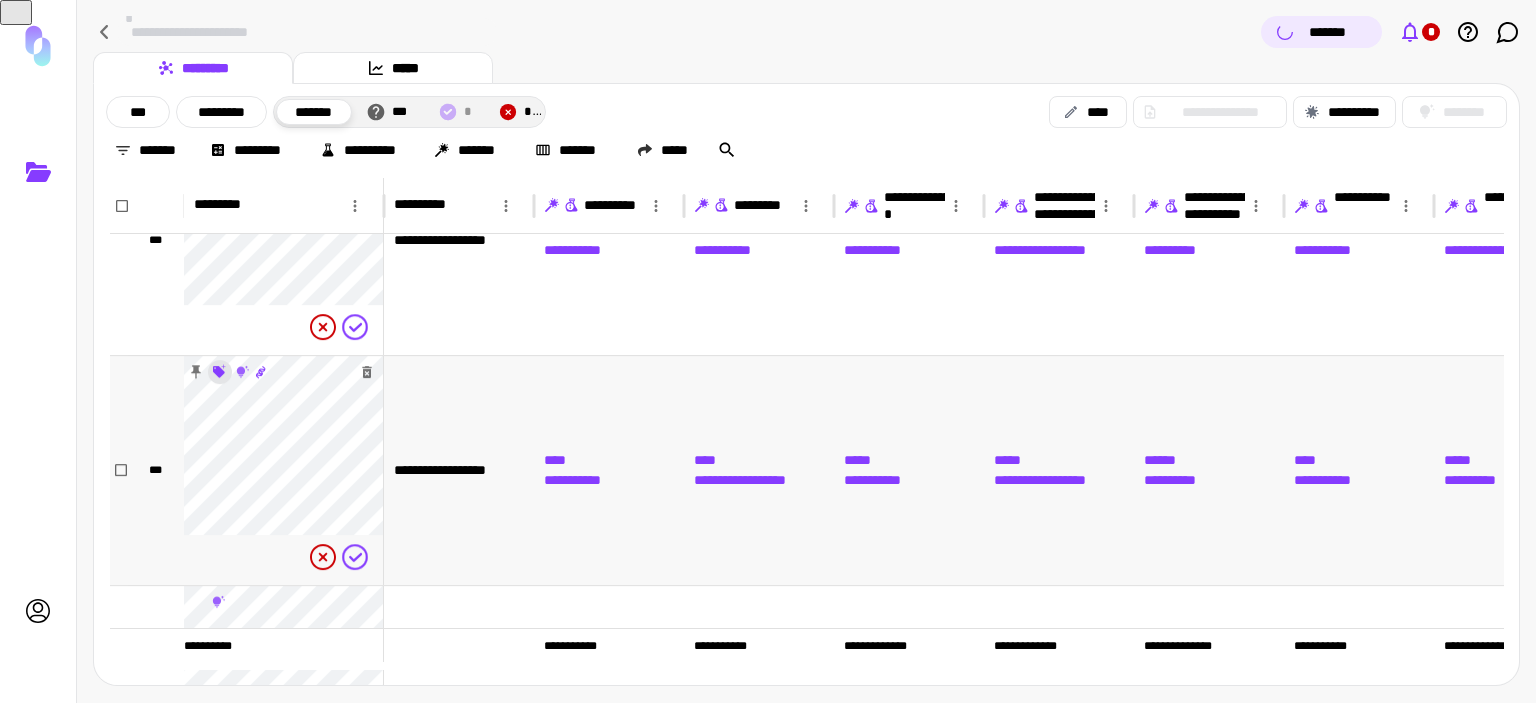 click 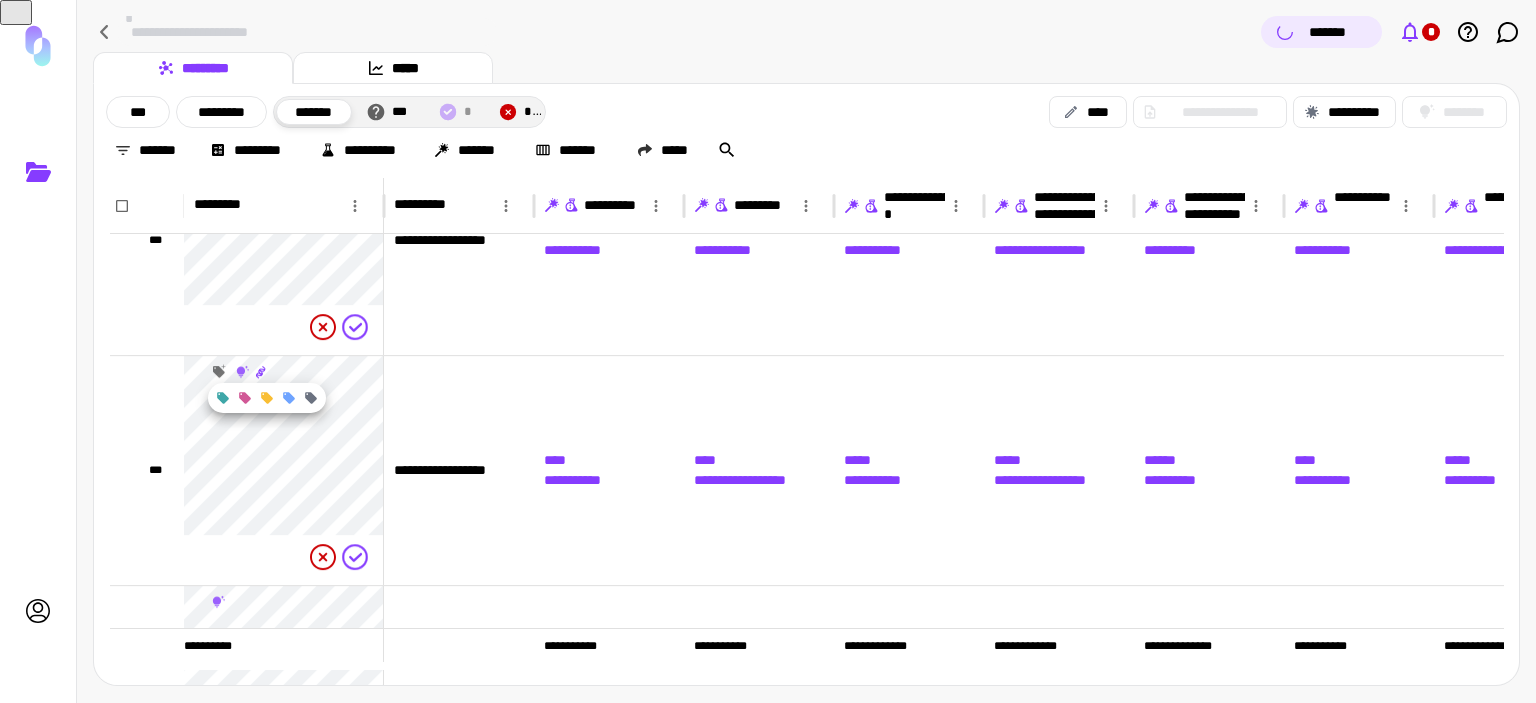 click 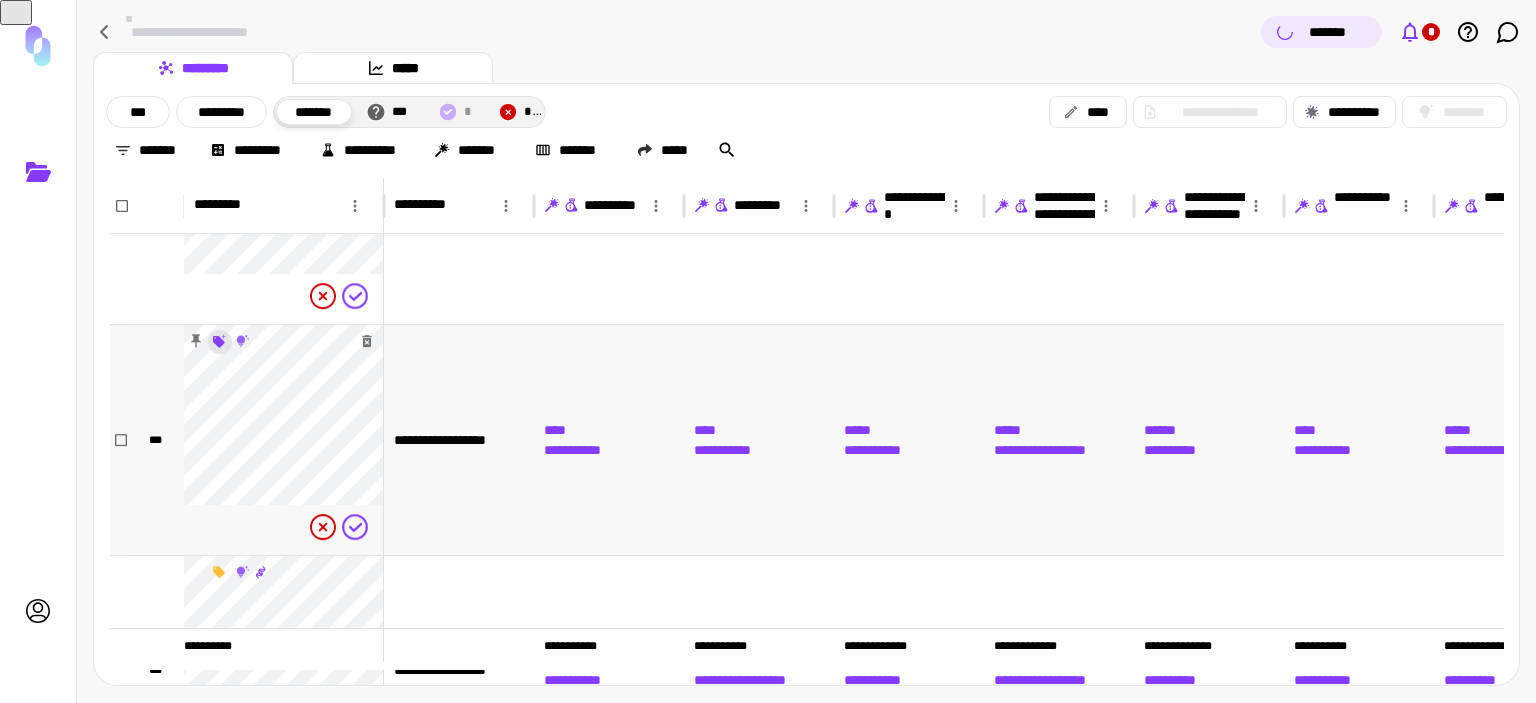 click 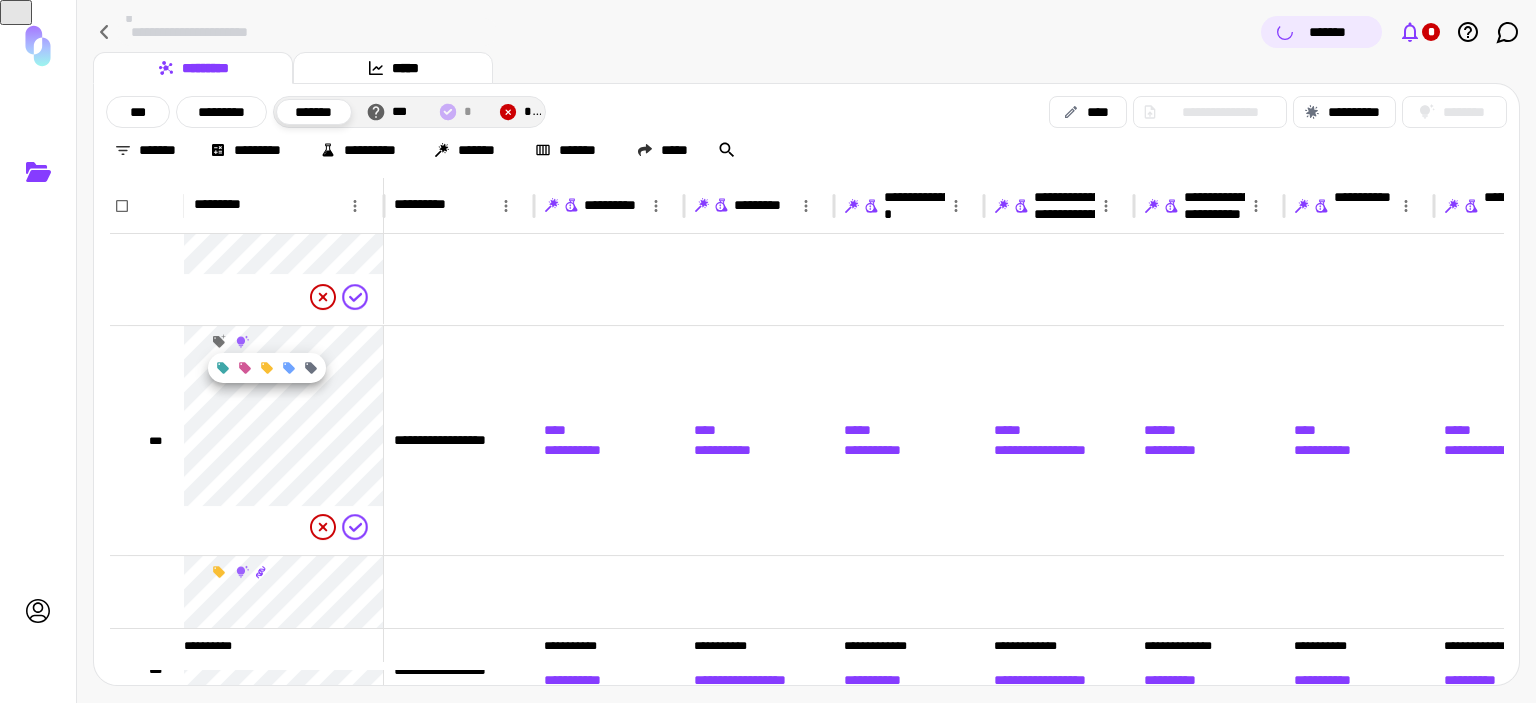 click 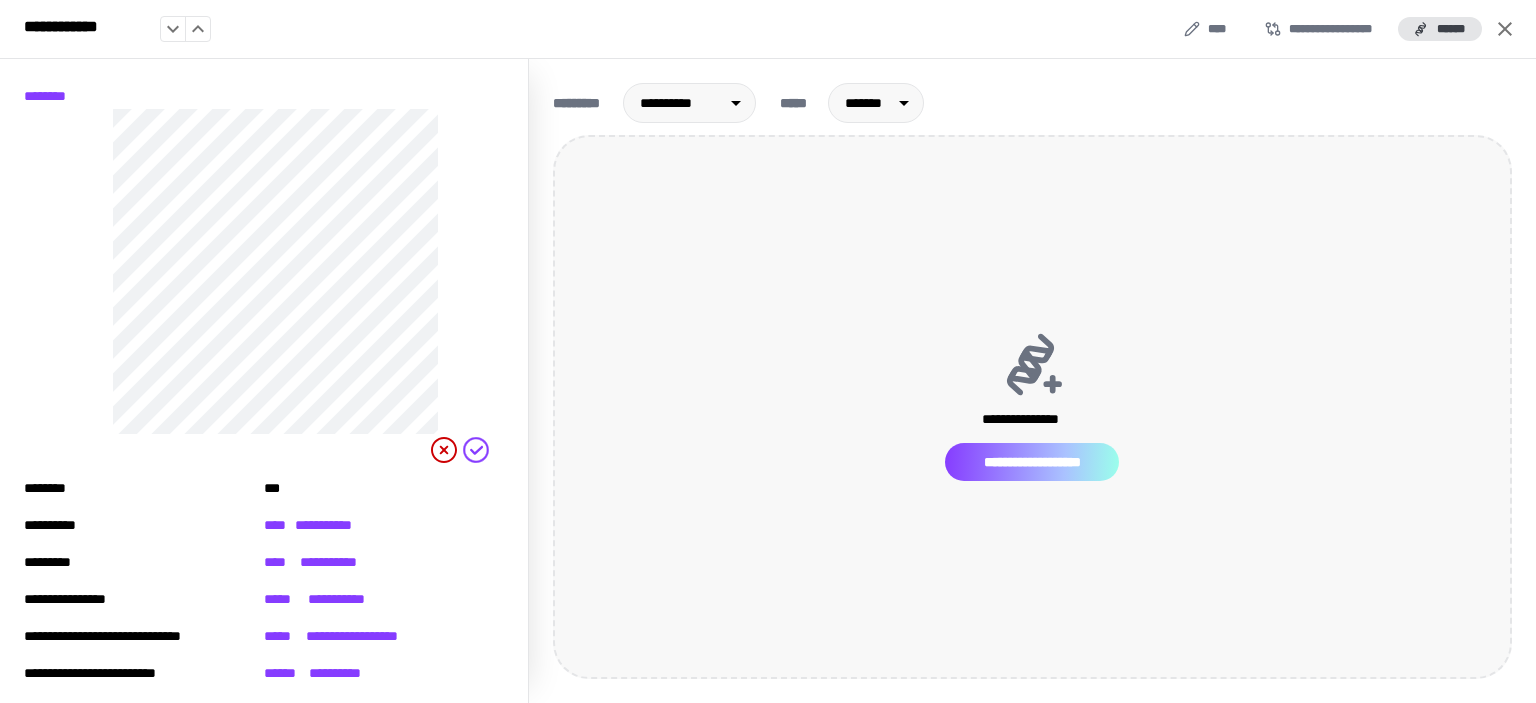 click on "**********" at bounding box center [1032, 462] 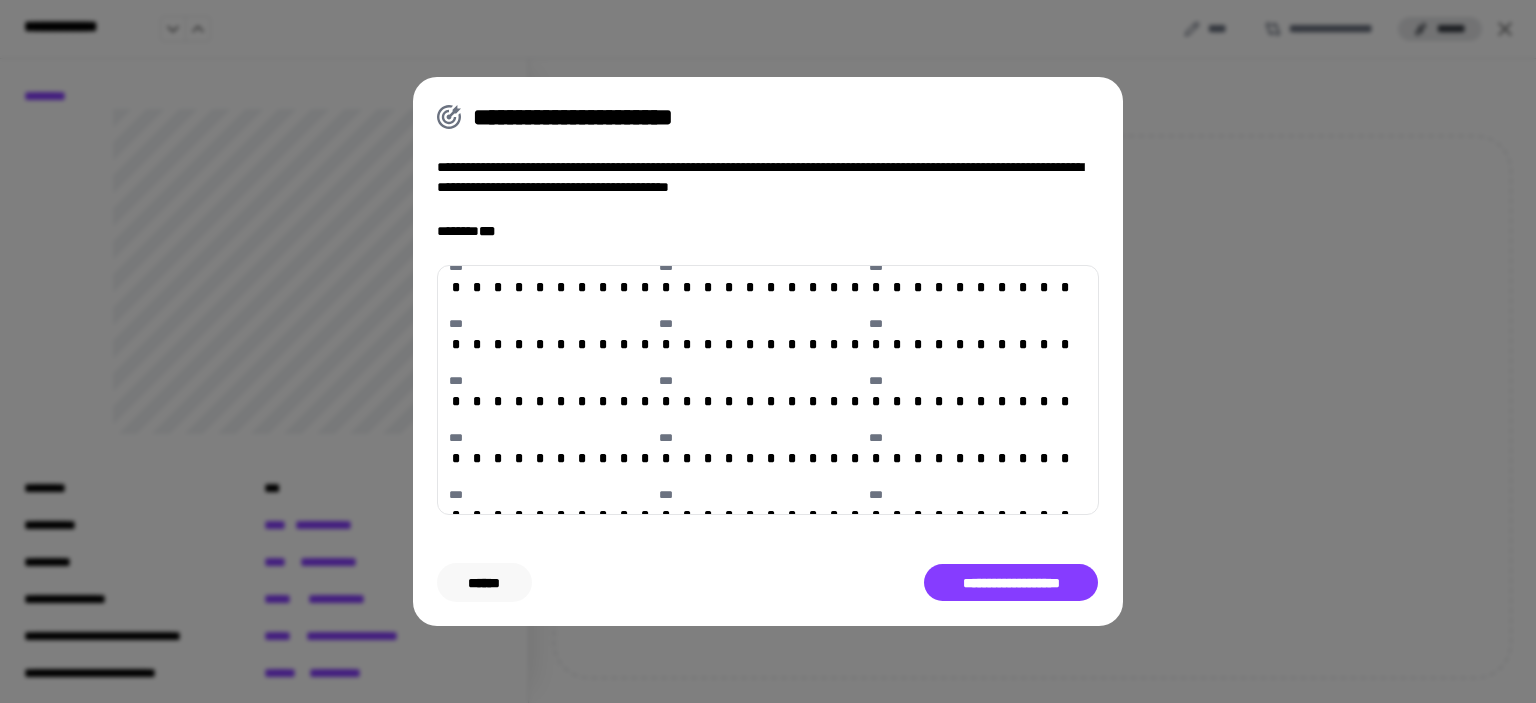 click on "******" at bounding box center [484, 583] 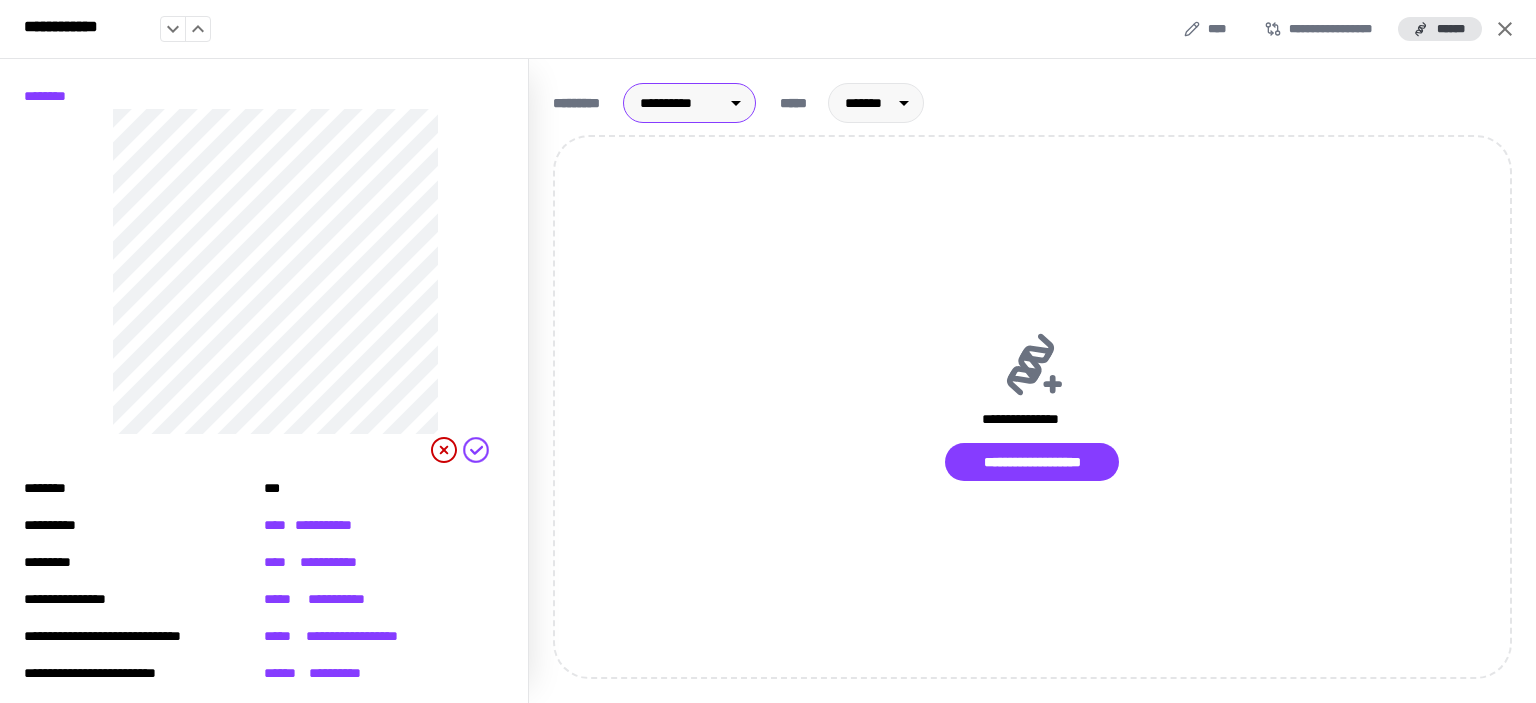 click on "**********" at bounding box center [768, 351] 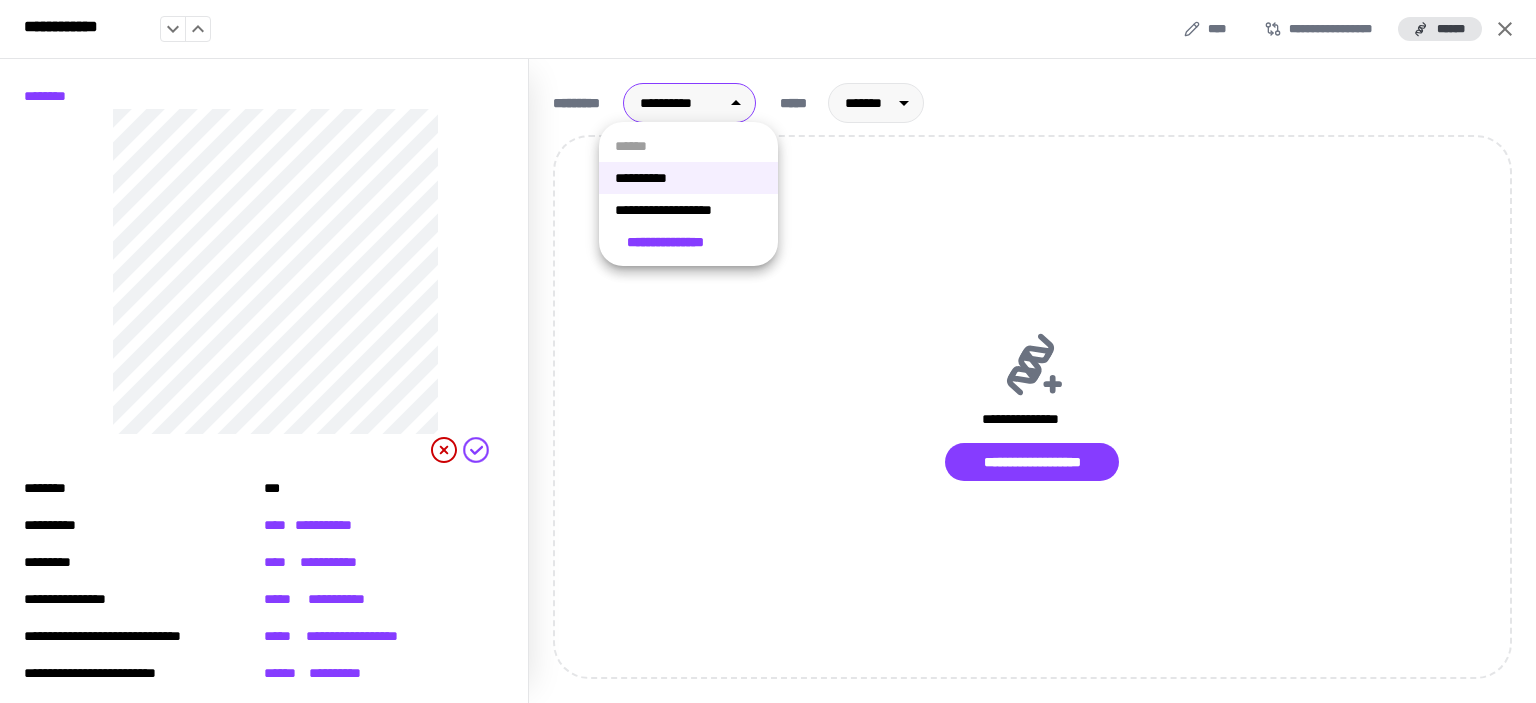 click on "**********" at bounding box center (688, 210) 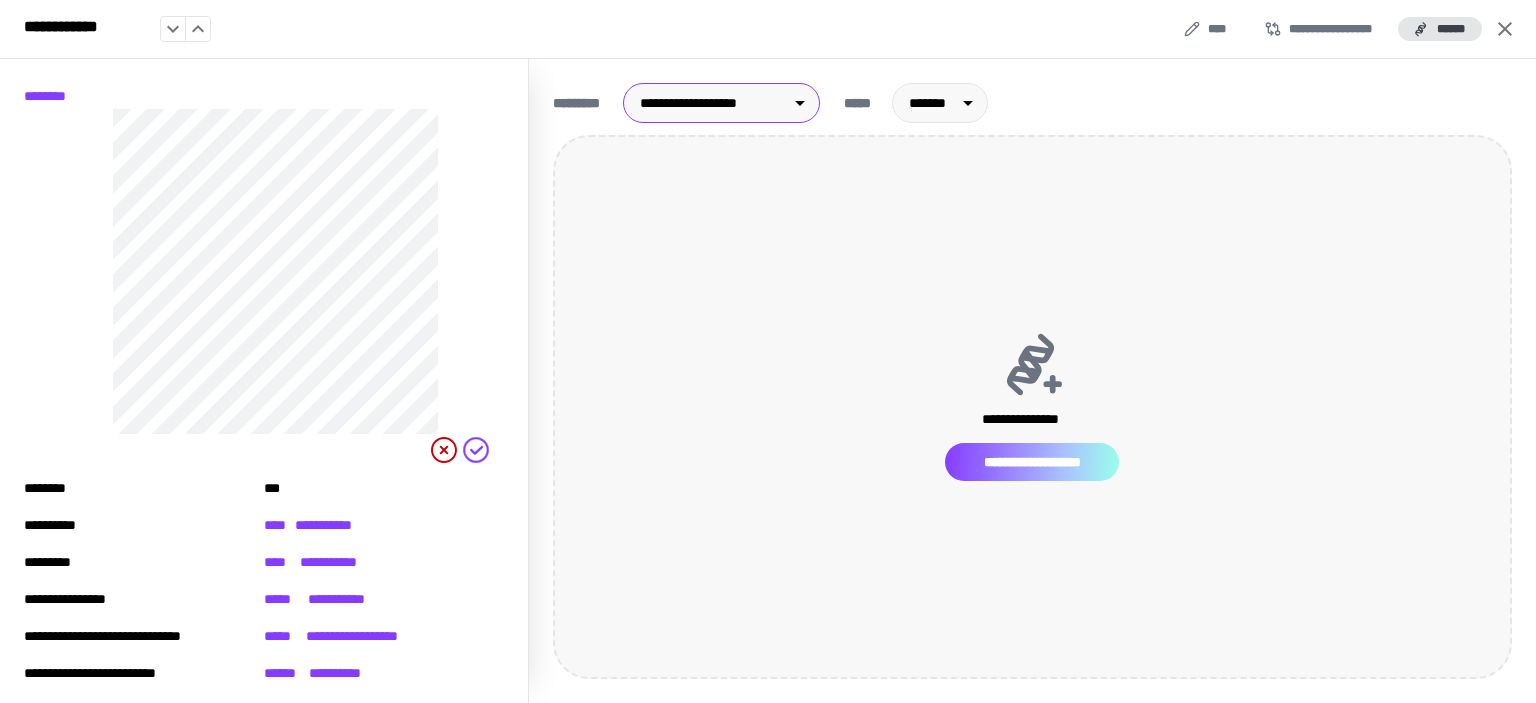 click on "**********" at bounding box center [1032, 462] 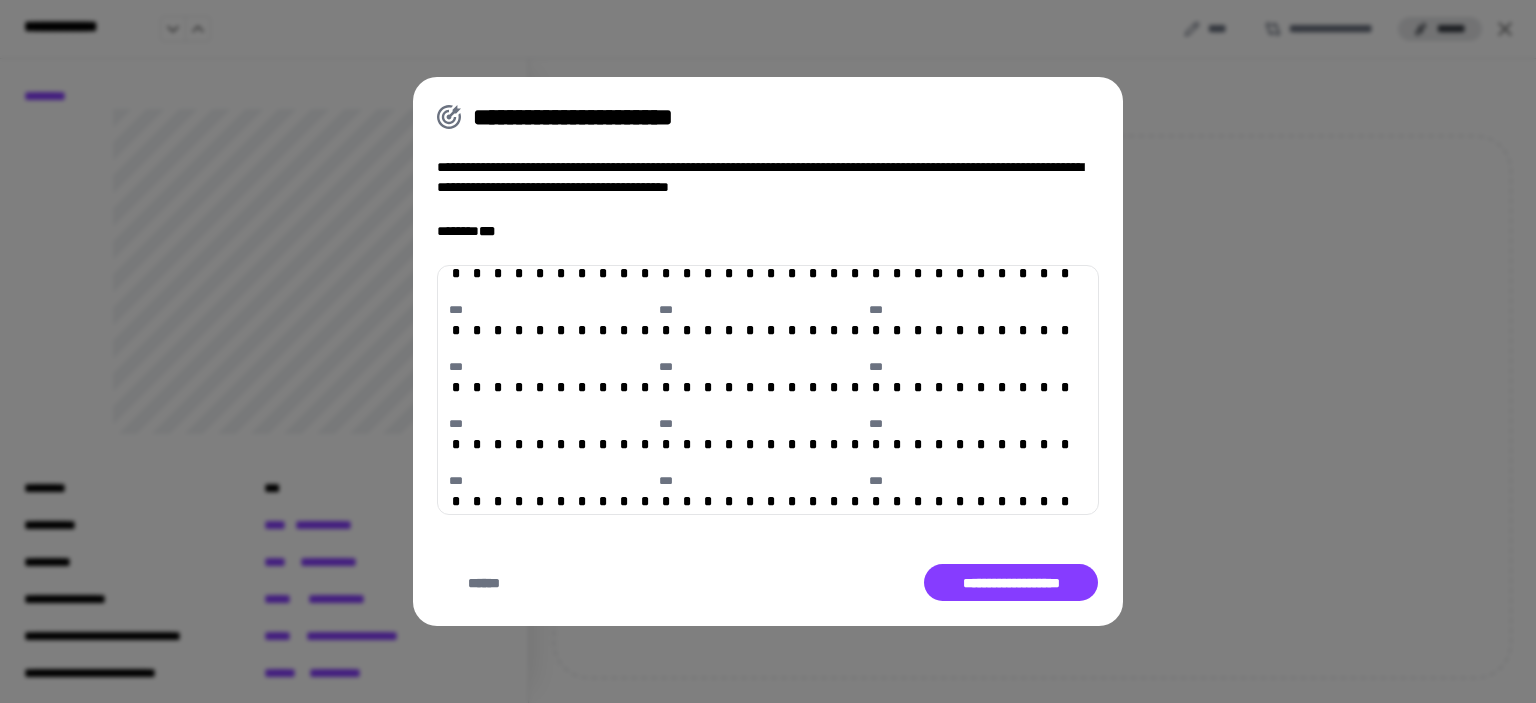 scroll, scrollTop: 1100, scrollLeft: 0, axis: vertical 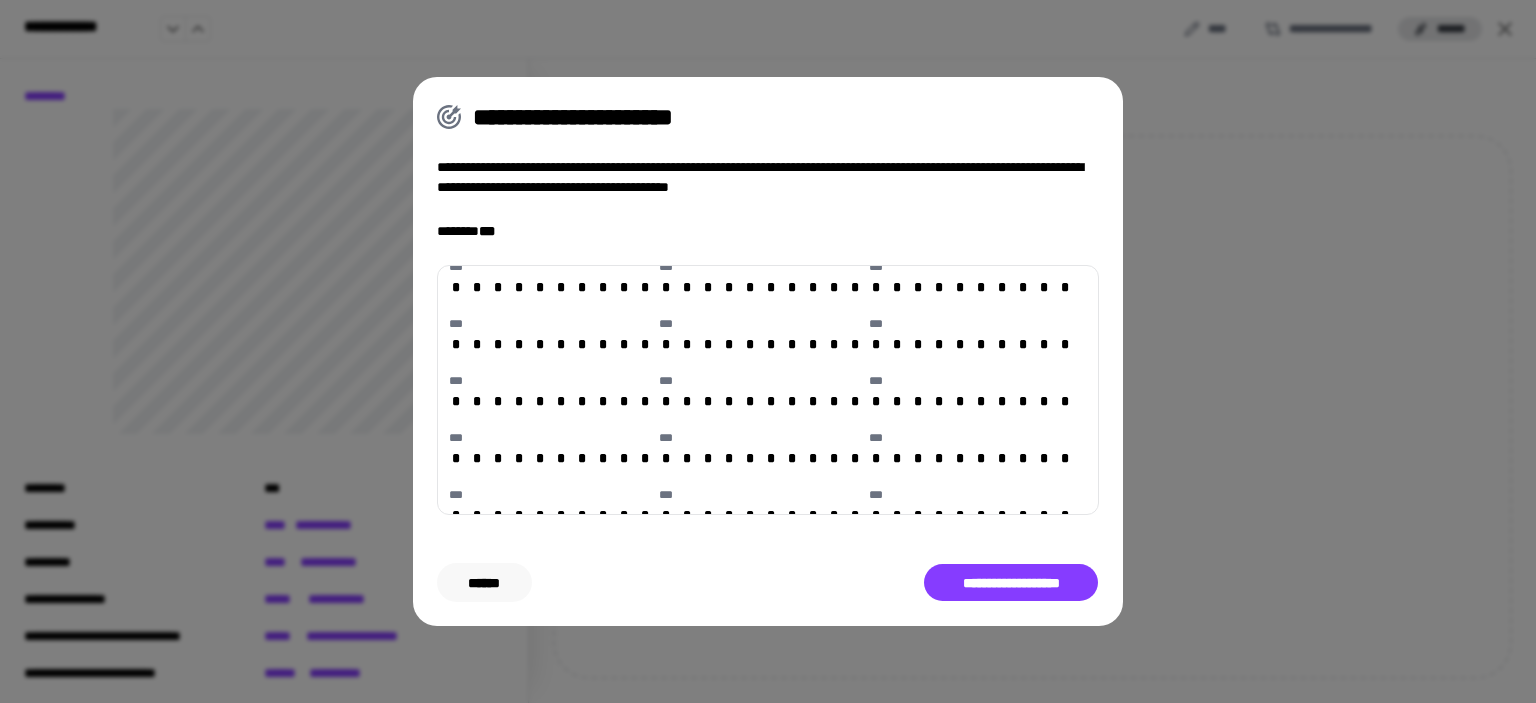 click on "******" at bounding box center (484, 583) 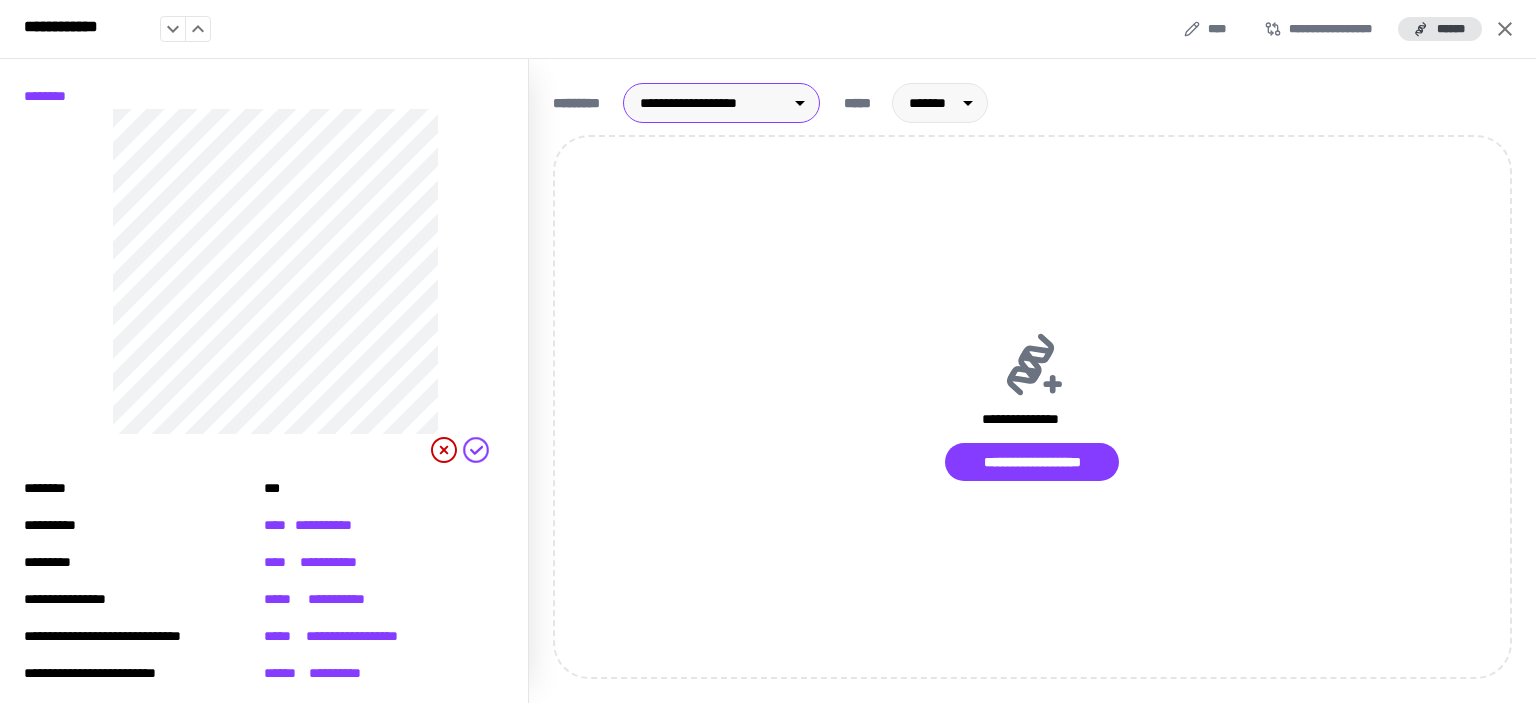 click on "**********" at bounding box center (768, 351) 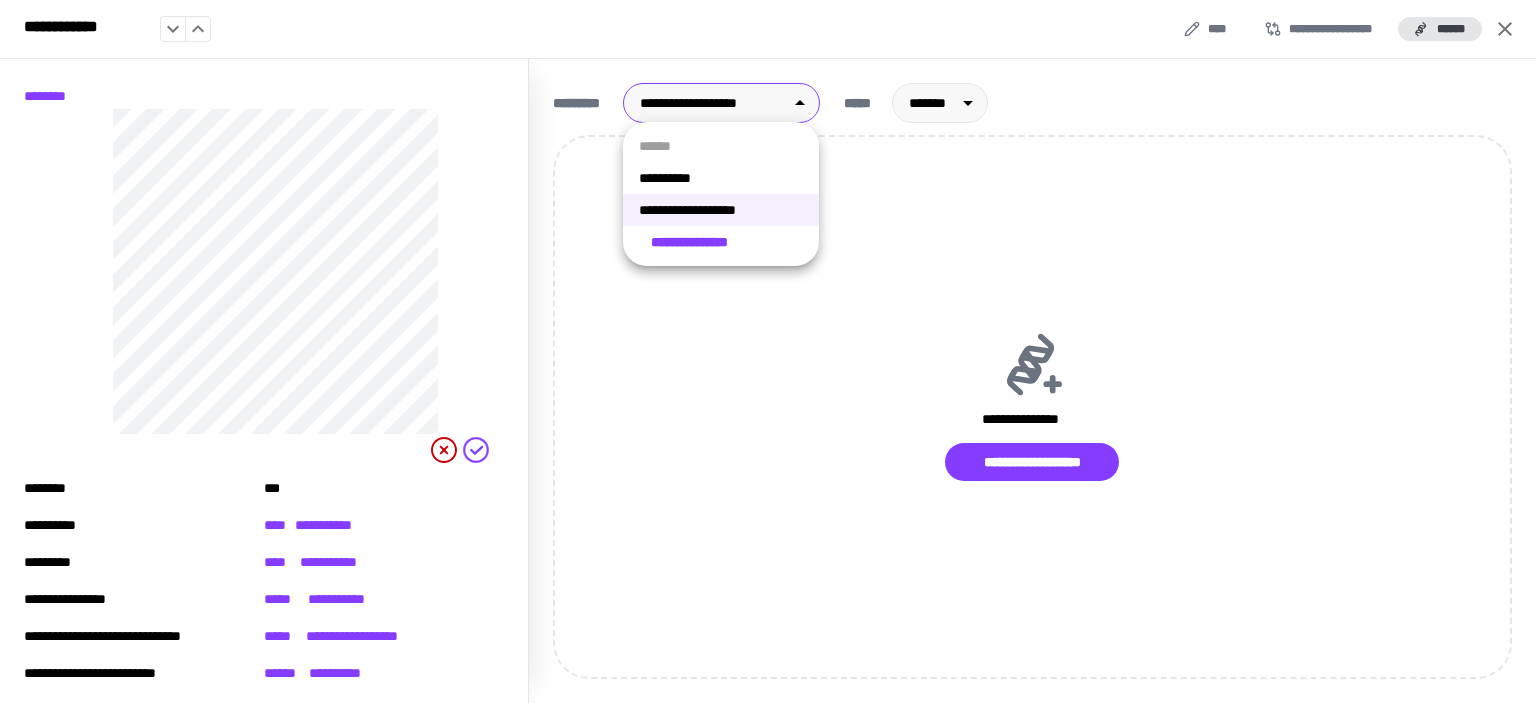 click on "**********" at bounding box center [721, 210] 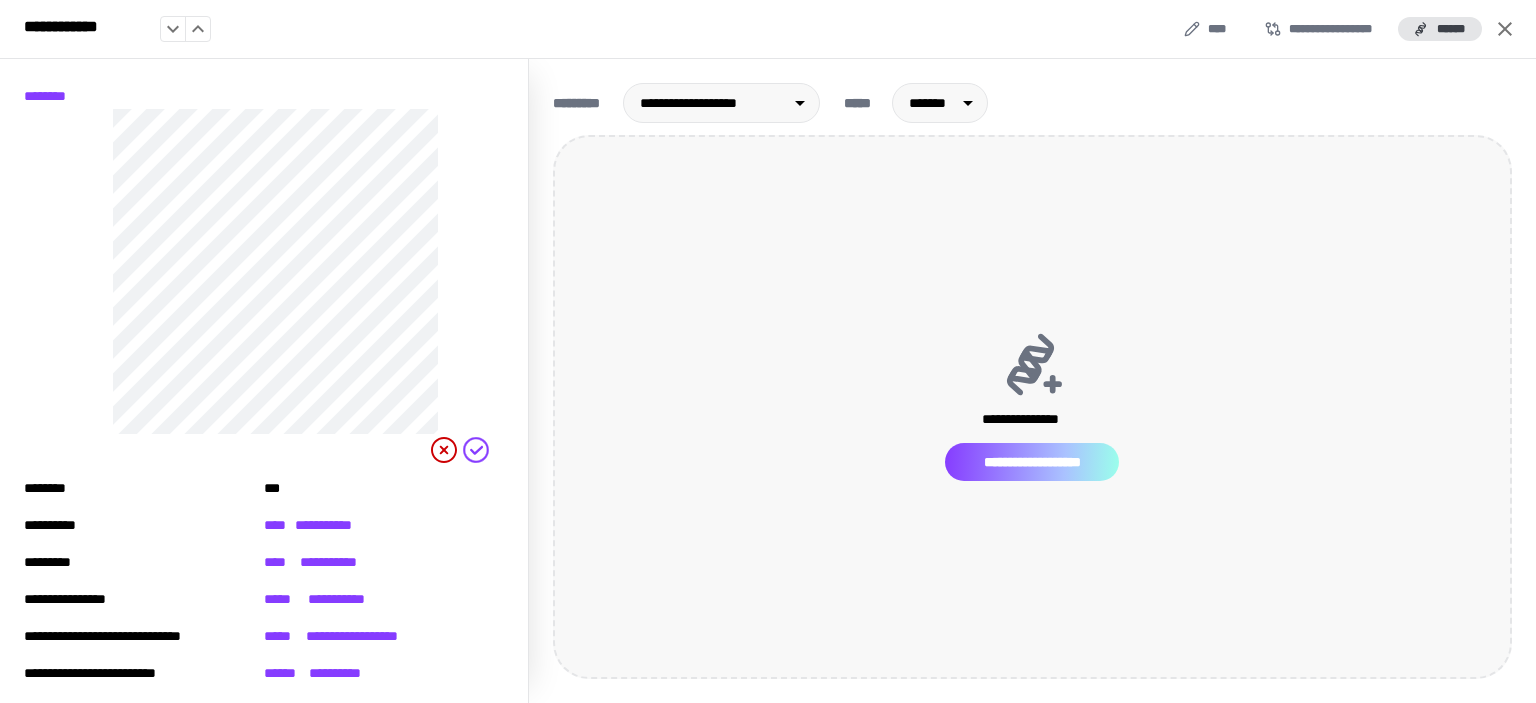 click on "**********" at bounding box center (1032, 462) 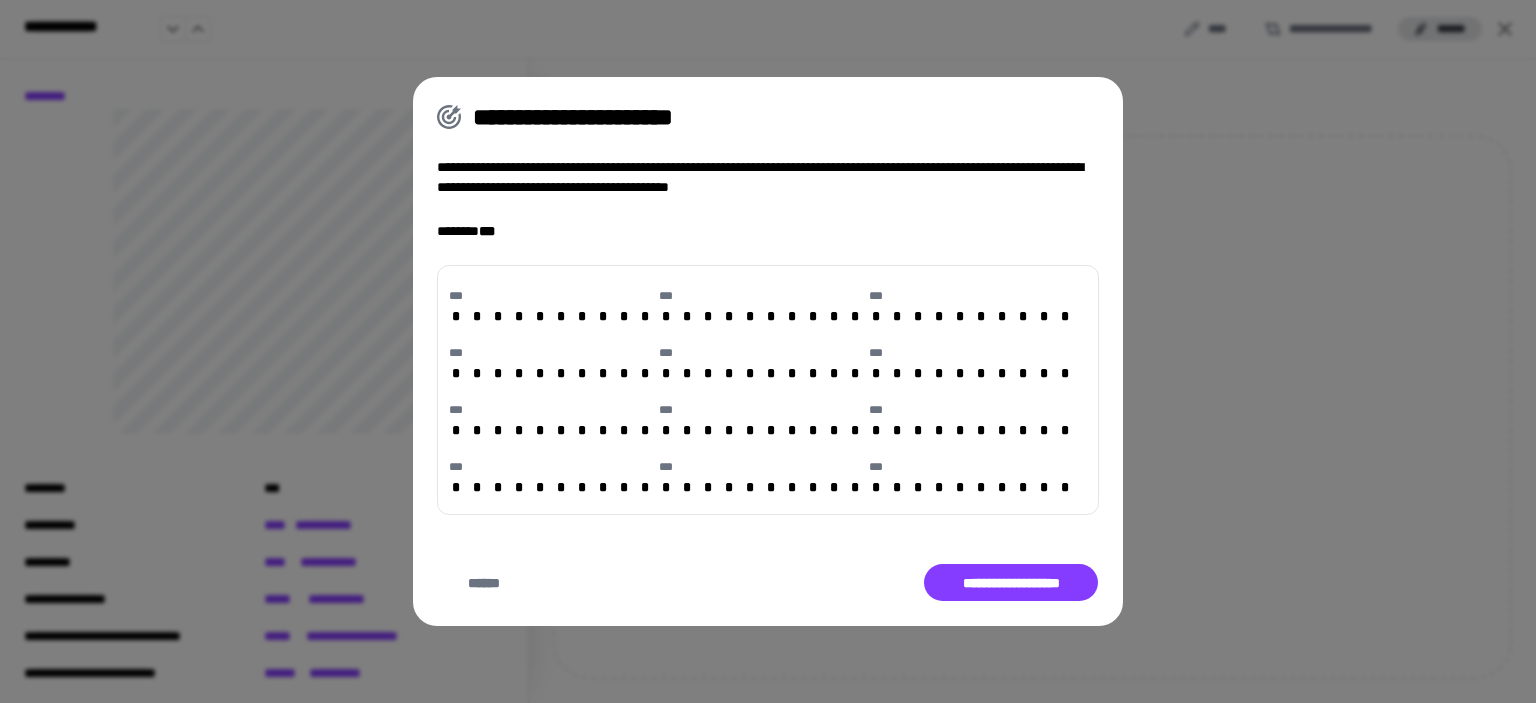 scroll, scrollTop: 1000, scrollLeft: 0, axis: vertical 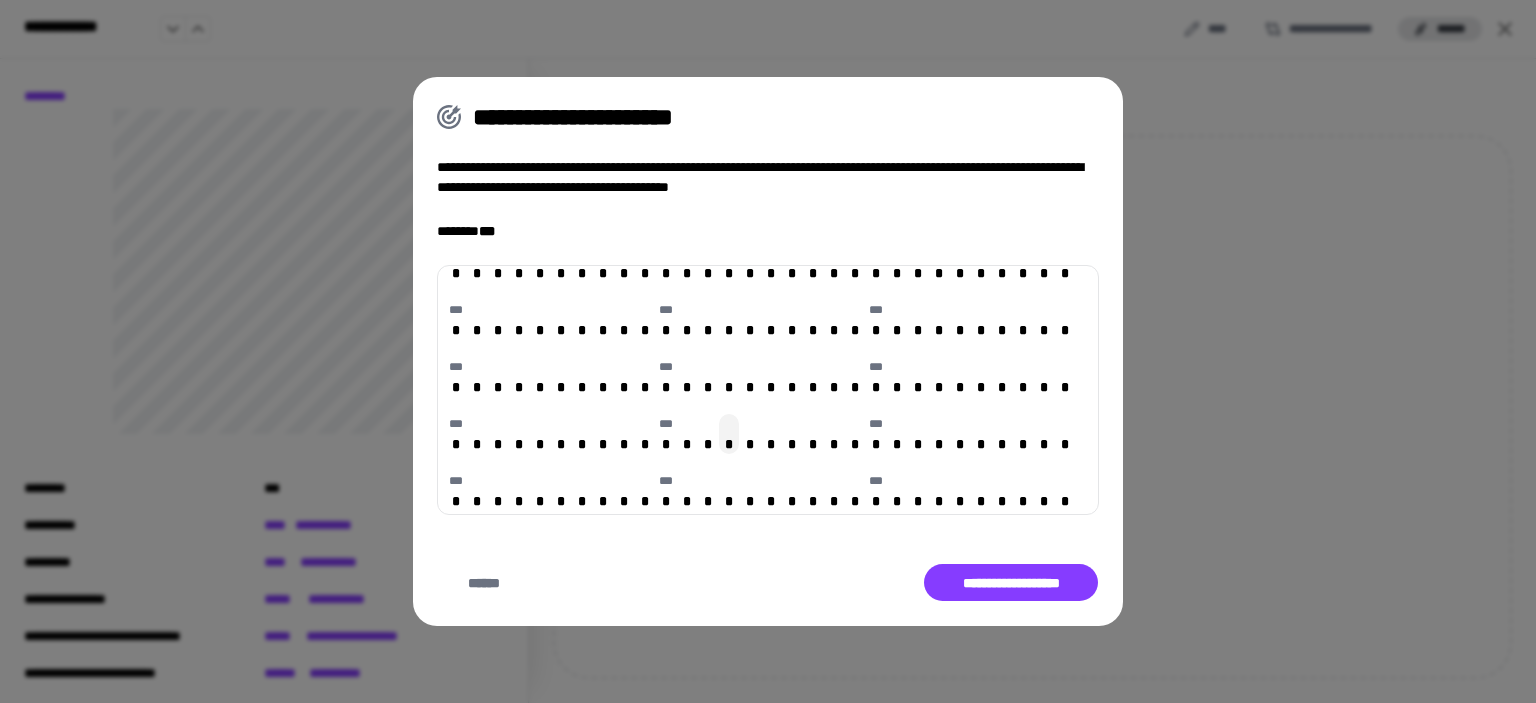 click on "*" at bounding box center (729, 444) 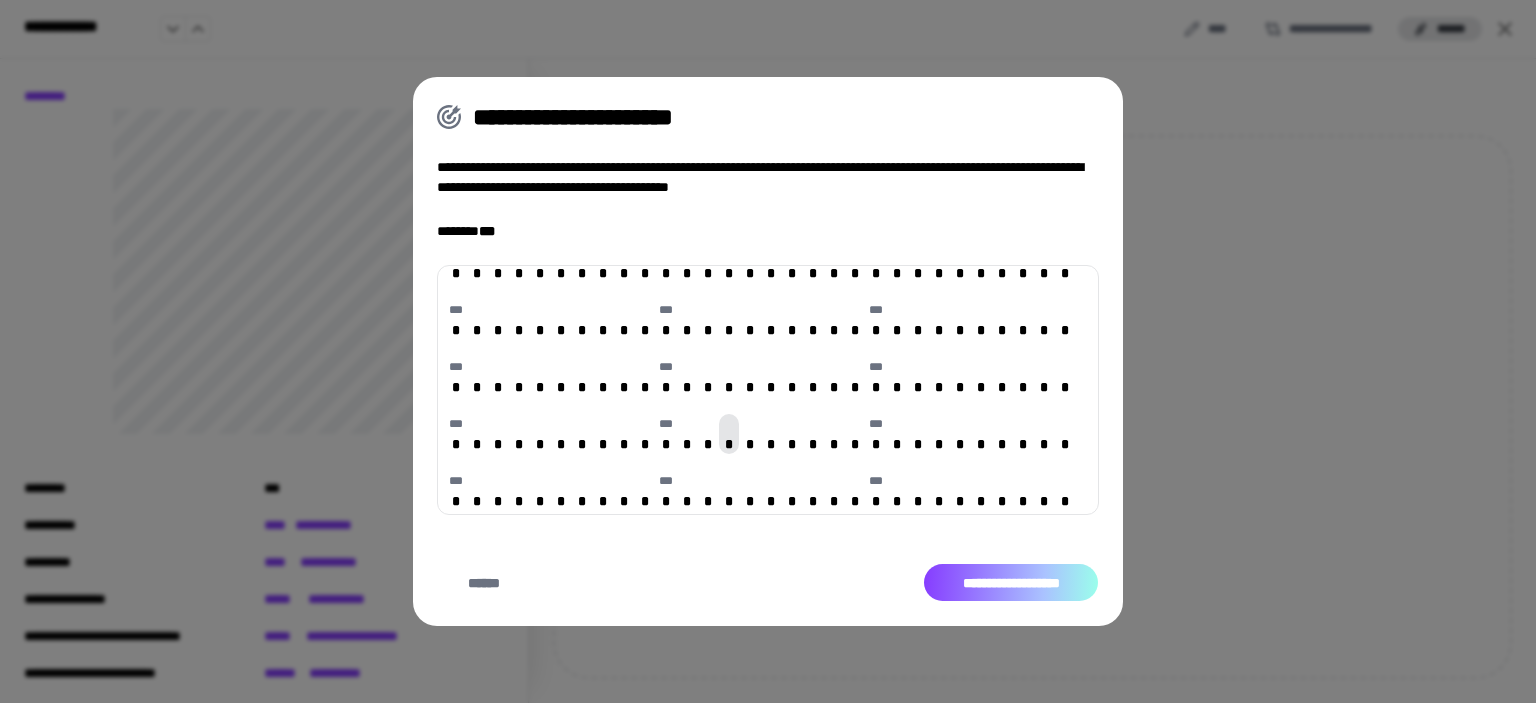 click on "**********" at bounding box center [1011, 583] 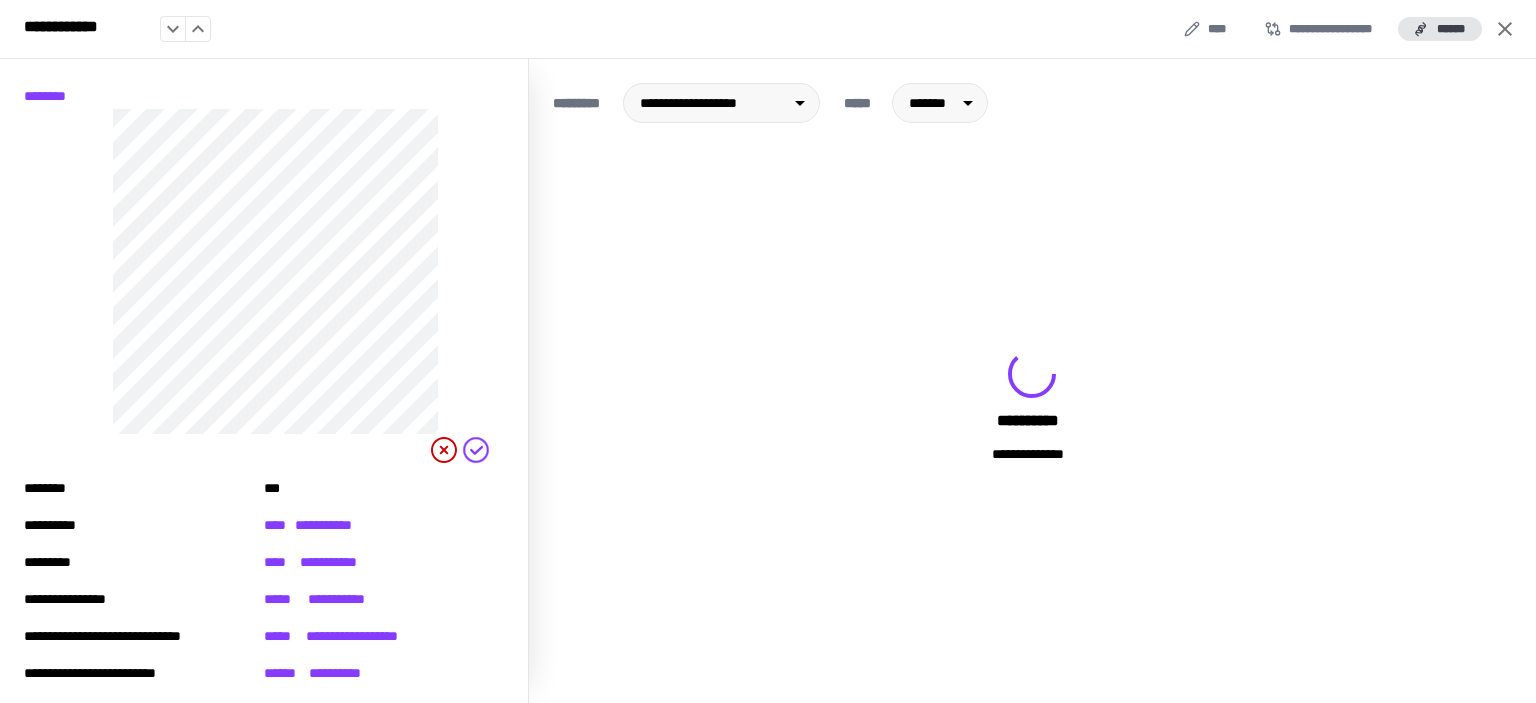 click 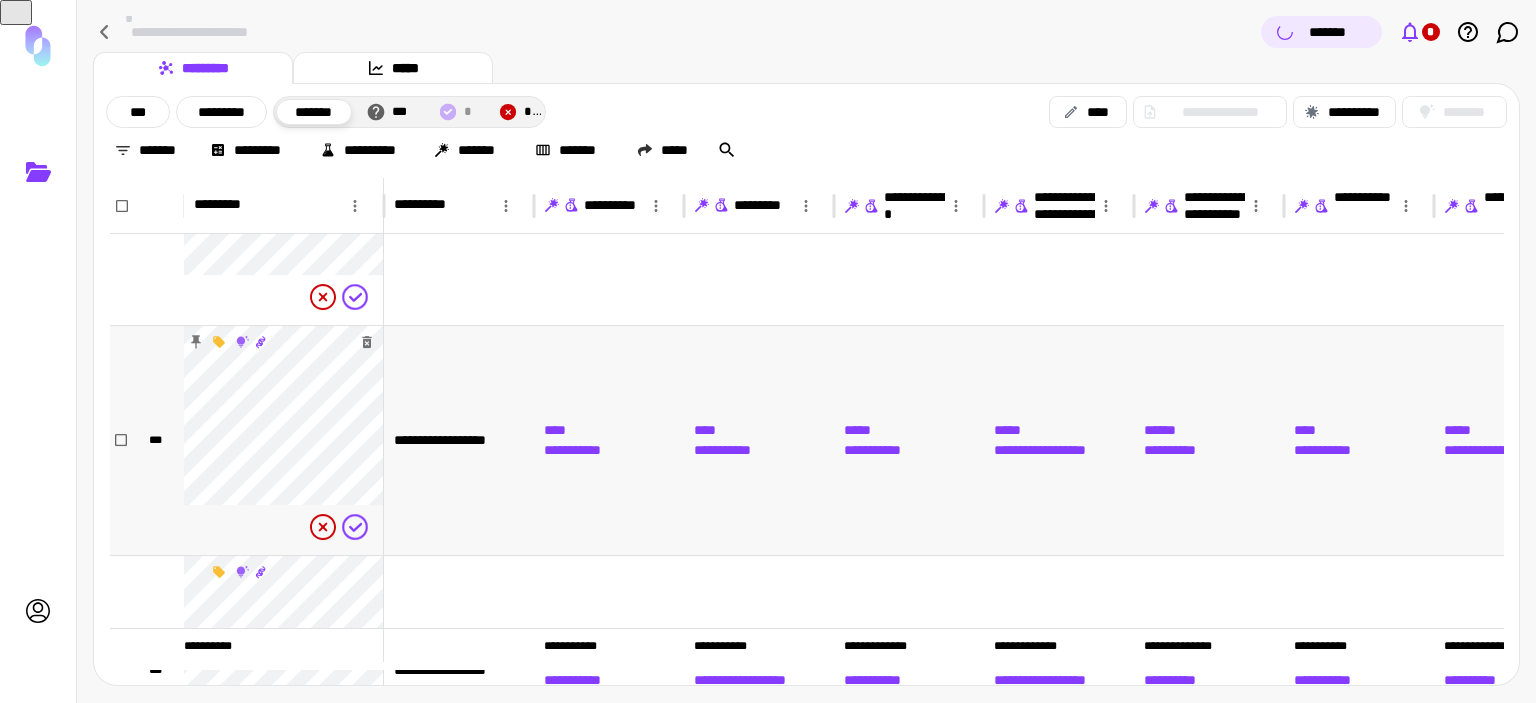 scroll, scrollTop: 674, scrollLeft: 0, axis: vertical 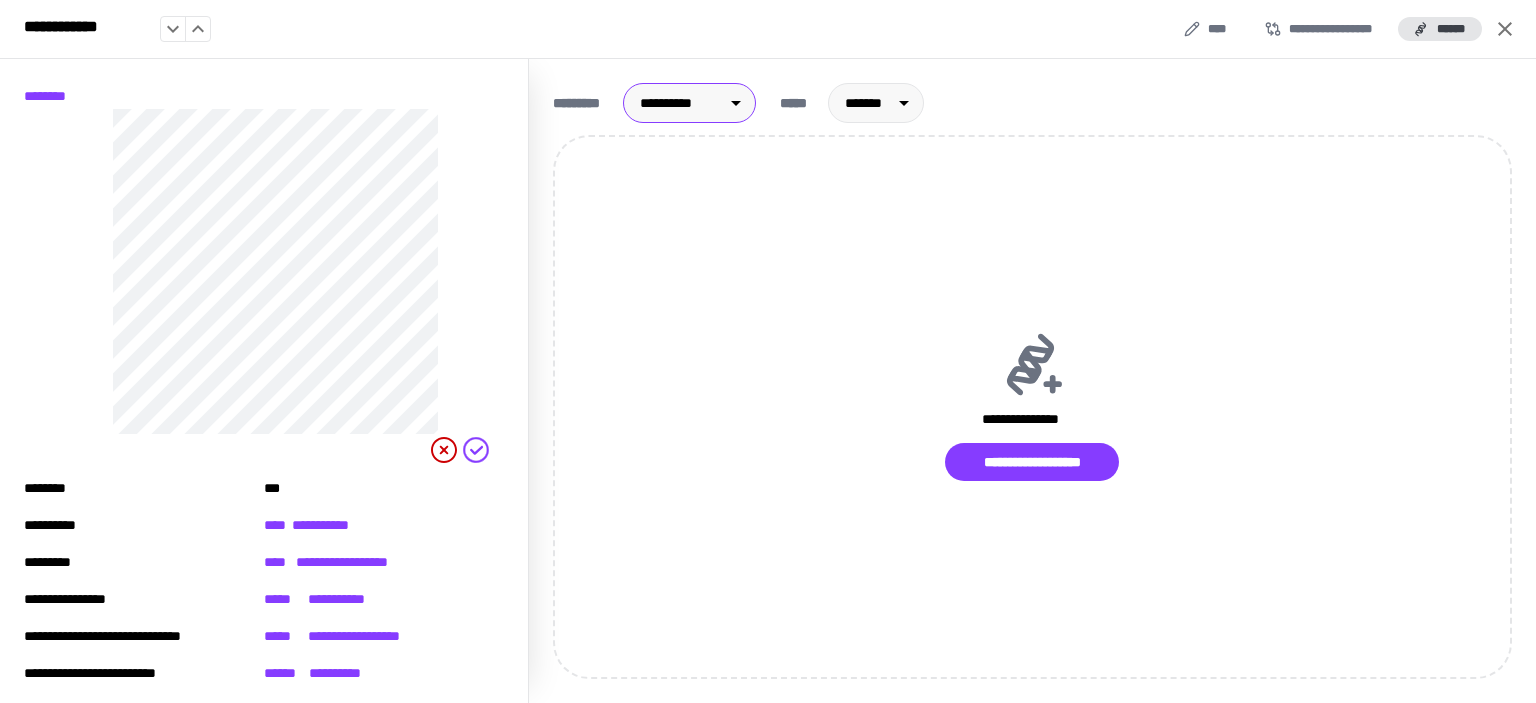 click on "**********" at bounding box center (768, 351) 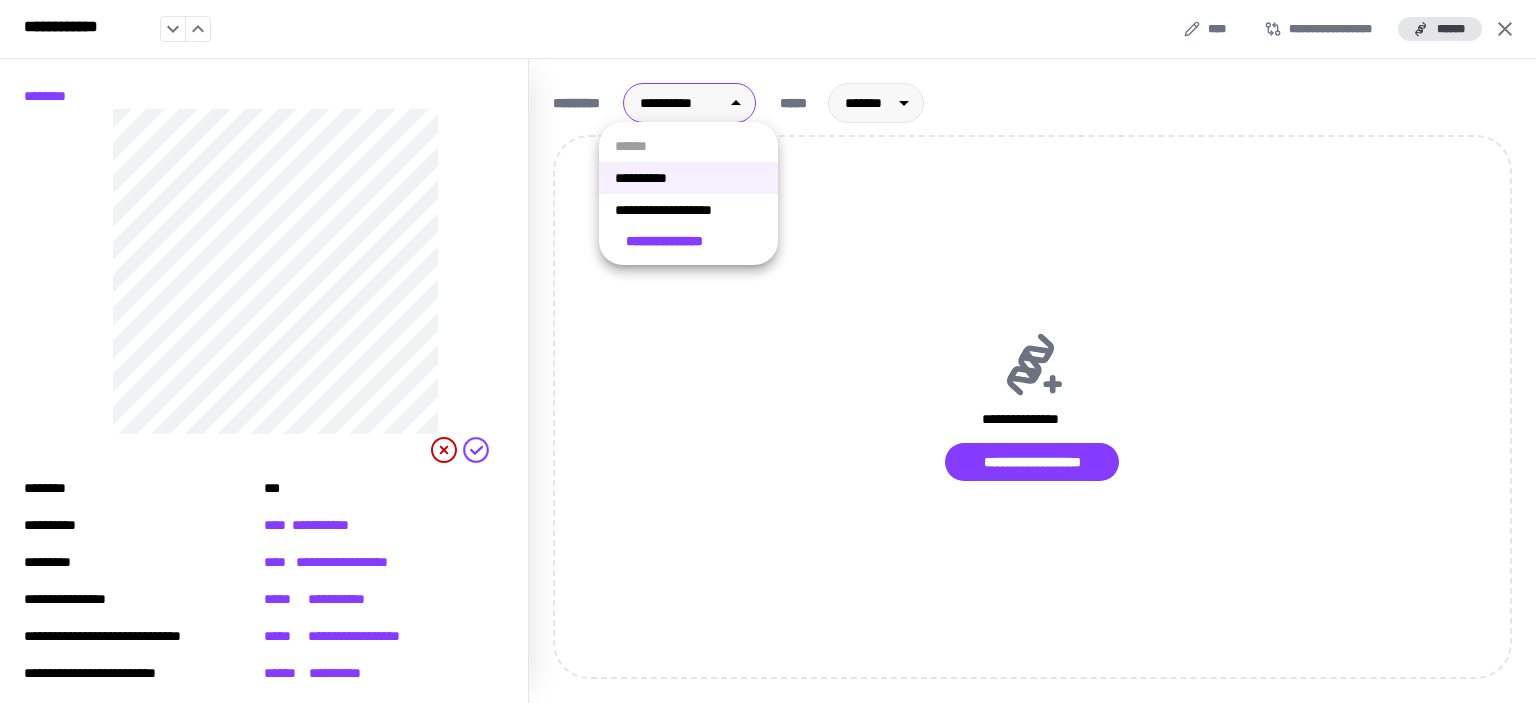 click on "**********" at bounding box center [688, 210] 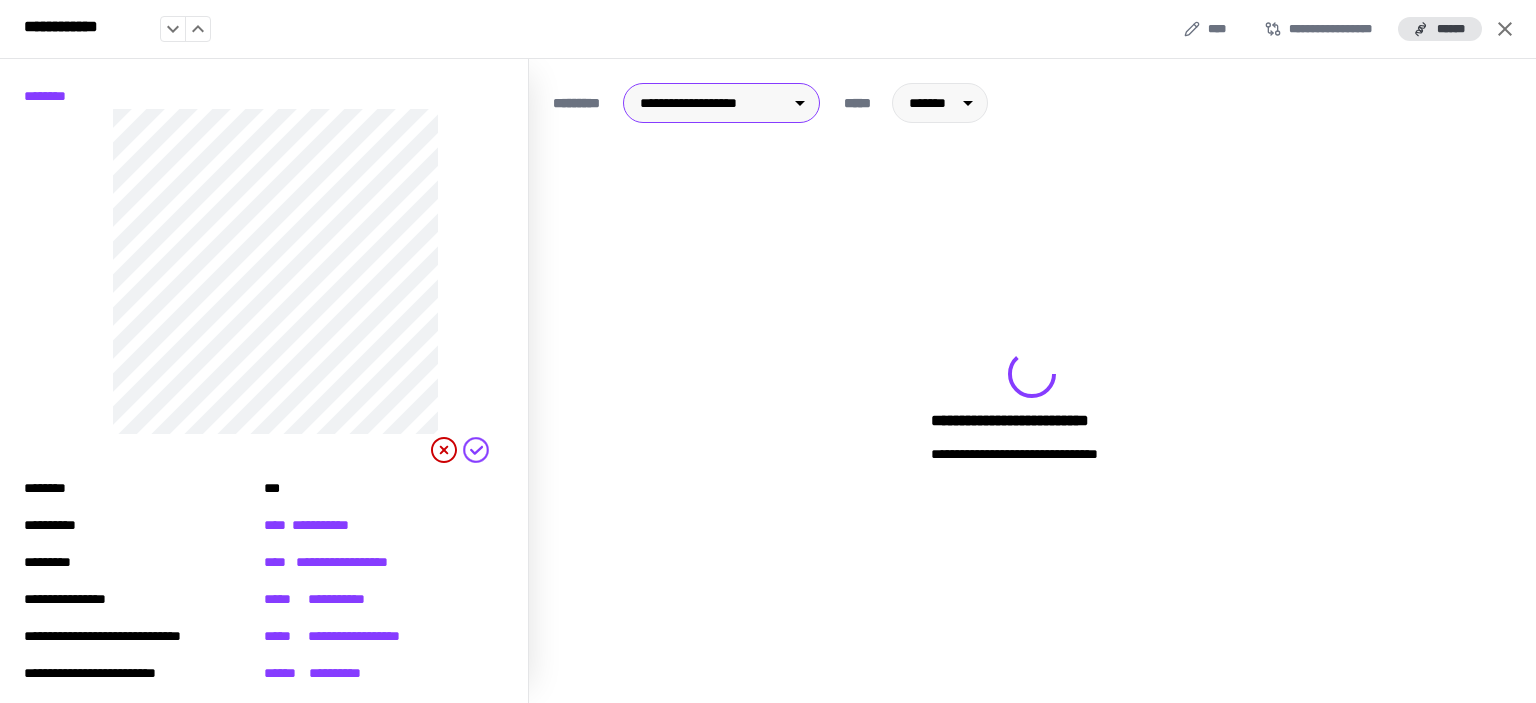 click on "**********" at bounding box center [768, 29] 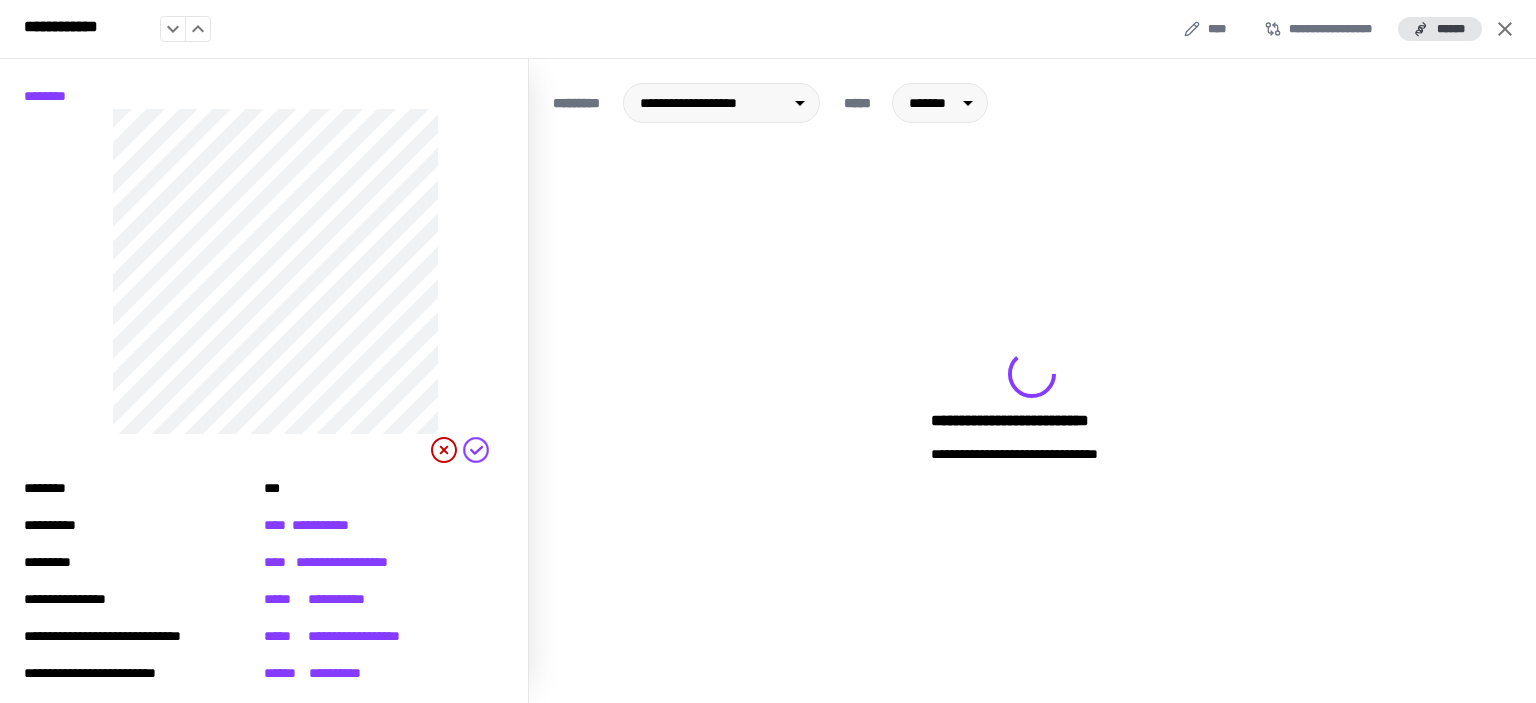 drag, startPoint x: 1503, startPoint y: 25, endPoint x: 0, endPoint y: 512, distance: 1579.9297 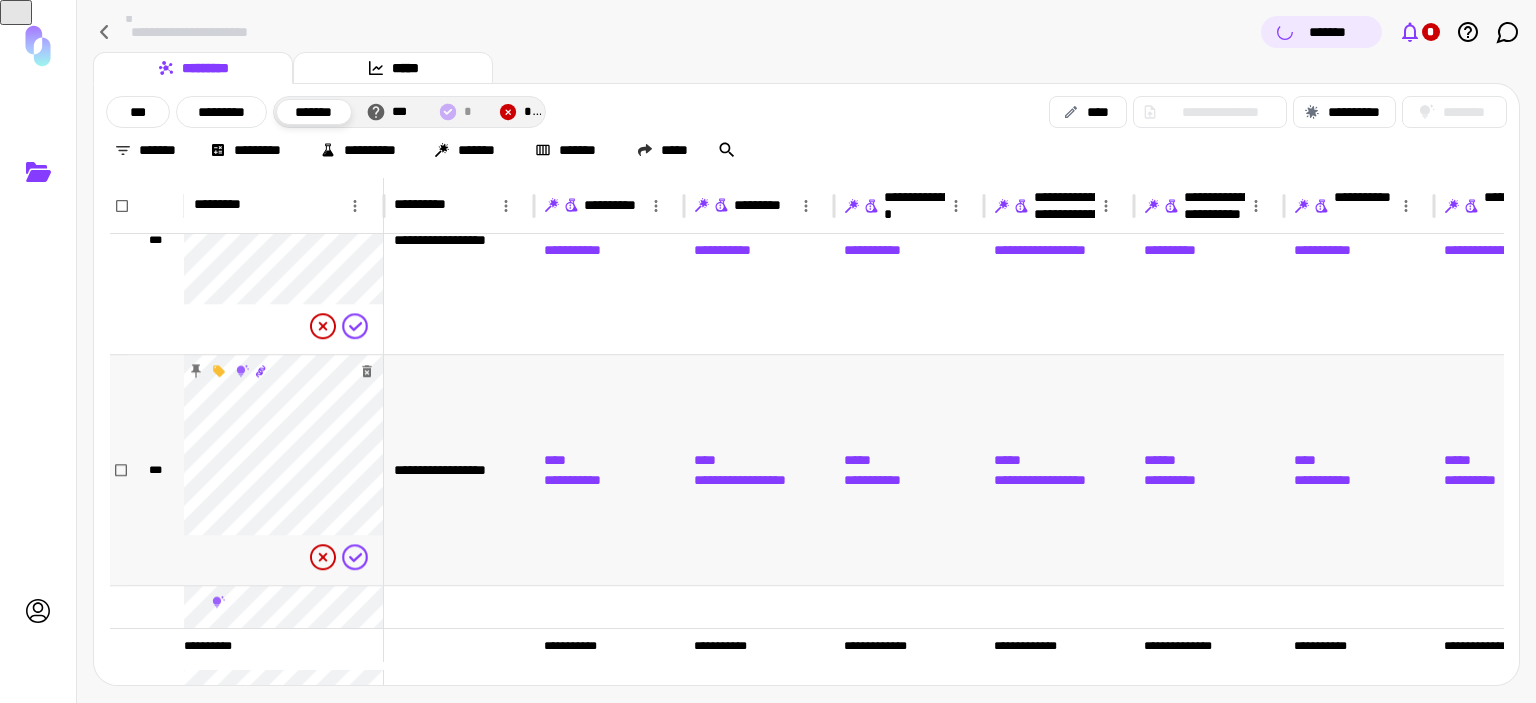 scroll, scrollTop: 946, scrollLeft: 0, axis: vertical 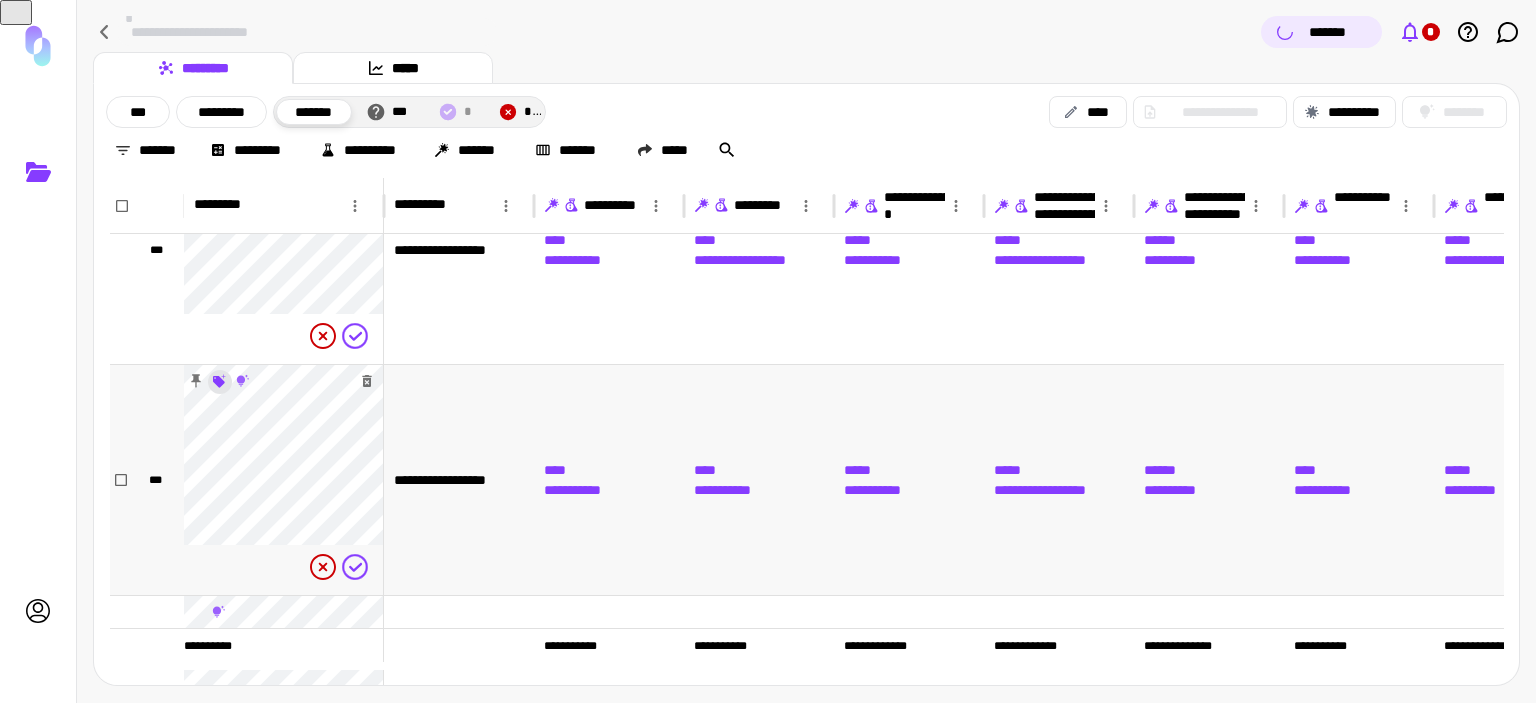 click 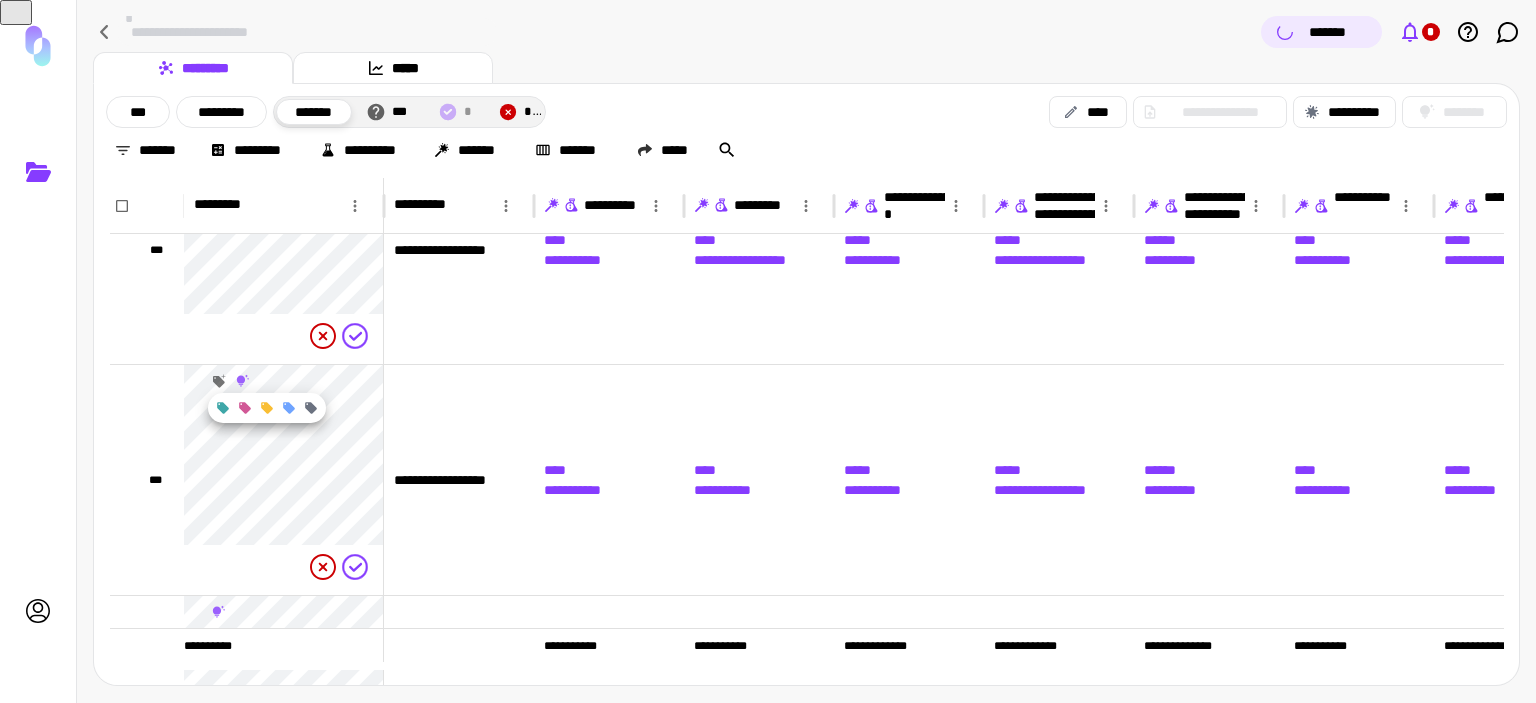 click 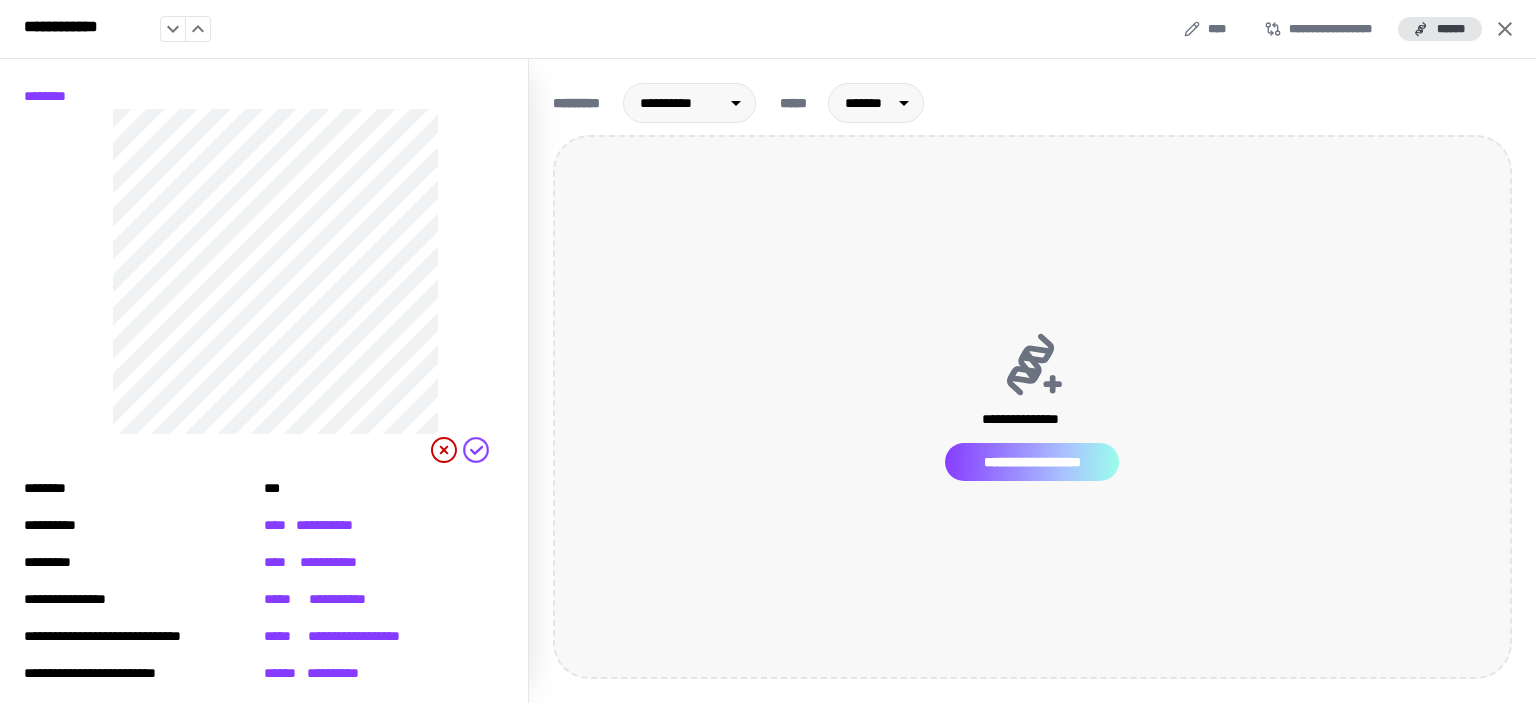 click on "**********" at bounding box center (1032, 462) 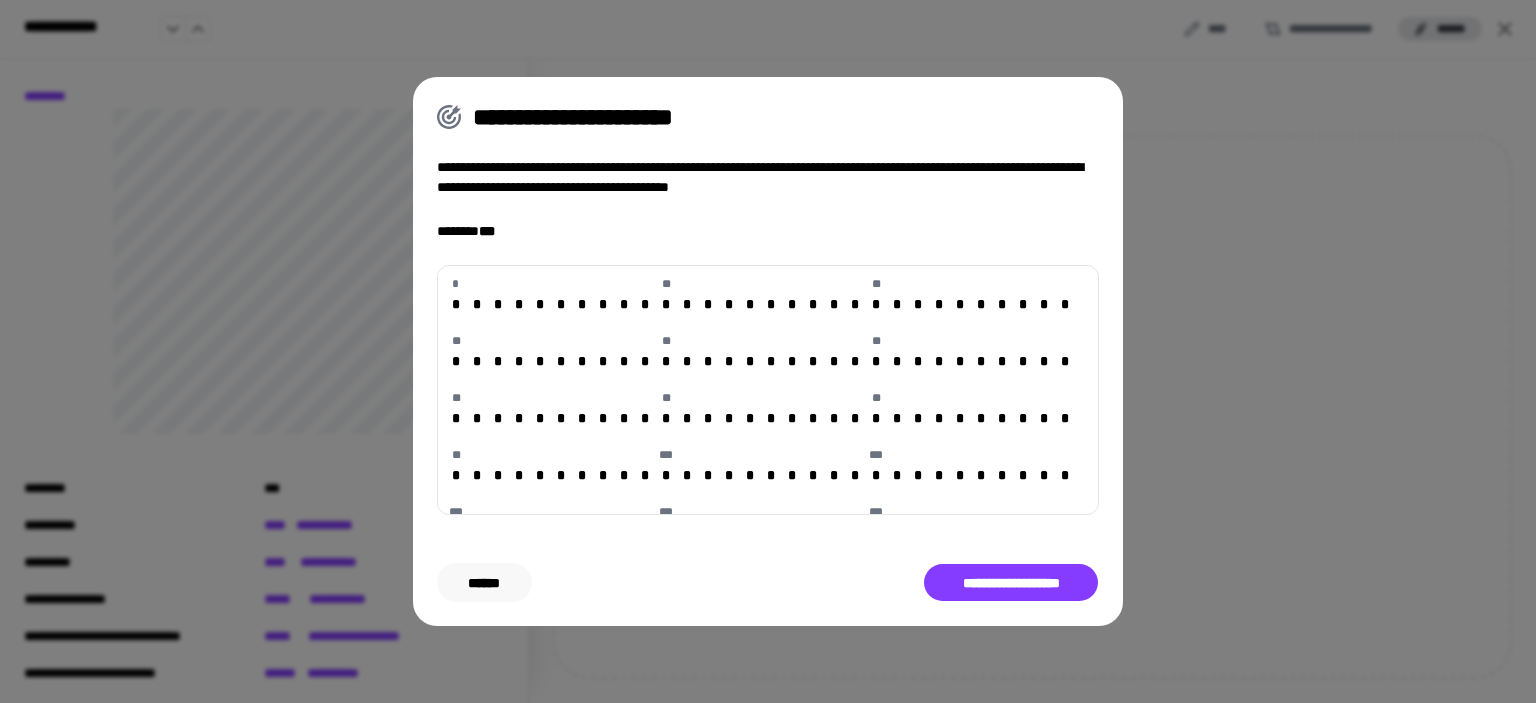 click on "******" at bounding box center (484, 583) 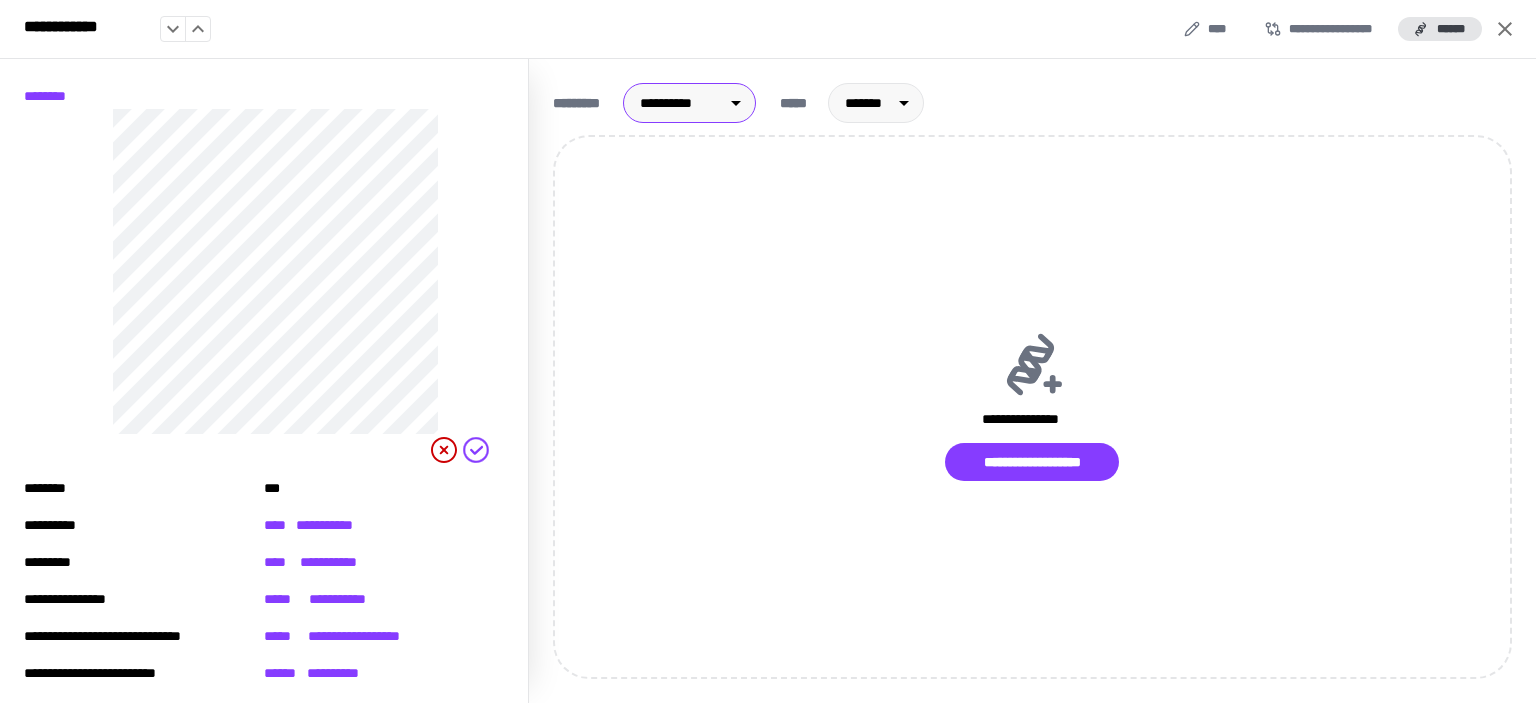 click on "**********" at bounding box center [768, 351] 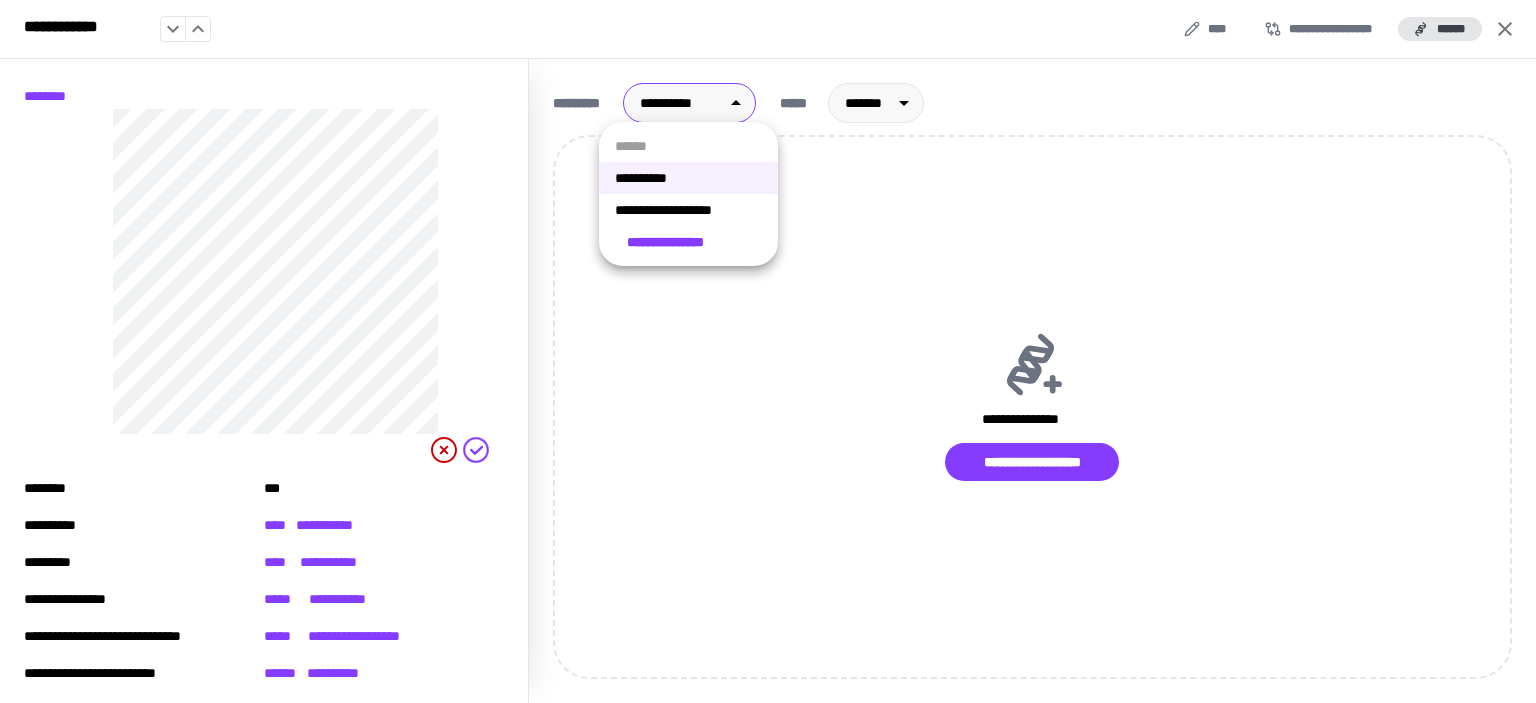 click on "**********" at bounding box center (688, 210) 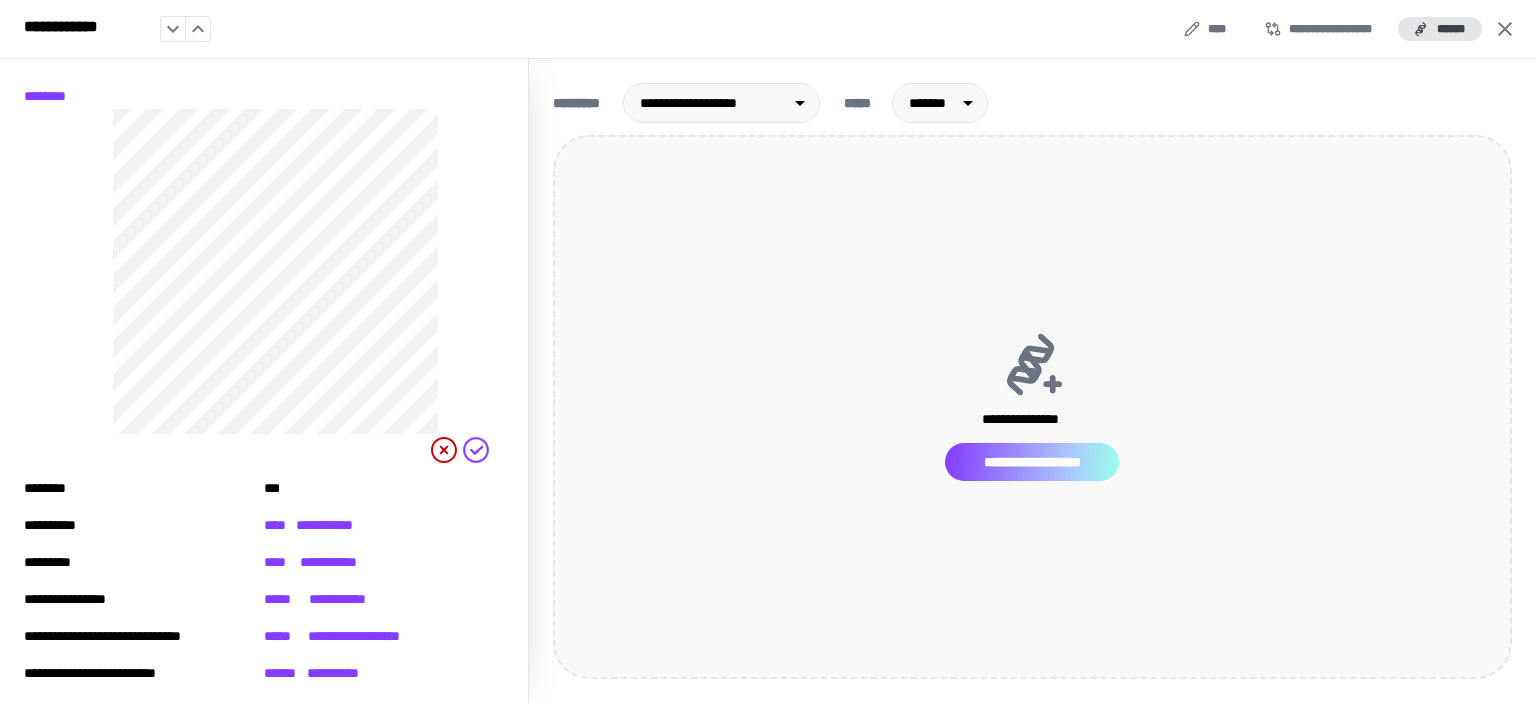 click on "**********" at bounding box center (1032, 462) 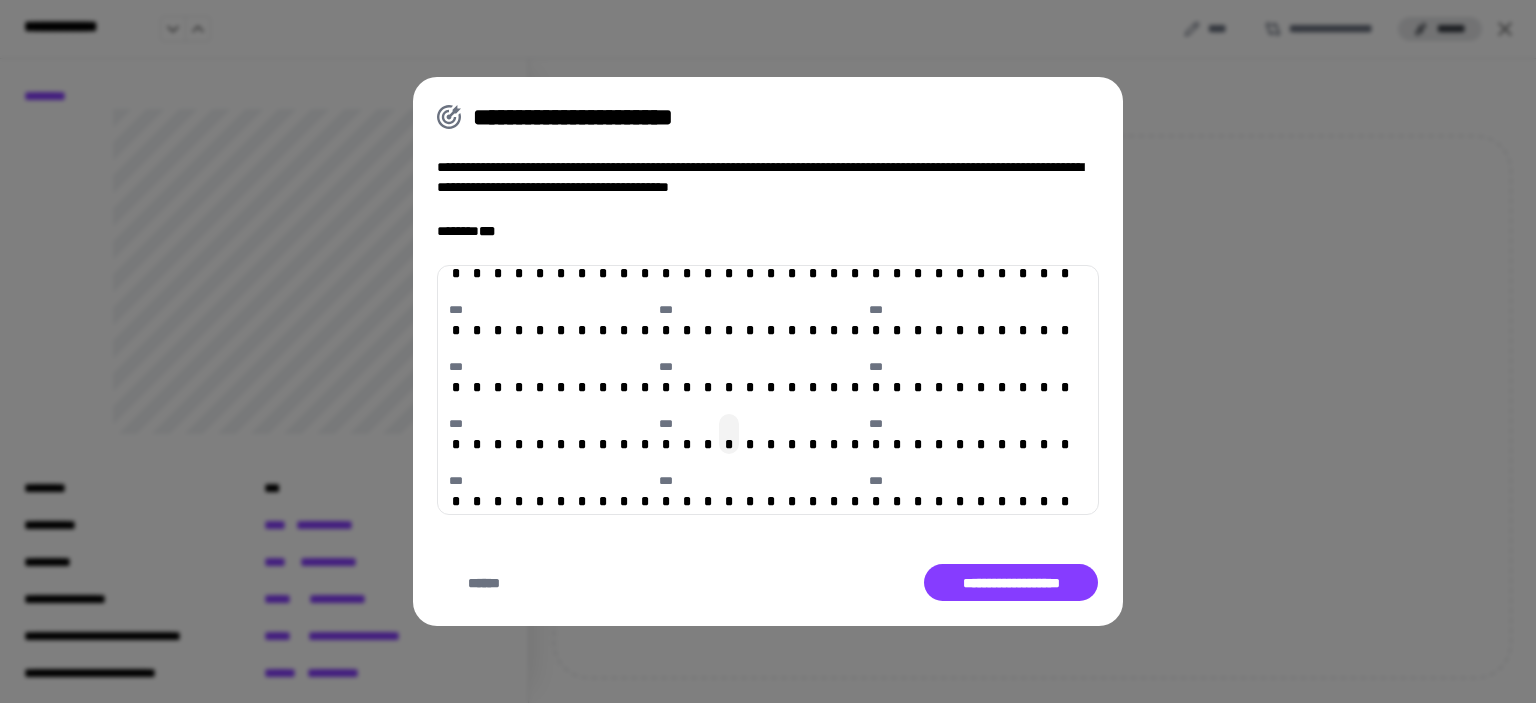click on "*" at bounding box center [729, 444] 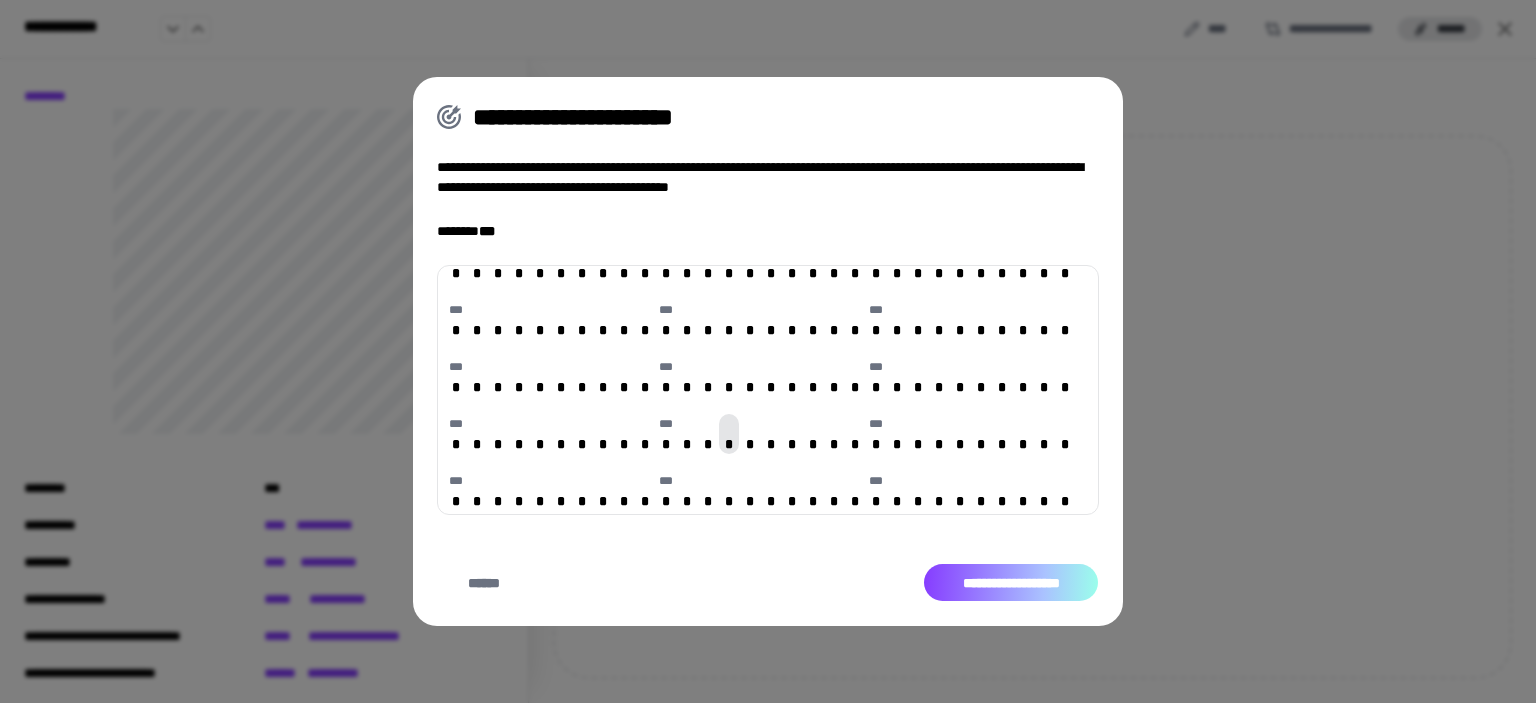 click on "**********" at bounding box center [1011, 583] 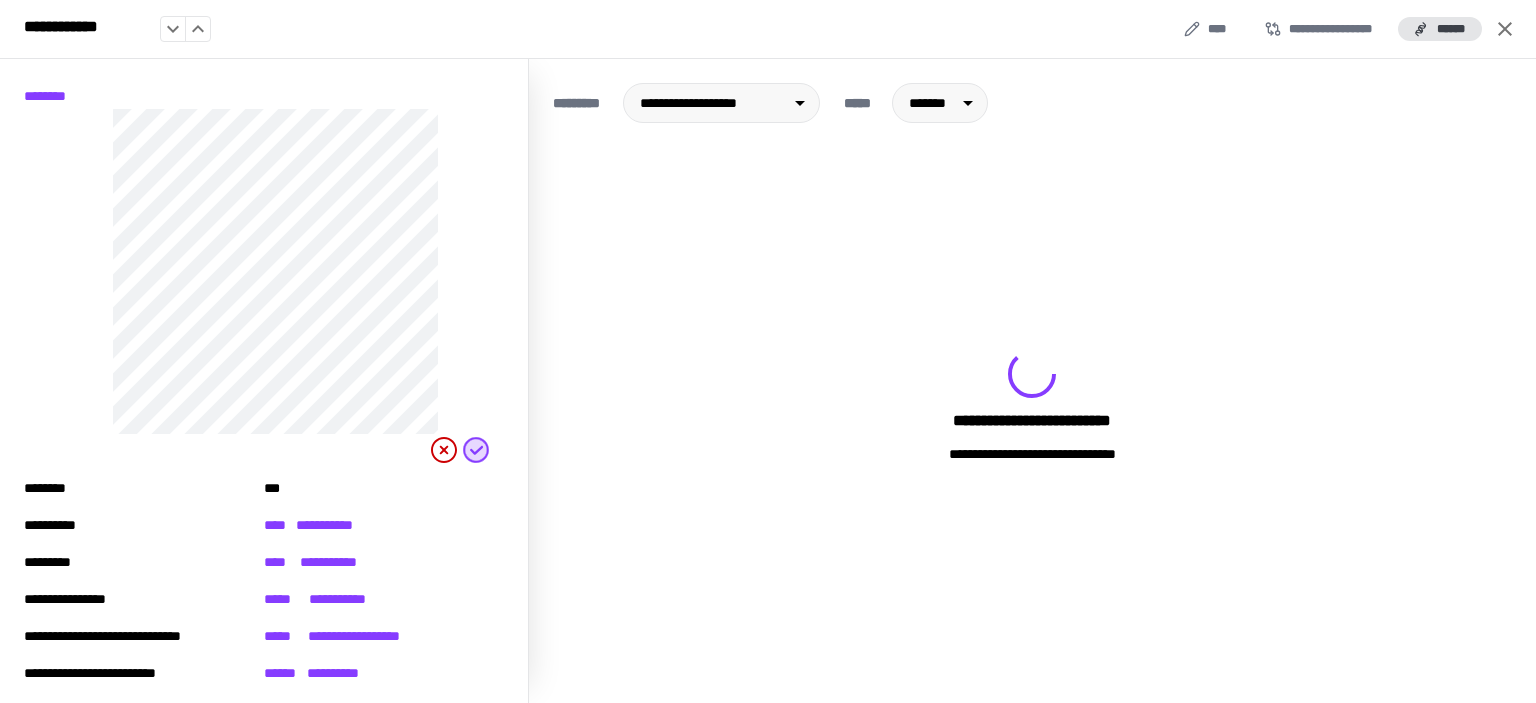 click 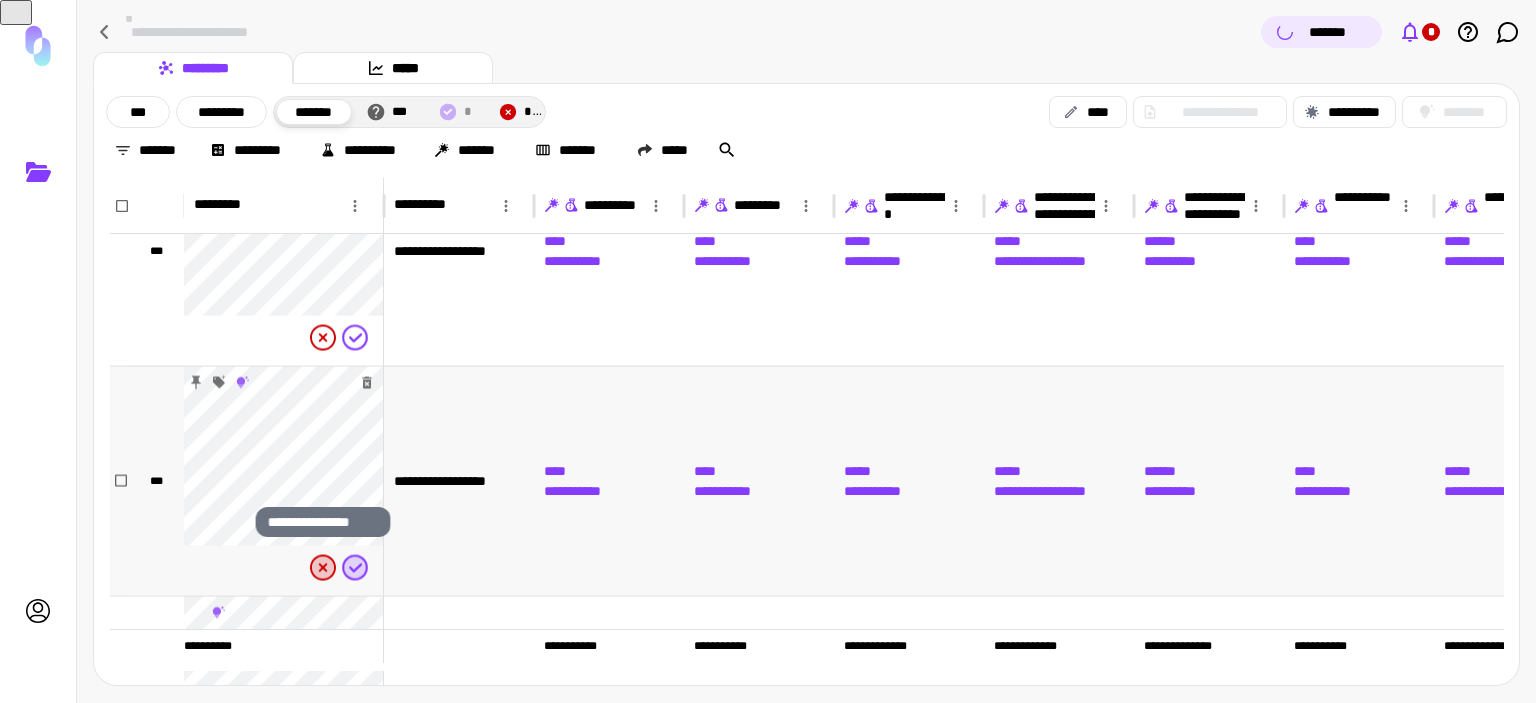 click 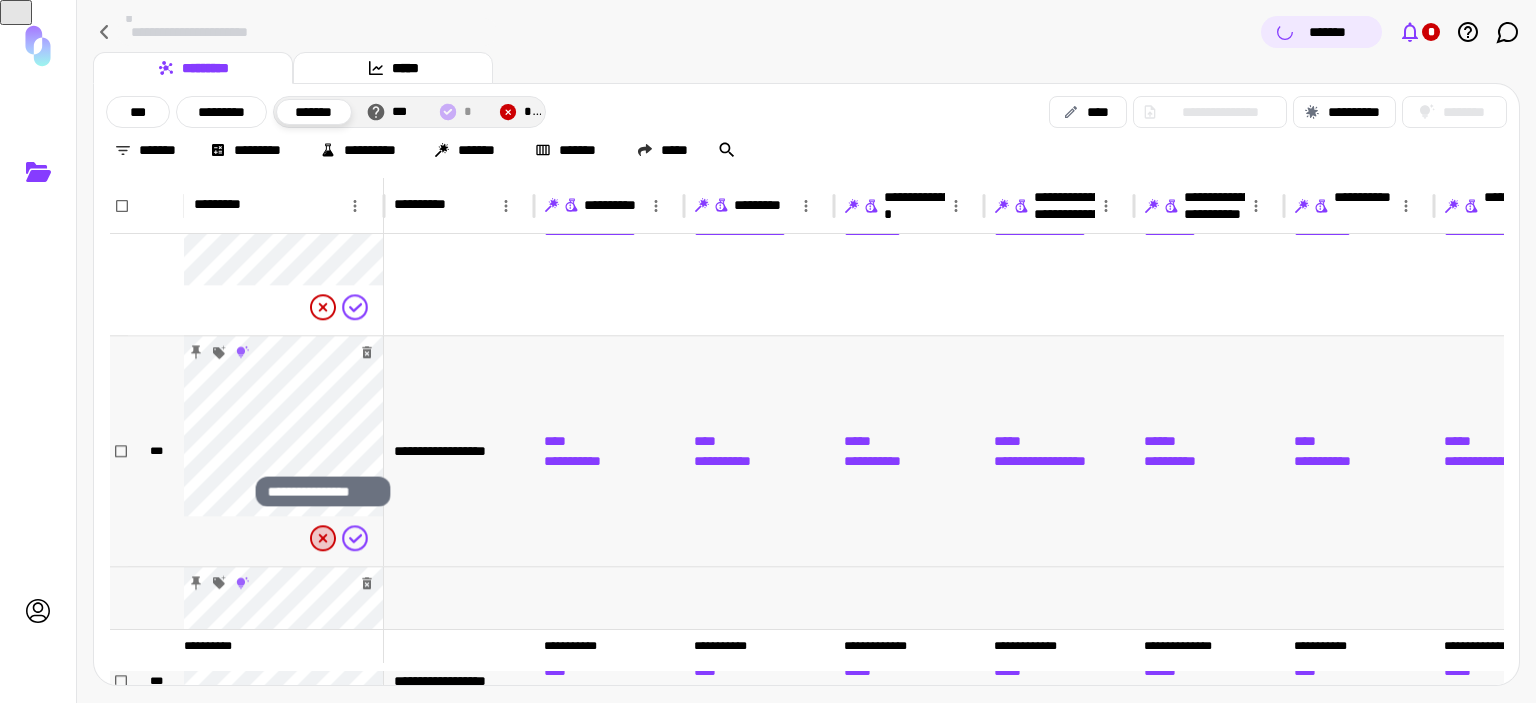 click 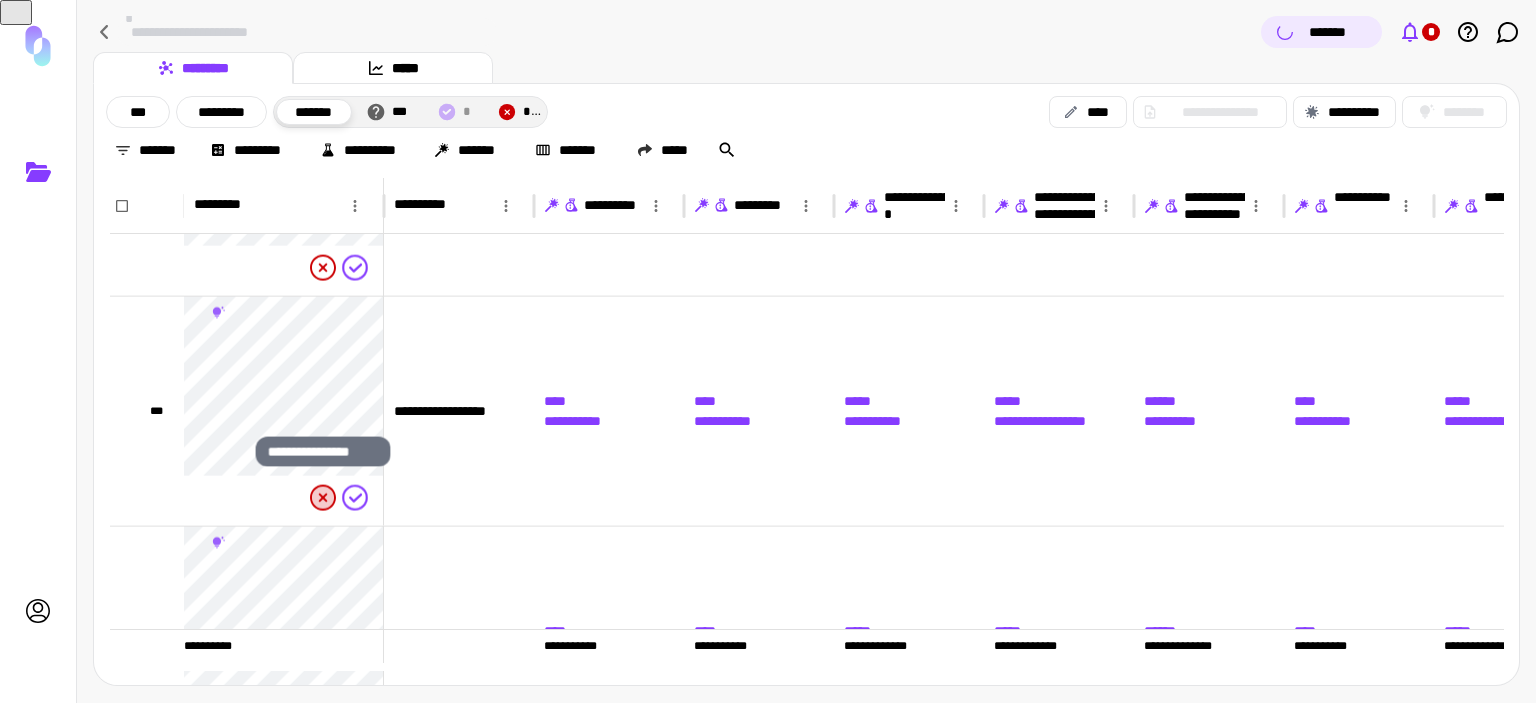 click 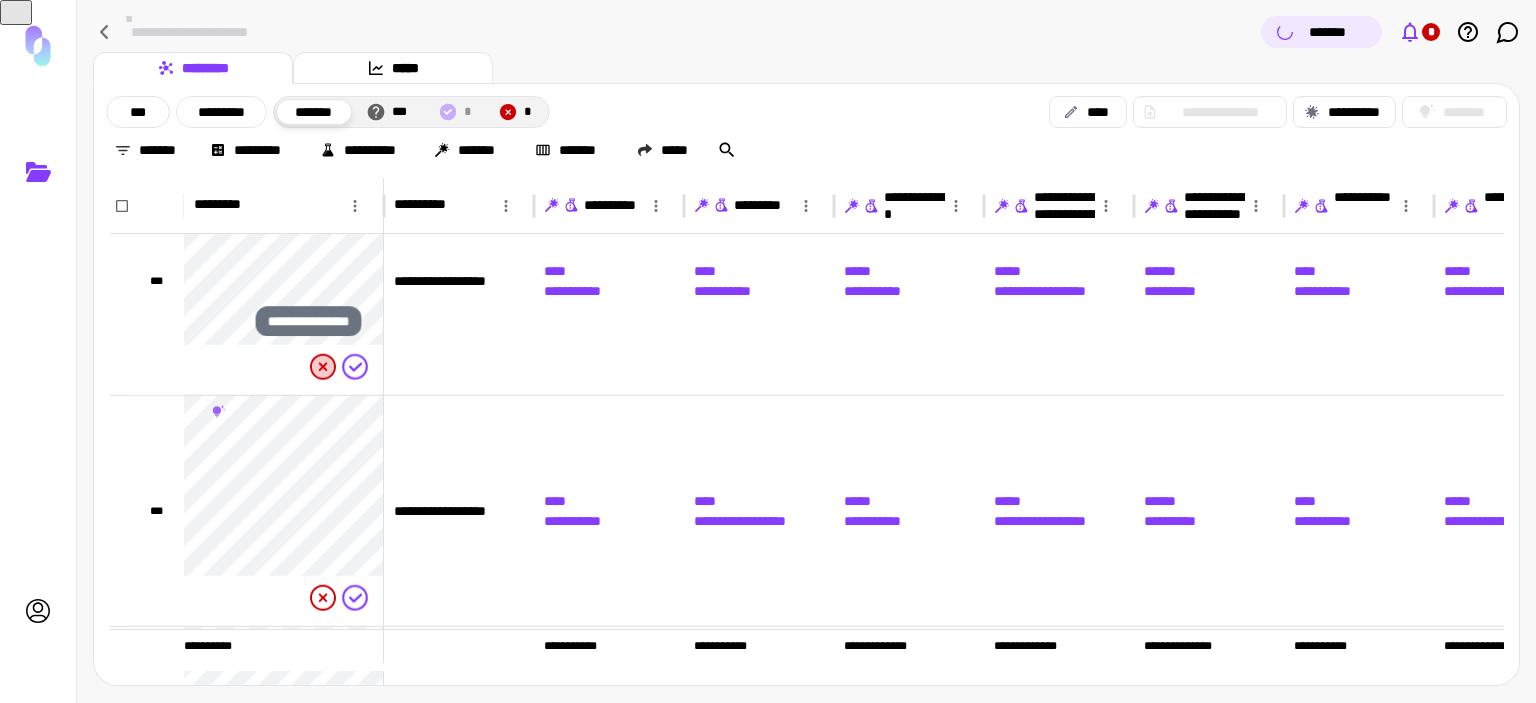click 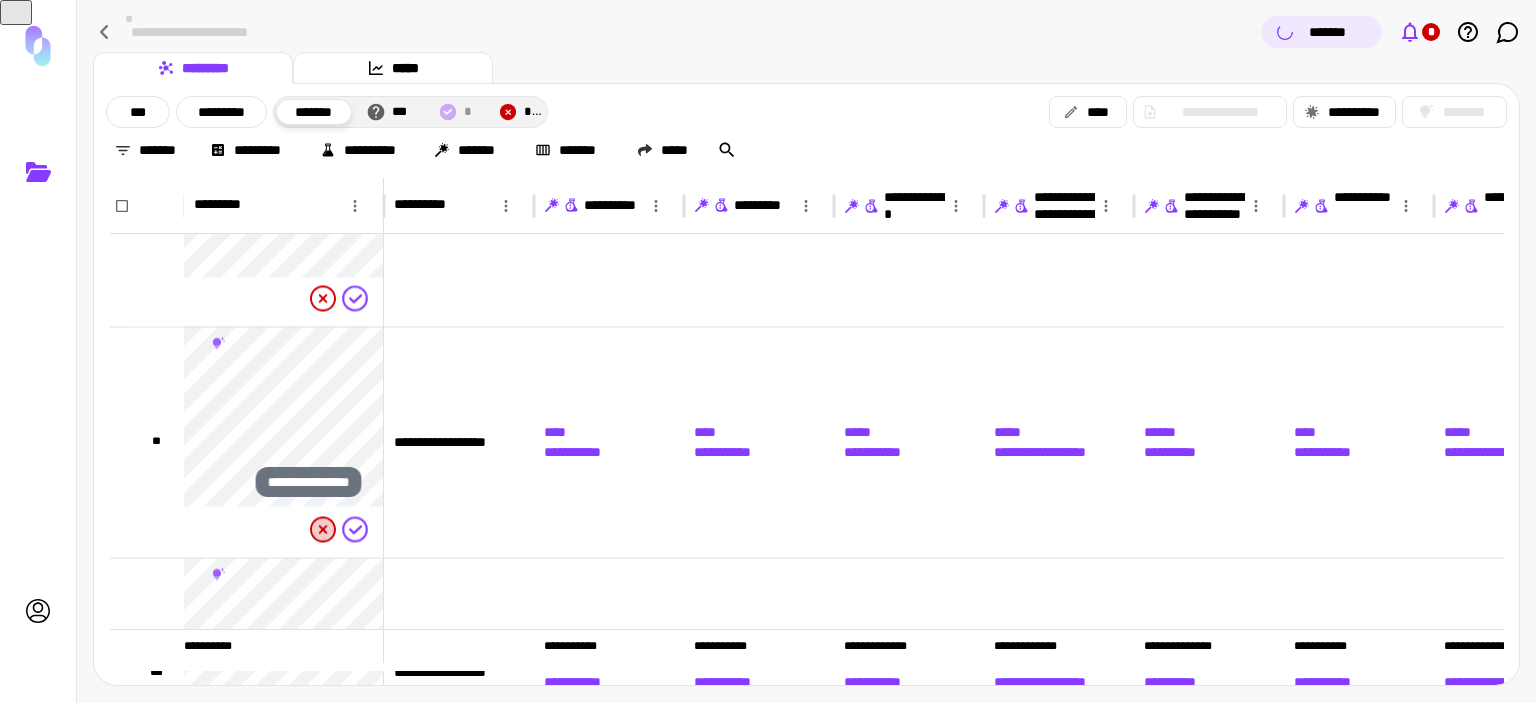 click 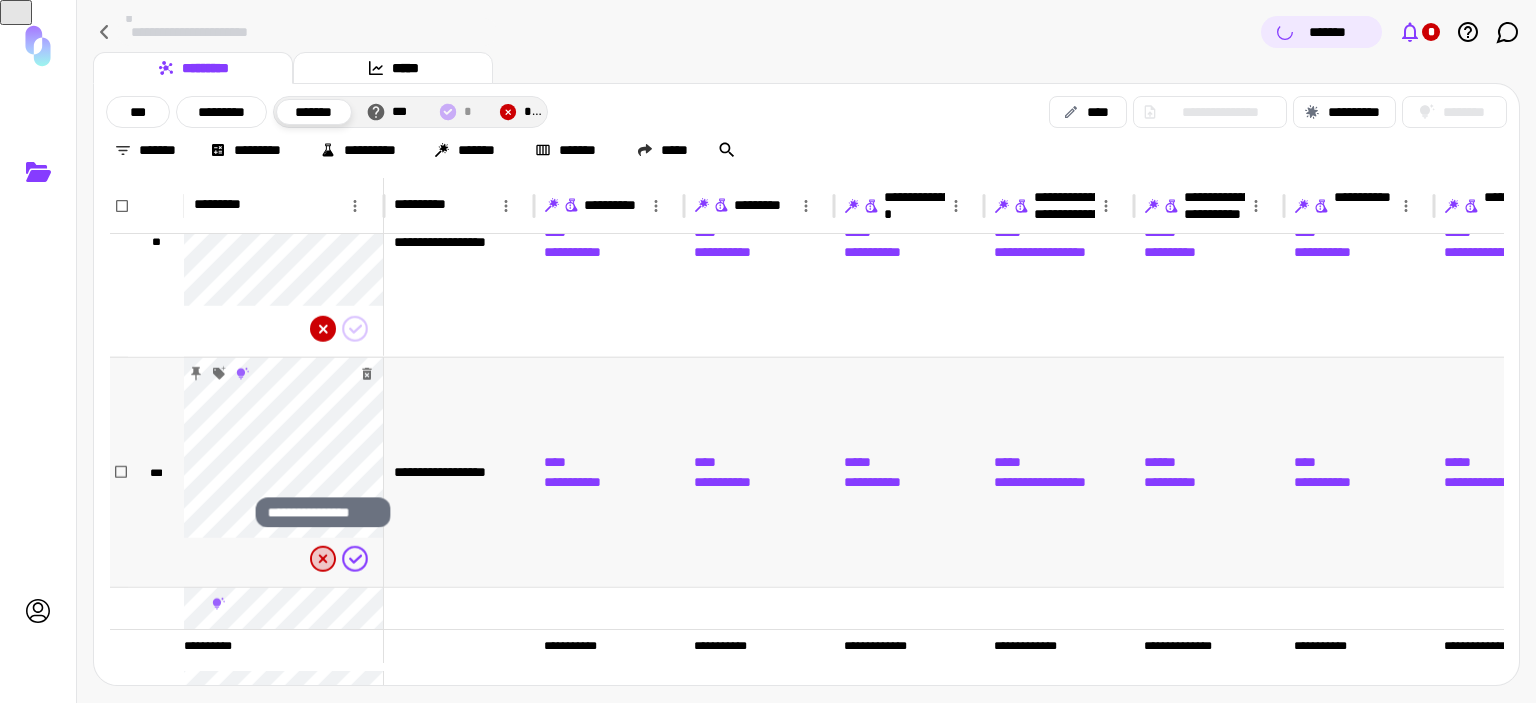 click 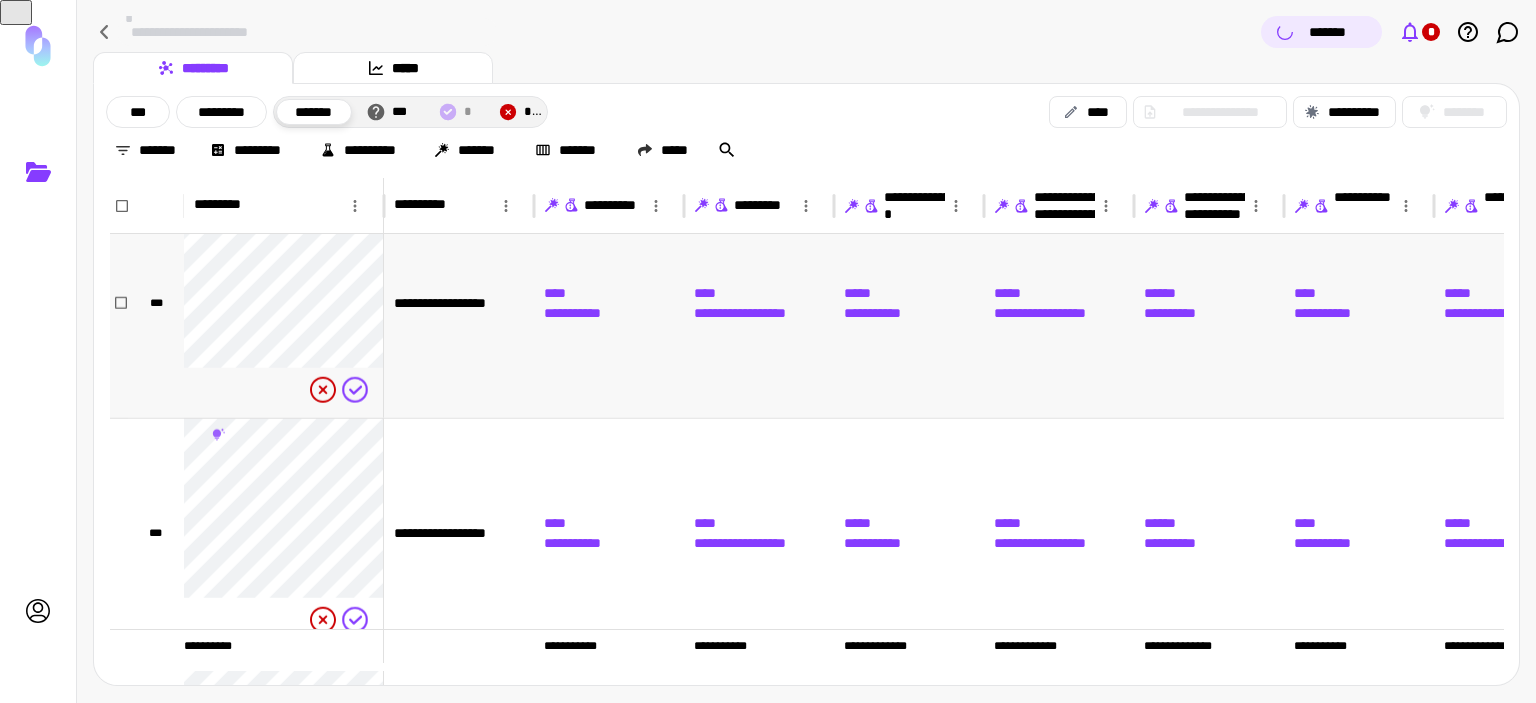 click on "***" at bounding box center [156, 302] 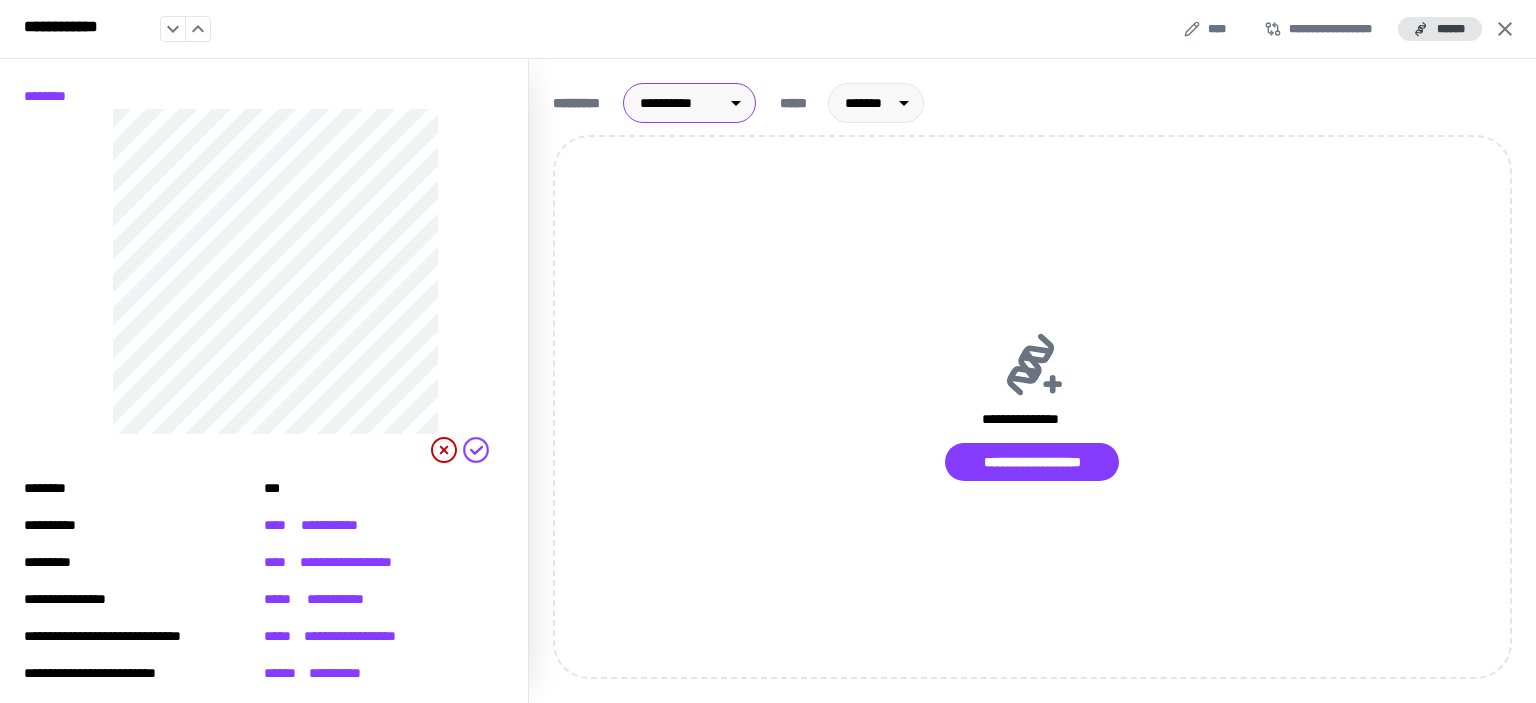 click on "**********" at bounding box center (768, 351) 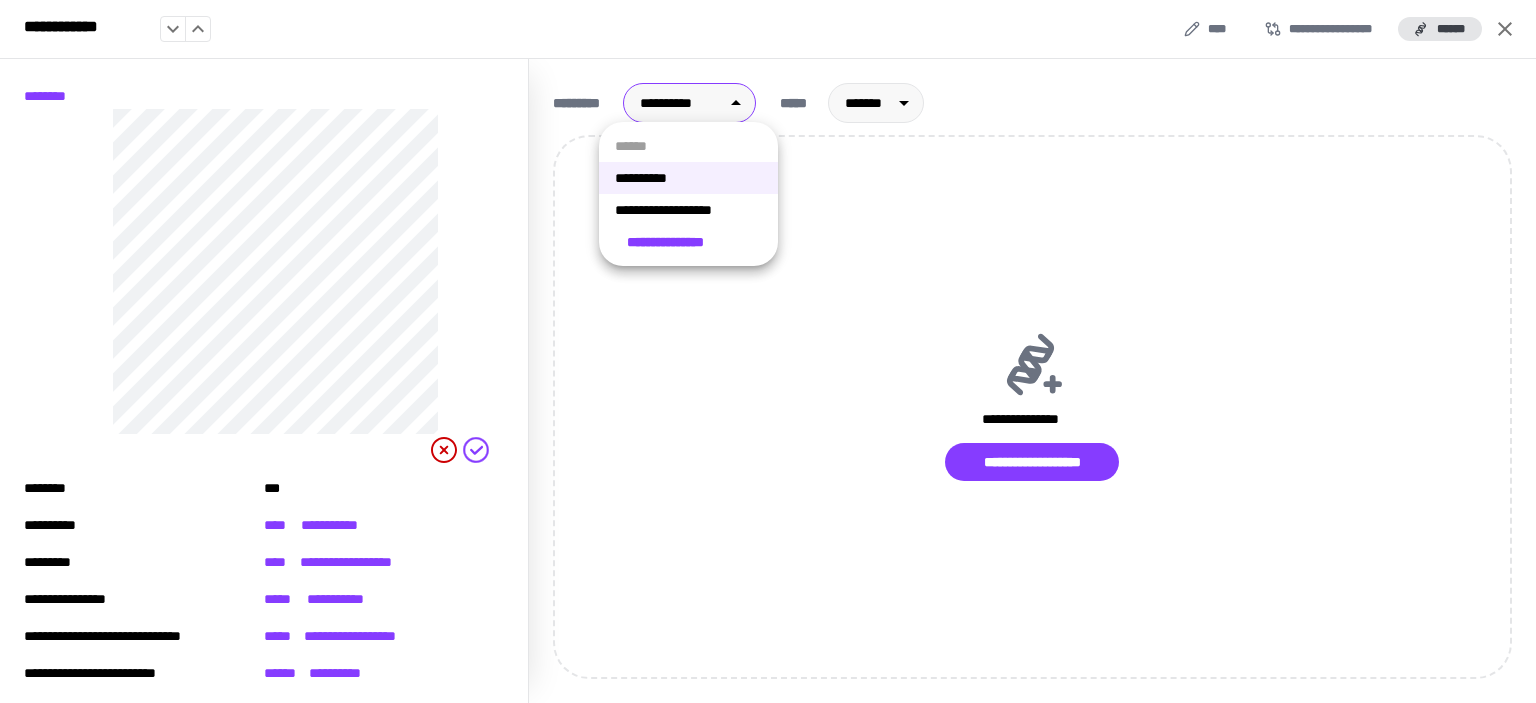 click on "**********" at bounding box center [688, 210] 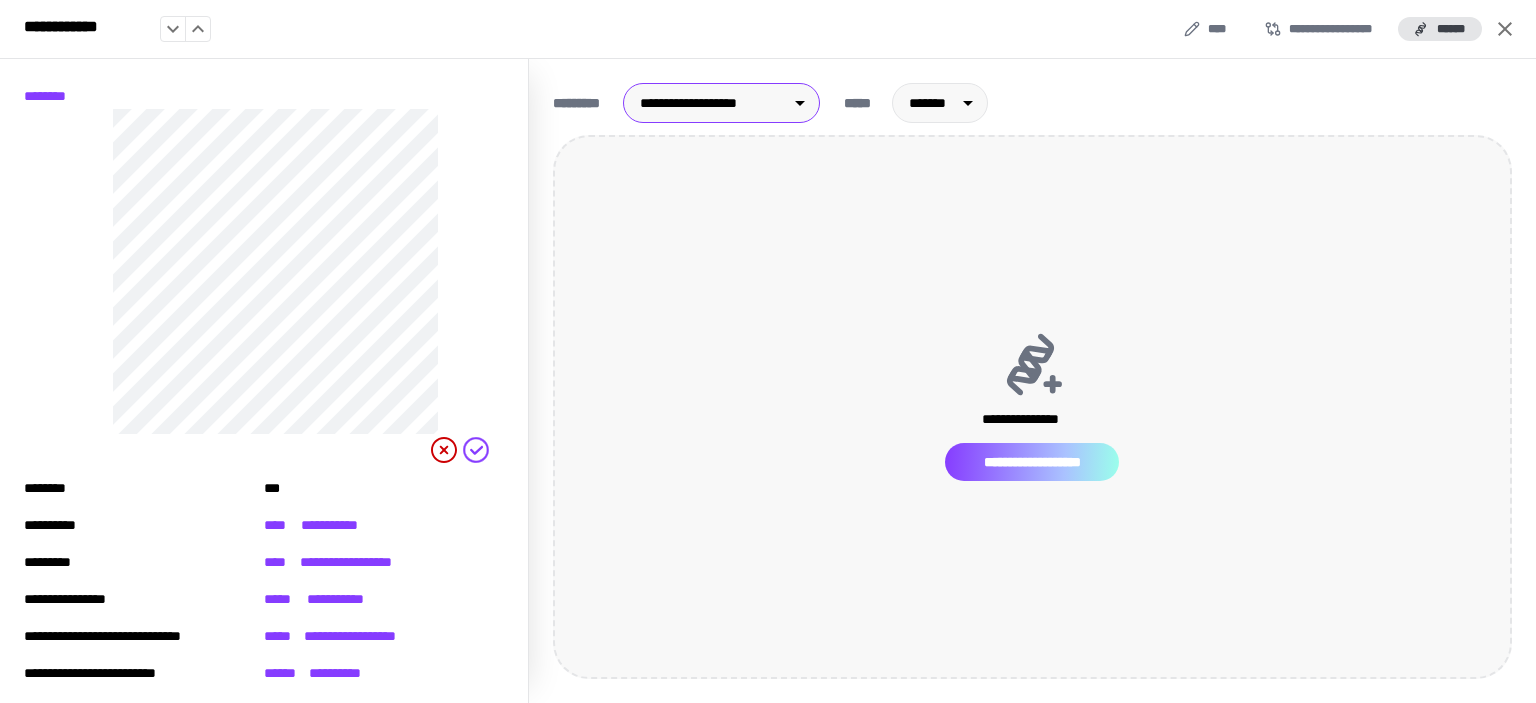 click on "**********" at bounding box center (1032, 462) 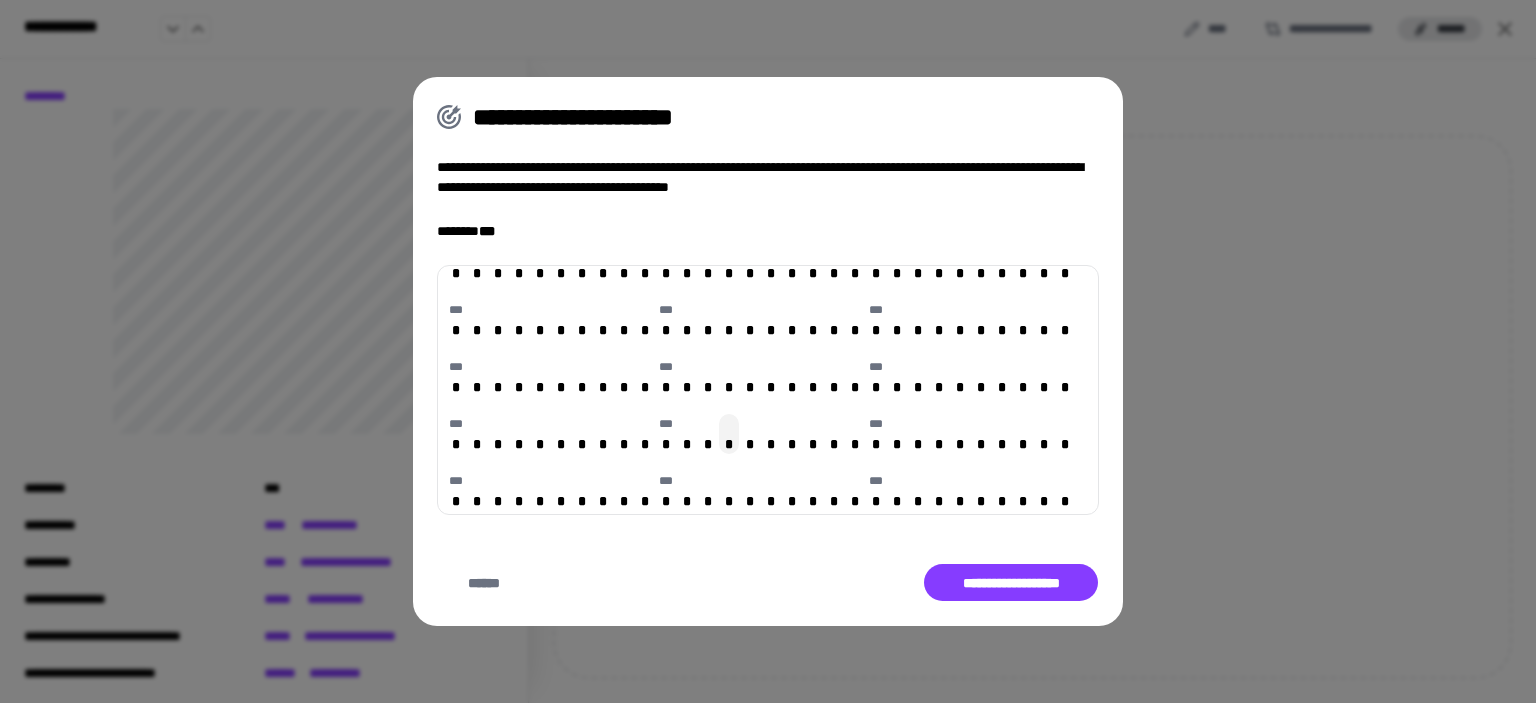 click on "*" at bounding box center (729, 434) 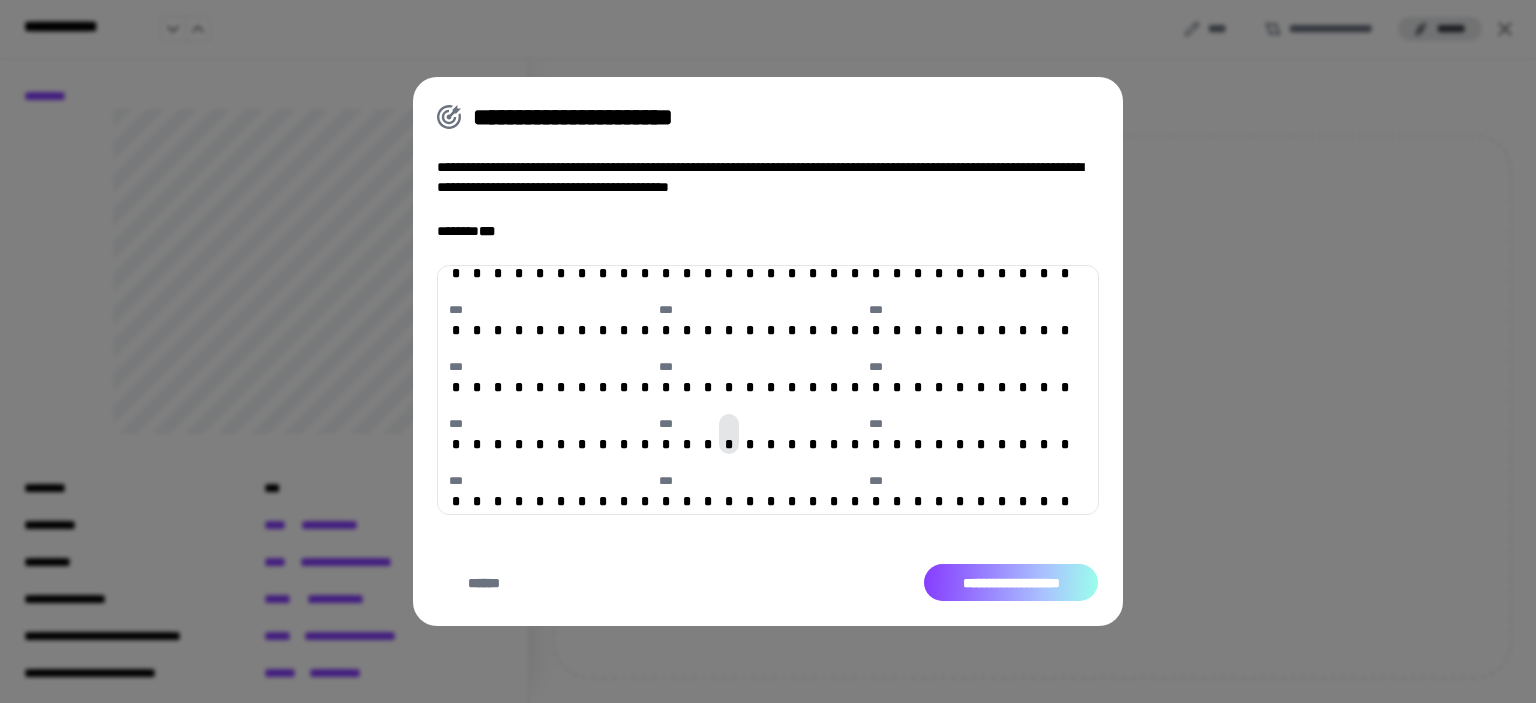 drag, startPoint x: 1024, startPoint y: 583, endPoint x: 1169, endPoint y: 427, distance: 212.98122 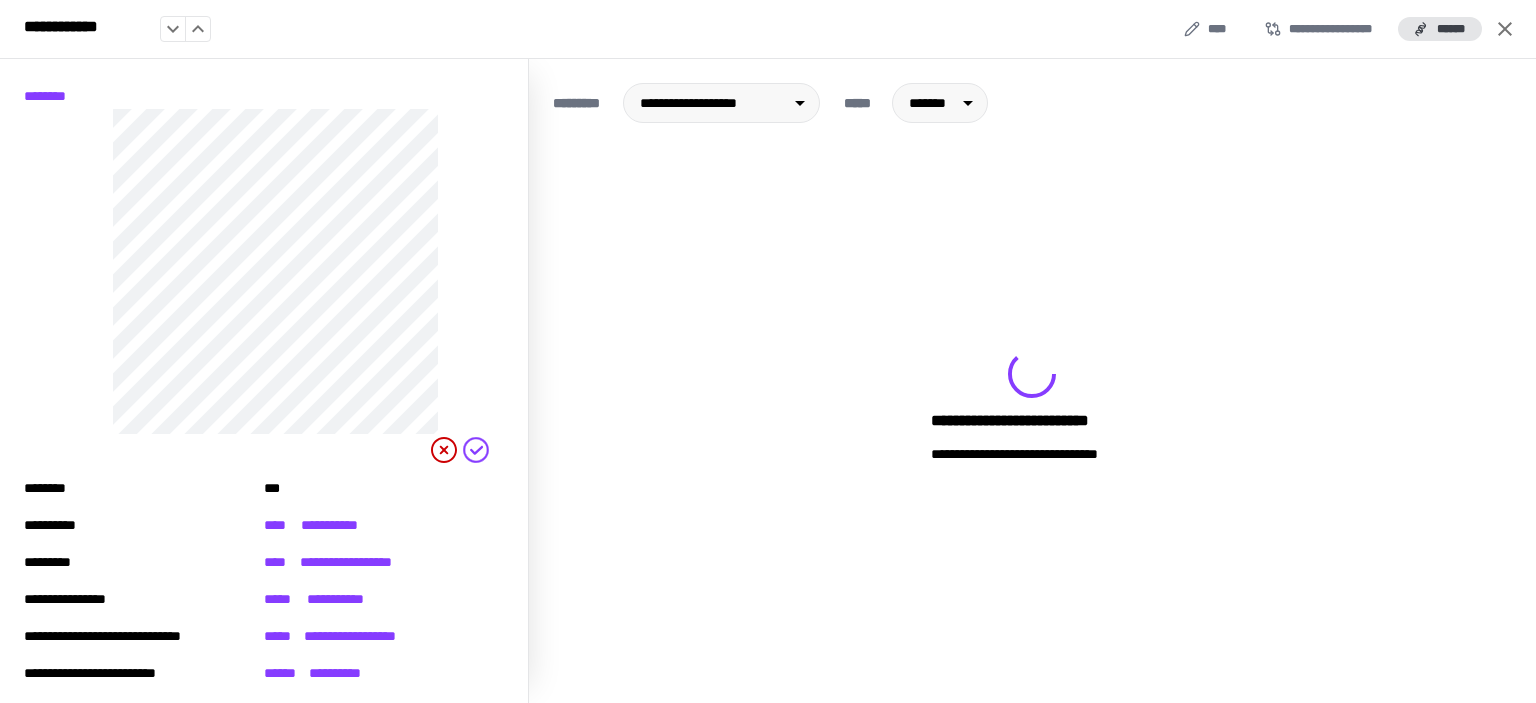 click 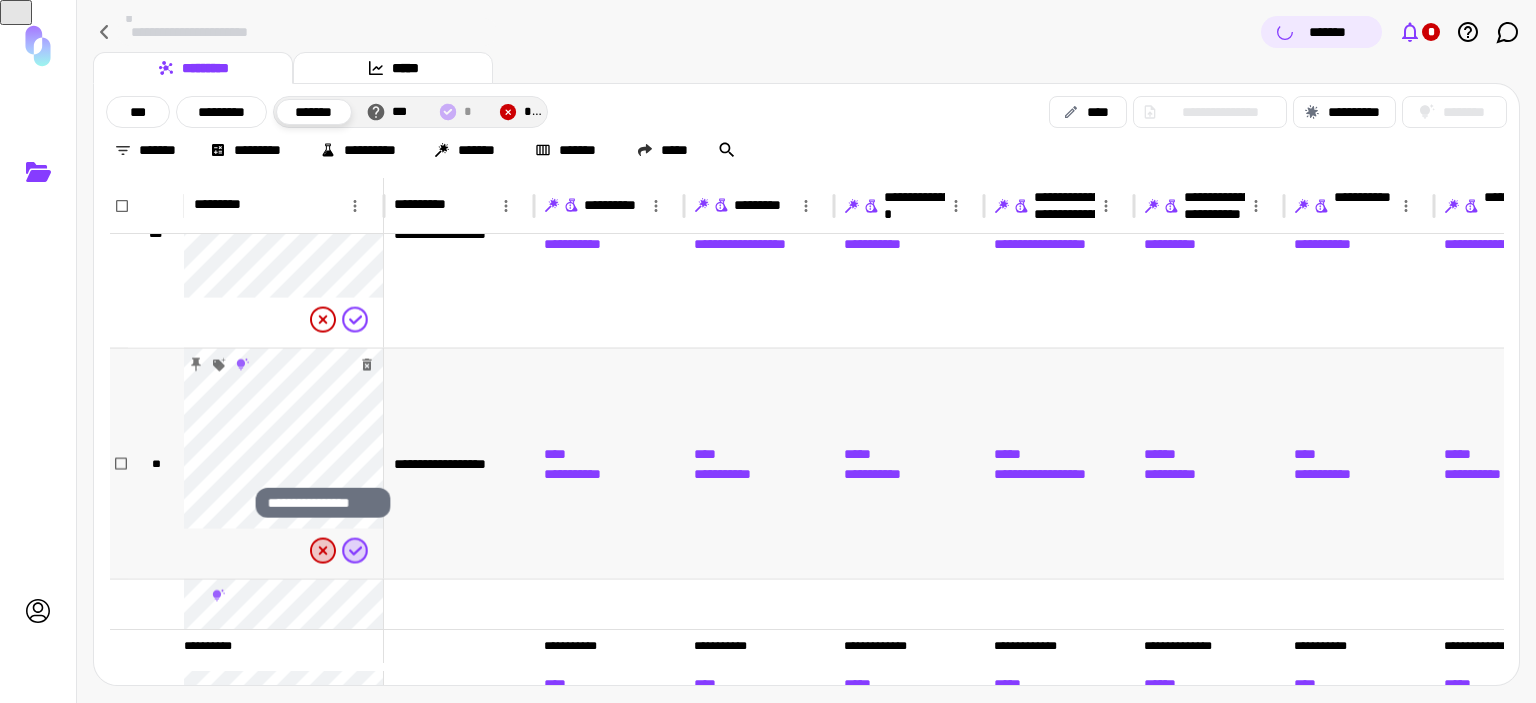 click 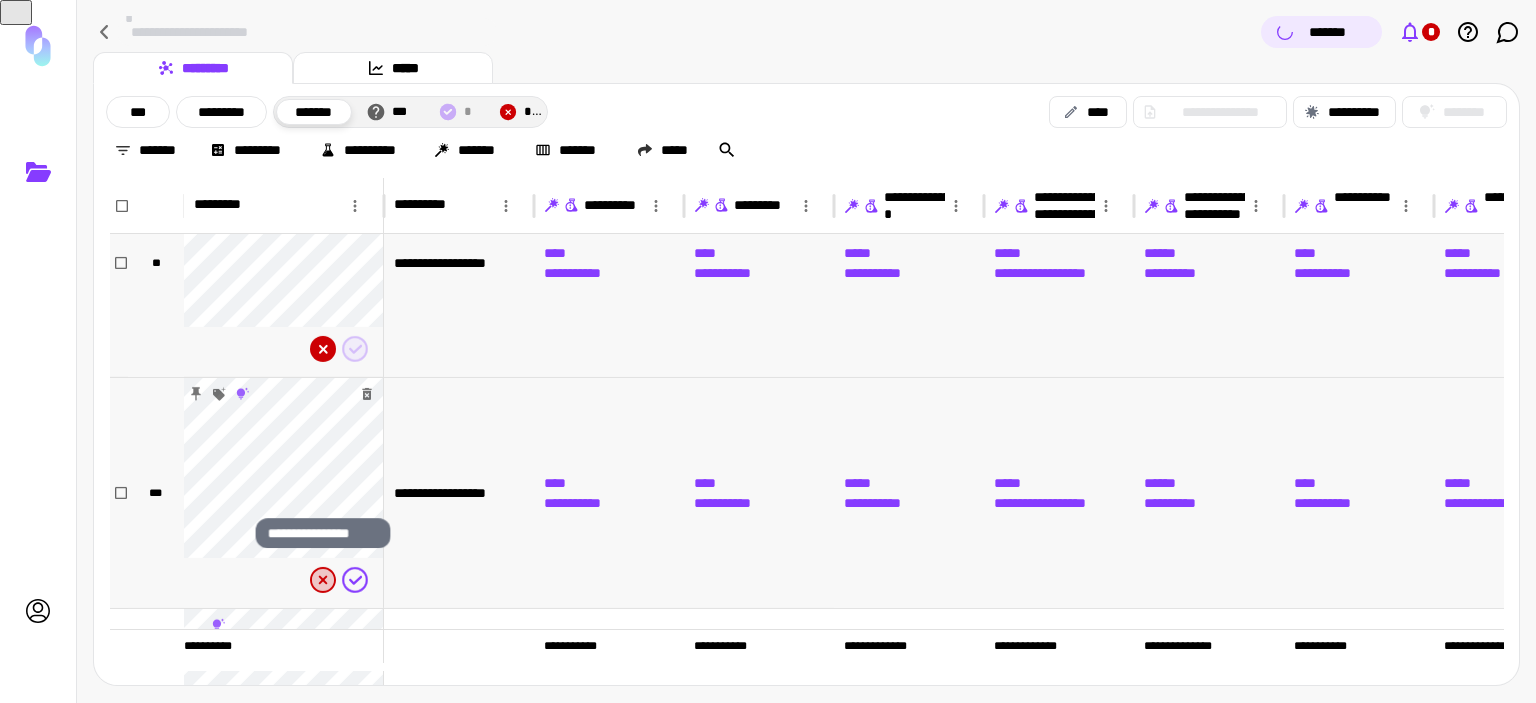 click 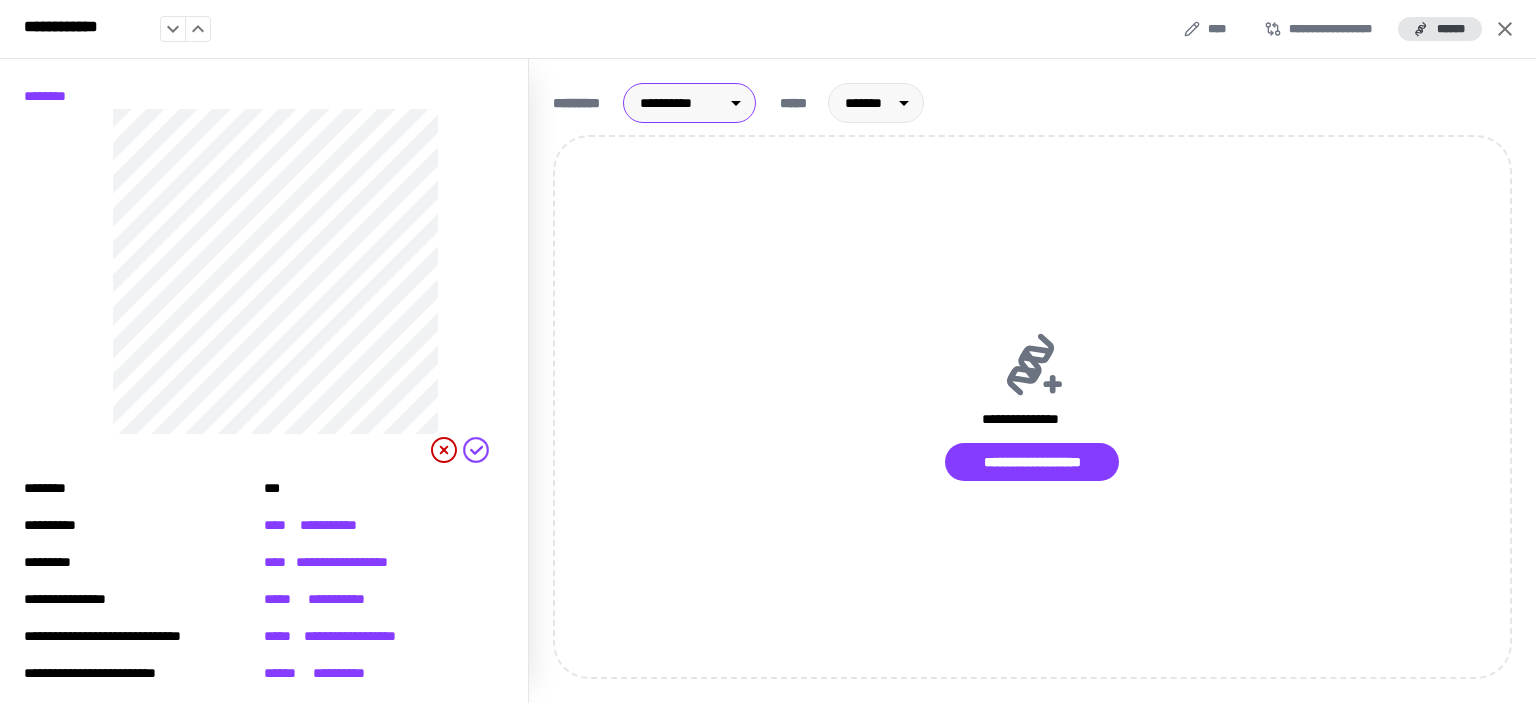 click on "**********" at bounding box center [768, 351] 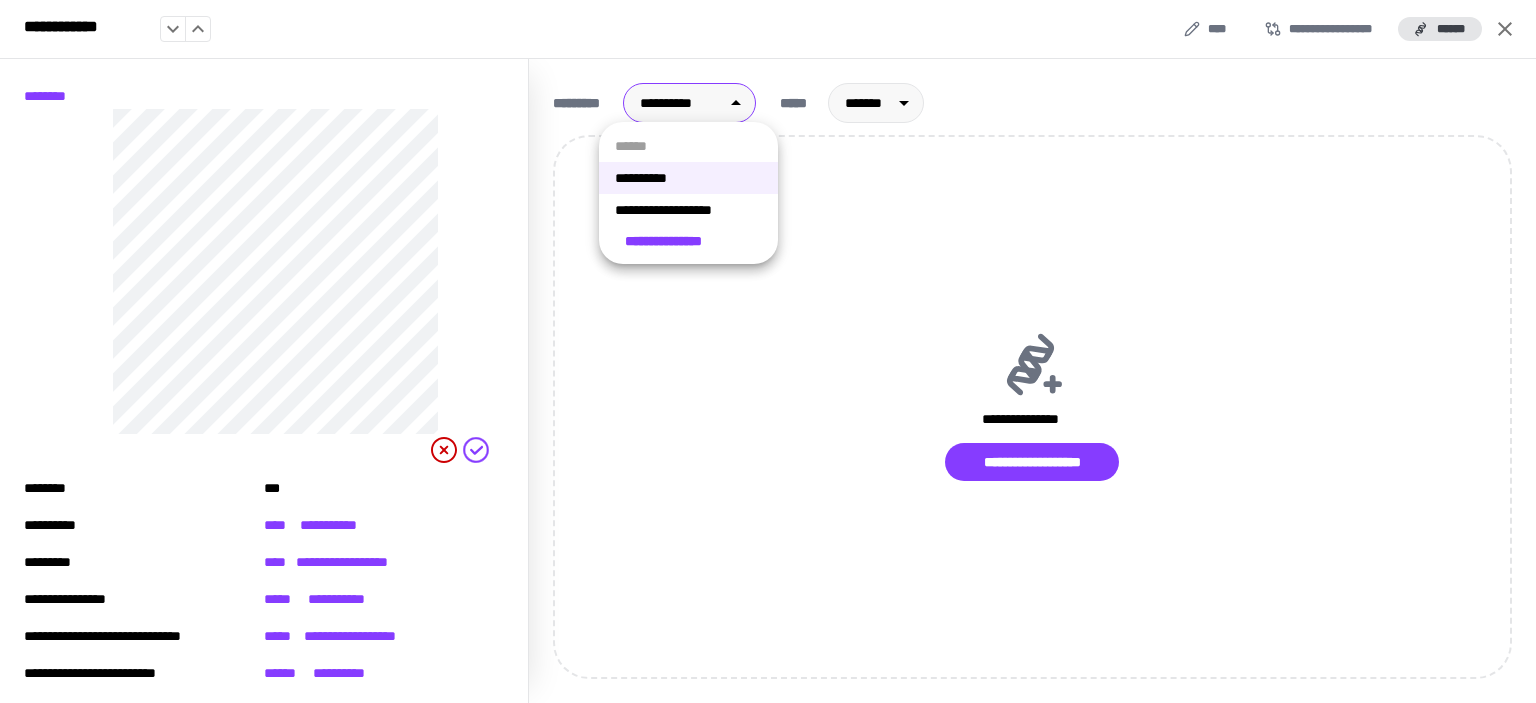 click on "**********" at bounding box center (688, 210) 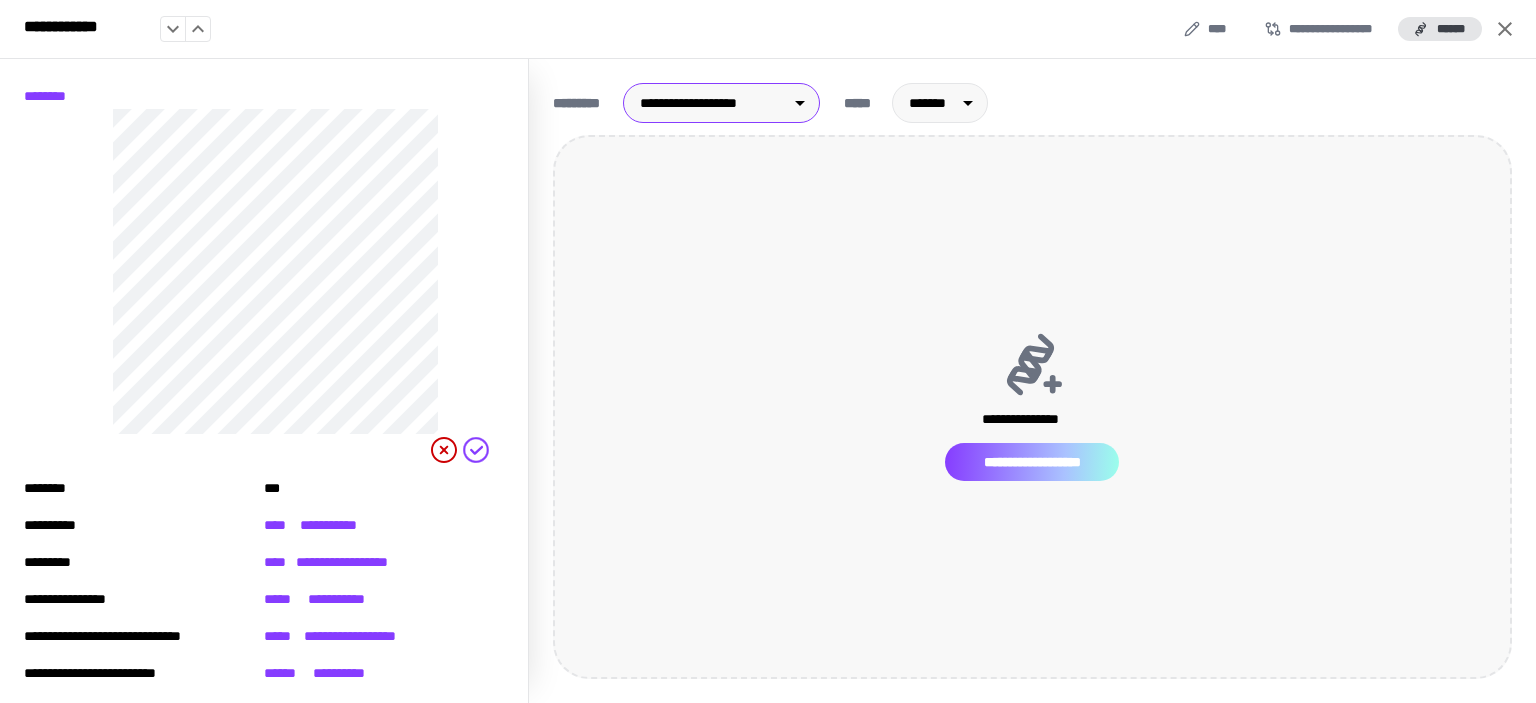 click on "**********" at bounding box center (1032, 462) 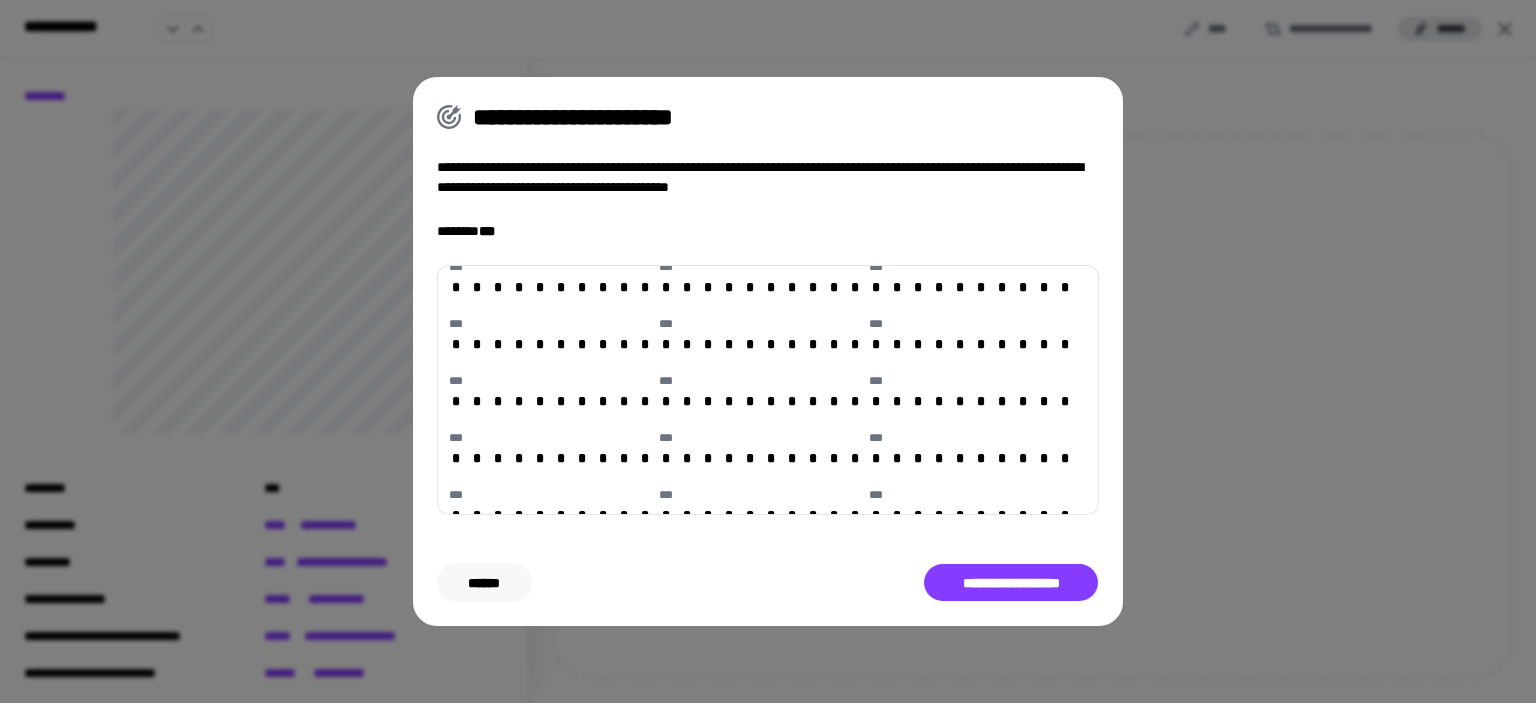 click on "******" at bounding box center (484, 583) 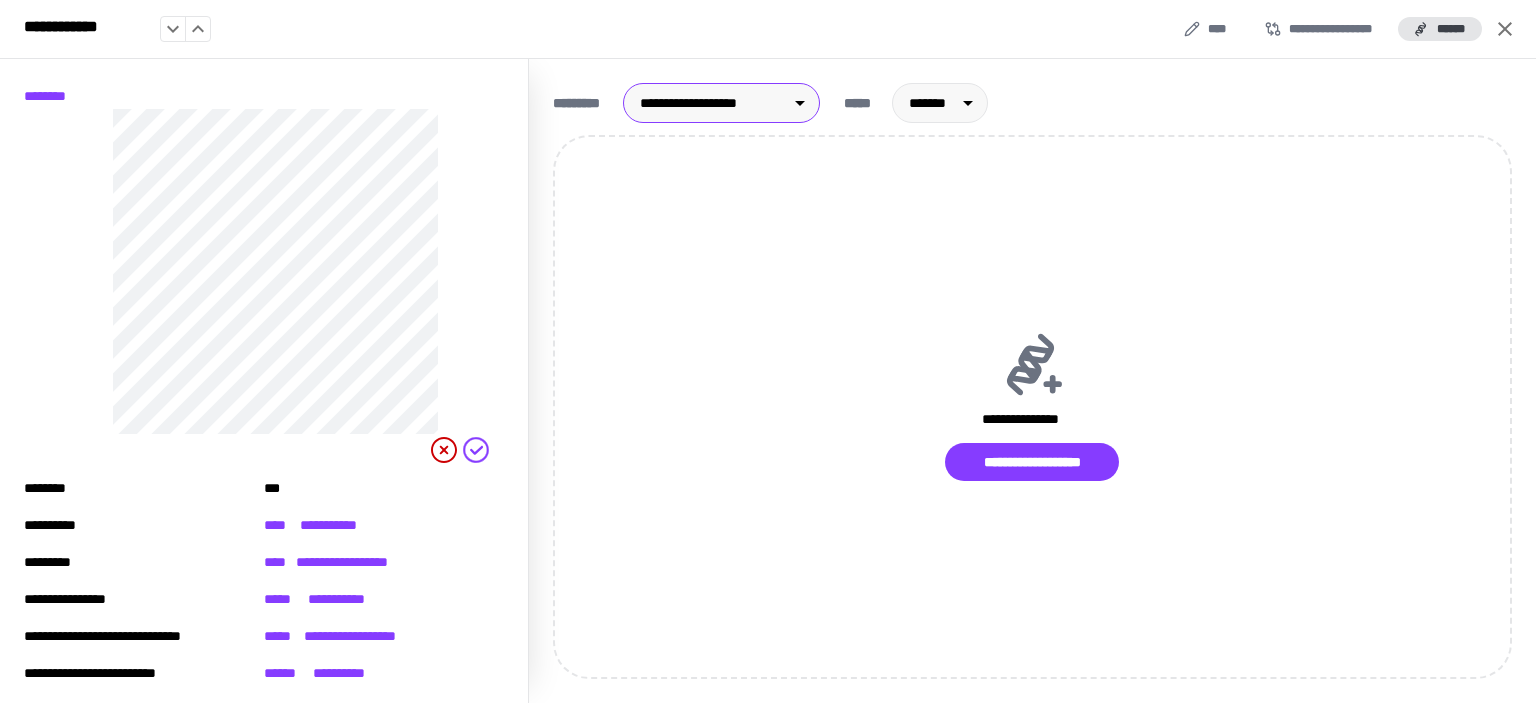 click on "**********" at bounding box center (768, 351) 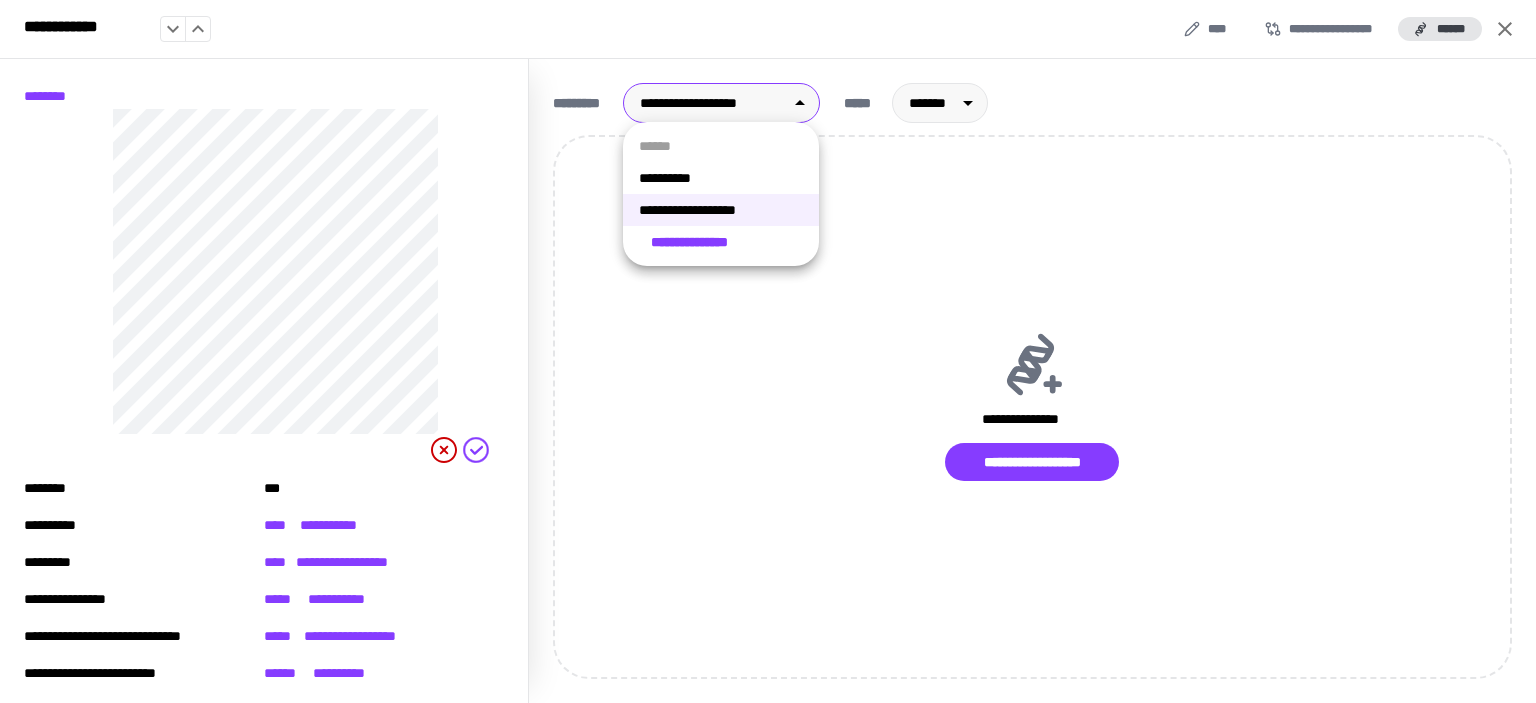 click on "**********" at bounding box center (721, 210) 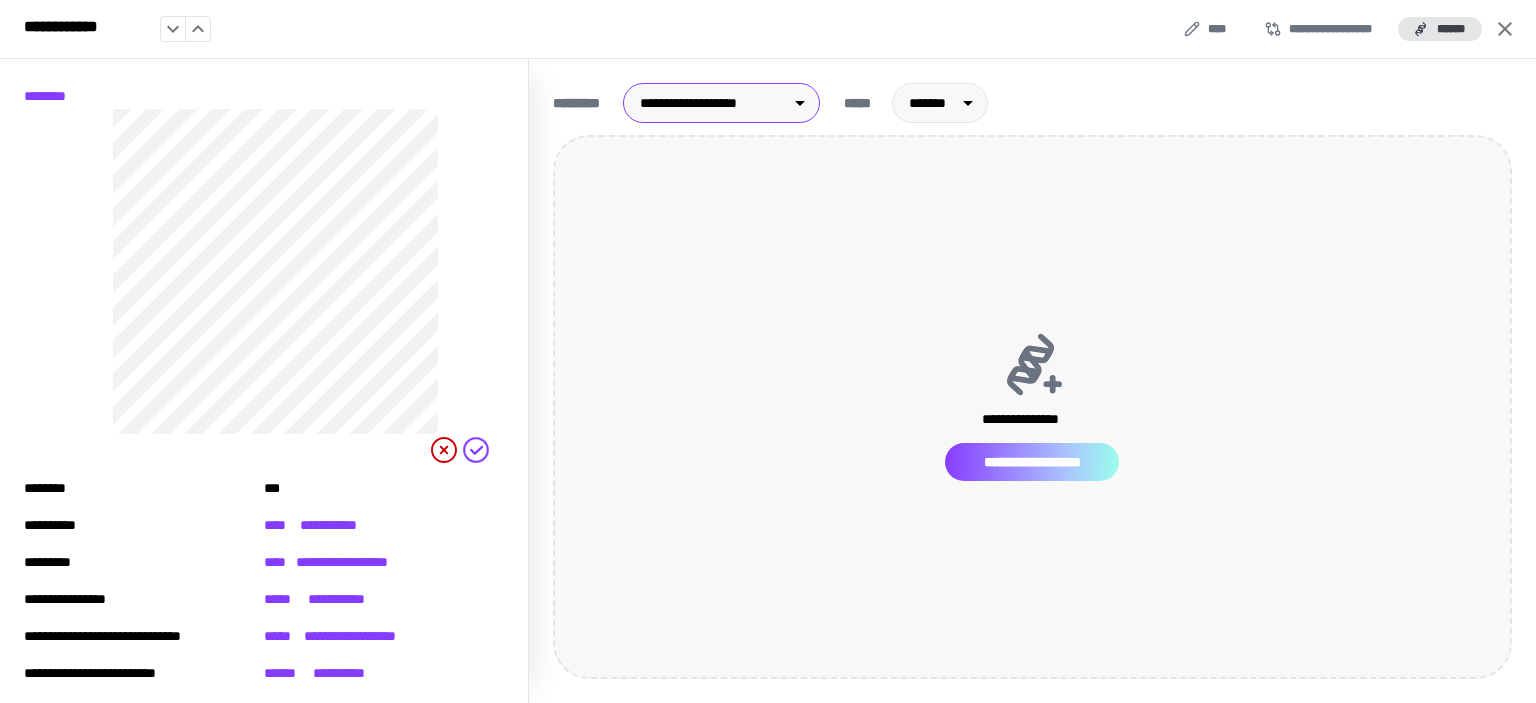 click on "**********" at bounding box center [1032, 462] 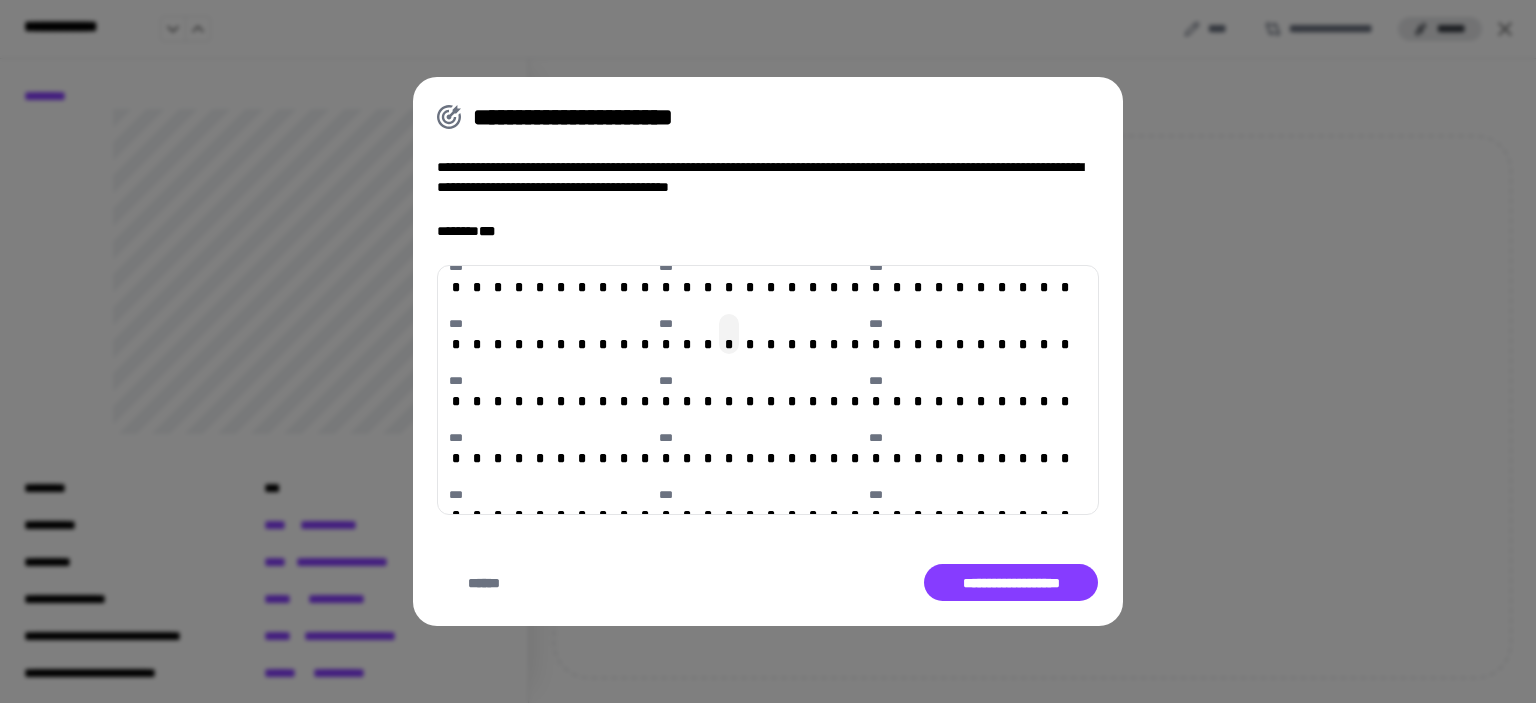 click on "*" at bounding box center (729, 344) 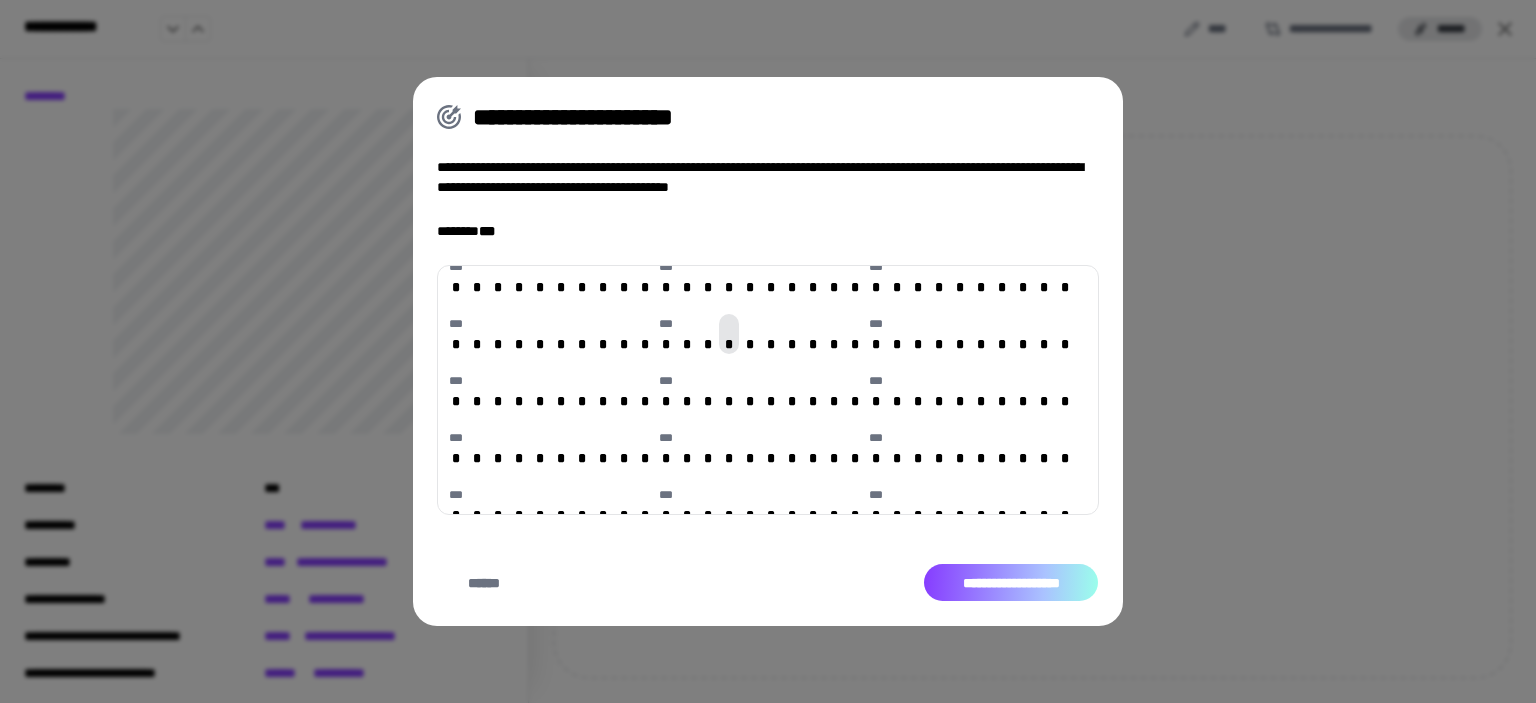 click on "**********" at bounding box center [1011, 583] 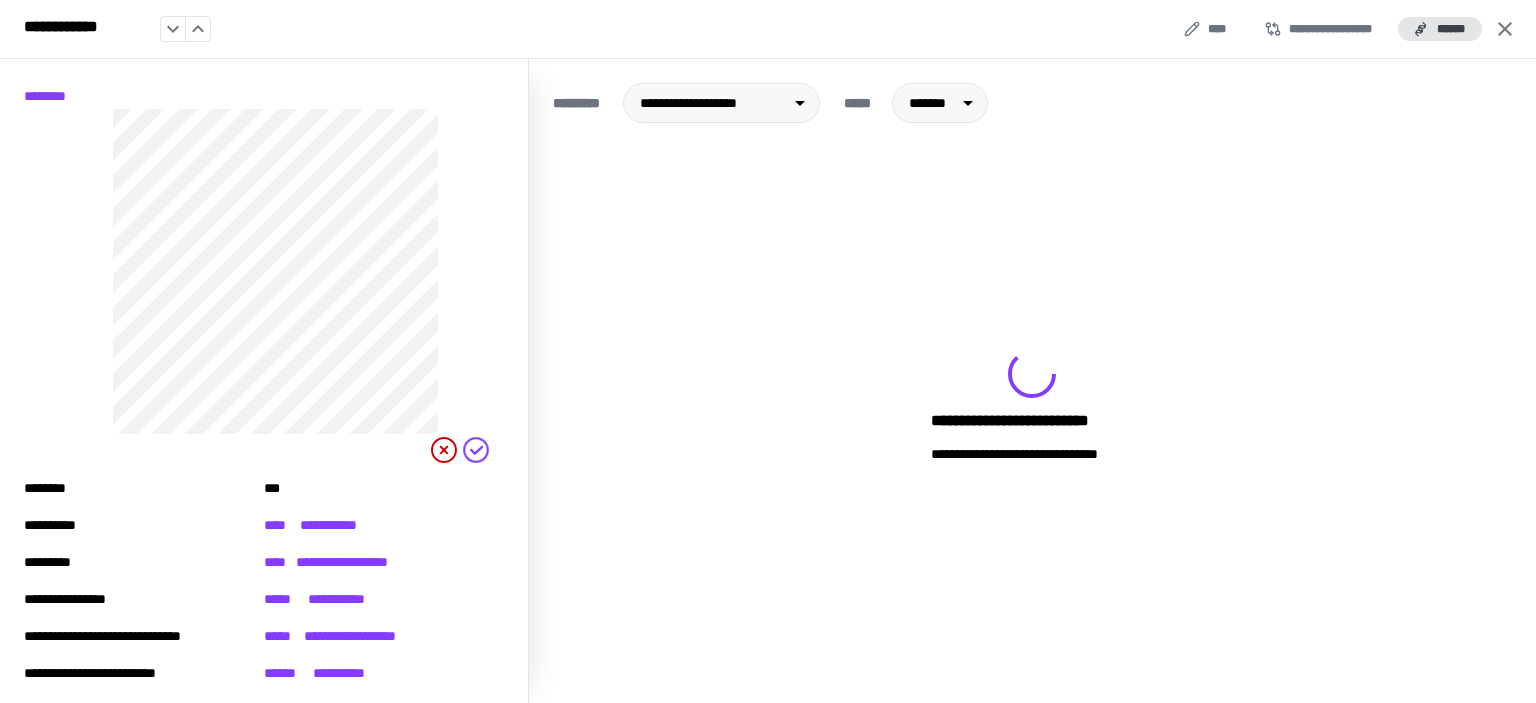 click 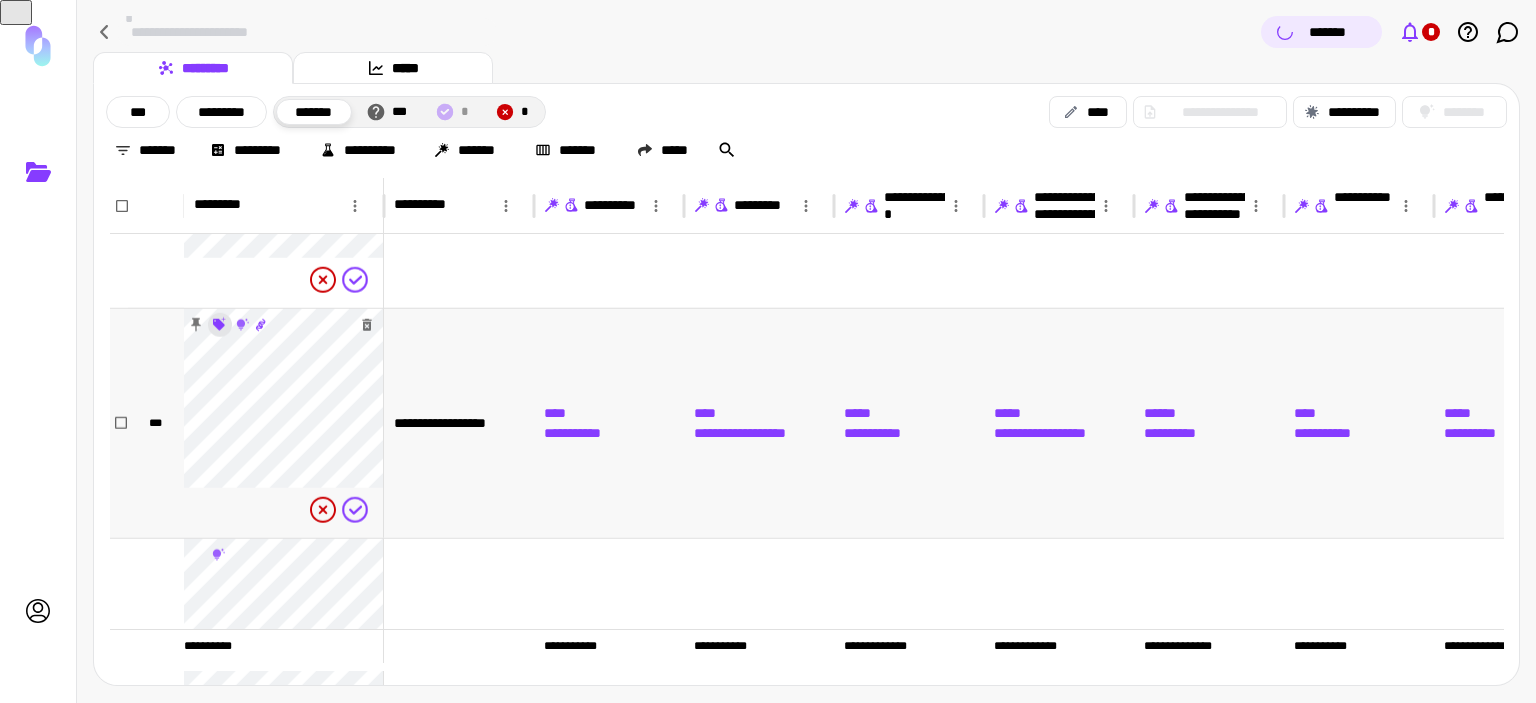 click 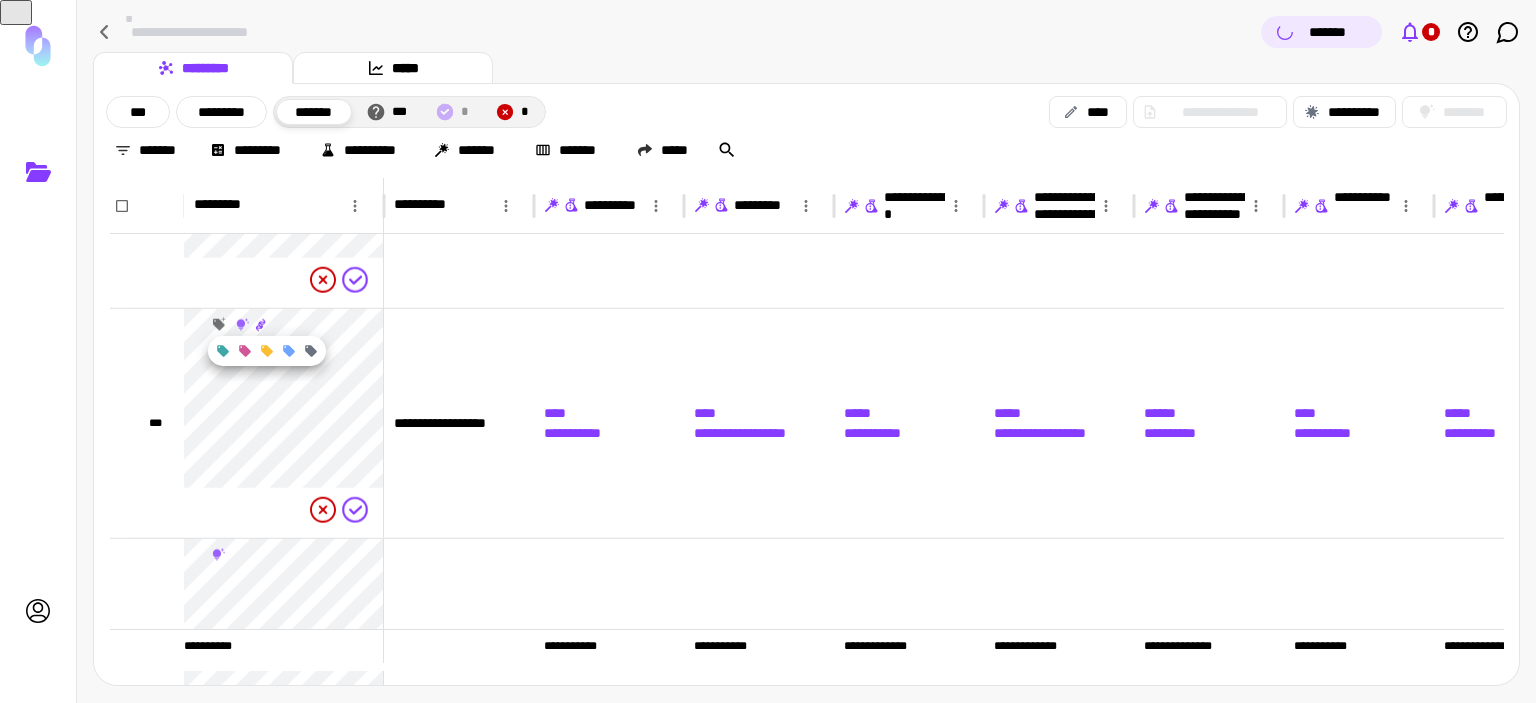 click 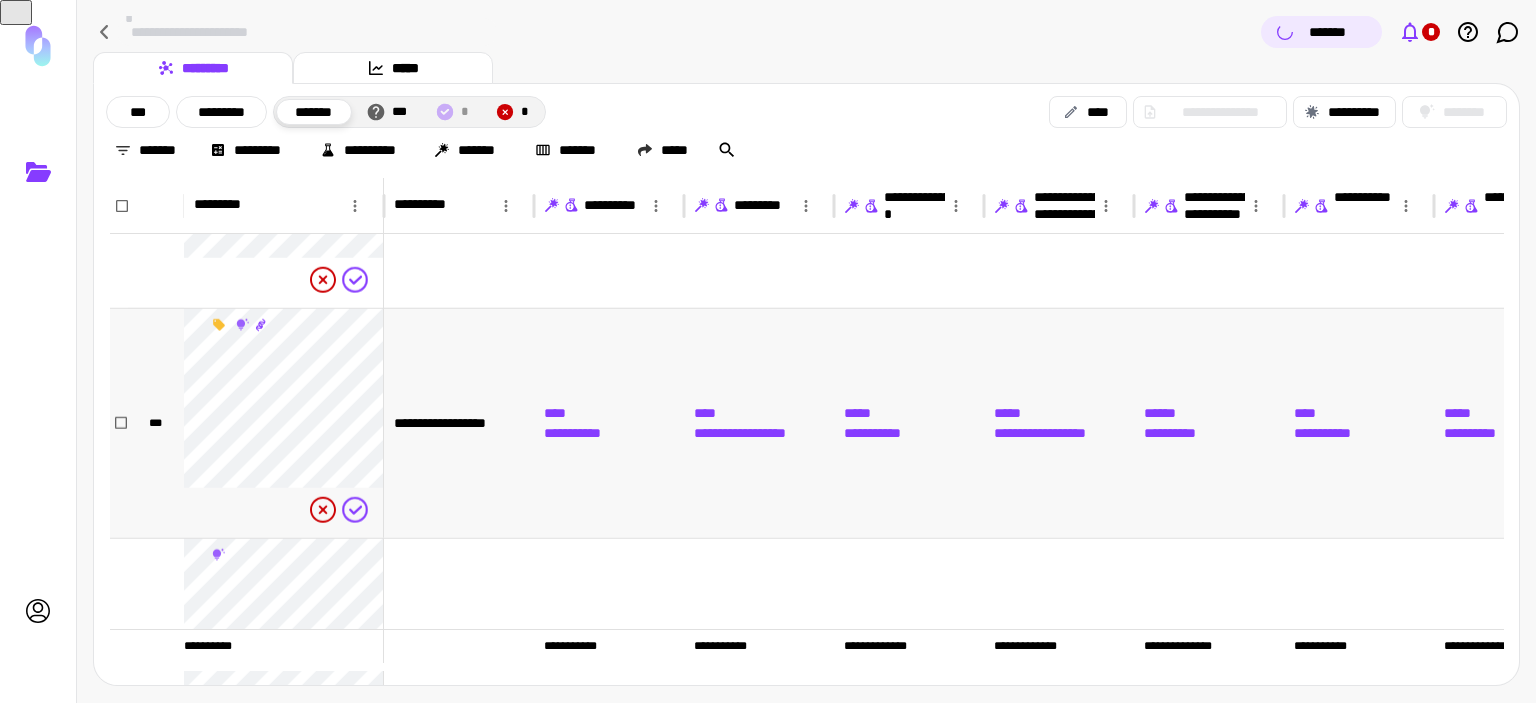 scroll, scrollTop: 2948, scrollLeft: 0, axis: vertical 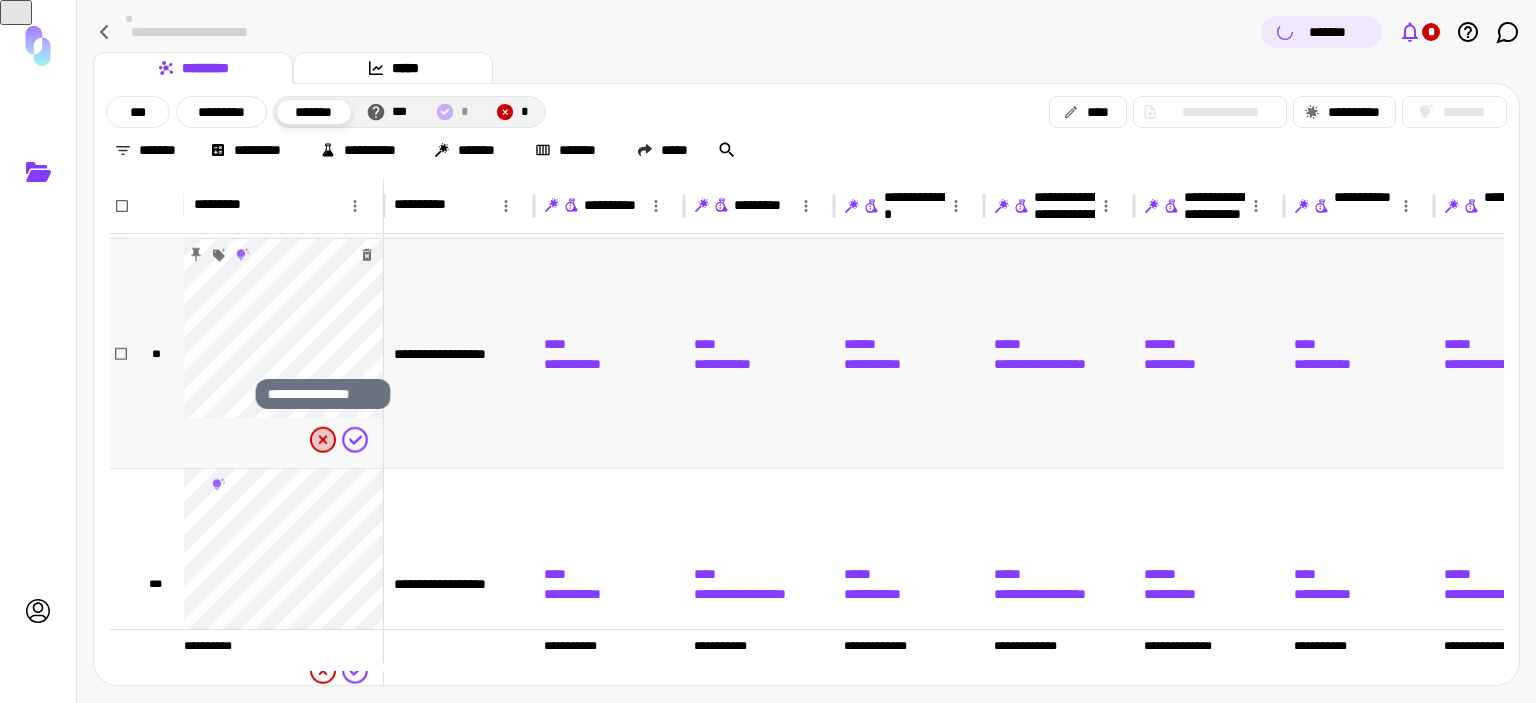 click 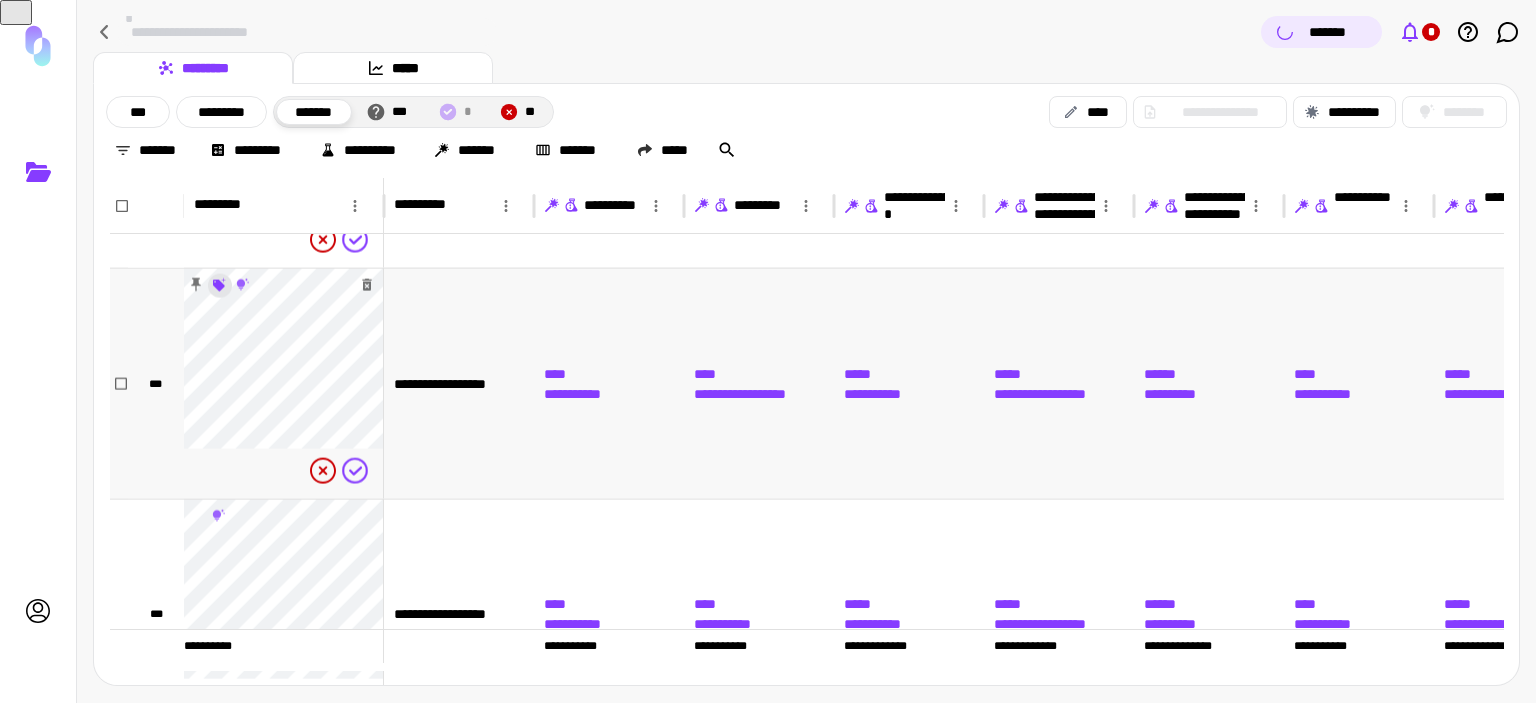 click at bounding box center [220, 285] 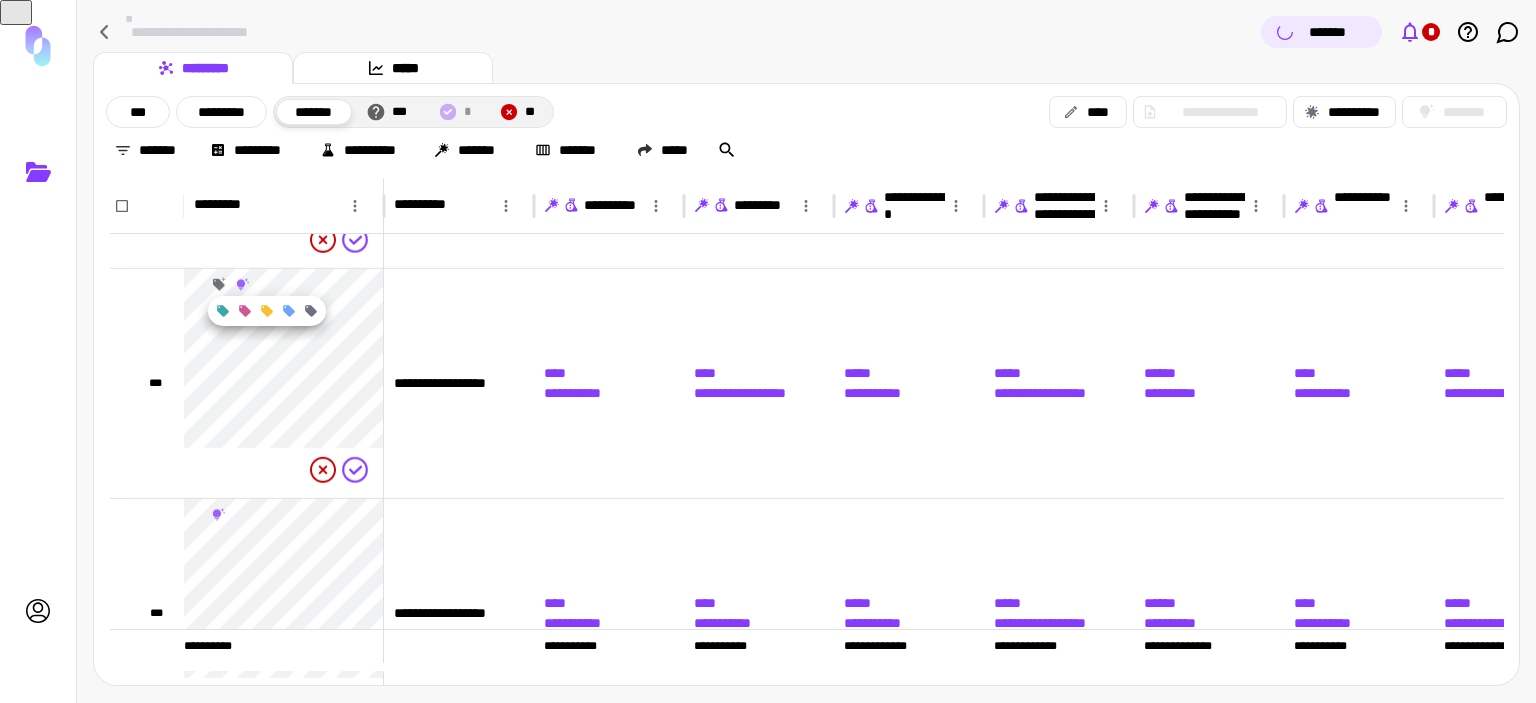 click at bounding box center (768, 351) 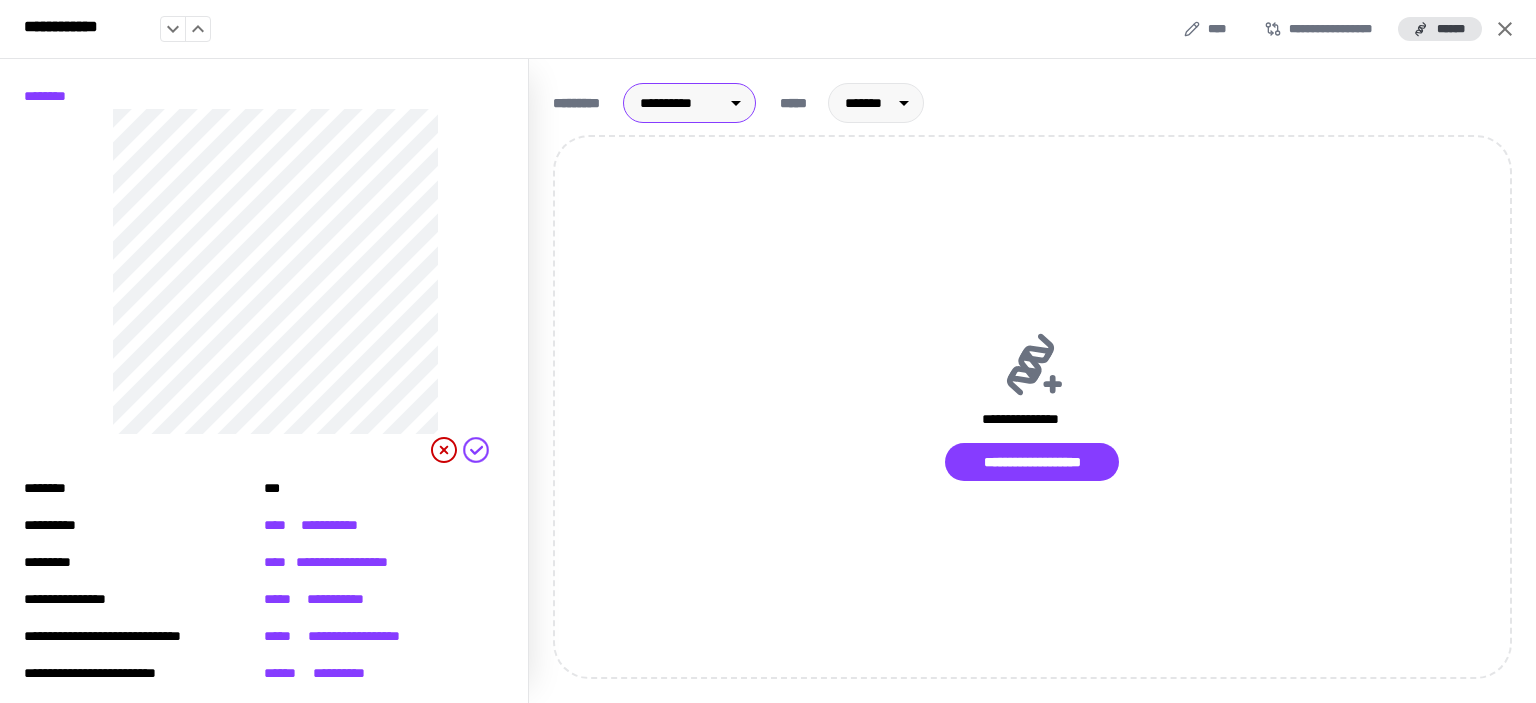 click on "**********" at bounding box center [768, 351] 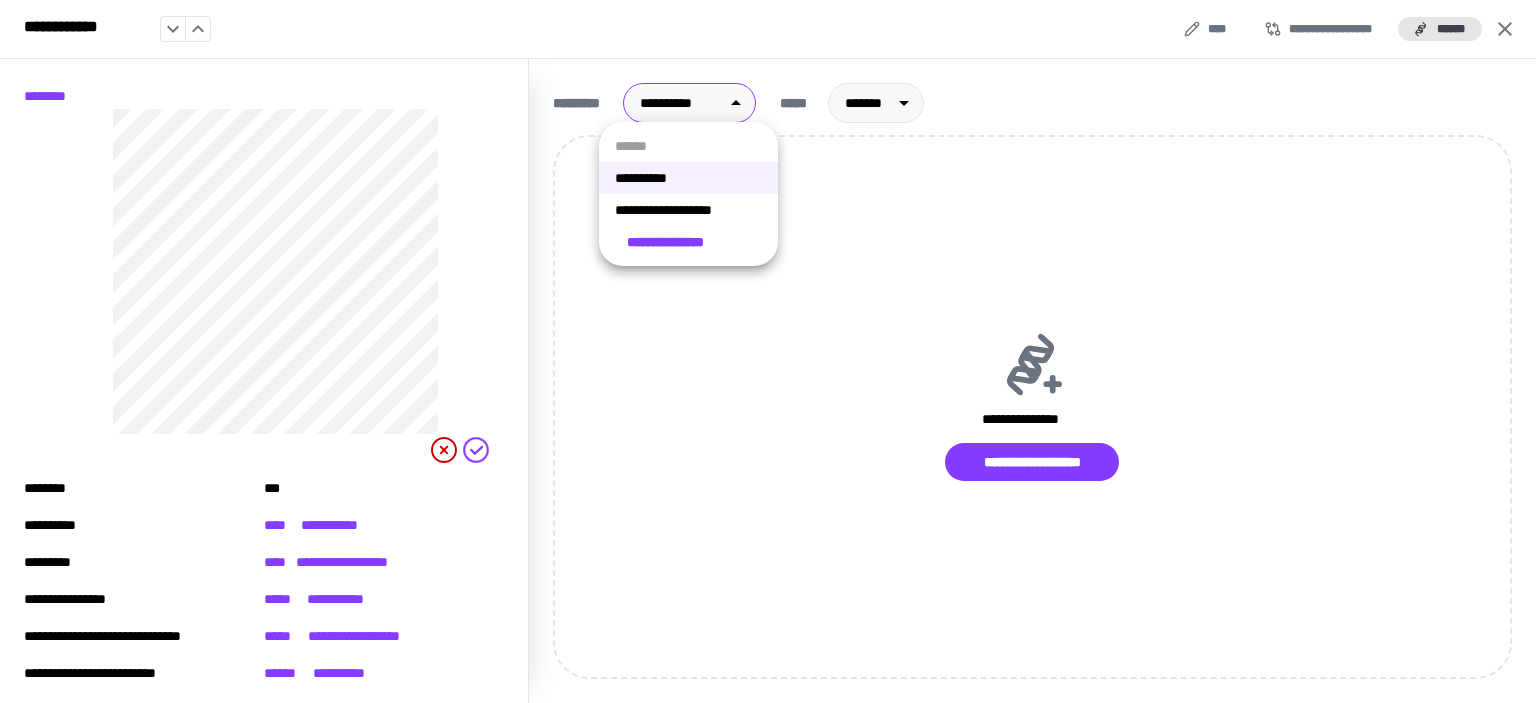 click on "**********" at bounding box center (688, 210) 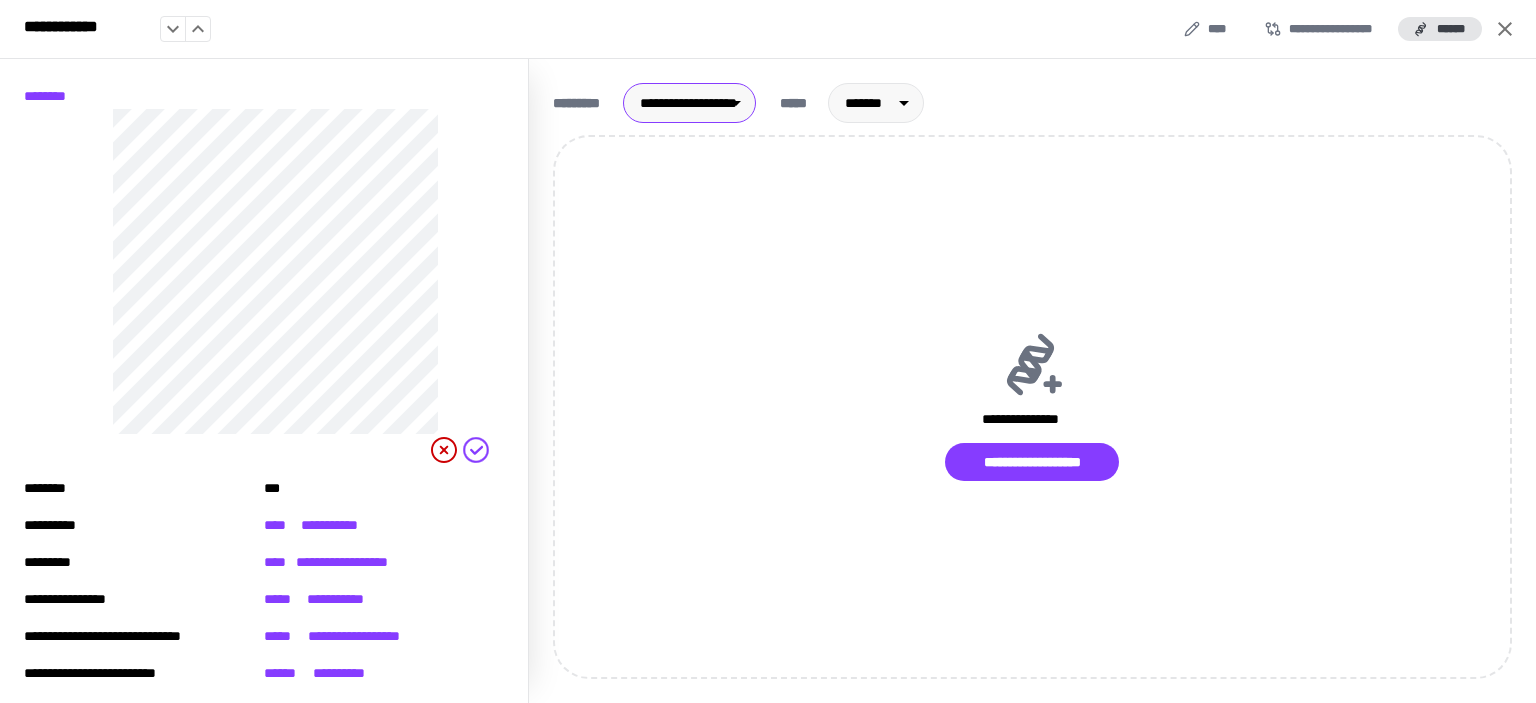 type on "**" 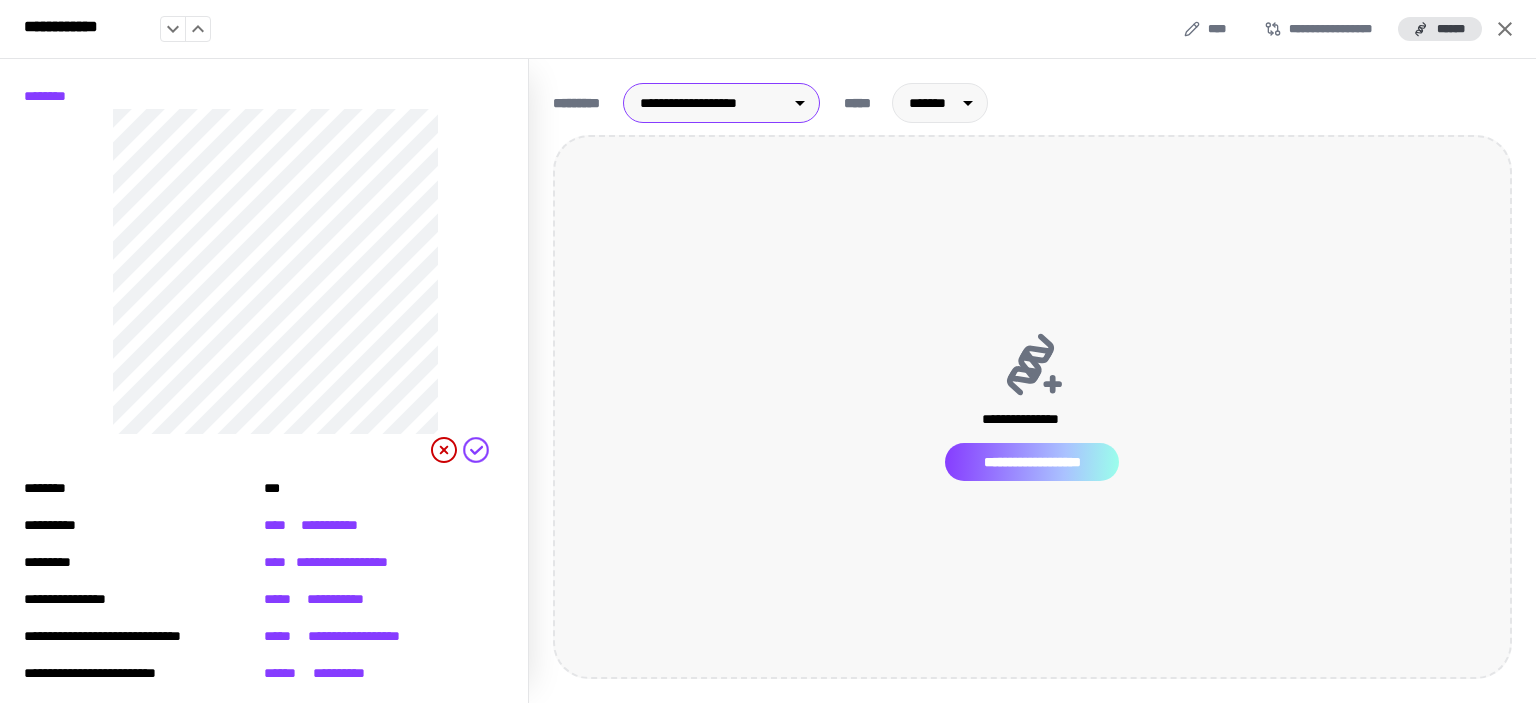click on "**********" at bounding box center (1032, 462) 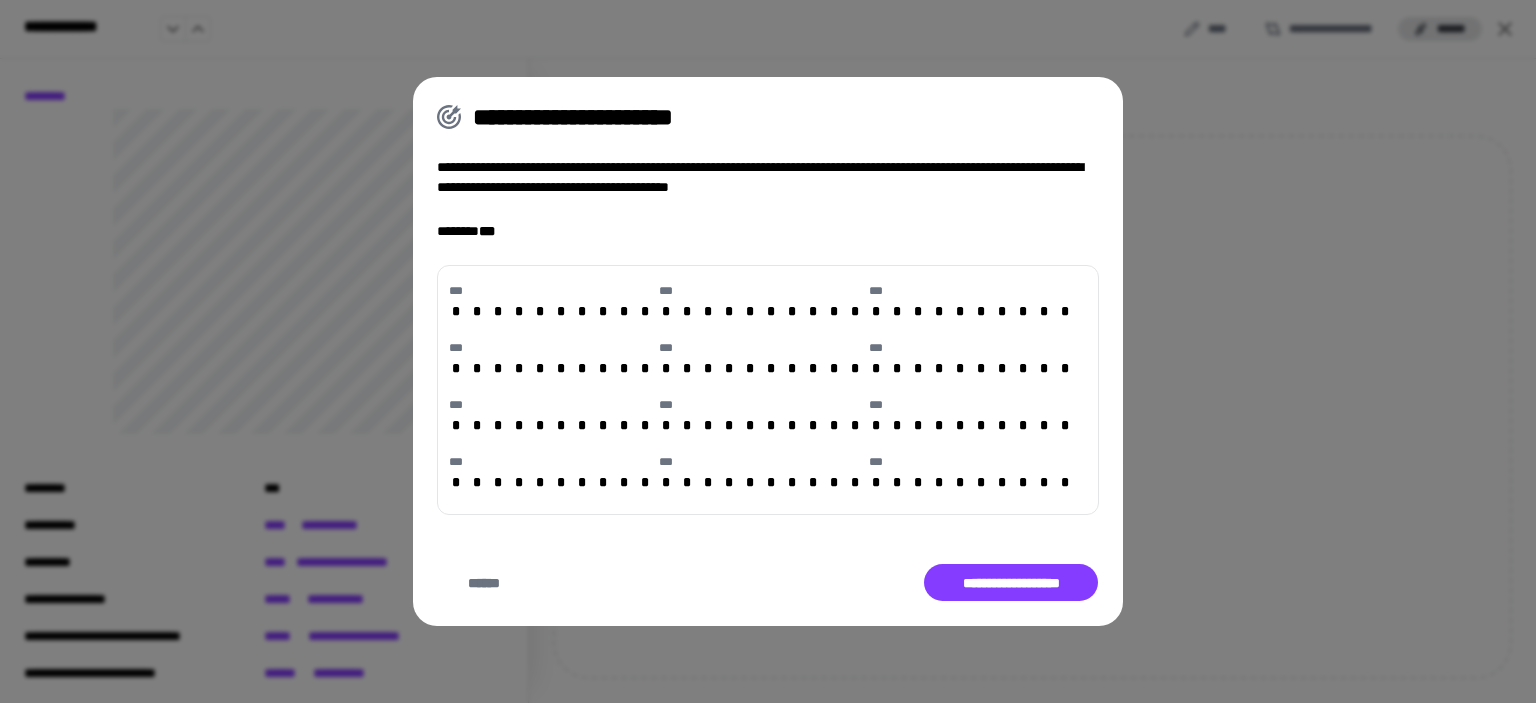 scroll, scrollTop: 1100, scrollLeft: 0, axis: vertical 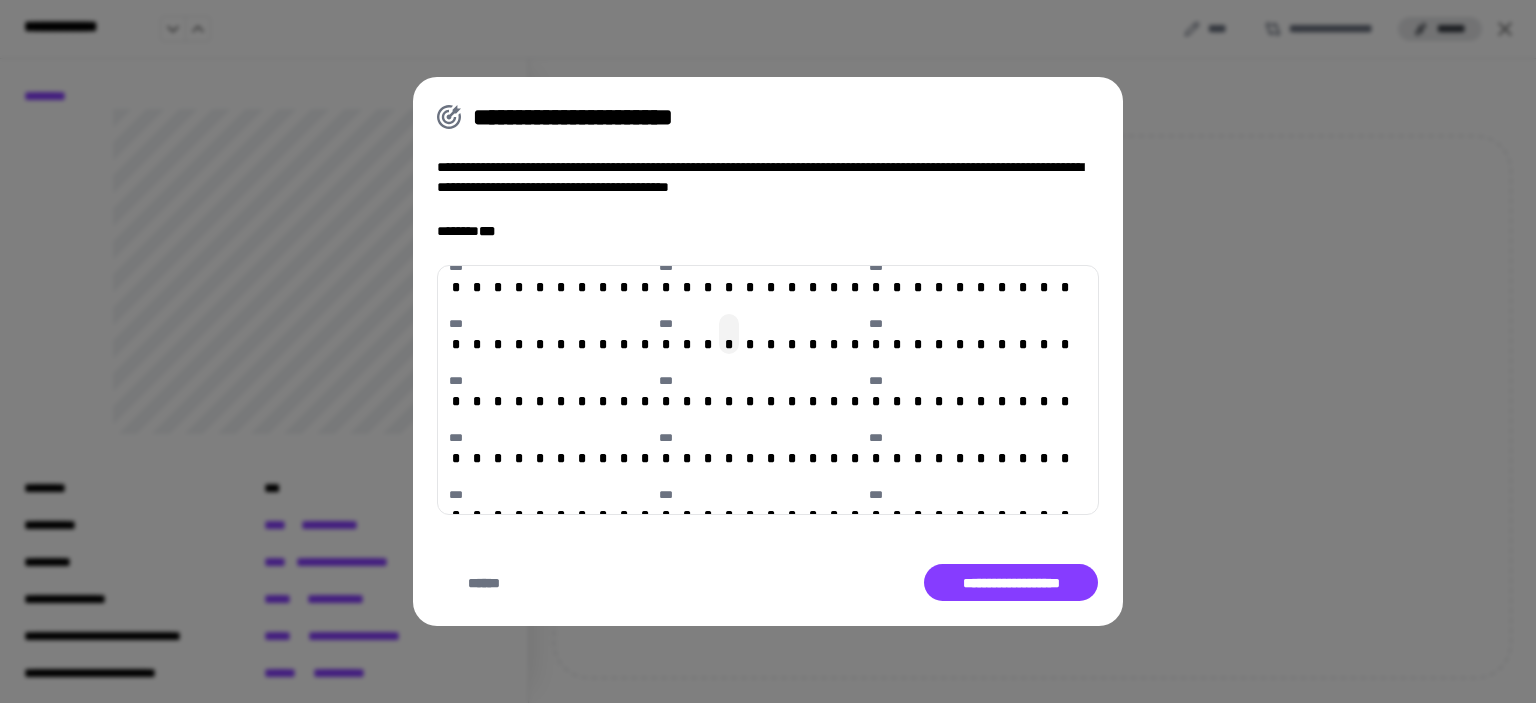 click on "*" at bounding box center [729, 344] 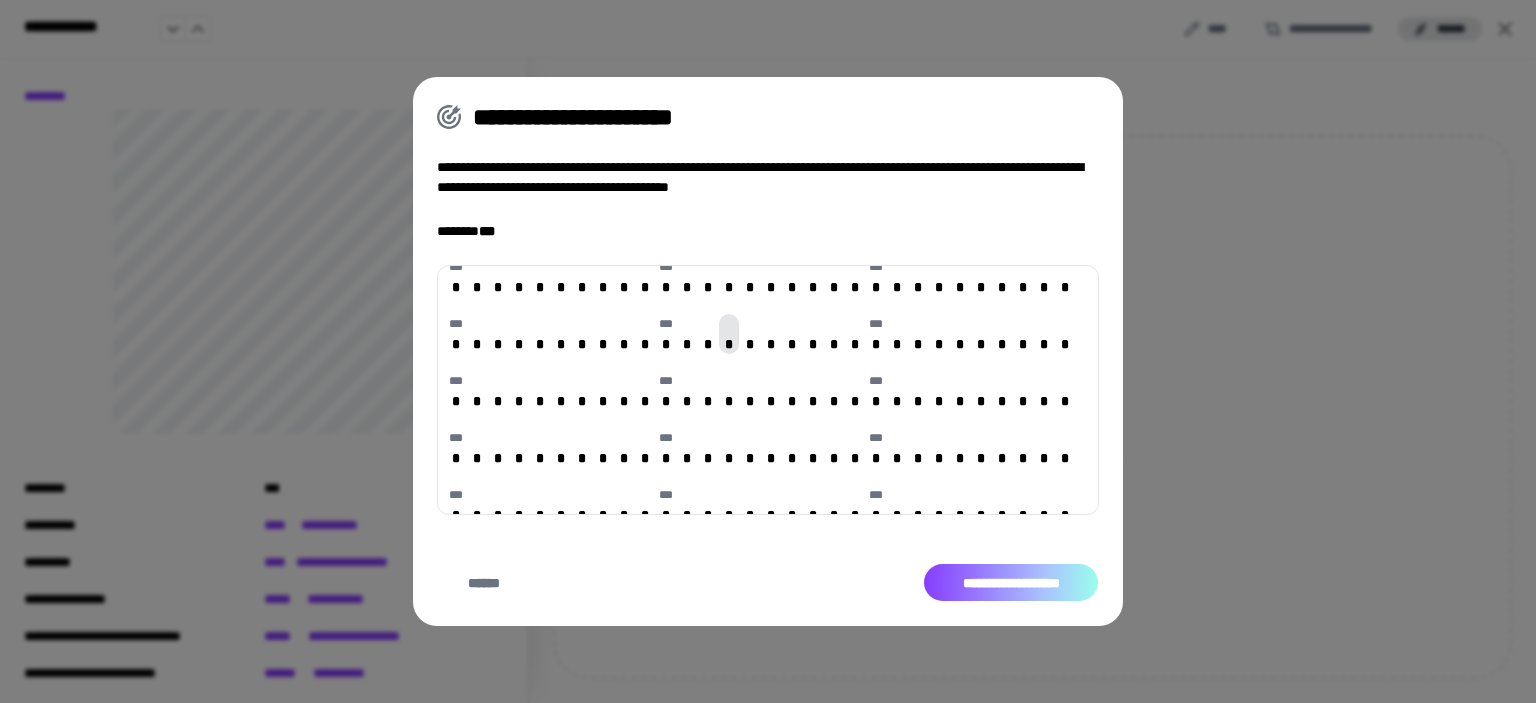 click on "**********" at bounding box center (1011, 583) 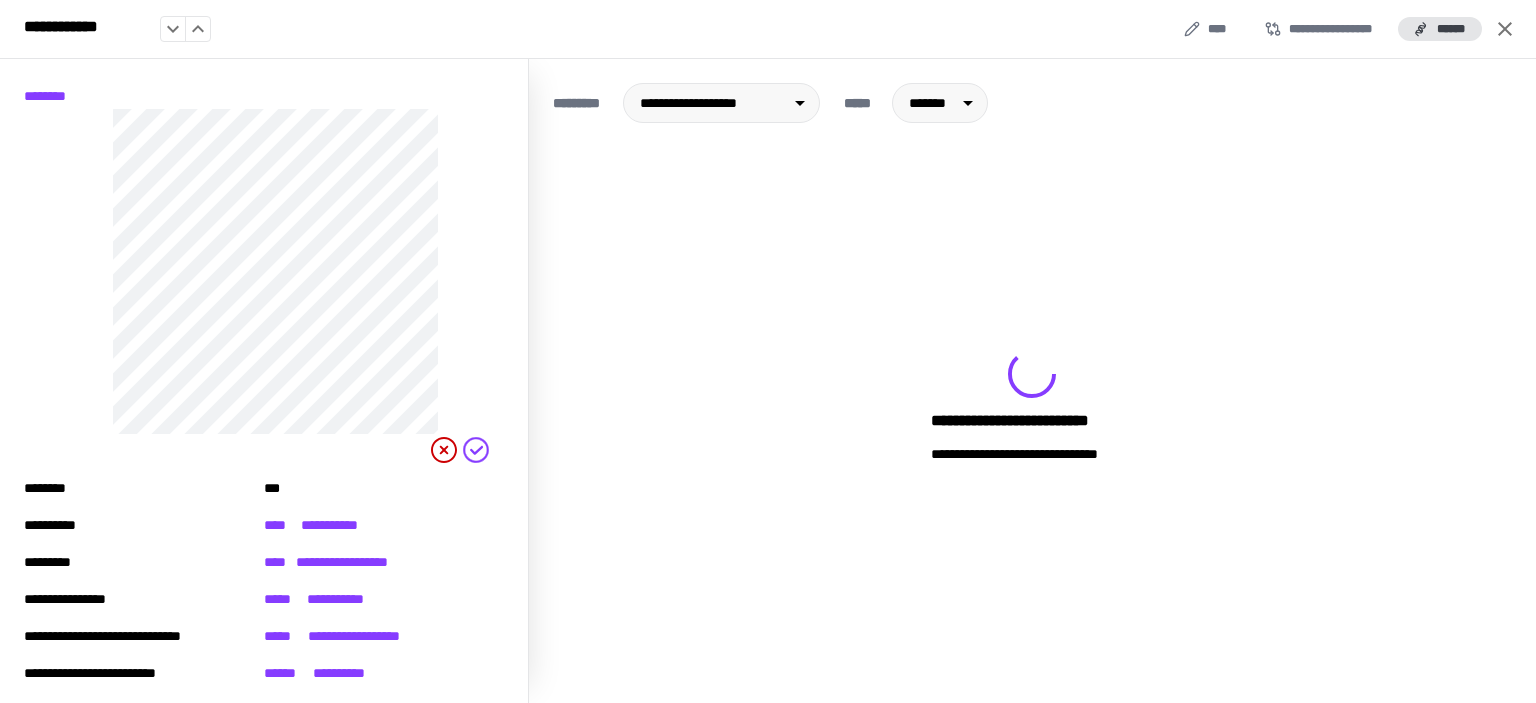 click 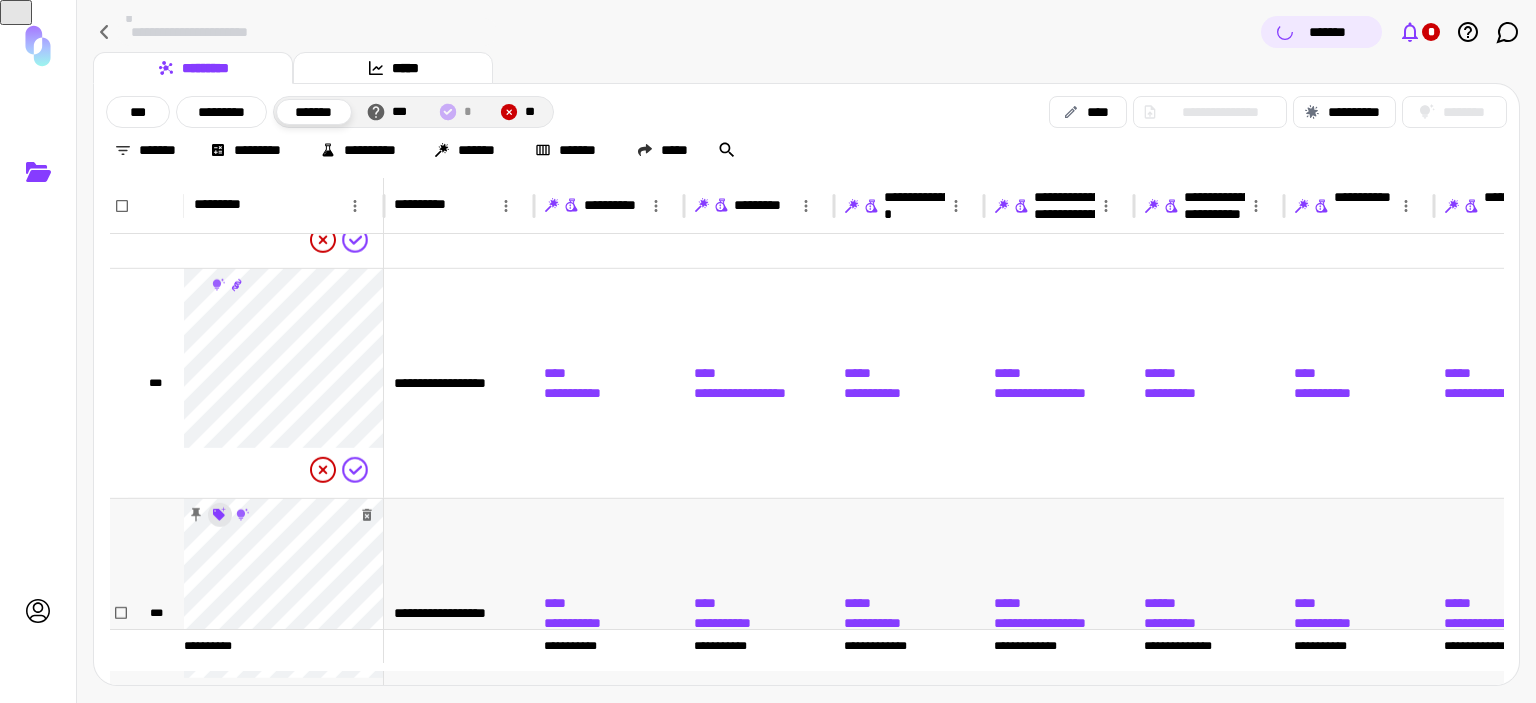 scroll, scrollTop: 3563, scrollLeft: 0, axis: vertical 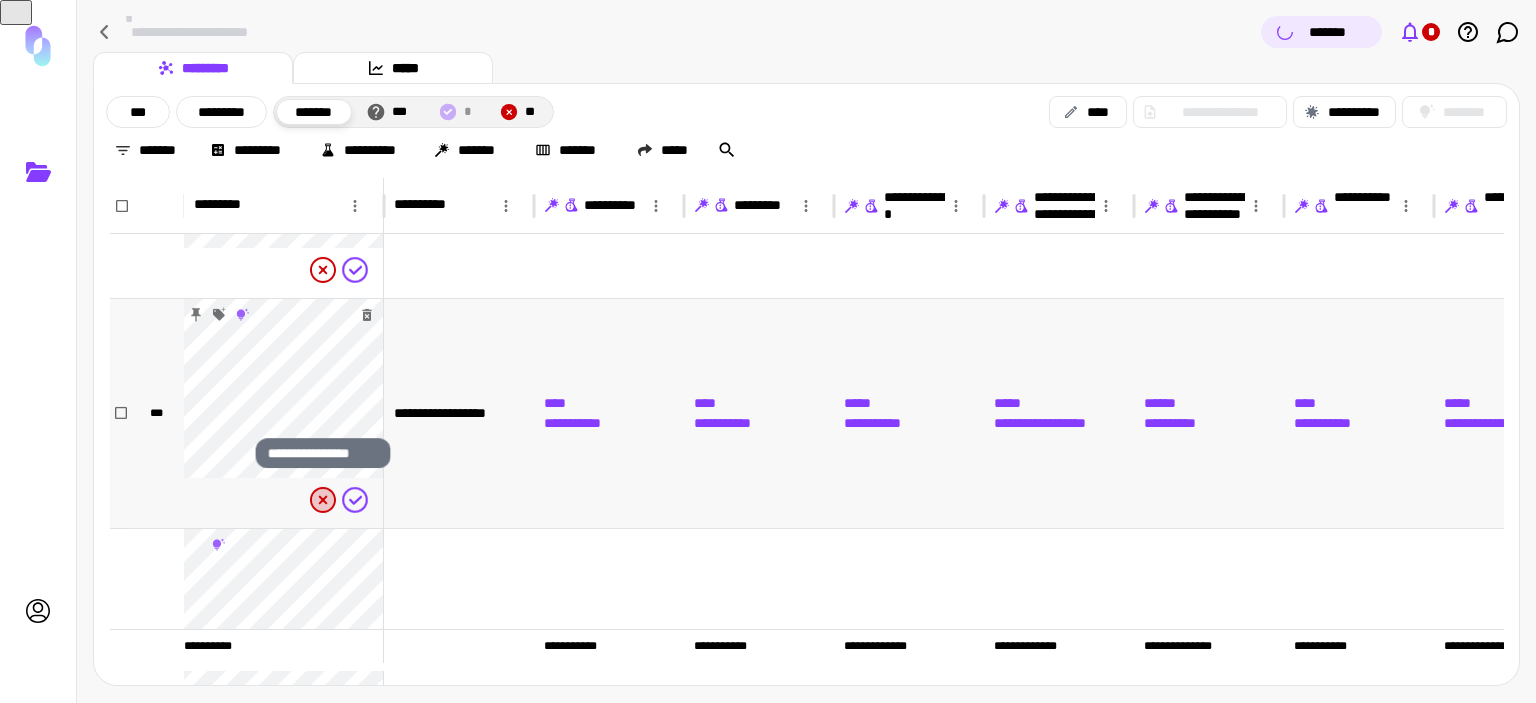 click 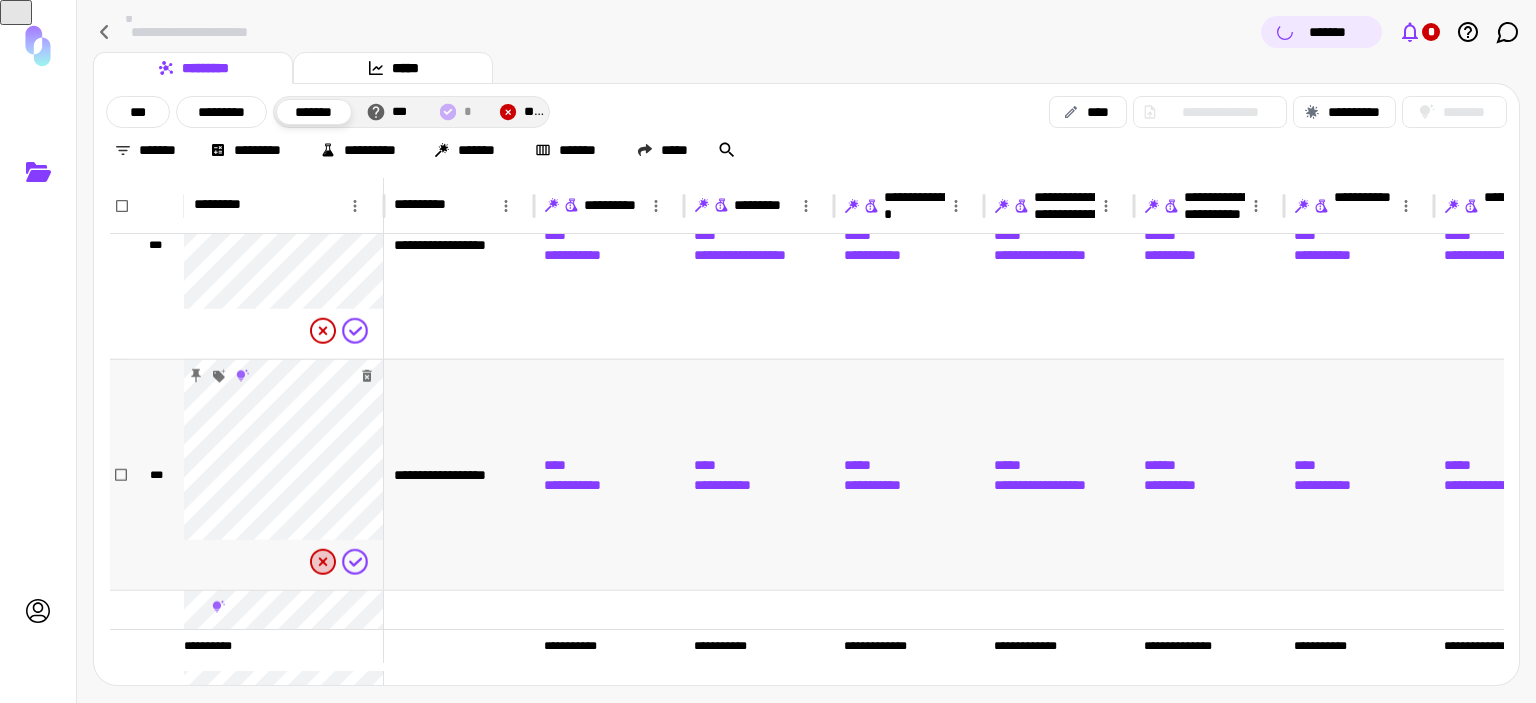 click 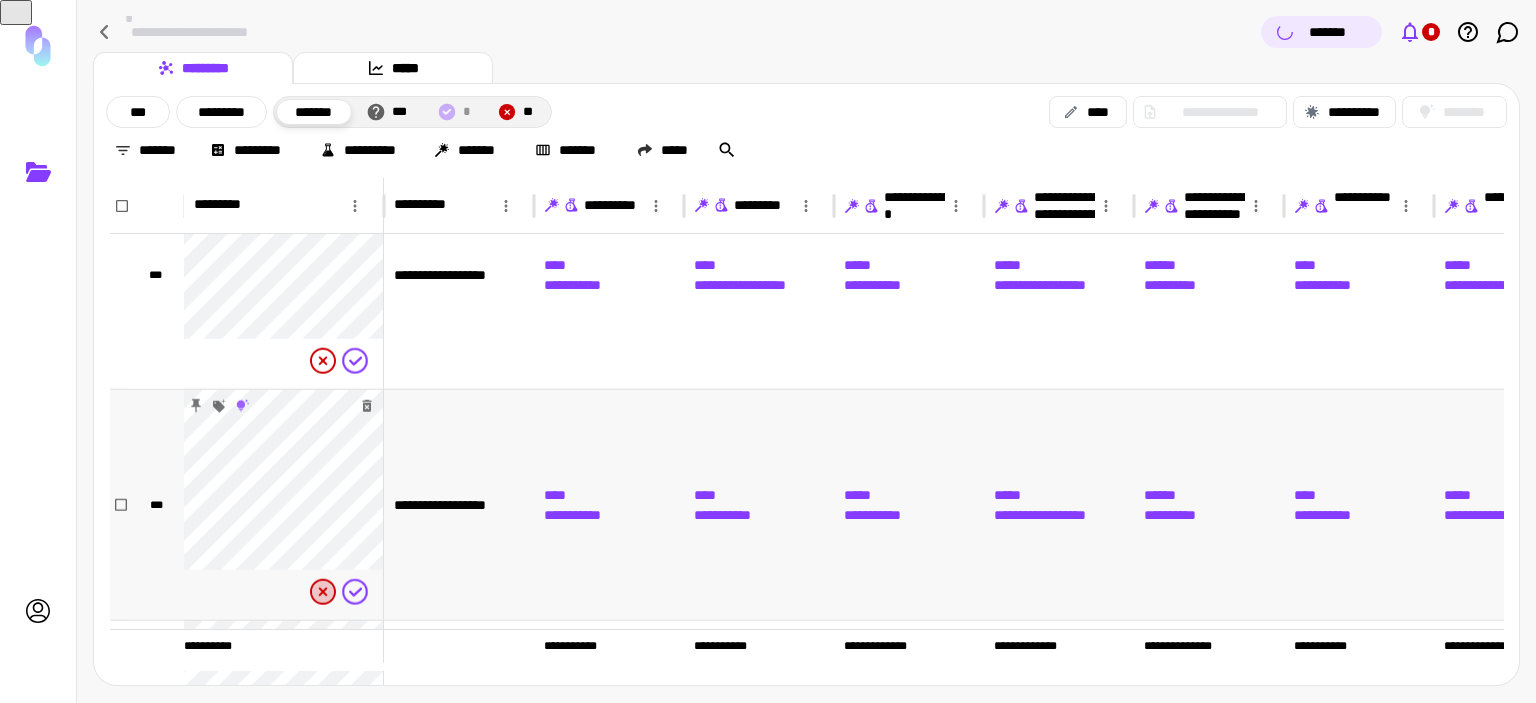 click 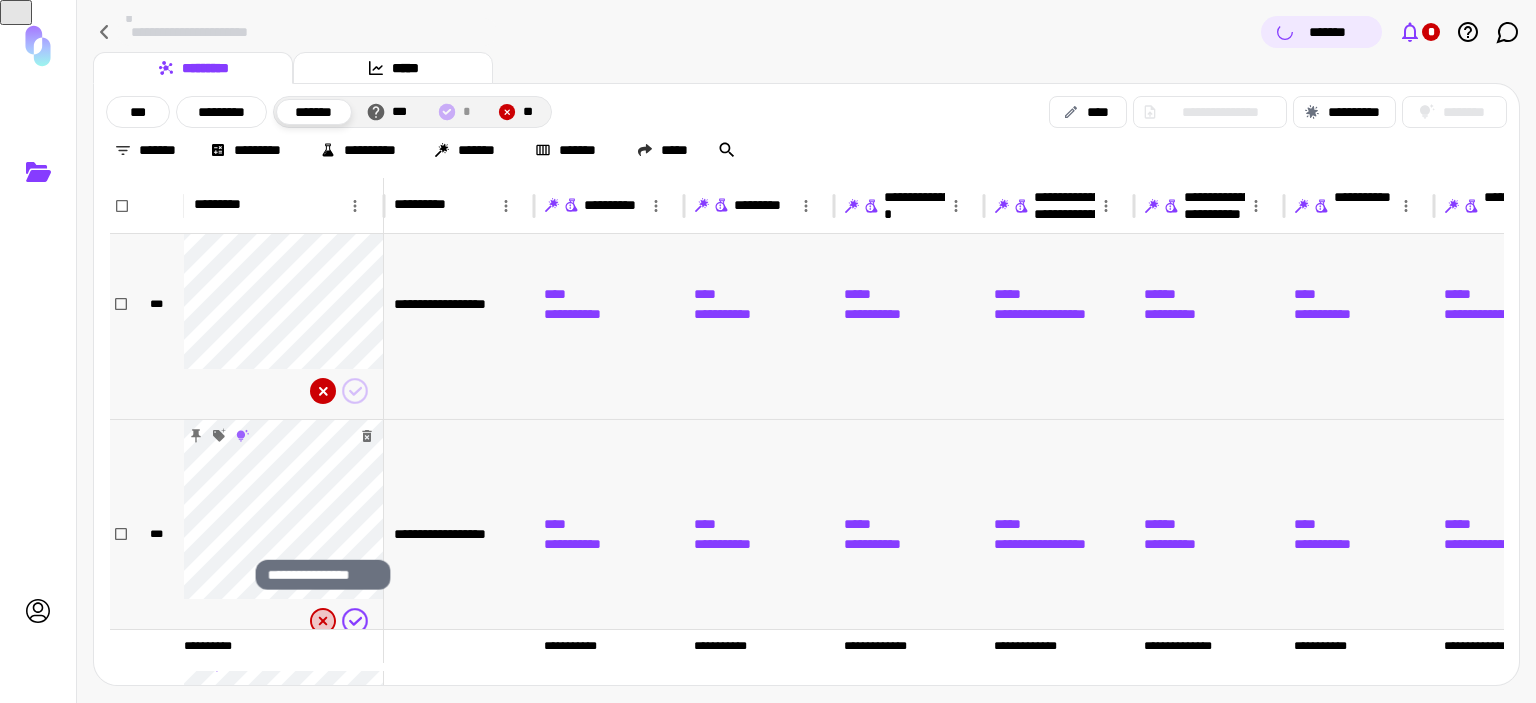 click 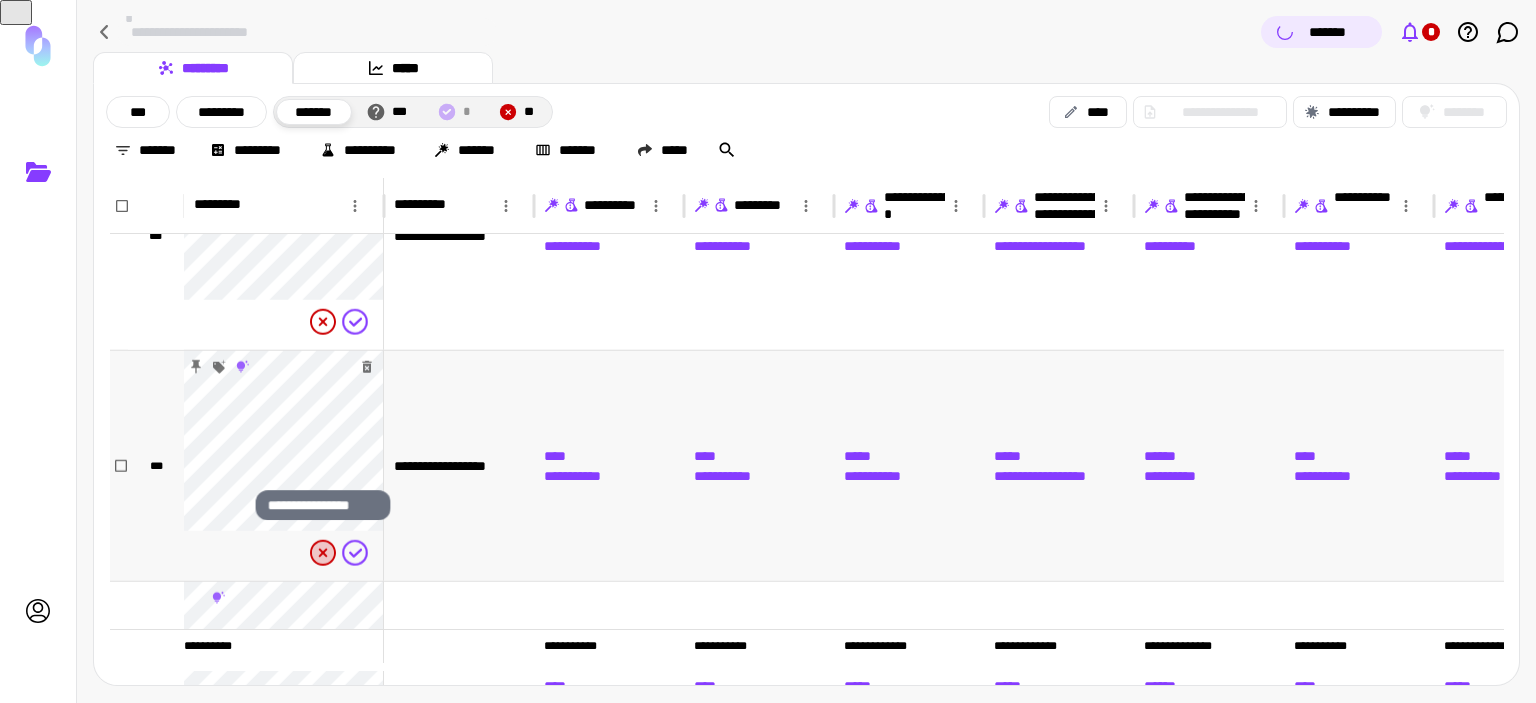 click 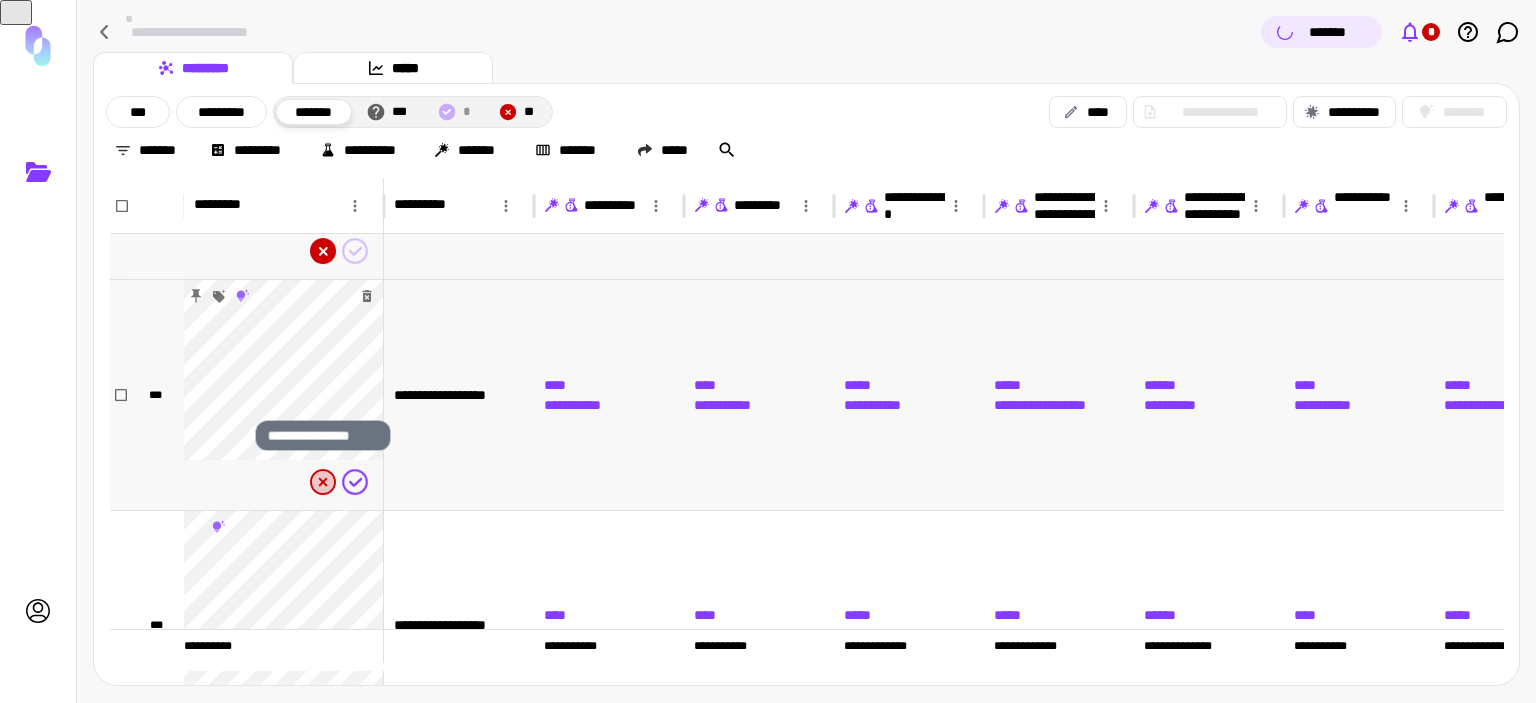 click 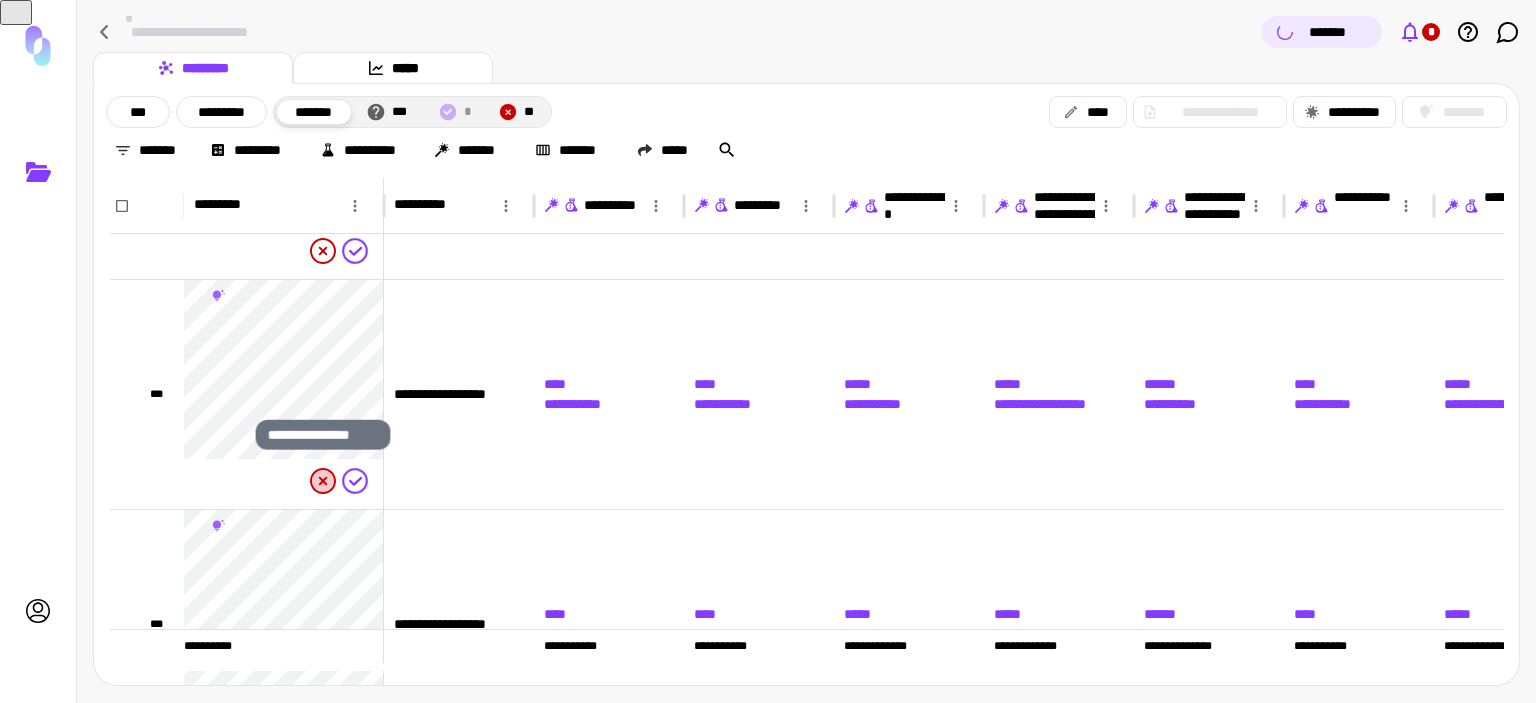 click 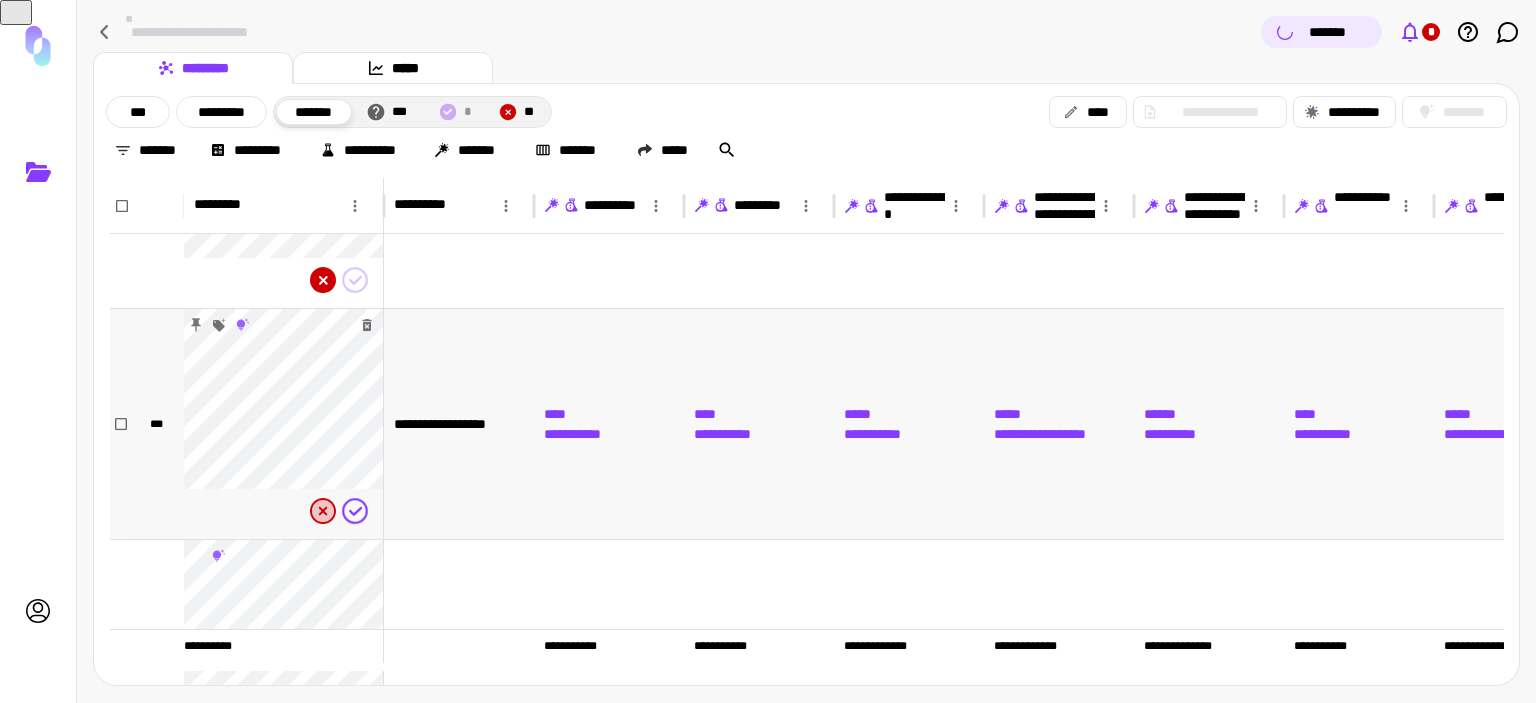 click 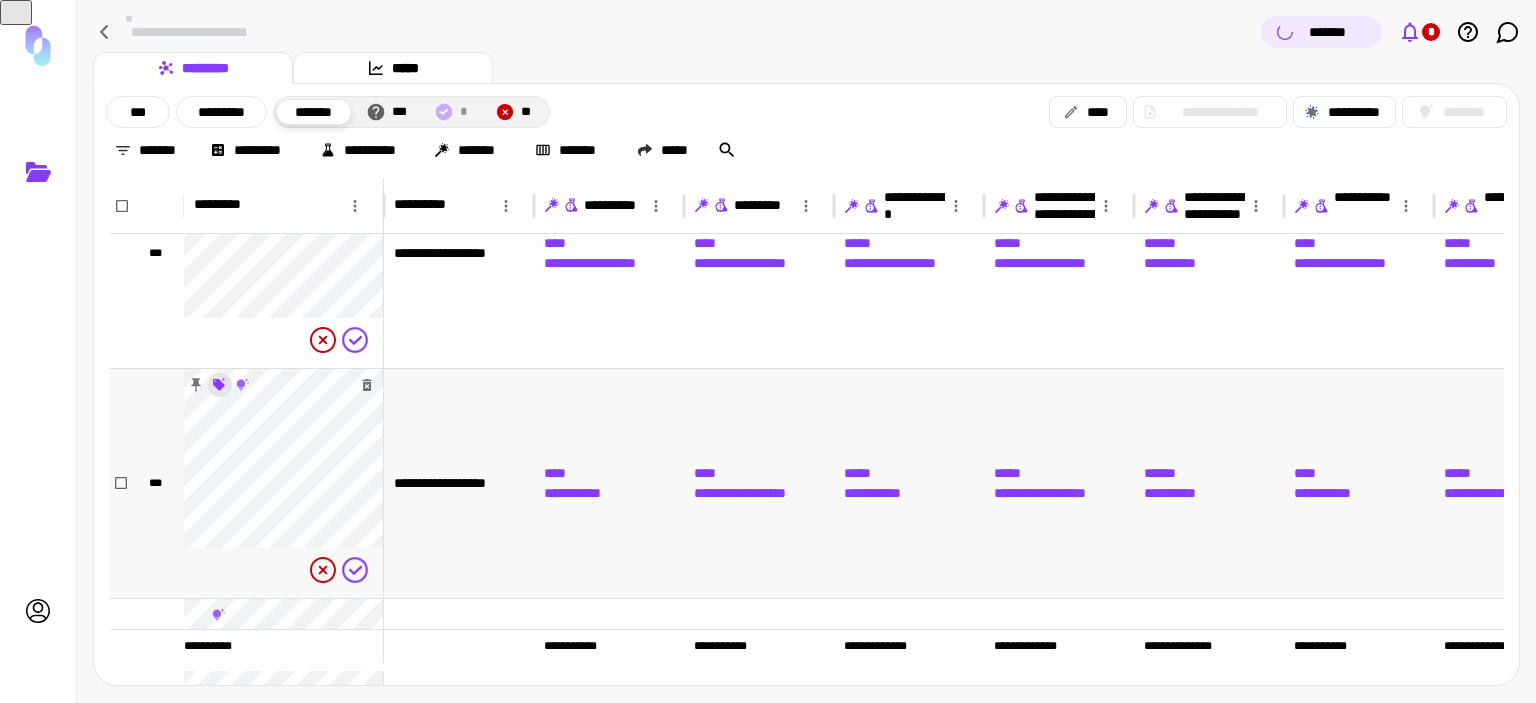 click 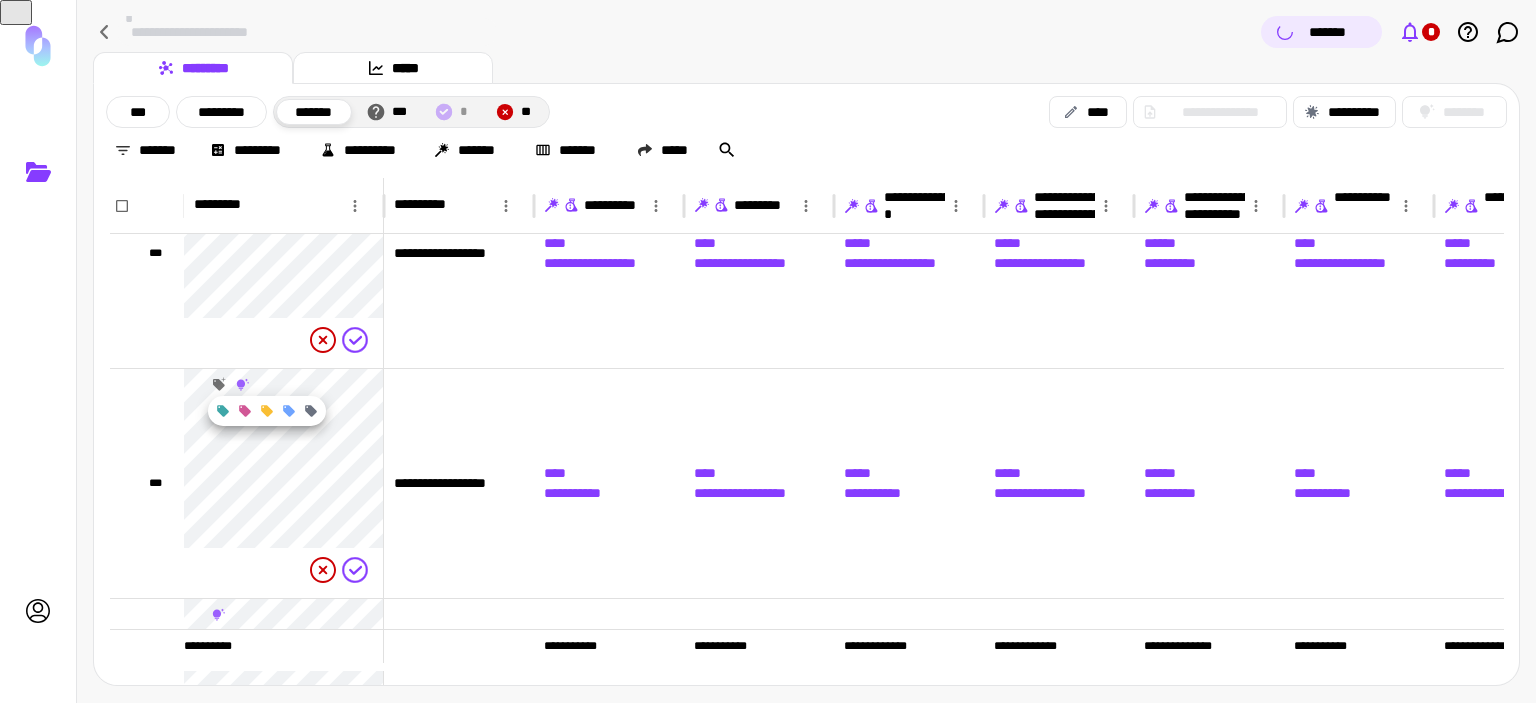 click 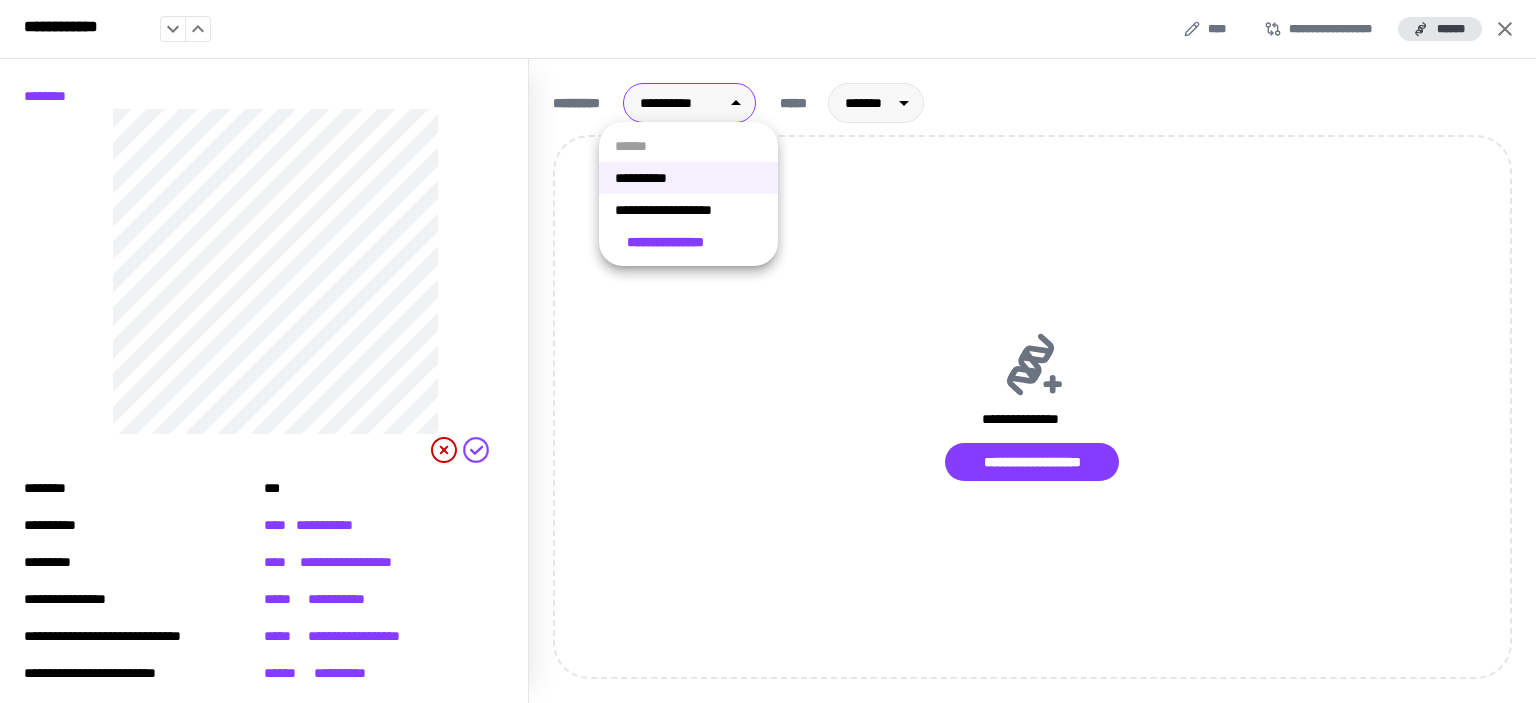 click on "**********" at bounding box center [768, 351] 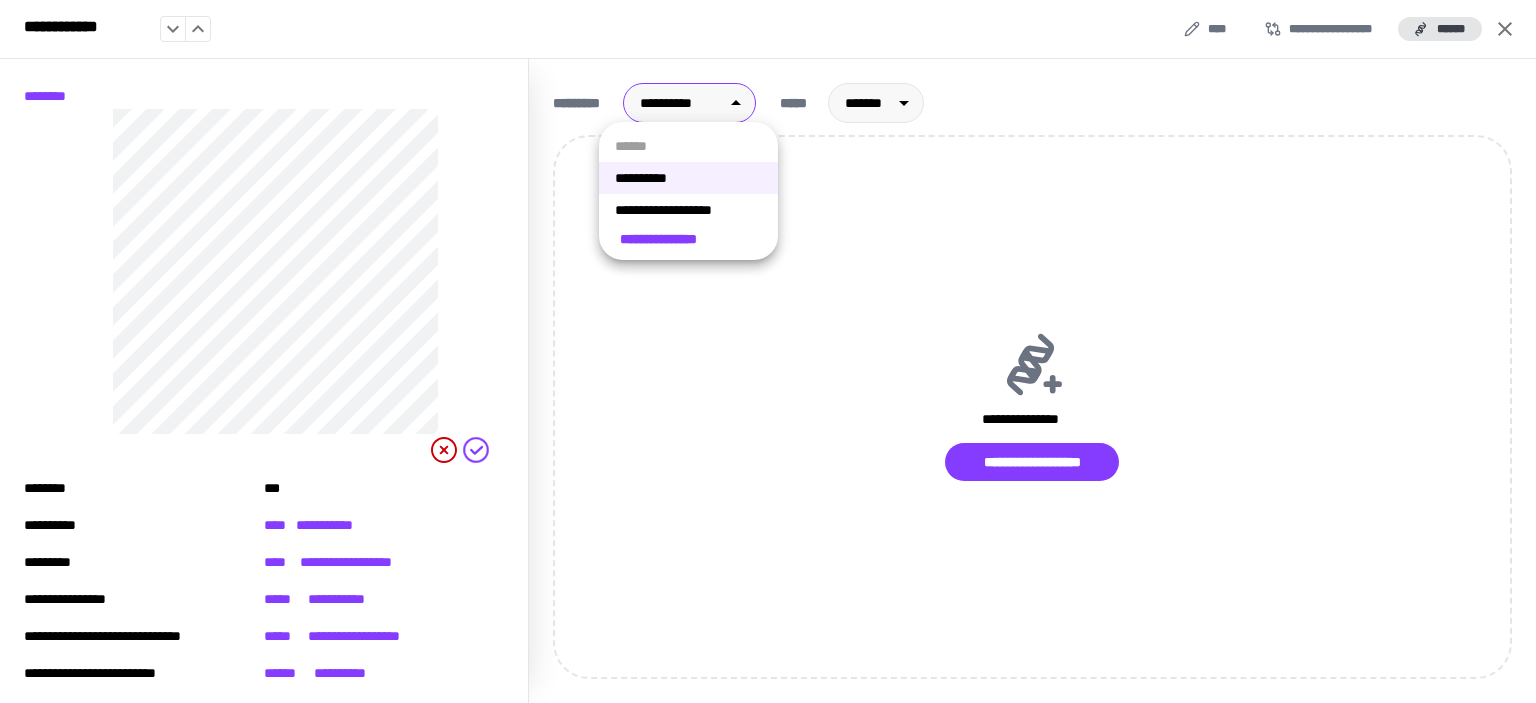 click on "**********" at bounding box center [688, 210] 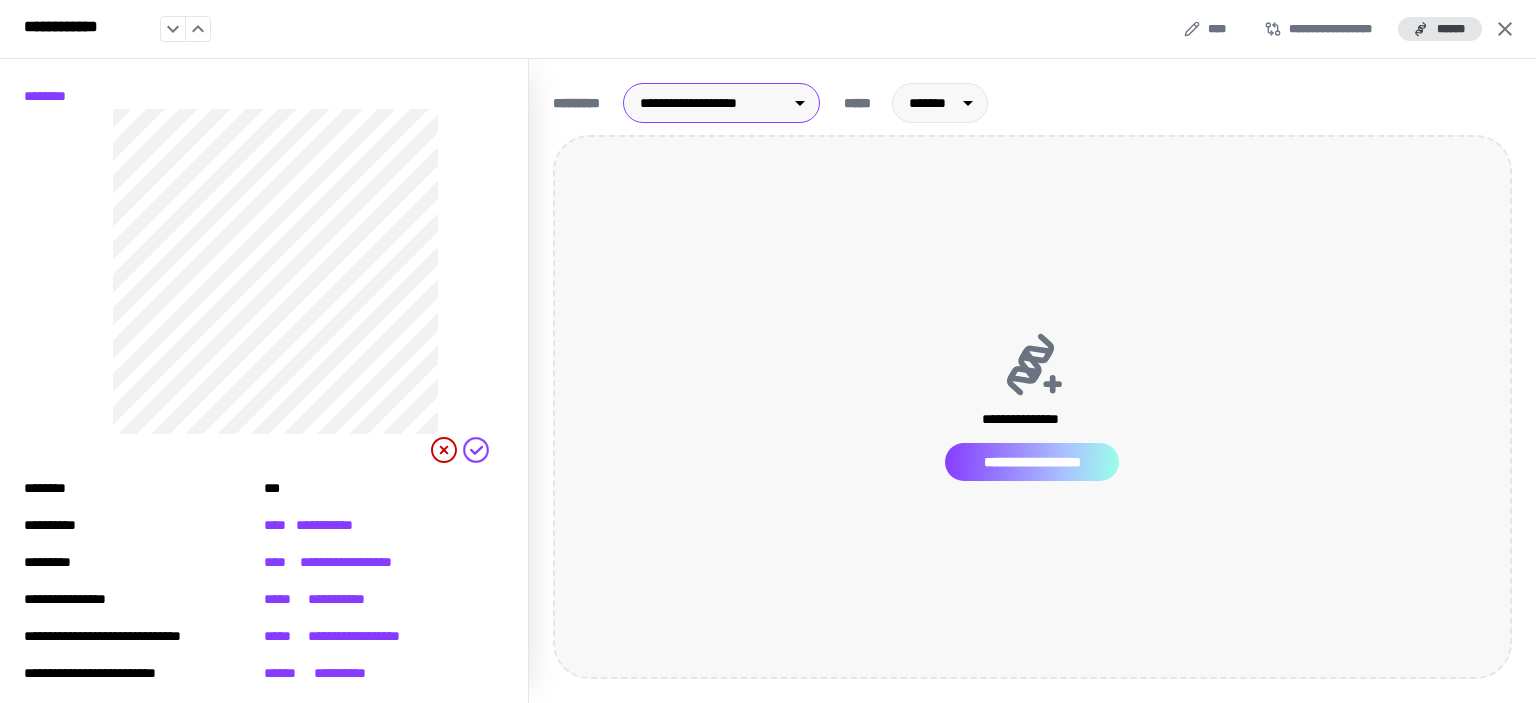 click on "**********" at bounding box center [1032, 462] 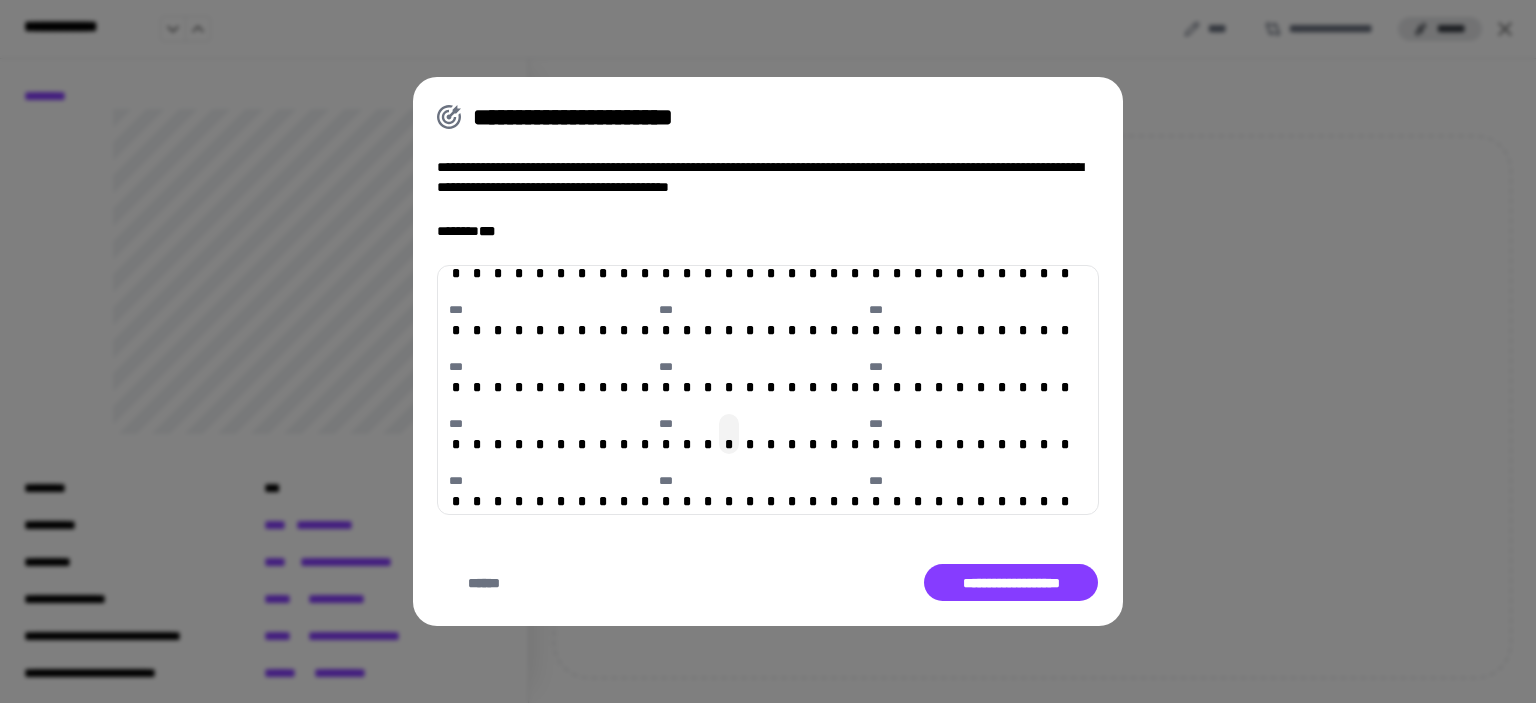 click on "*" at bounding box center [729, 444] 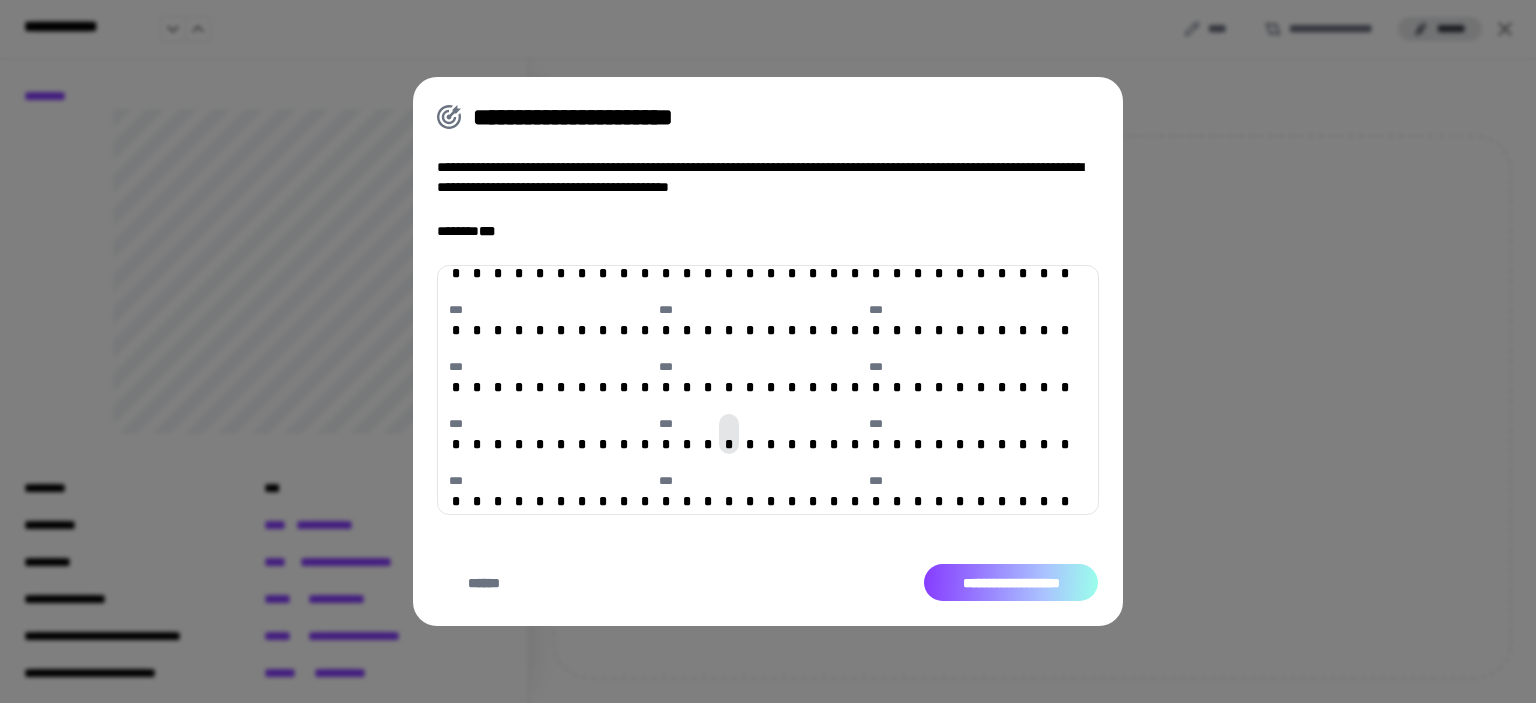 click on "**********" at bounding box center [1011, 583] 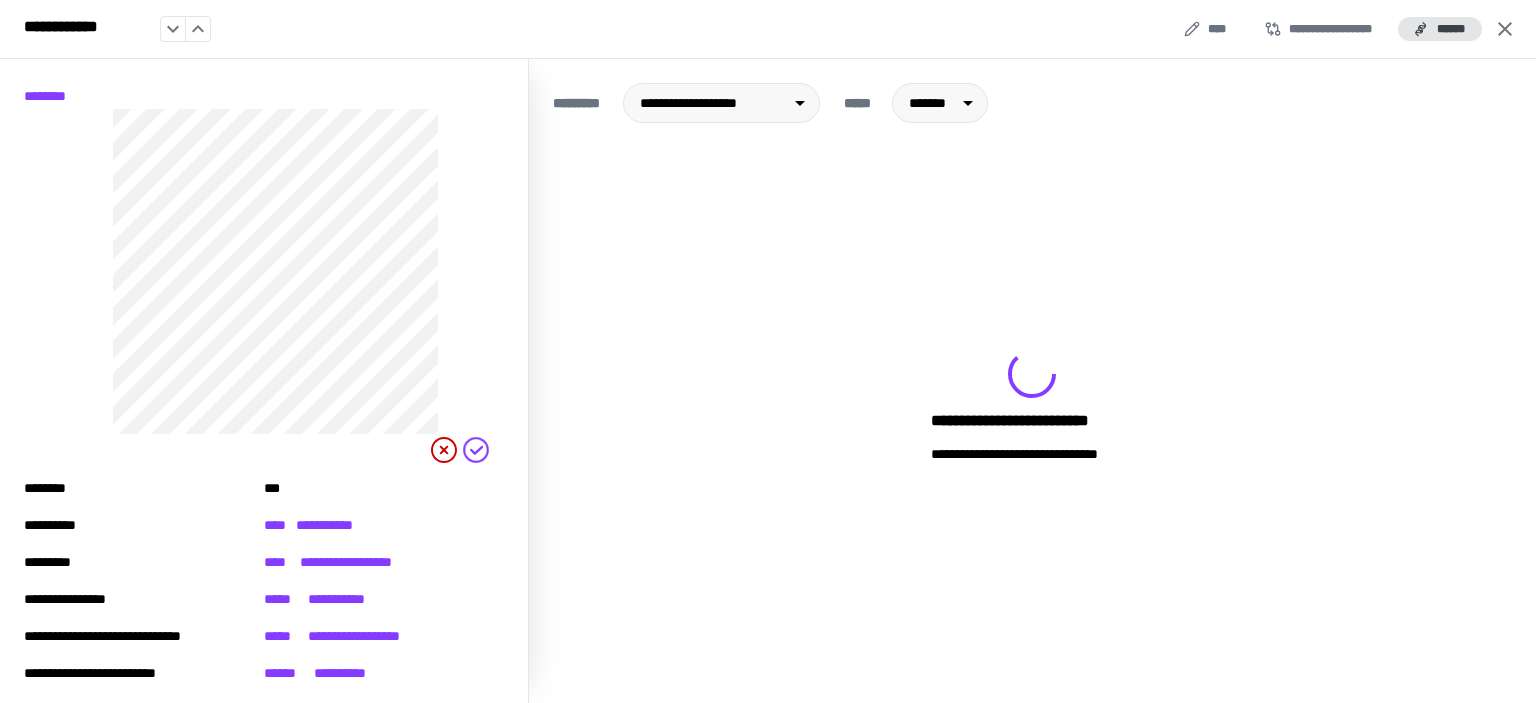 click 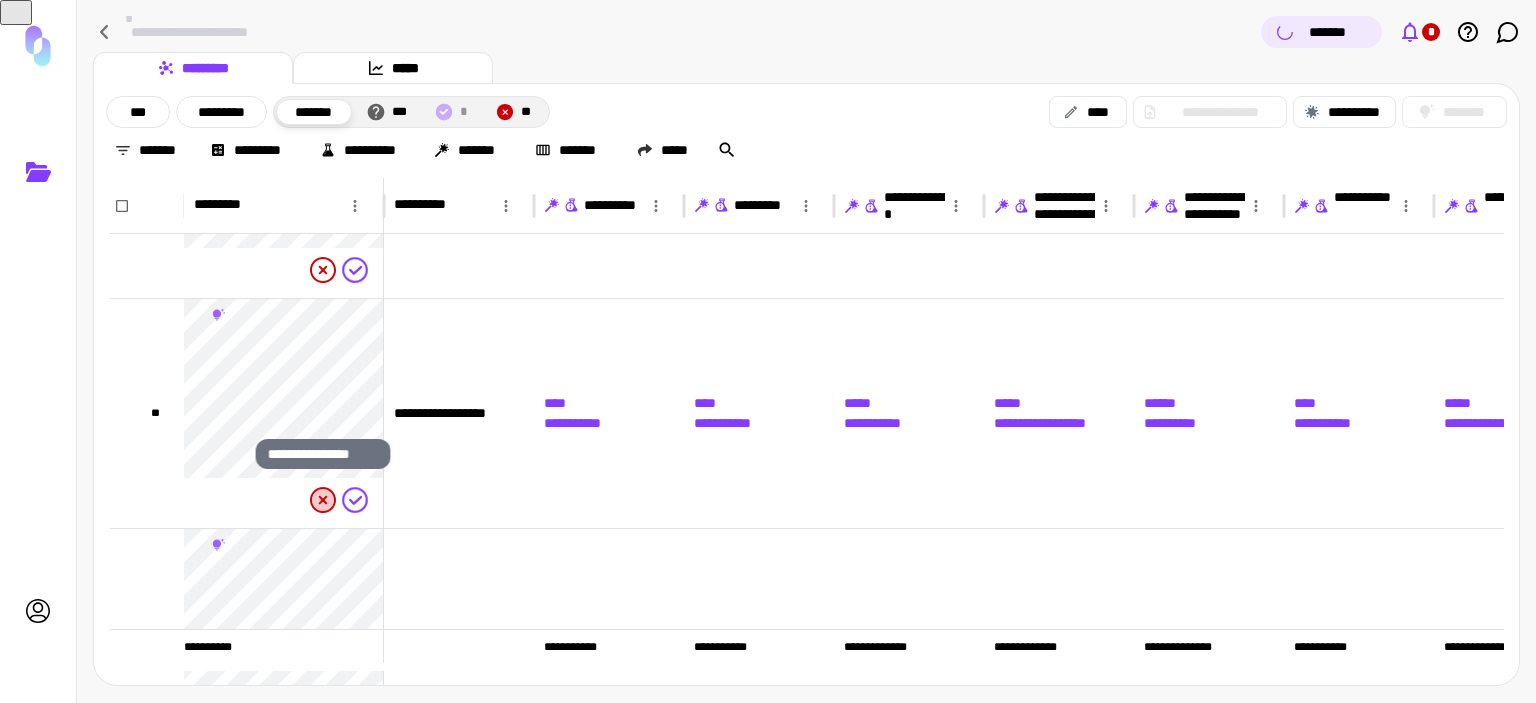 click 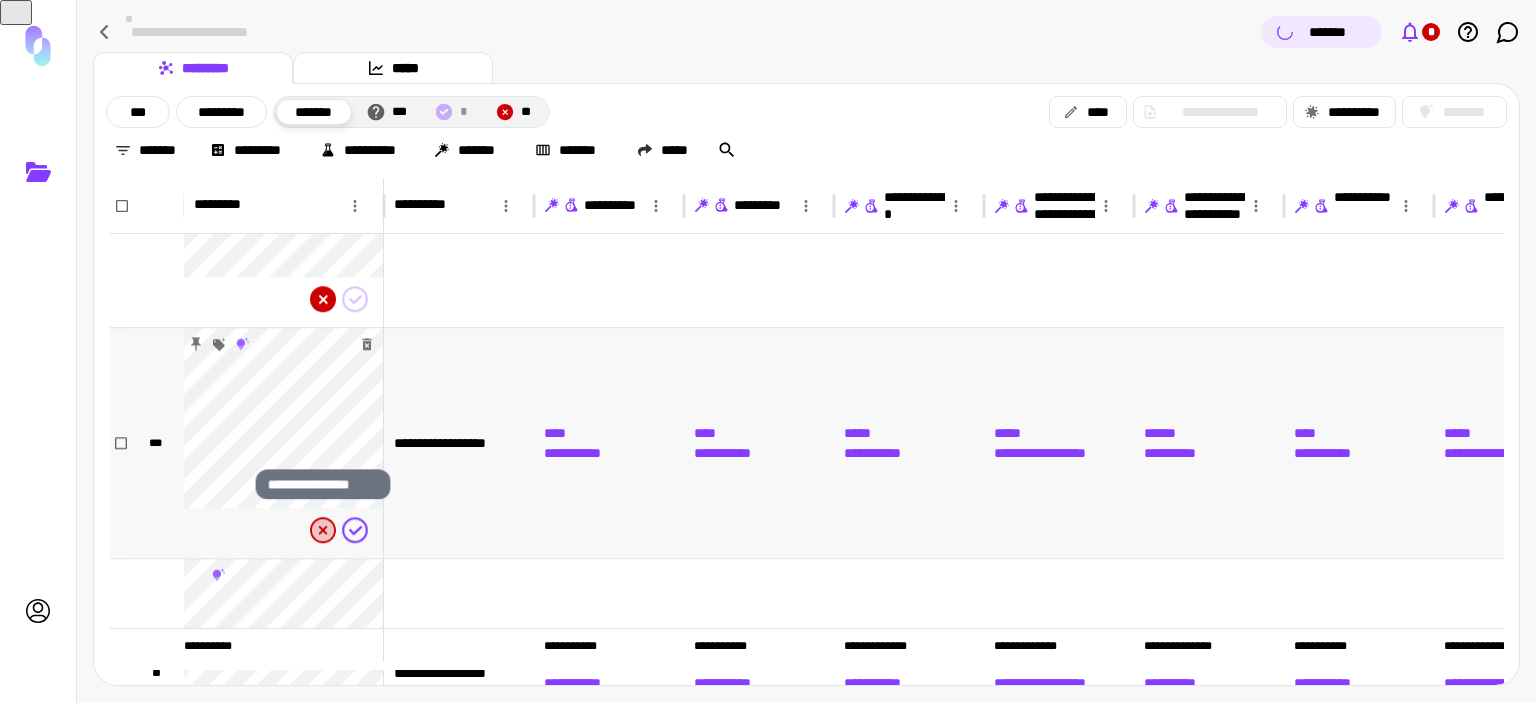 click 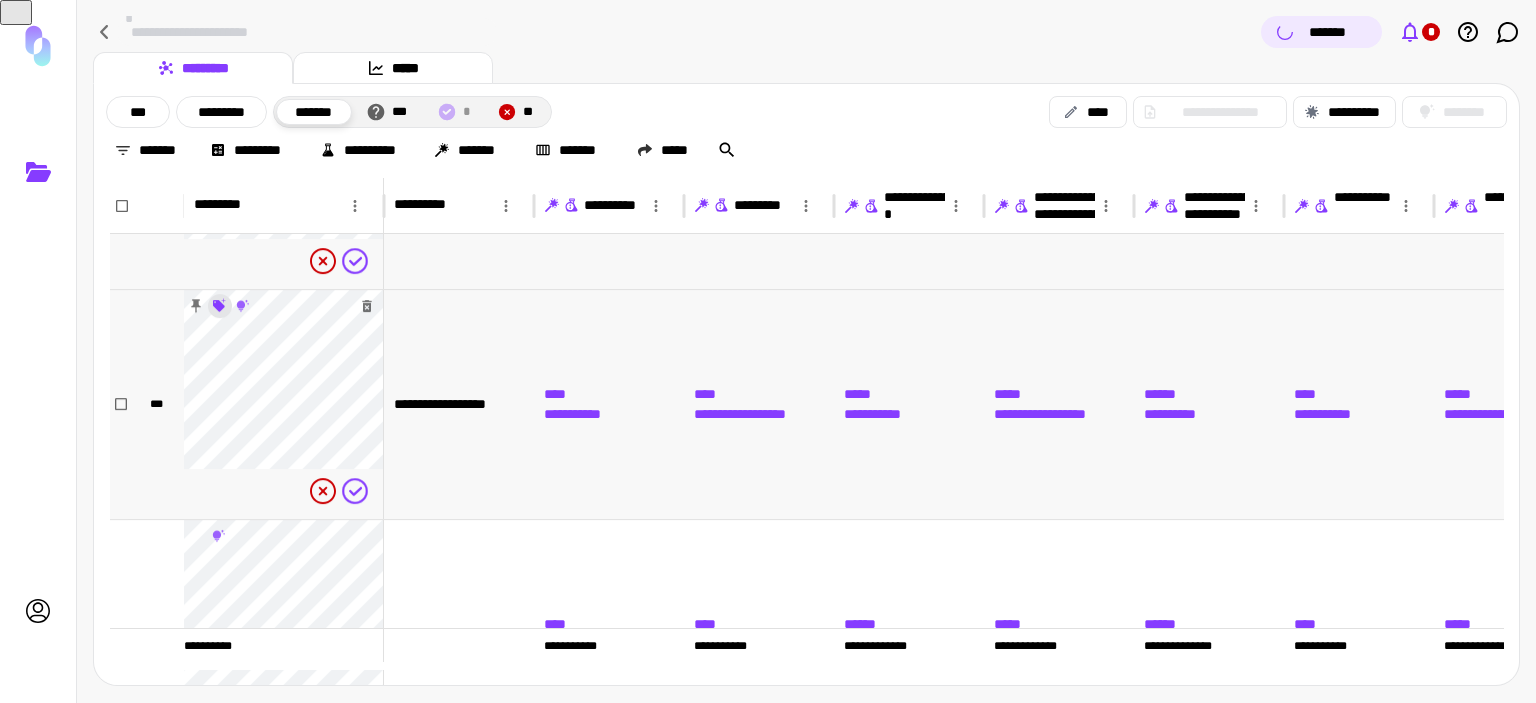 click 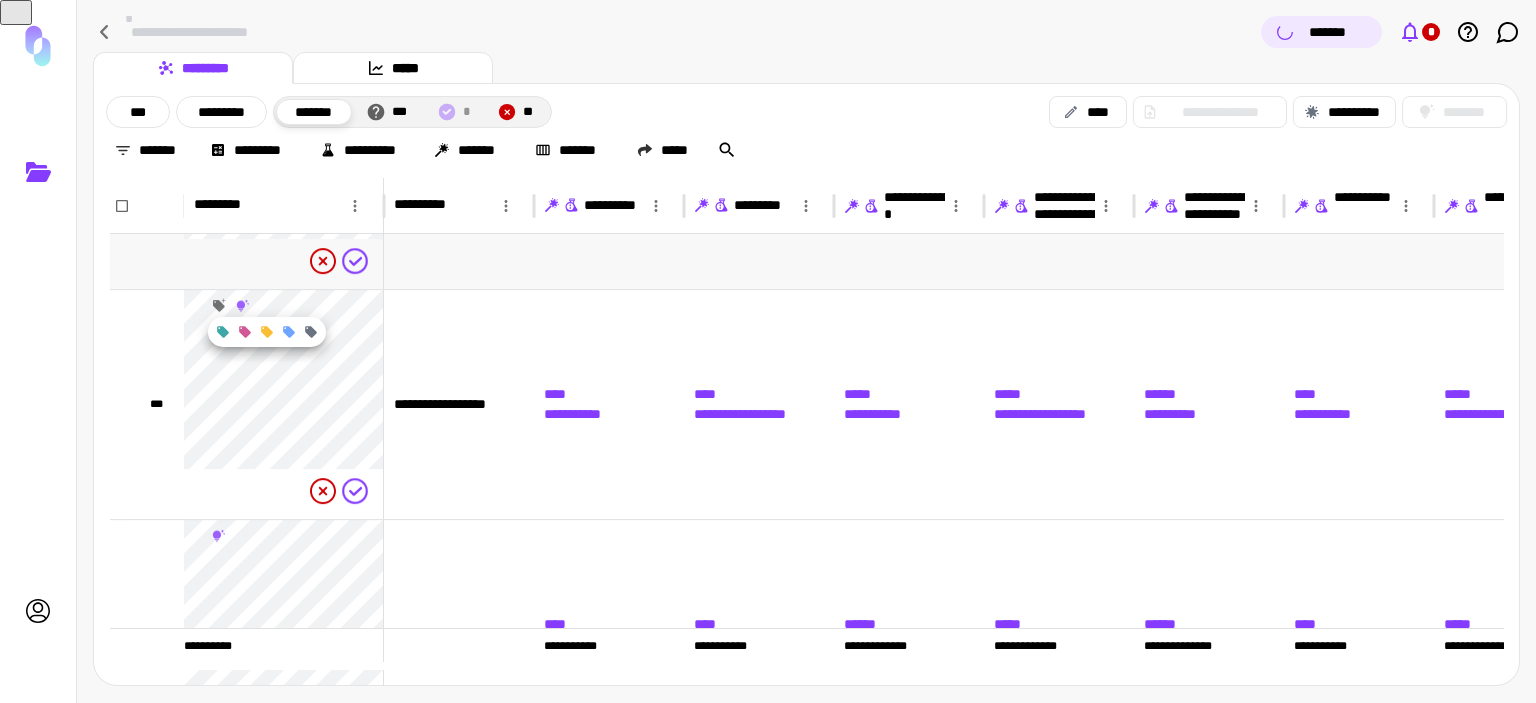 click 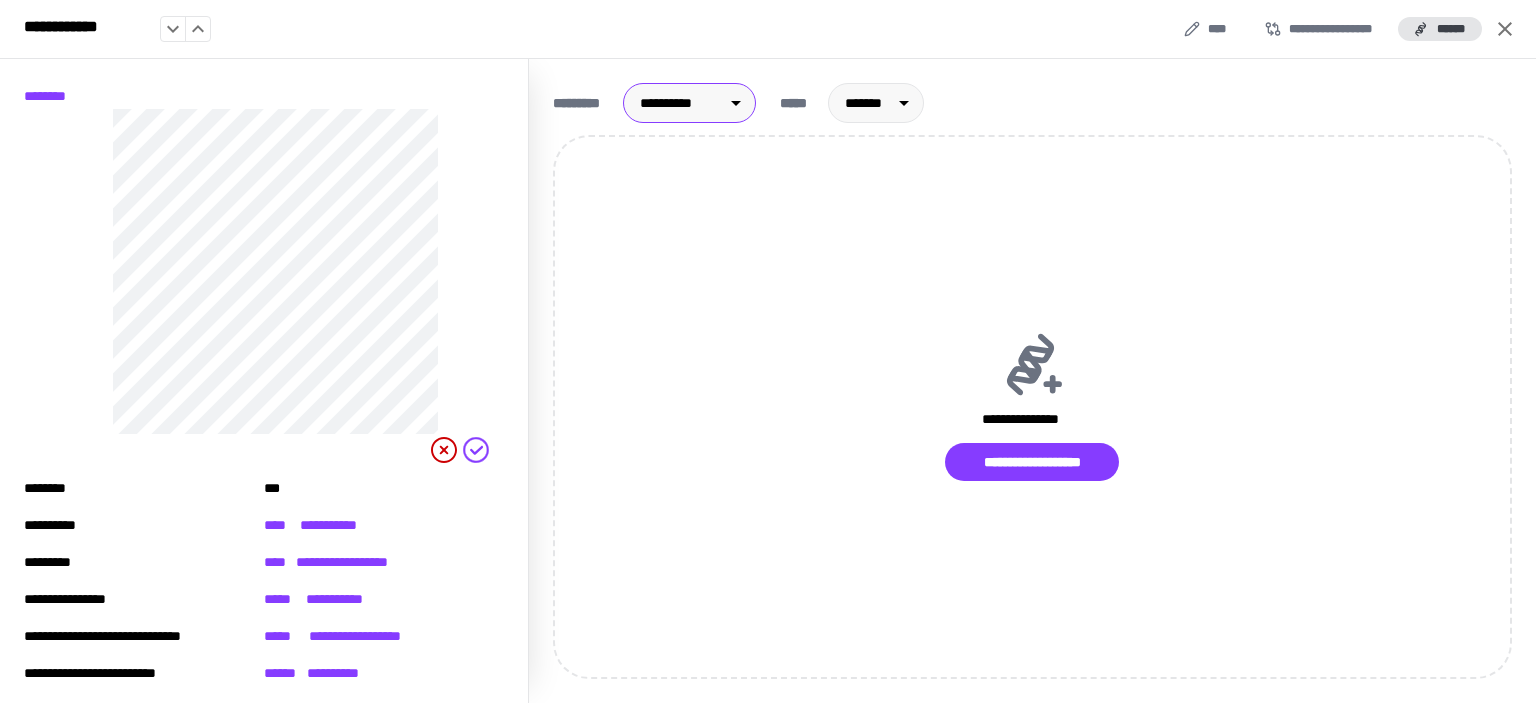 click on "**********" at bounding box center (768, 351) 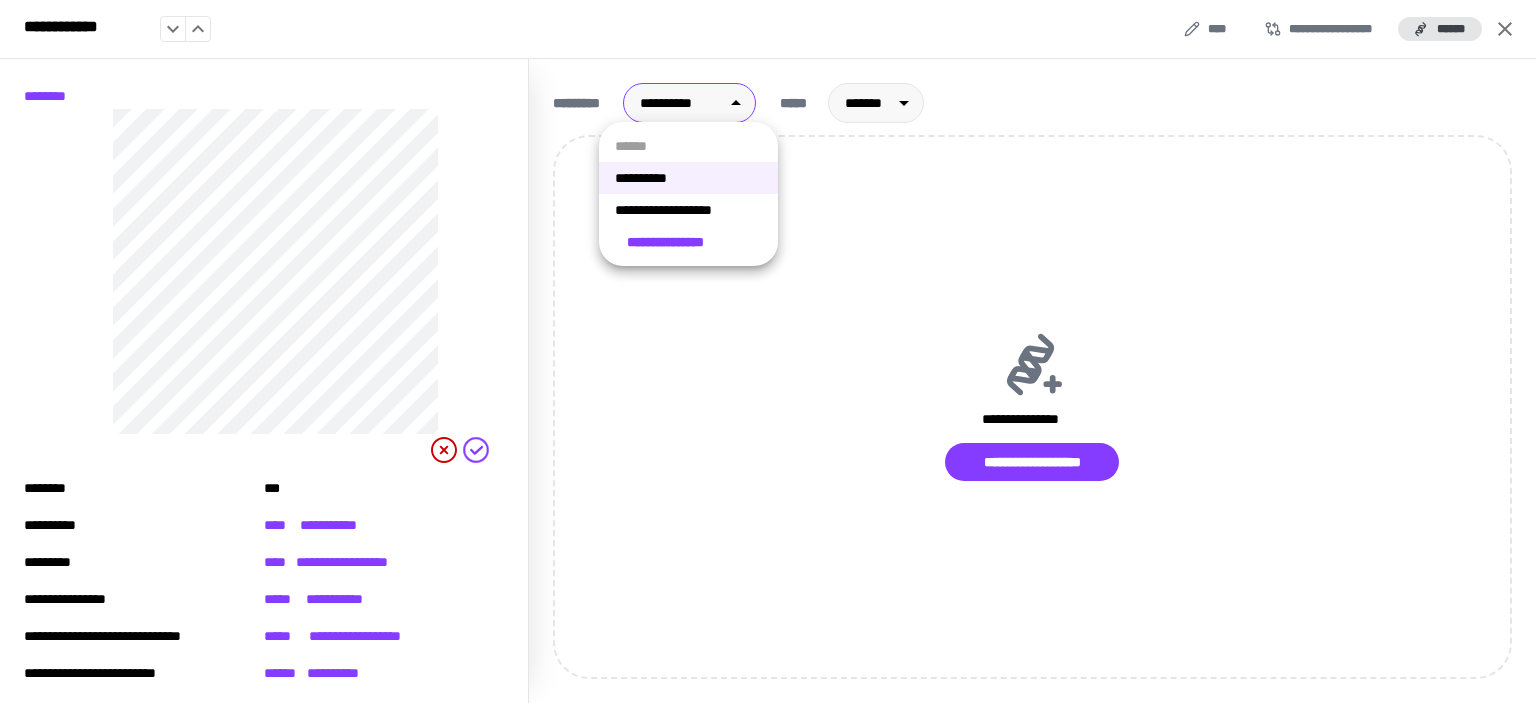 click on "**********" at bounding box center (688, 210) 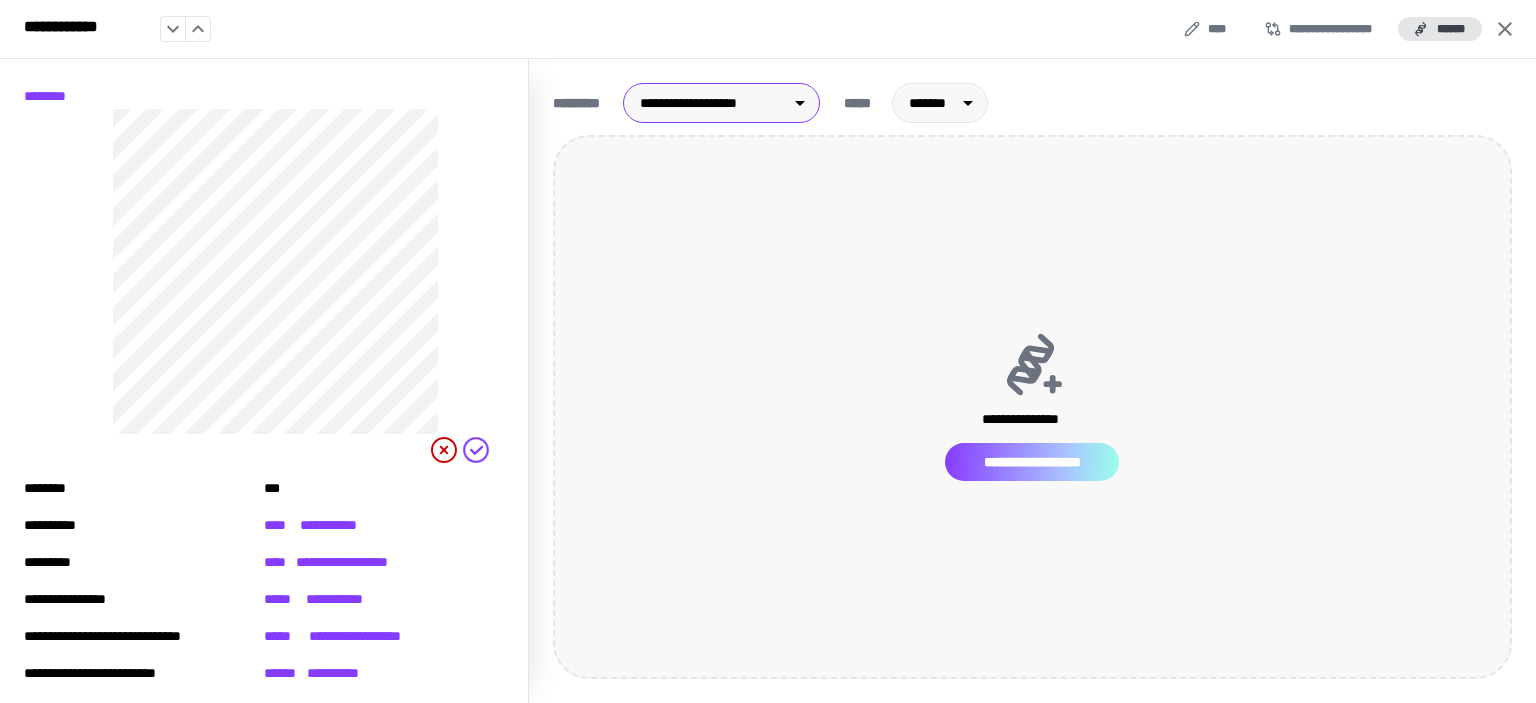 click on "**********" at bounding box center (1032, 462) 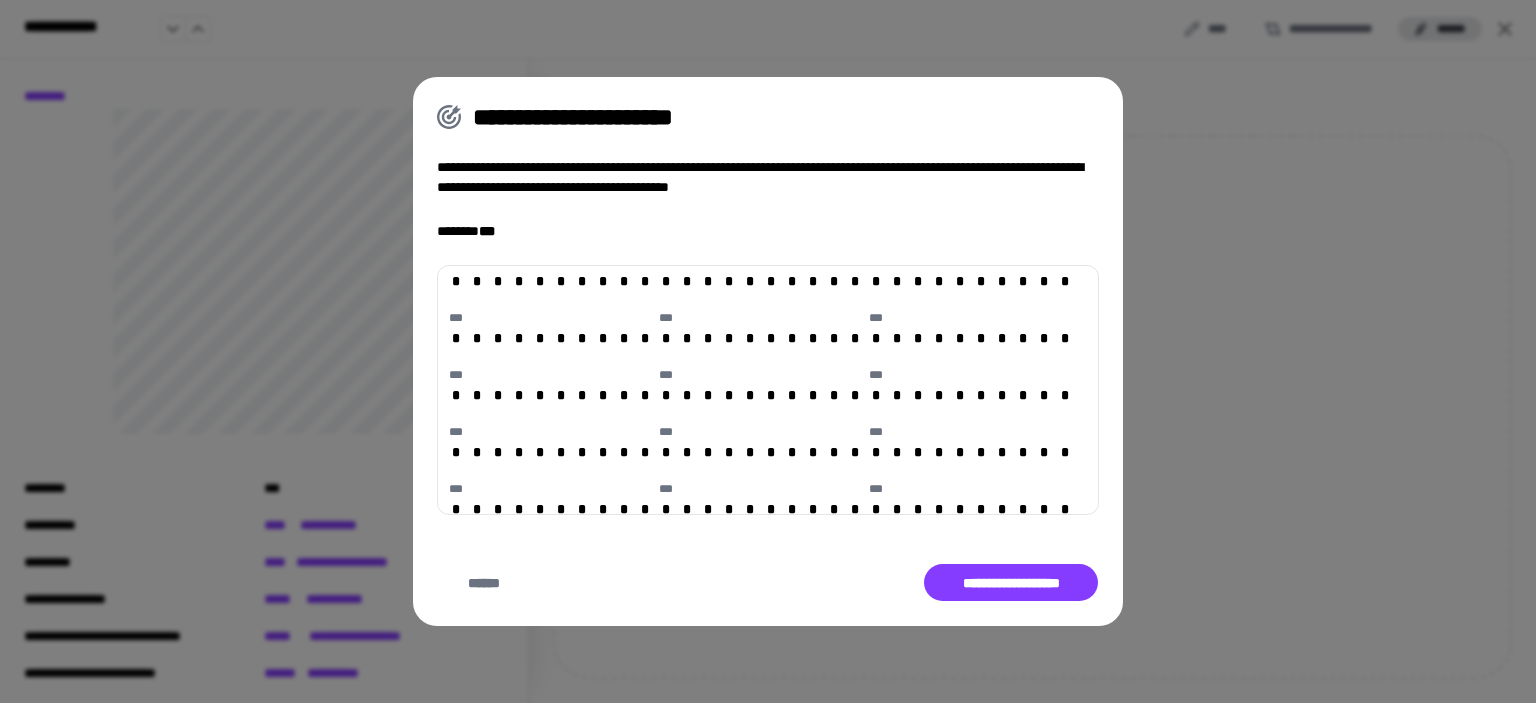 scroll, scrollTop: 1000, scrollLeft: 0, axis: vertical 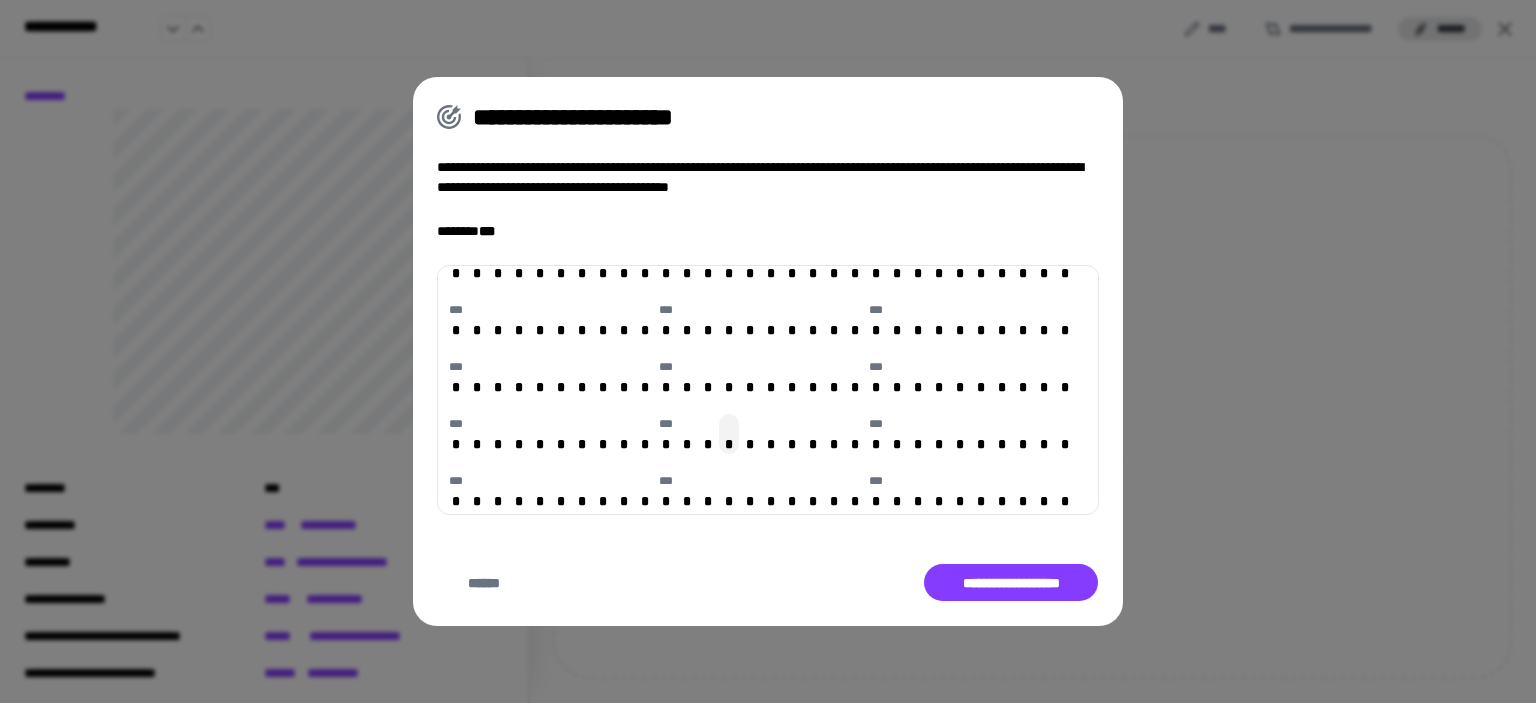 click on "*" at bounding box center [729, 444] 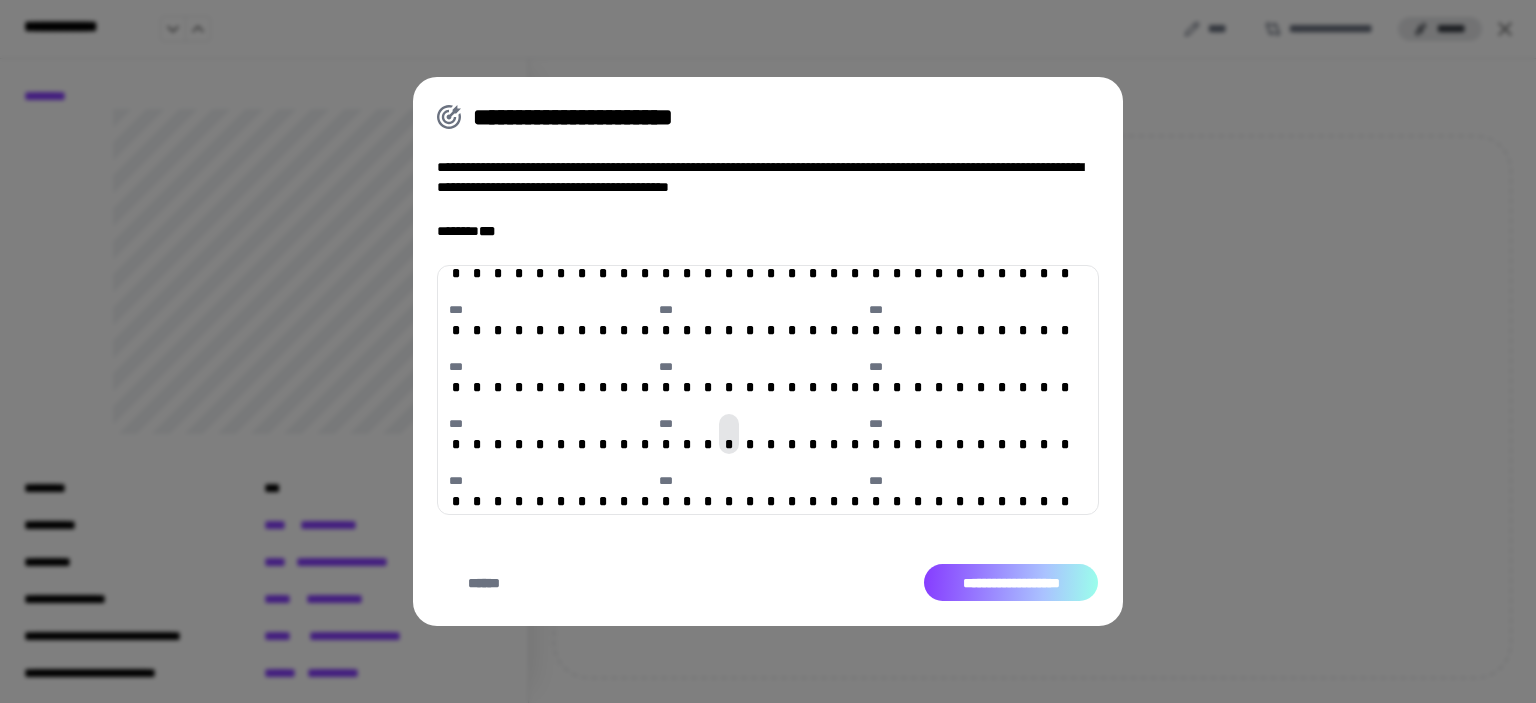 click on "**********" at bounding box center [1011, 583] 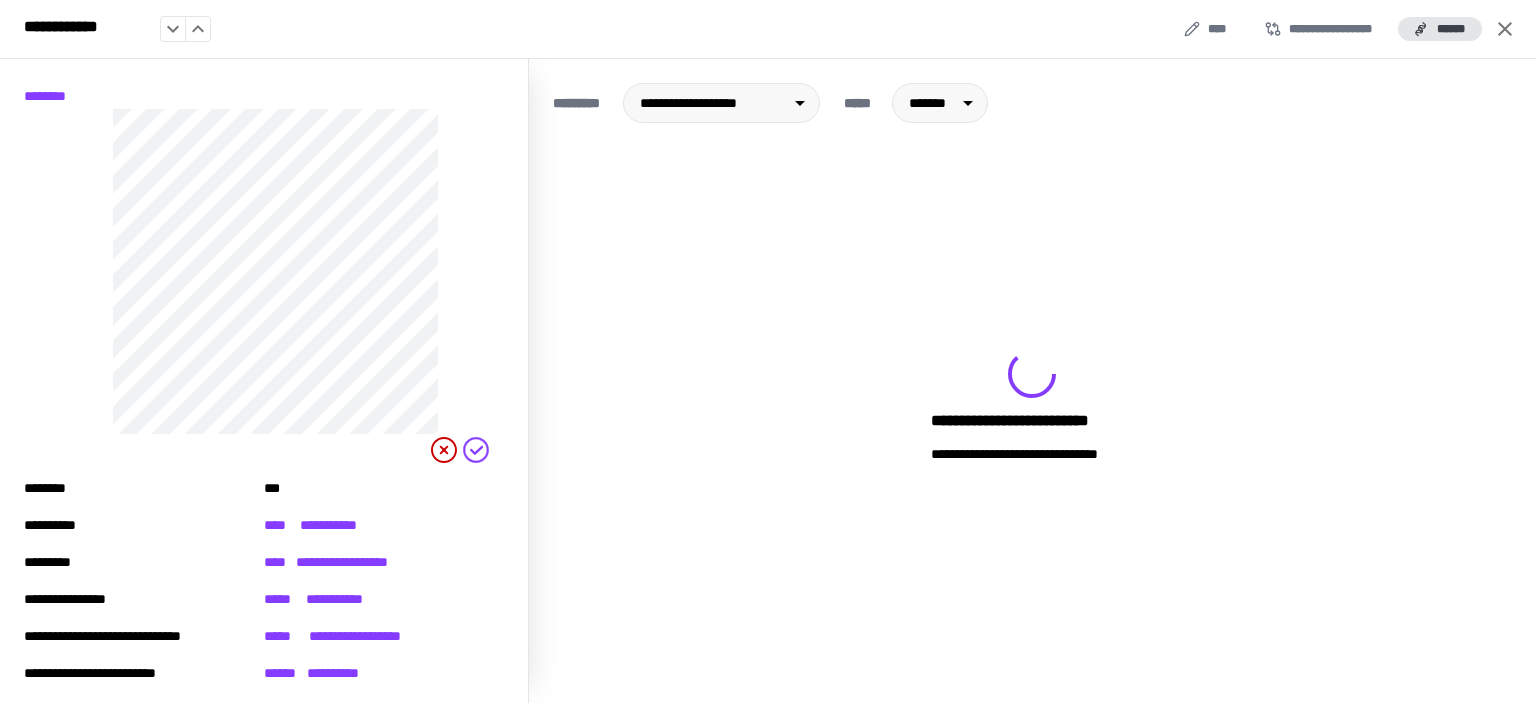 click 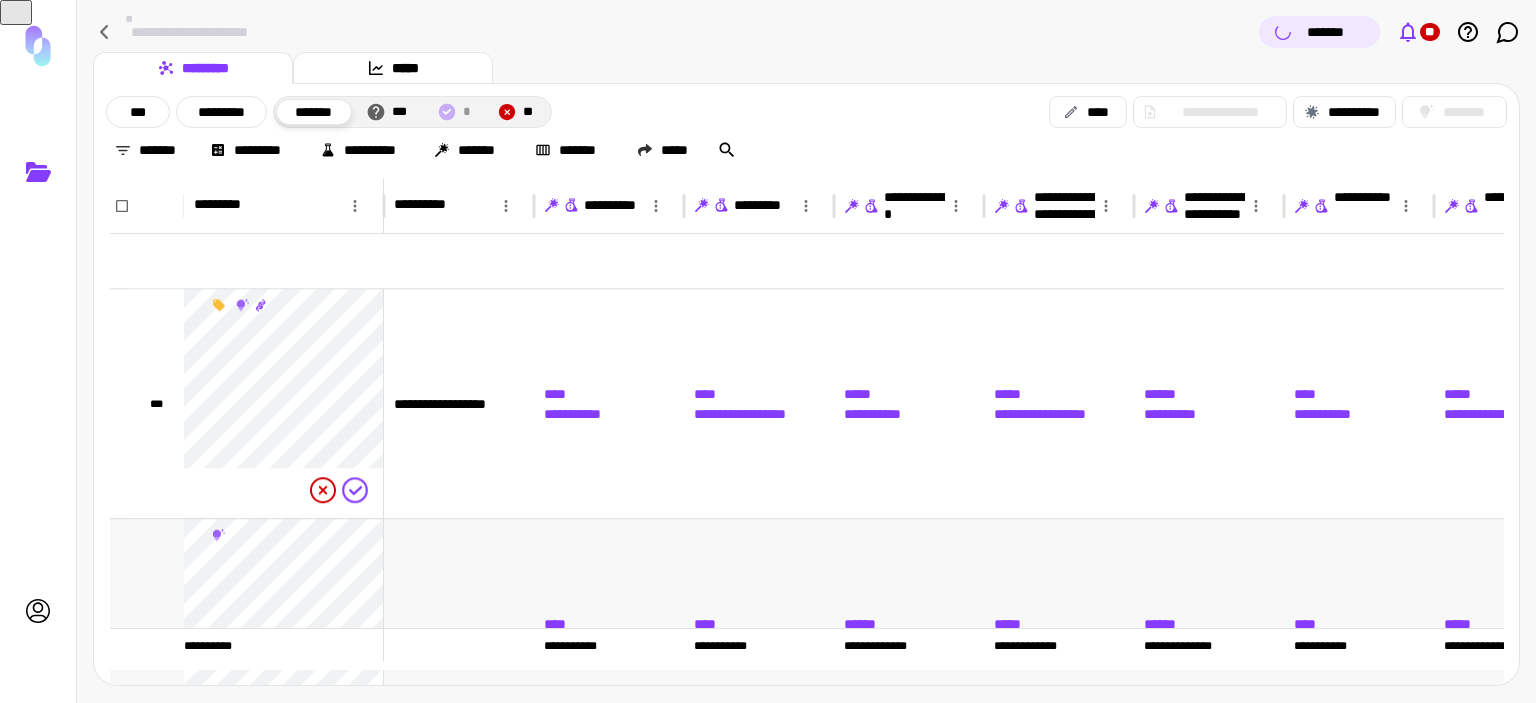 scroll, scrollTop: 4747, scrollLeft: 0, axis: vertical 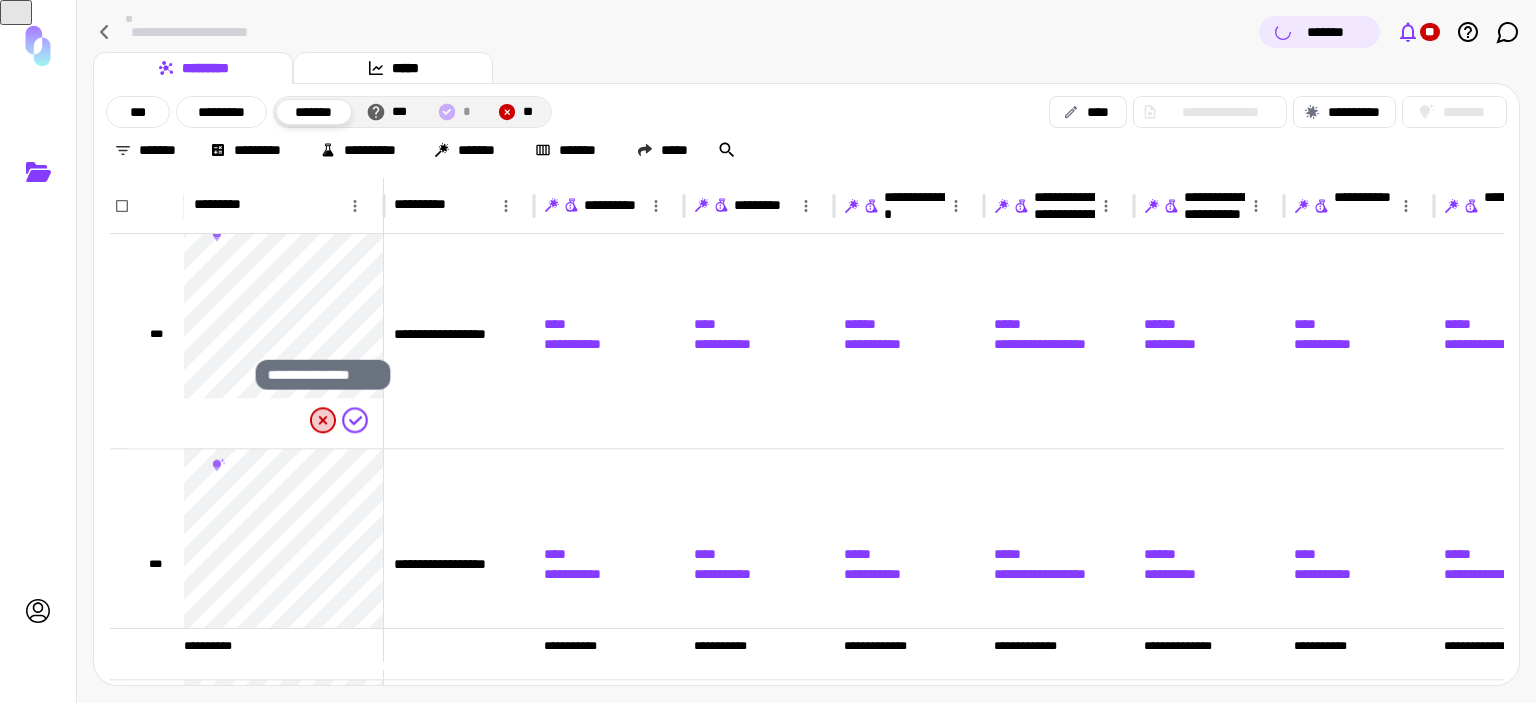 click 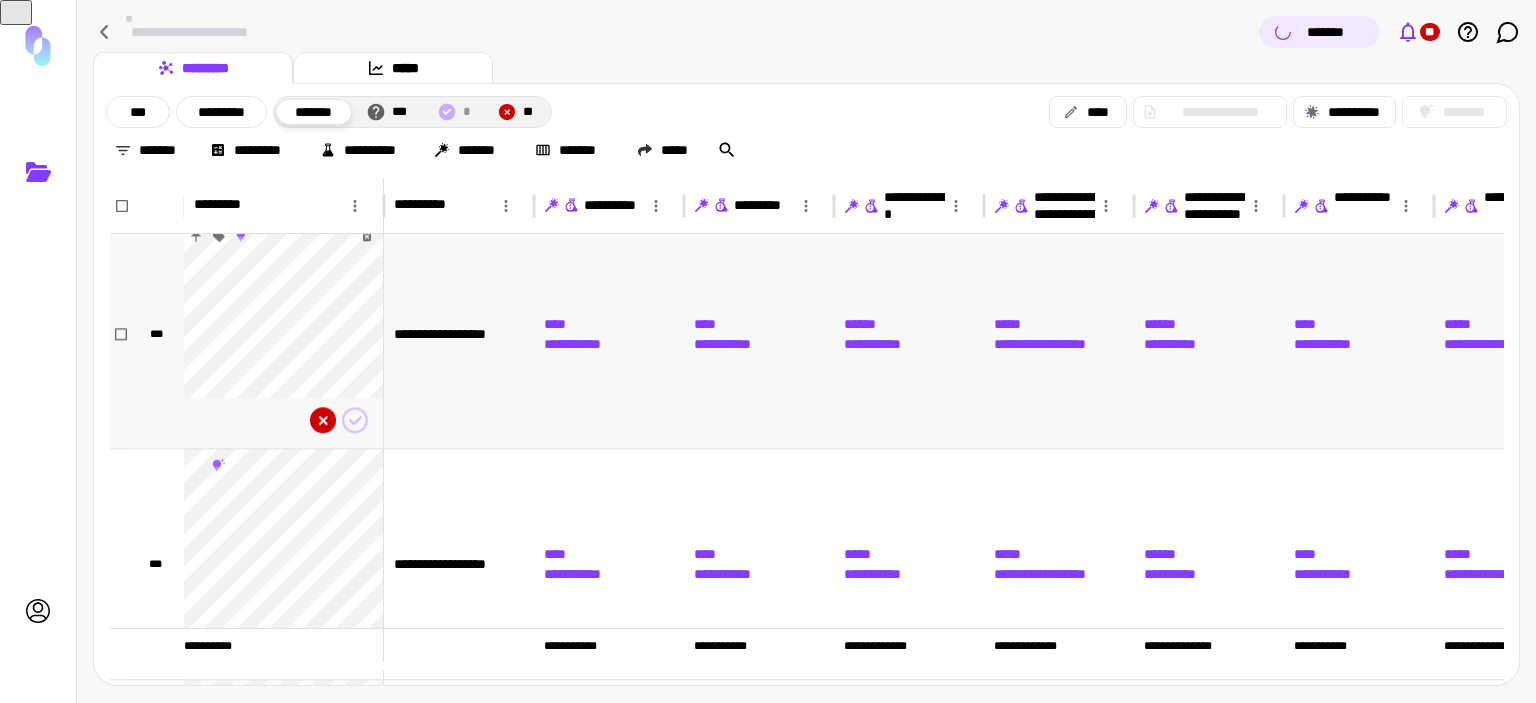 scroll, scrollTop: 5047, scrollLeft: 0, axis: vertical 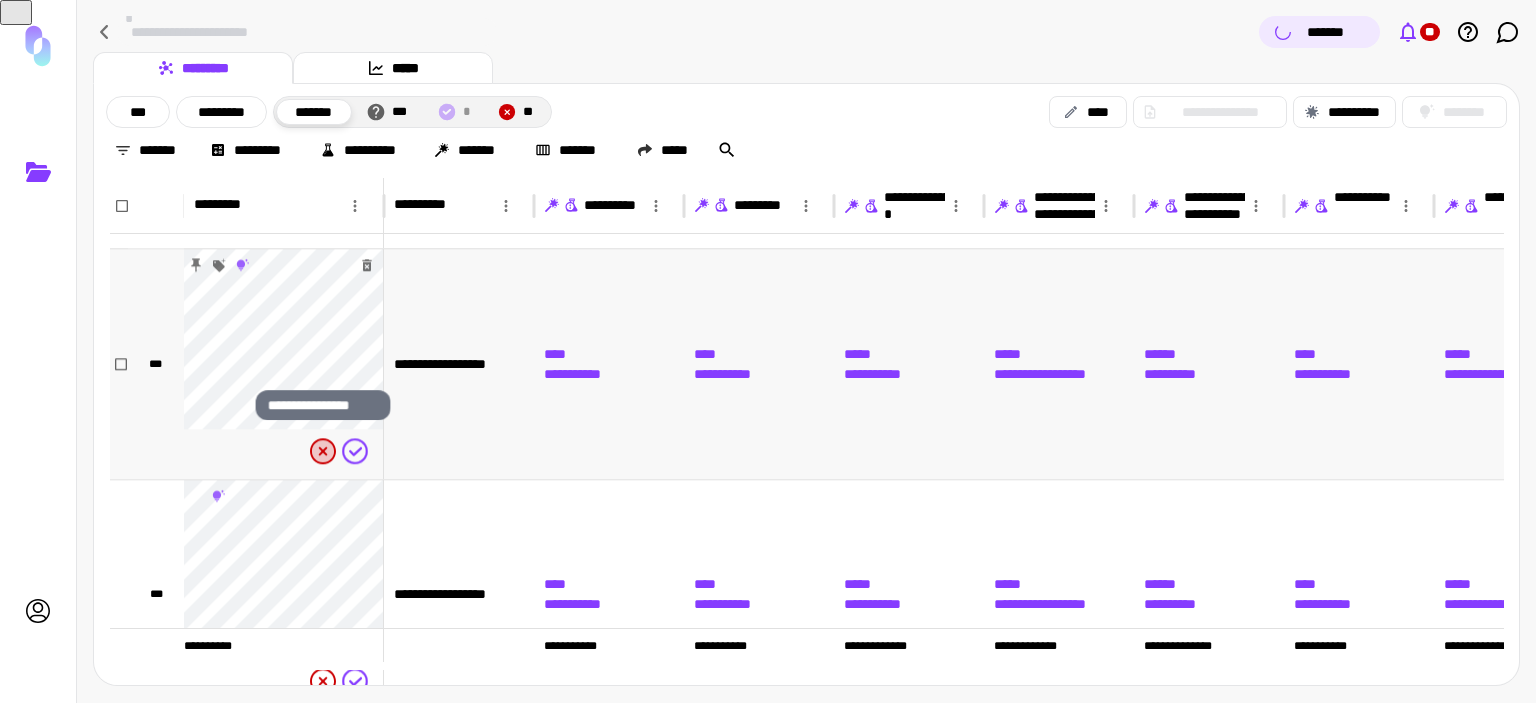 click 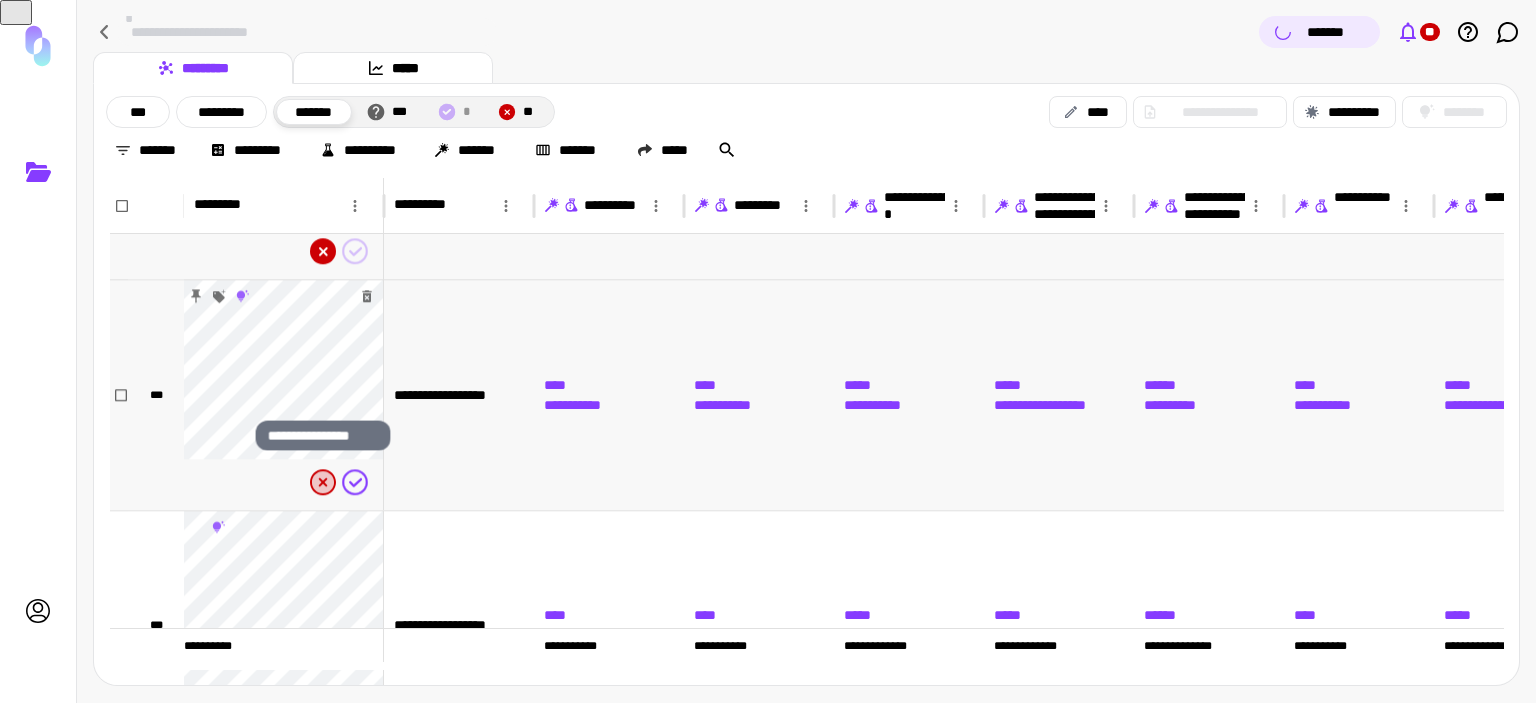 click 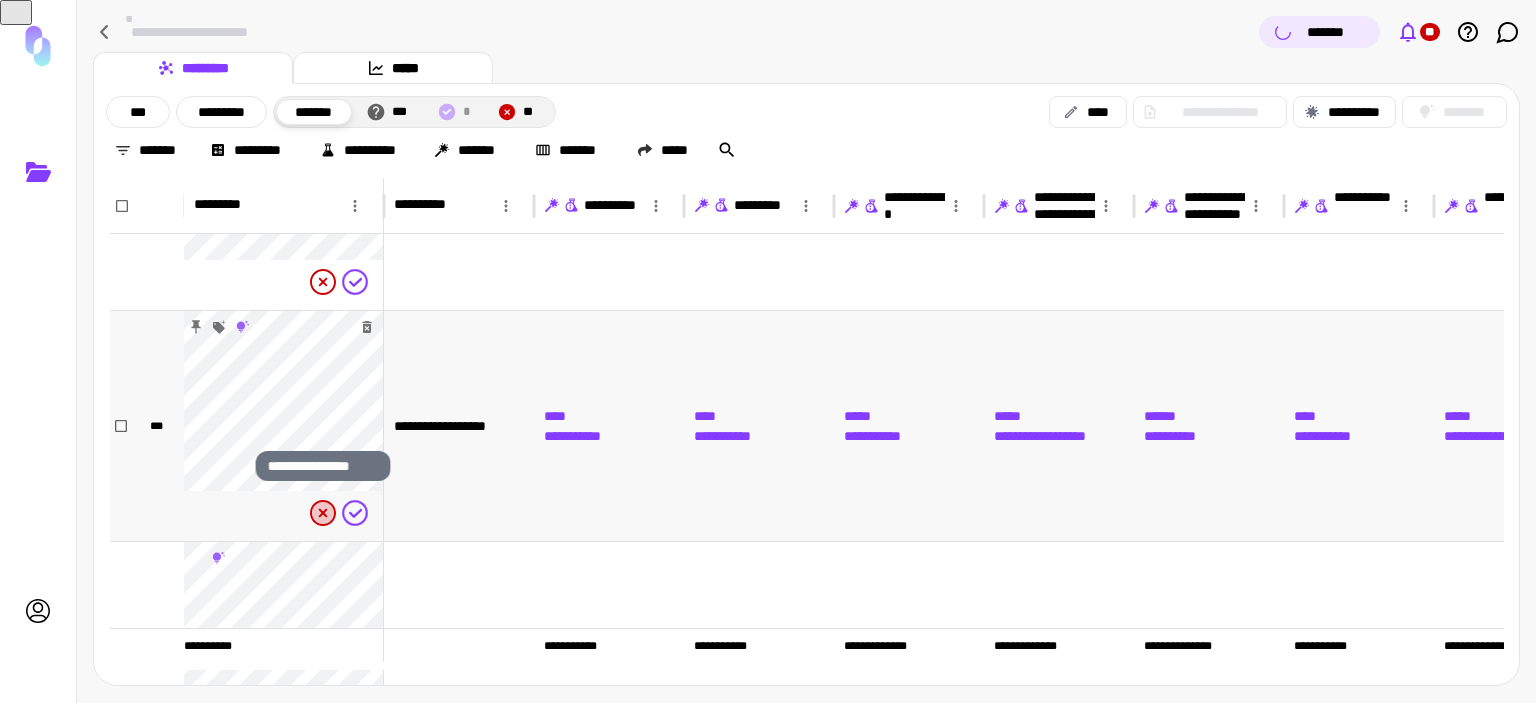 click 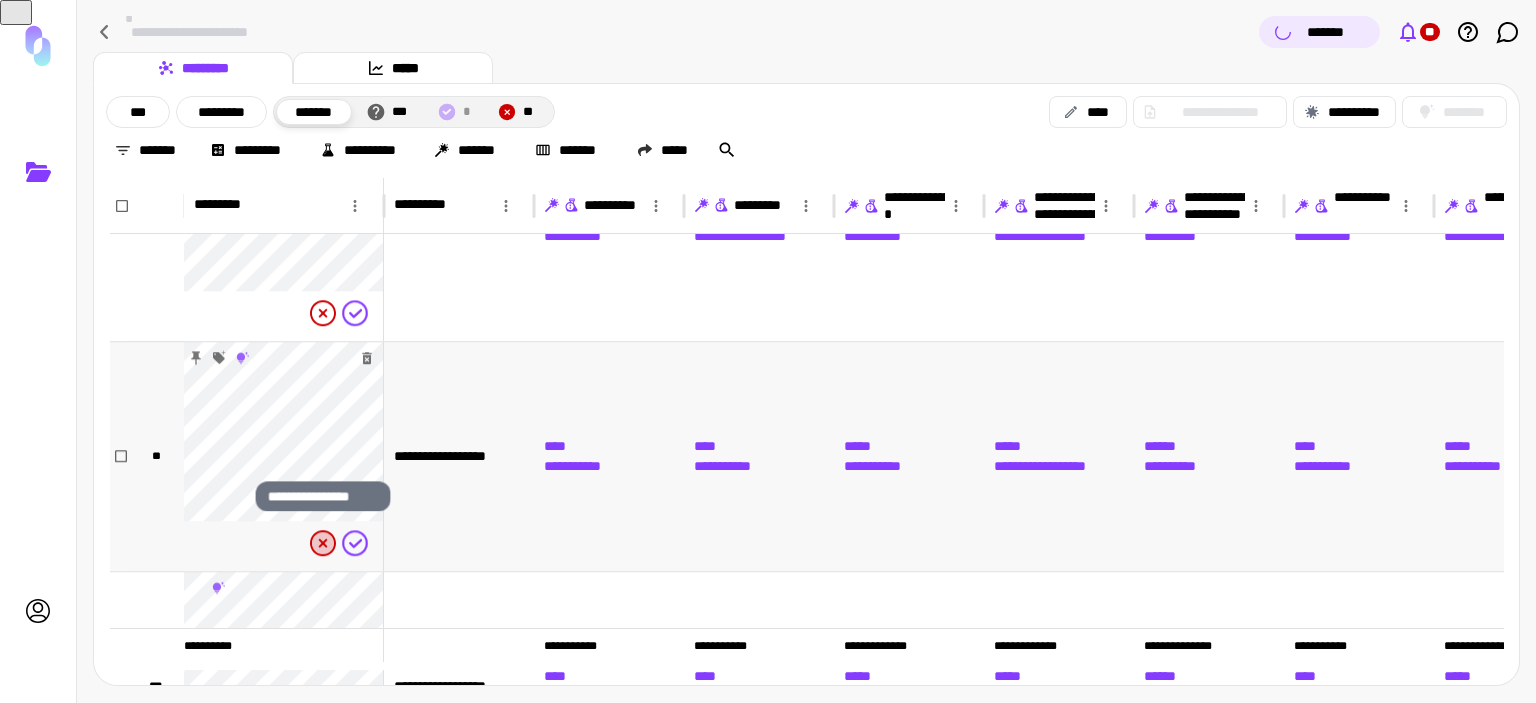 click 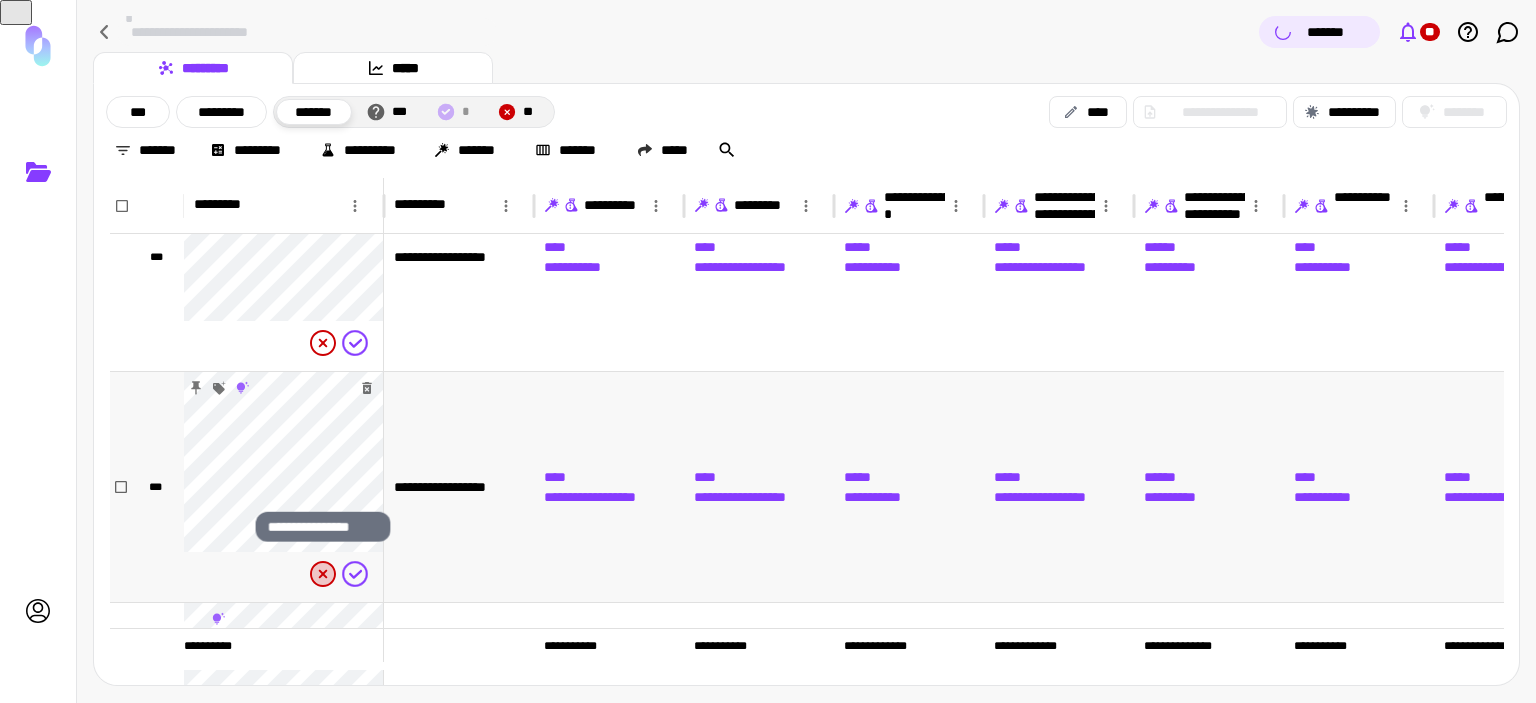 click 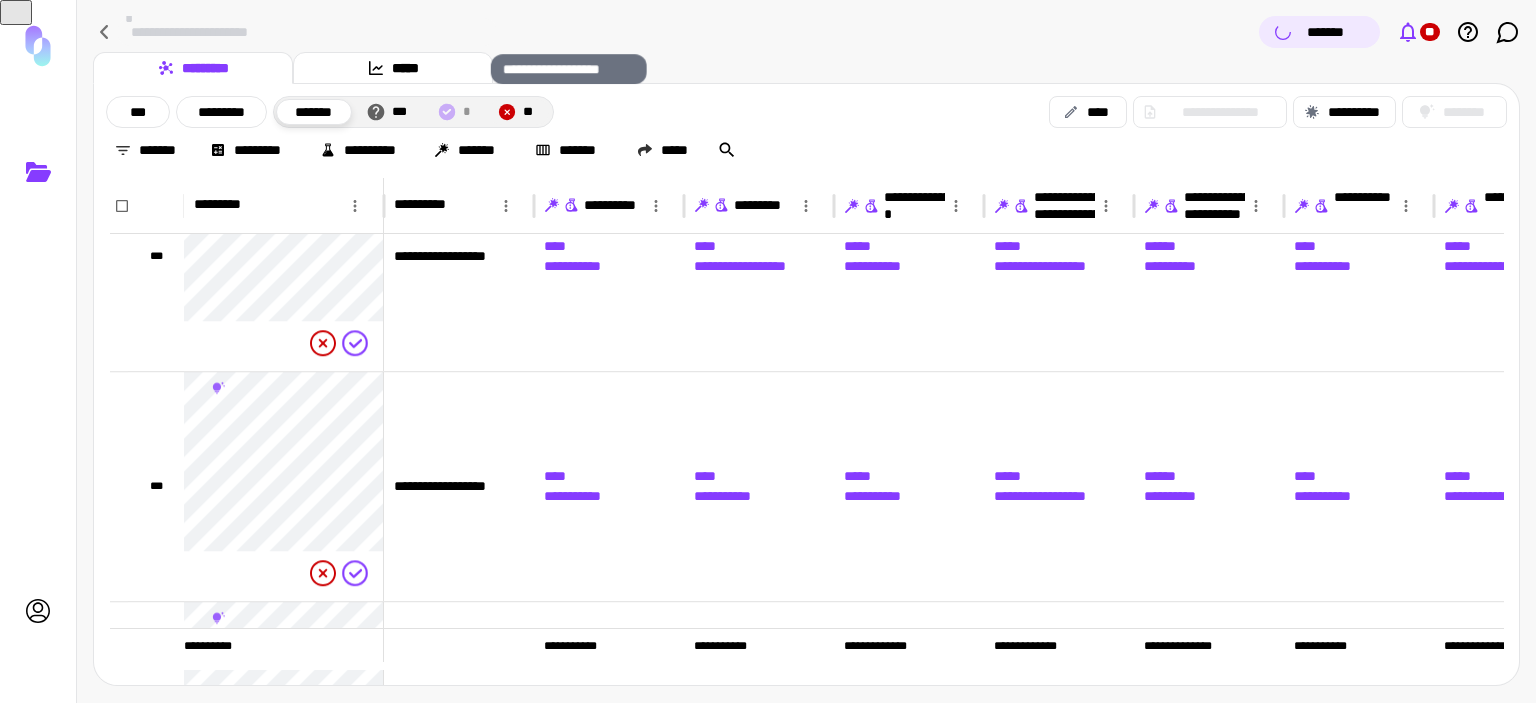 click on "**" at bounding box center (530, 112) 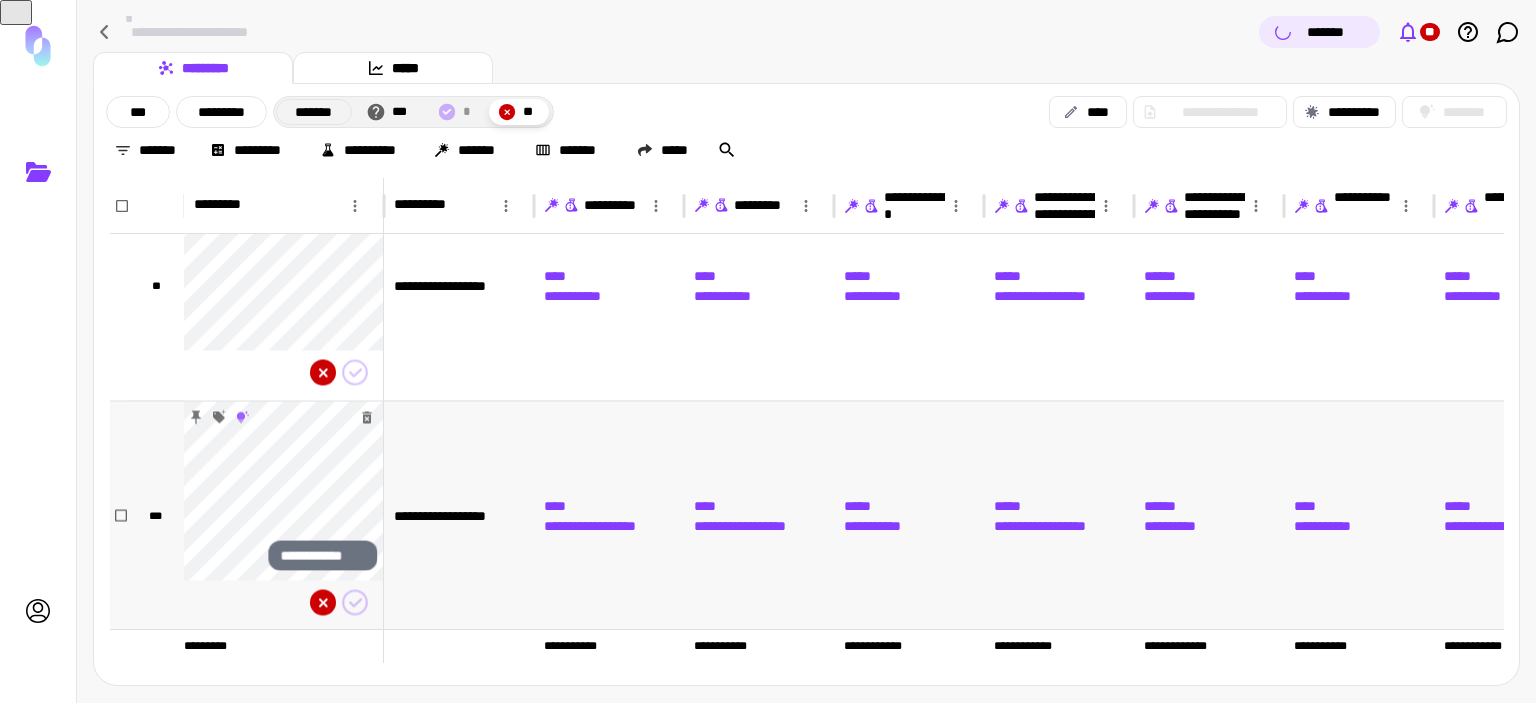 click 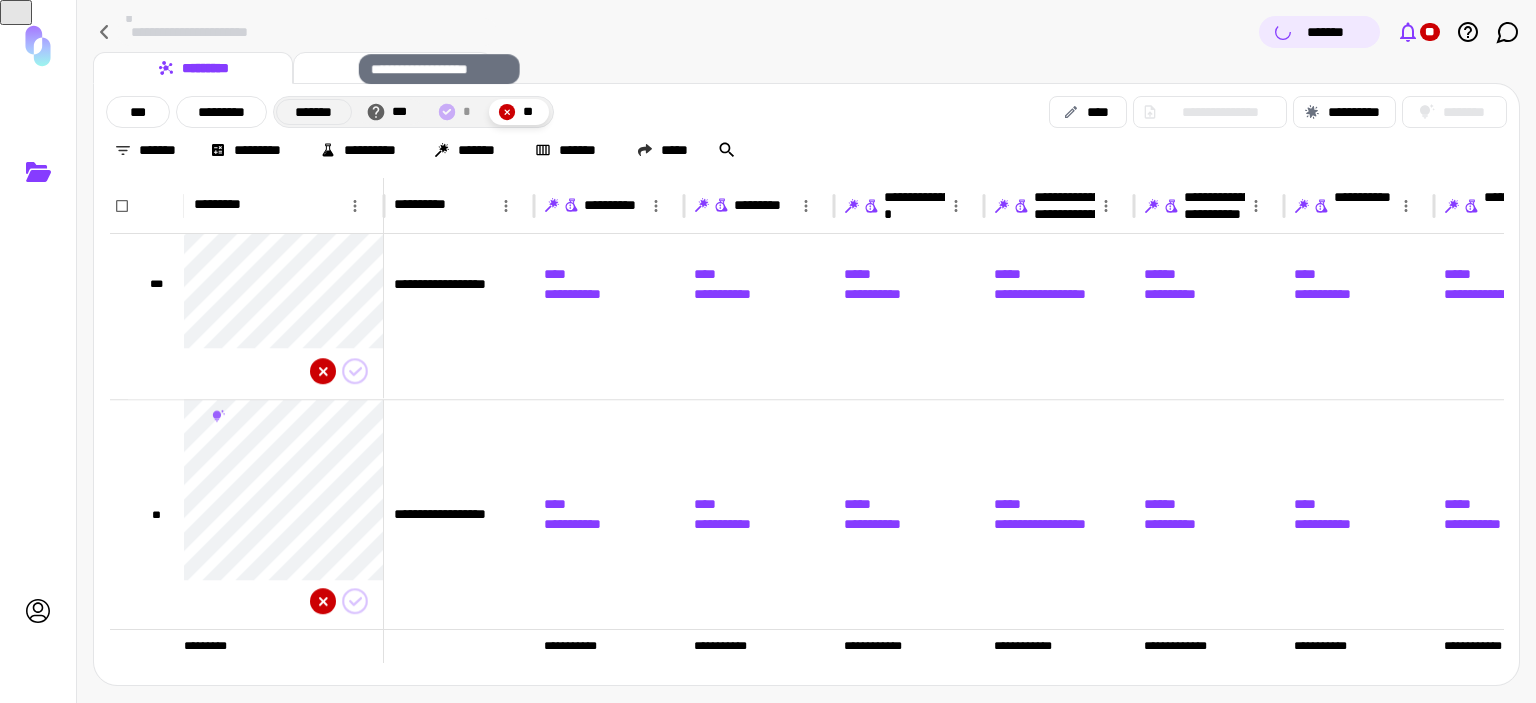 click on "***" at bounding box center [401, 112] 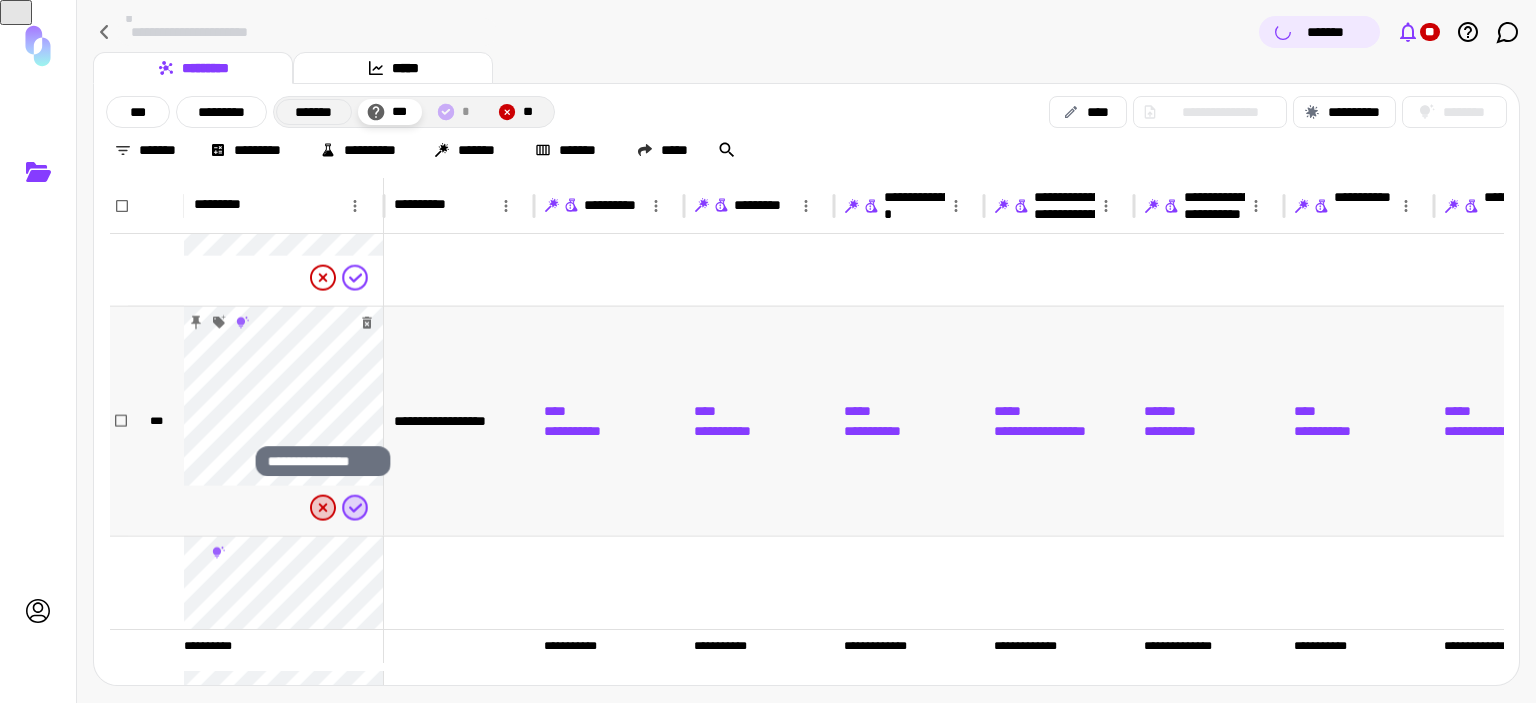 click 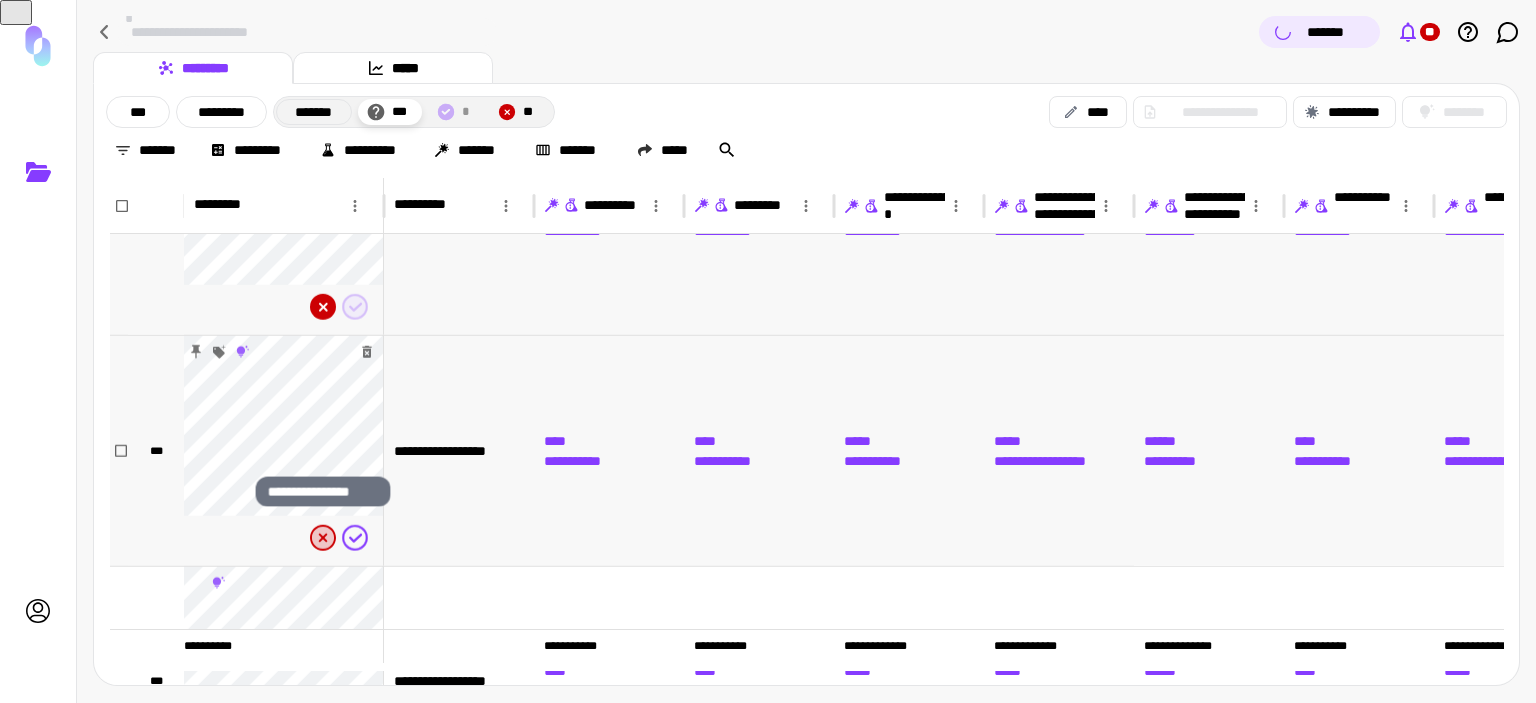 click 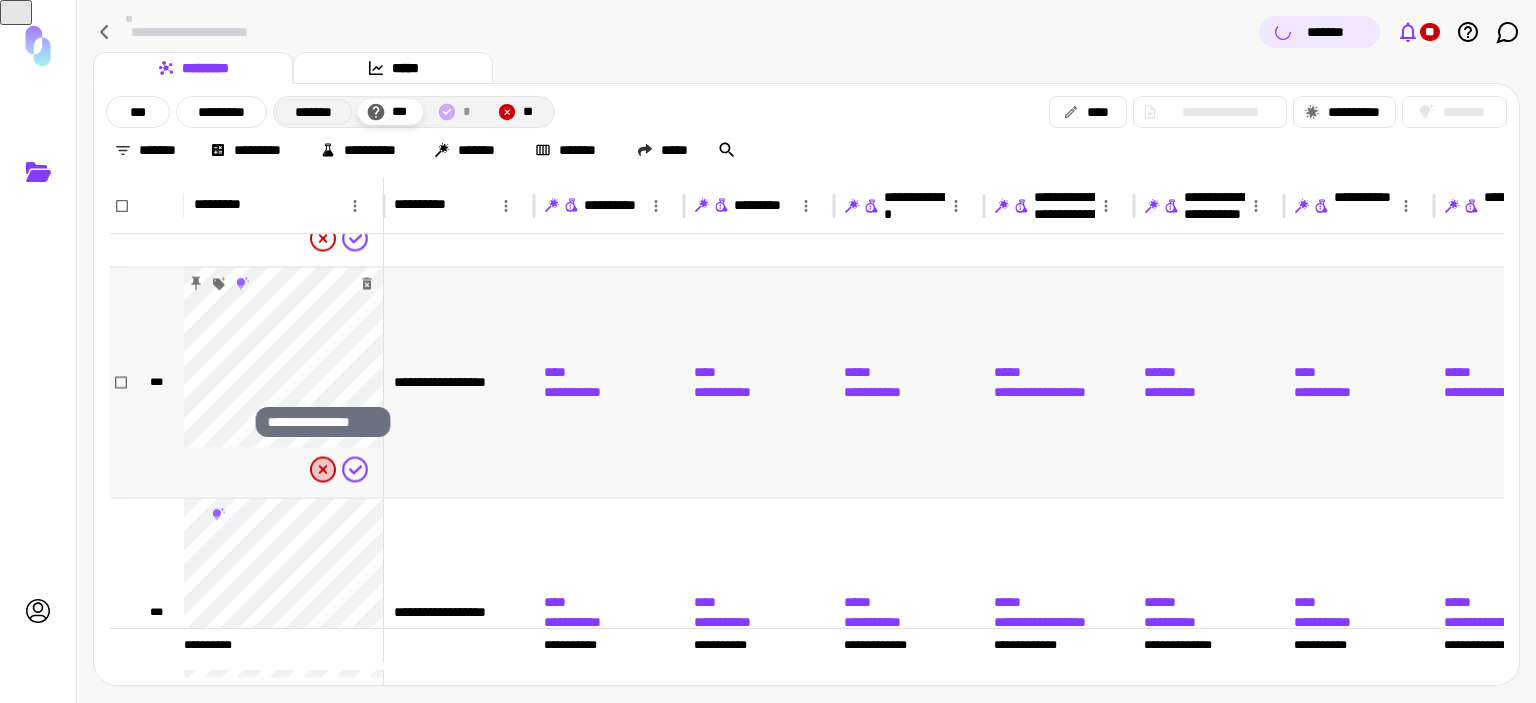 click 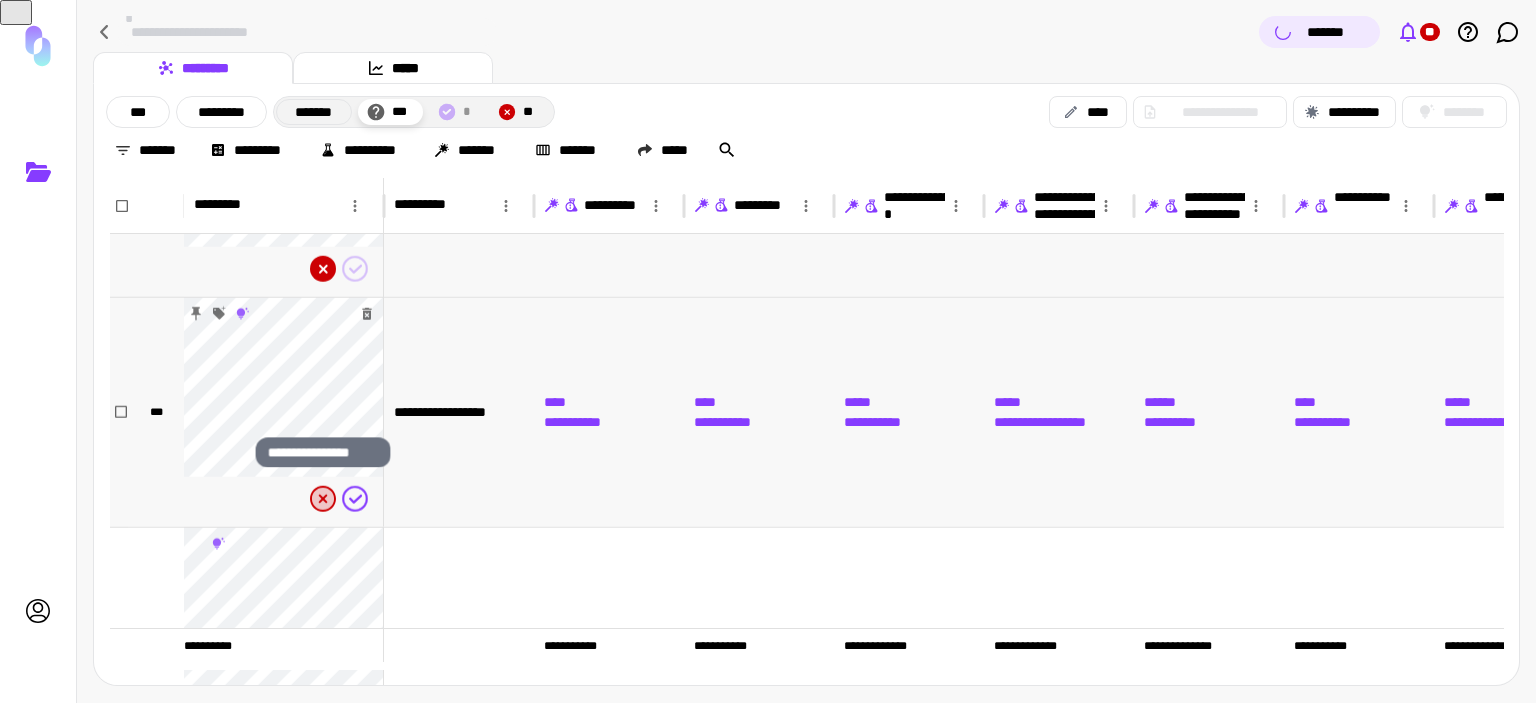 click 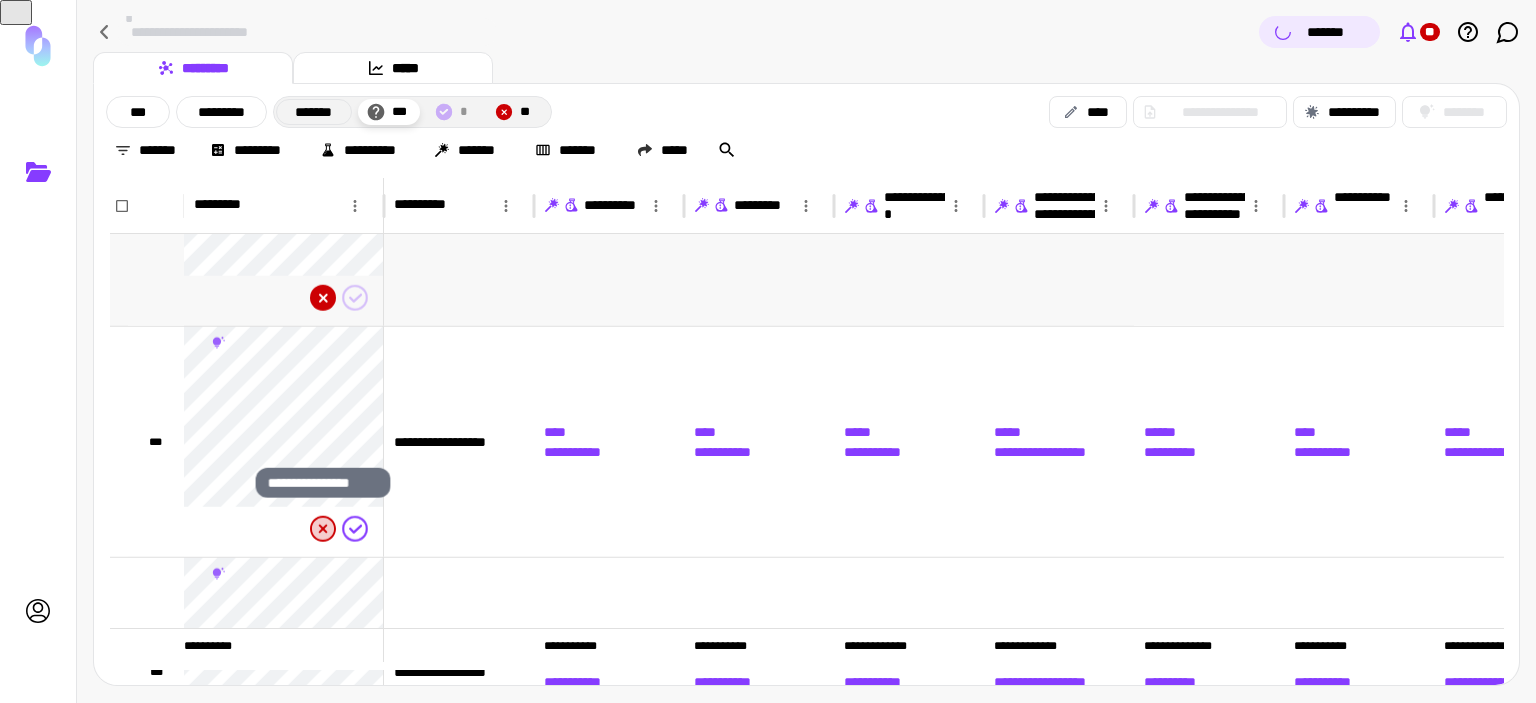 click 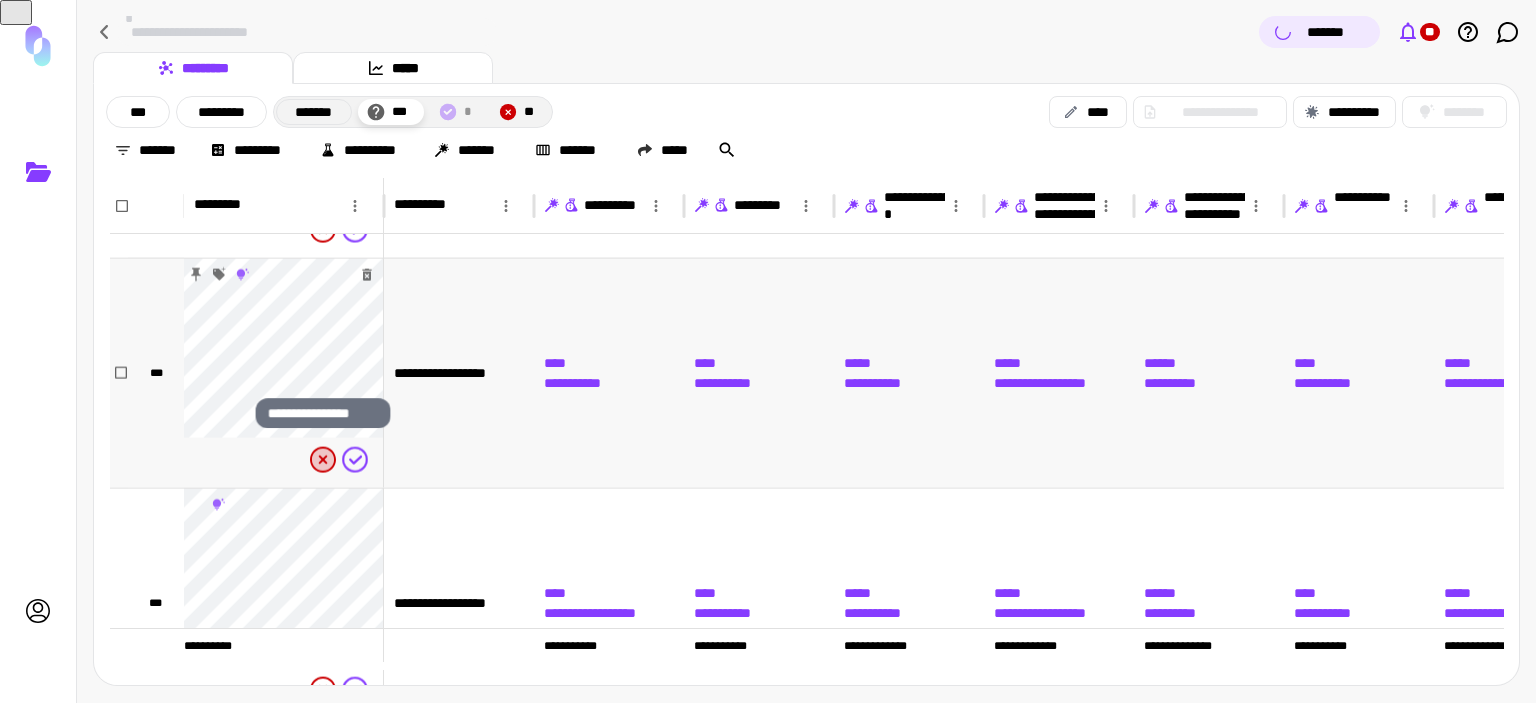 click 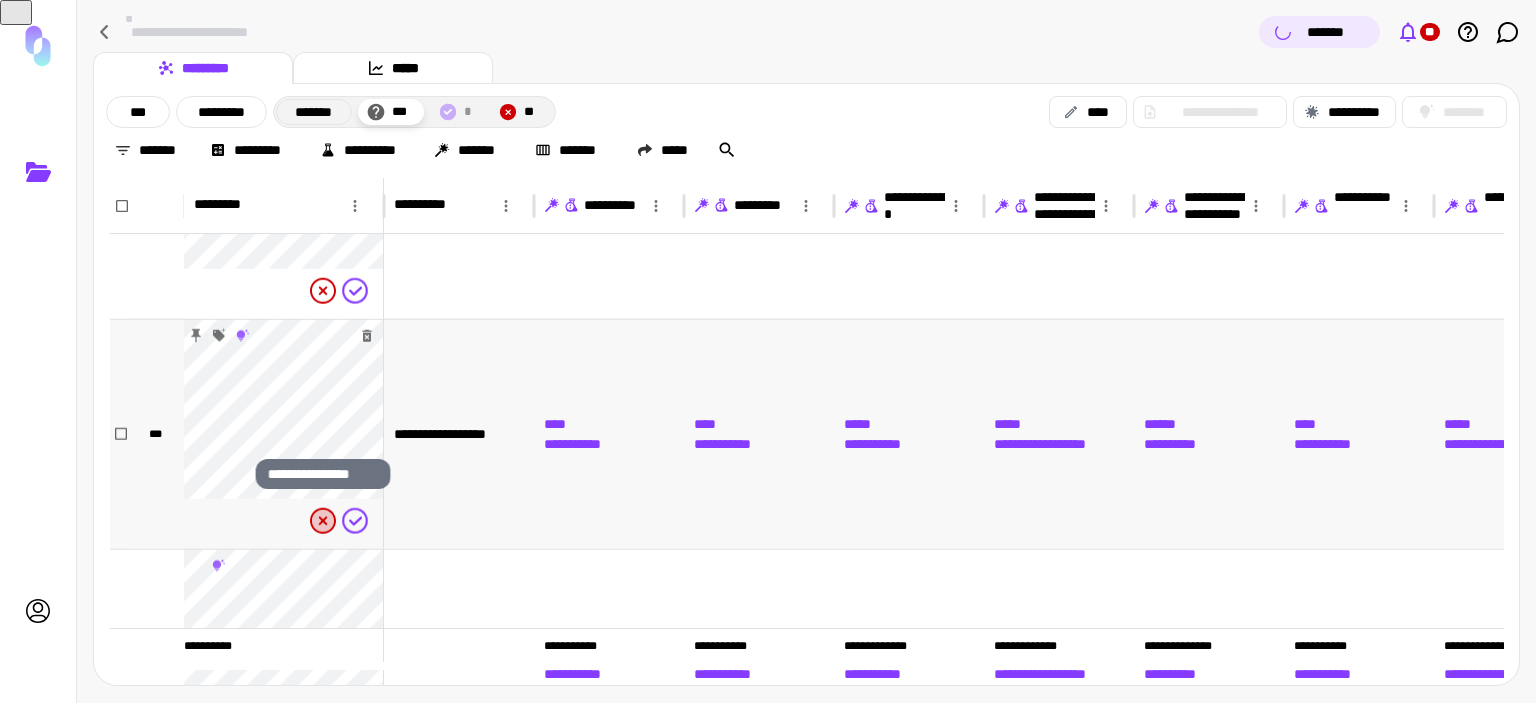 click 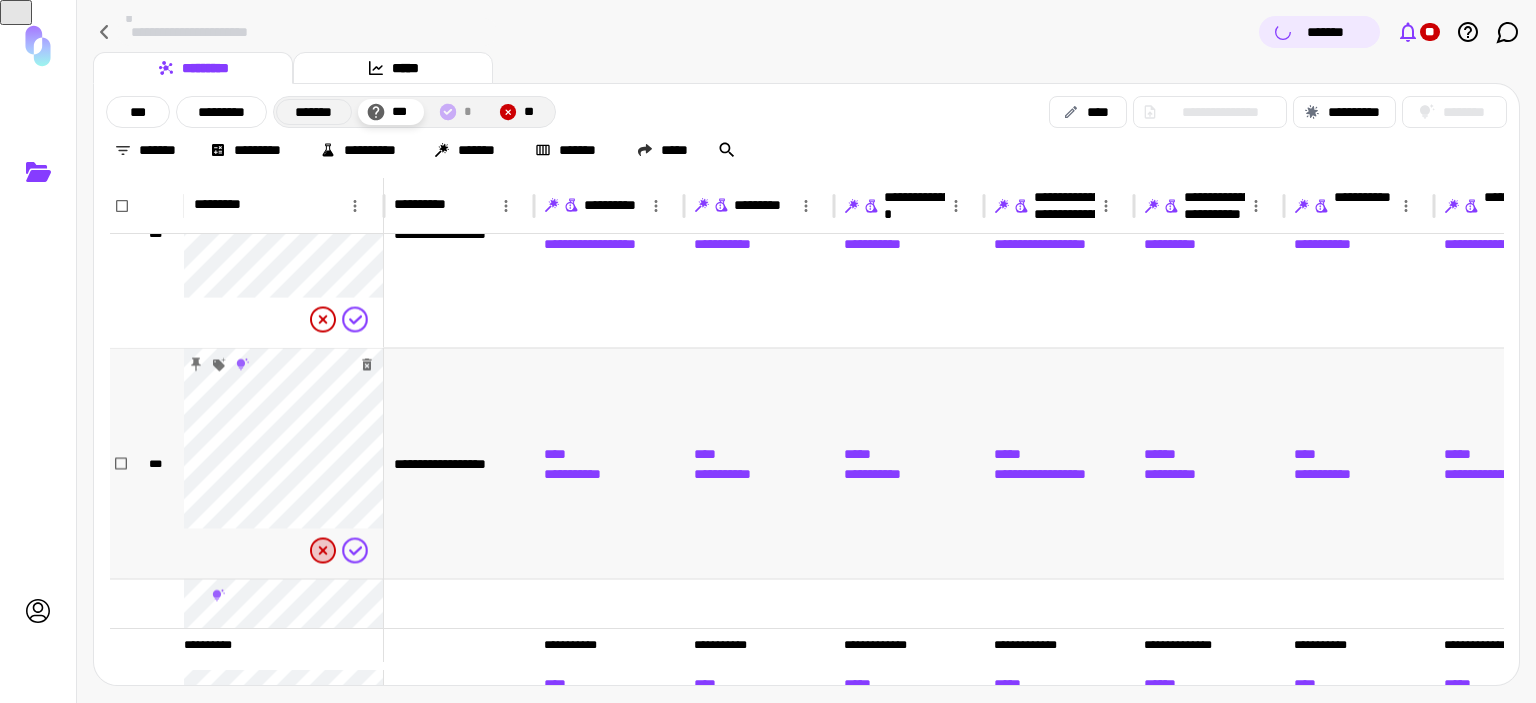 click 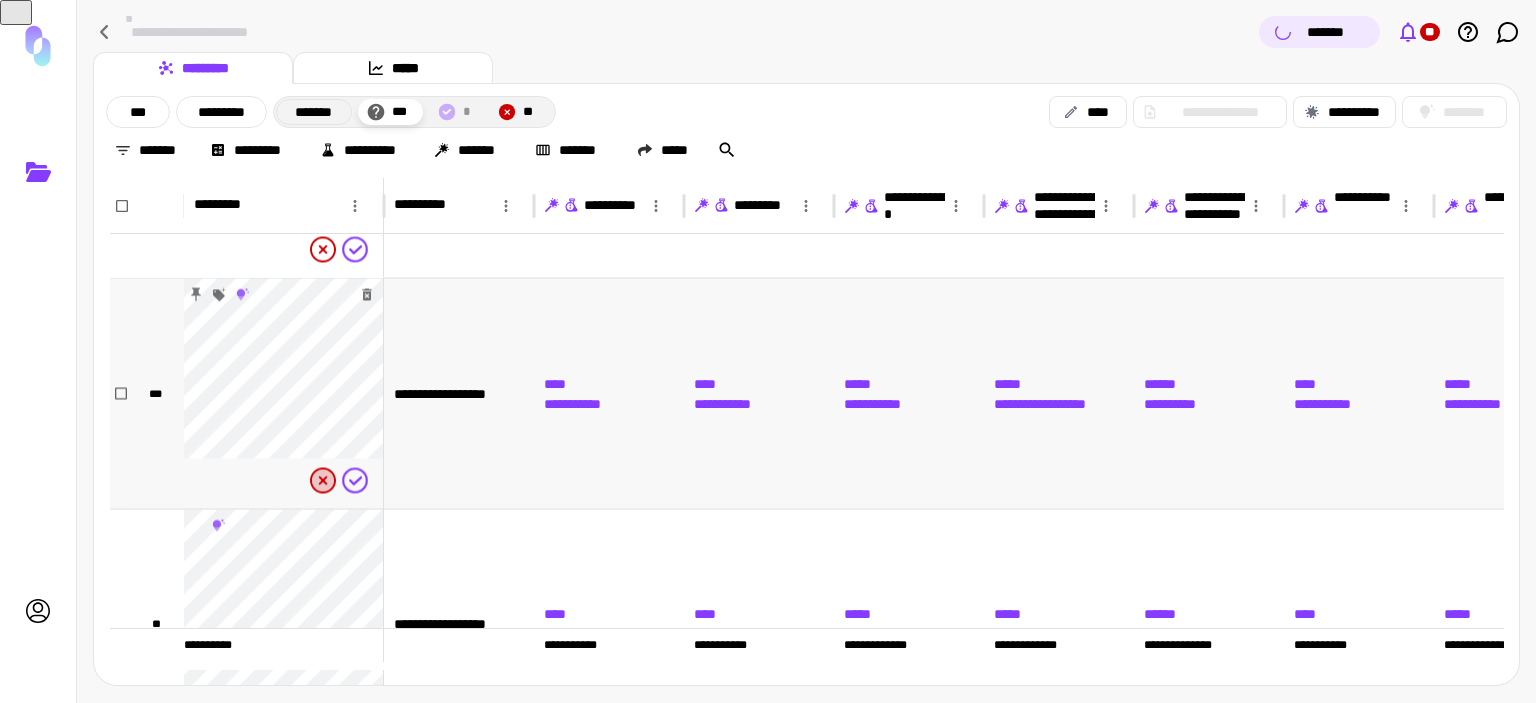 click 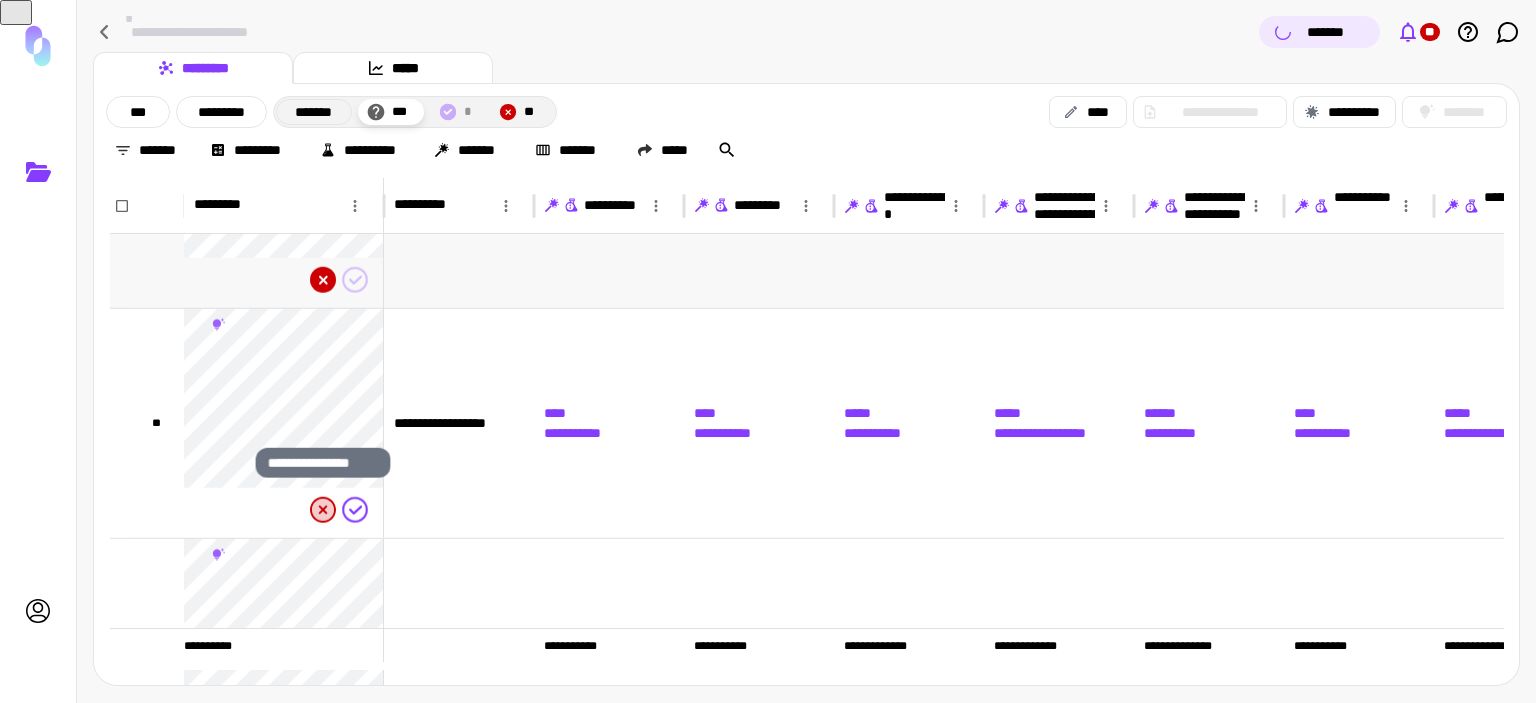 click 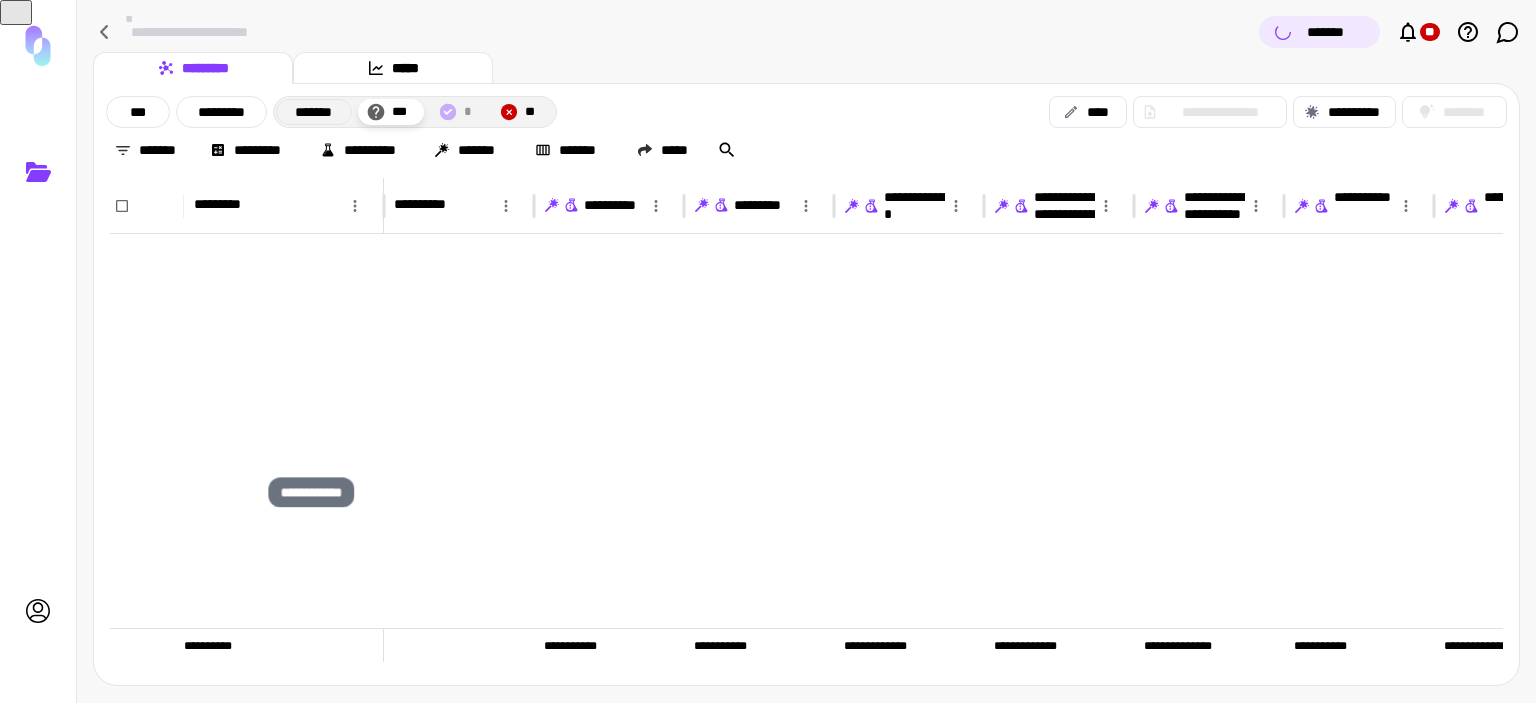 scroll, scrollTop: 0, scrollLeft: 0, axis: both 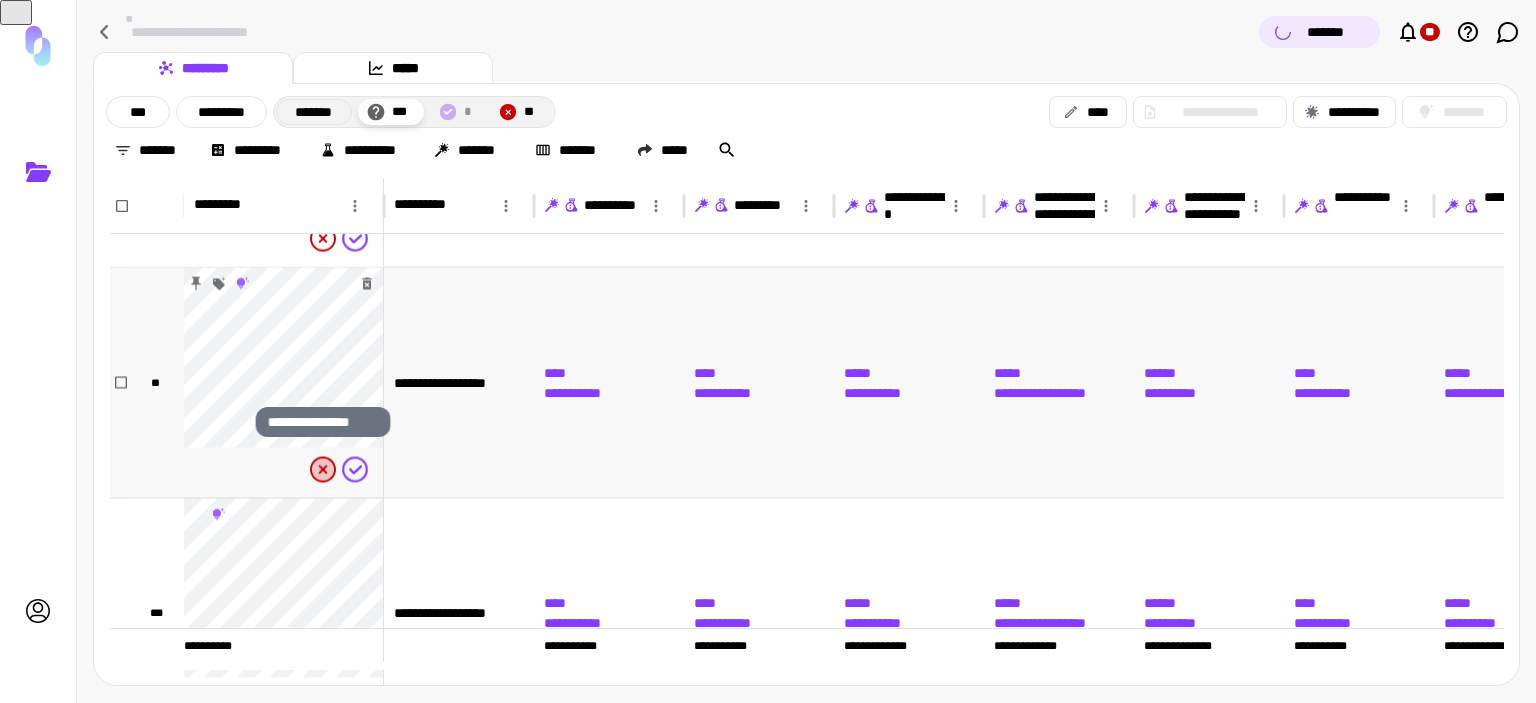 click 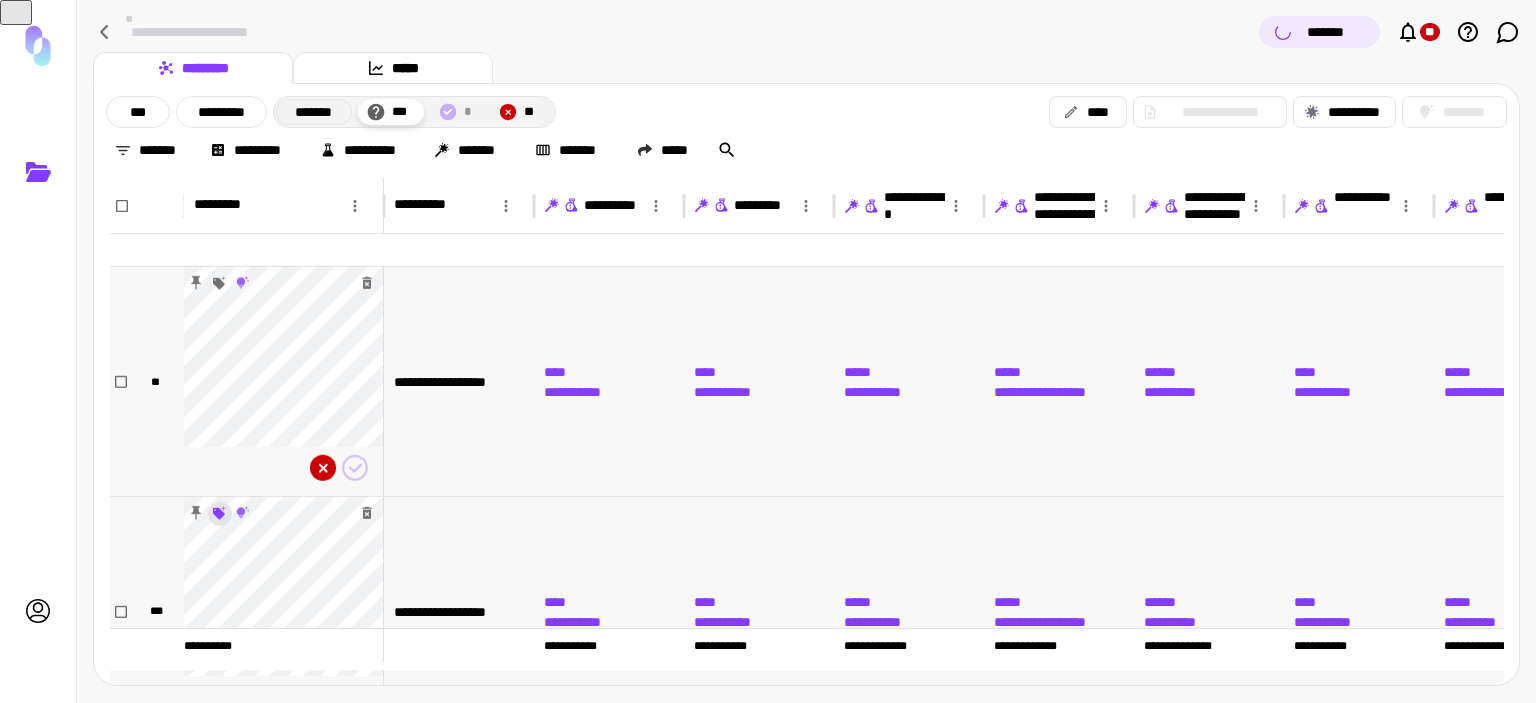 scroll, scrollTop: 6840, scrollLeft: 0, axis: vertical 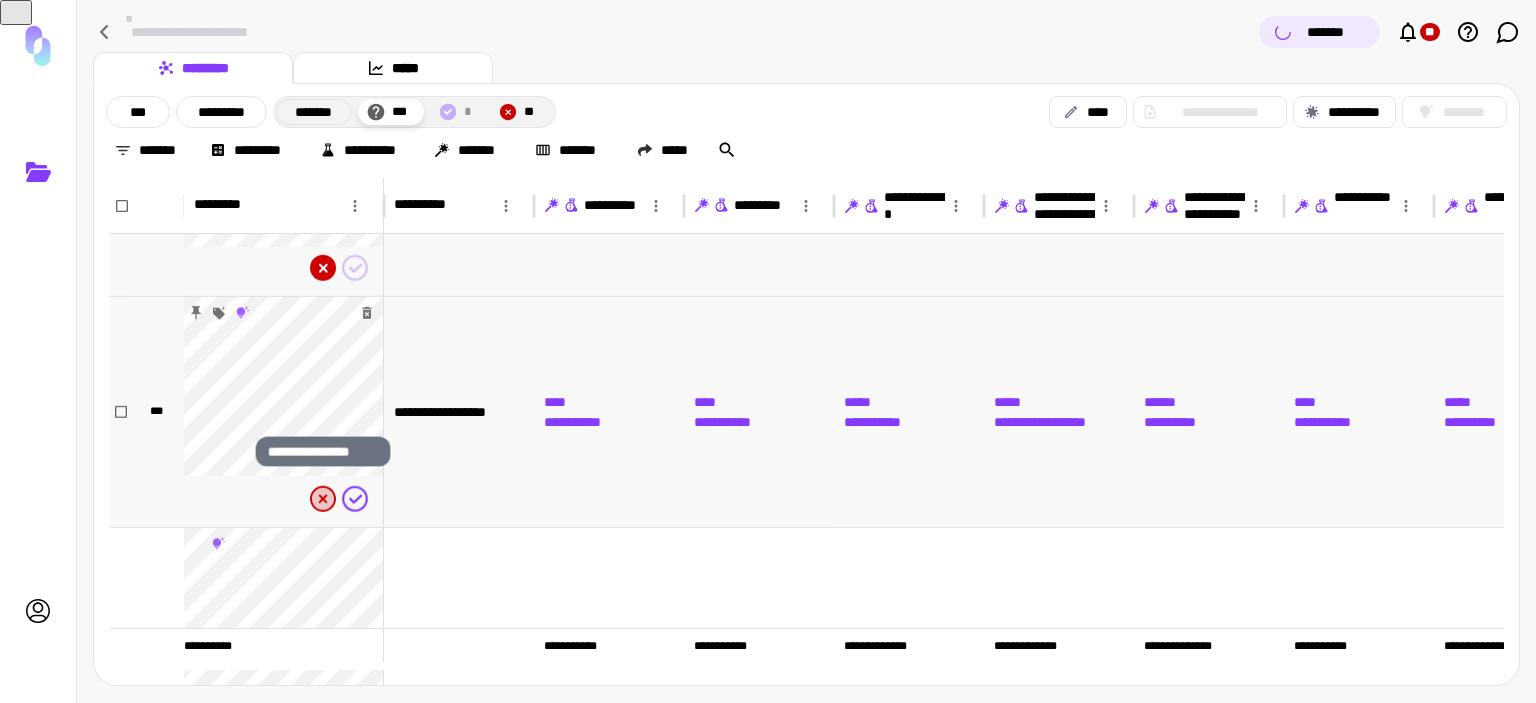 click 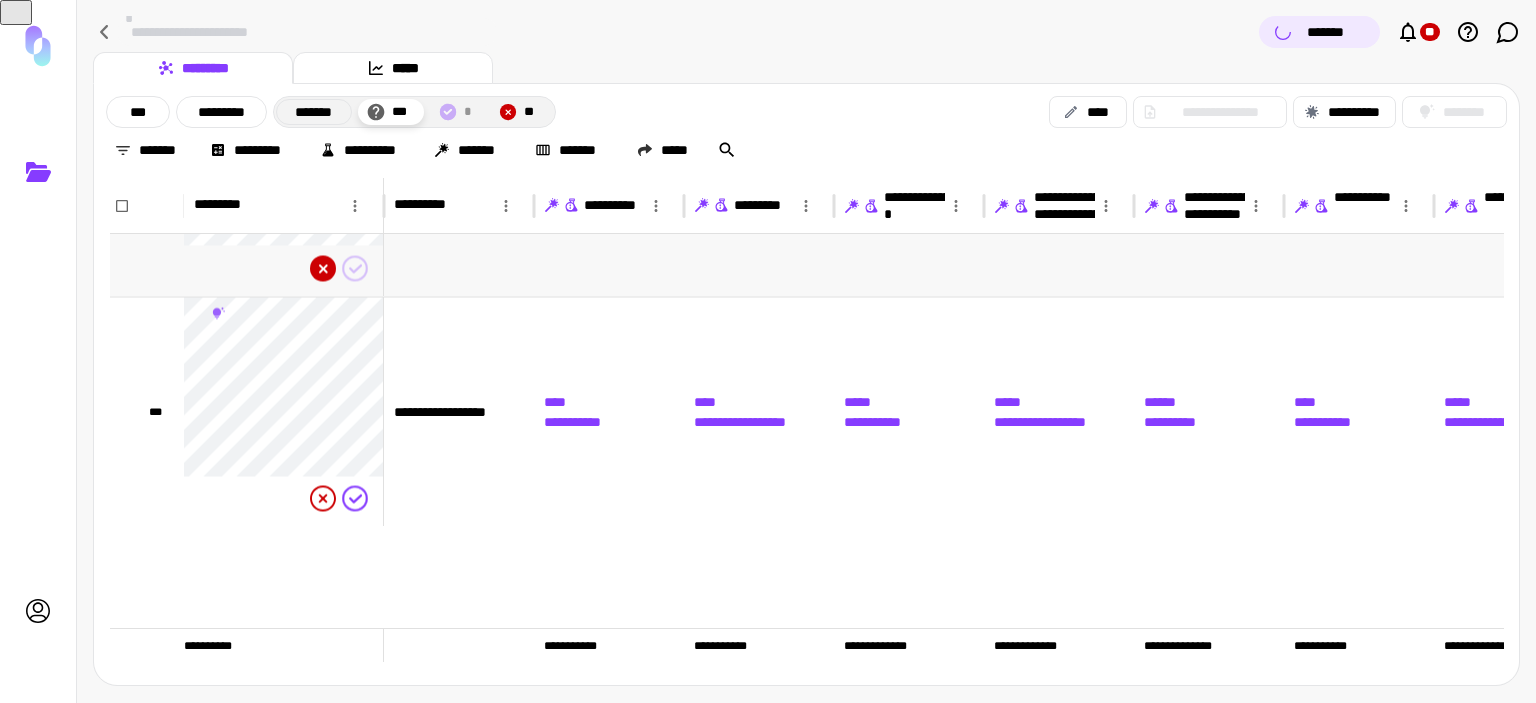 scroll, scrollTop: 6911, scrollLeft: 0, axis: vertical 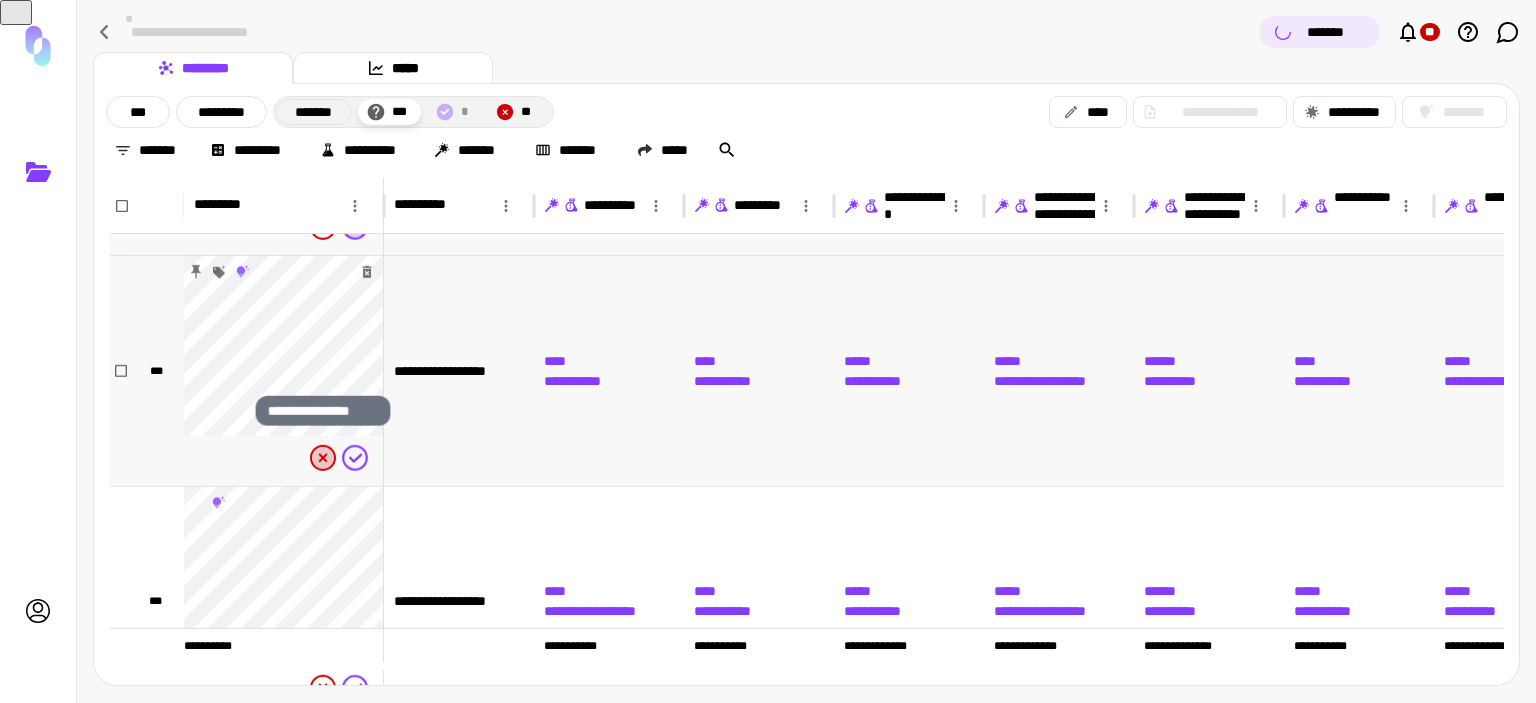 click 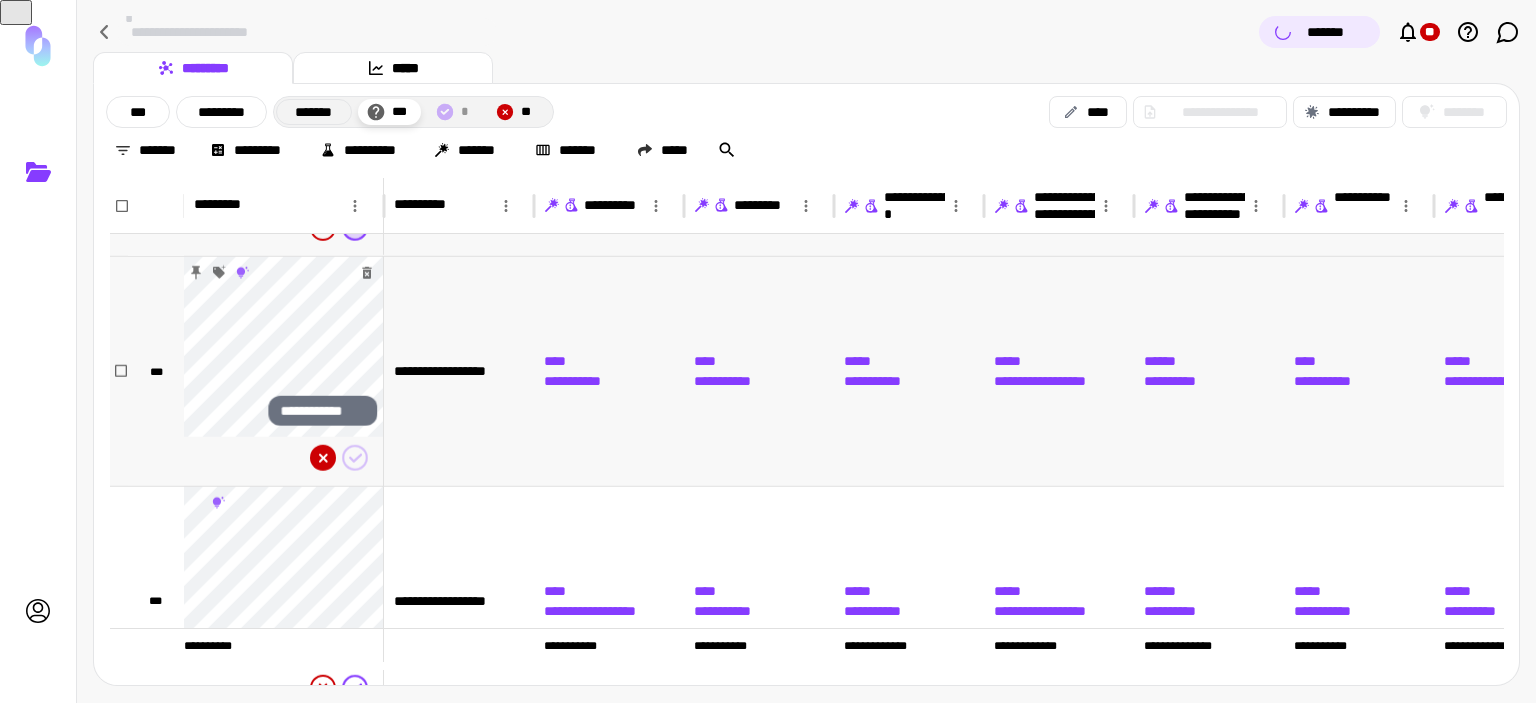 scroll, scrollTop: 6935, scrollLeft: 0, axis: vertical 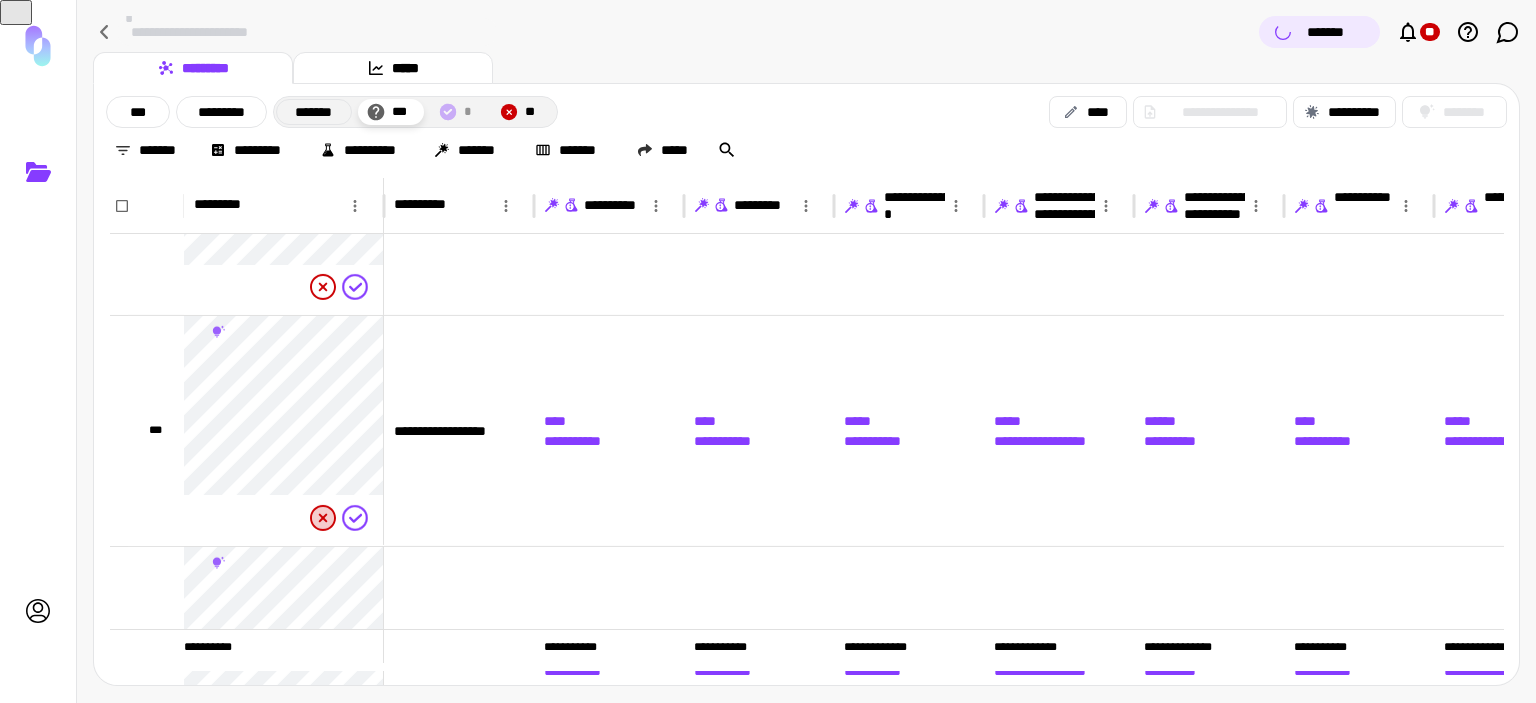 click 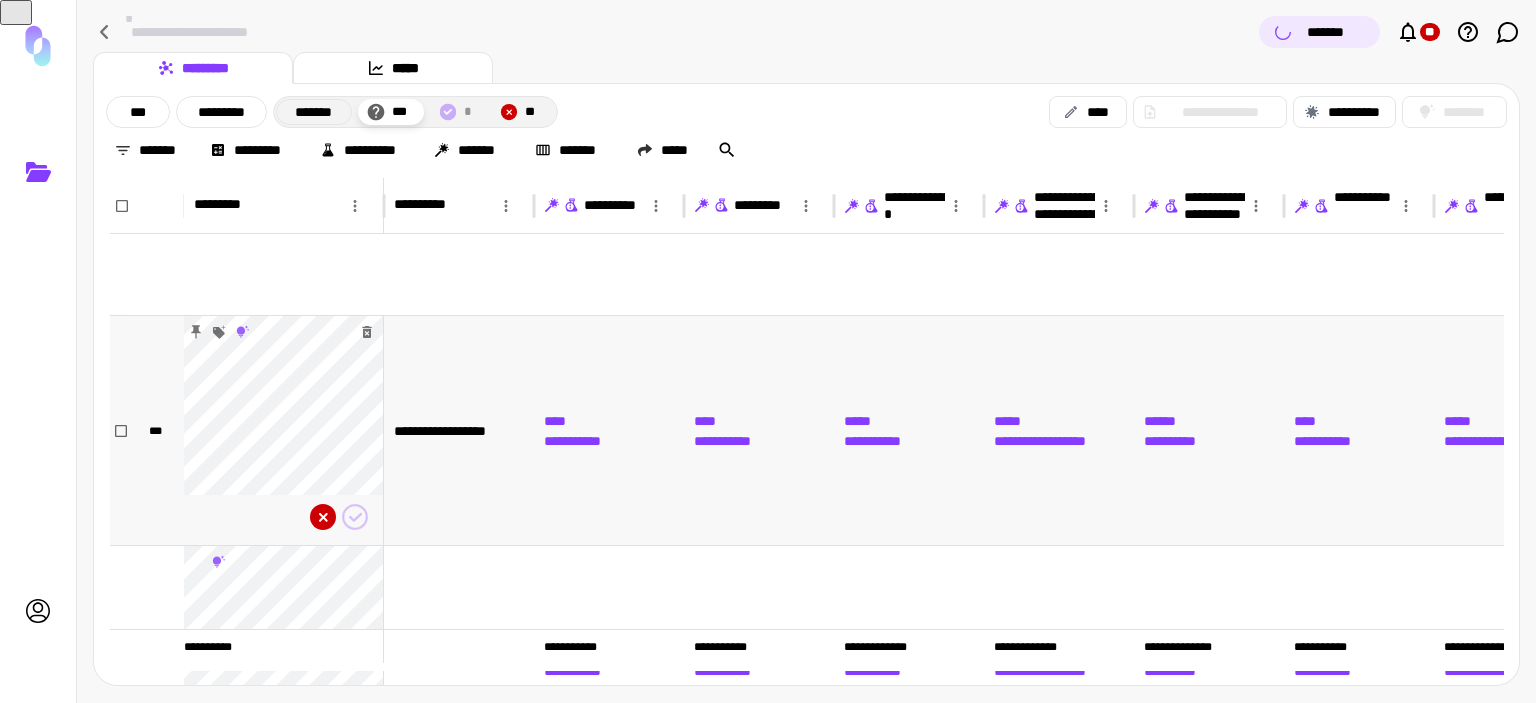 scroll 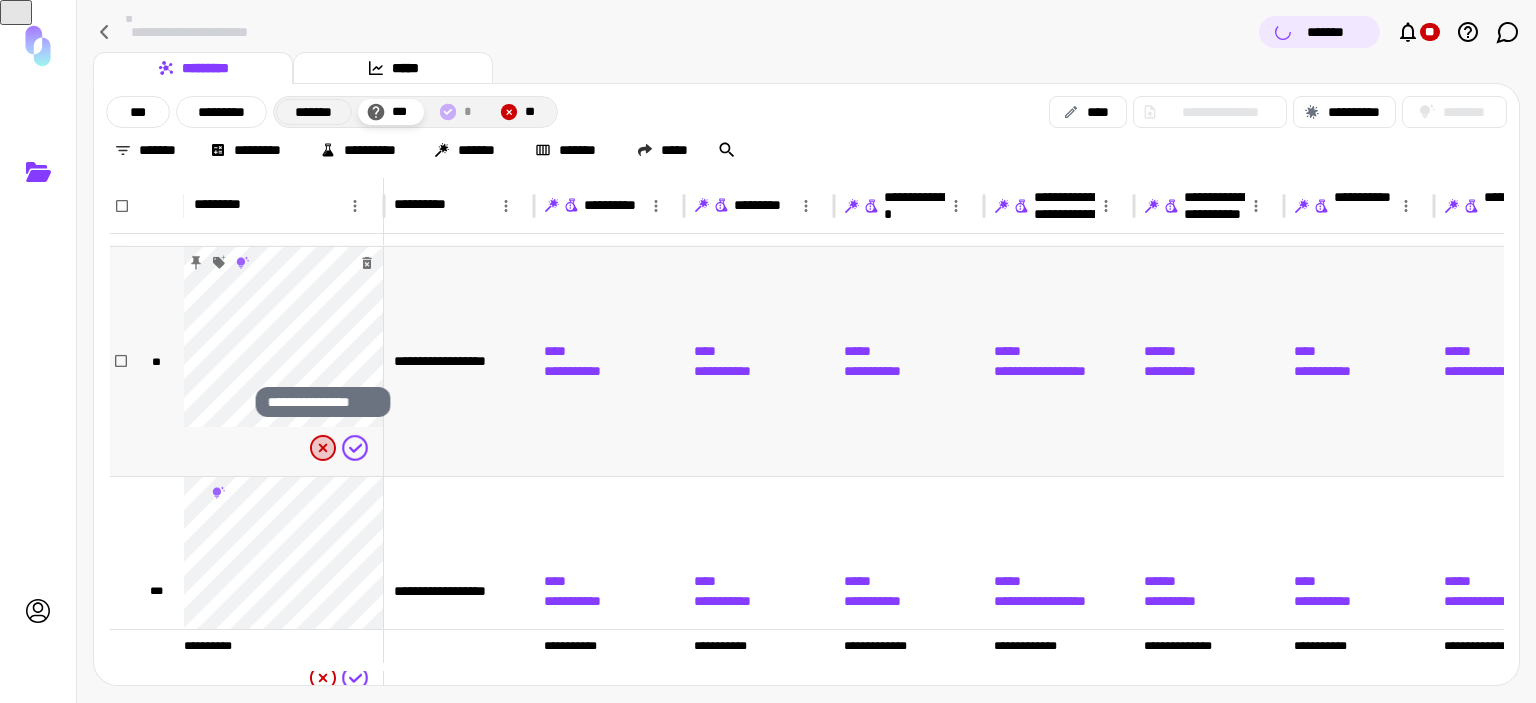 click 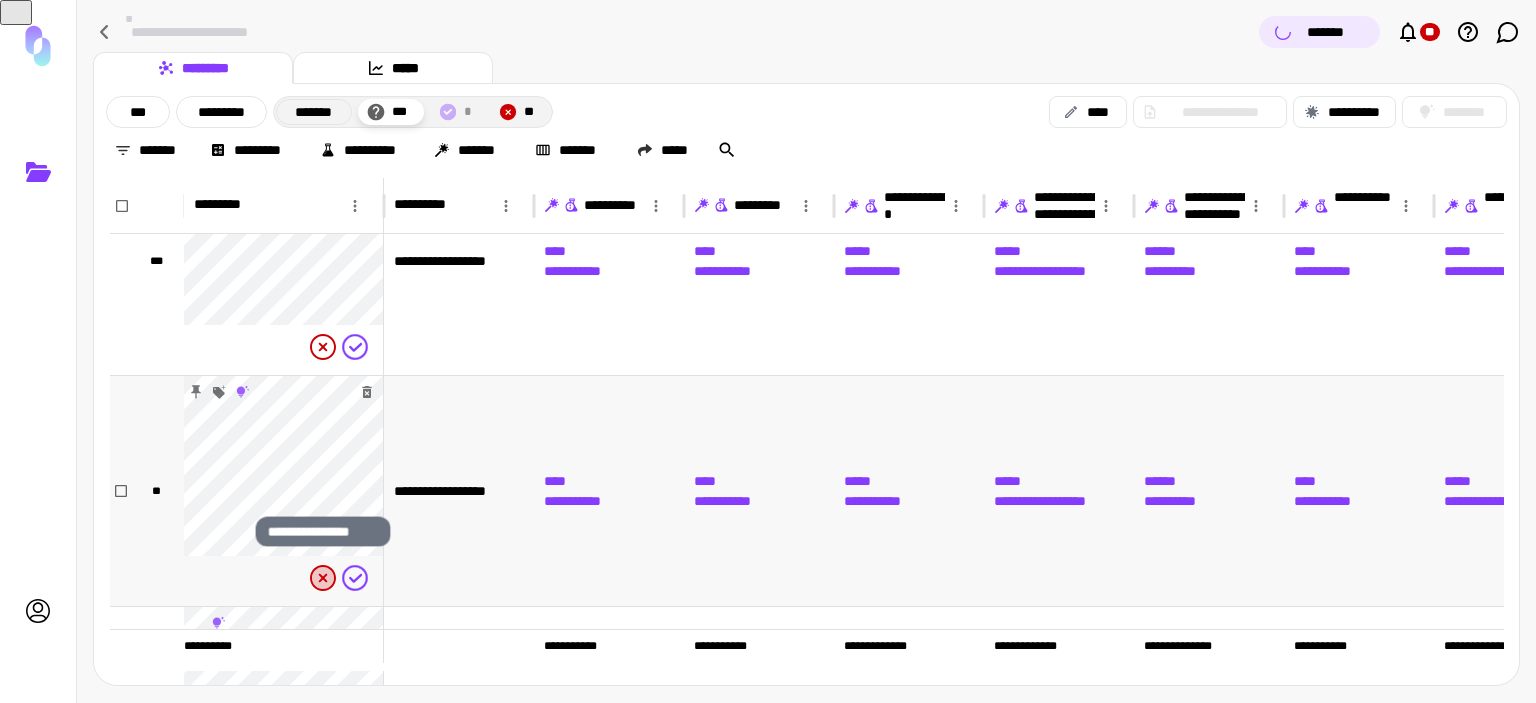 click 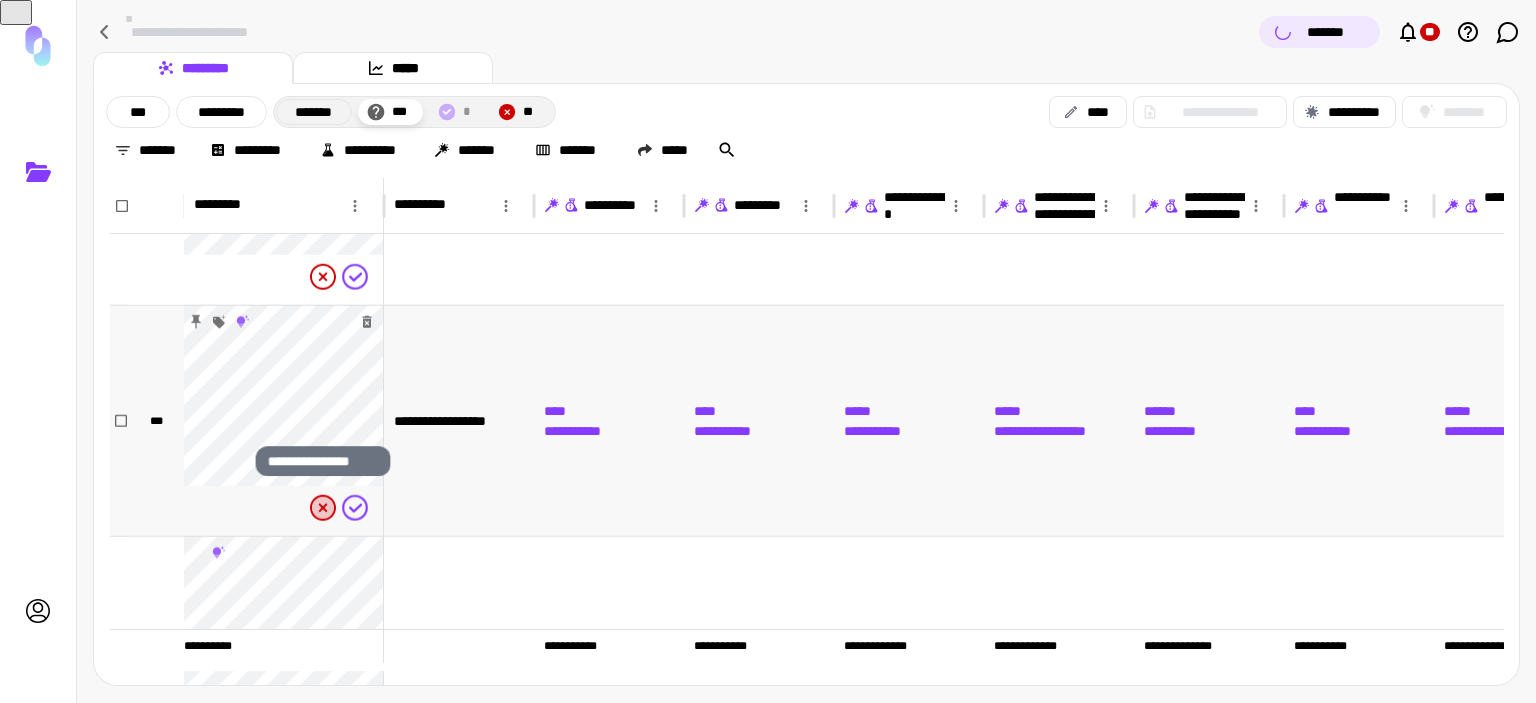 click 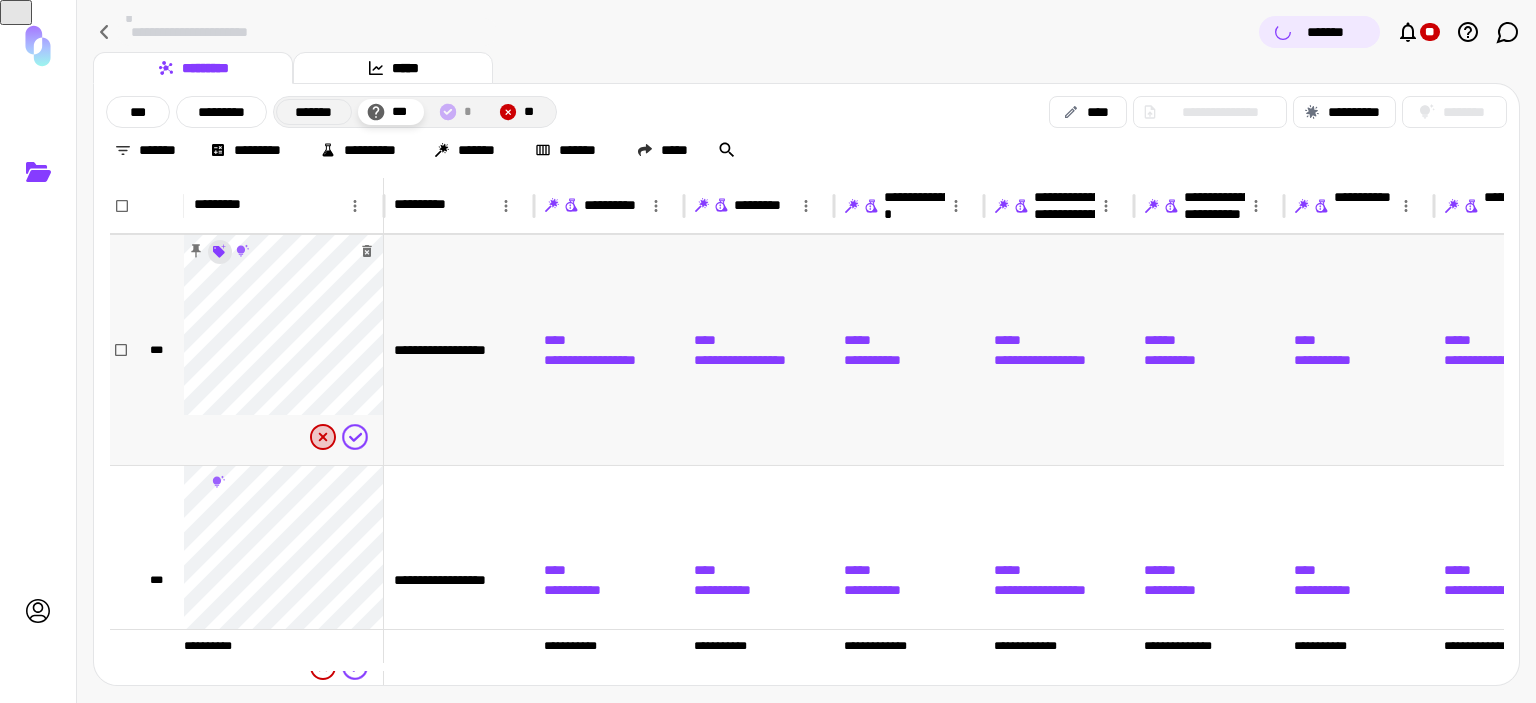 click 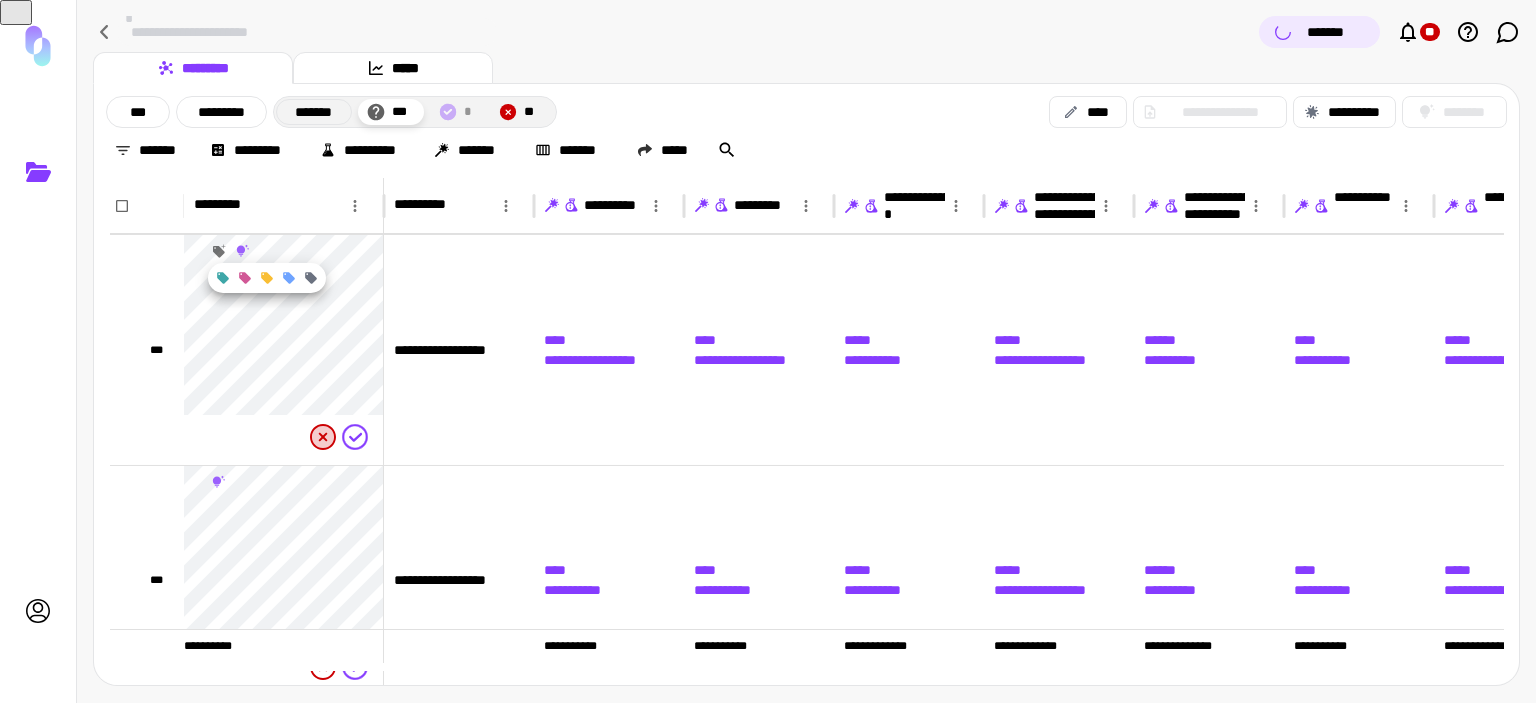 click 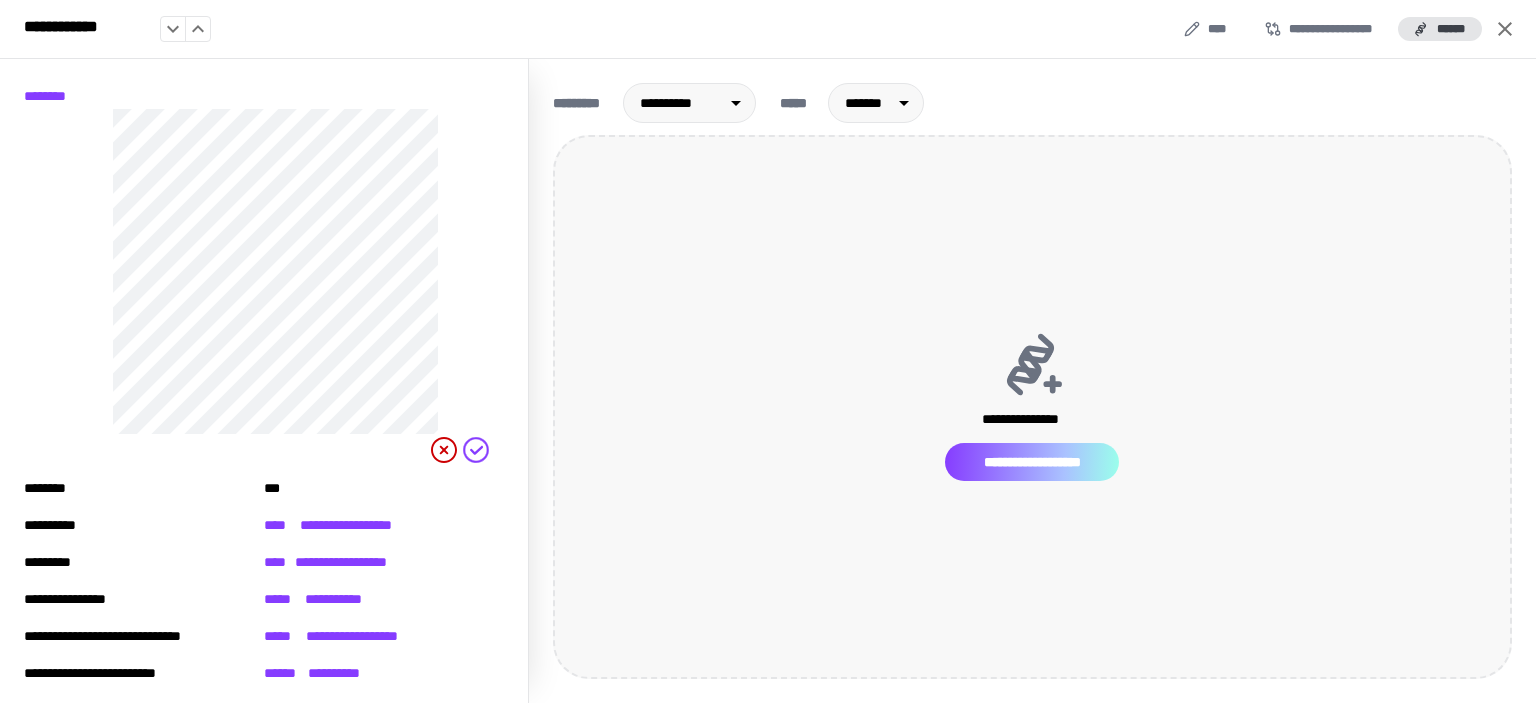 click on "**********" at bounding box center [1032, 462] 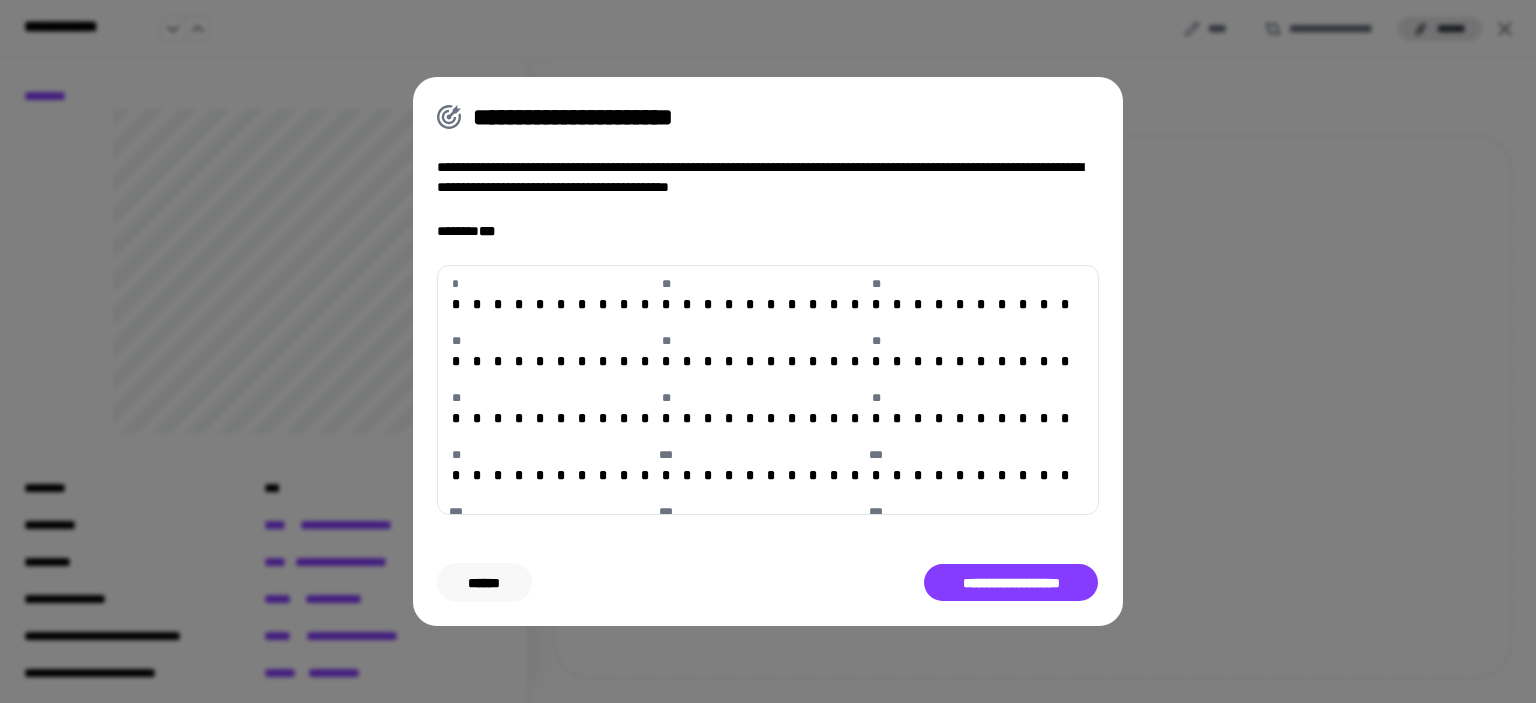 click on "******" at bounding box center (484, 583) 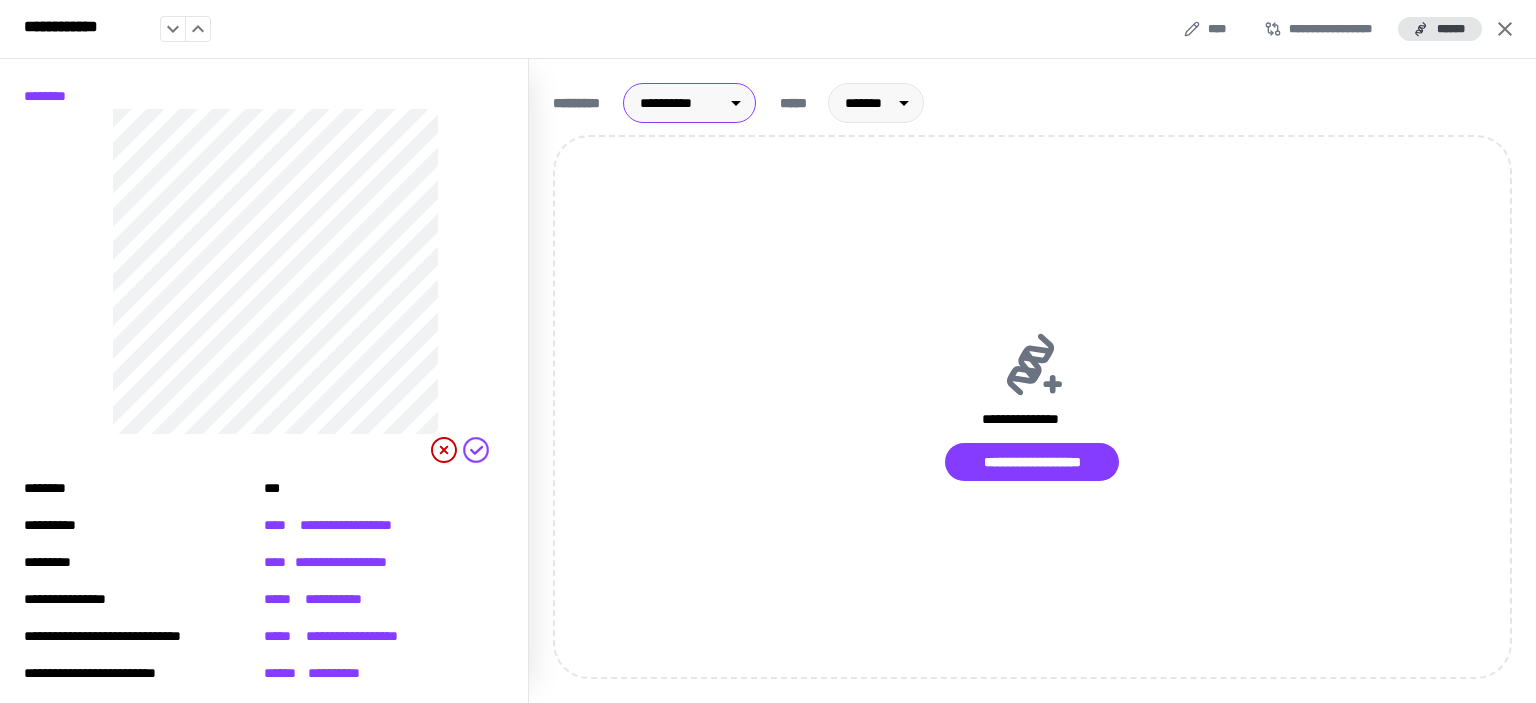 click on "[REDACTED]" at bounding box center (768, 351) 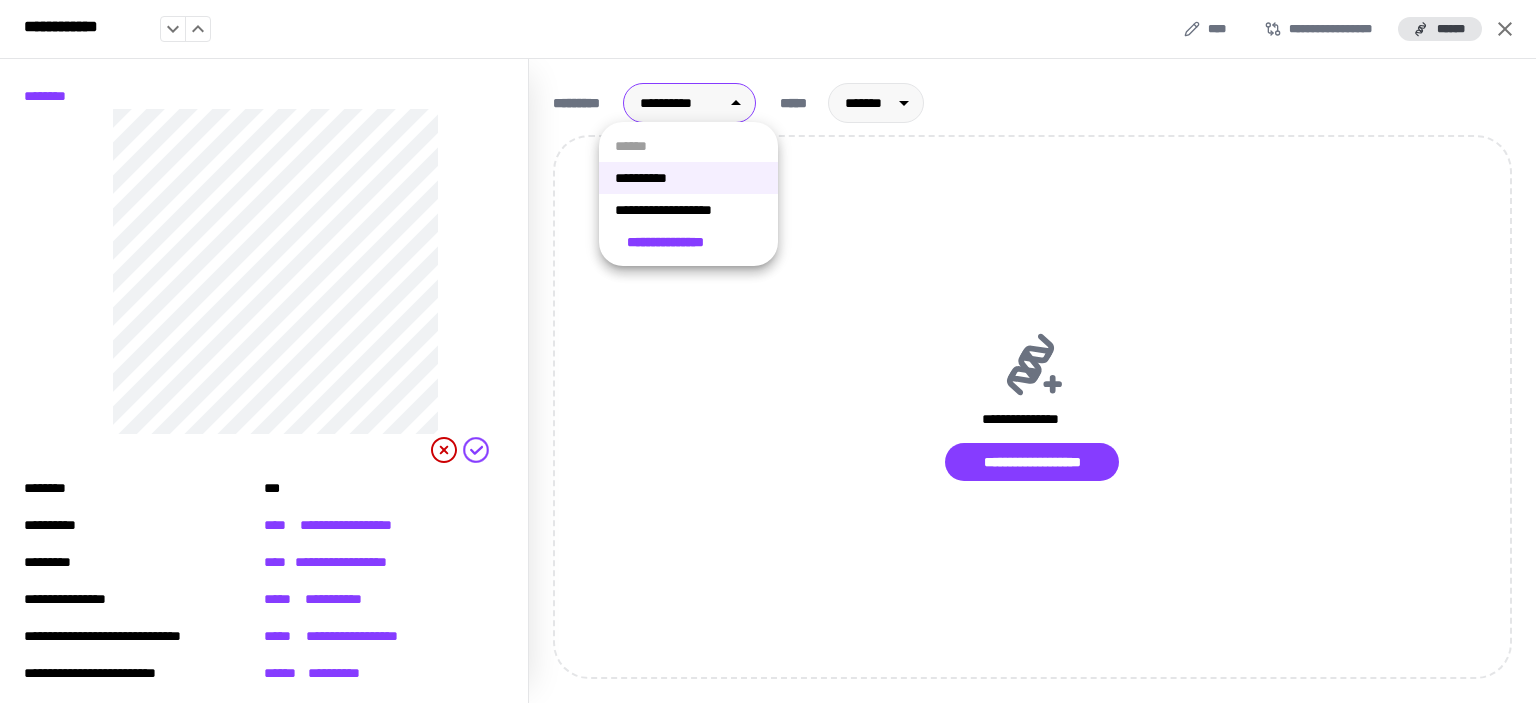 click on "**********" at bounding box center [688, 210] 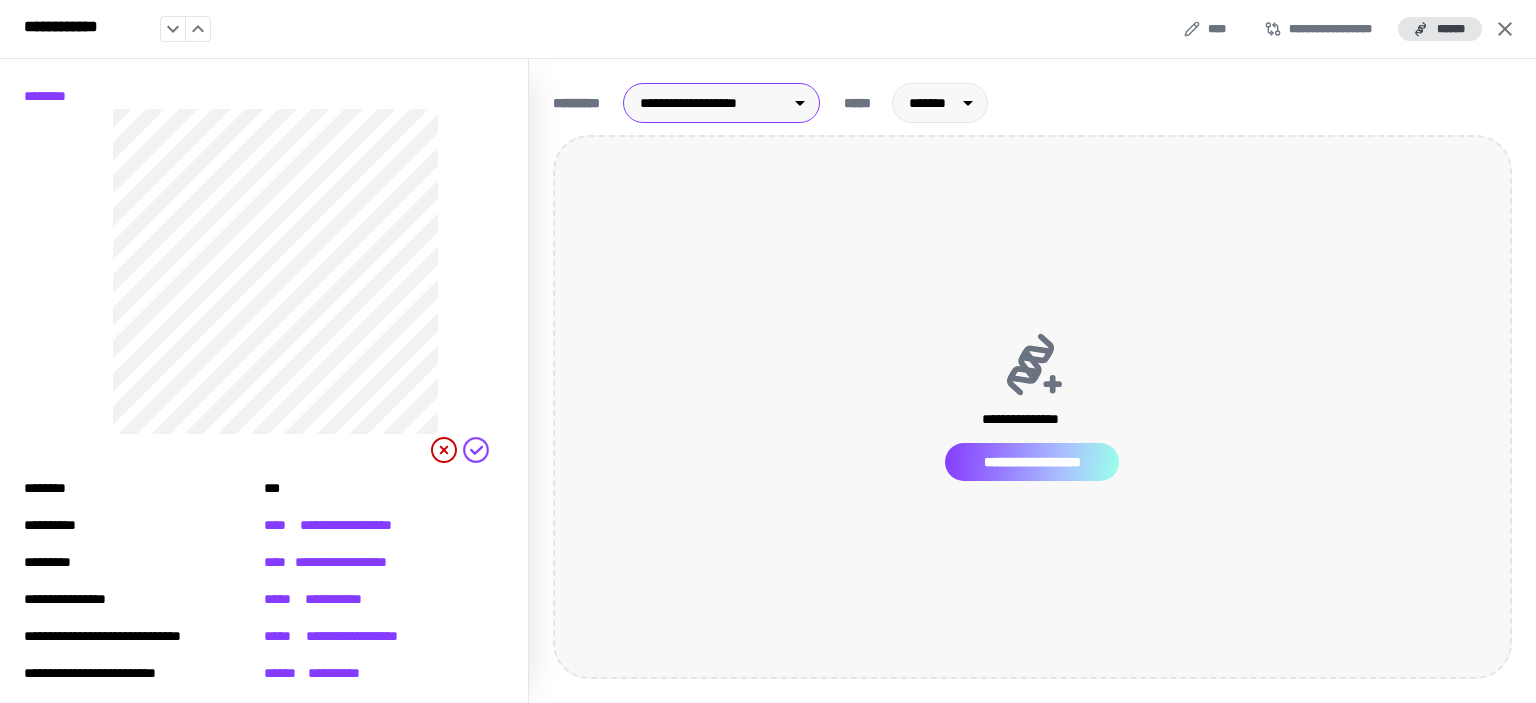 click on "**********" at bounding box center [1032, 462] 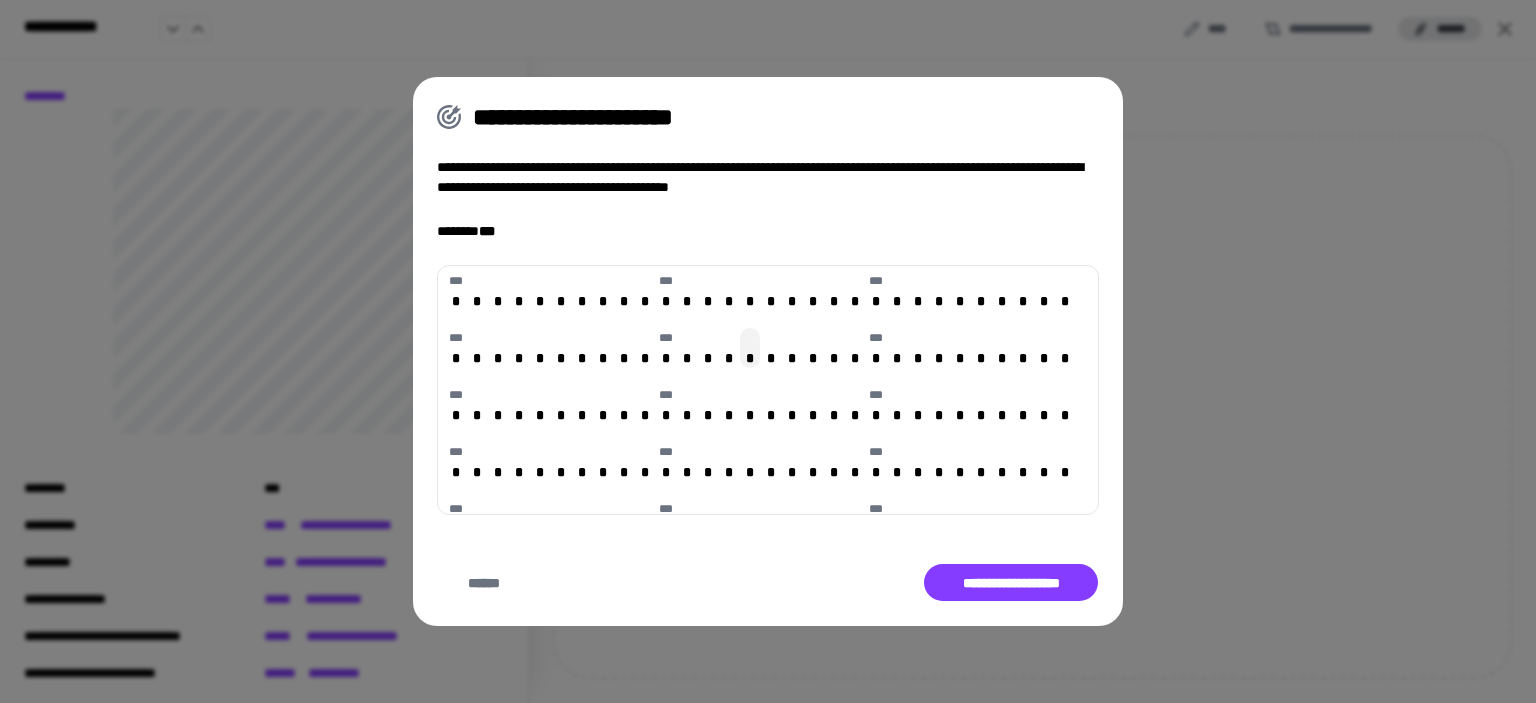 click on "*" at bounding box center (750, 358) 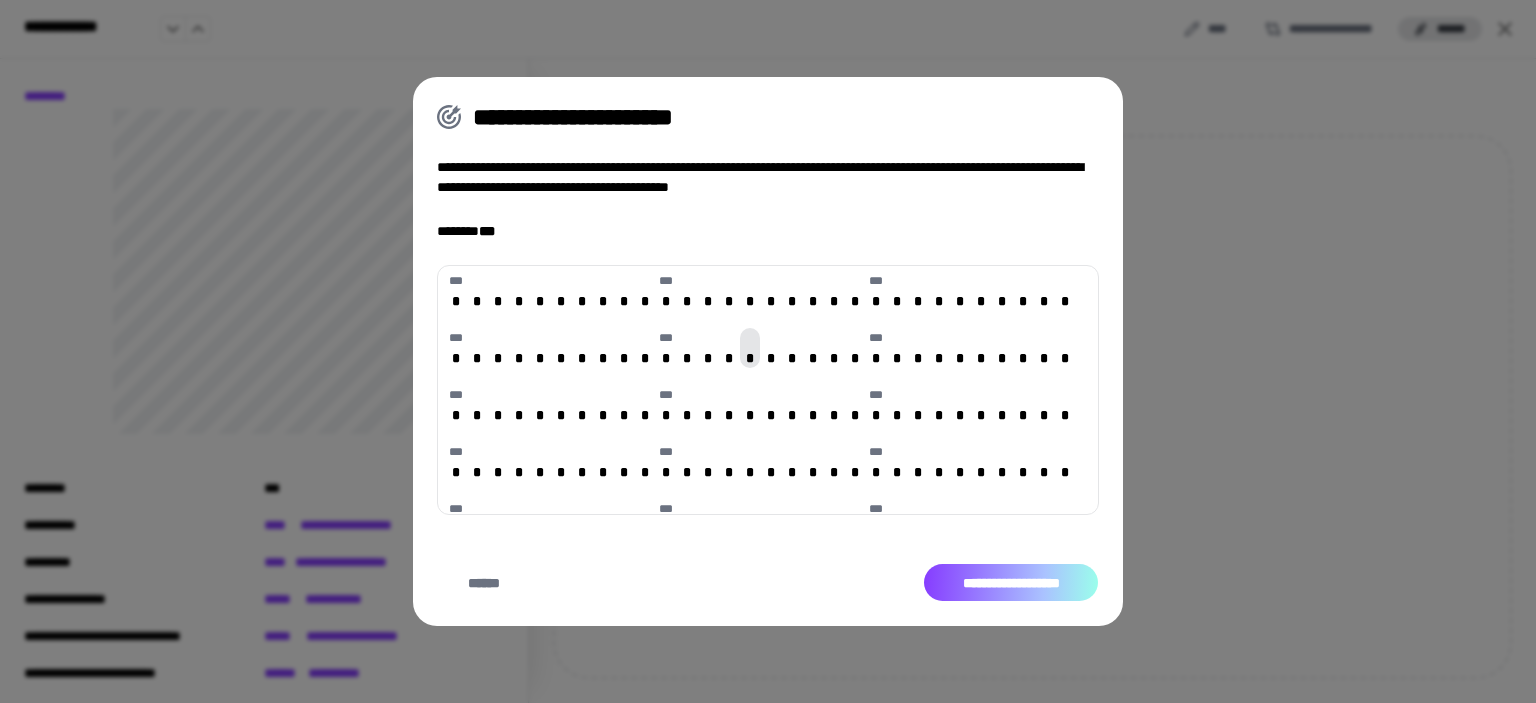 drag, startPoint x: 1007, startPoint y: 589, endPoint x: 1014, endPoint y: 573, distance: 17.464249 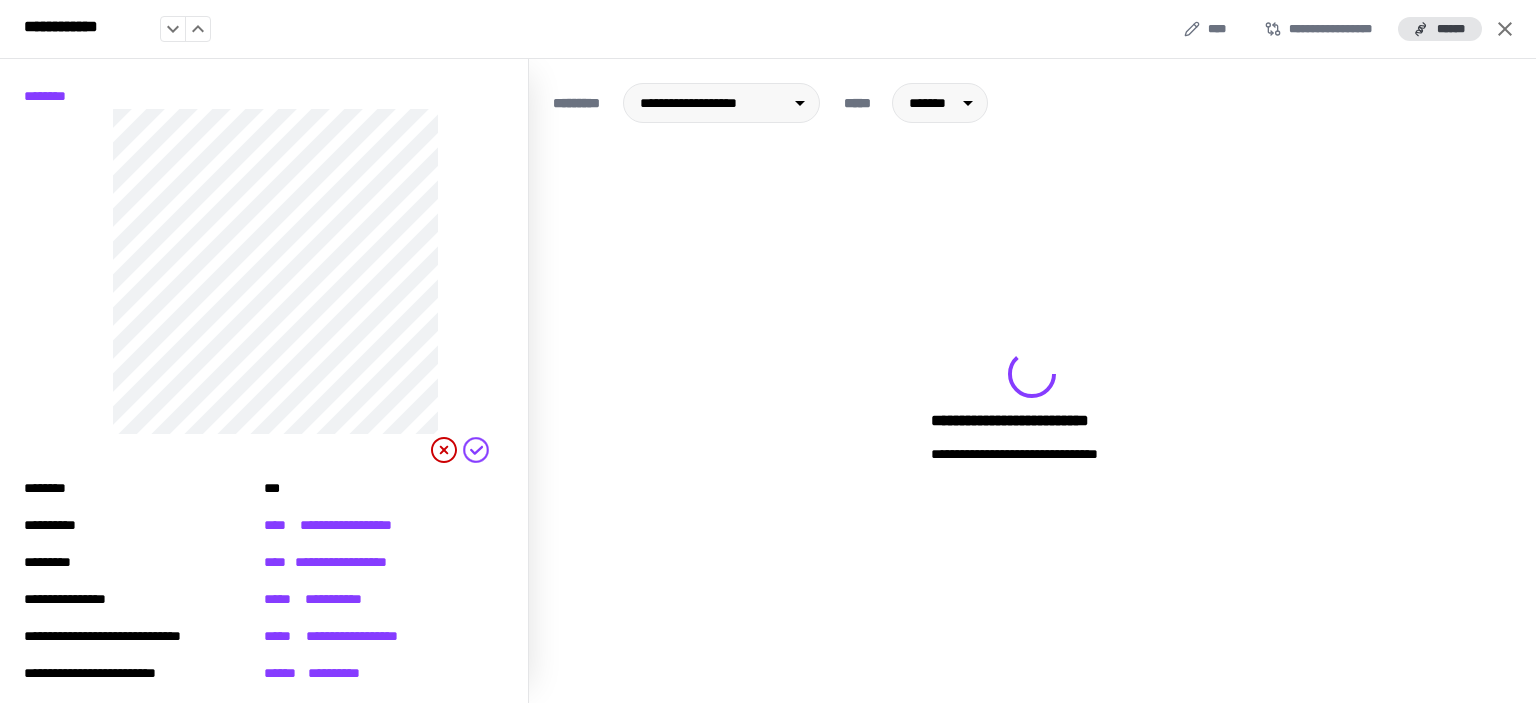 drag, startPoint x: 1502, startPoint y: 31, endPoint x: 1244, endPoint y: 97, distance: 266.3081 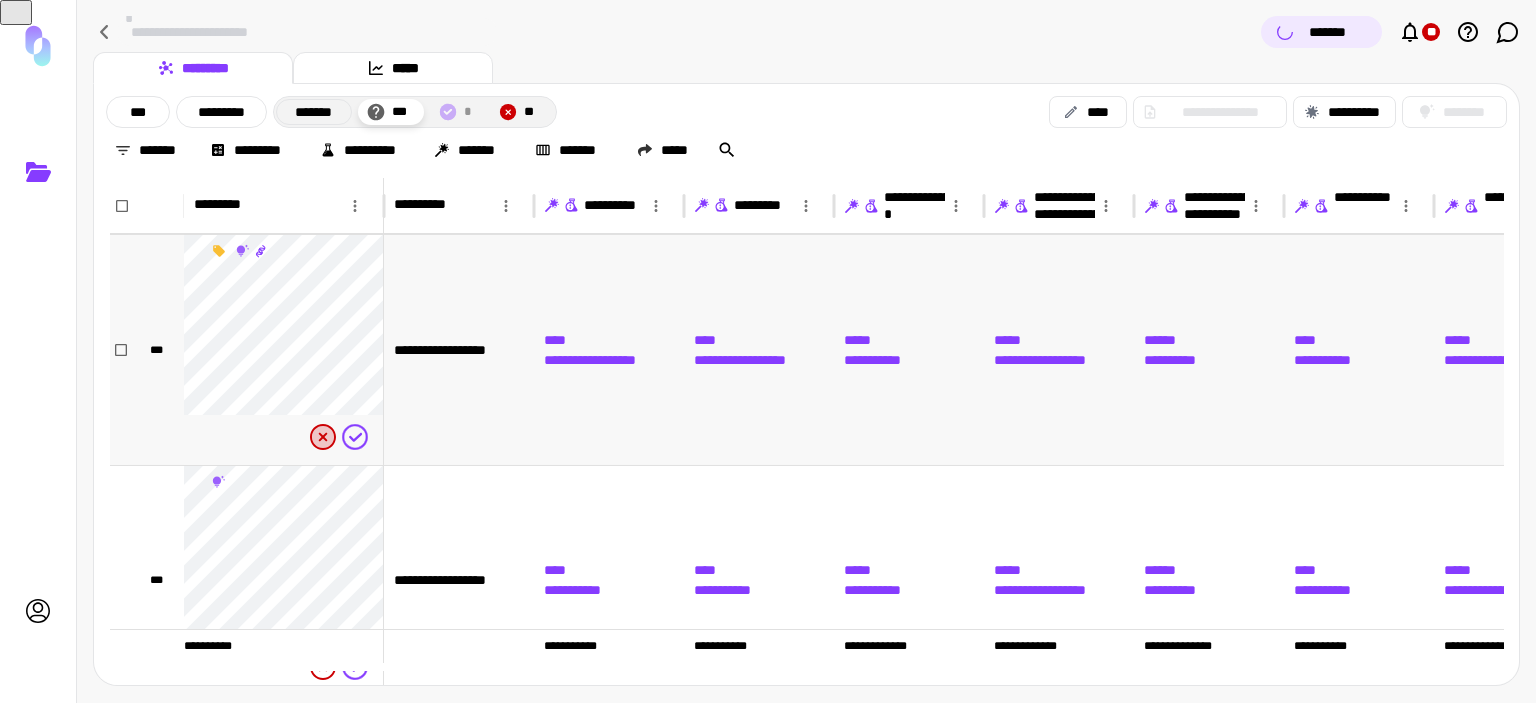 scroll, scrollTop: 7415, scrollLeft: 0, axis: vertical 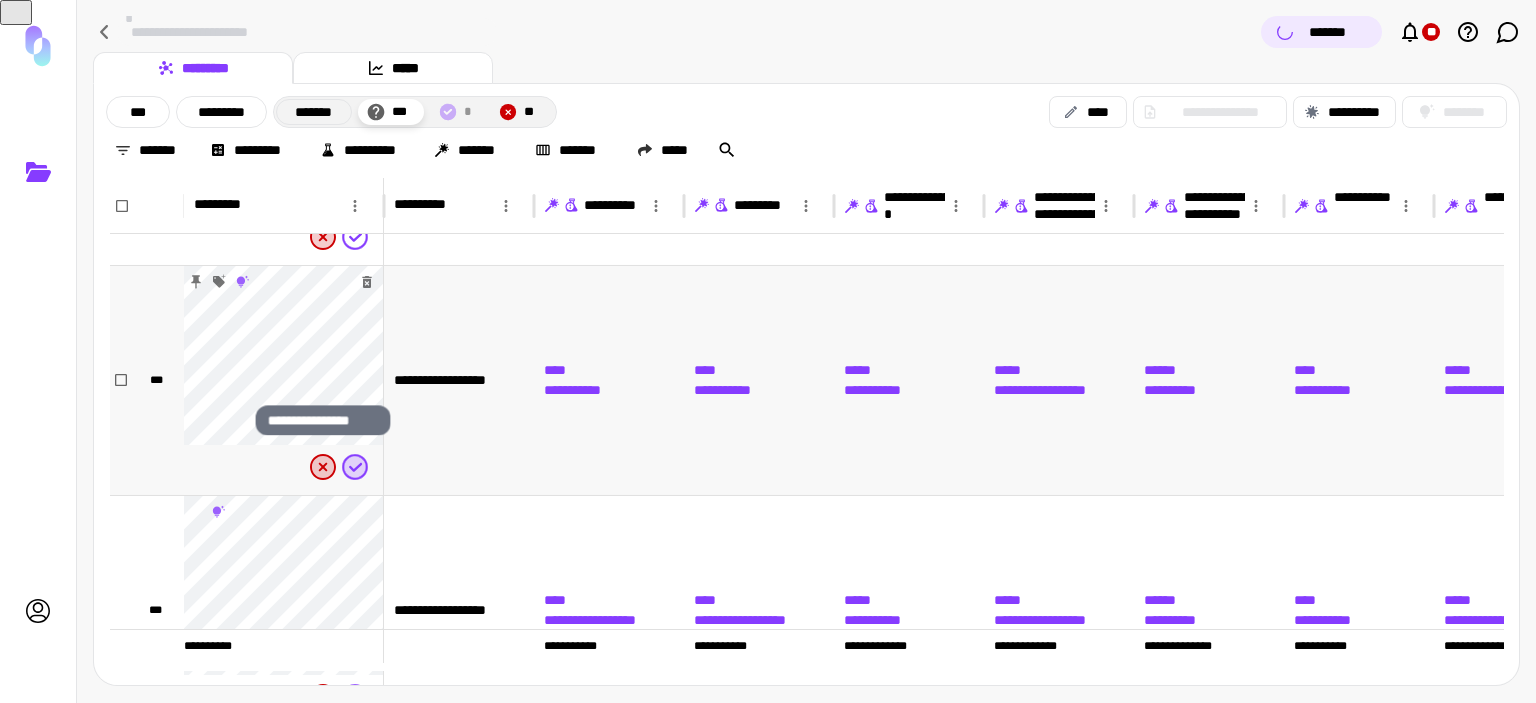 click 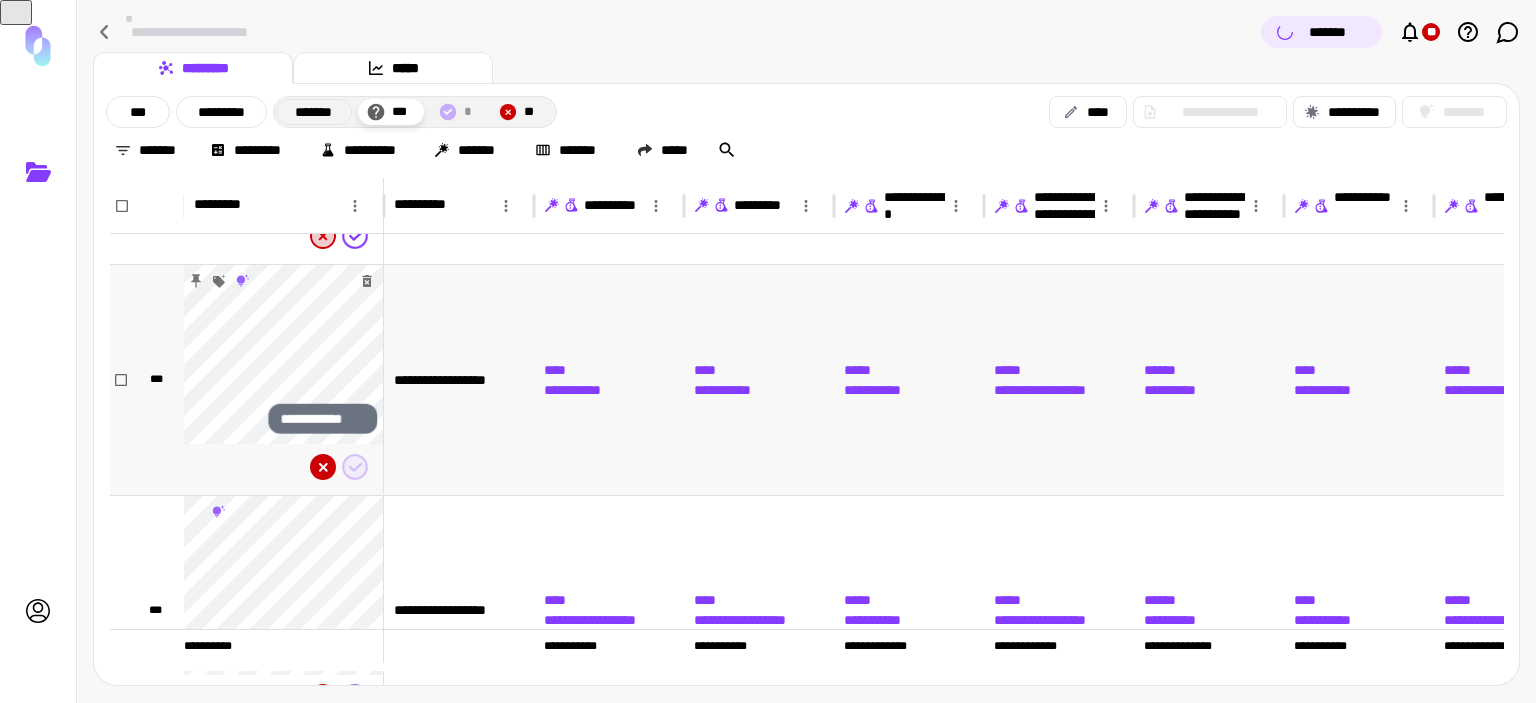 scroll, scrollTop: 7762, scrollLeft: 0, axis: vertical 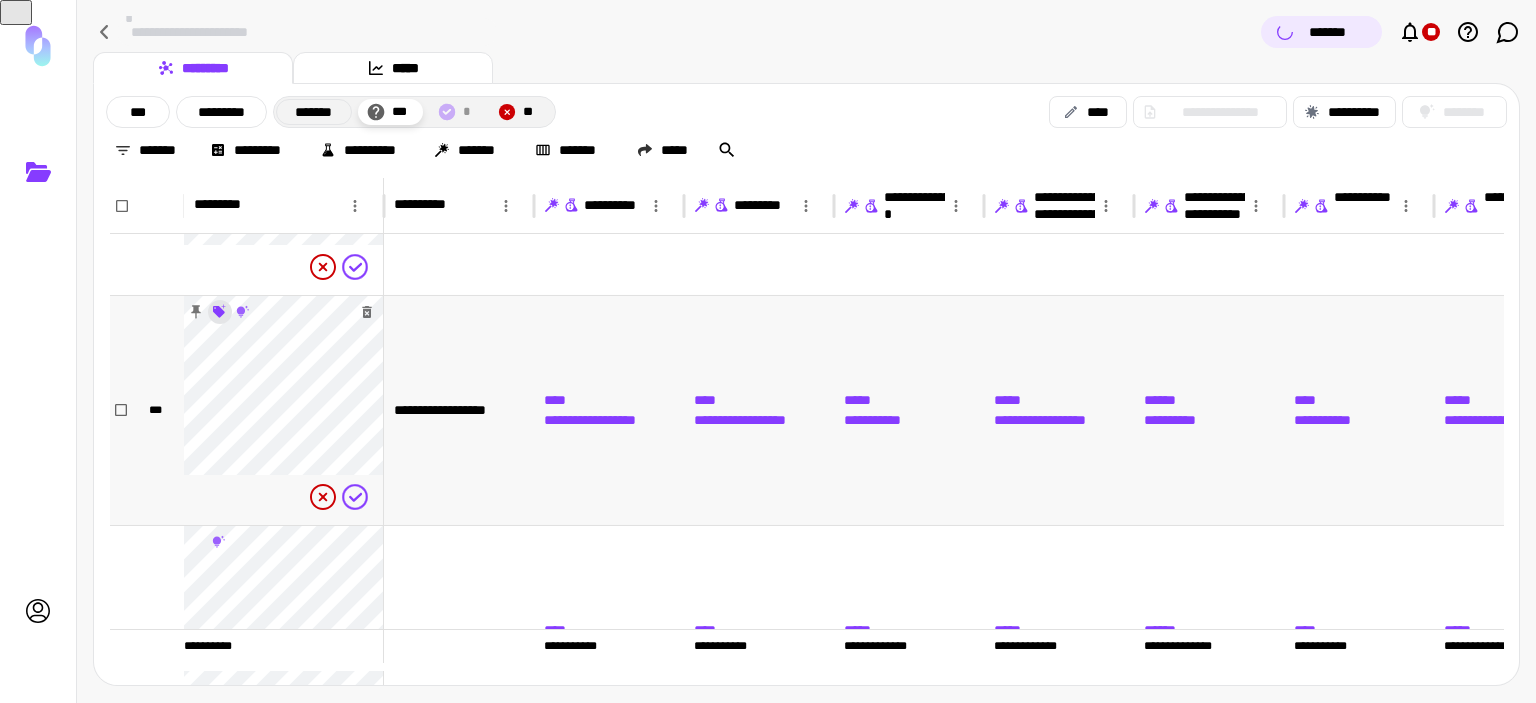 click 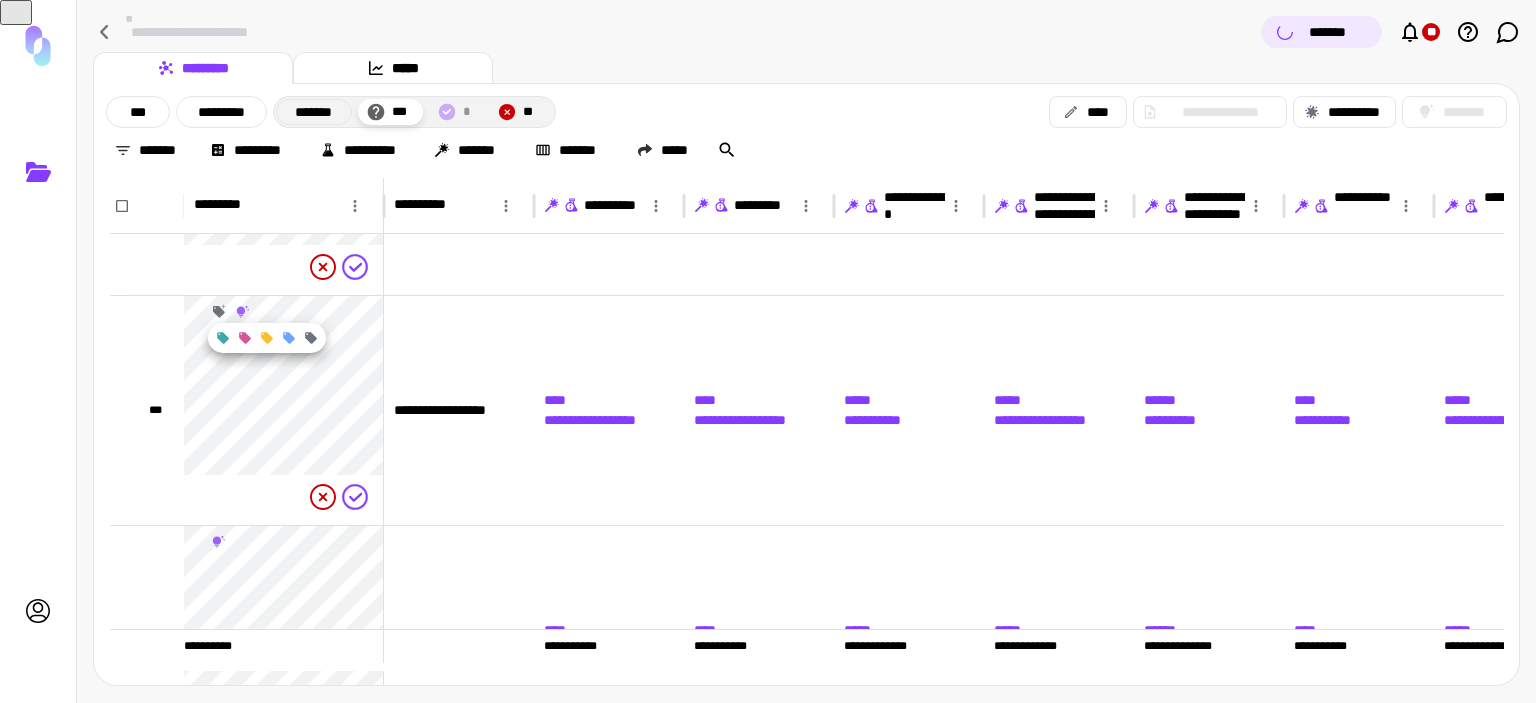 click 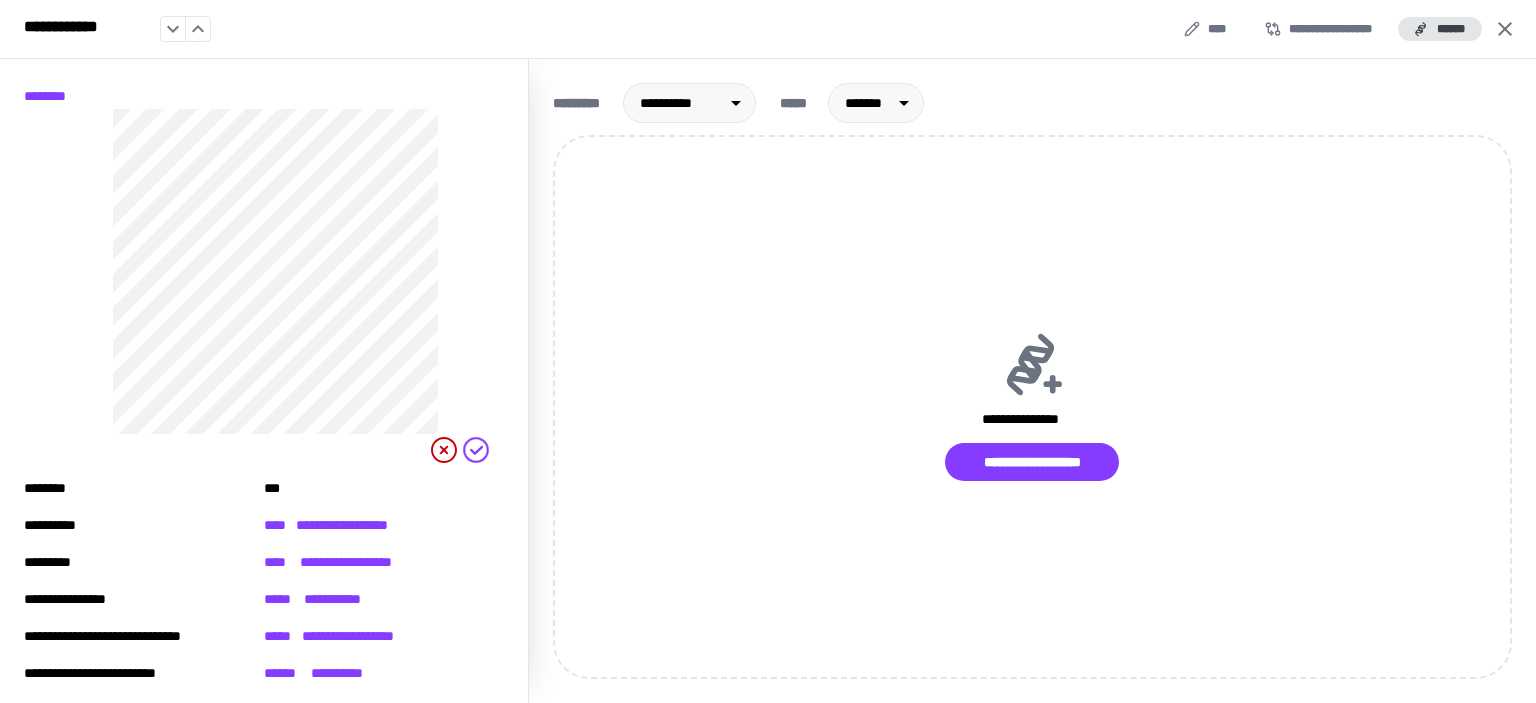 click at bounding box center [768, 351] 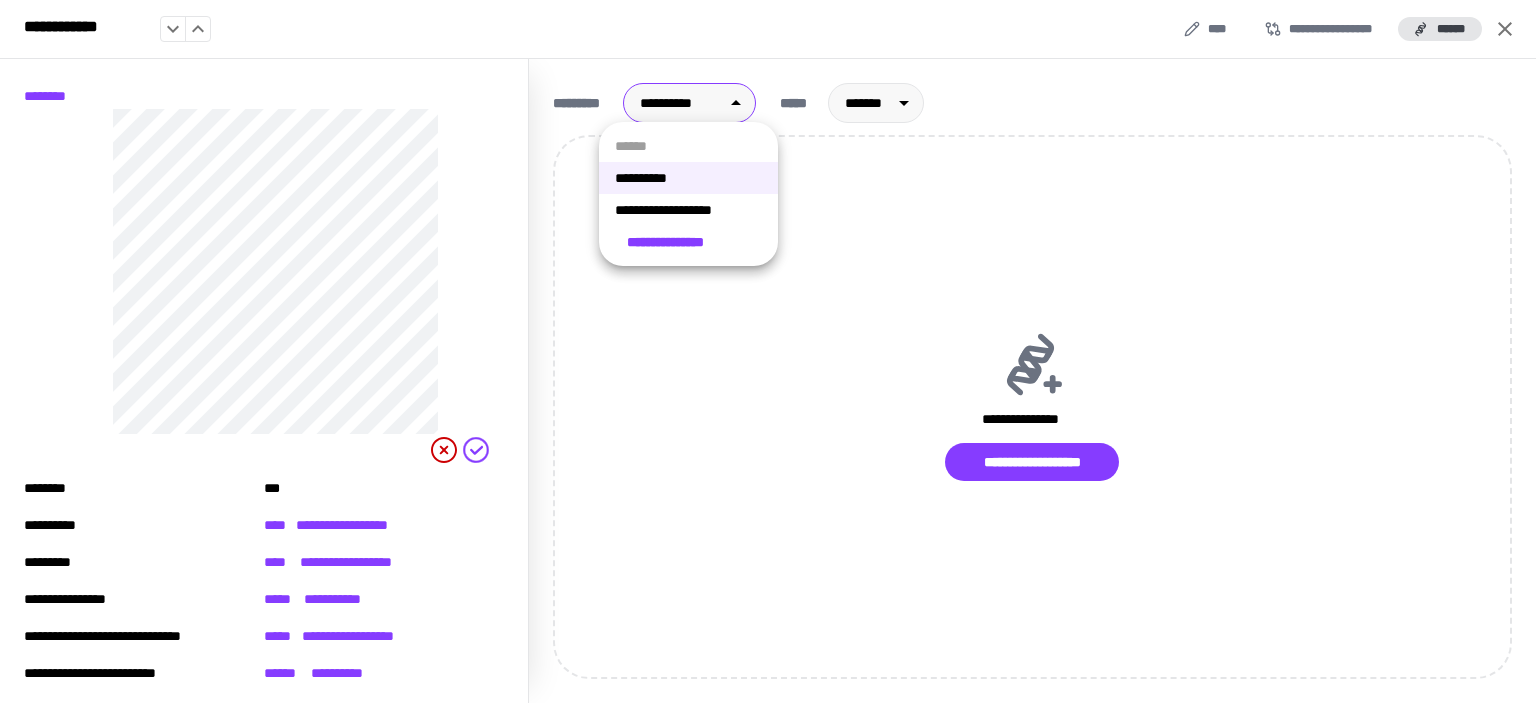 click on "[REDACTED]" at bounding box center (768, 351) 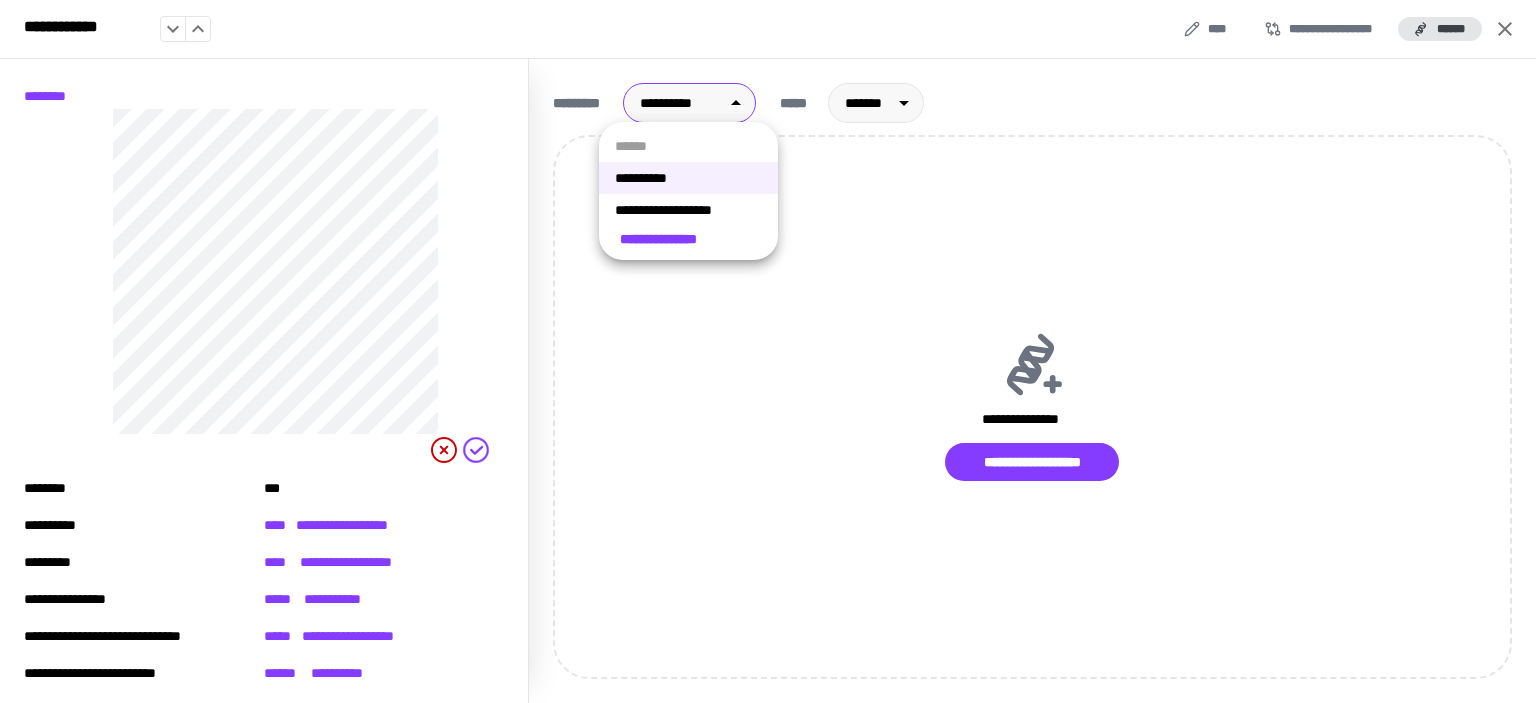 click on "**********" at bounding box center (688, 210) 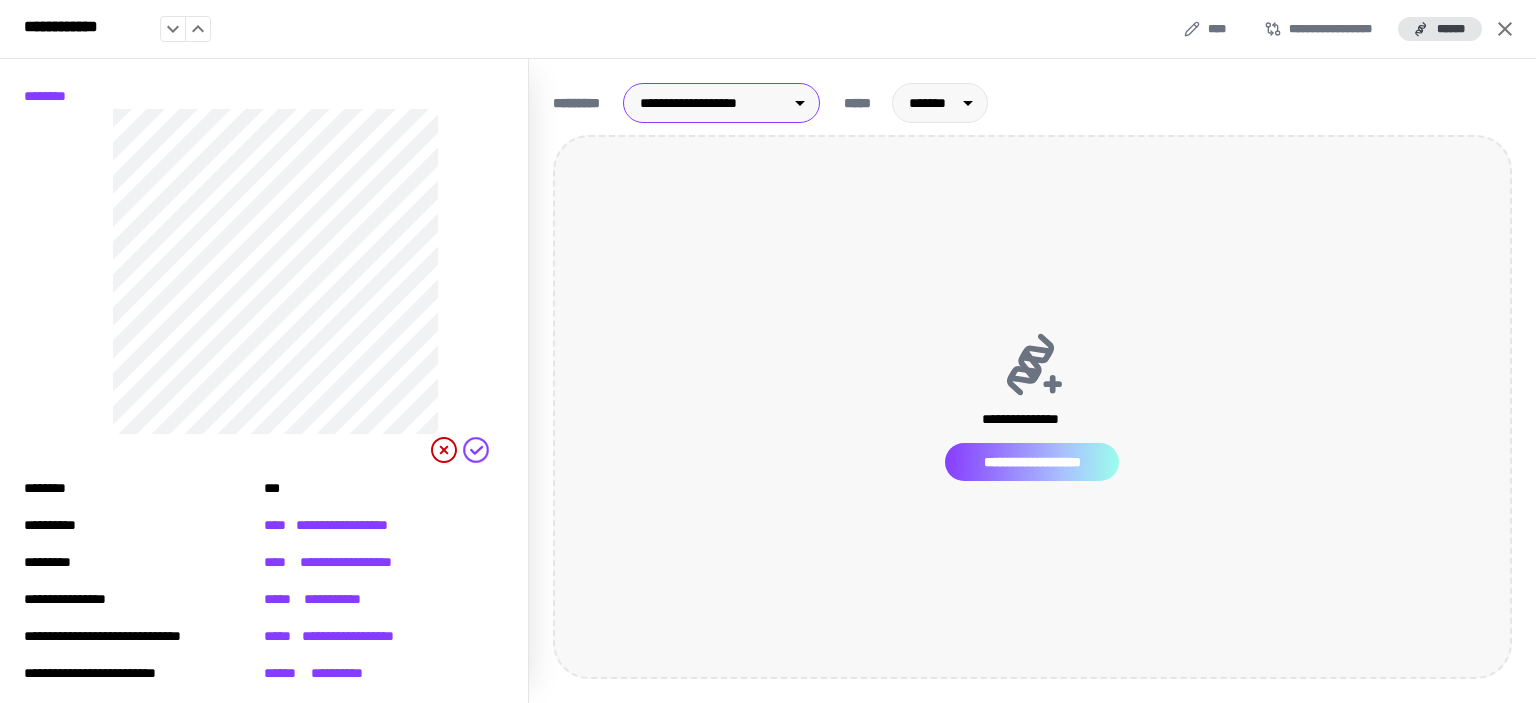 click on "**********" at bounding box center (1032, 462) 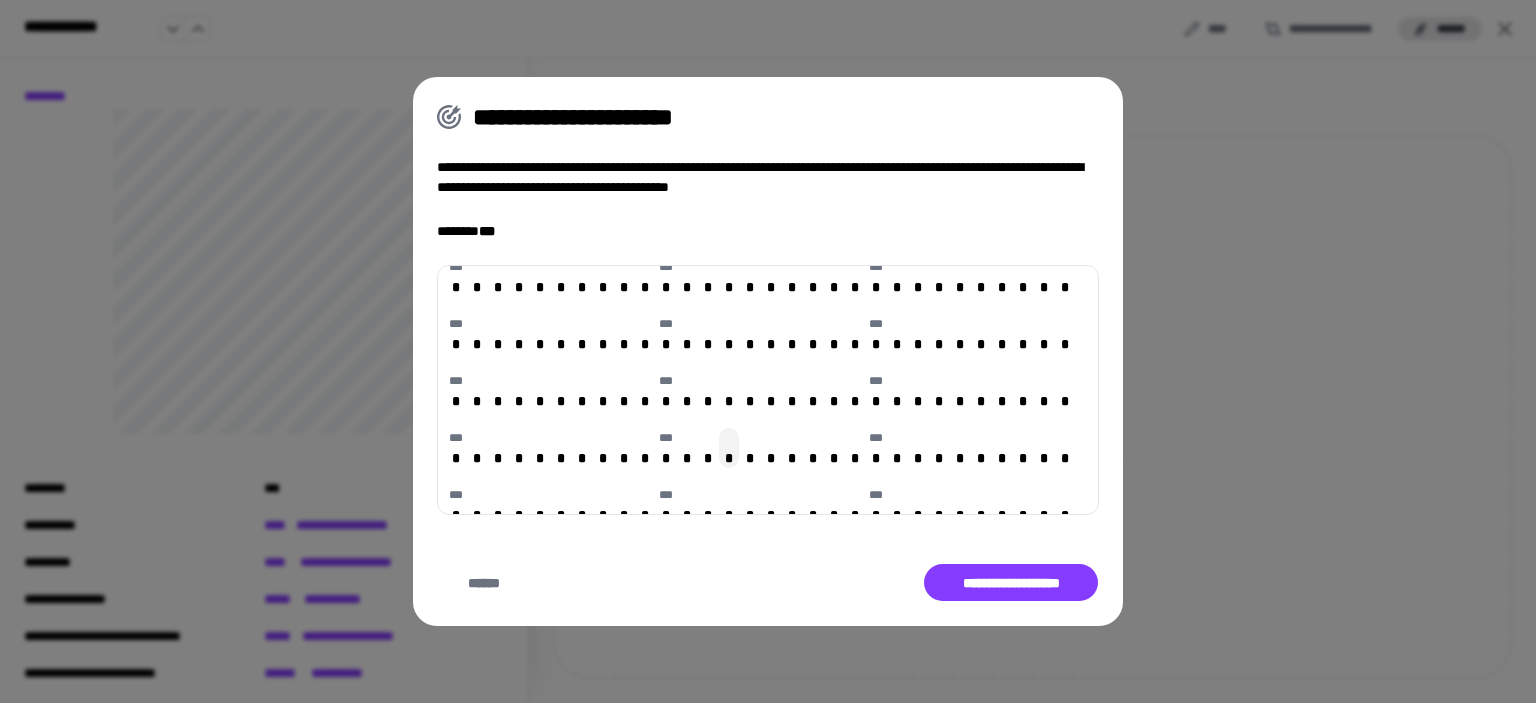 scroll, scrollTop: 1100, scrollLeft: 0, axis: vertical 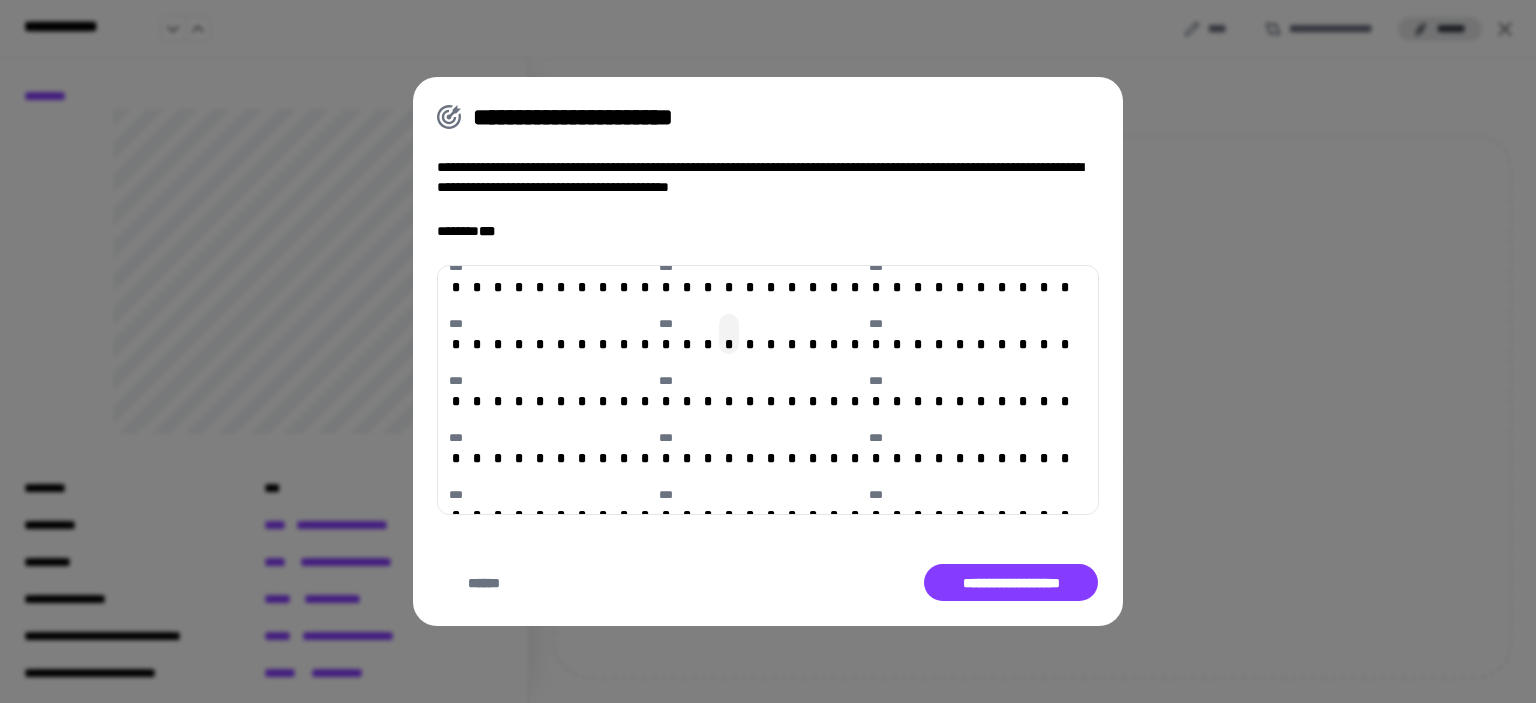 click on "*" at bounding box center [729, 344] 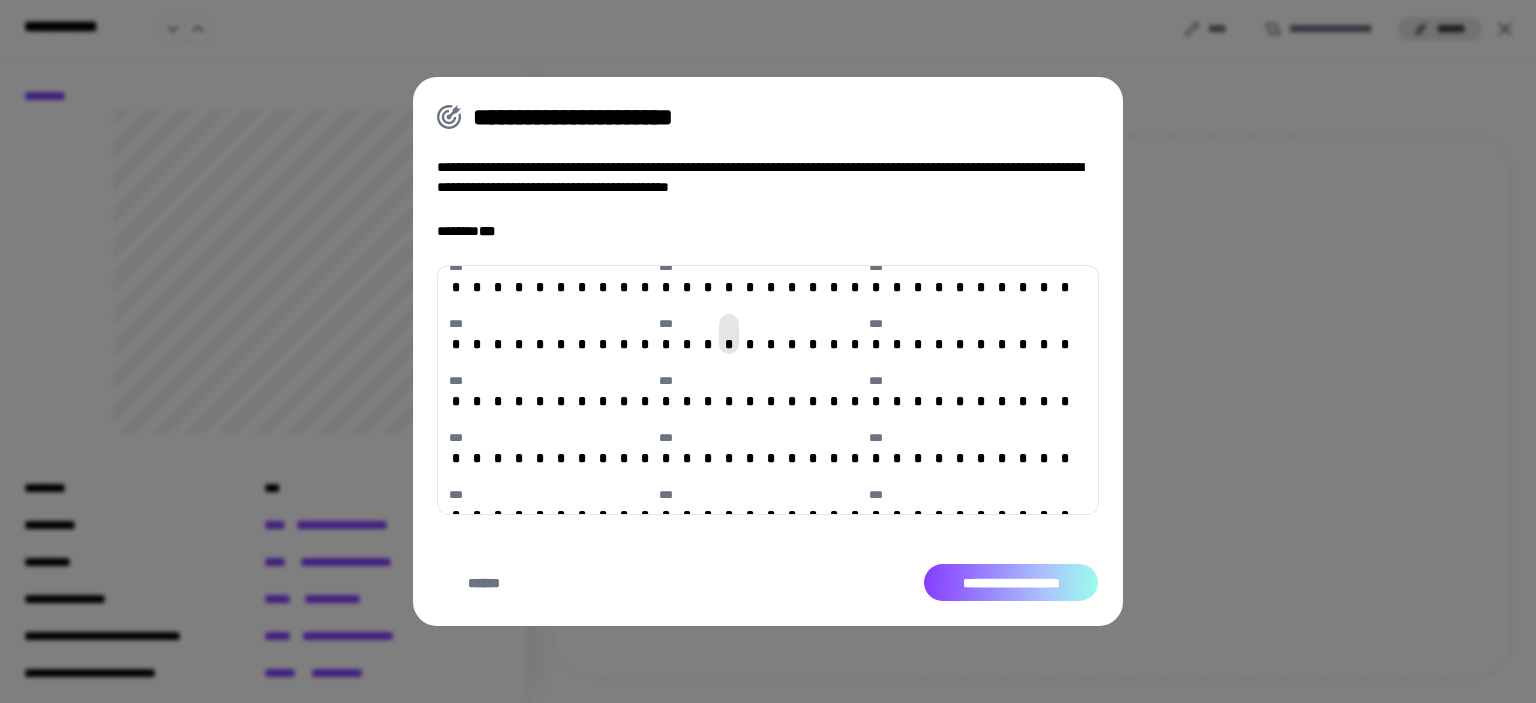 click on "**********" at bounding box center [1011, 583] 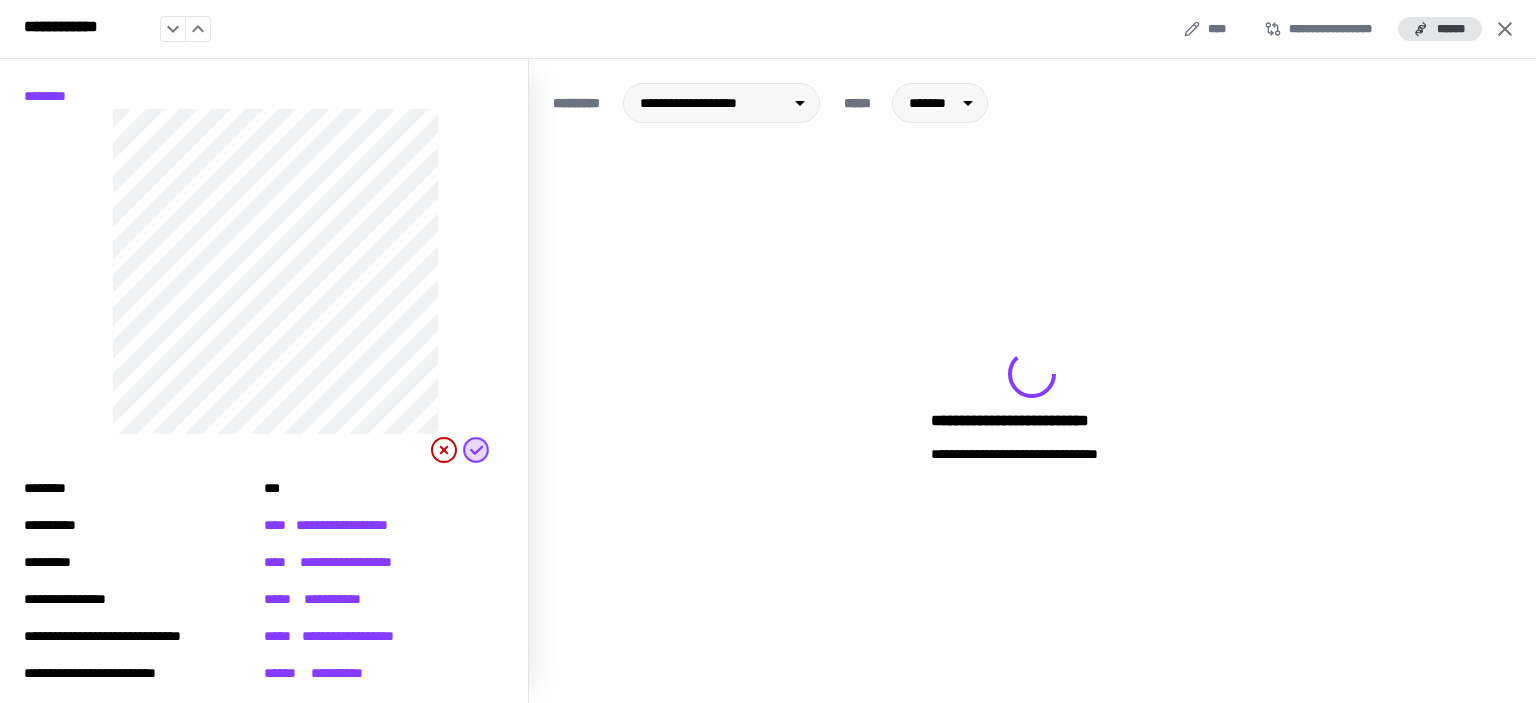click 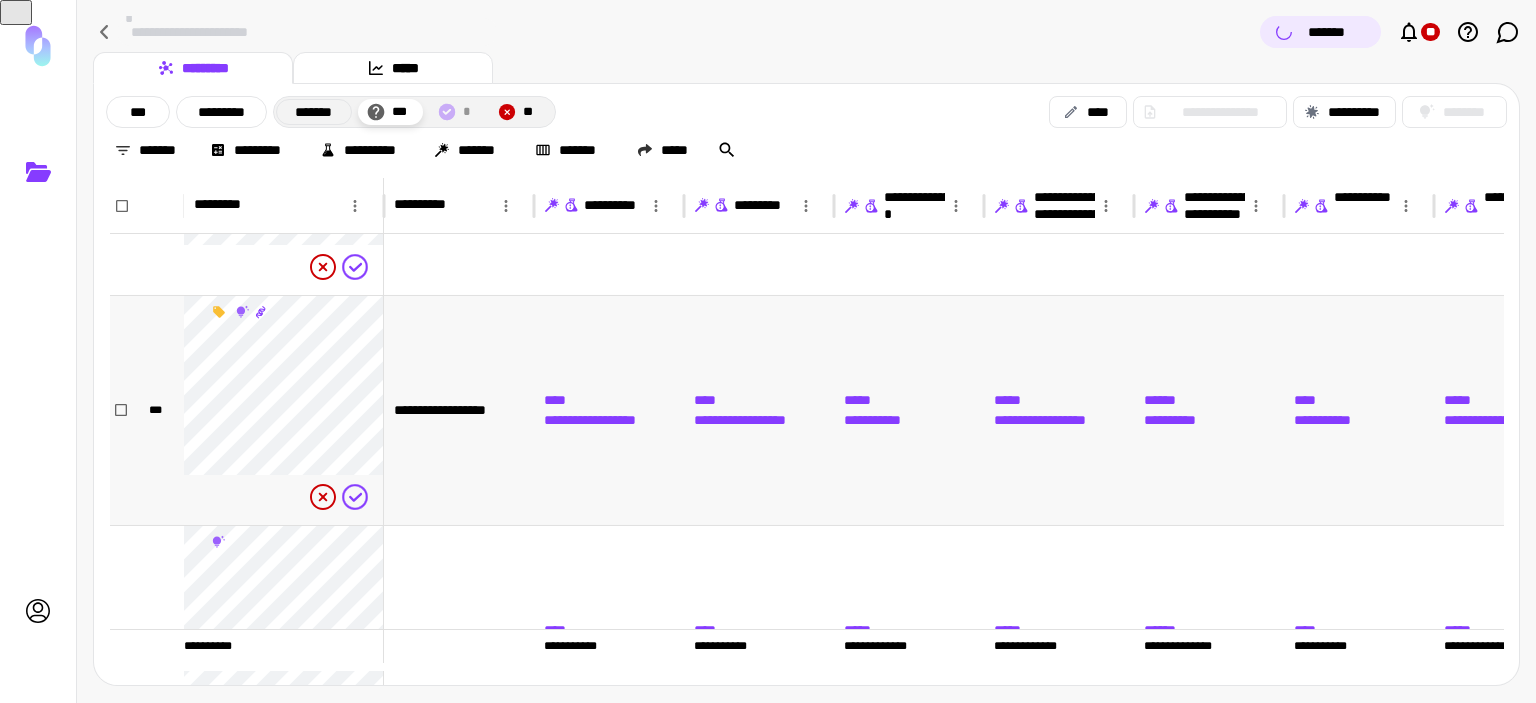 scroll, scrollTop: 7602, scrollLeft: 0, axis: vertical 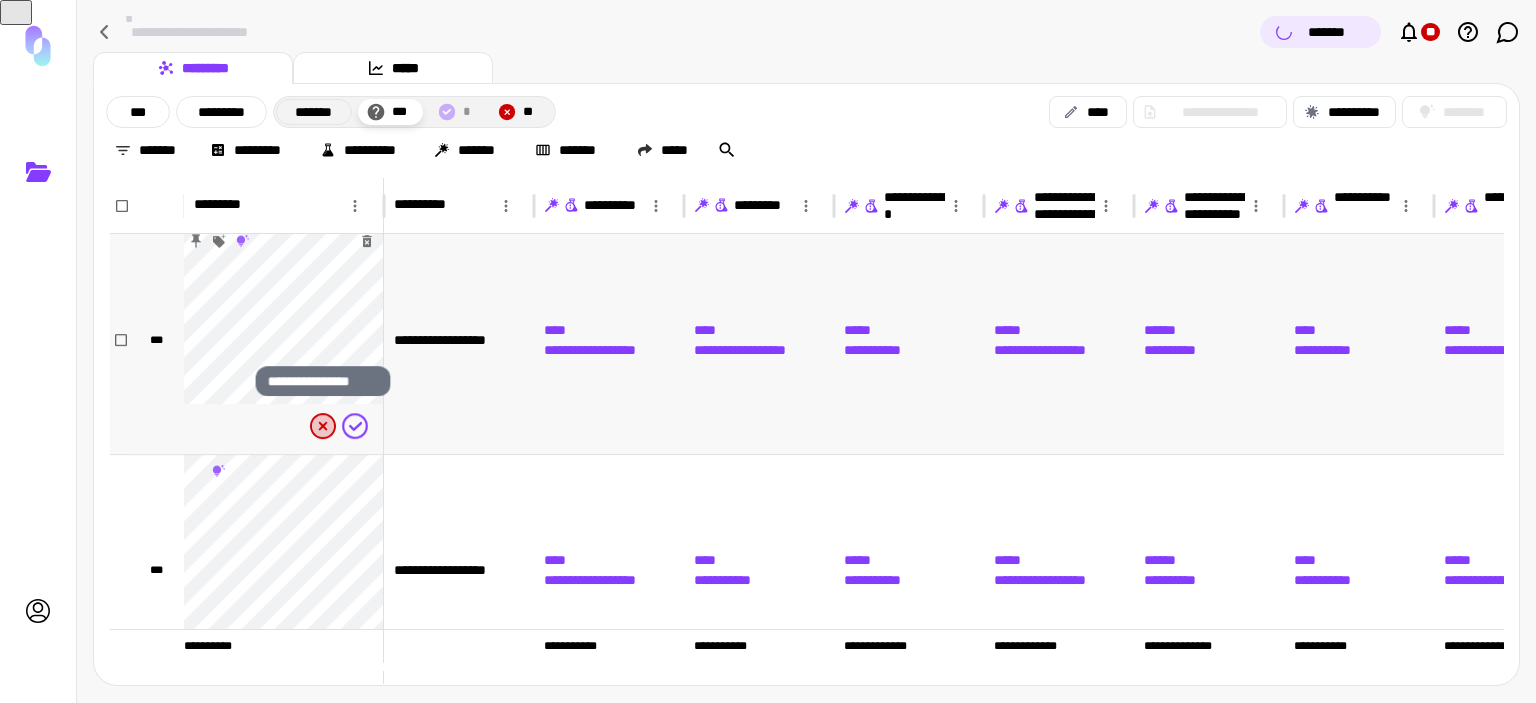 click 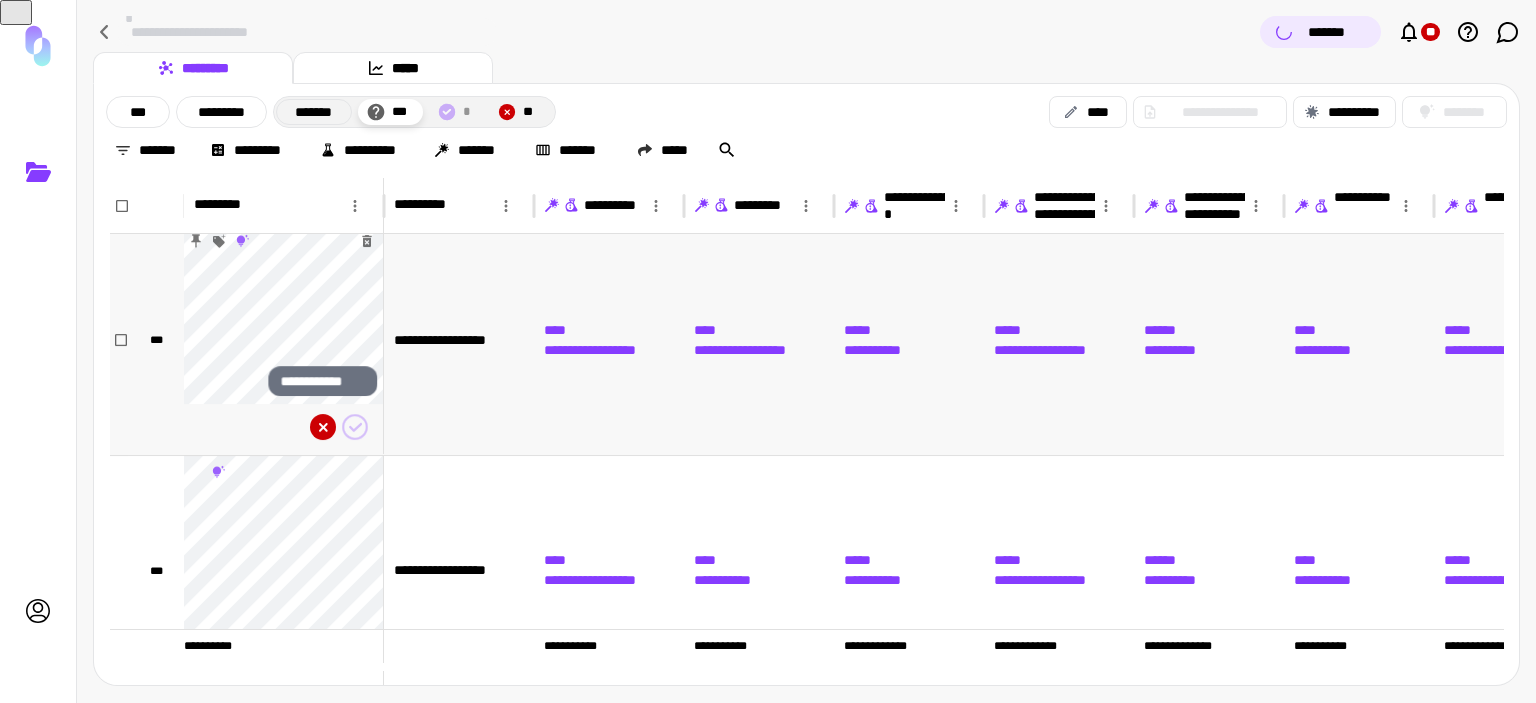 scroll, scrollTop: 7924, scrollLeft: 0, axis: vertical 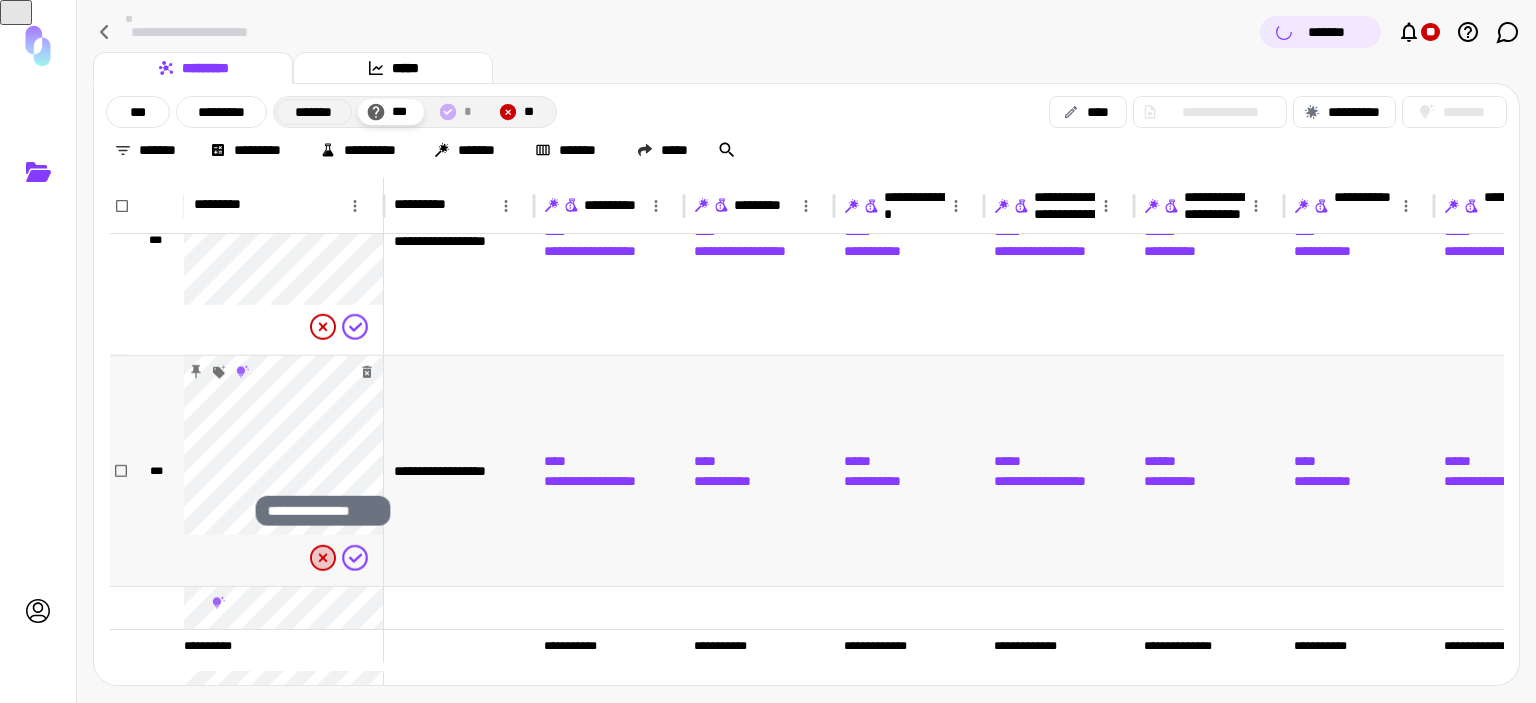 click 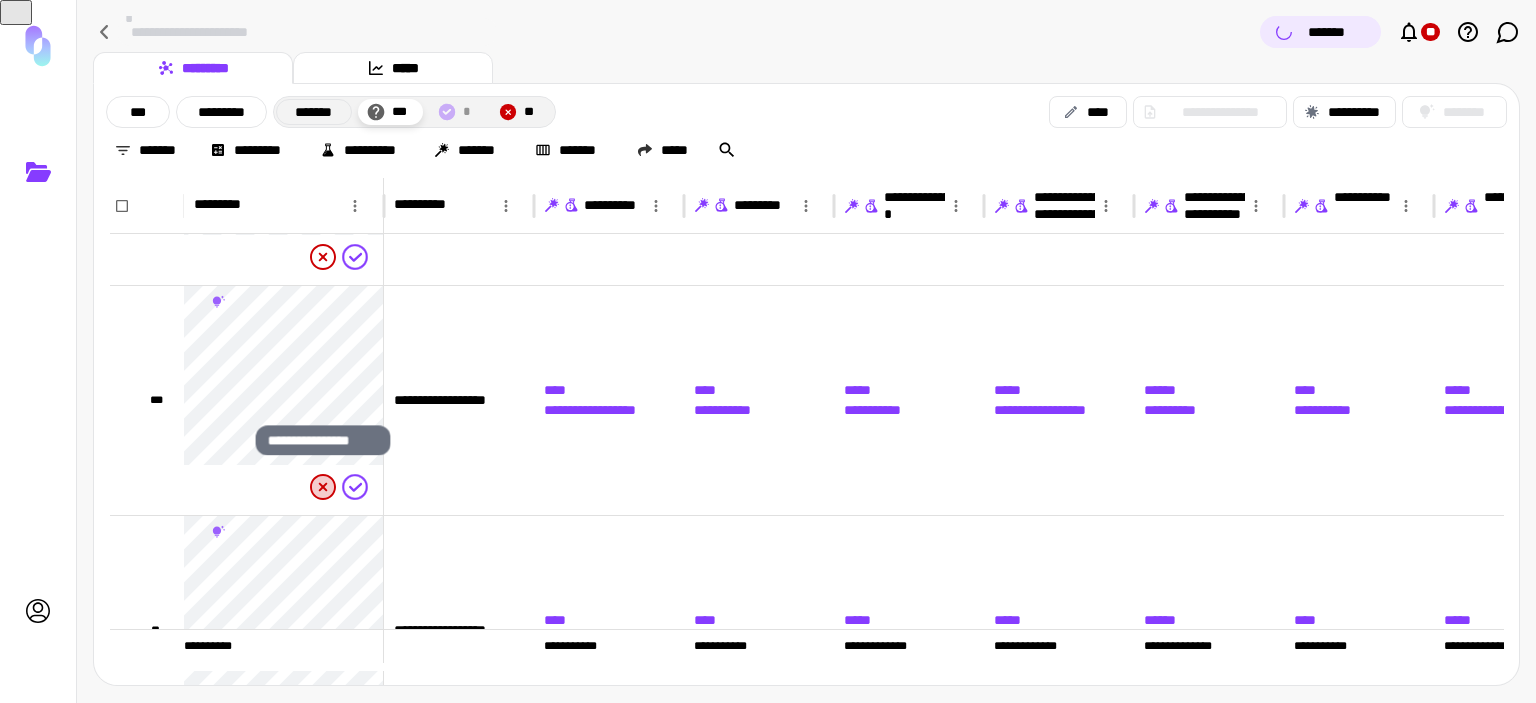 click 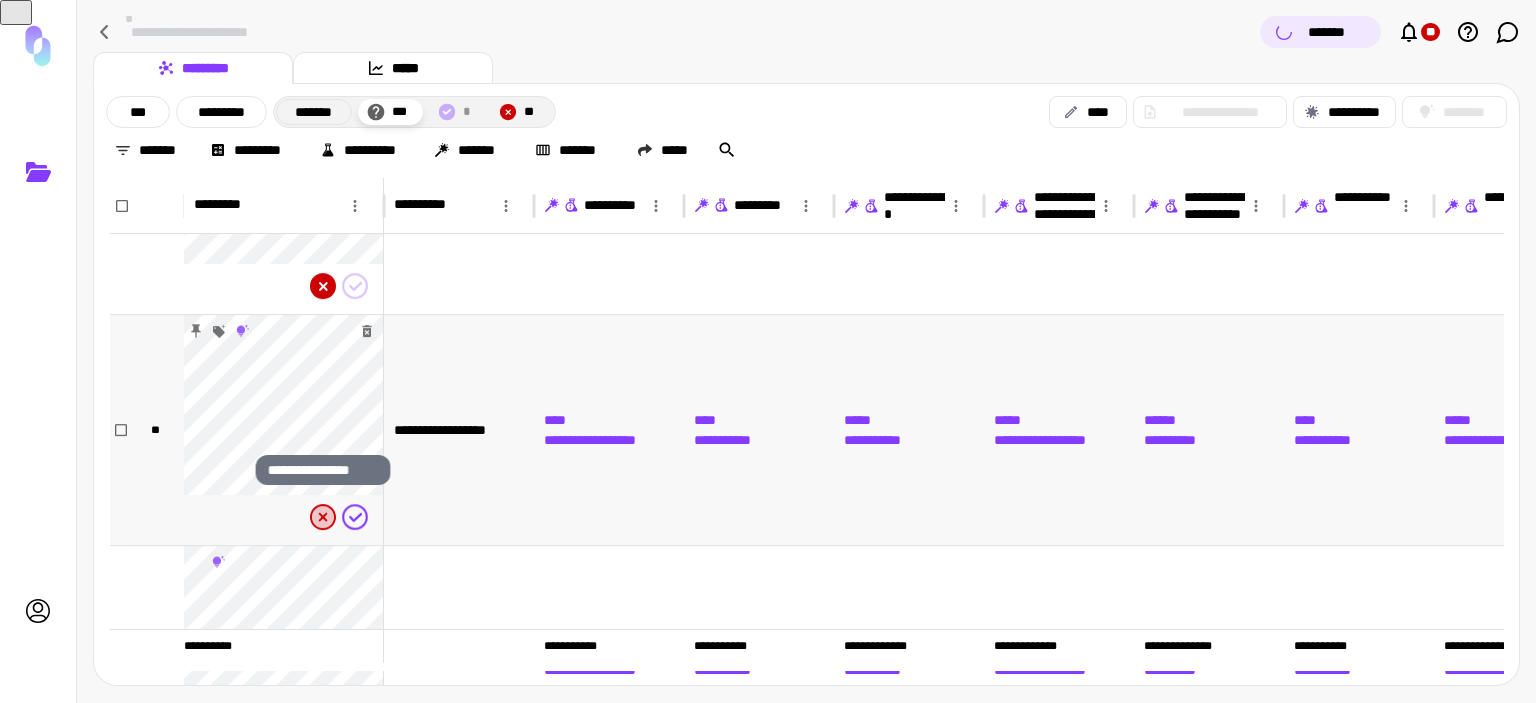 click 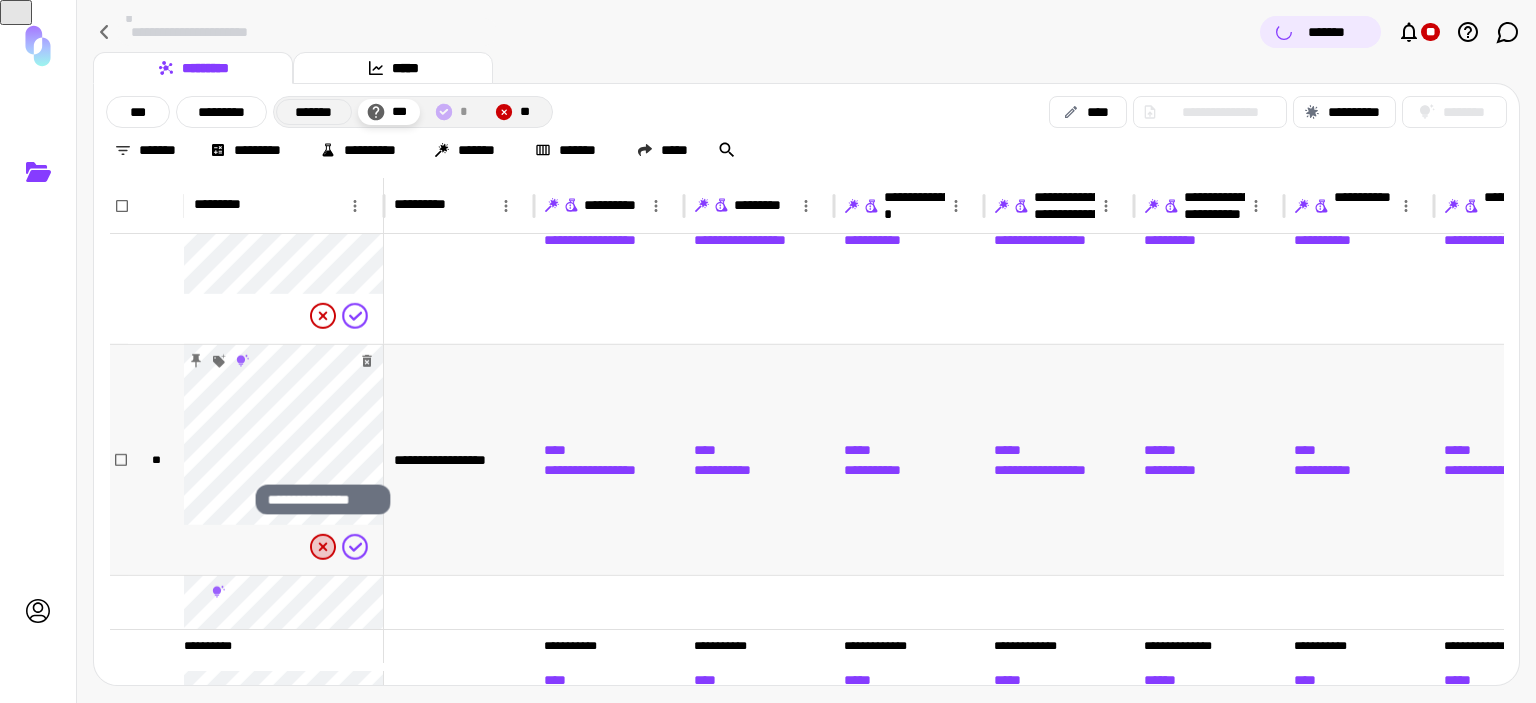 click 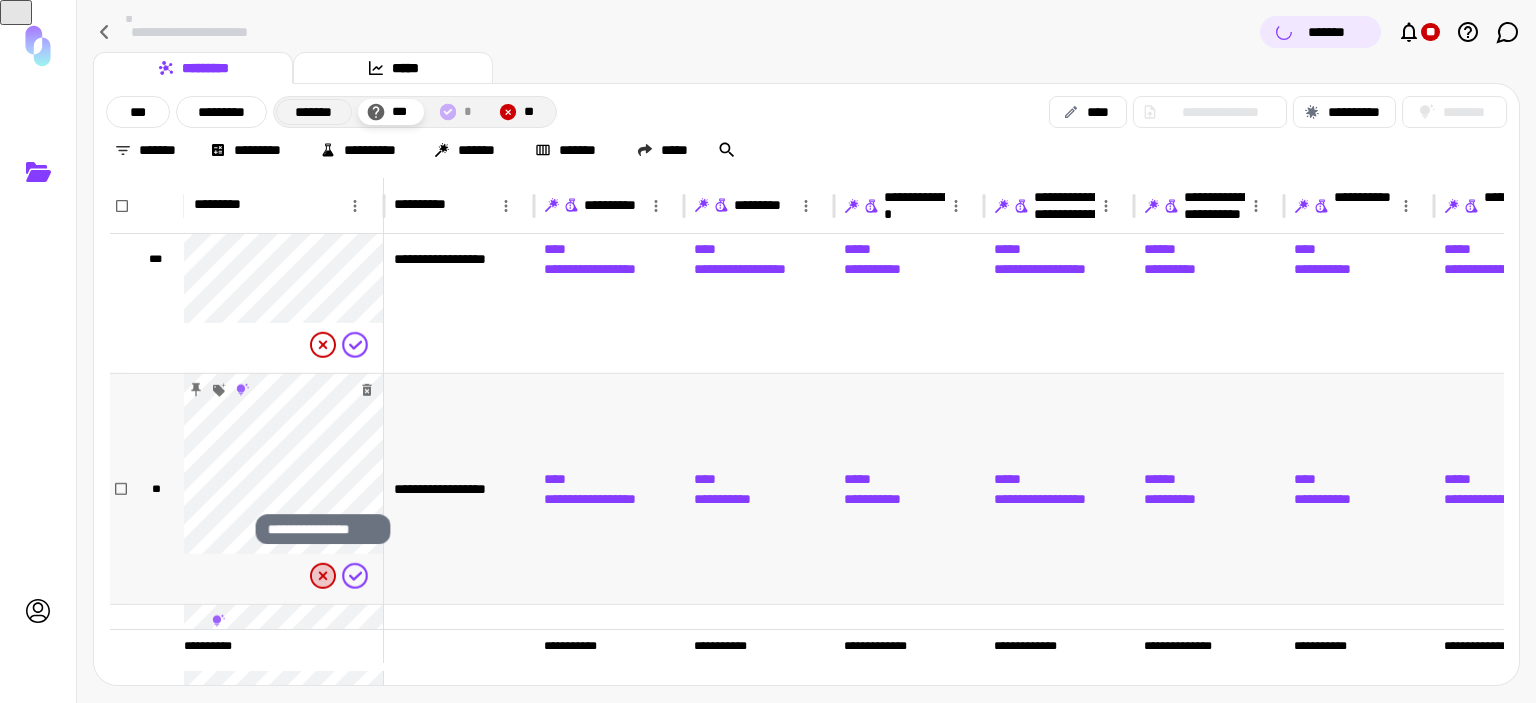 click 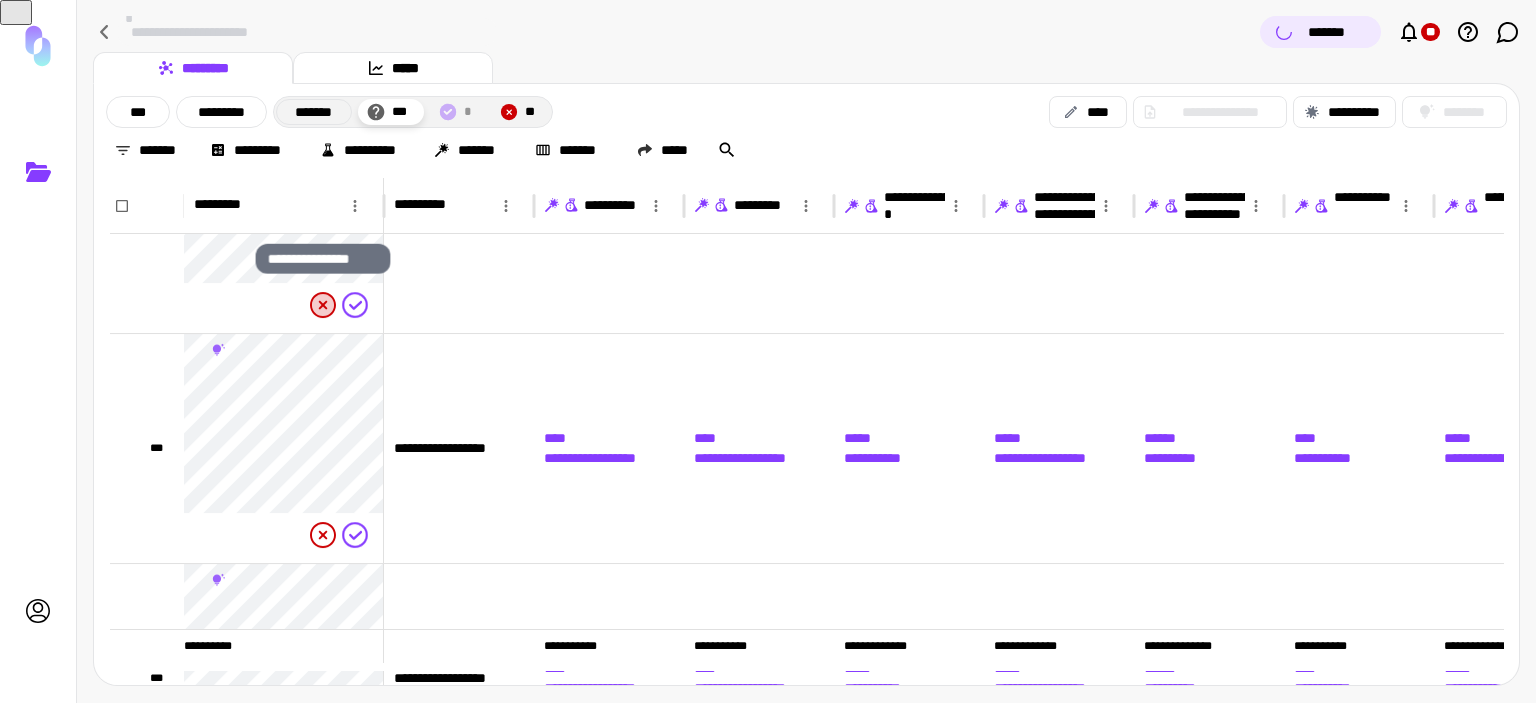 click 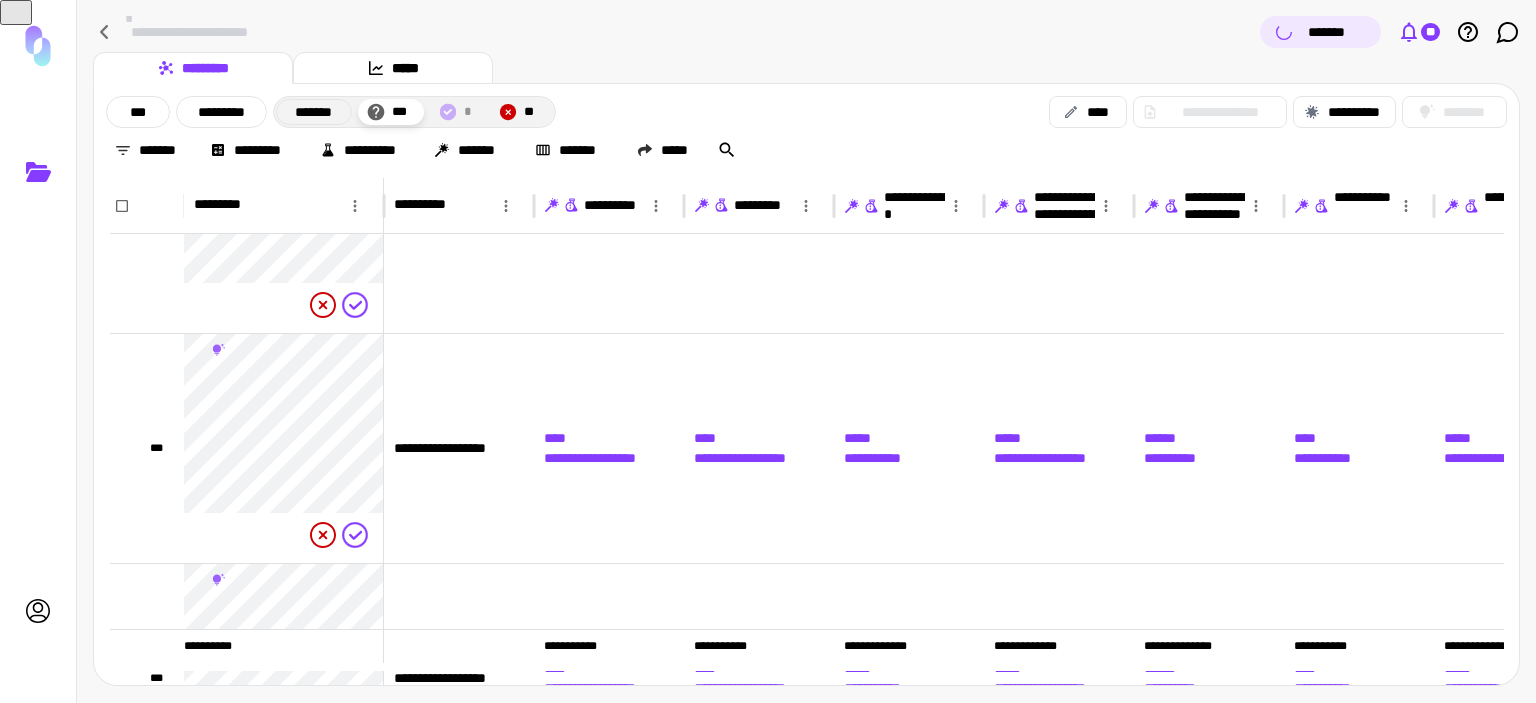 click 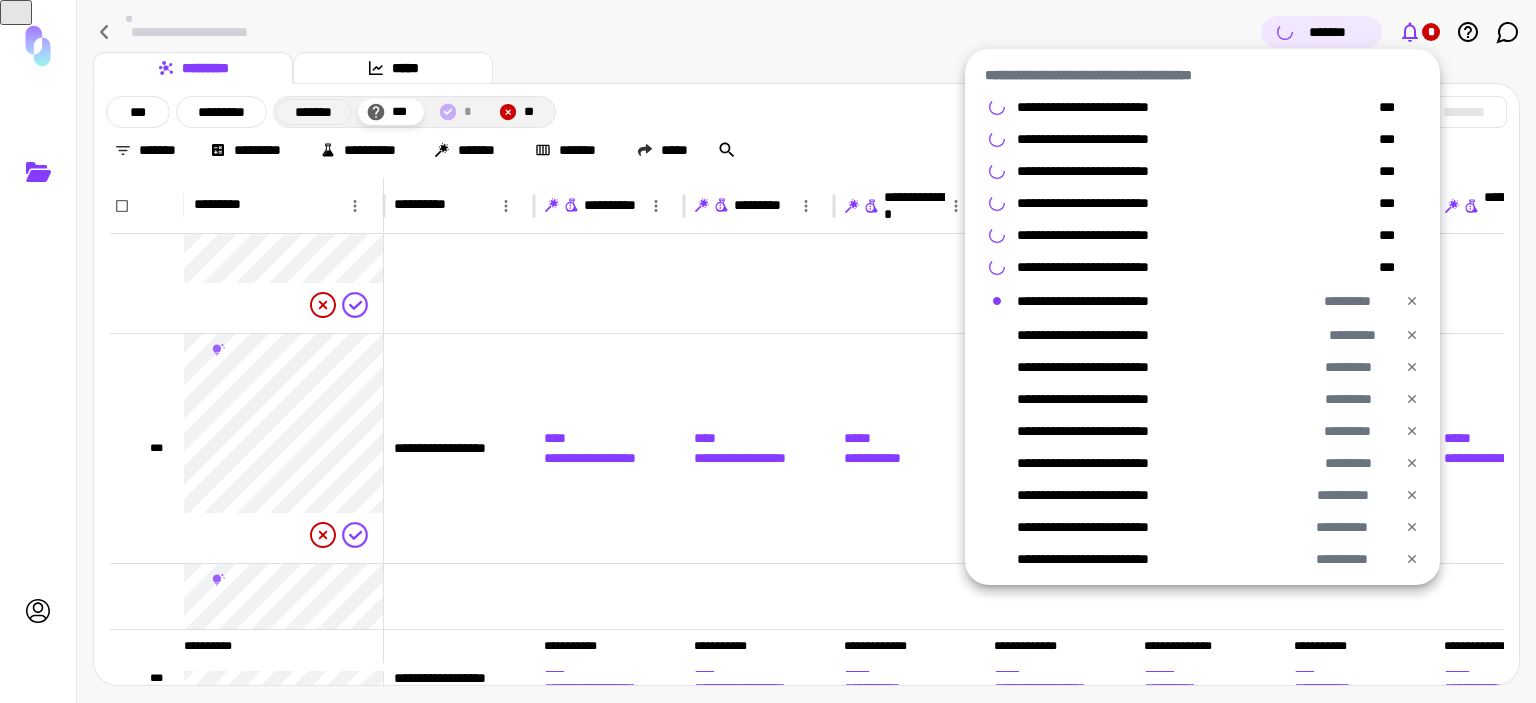 click at bounding box center [768, 351] 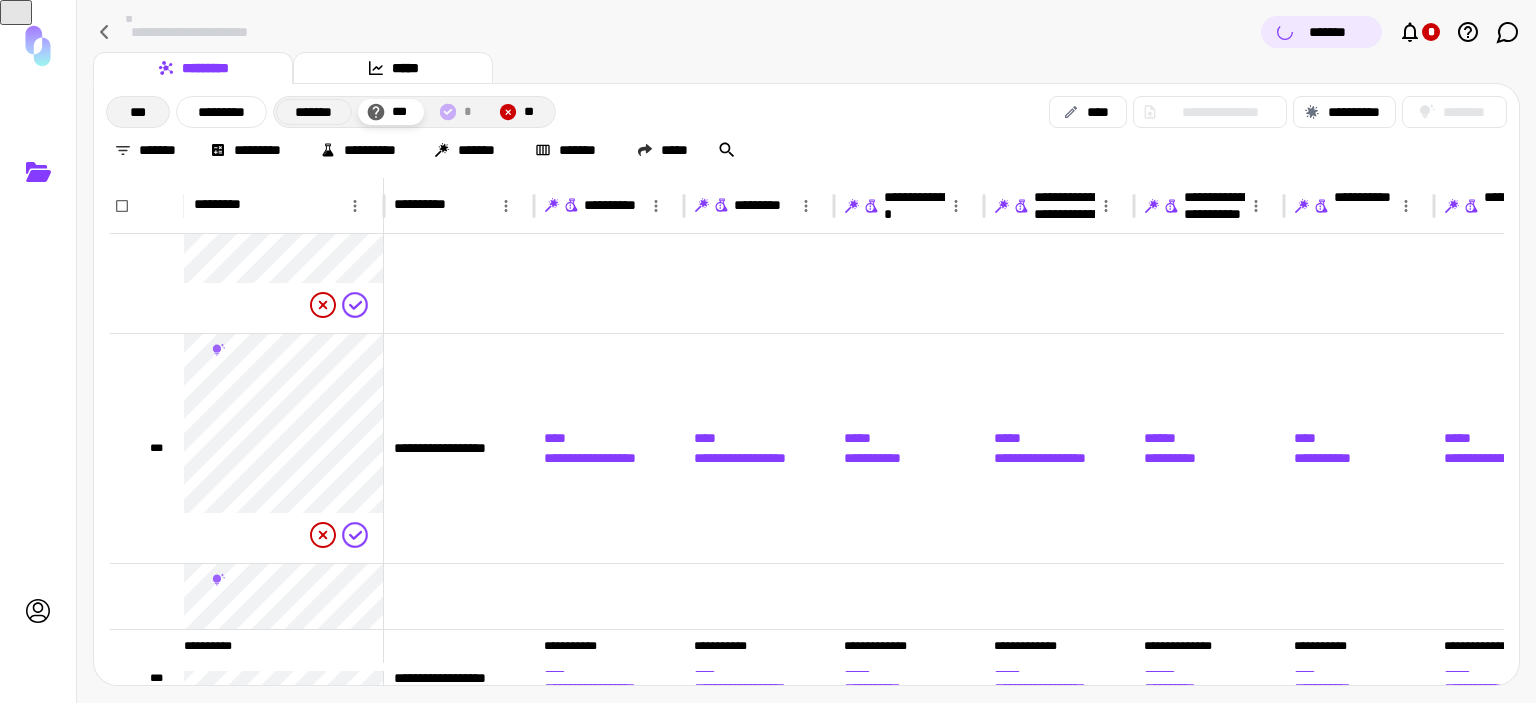 click on "***" at bounding box center [138, 112] 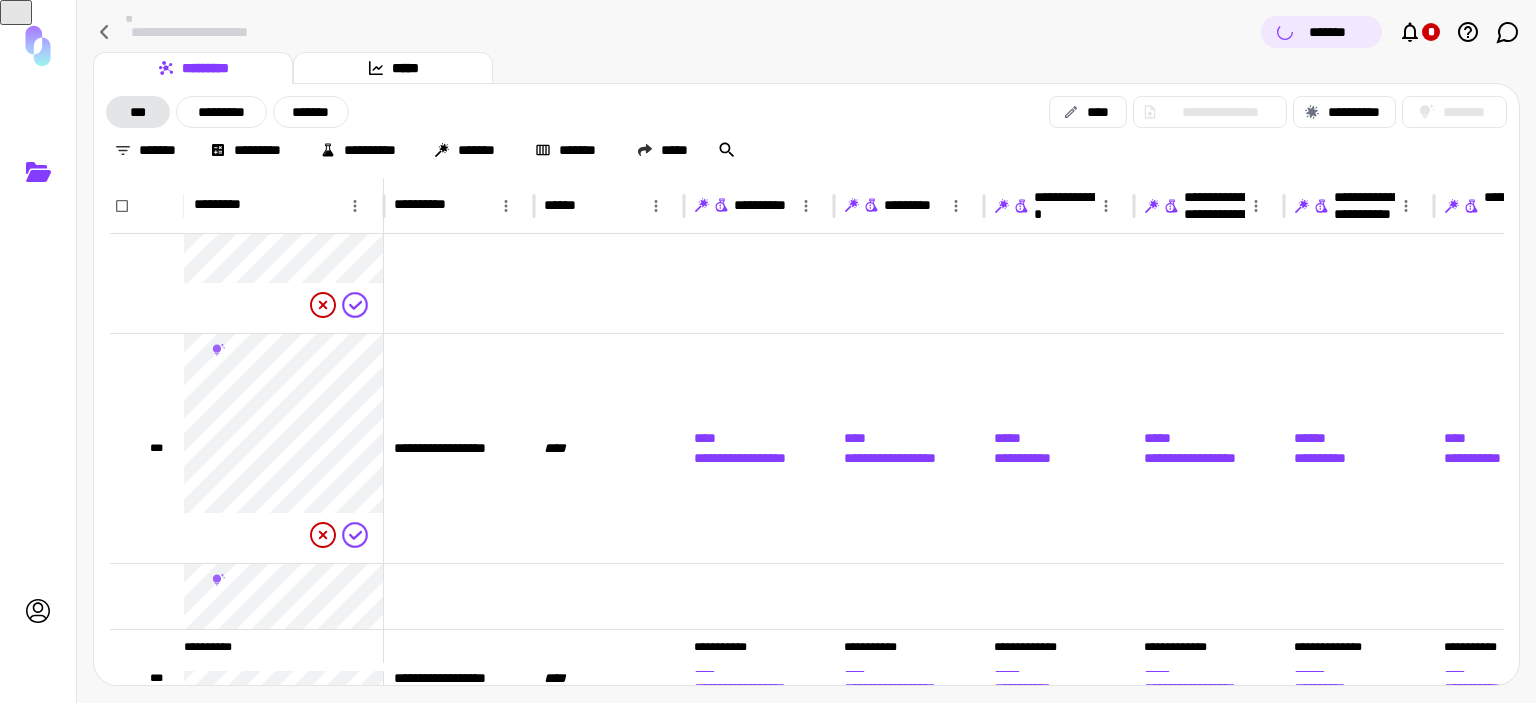 click on "***" at bounding box center [138, 112] 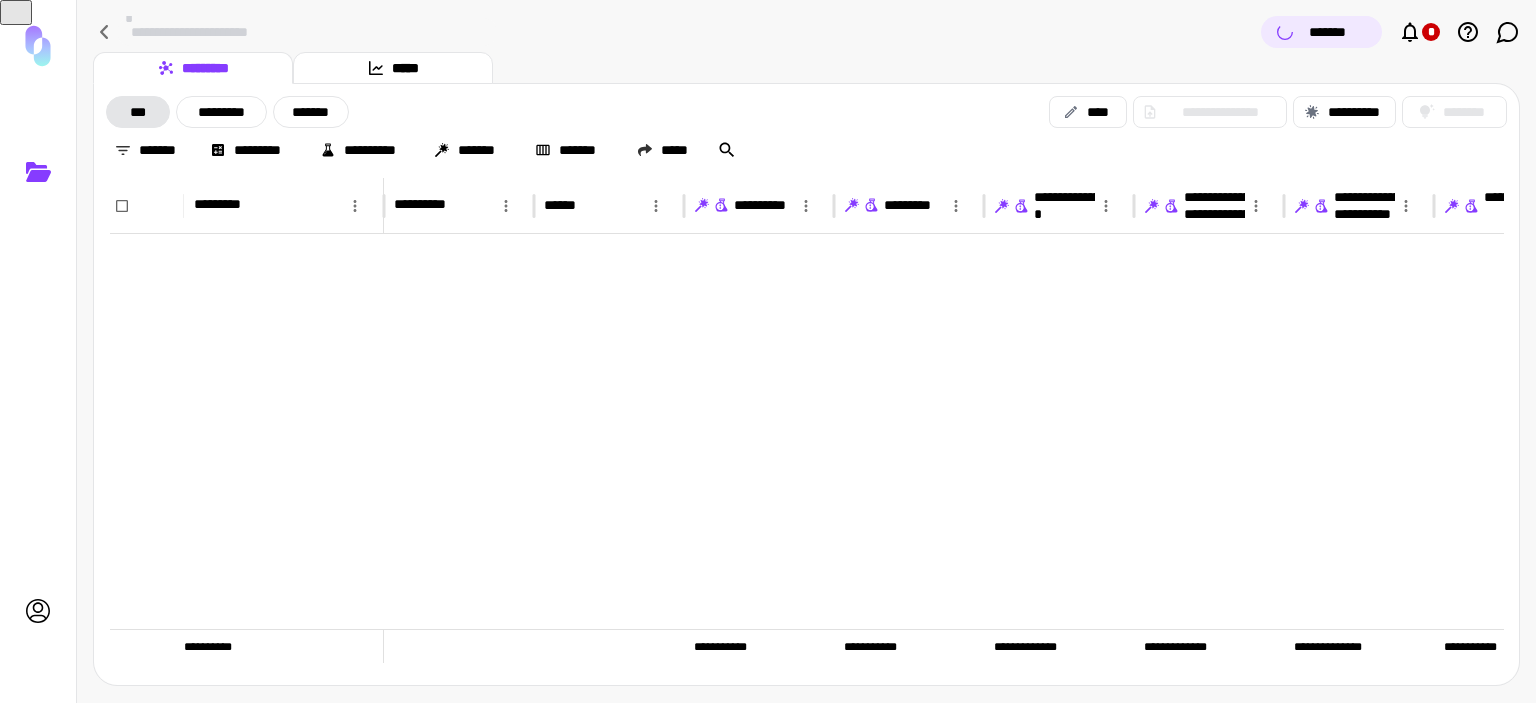 scroll, scrollTop: 7124, scrollLeft: 0, axis: vertical 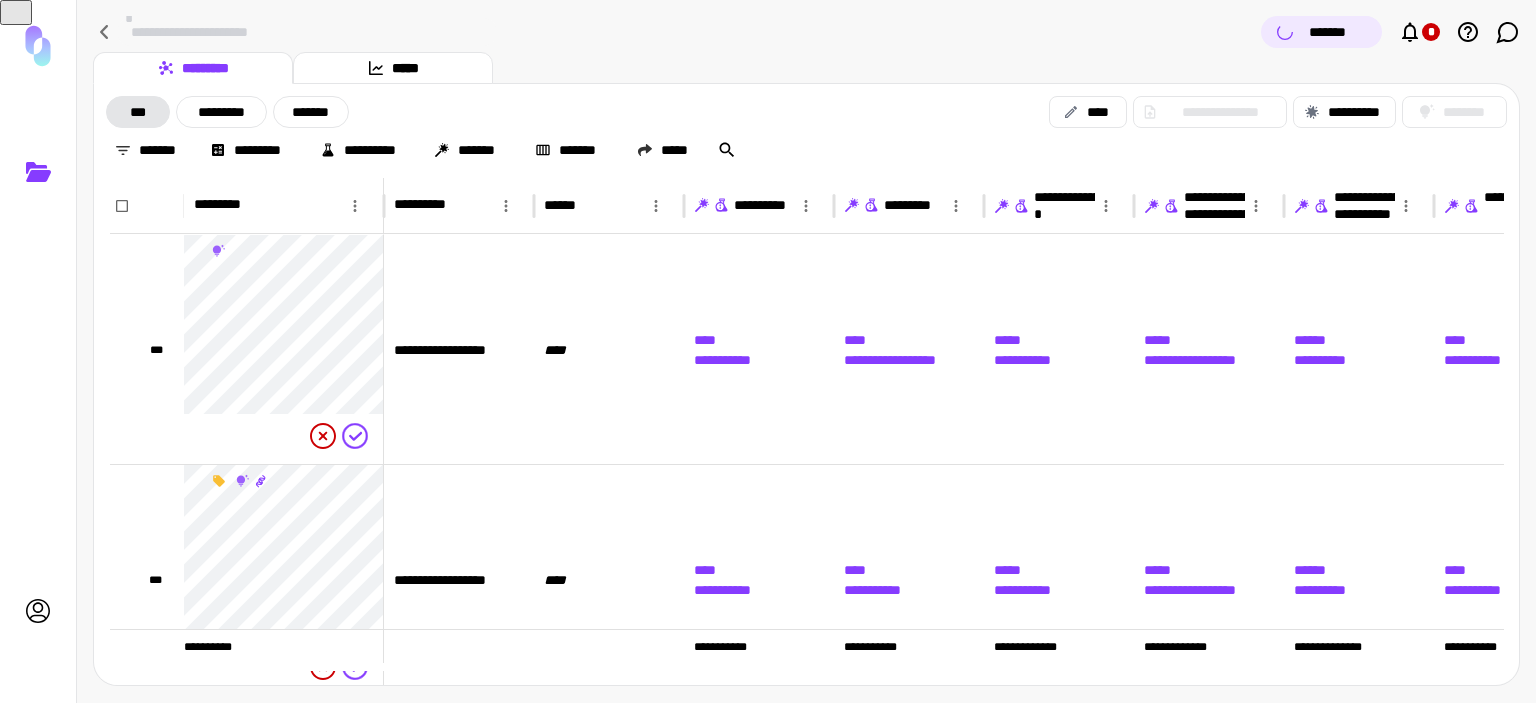 click on "***" at bounding box center [138, 112] 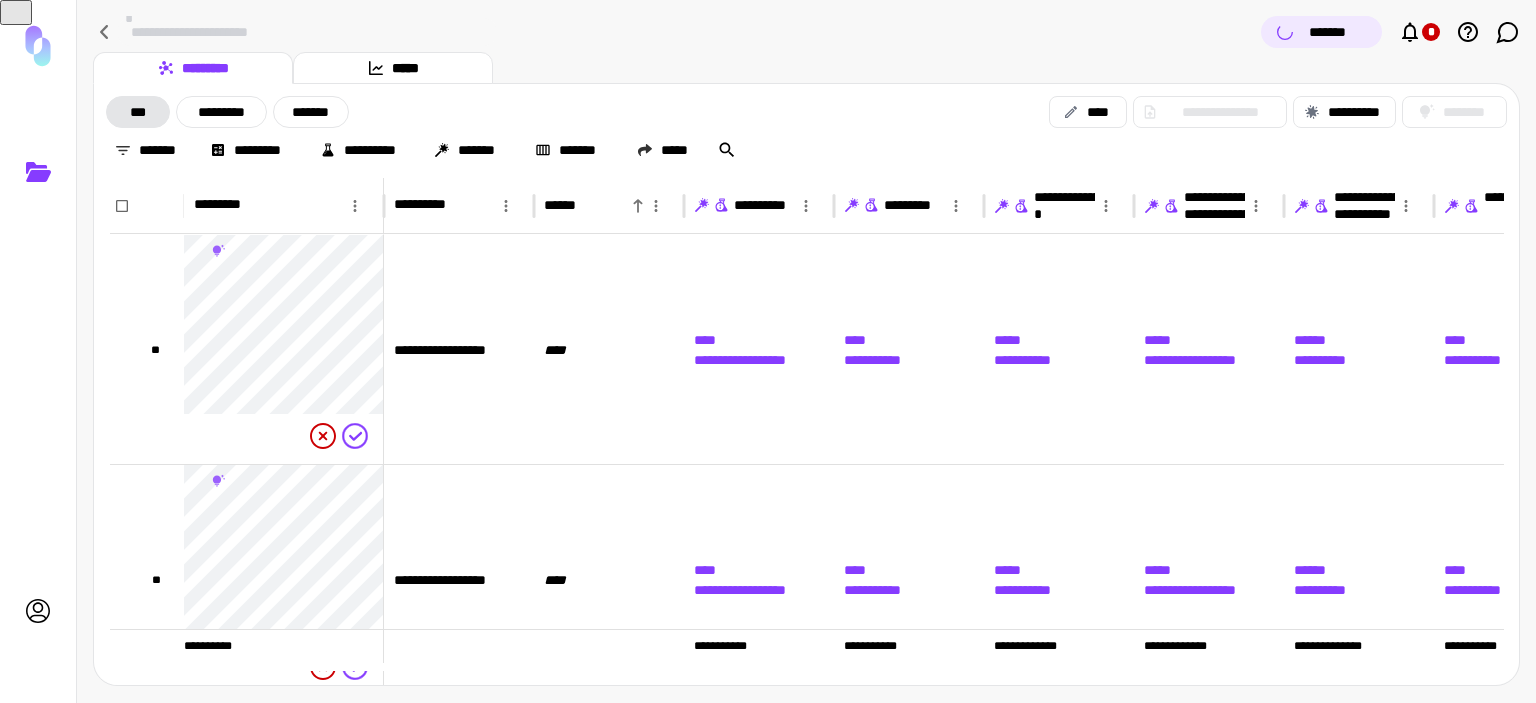 click 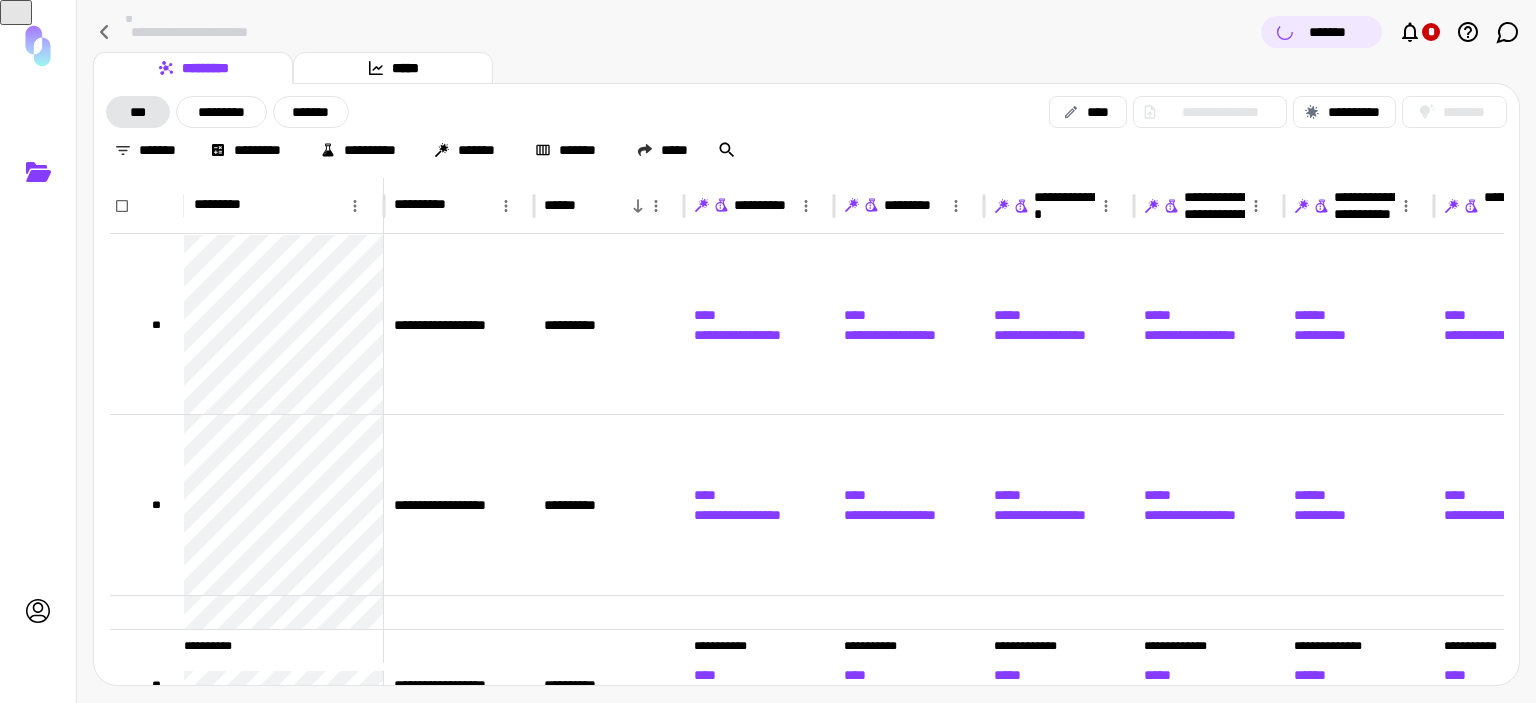 click 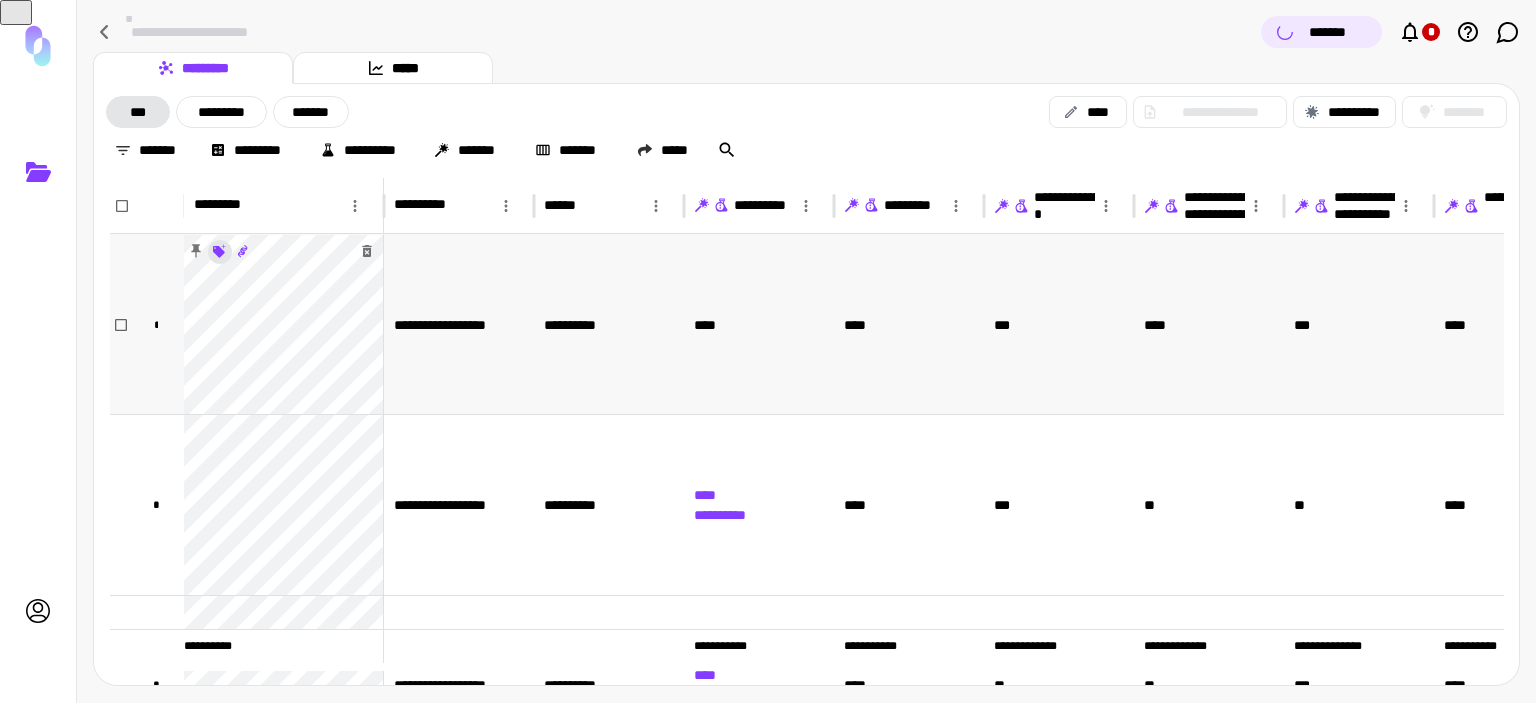 click 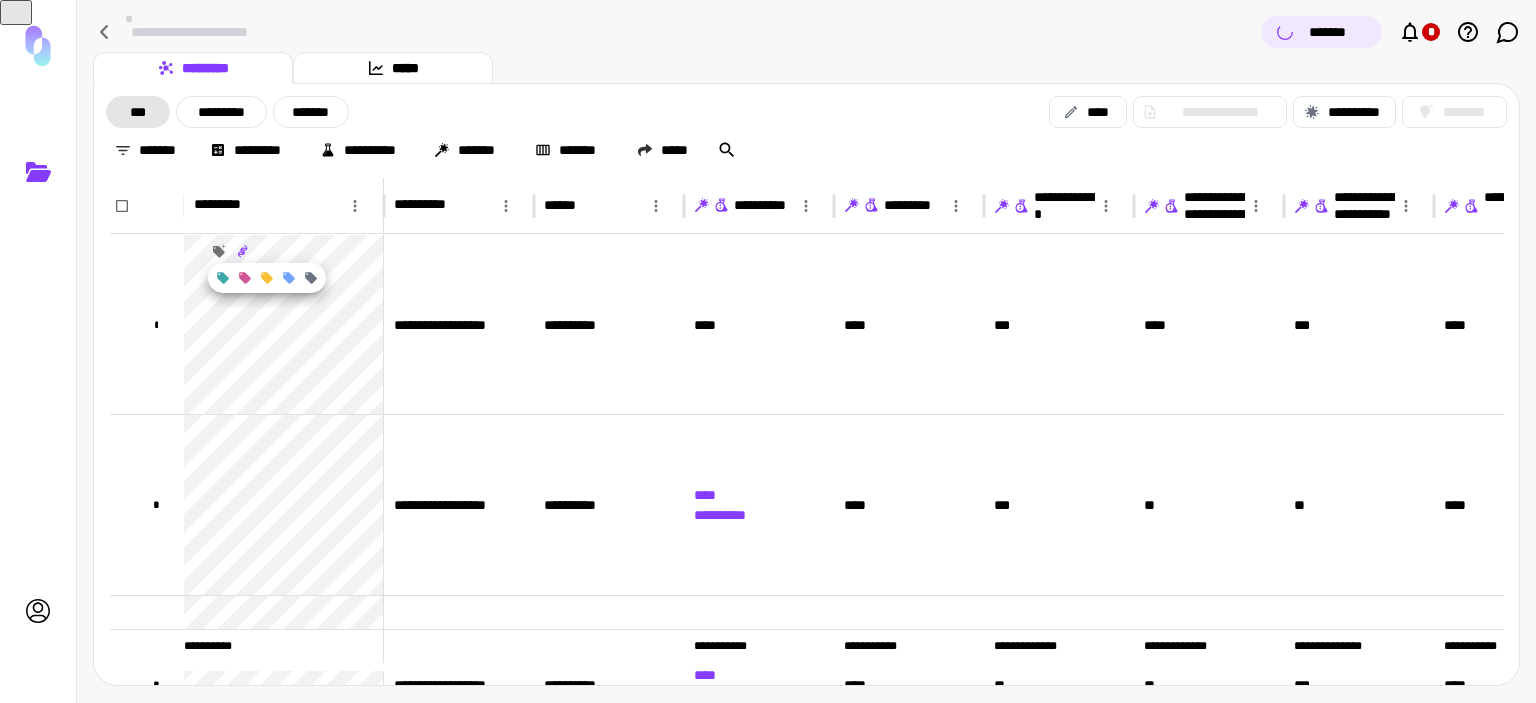 click at bounding box center [267, 278] 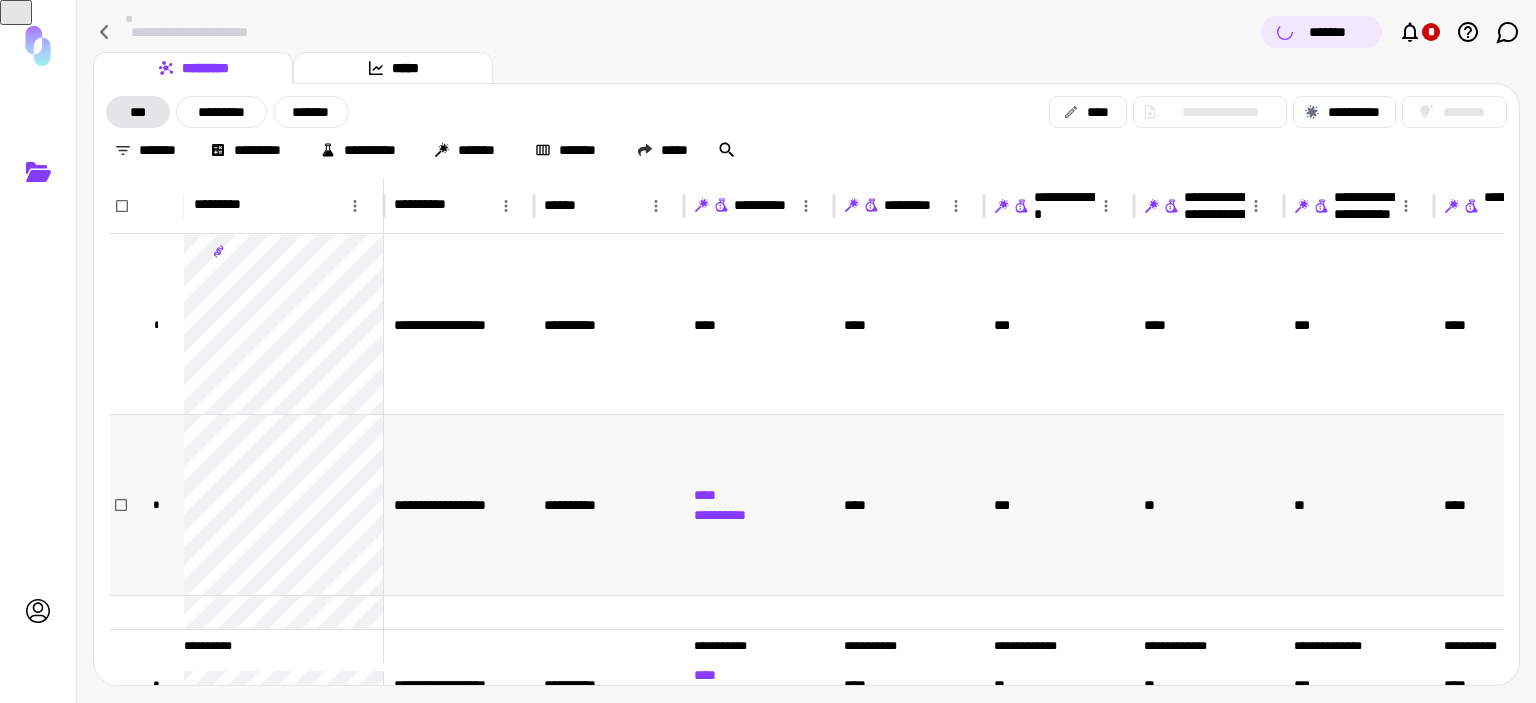 scroll, scrollTop: 600, scrollLeft: 0, axis: vertical 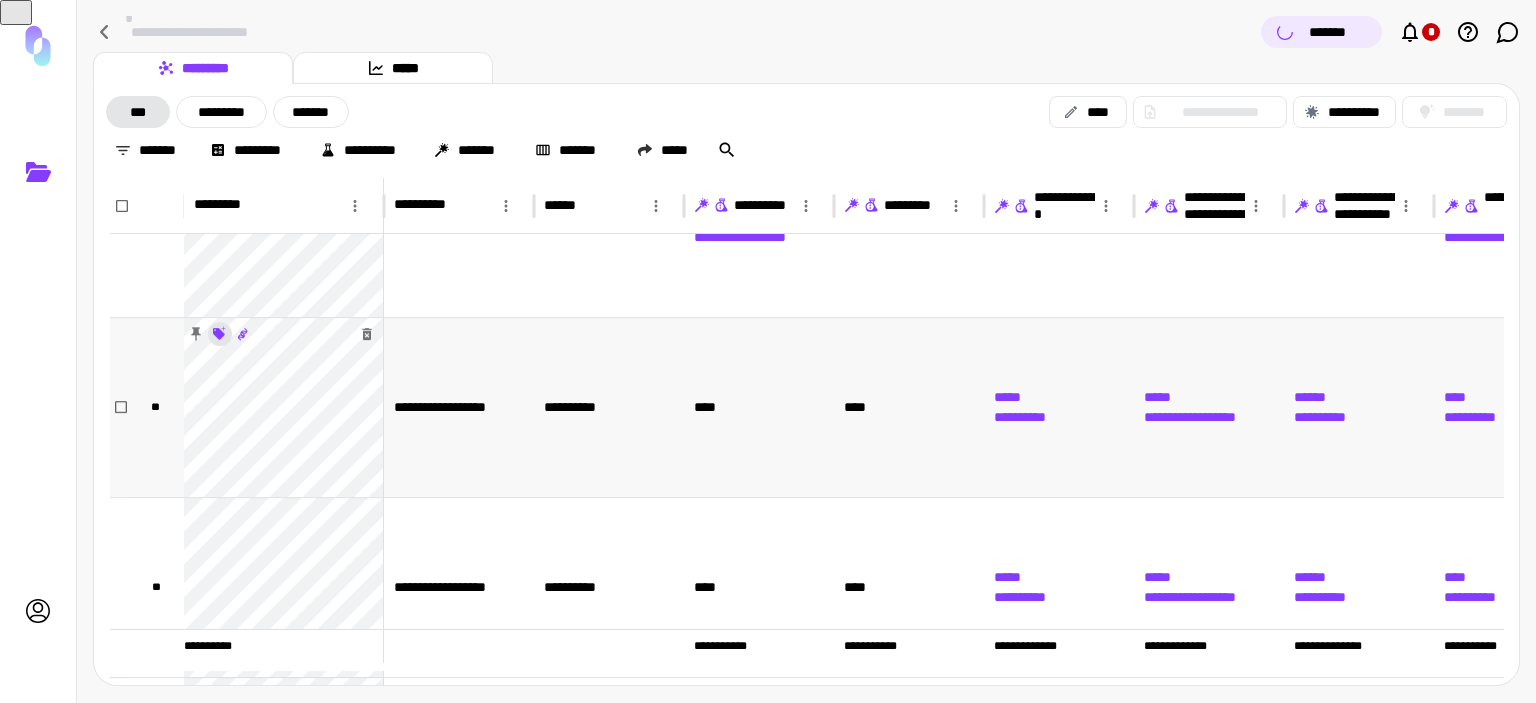 click 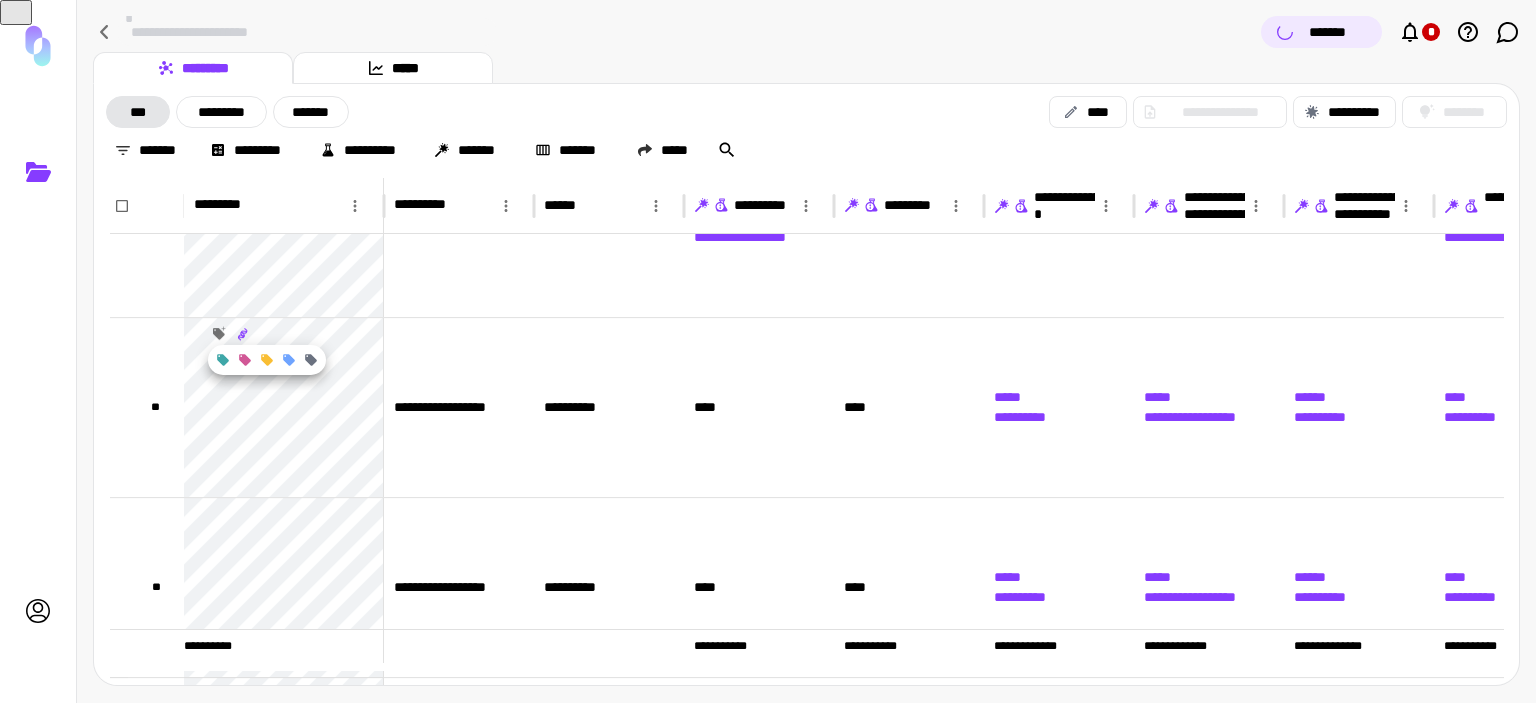 click 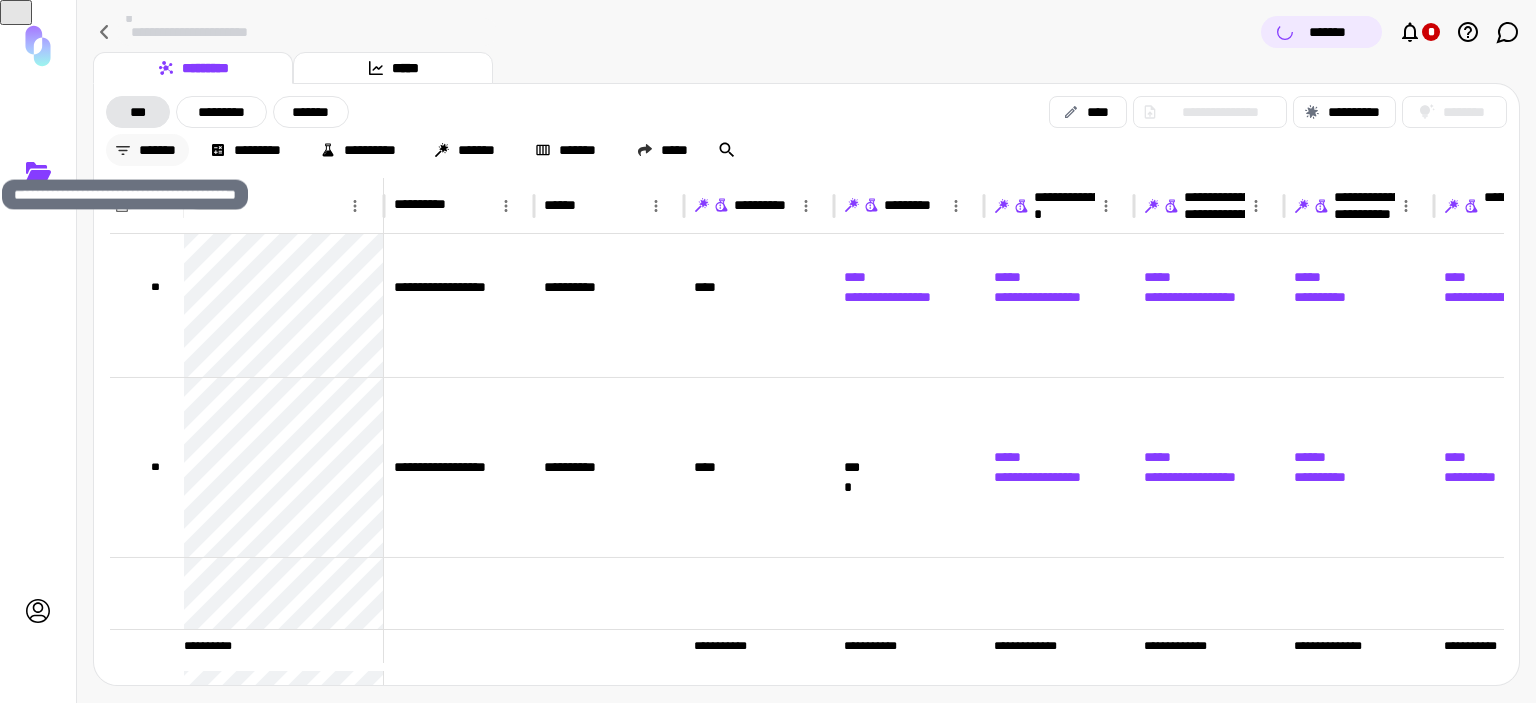 click on "*******" at bounding box center [147, 150] 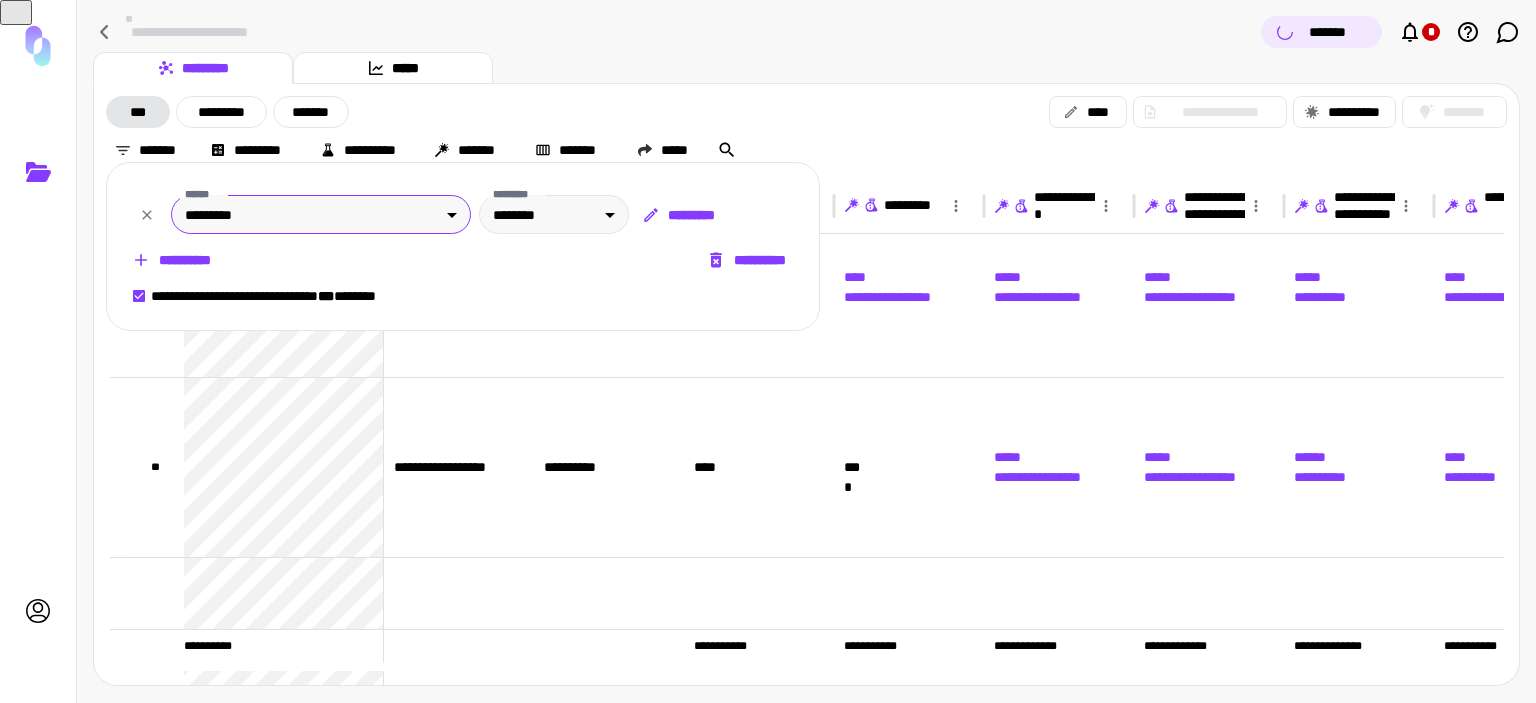 click on "[REDACTED]" at bounding box center [768, 351] 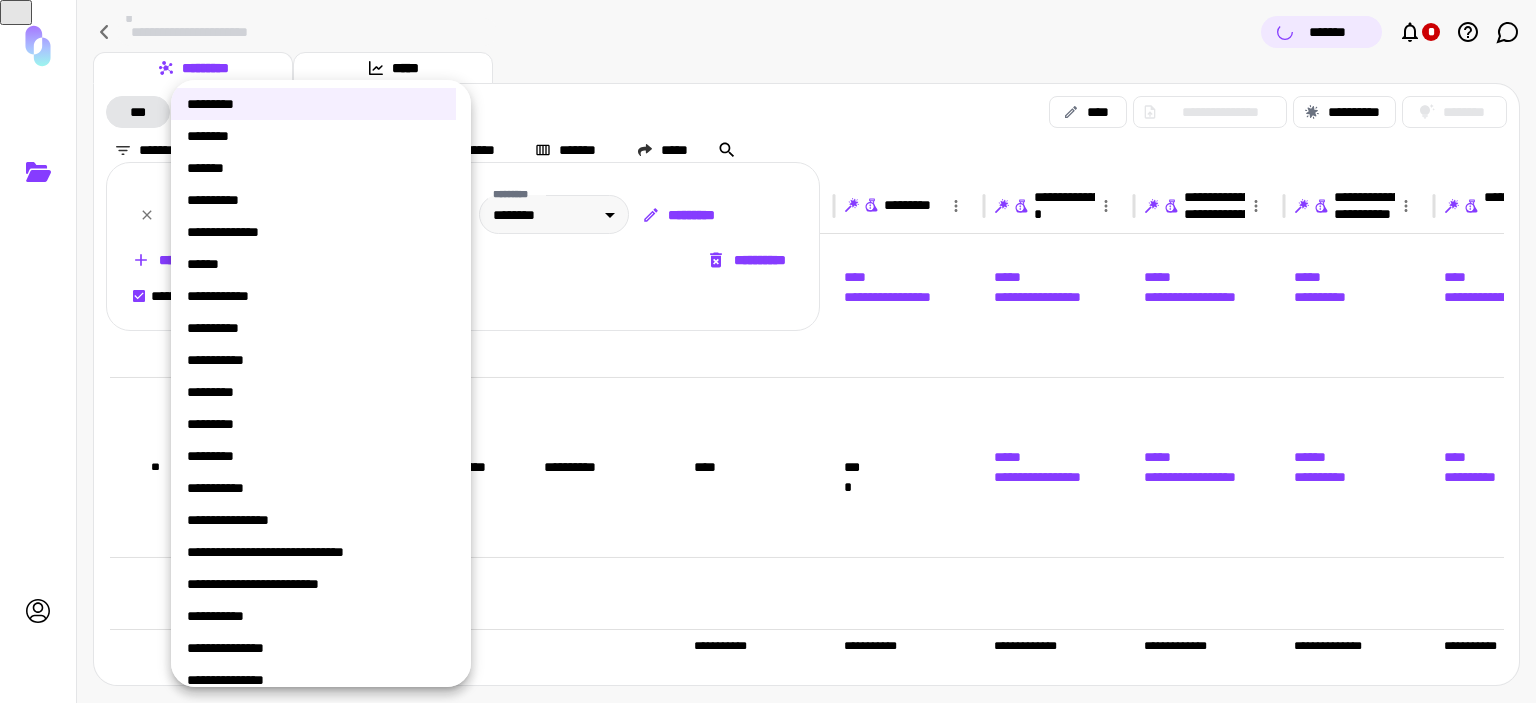 click on "*******" at bounding box center [313, 168] 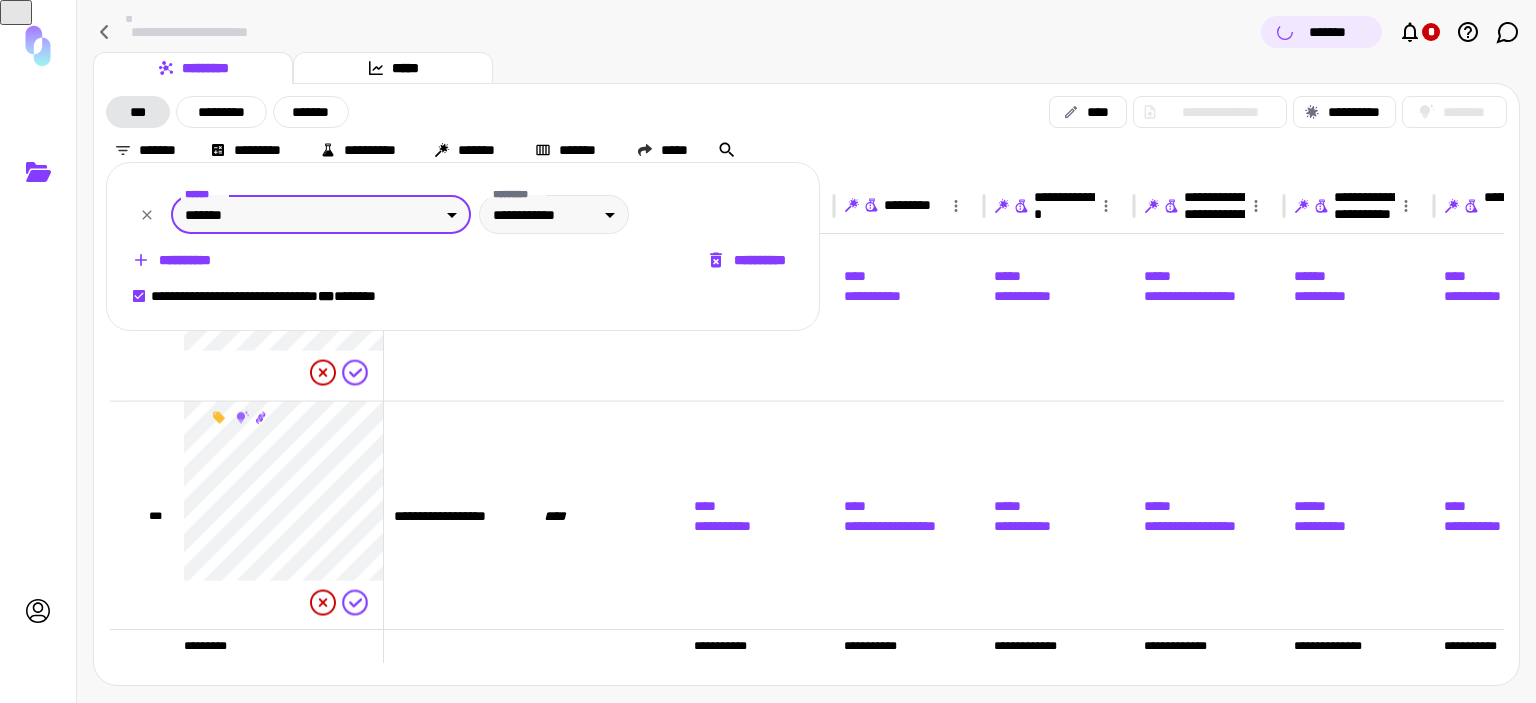 click at bounding box center [768, 351] 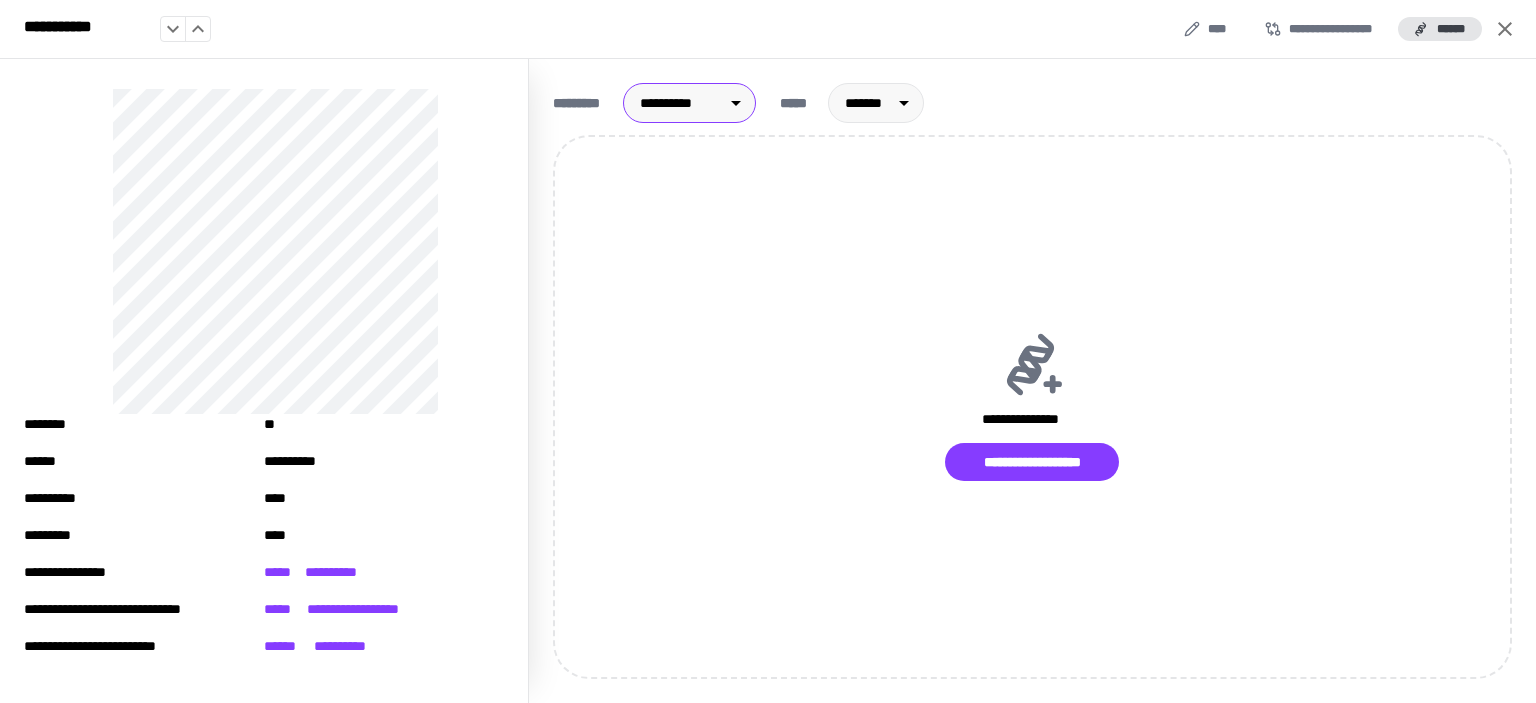 click on "[FIRST] [LAST] [STREET] [CITY], [STATE] [ZIP]" at bounding box center (768, 351) 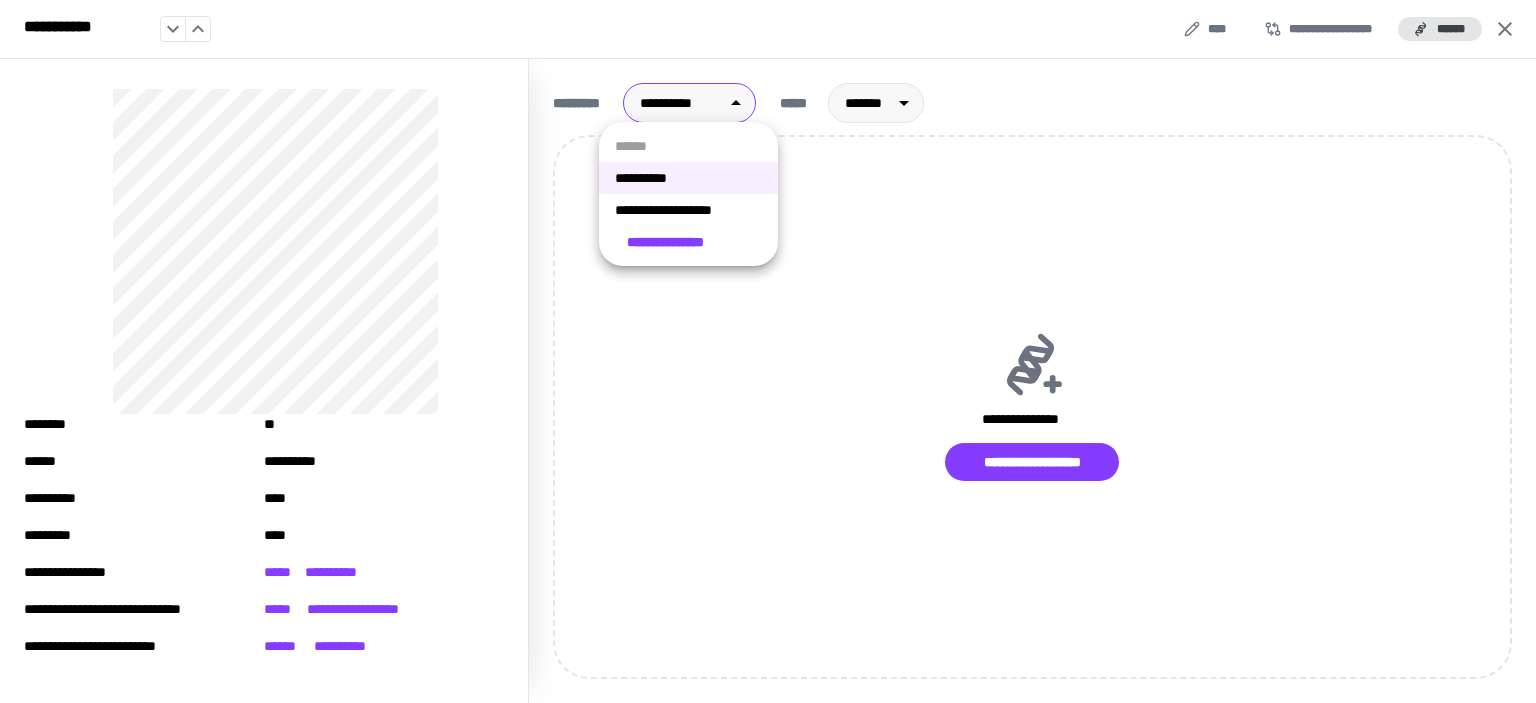 click on "**********" at bounding box center [688, 210] 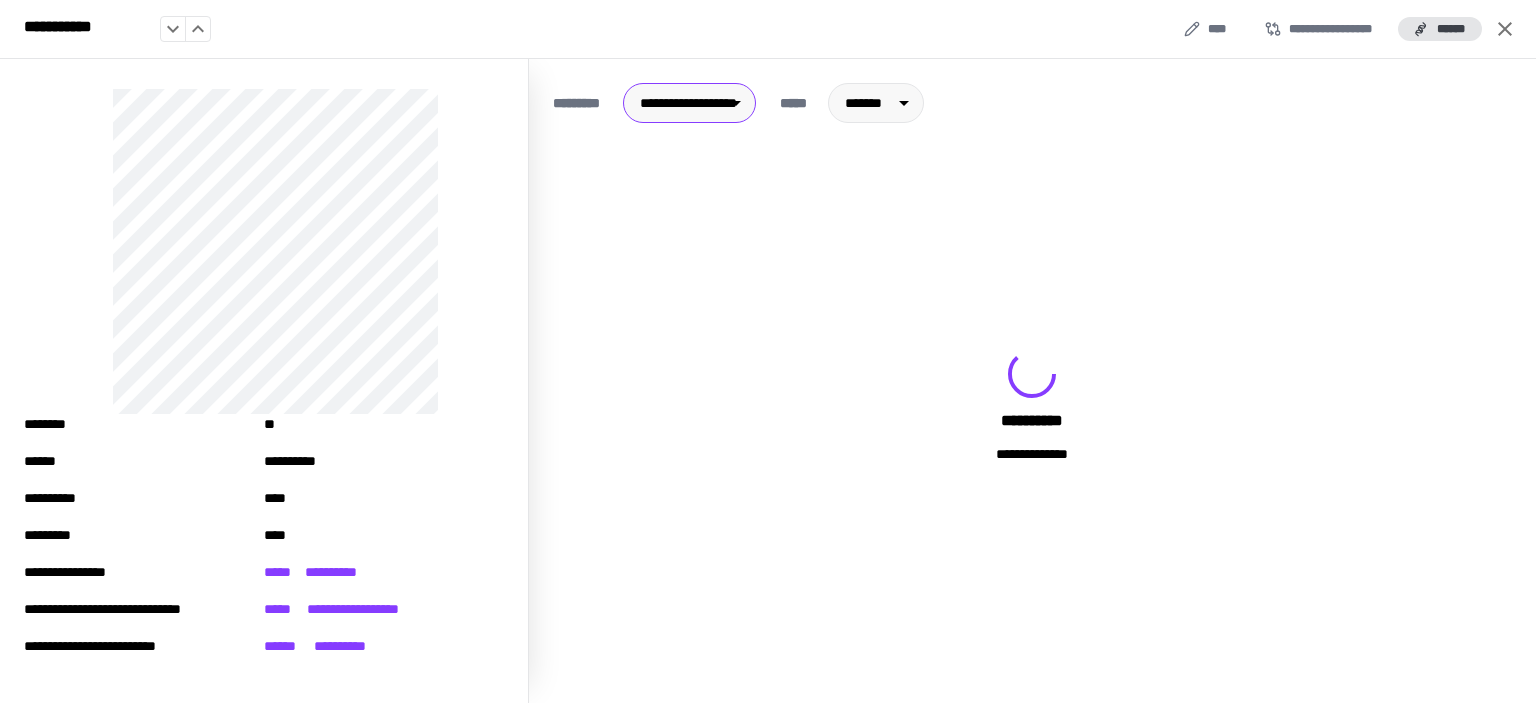 type on "**" 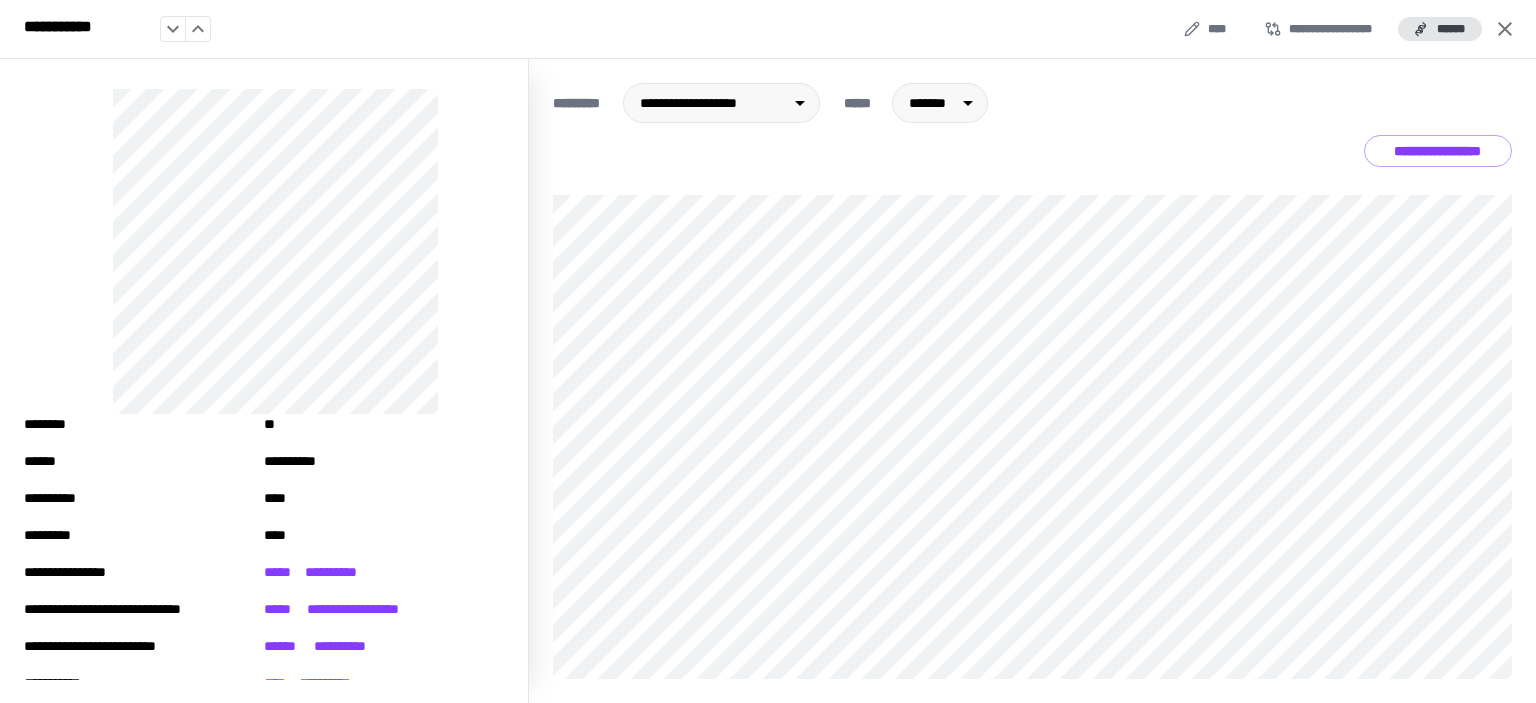 drag, startPoint x: 1505, startPoint y: 30, endPoint x: 1058, endPoint y: 266, distance: 505.47504 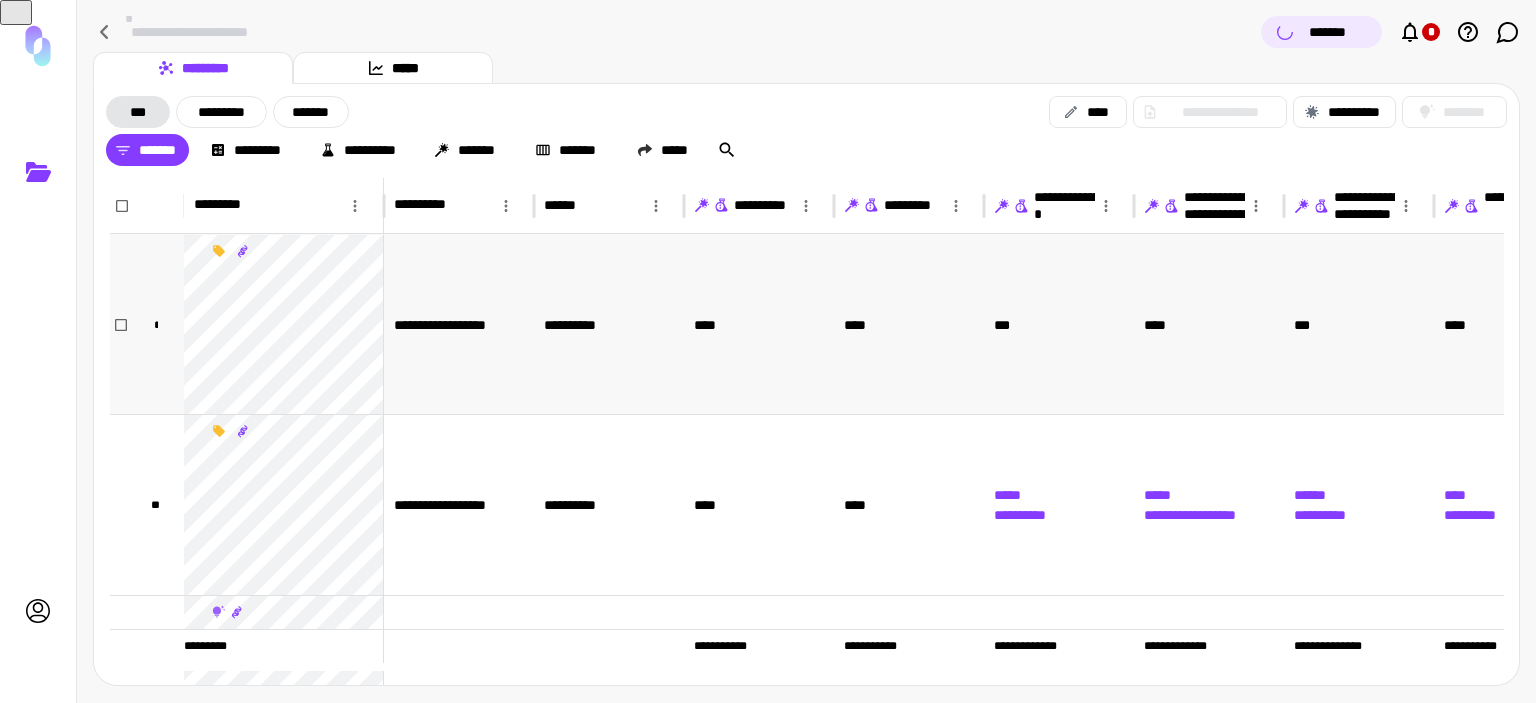 scroll, scrollTop: 100, scrollLeft: 0, axis: vertical 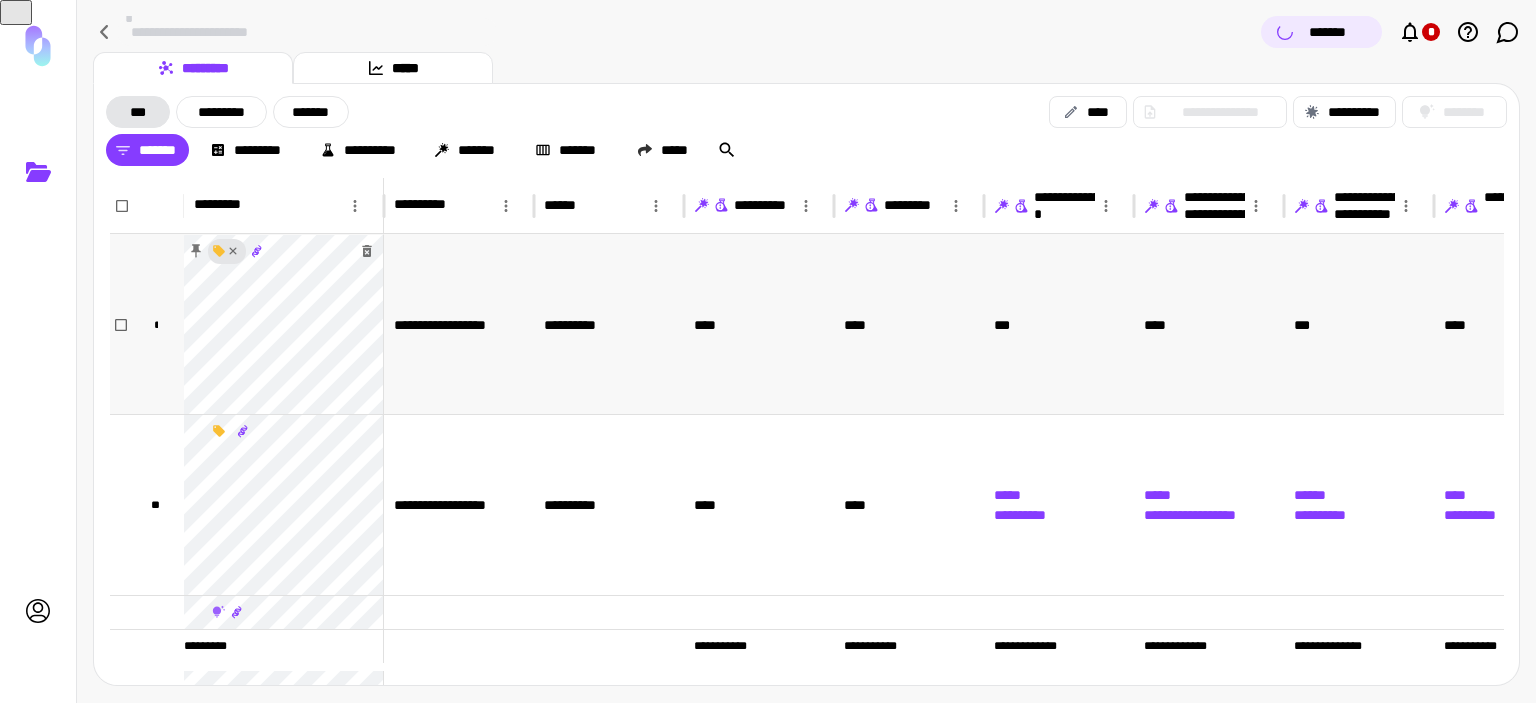 click 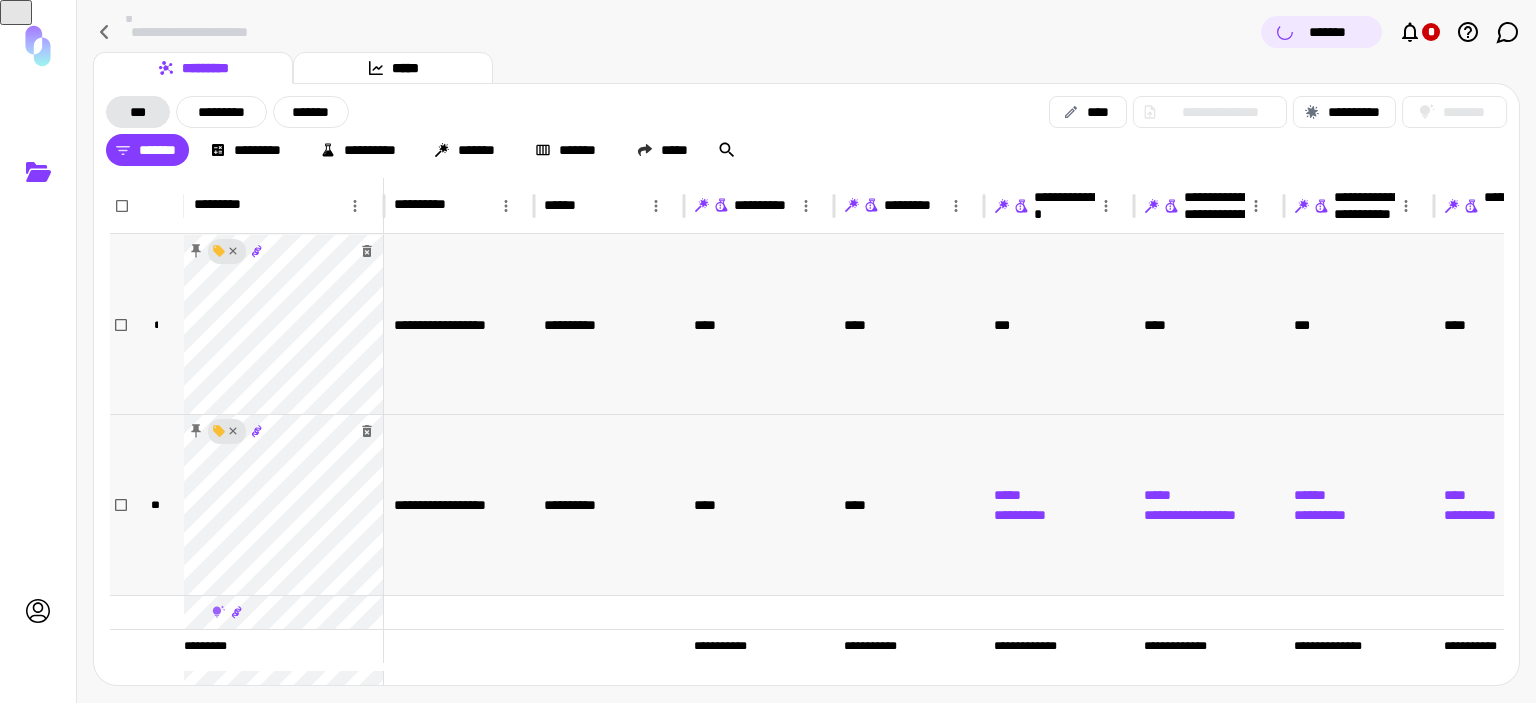click 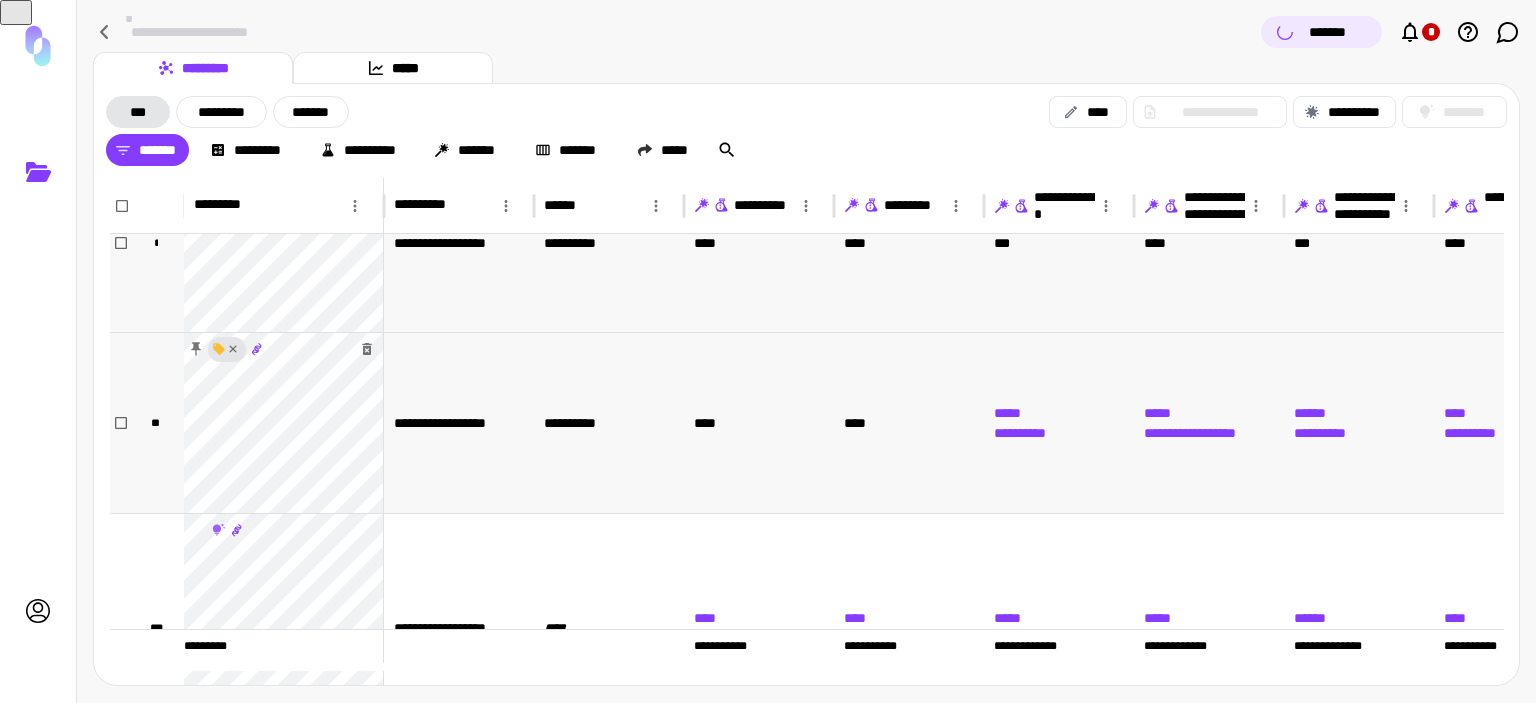 scroll, scrollTop: 108, scrollLeft: 0, axis: vertical 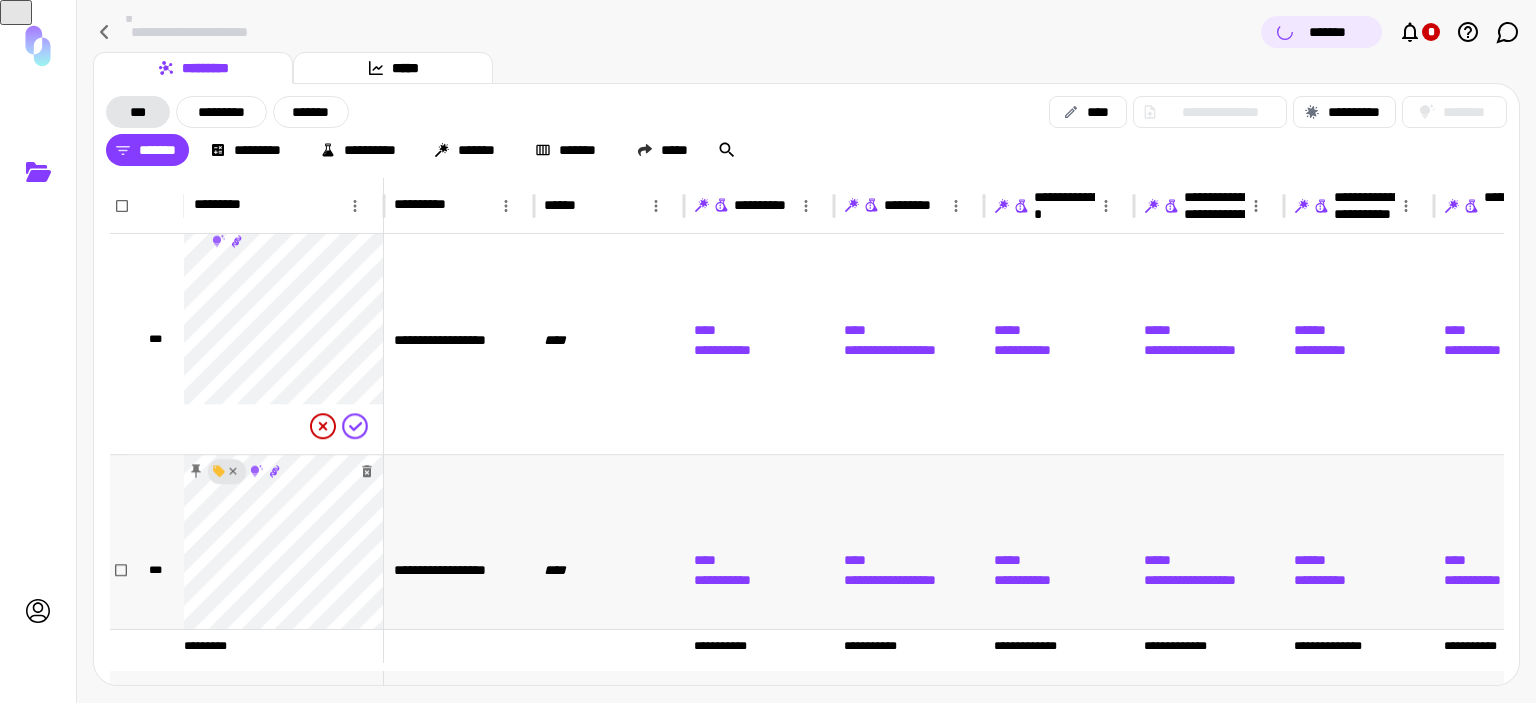 click 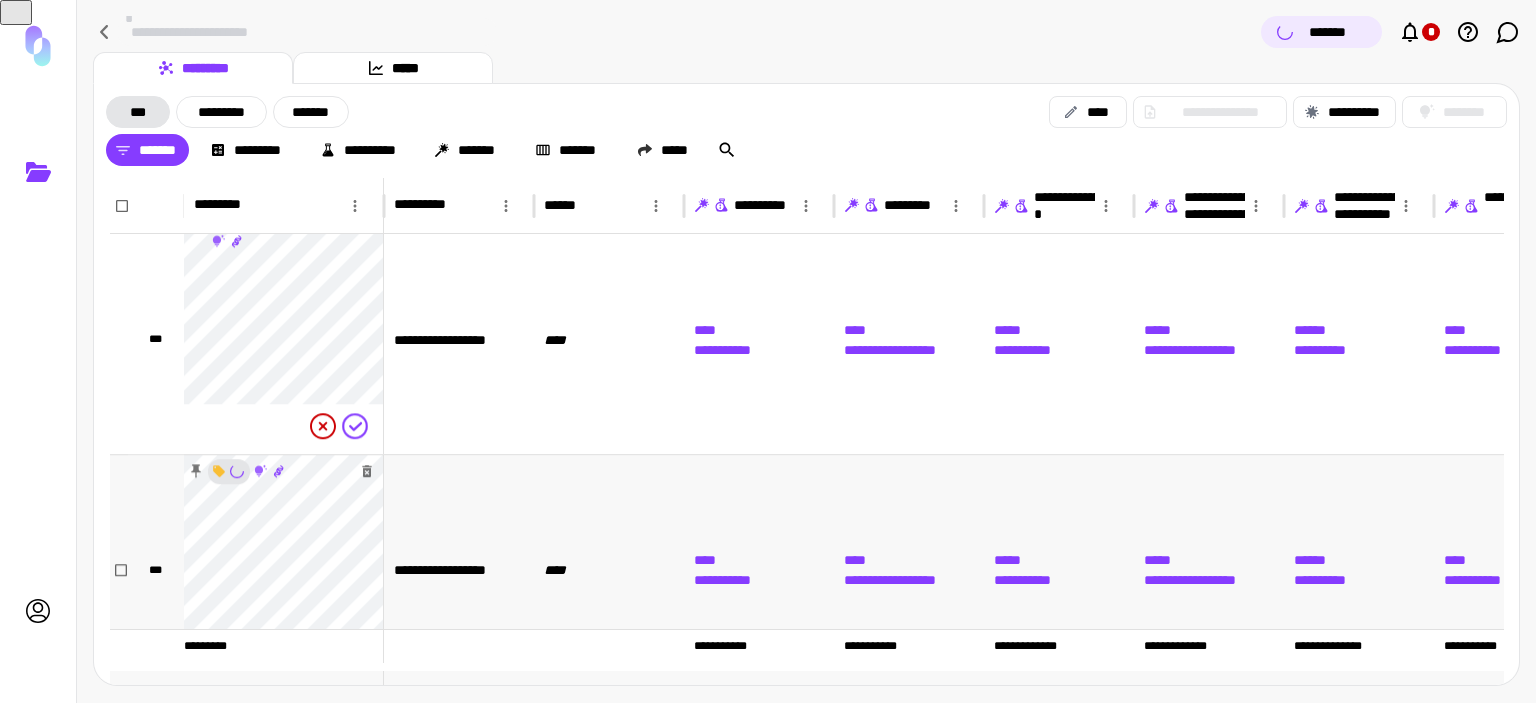 scroll, scrollTop: 700, scrollLeft: 0, axis: vertical 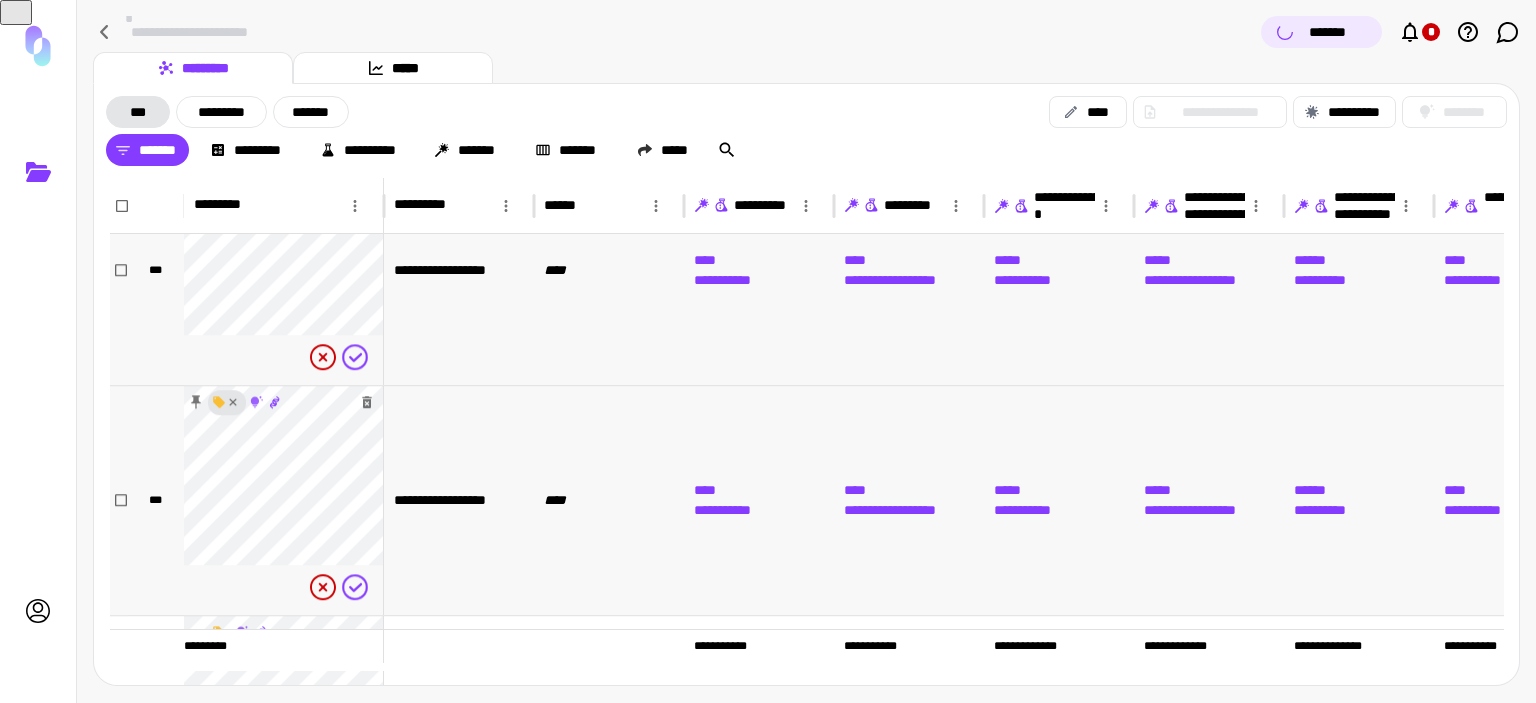 click 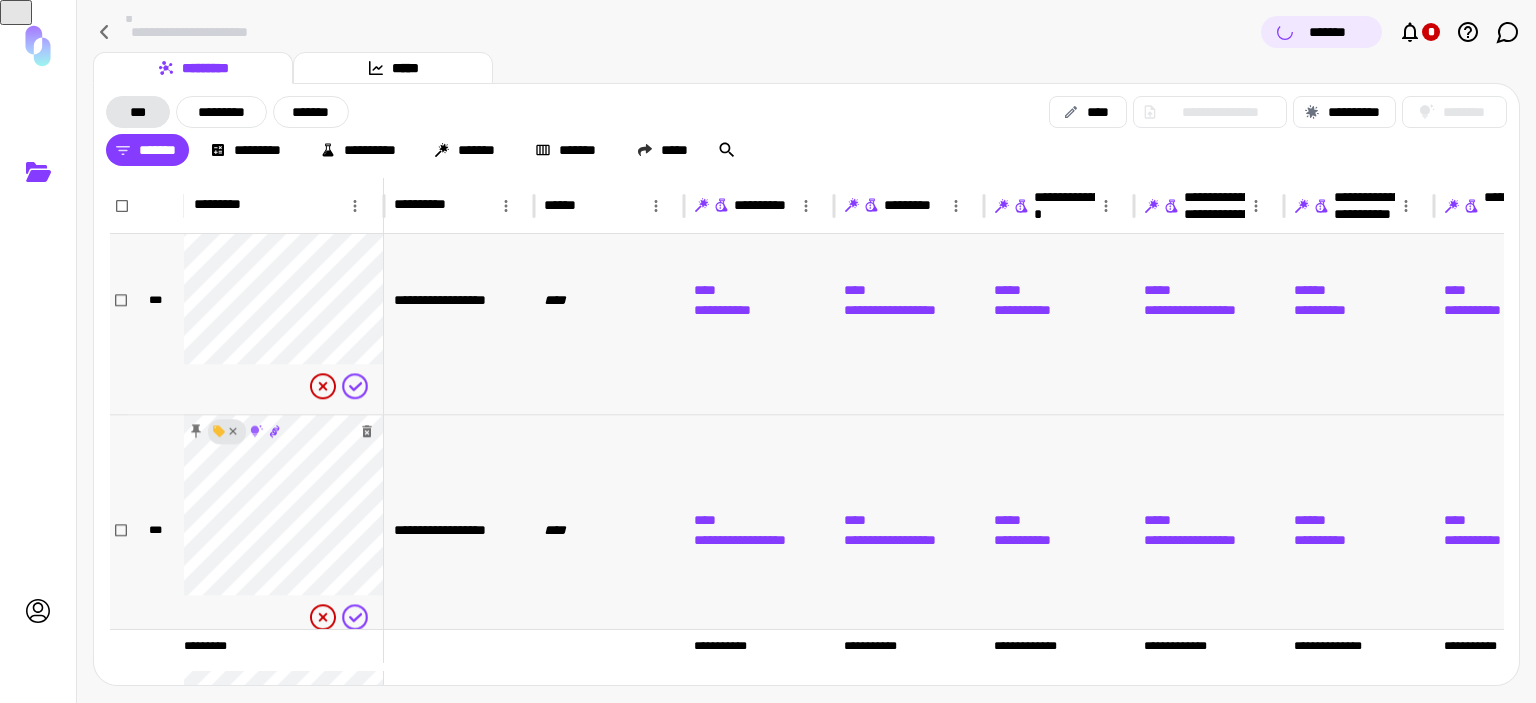 click 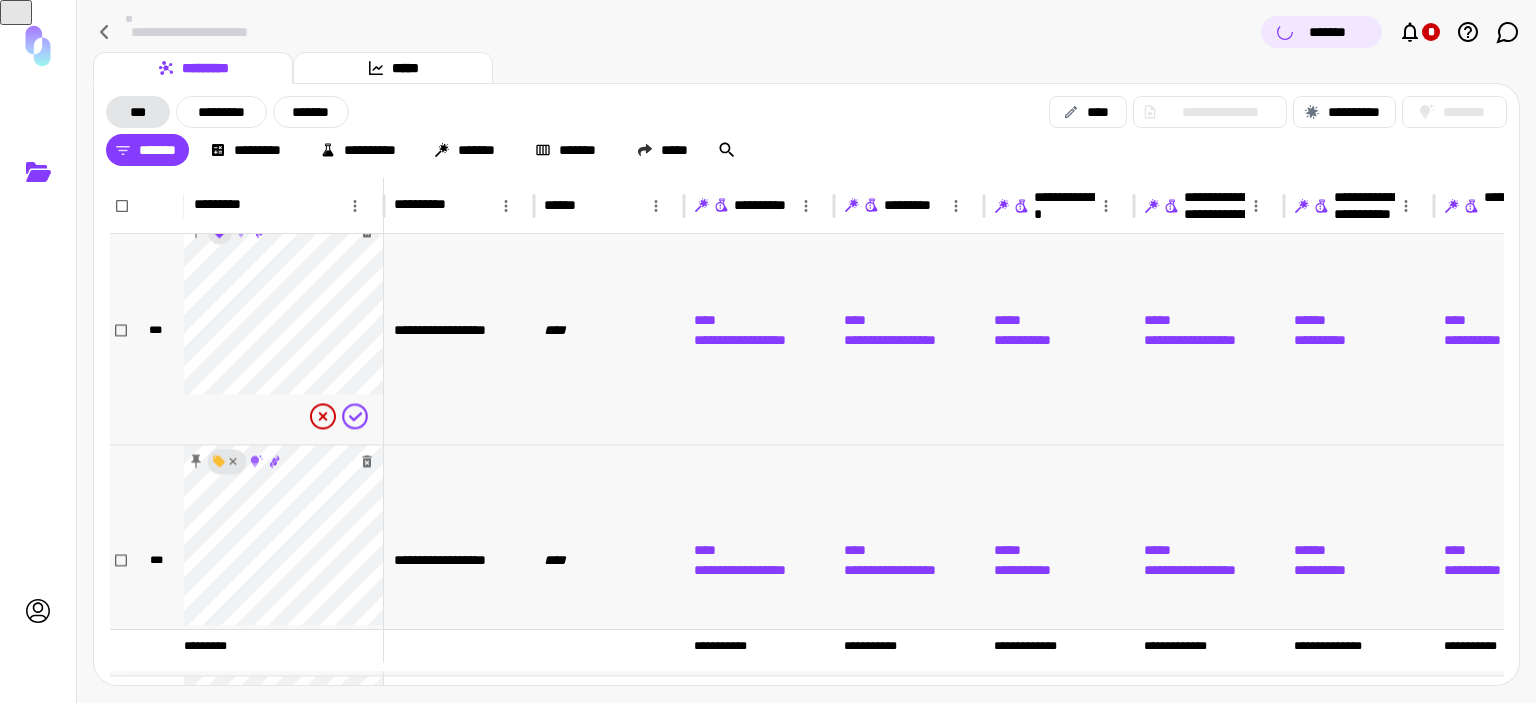 click 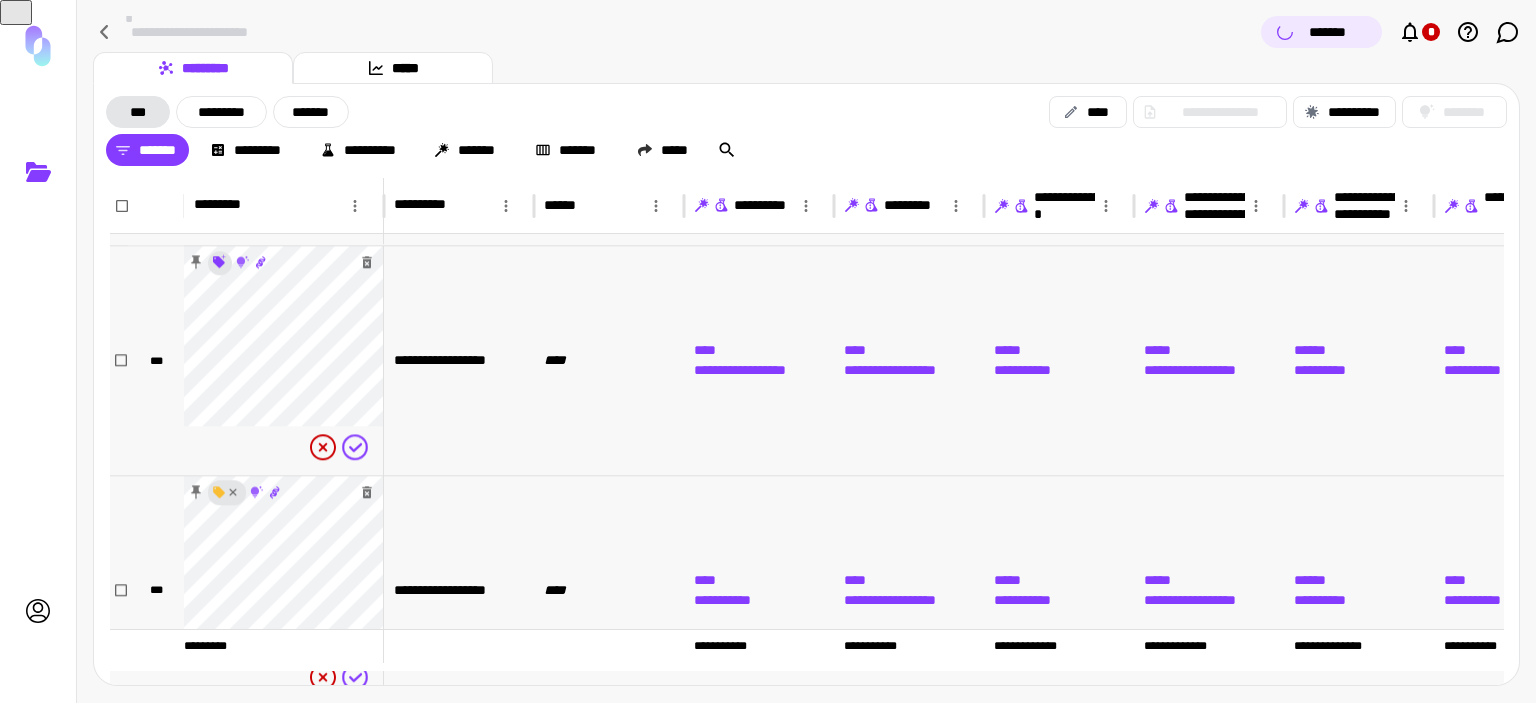 click 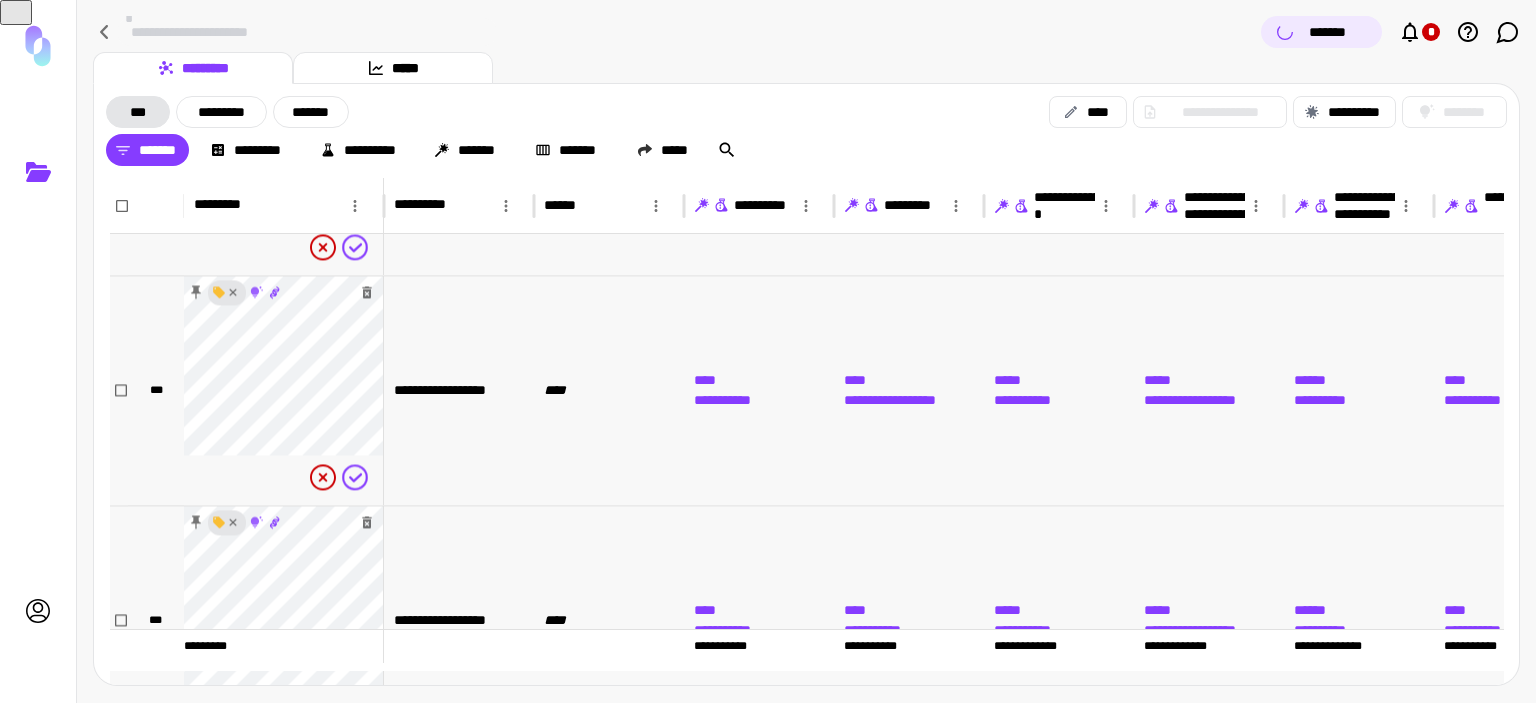 click 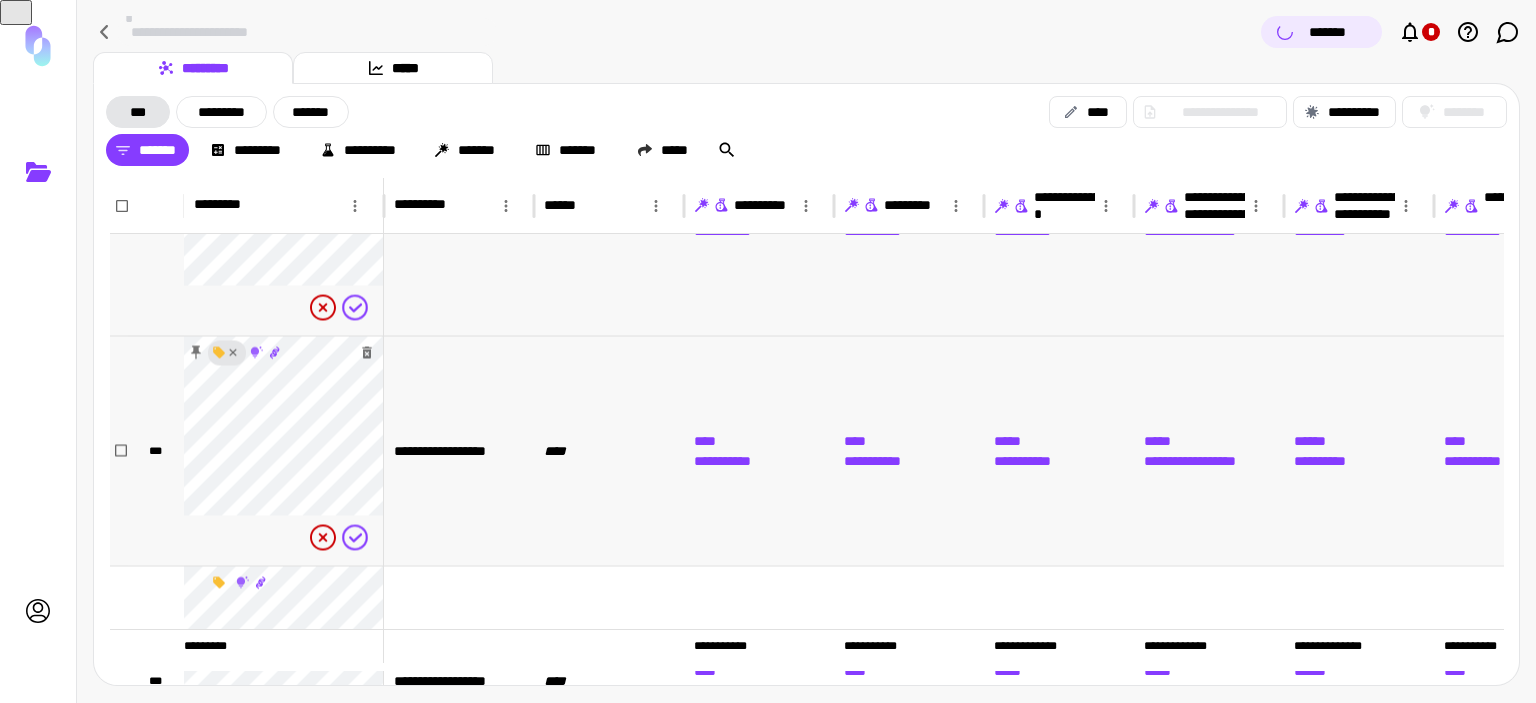 click 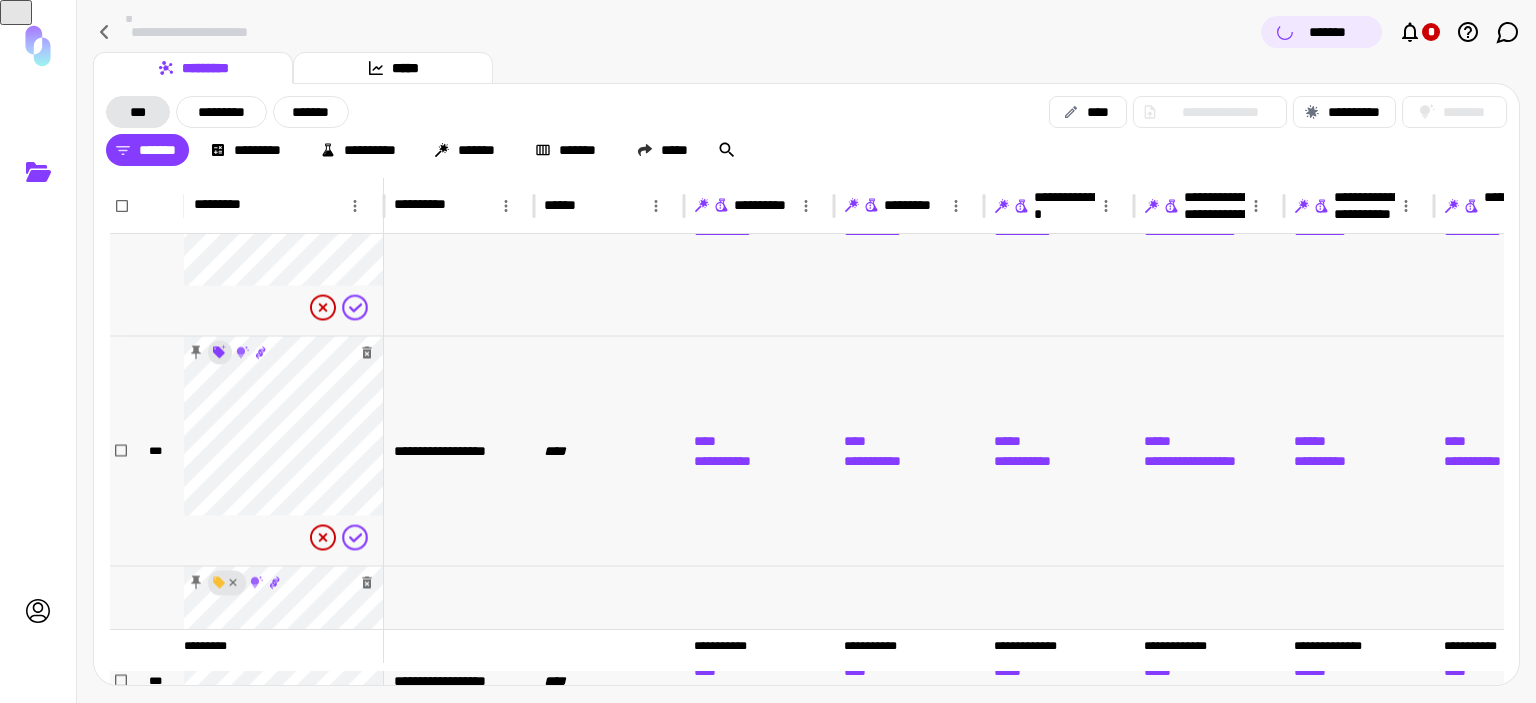 click 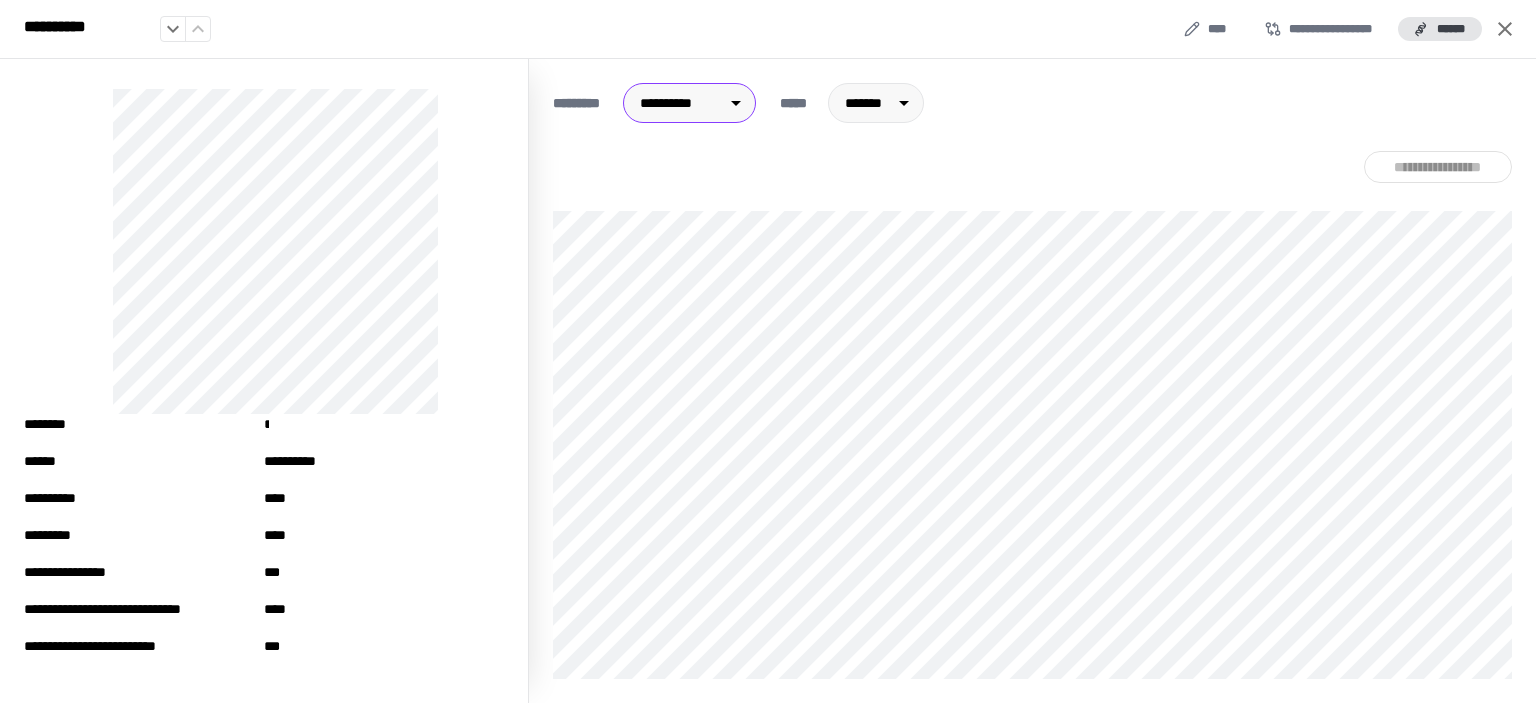 click on "[FIRST] [LAST] [STREET] [CITY], [STATE] [ZIP]" at bounding box center [768, 351] 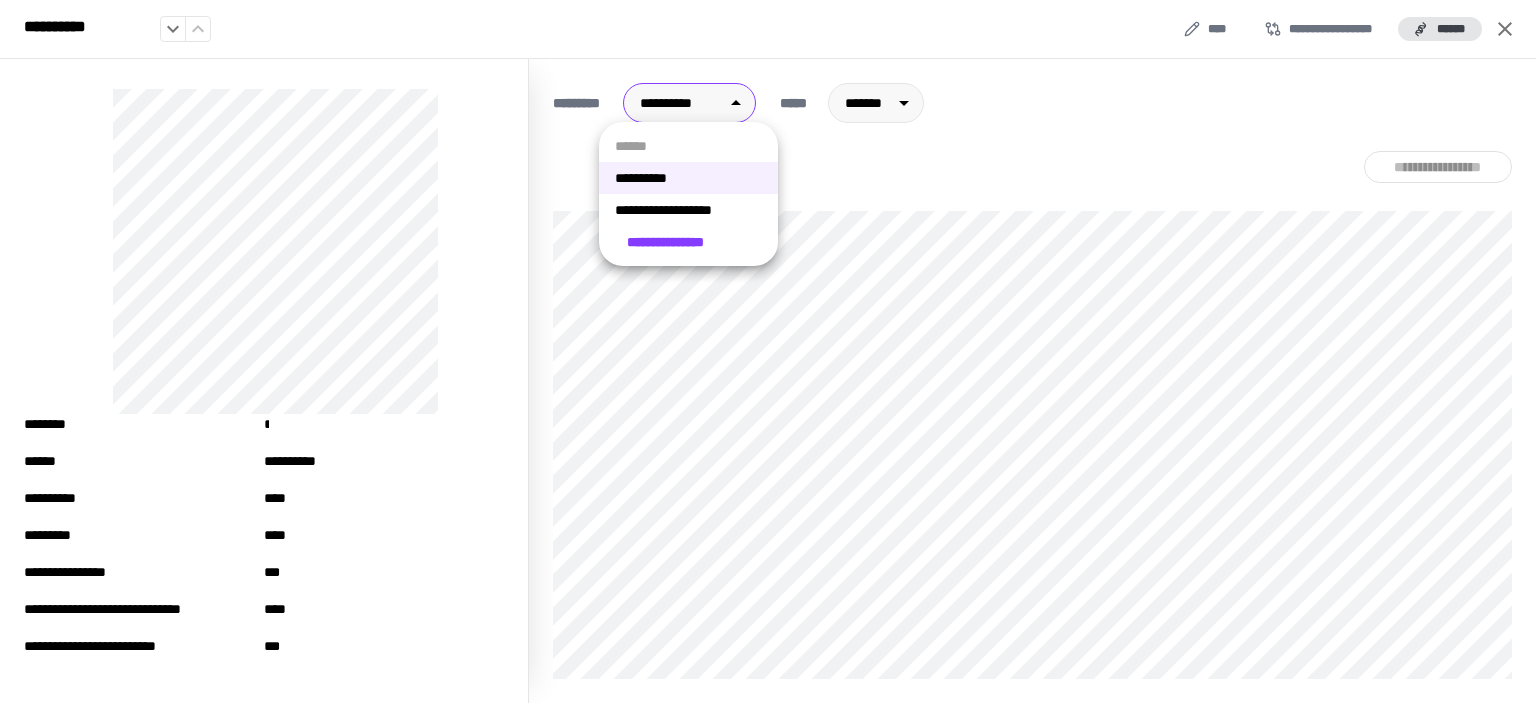 click on "**********" at bounding box center (688, 210) 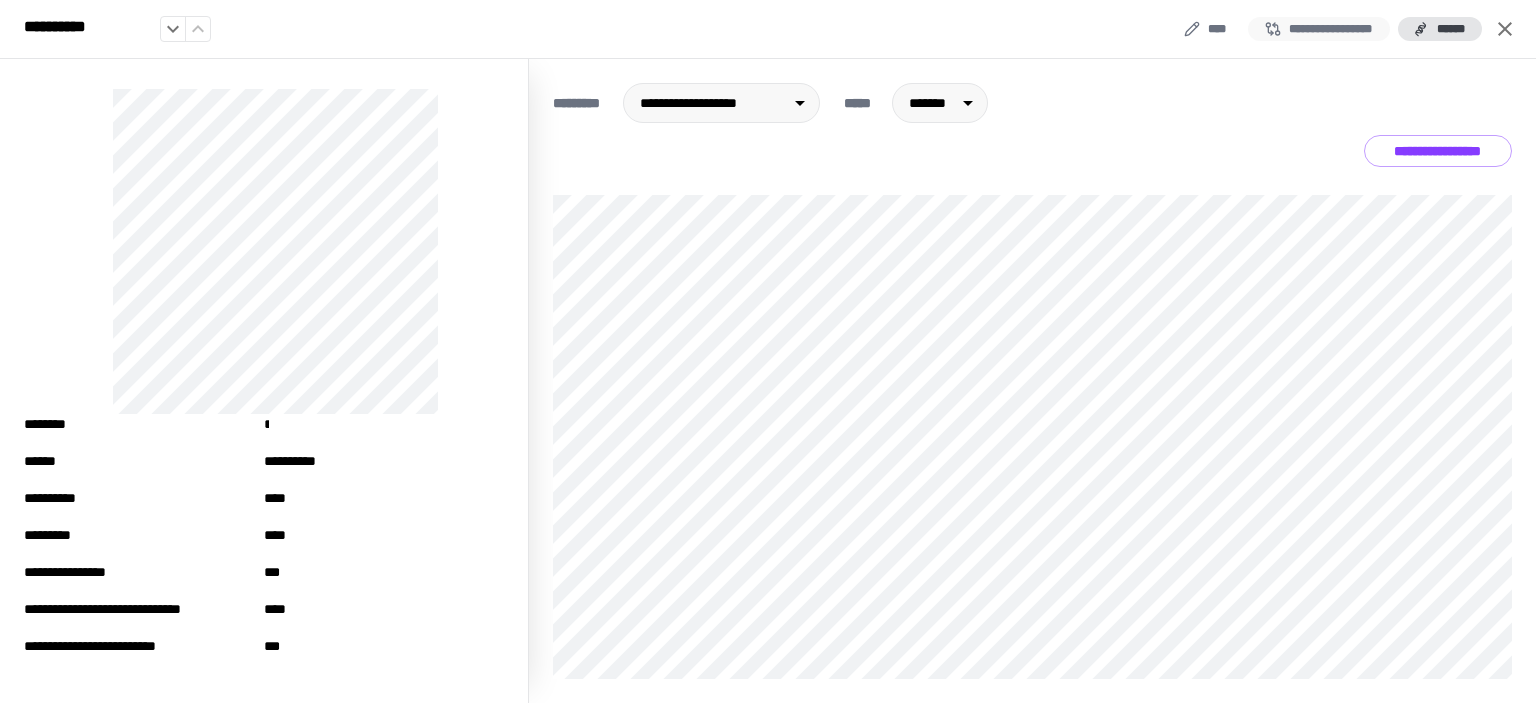 click on "**********" at bounding box center [1319, 29] 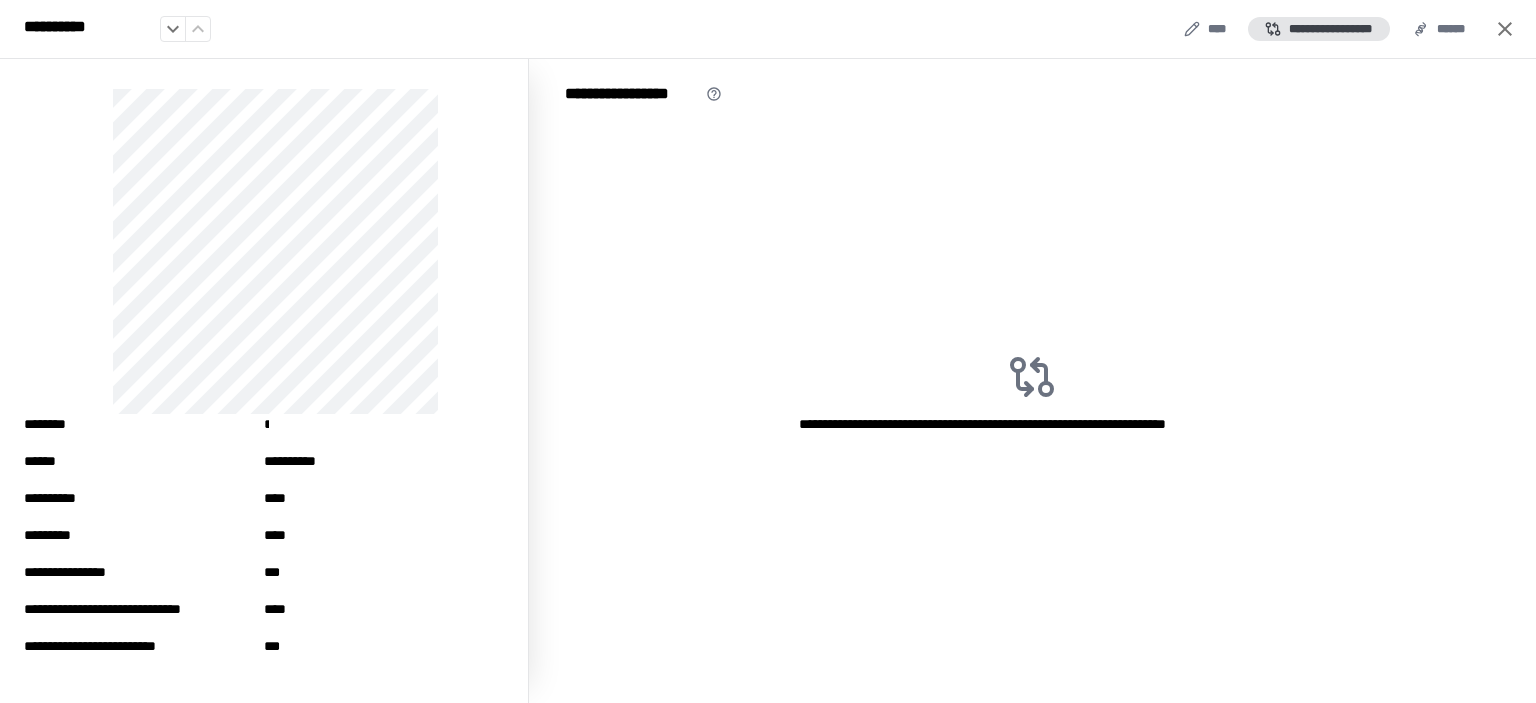 click 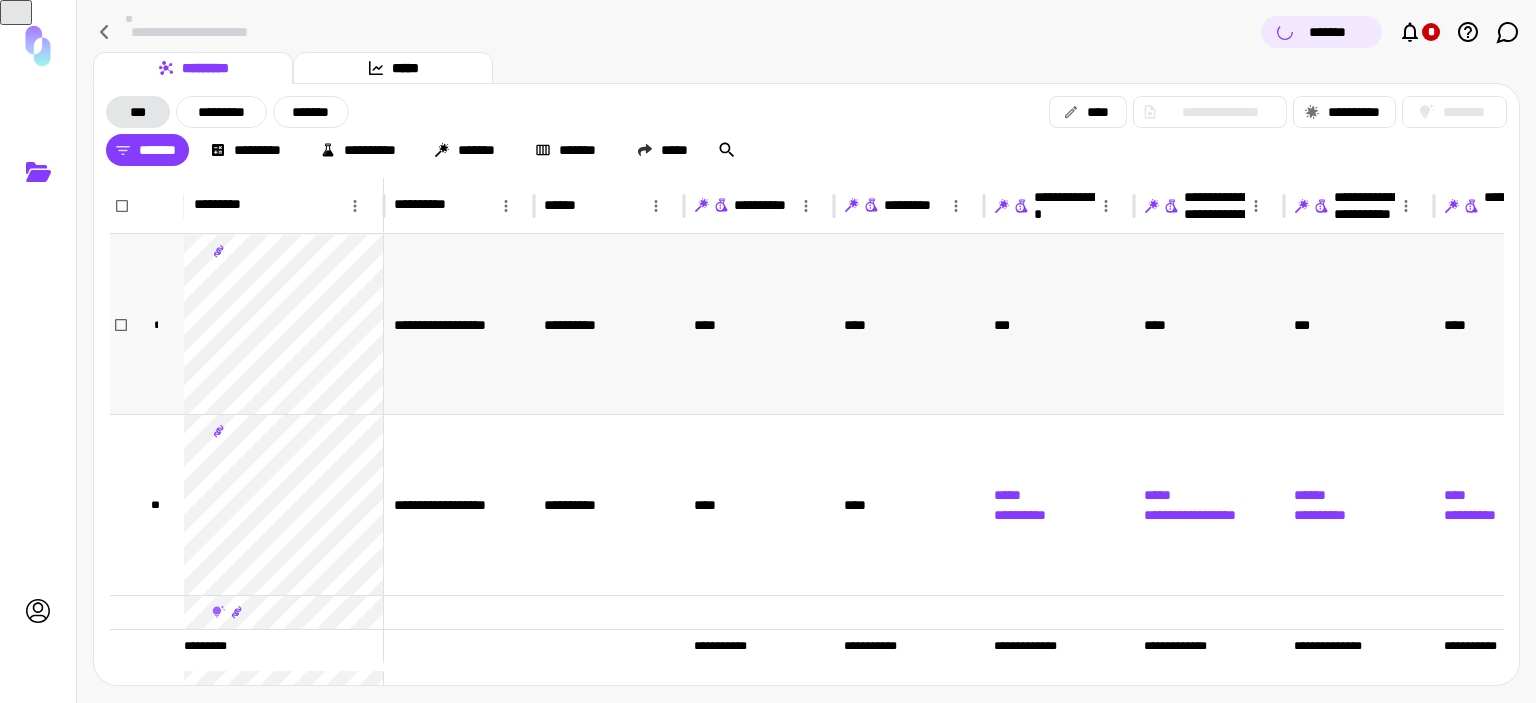 scroll, scrollTop: 77, scrollLeft: 0, axis: vertical 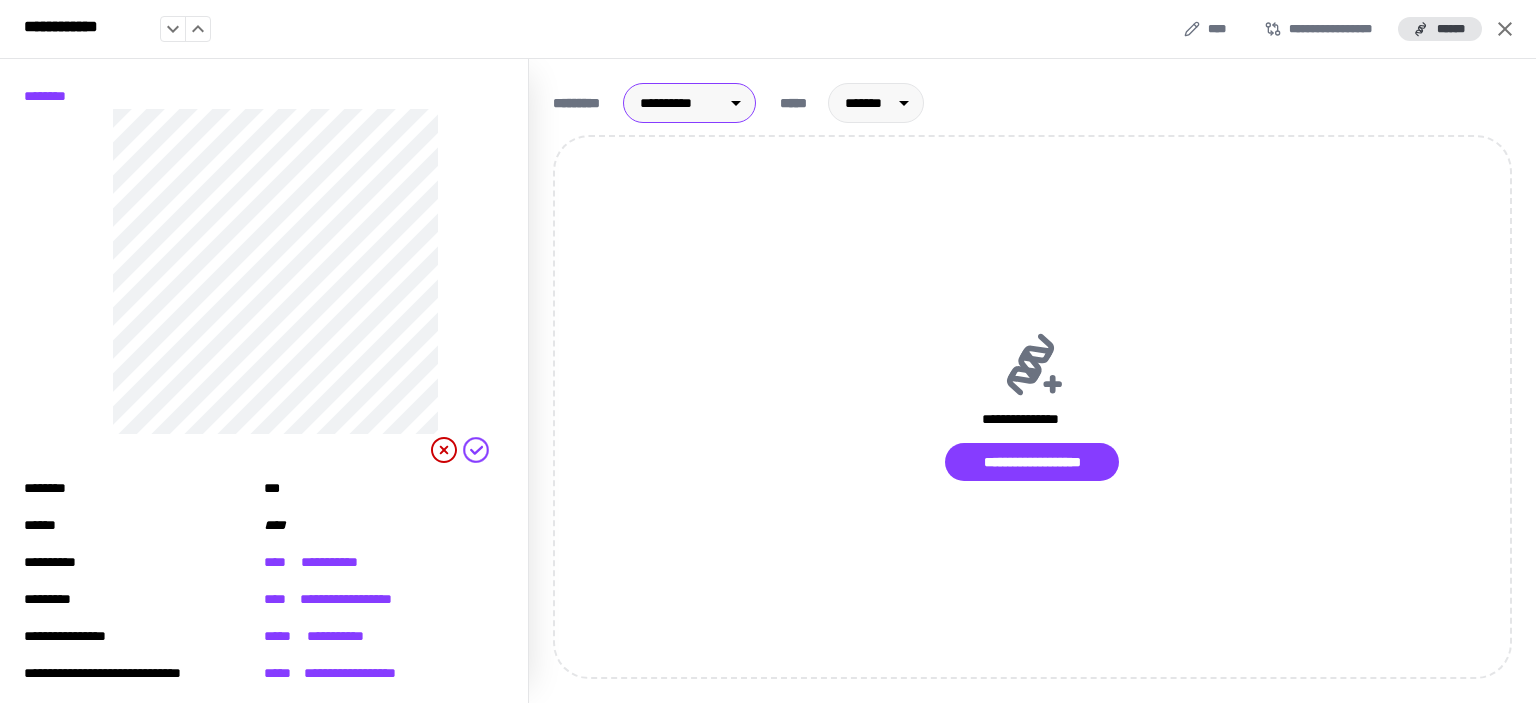 click on "[FIRST] [LAST] [STREET] [CITY], [STATE] [ZIP]" at bounding box center [768, 351] 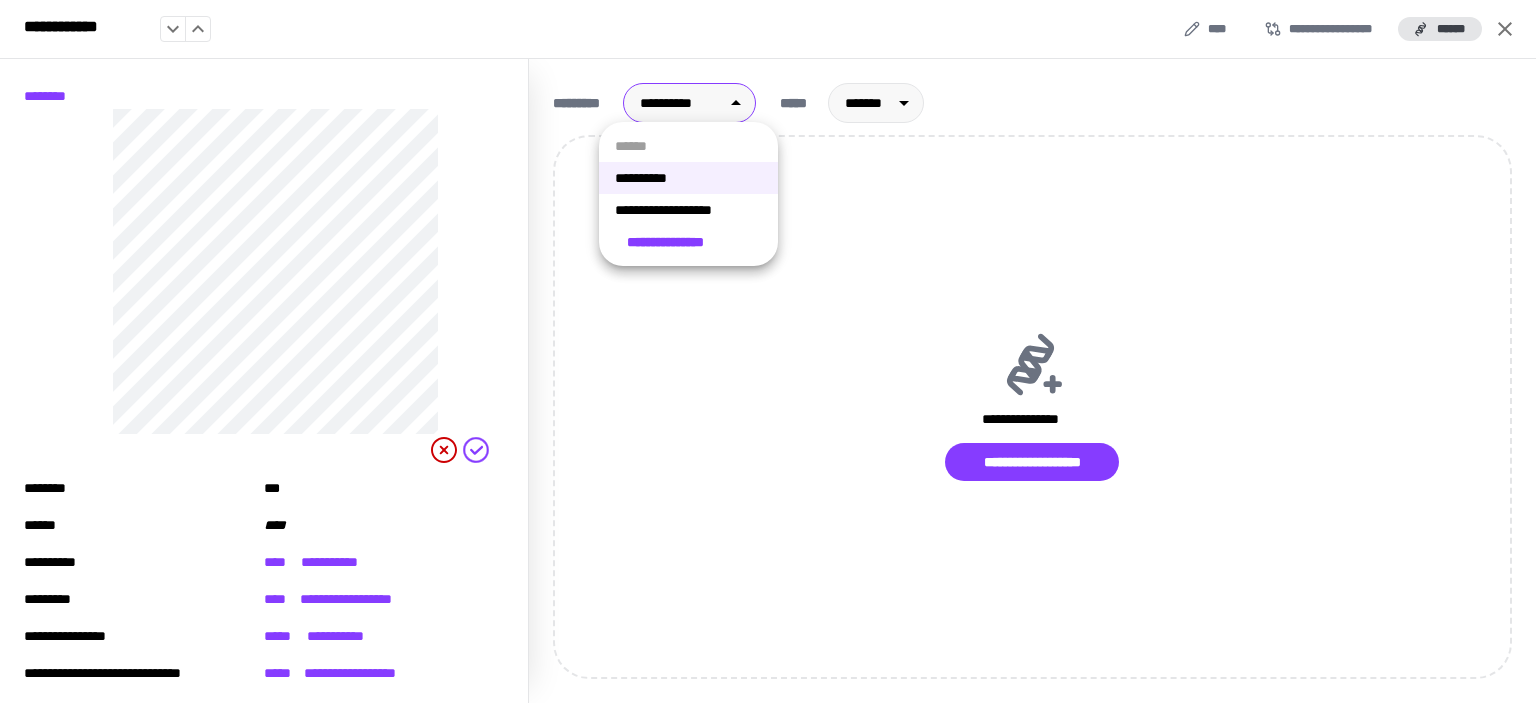 click on "**********" at bounding box center [688, 210] 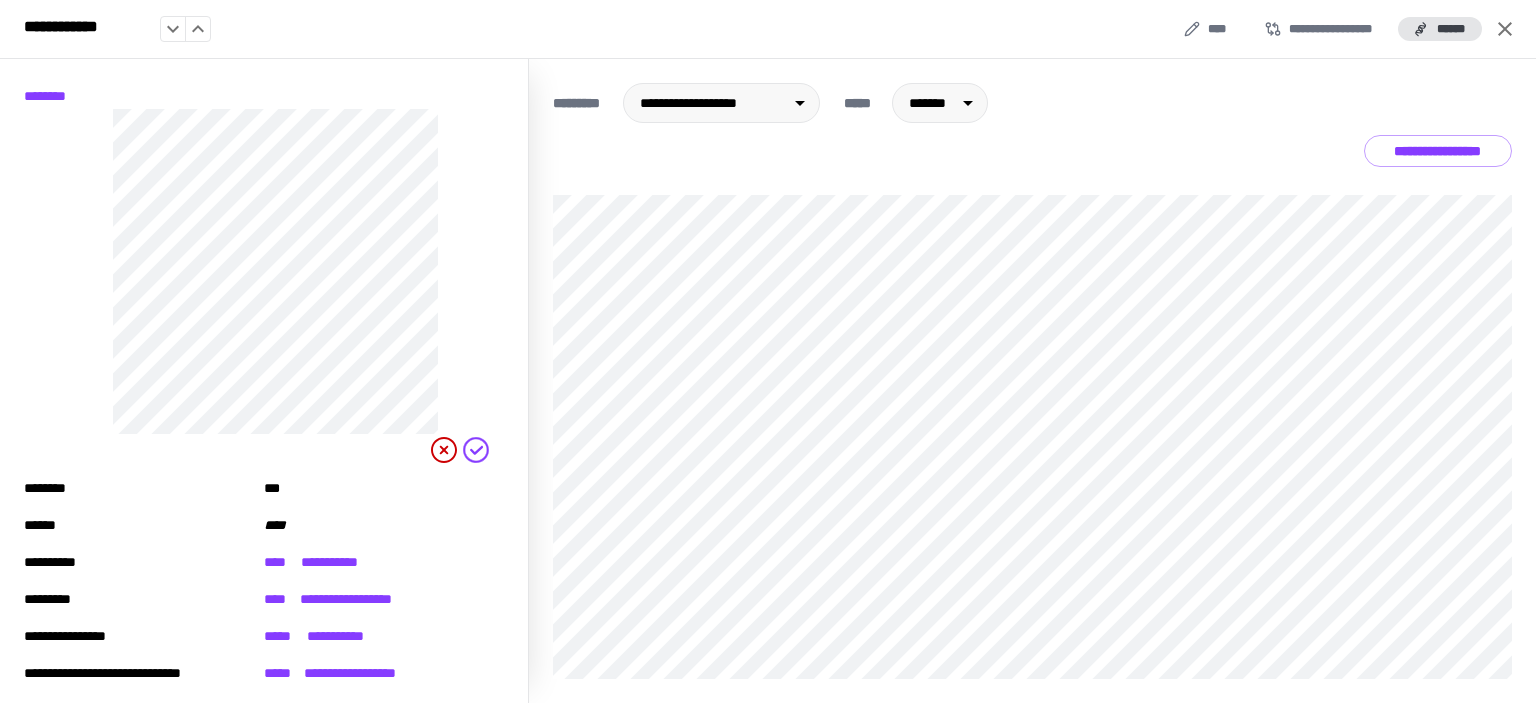 click 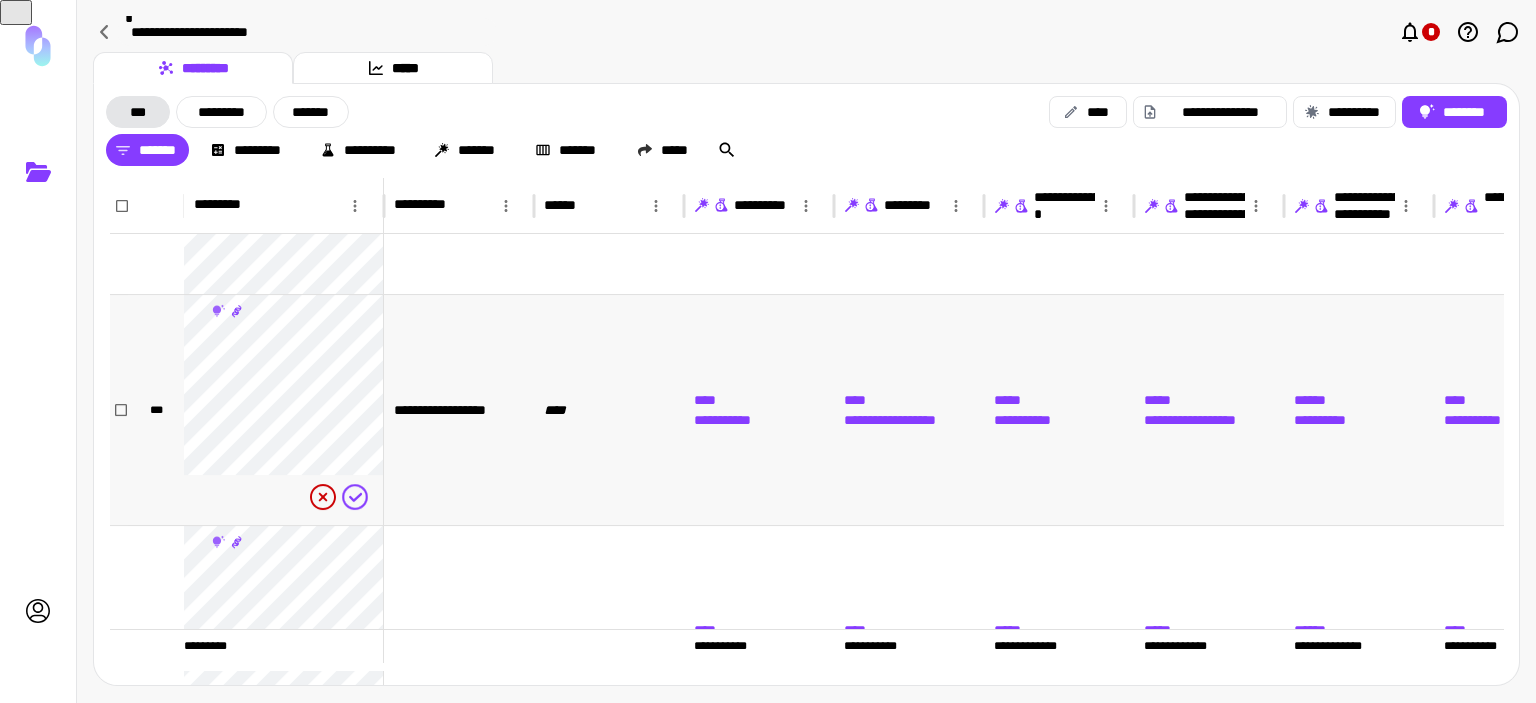 scroll, scrollTop: 500, scrollLeft: 0, axis: vertical 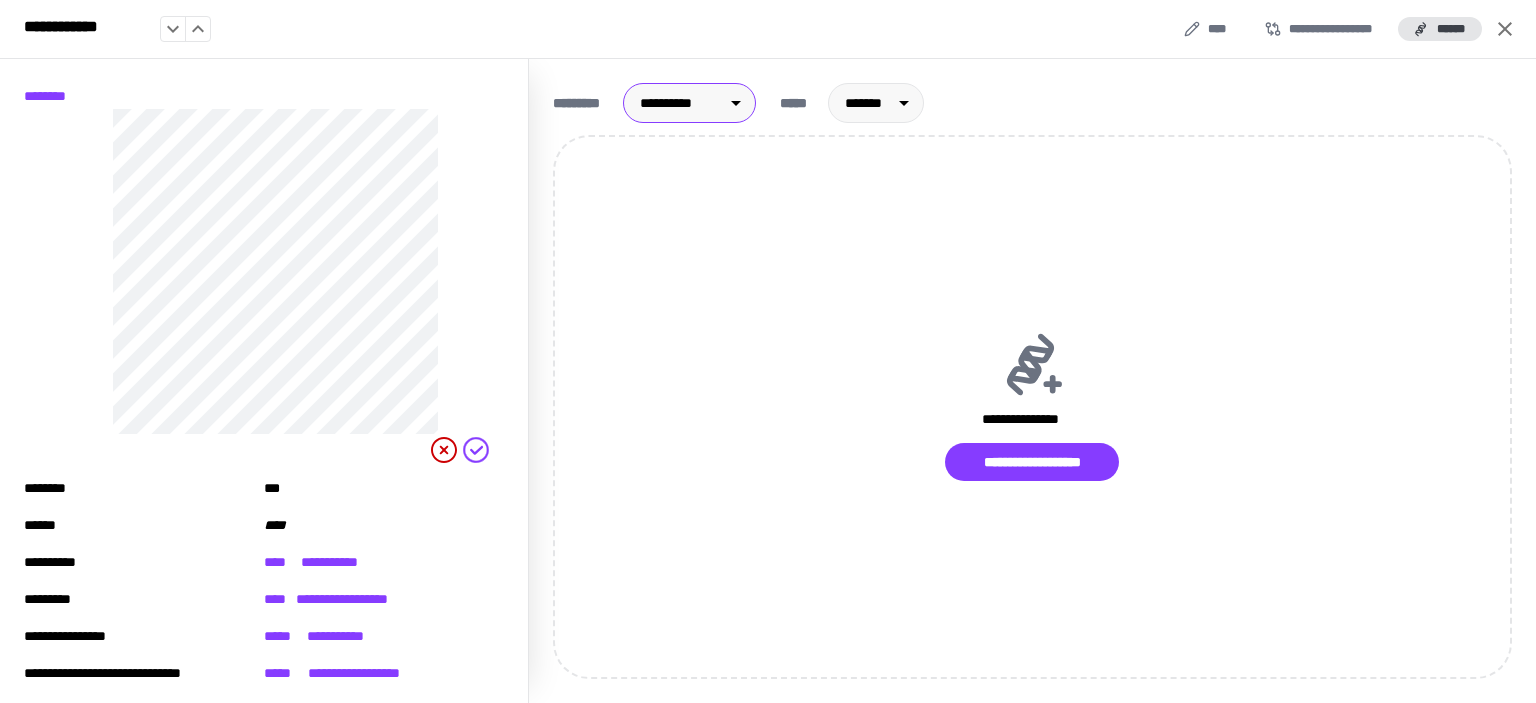click on "[FIRST] [LAST] [STREET] [CITY], [STATE] [ZIP]" at bounding box center [768, 351] 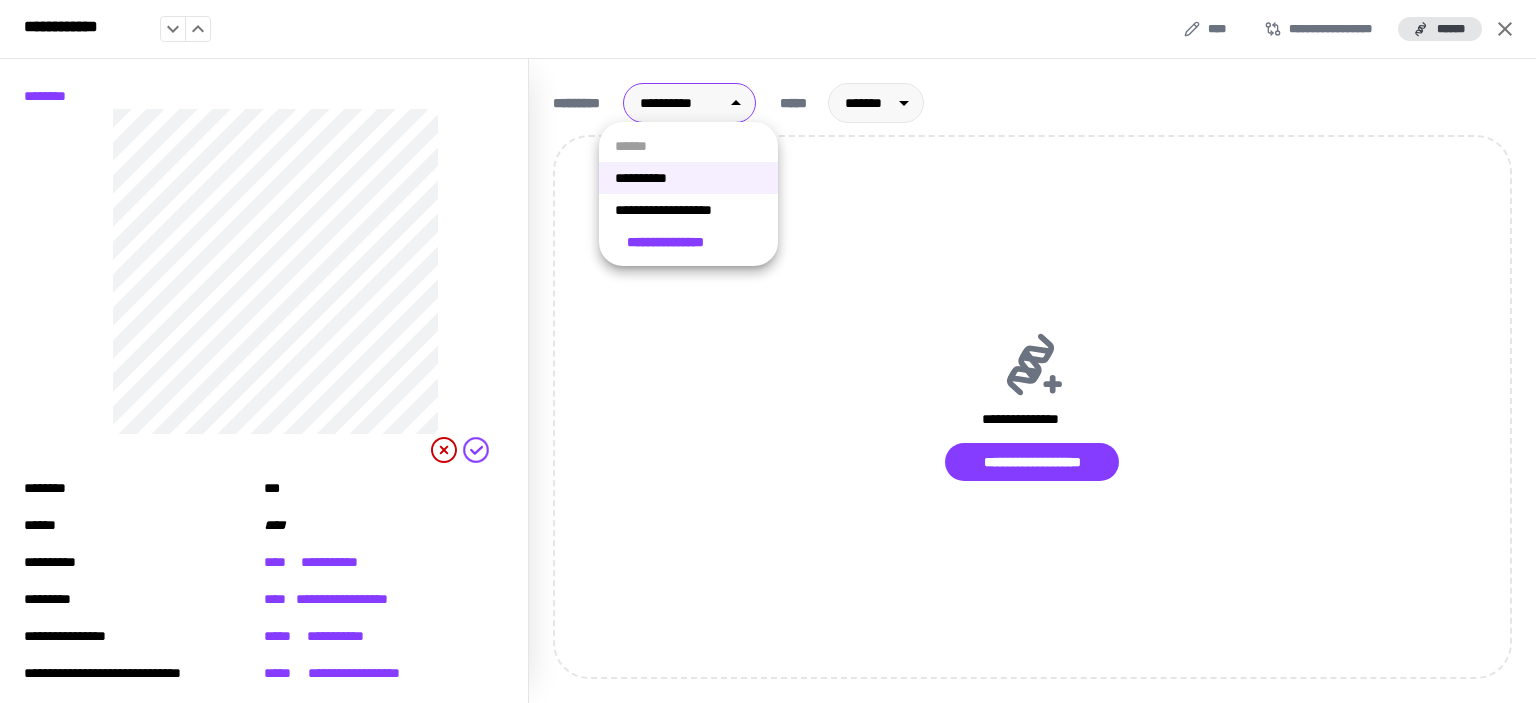 click on "**********" at bounding box center (688, 210) 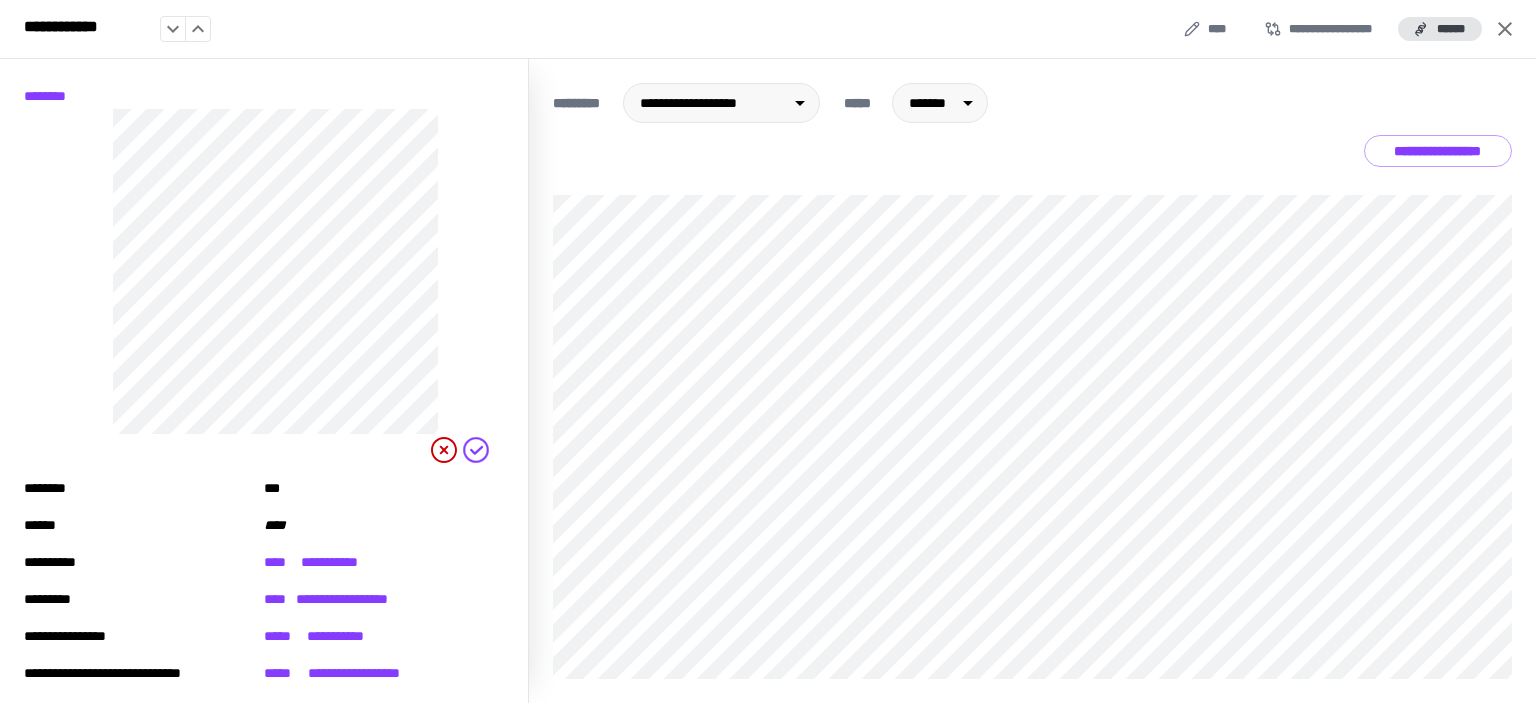 drag, startPoint x: 1508, startPoint y: 30, endPoint x: 602, endPoint y: 378, distance: 970.53595 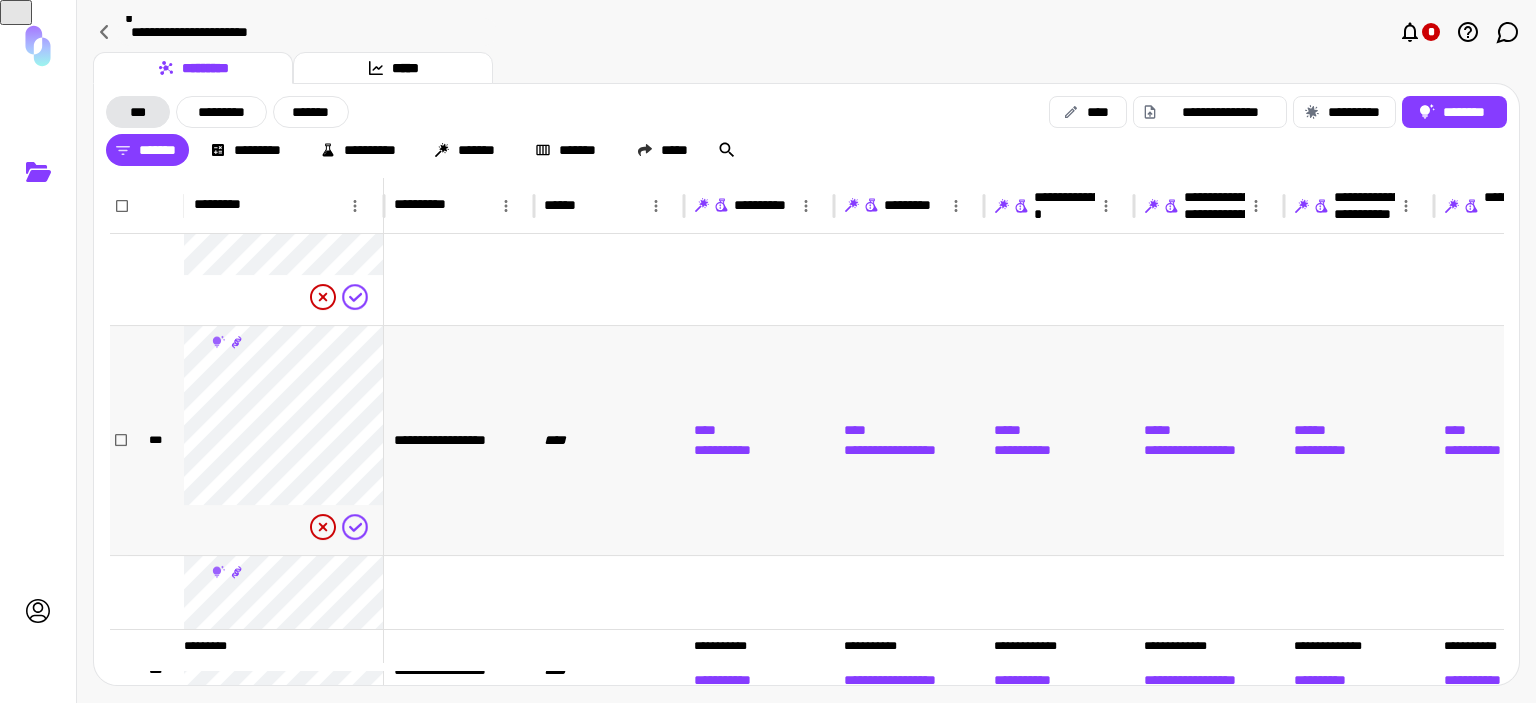 scroll, scrollTop: 408, scrollLeft: 0, axis: vertical 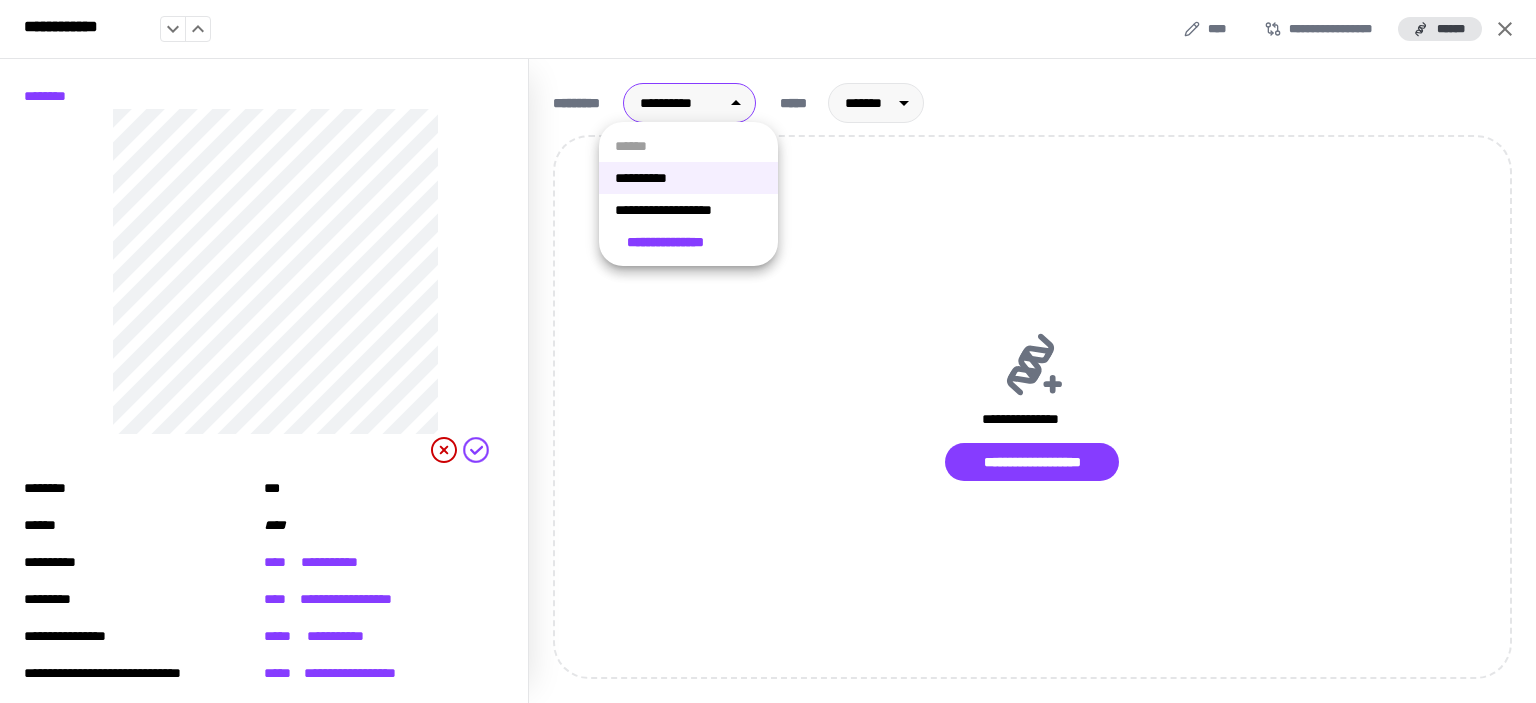 click on "[REDACTED]" at bounding box center [768, 351] 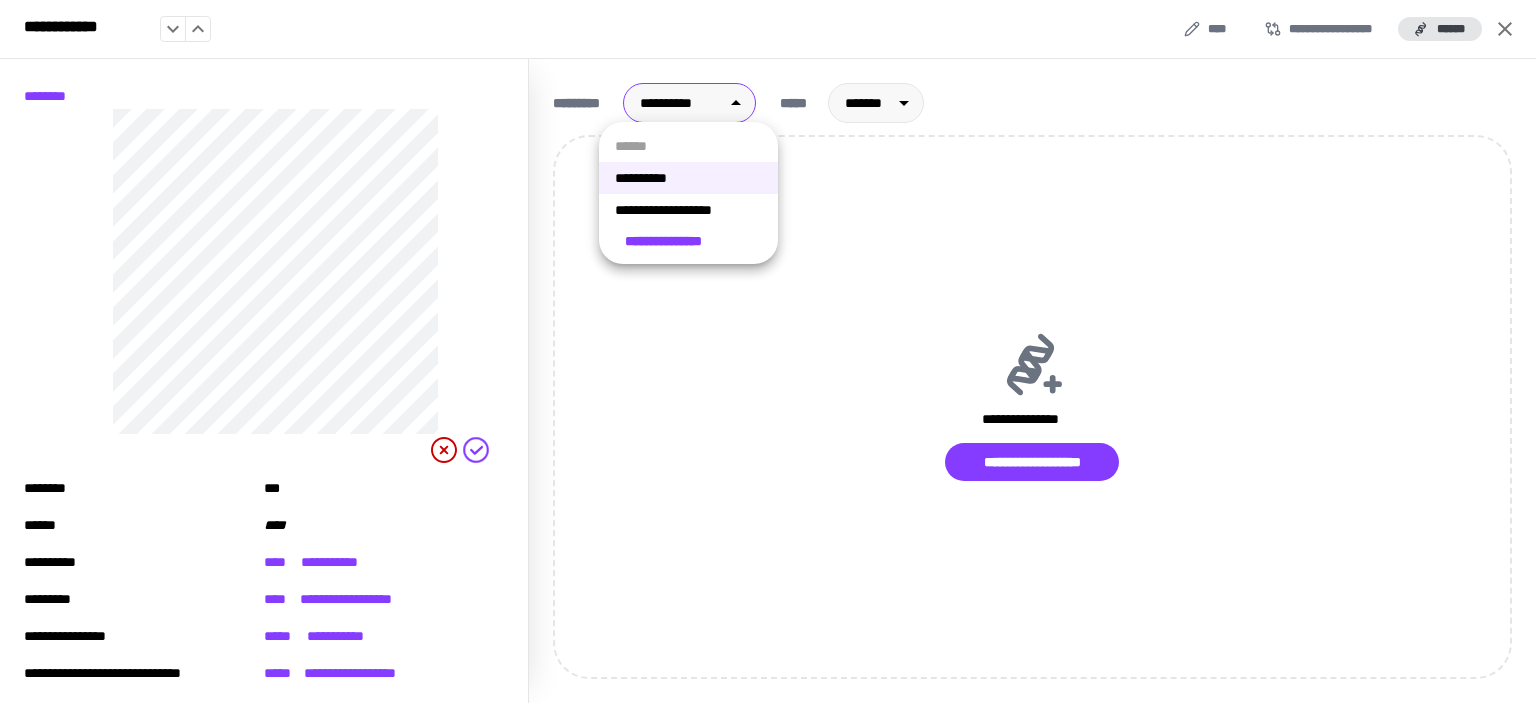 click on "**********" at bounding box center (688, 210) 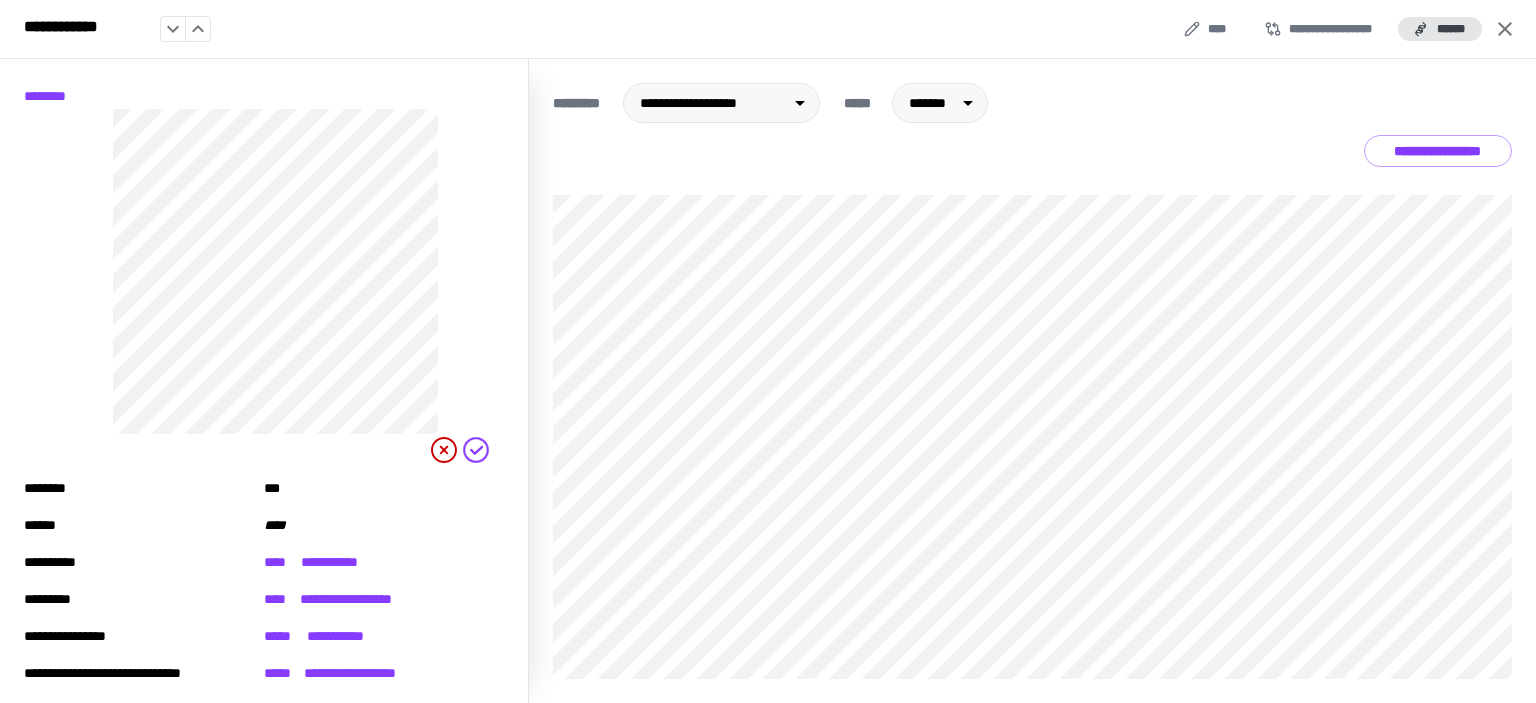 click 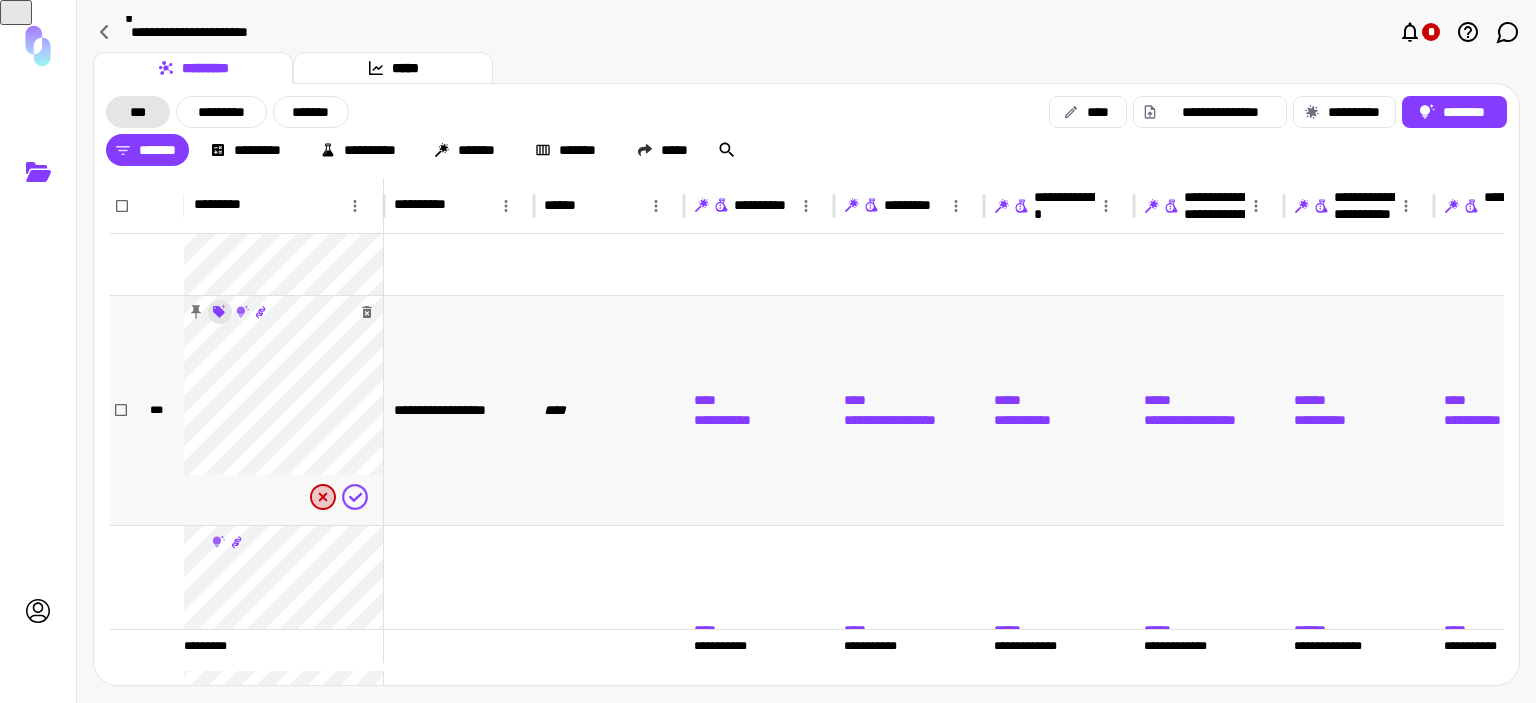 click 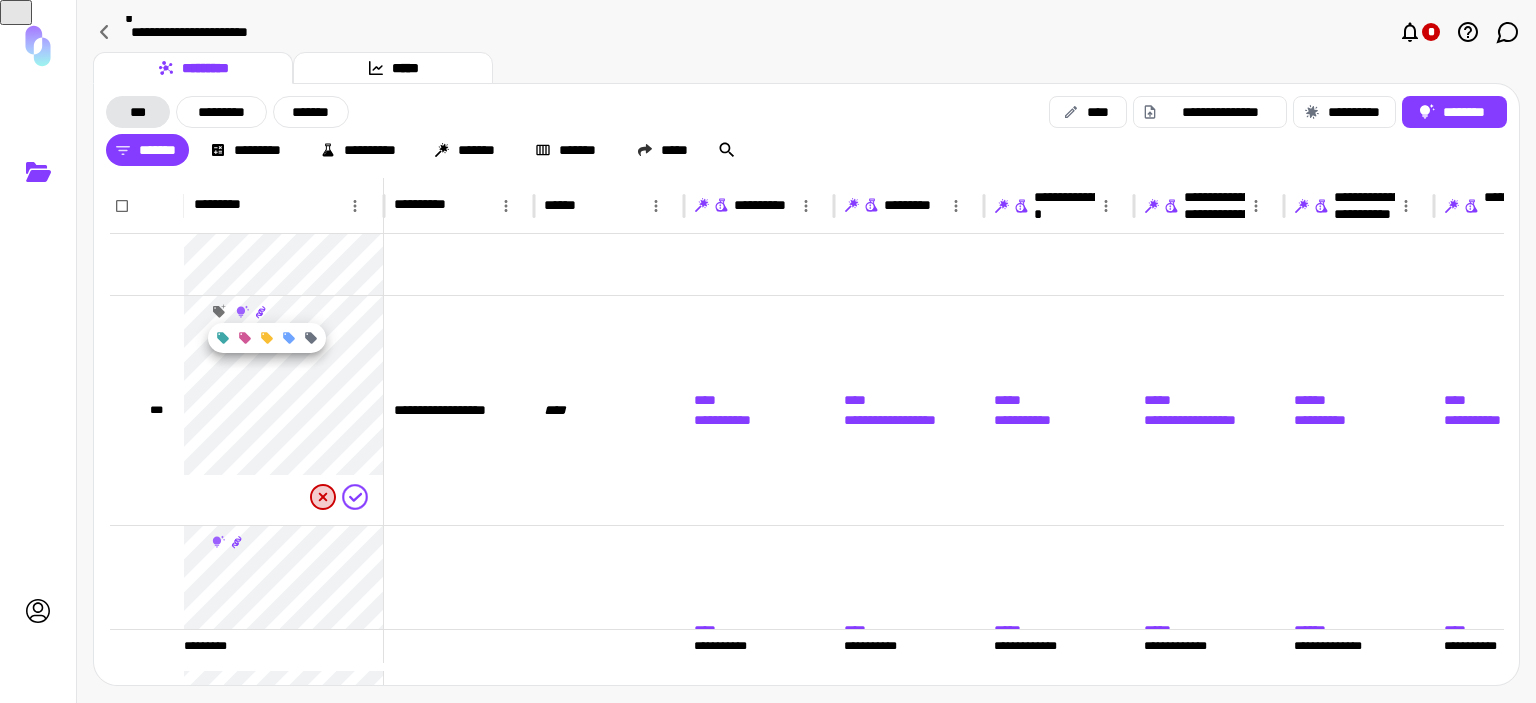 click 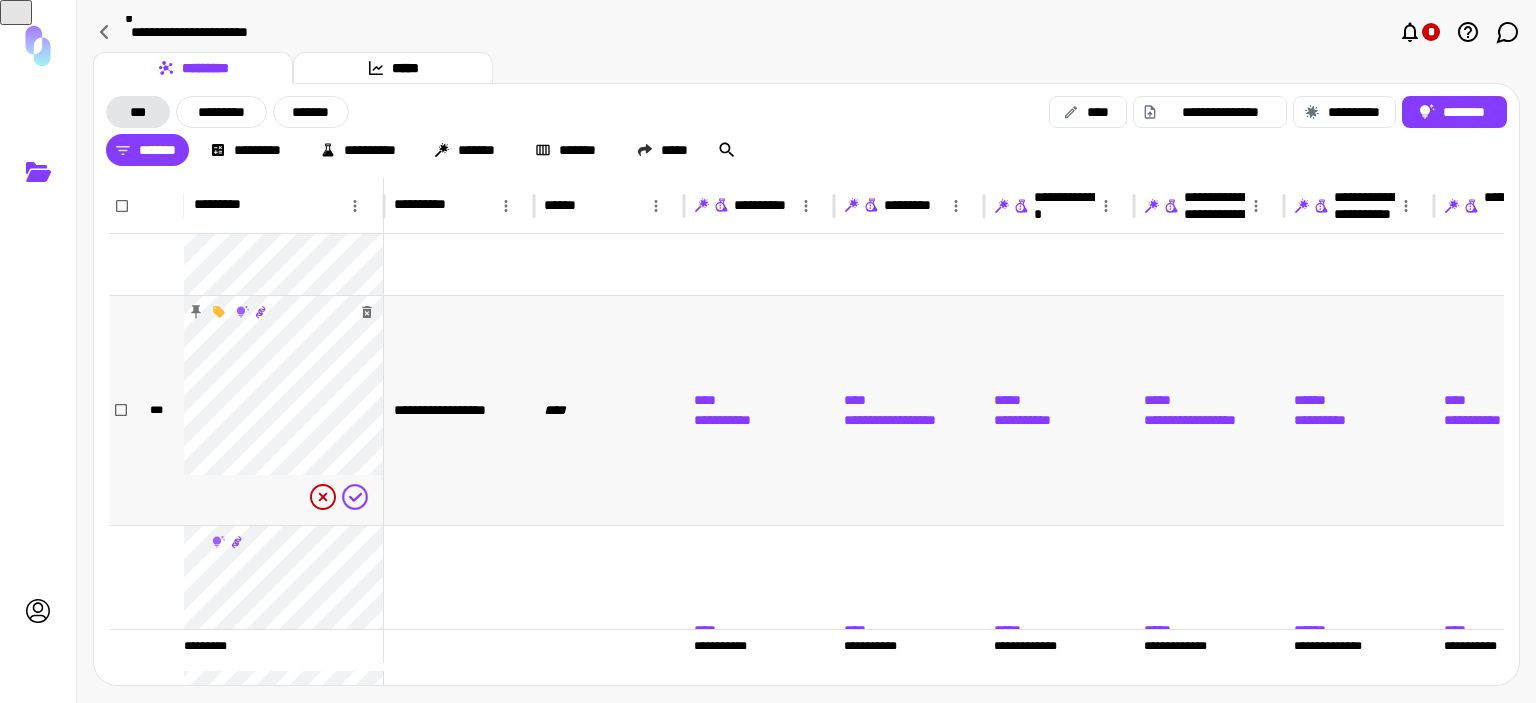 scroll, scrollTop: 407, scrollLeft: 0, axis: vertical 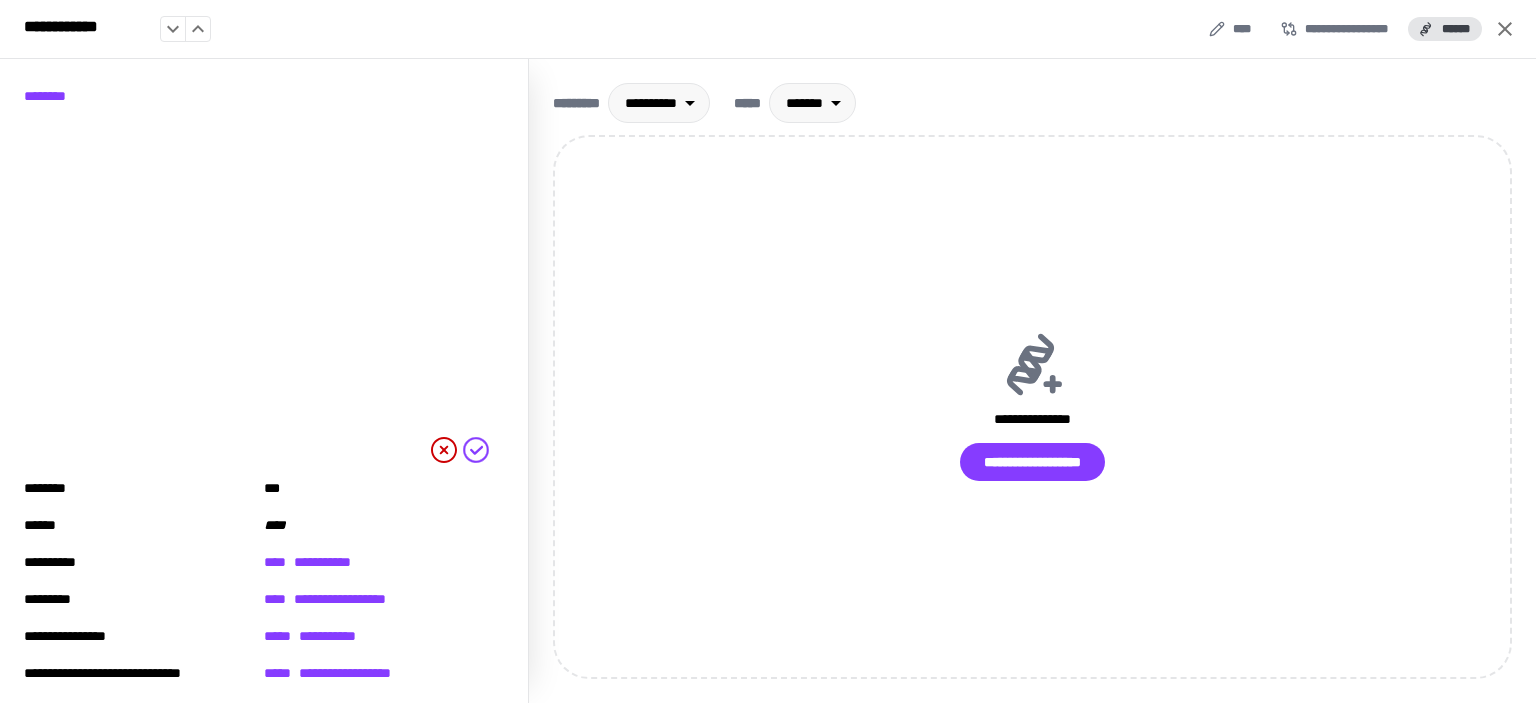 click at bounding box center [768, 351] 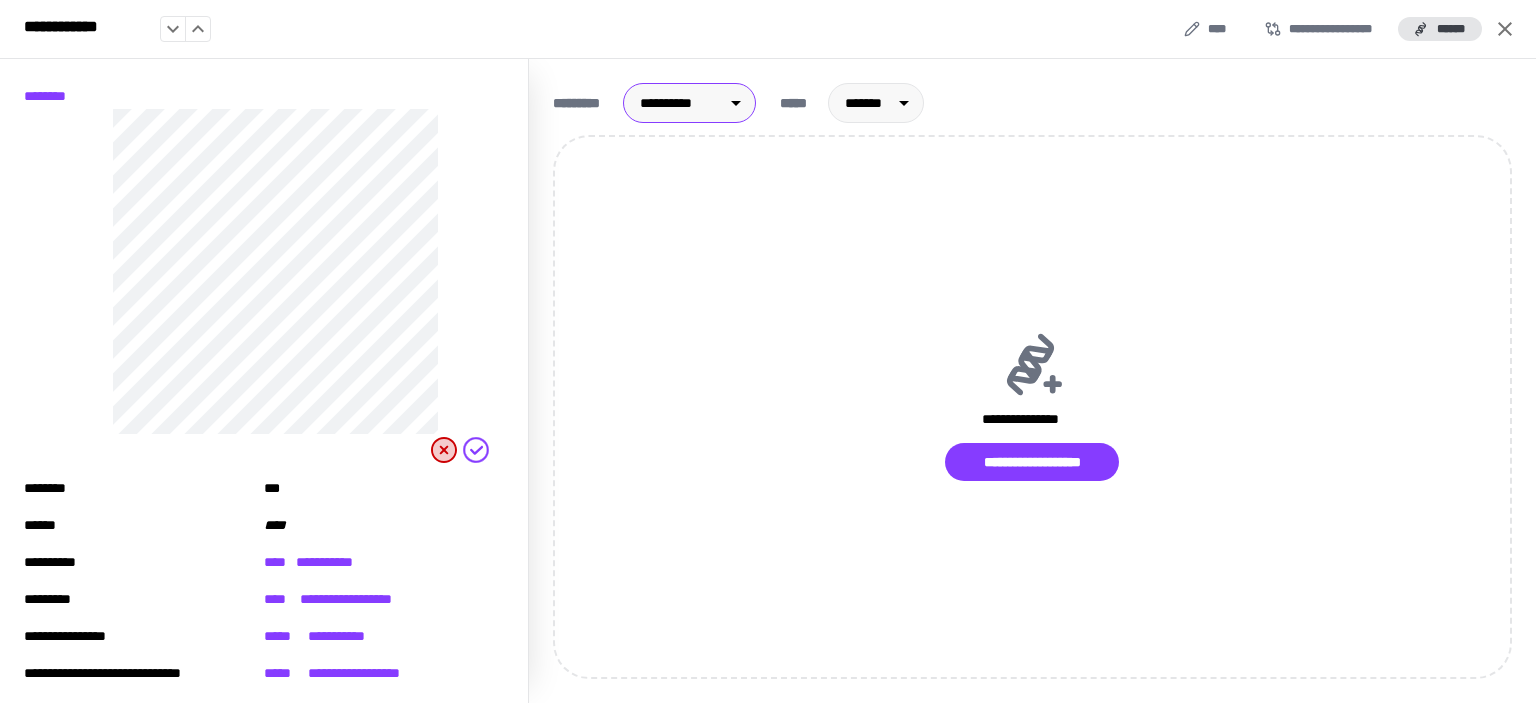 click on "[REDACTED]" at bounding box center [768, 351] 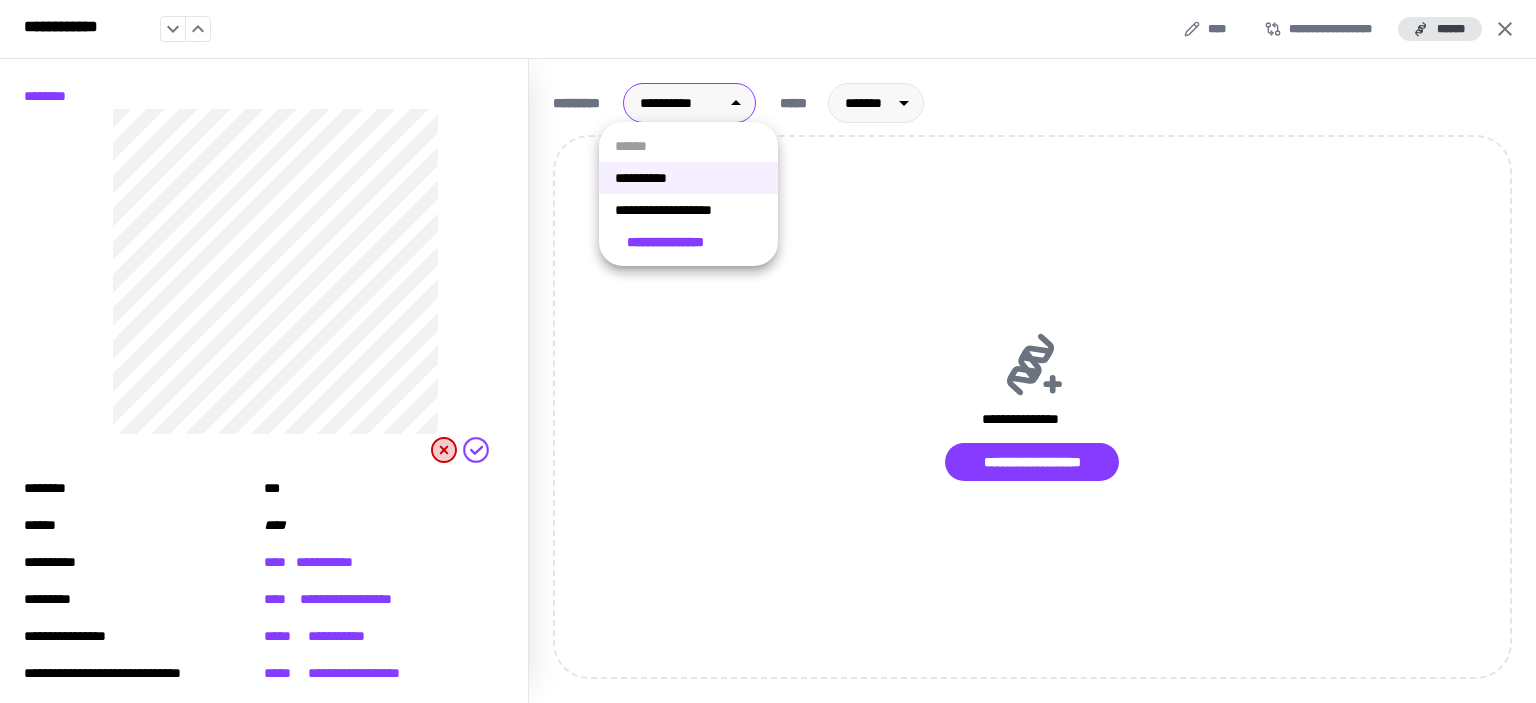 click on "**********" at bounding box center (688, 210) 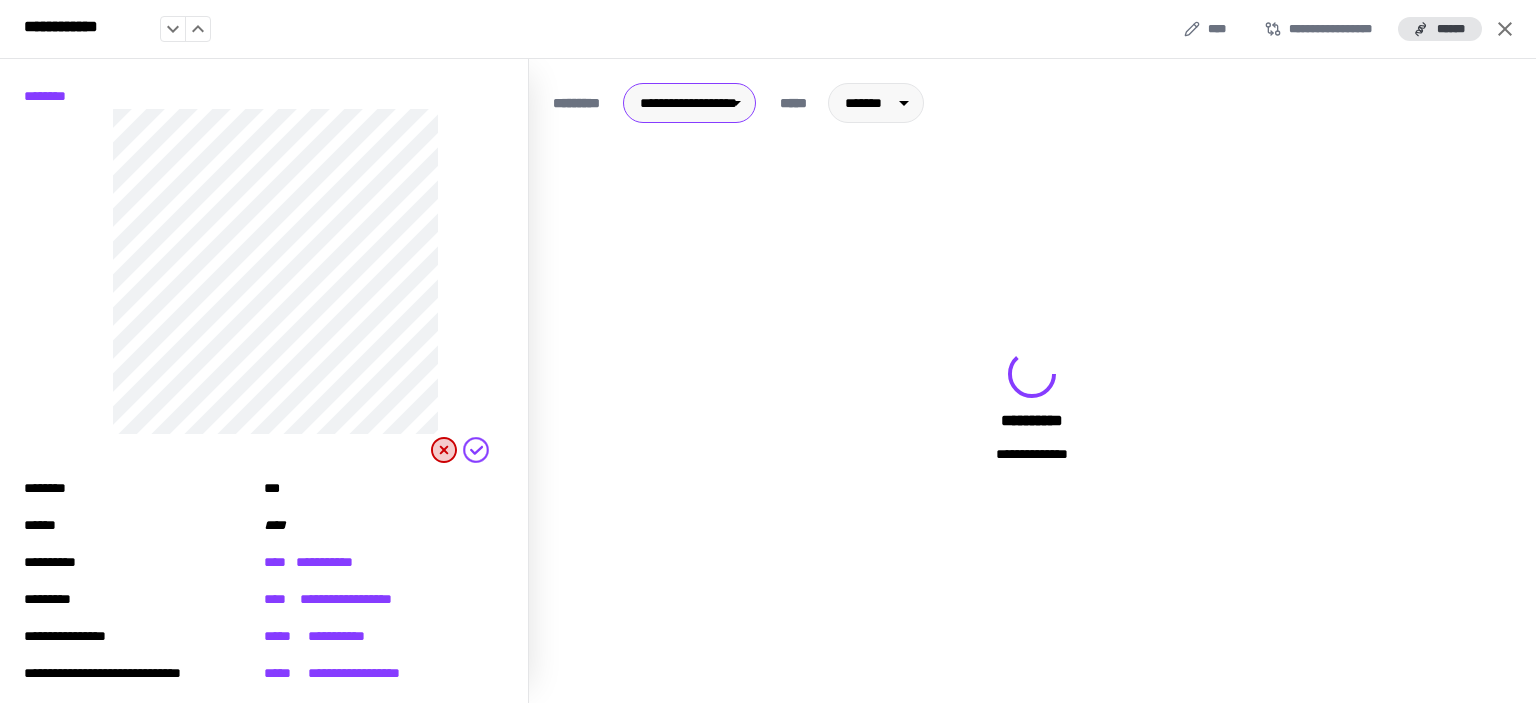 type on "**" 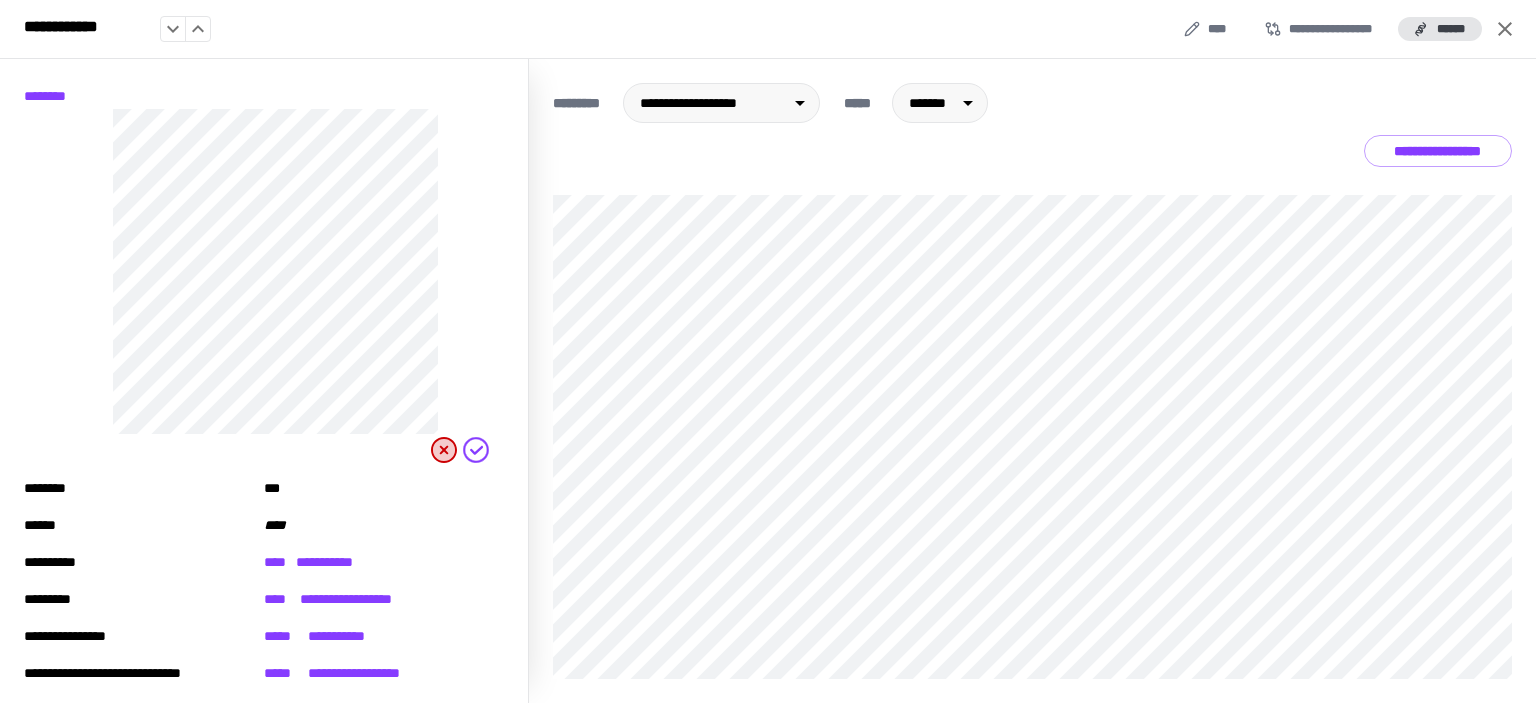 click 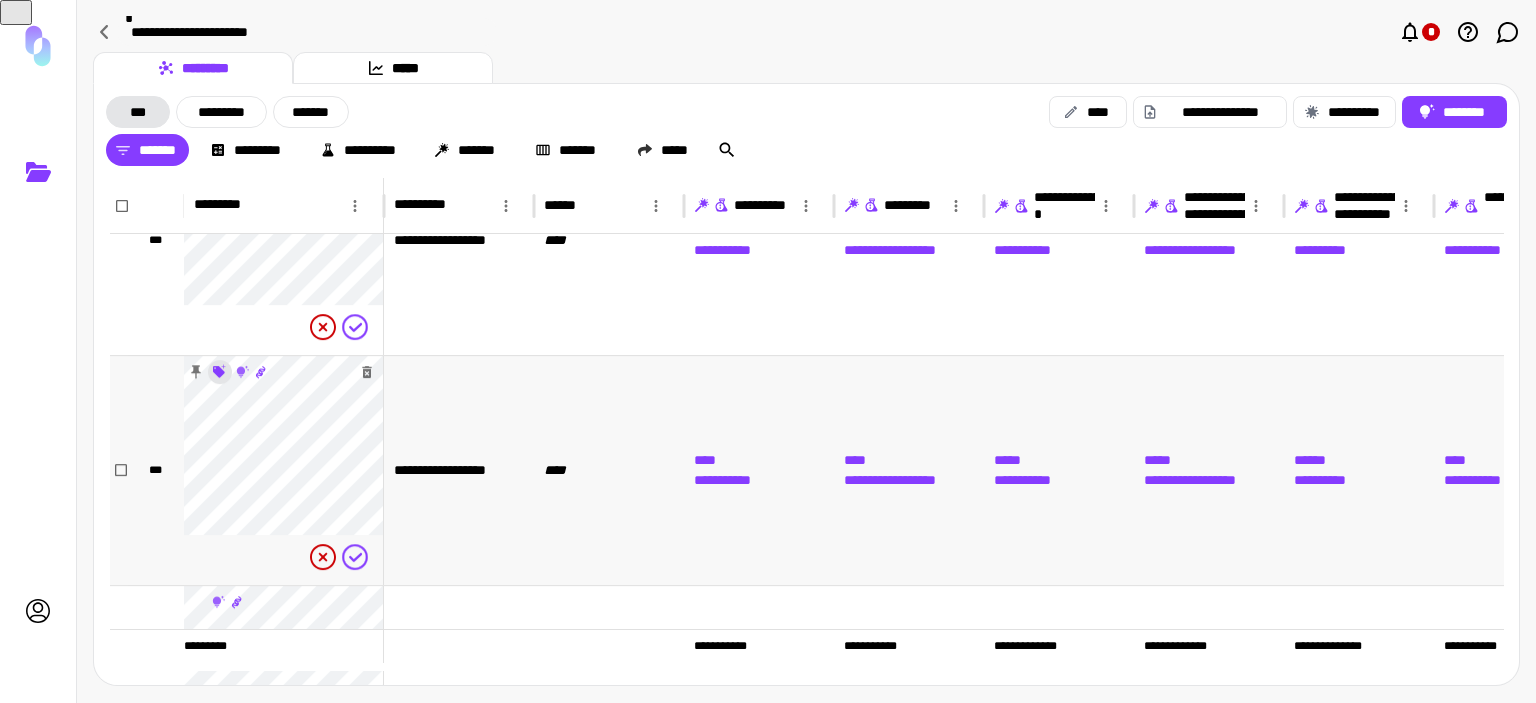 click 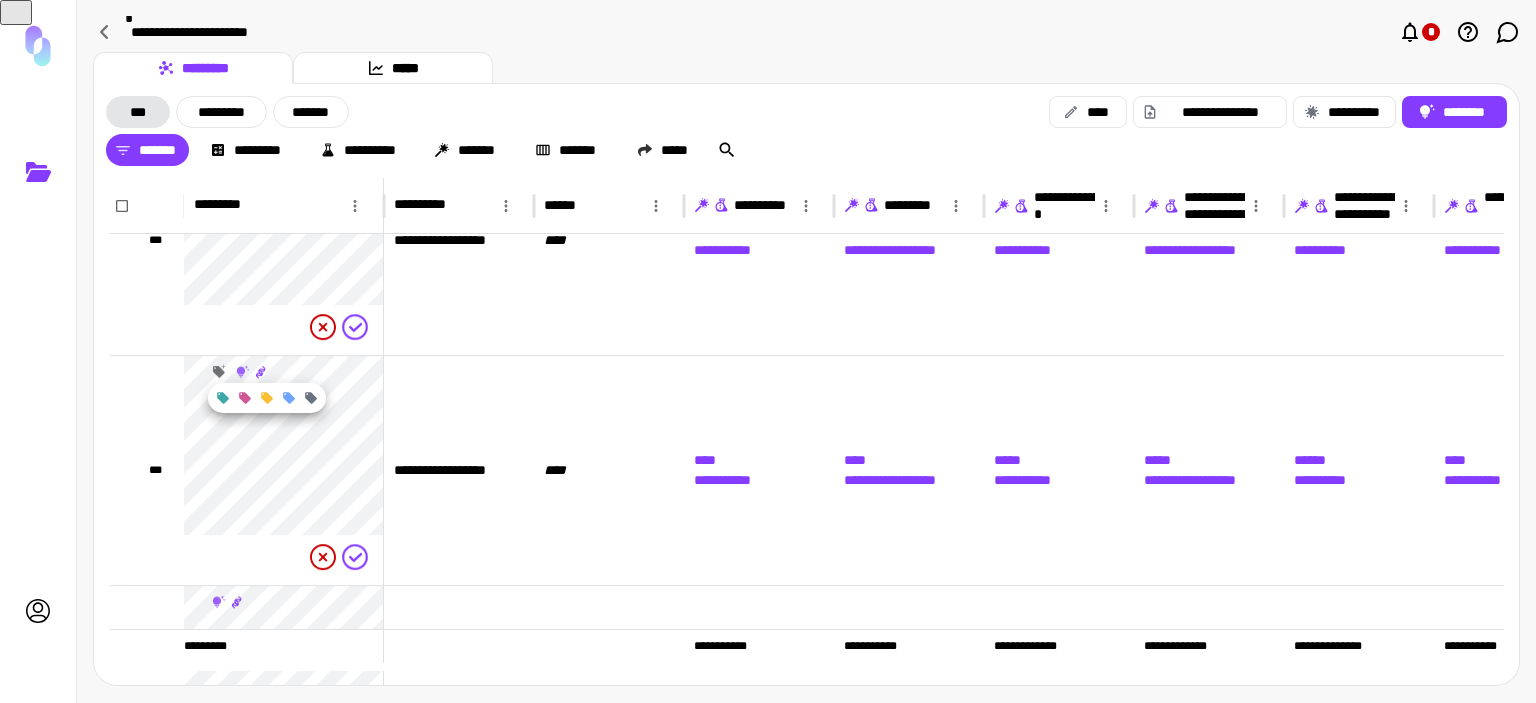 click 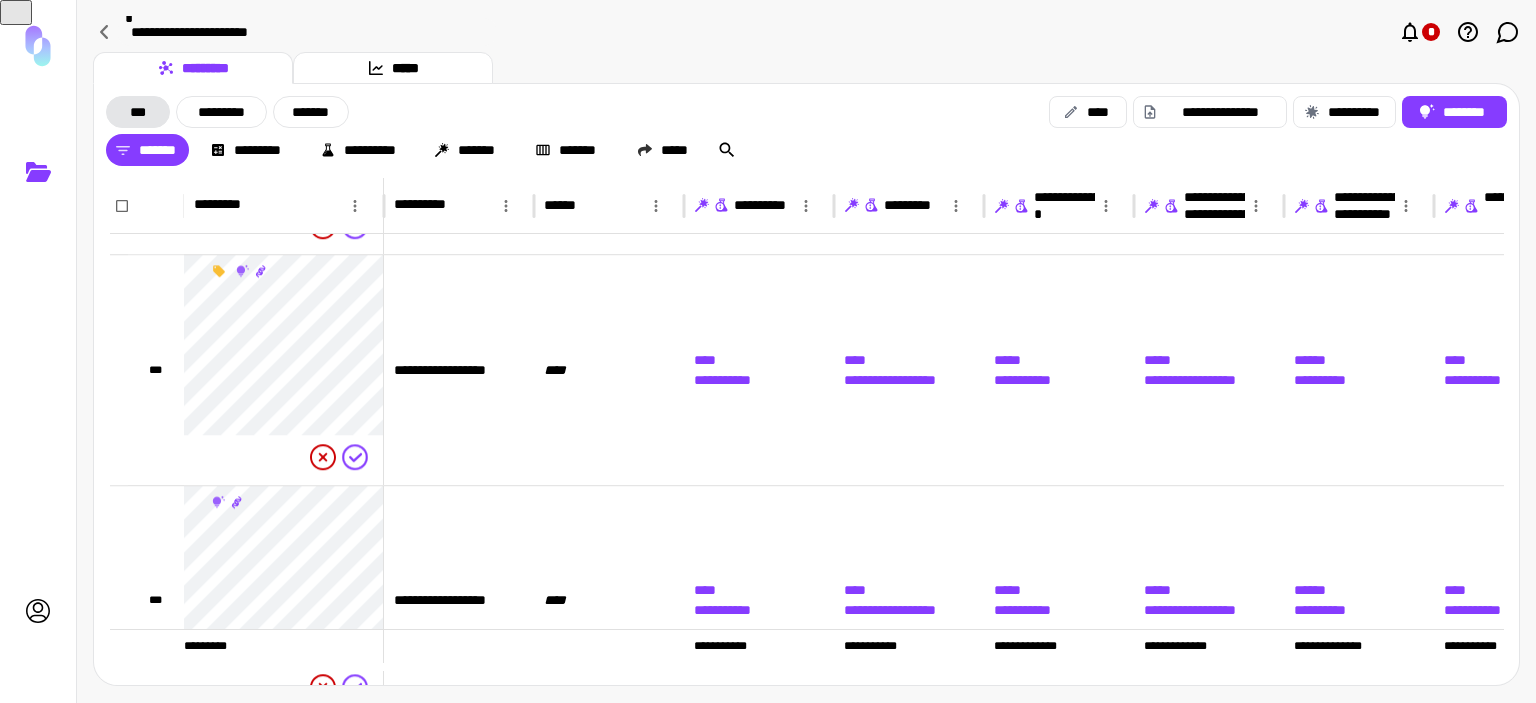scroll, scrollTop: 865, scrollLeft: 0, axis: vertical 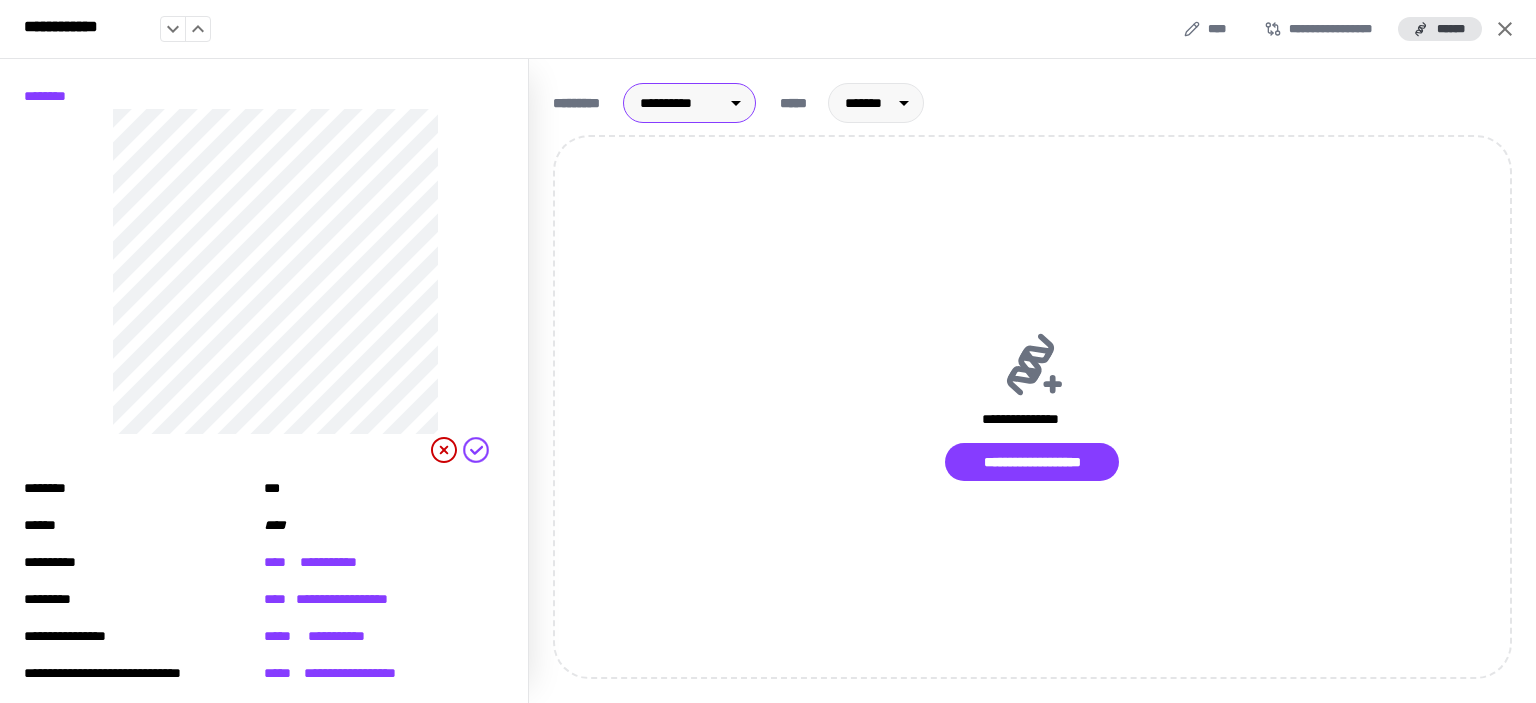 click on "[REDACTED]" at bounding box center [768, 351] 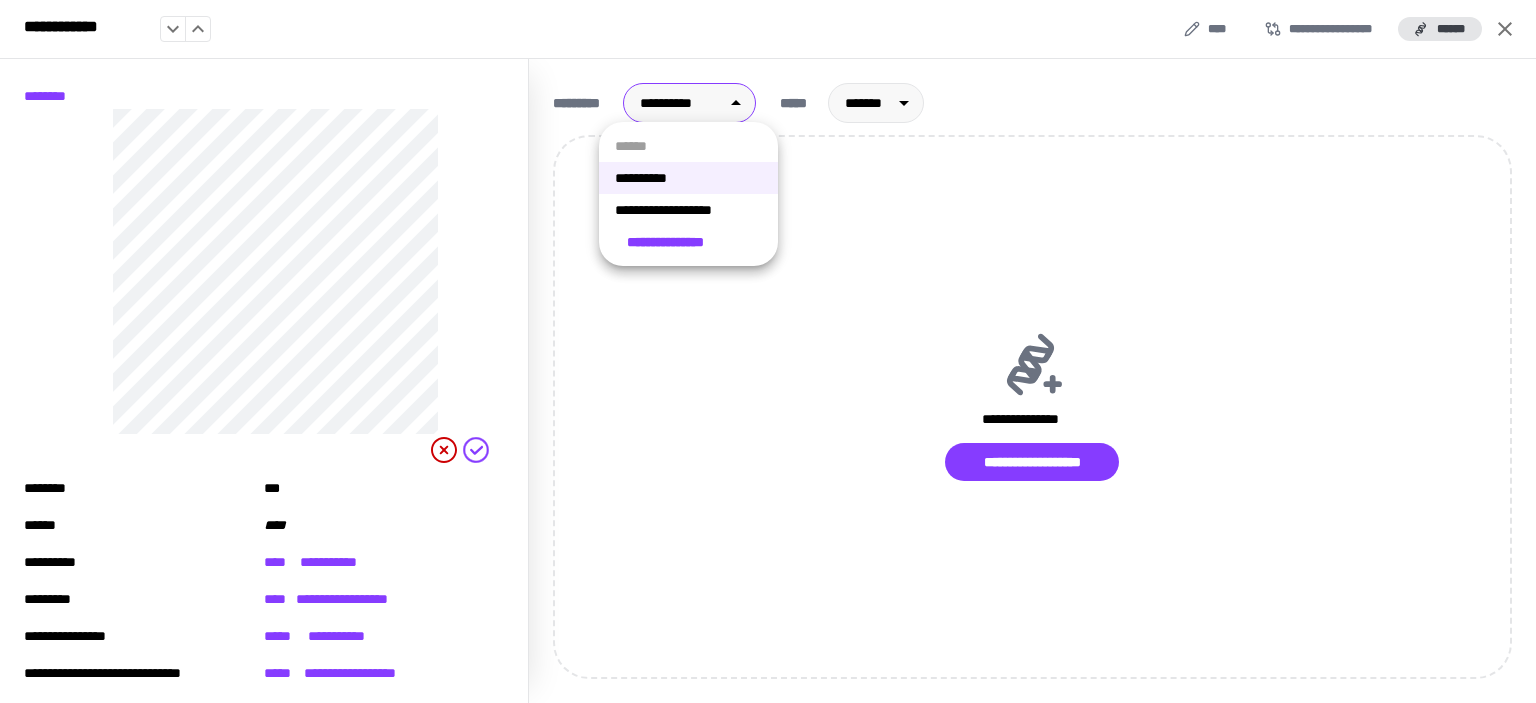 click on "**********" at bounding box center [688, 210] 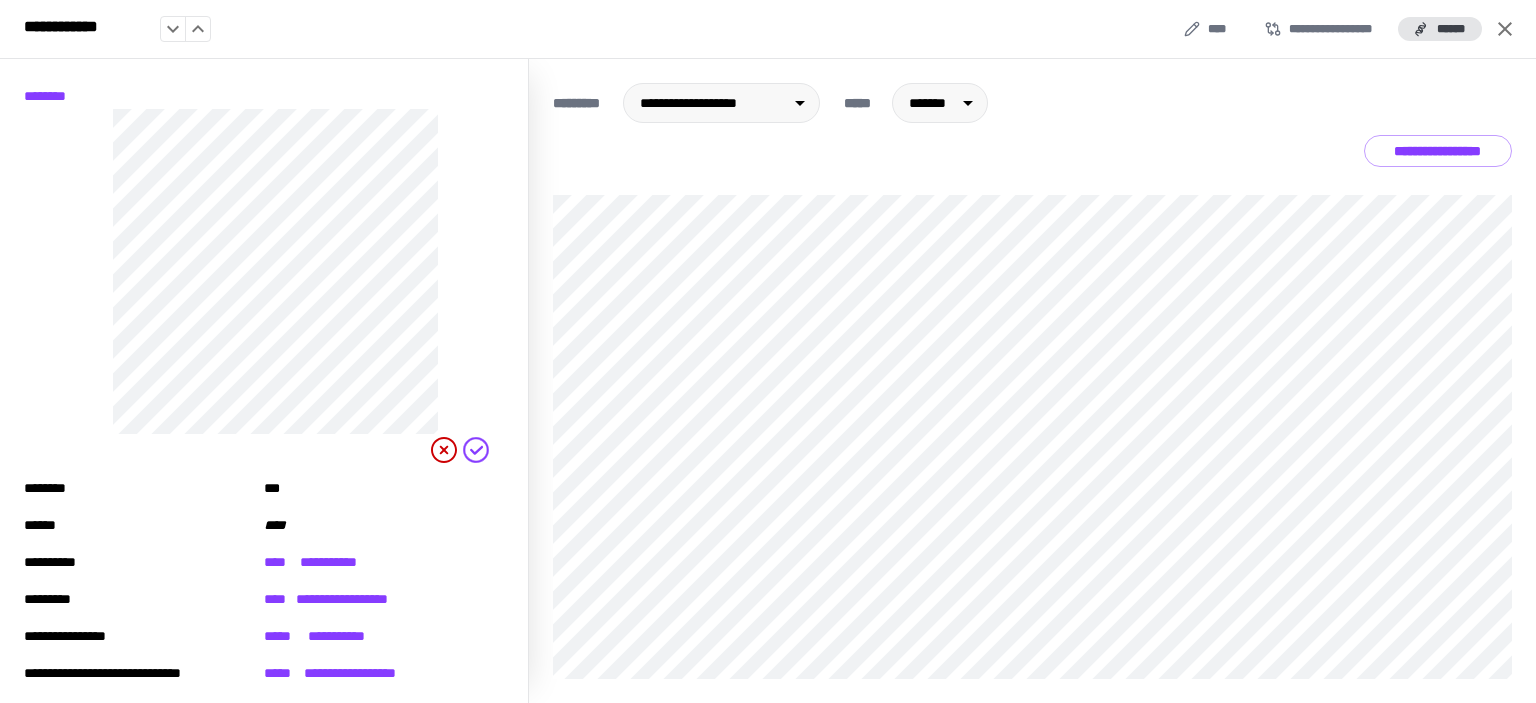 click 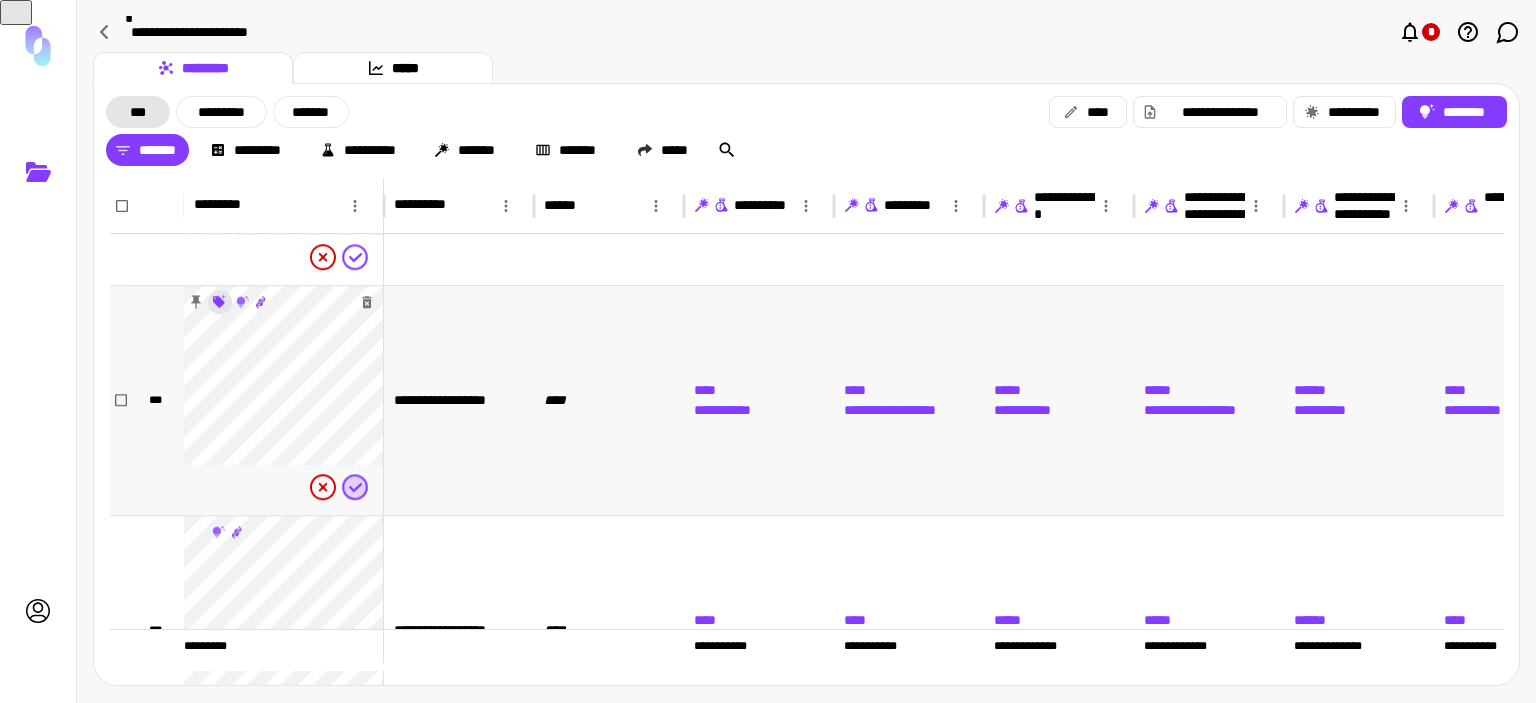 click 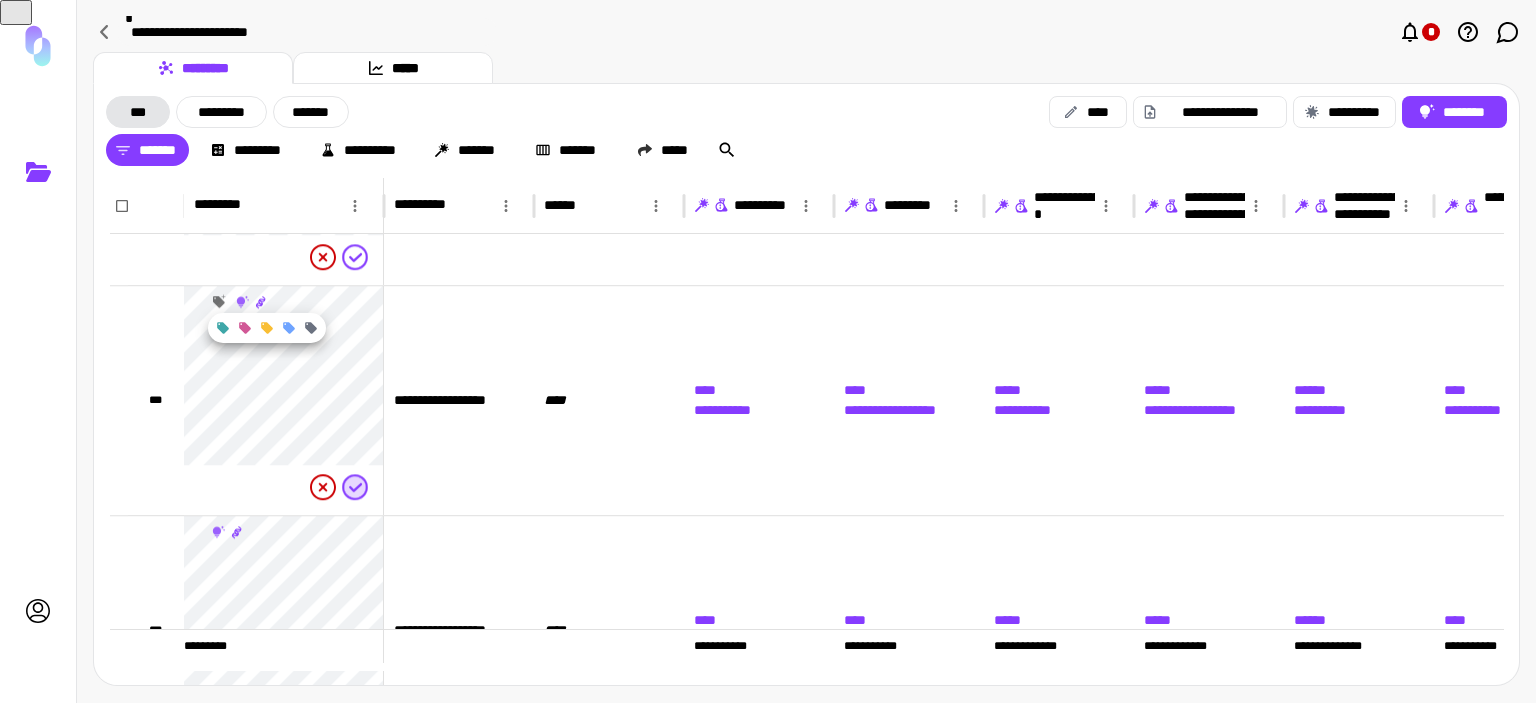 click 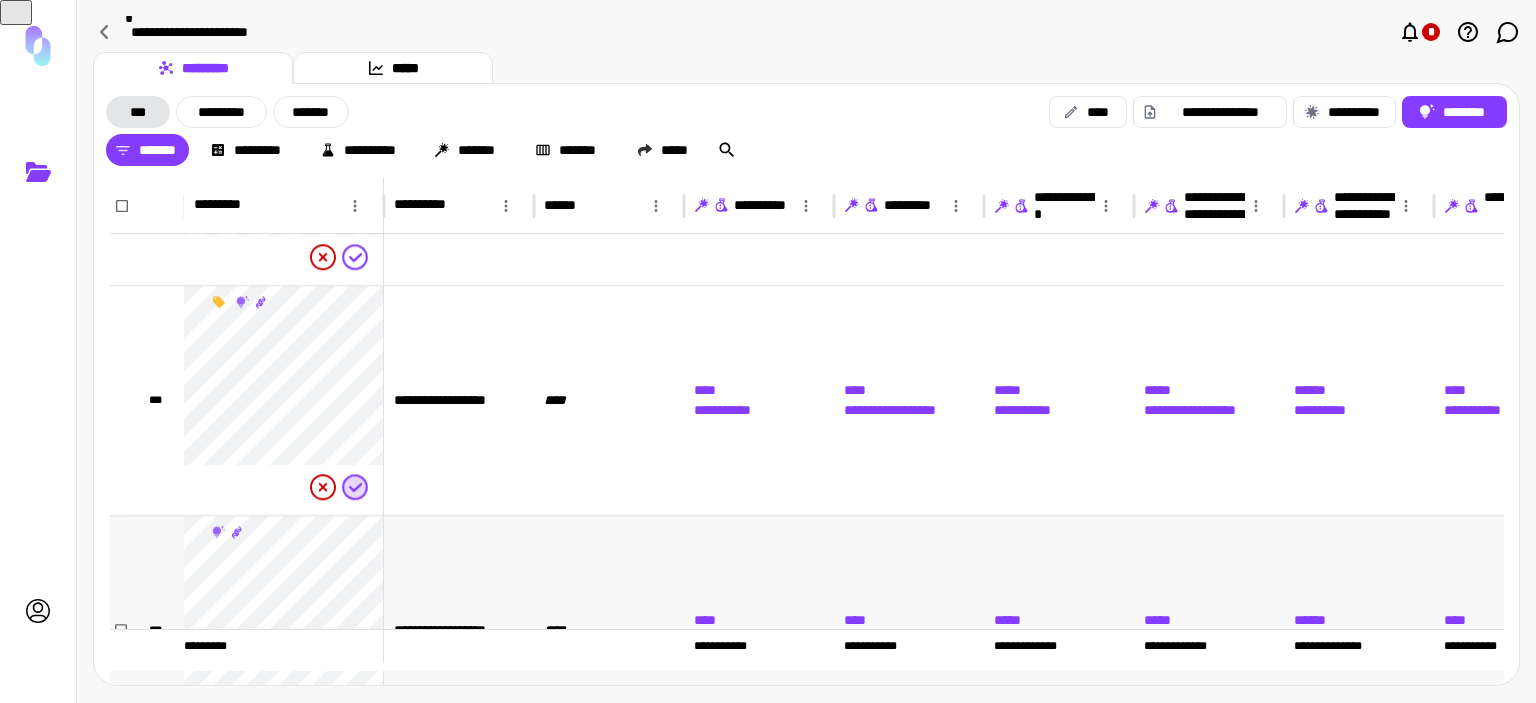 scroll, scrollTop: 1100, scrollLeft: 0, axis: vertical 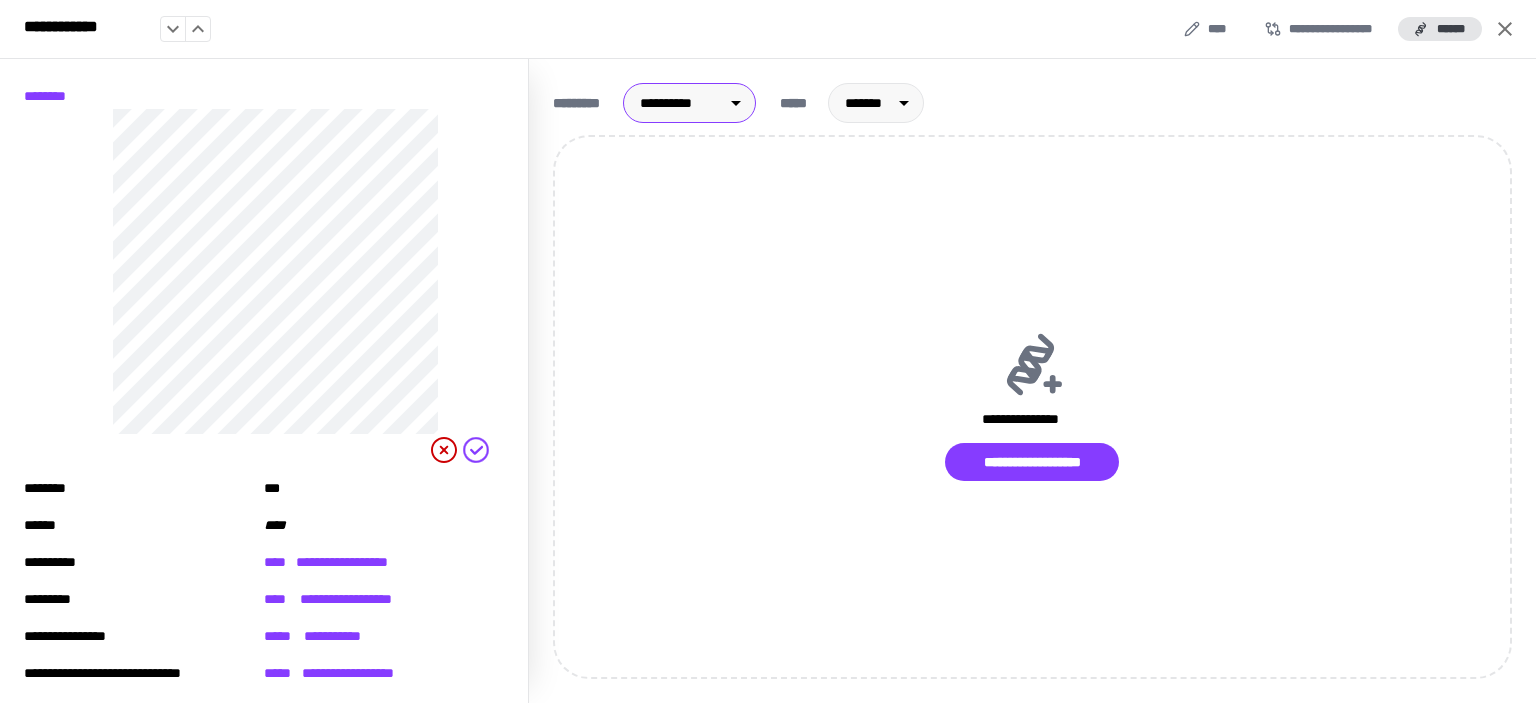 click on "[REDACTED]" at bounding box center [768, 351] 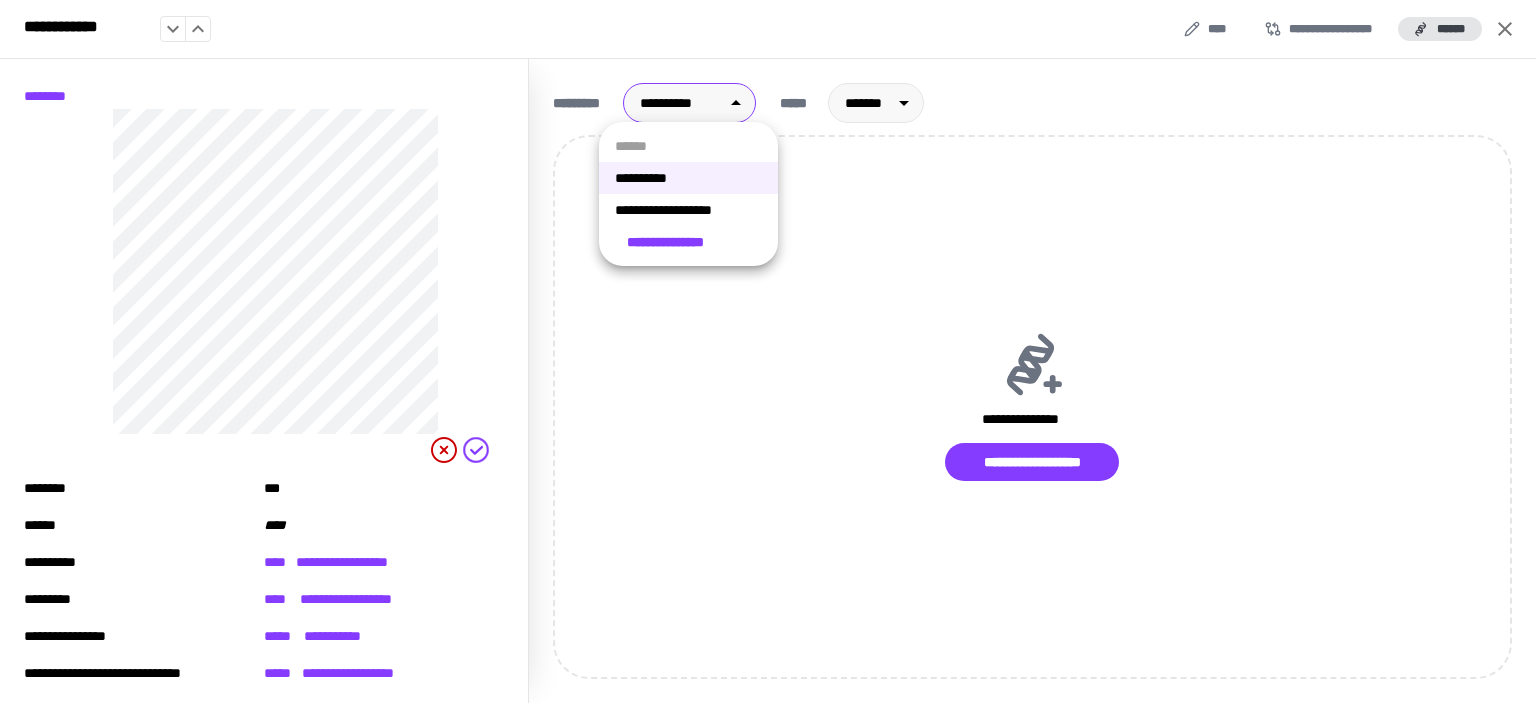 click on "**********" at bounding box center [688, 210] 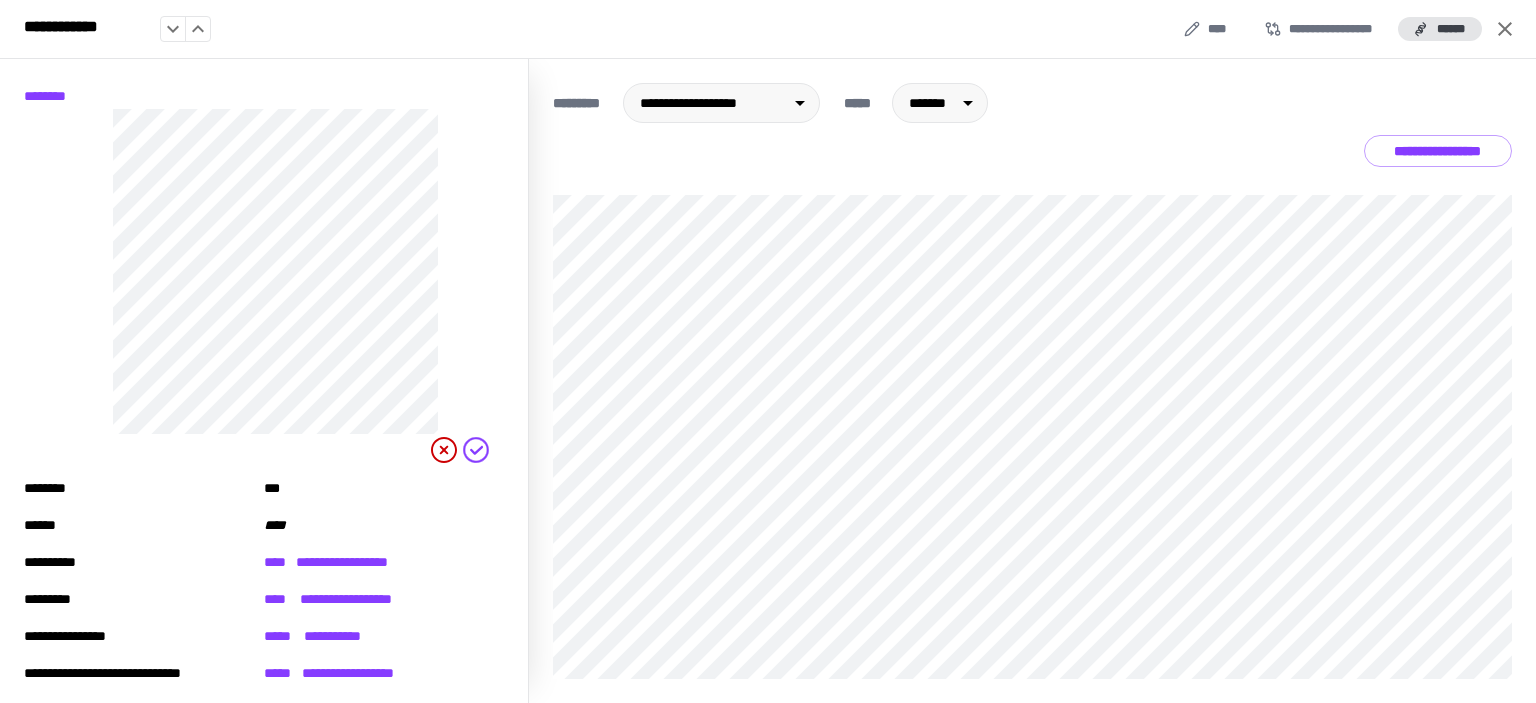 click 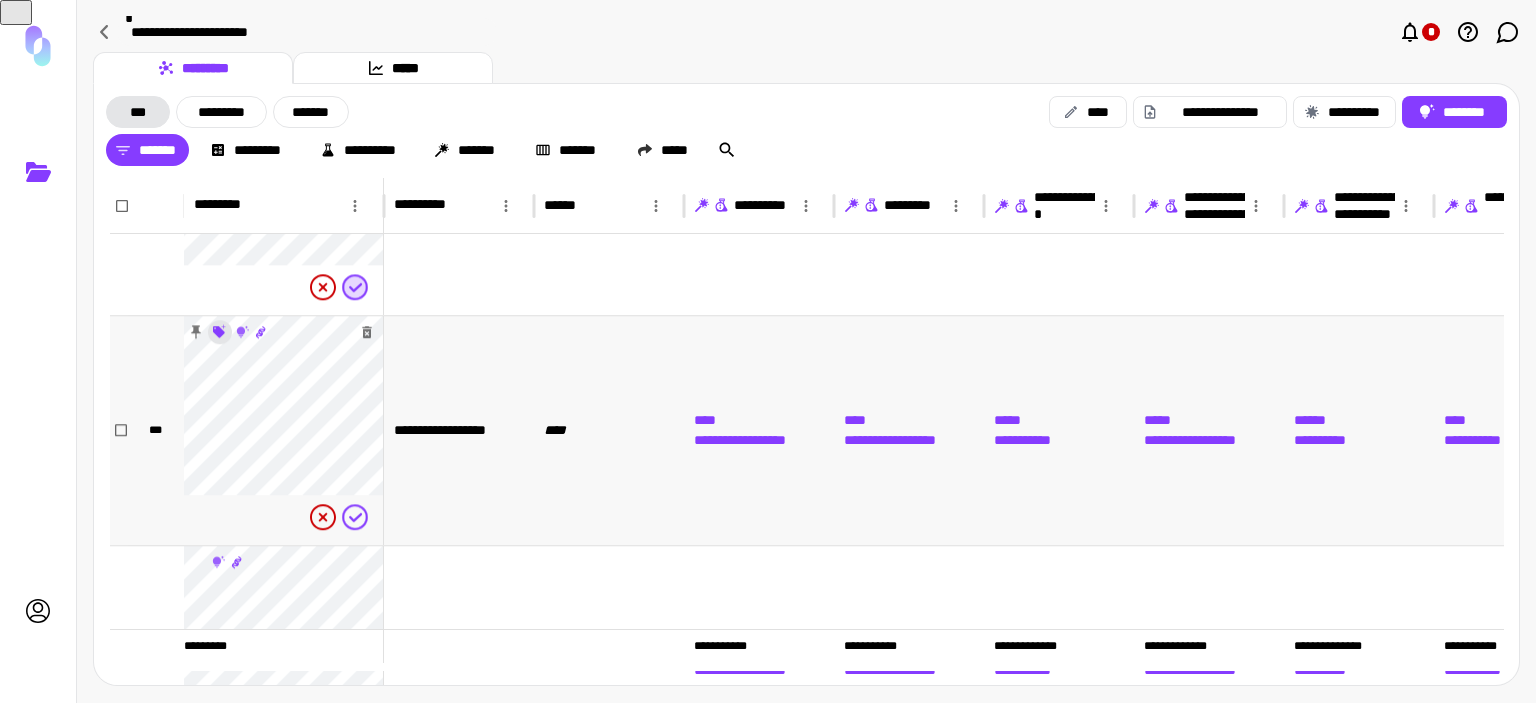 click 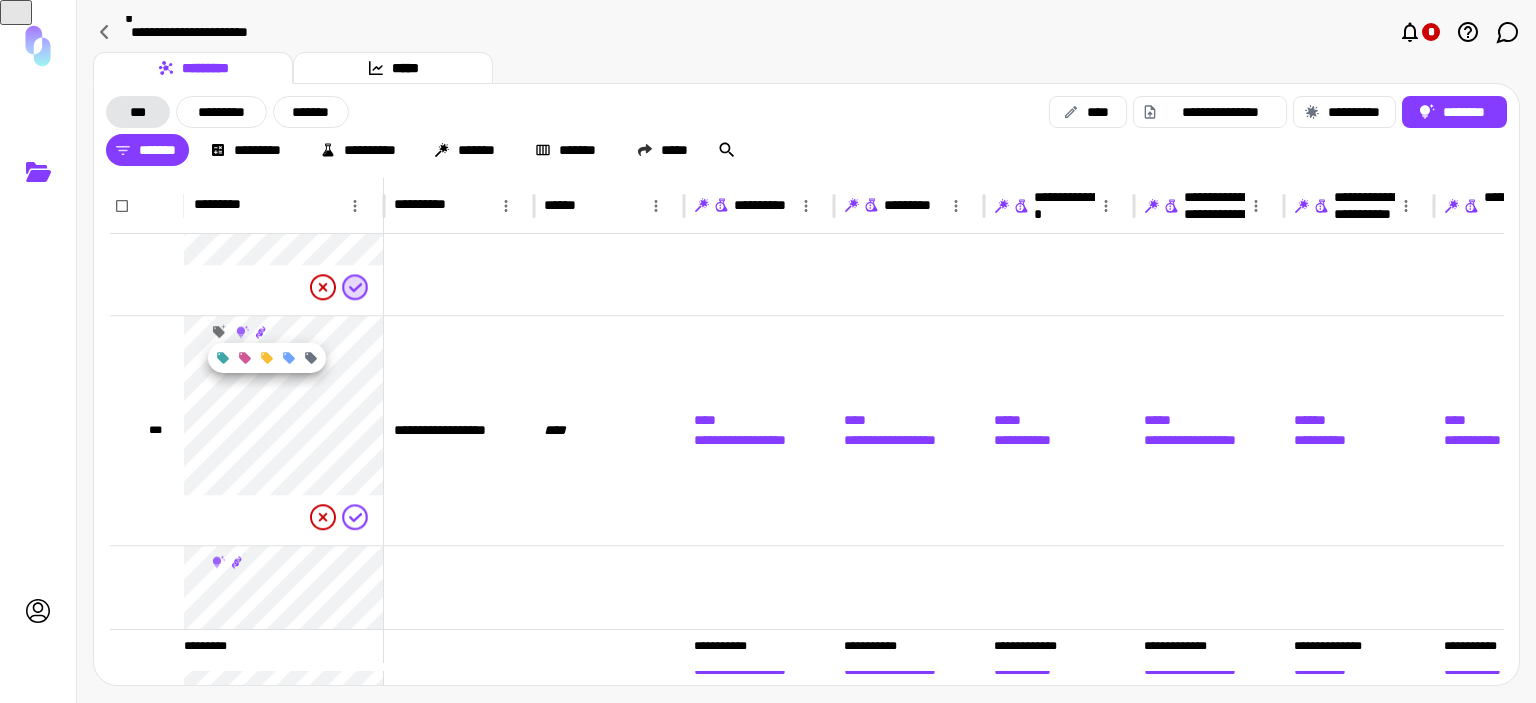 click 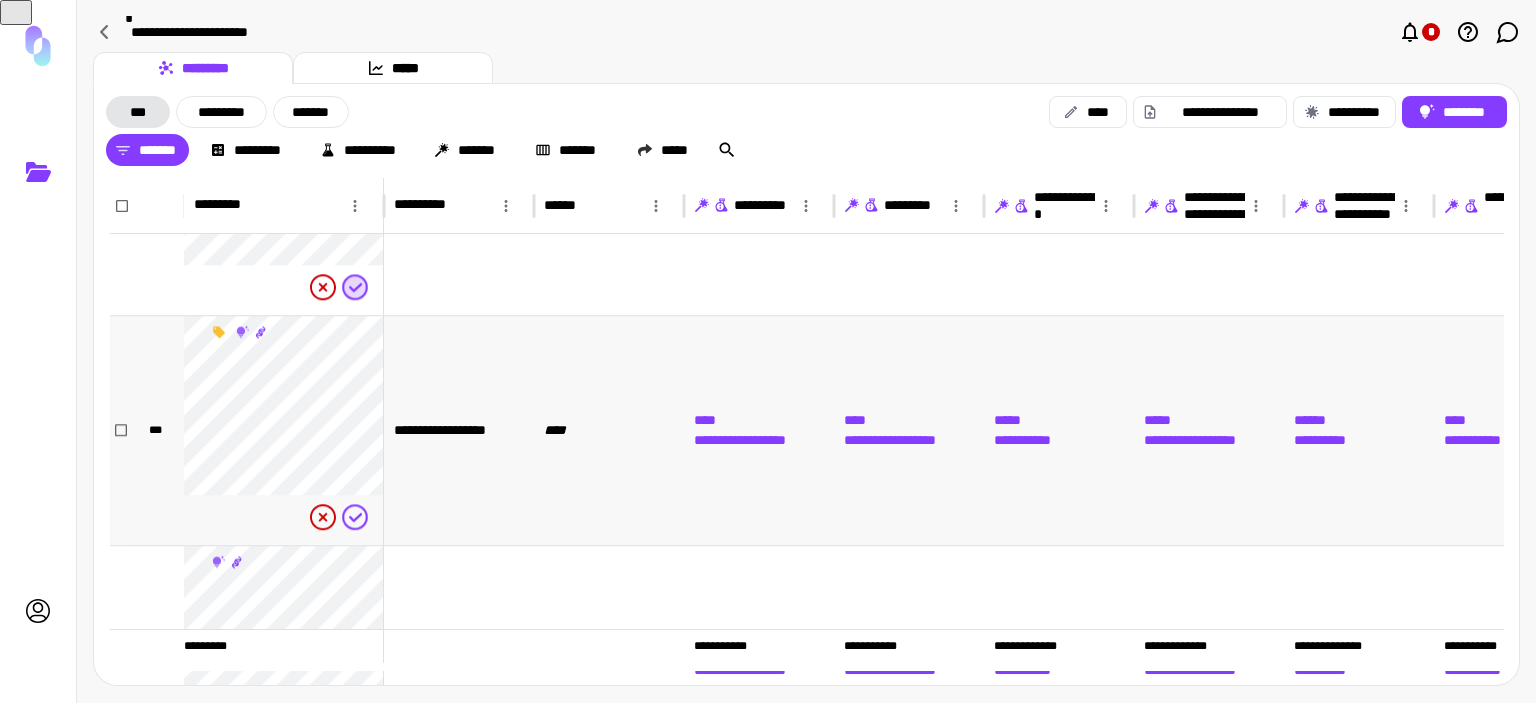 drag, startPoint x: 630, startPoint y: 531, endPoint x: 636, endPoint y: 499, distance: 32.55764 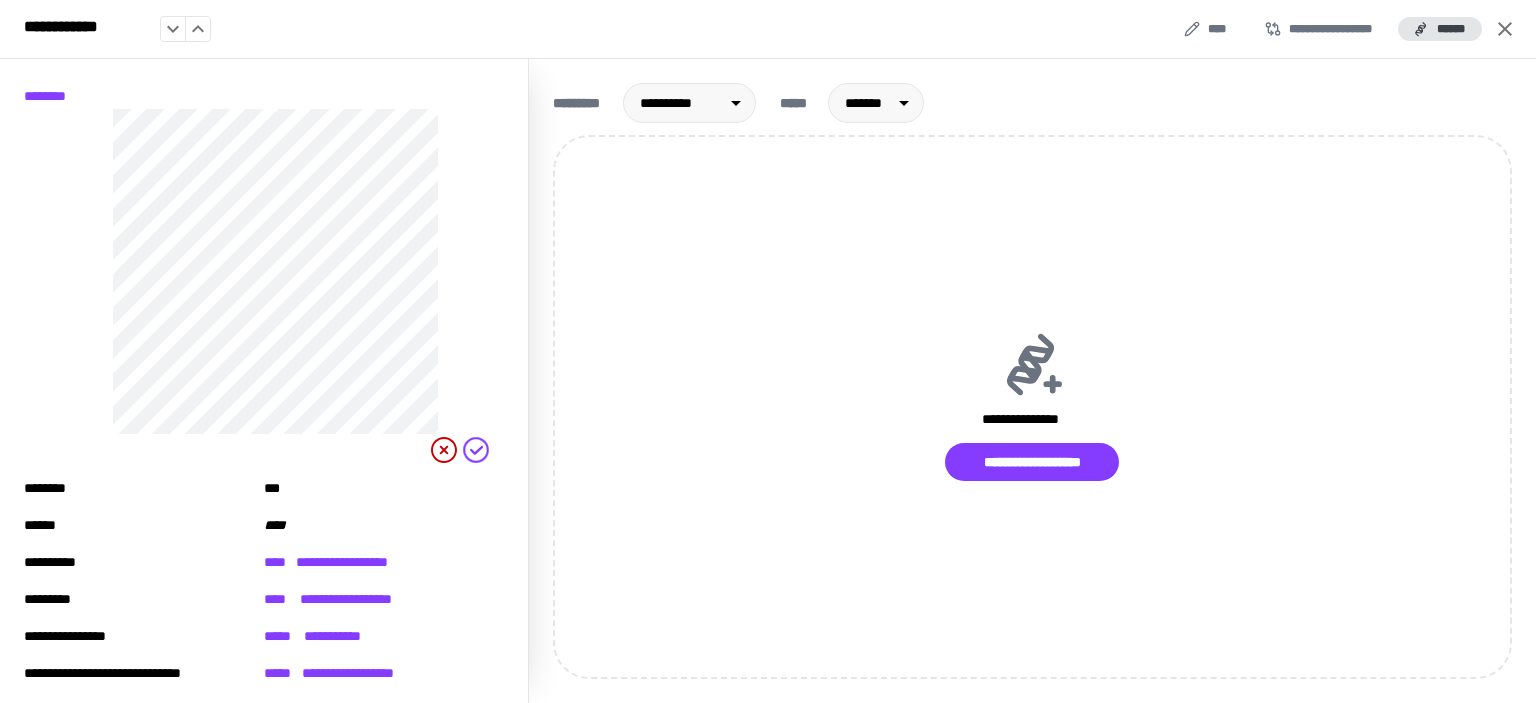 click 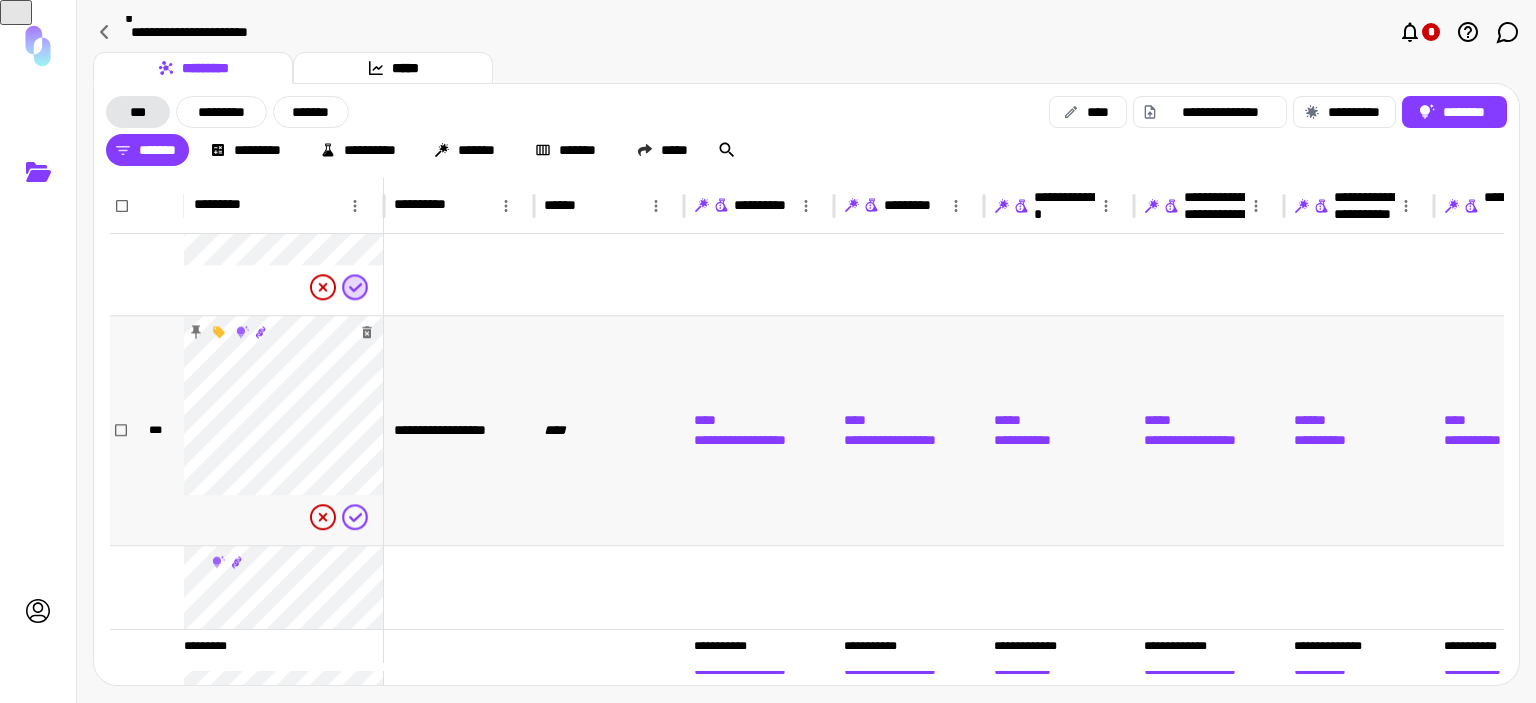 scroll, scrollTop: 1364, scrollLeft: 0, axis: vertical 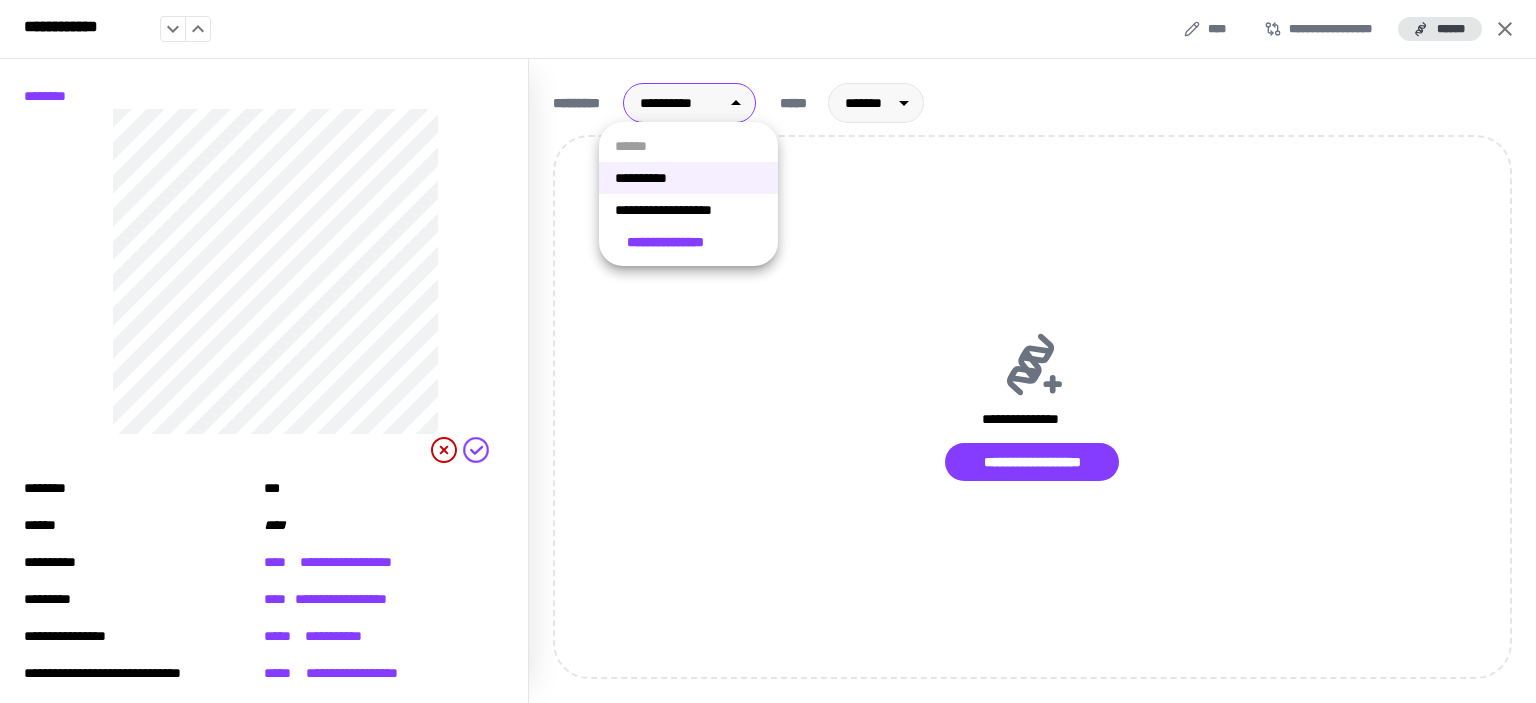 click on "[REDACTED]" at bounding box center (768, 351) 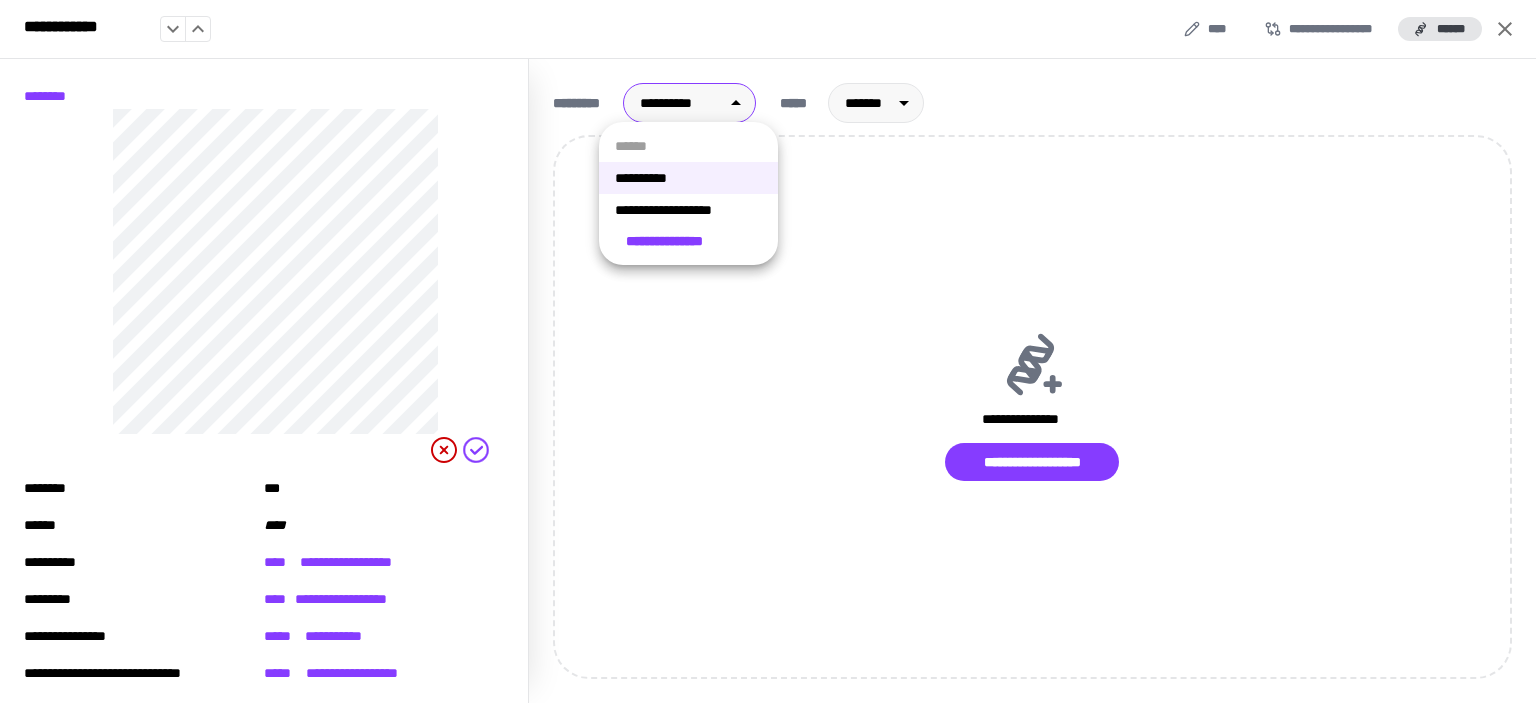 click on "**********" at bounding box center [688, 210] 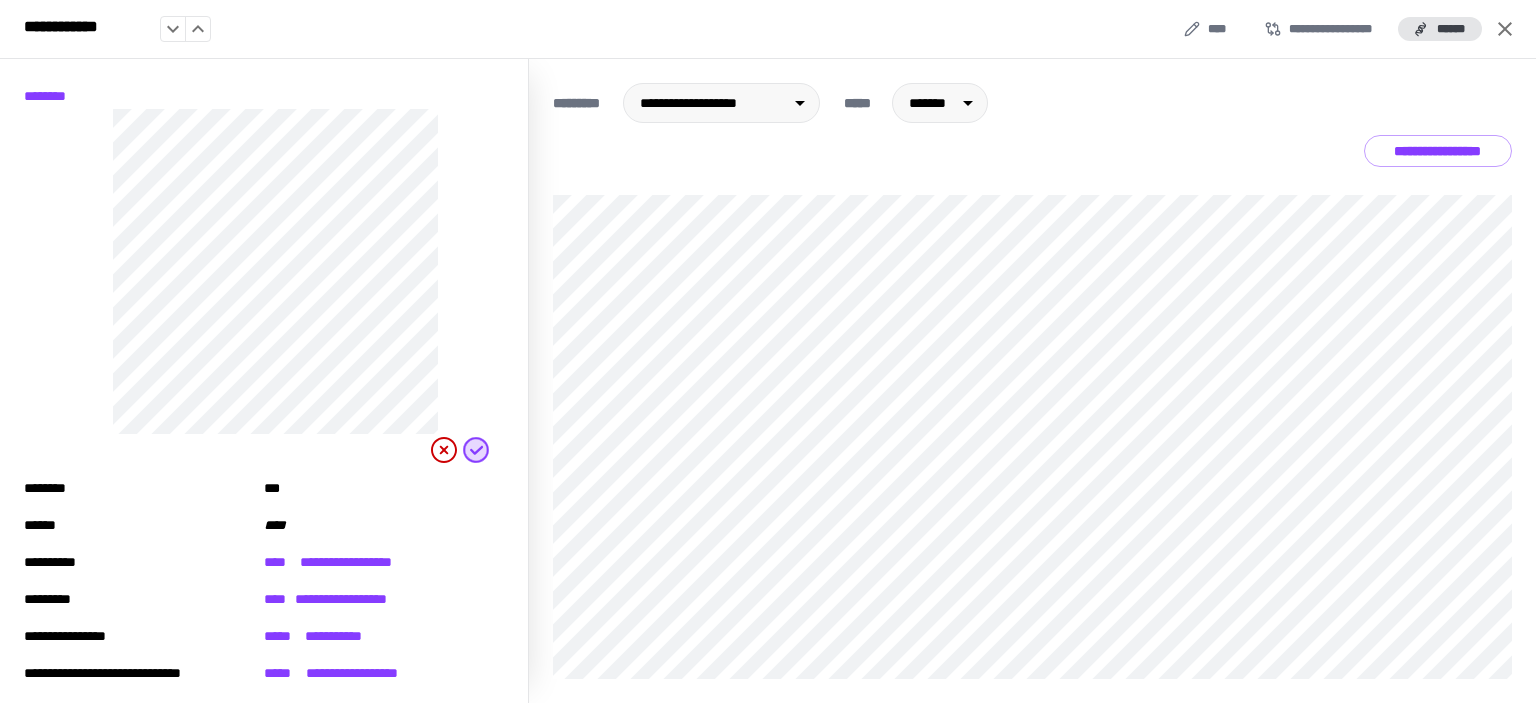 click 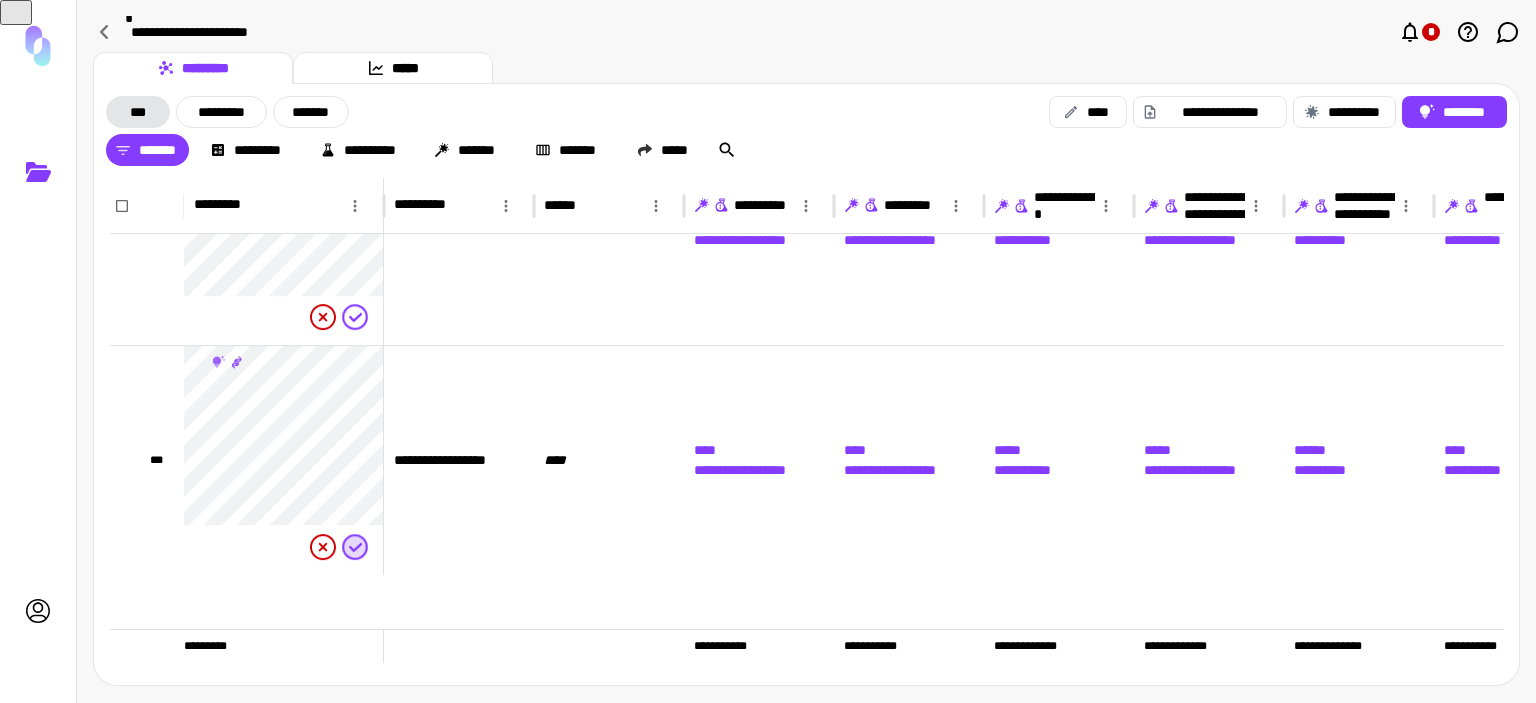 scroll, scrollTop: 1336, scrollLeft: 0, axis: vertical 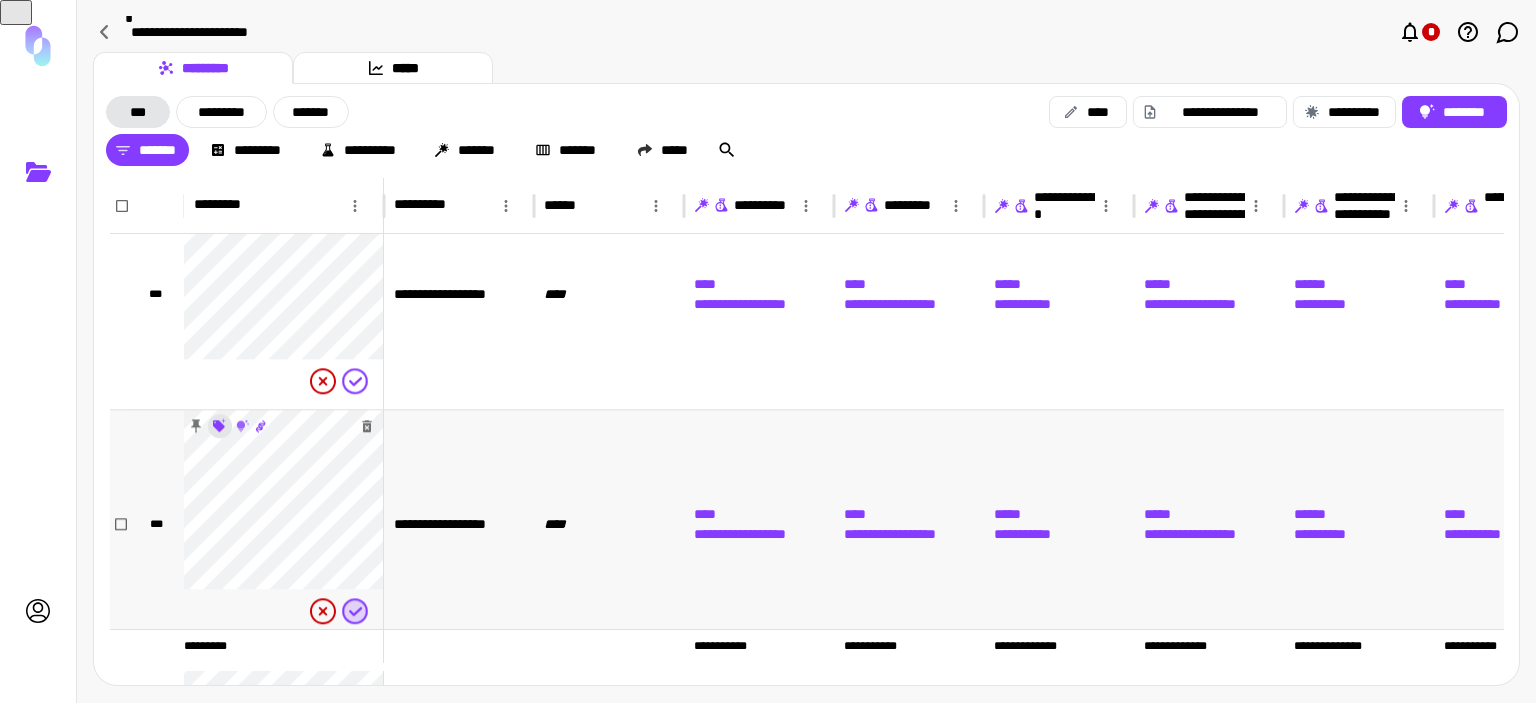 click 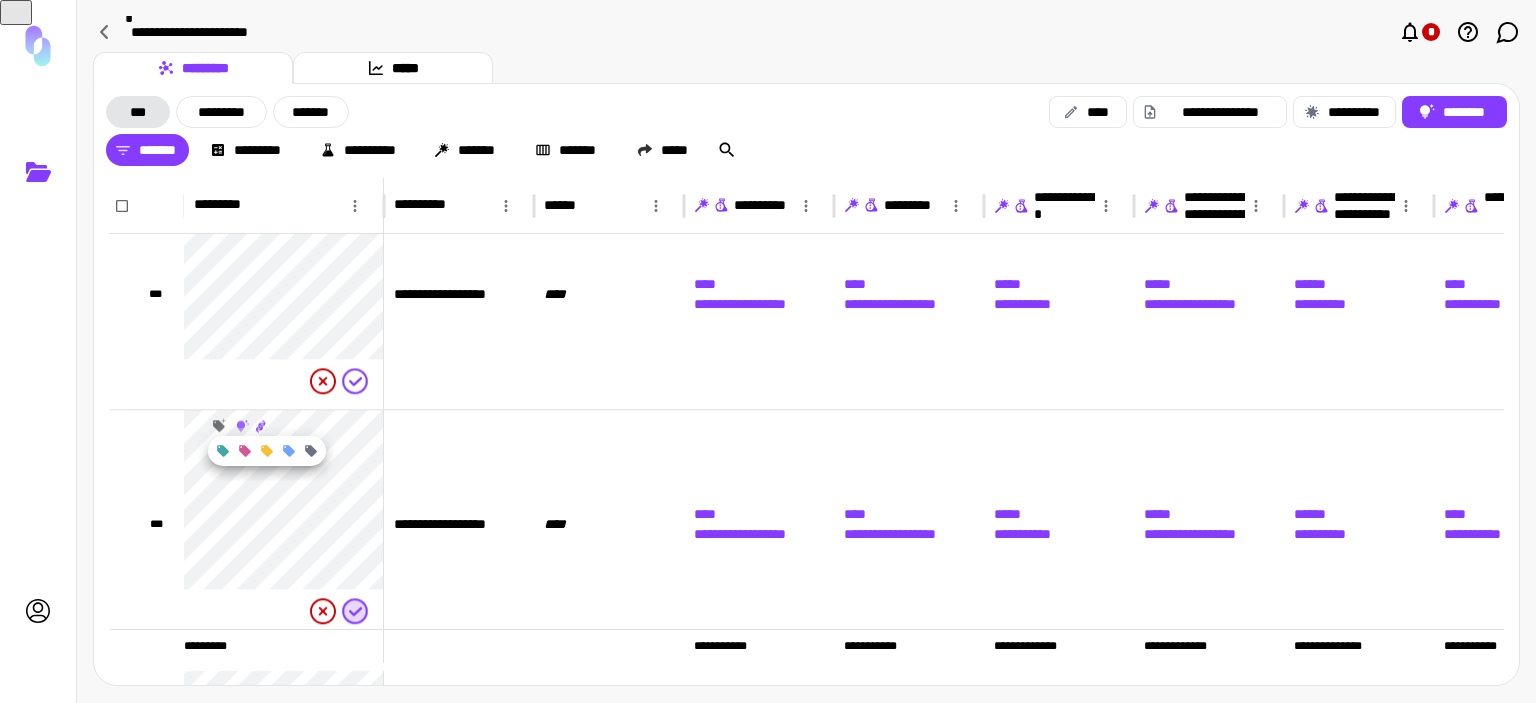 click 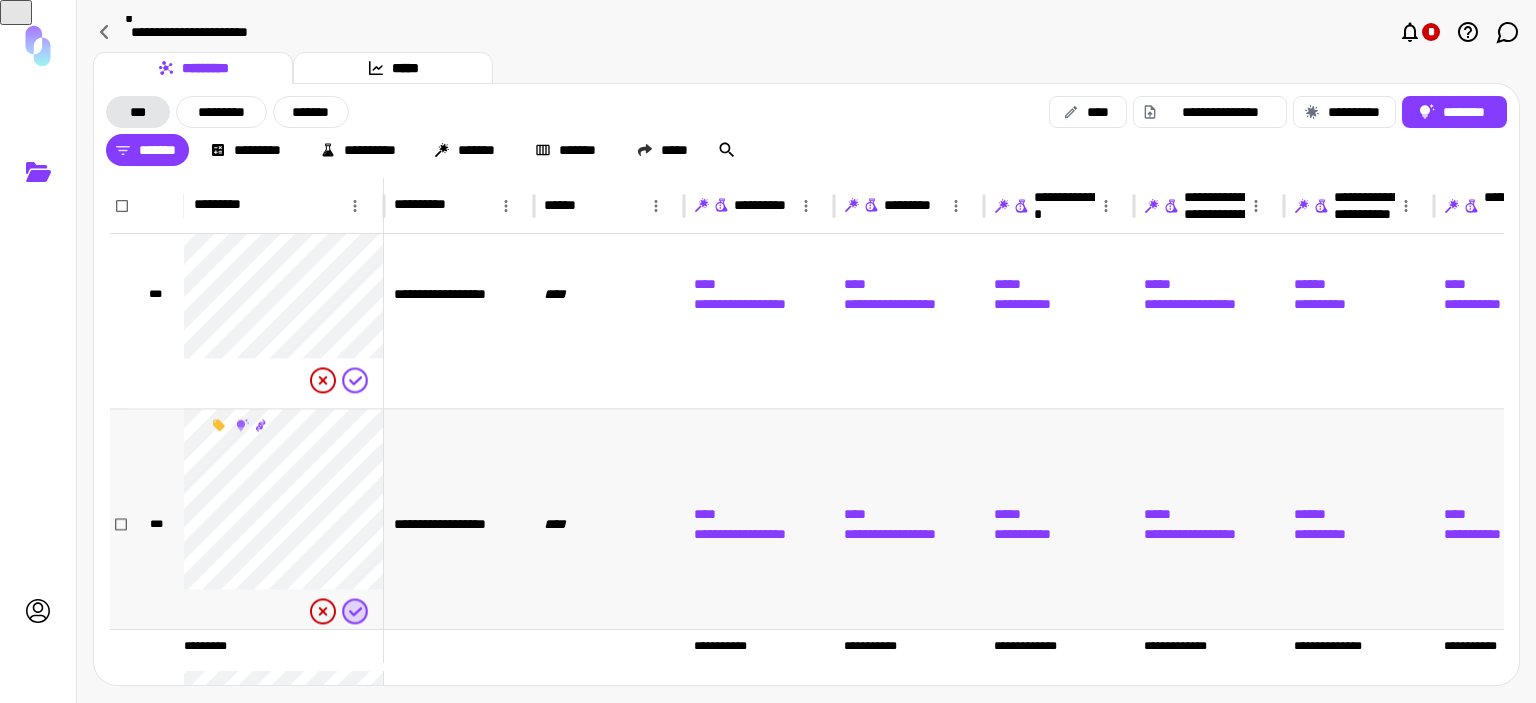 scroll, scrollTop: 1538, scrollLeft: 0, axis: vertical 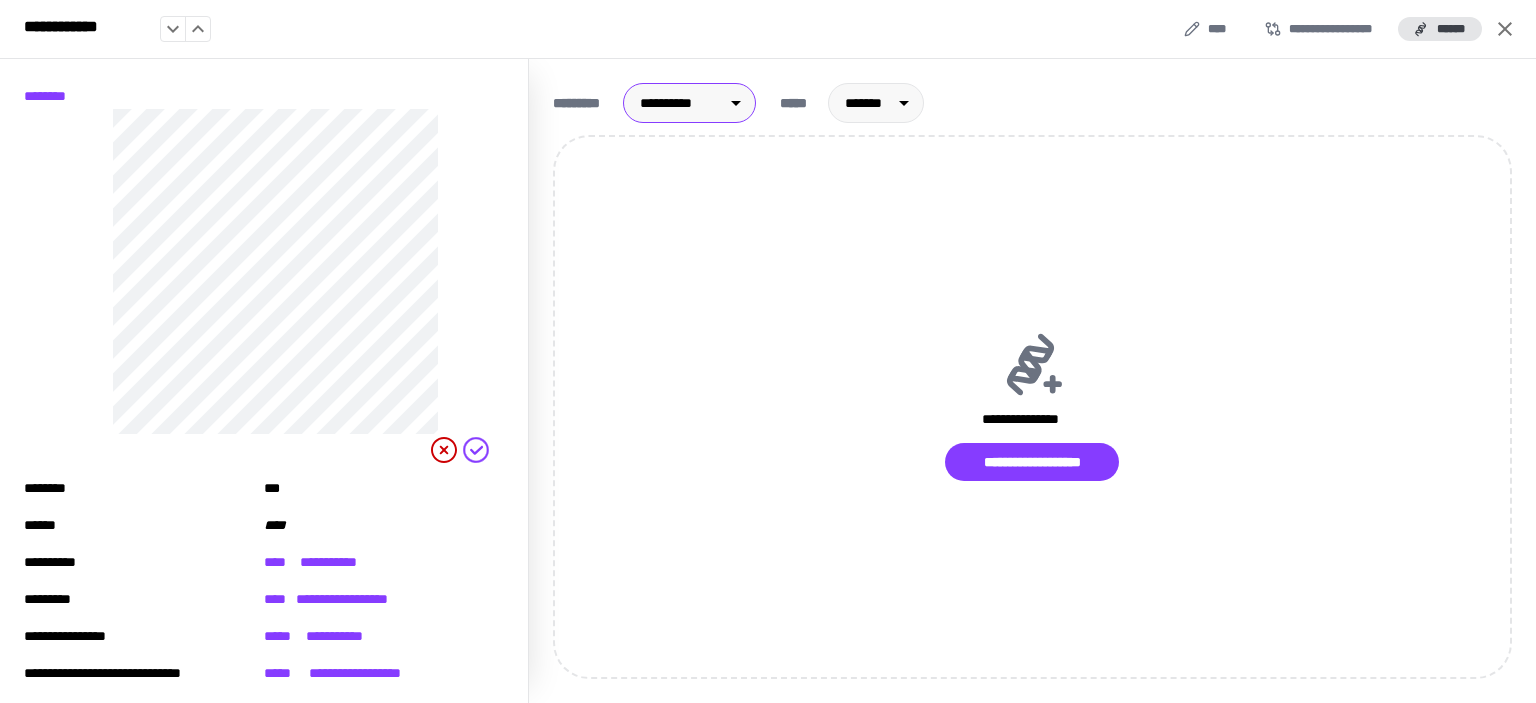 click on "[FIRST] [LAST] [STREET] [CITY], [STATE] [ZIP]" at bounding box center (768, 351) 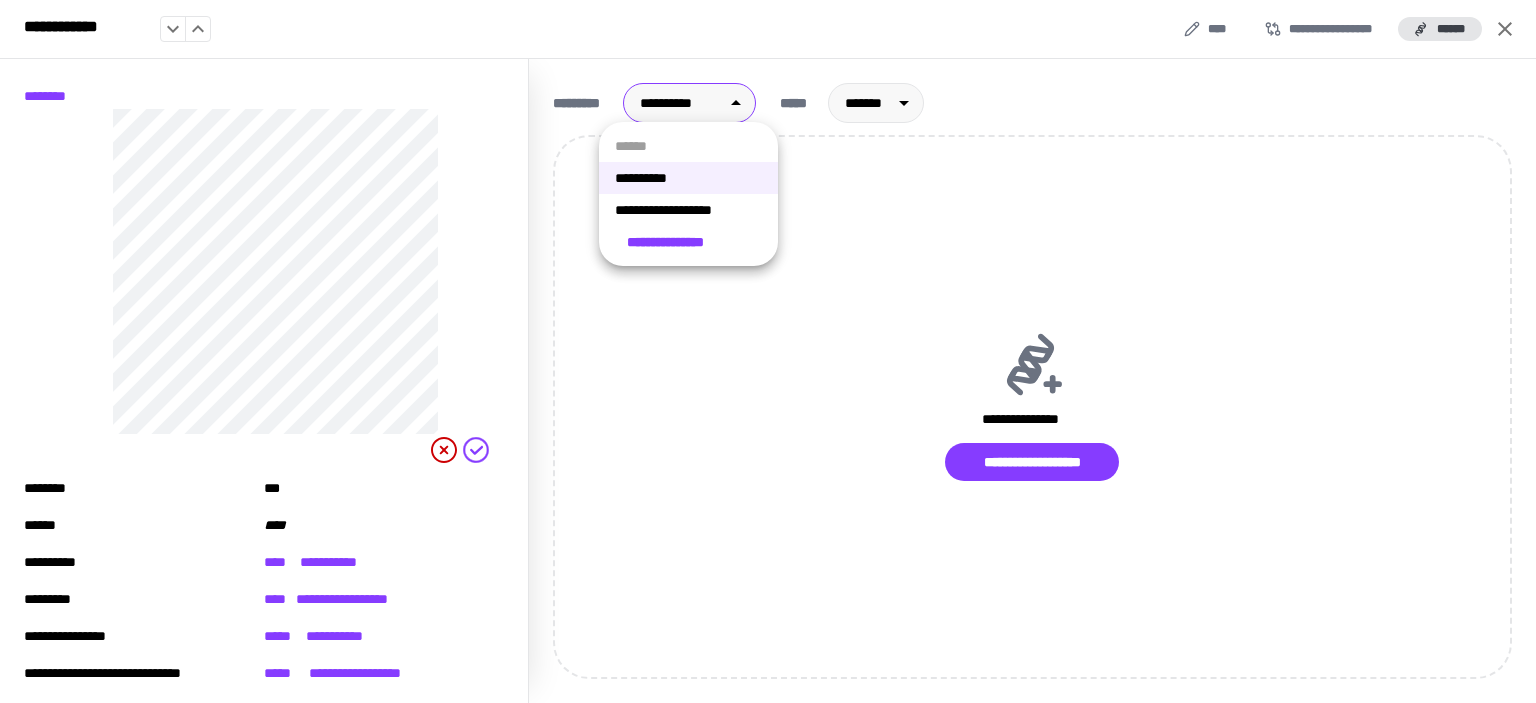 click on "**********" at bounding box center [688, 210] 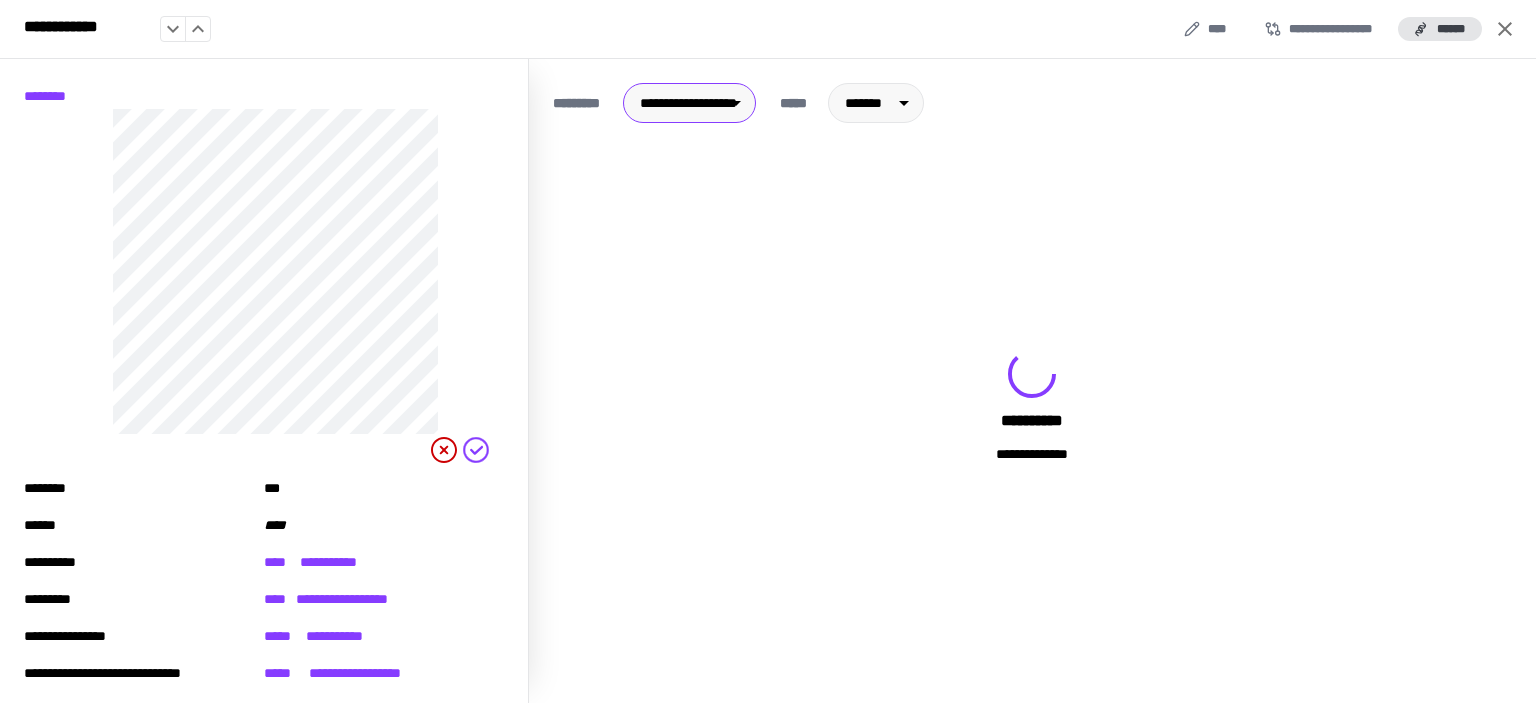 type on "**" 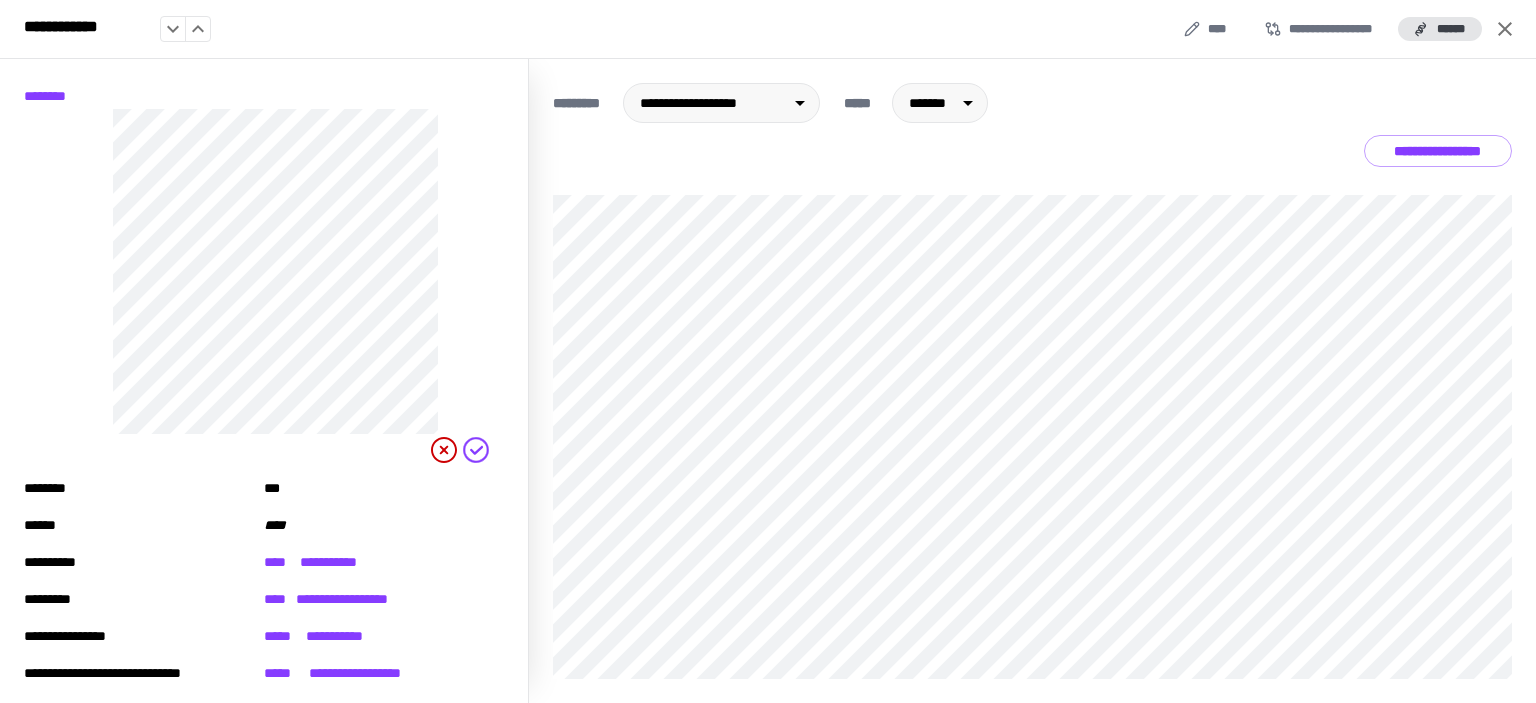drag, startPoint x: 1503, startPoint y: 27, endPoint x: 188, endPoint y: 491, distance: 1394.4608 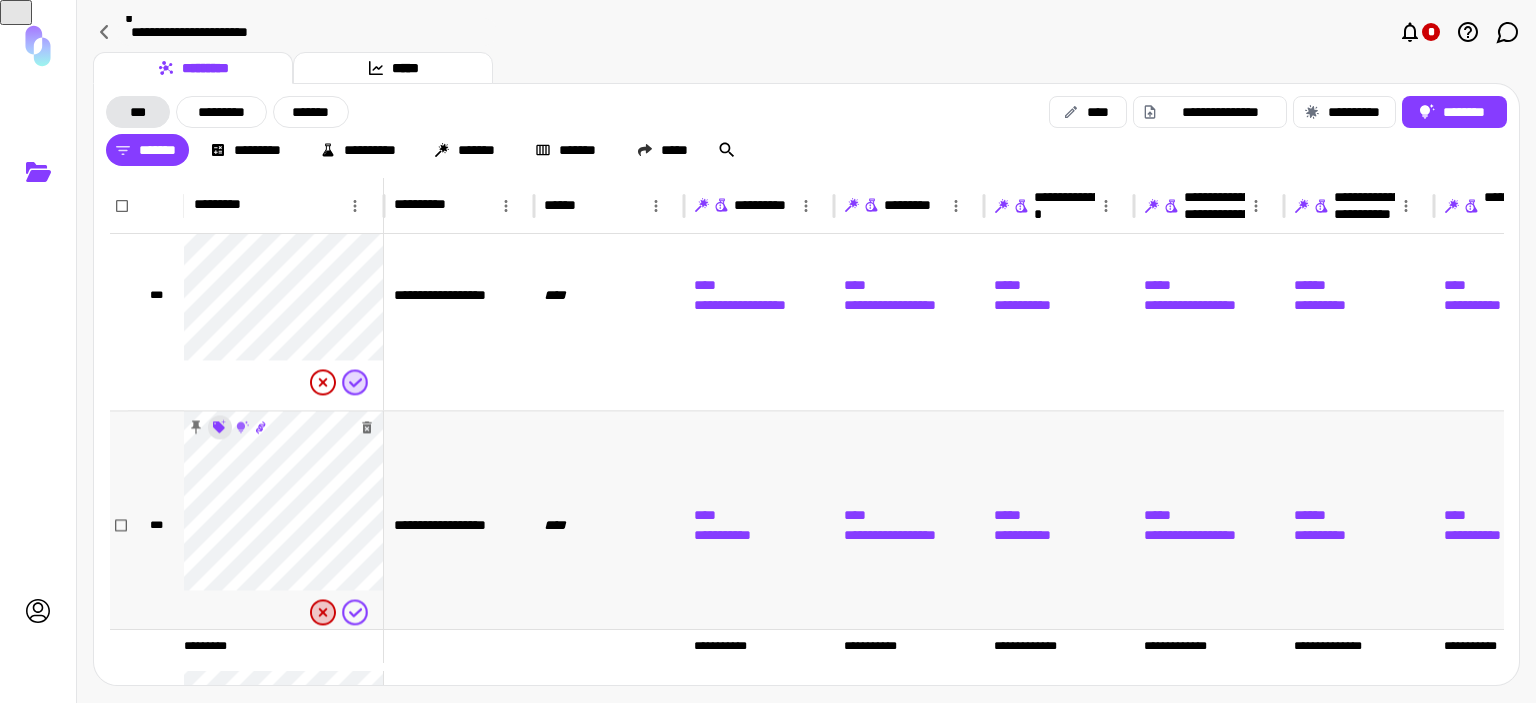click 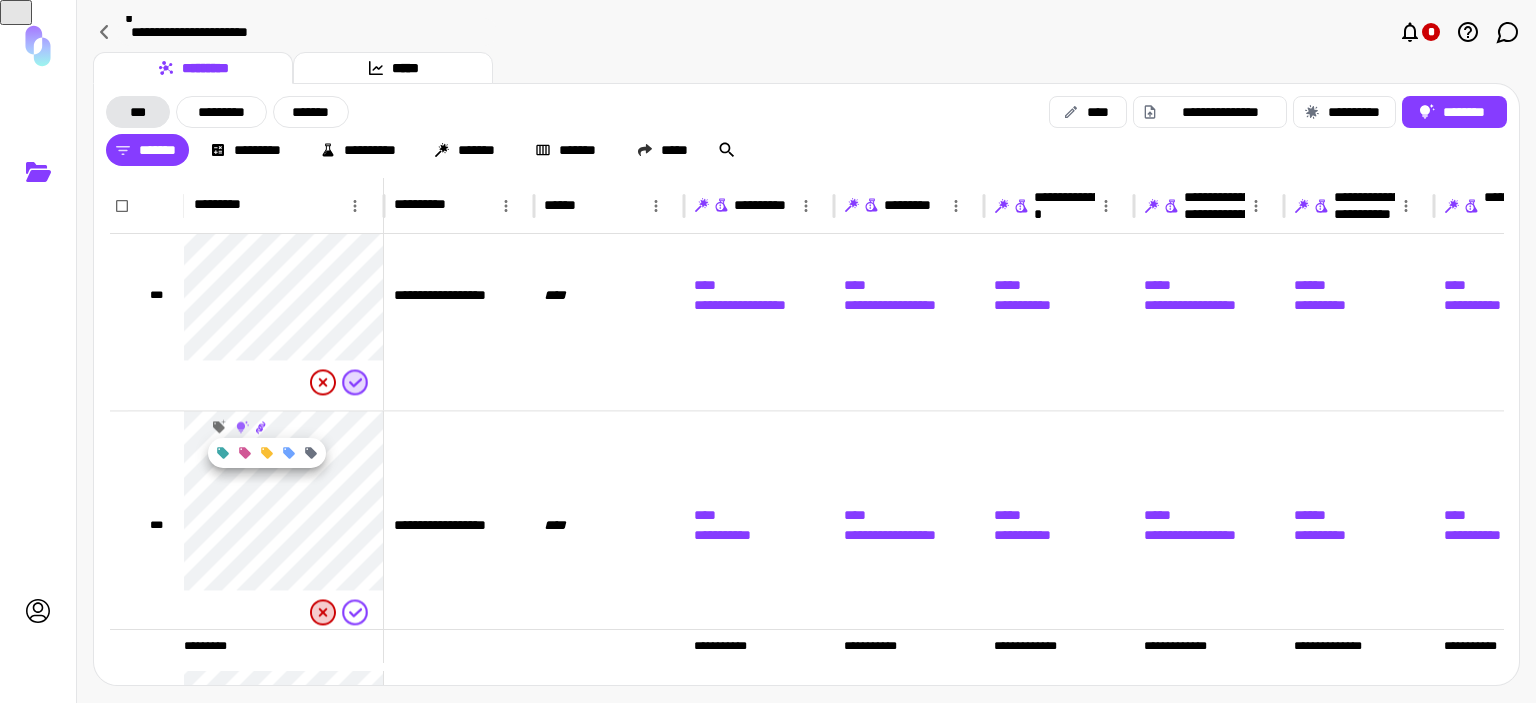 click 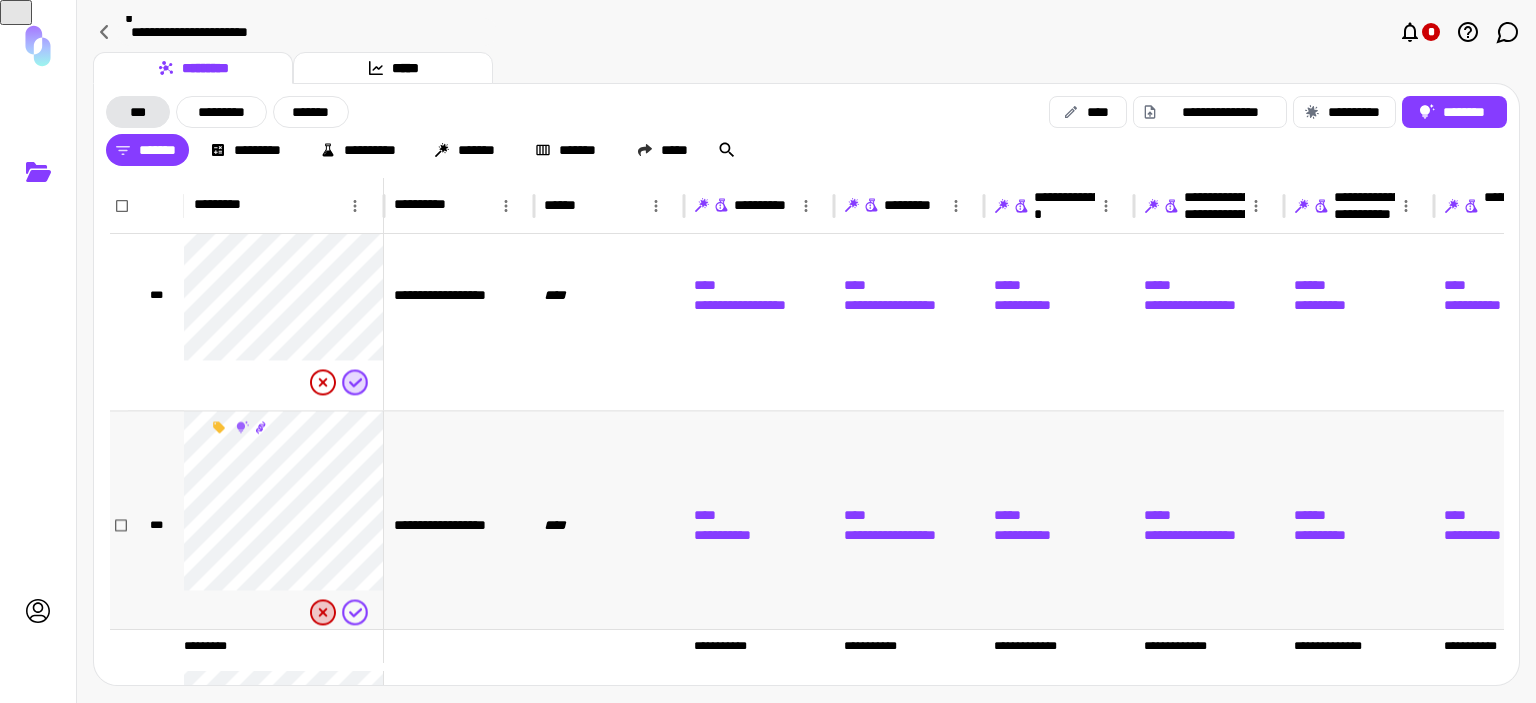 scroll, scrollTop: 1617, scrollLeft: 0, axis: vertical 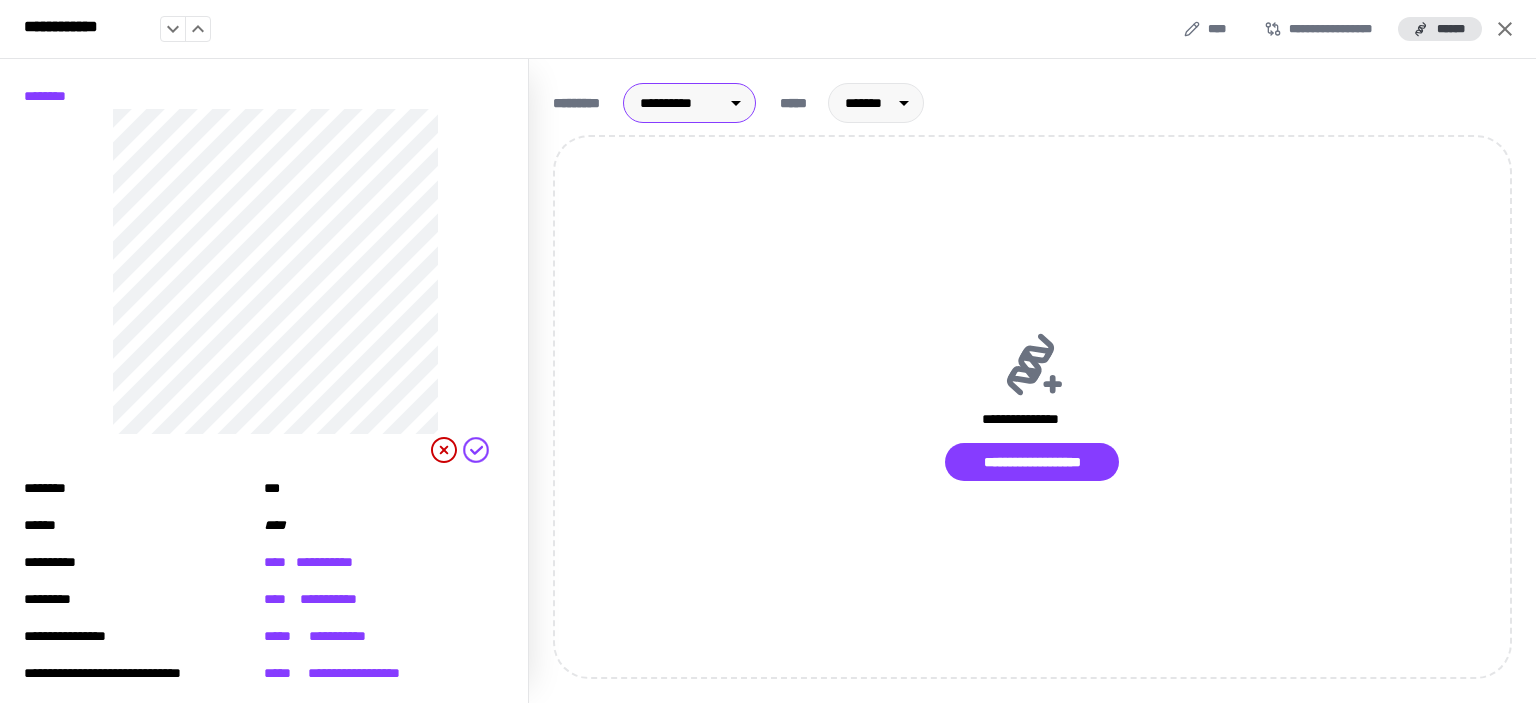 click on "[REDACTED]" at bounding box center (768, 351) 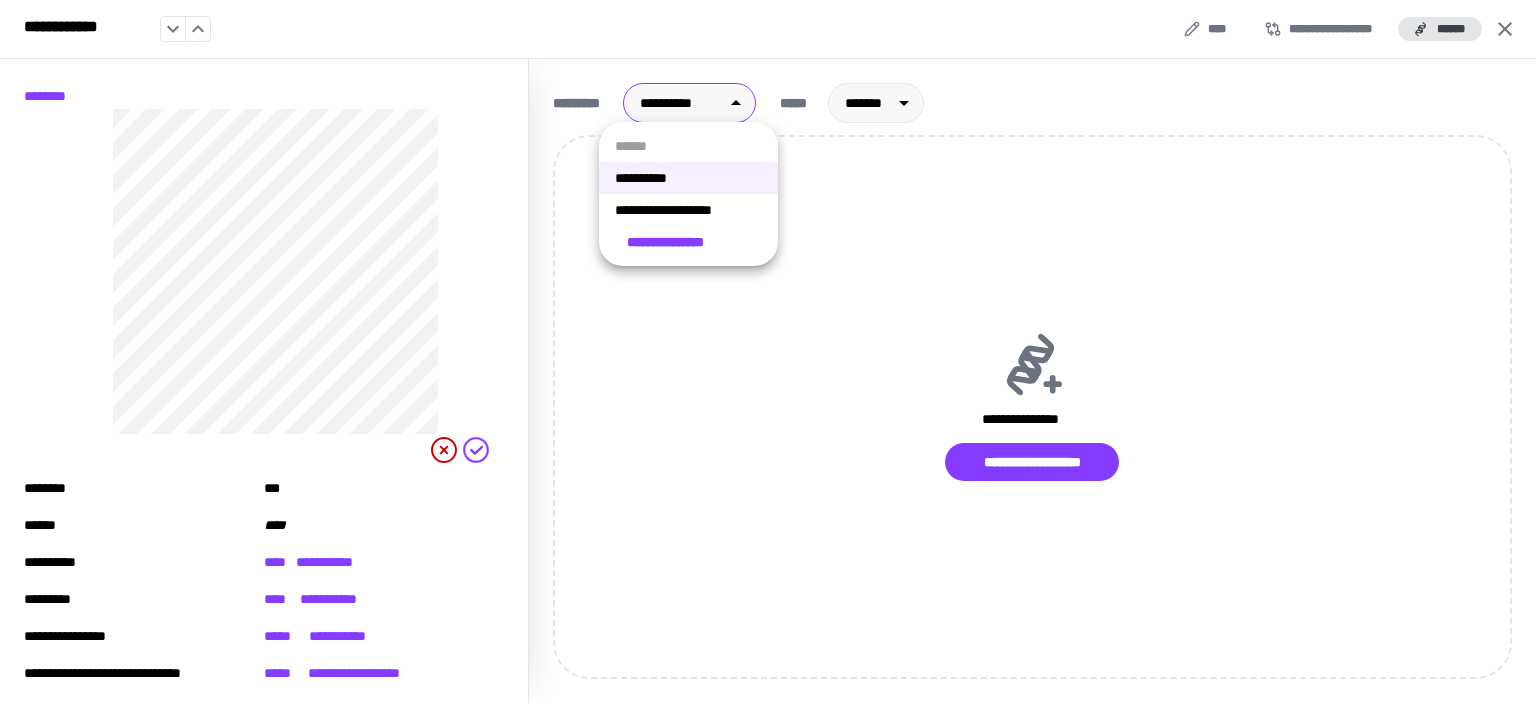 click on "**********" at bounding box center [688, 210] 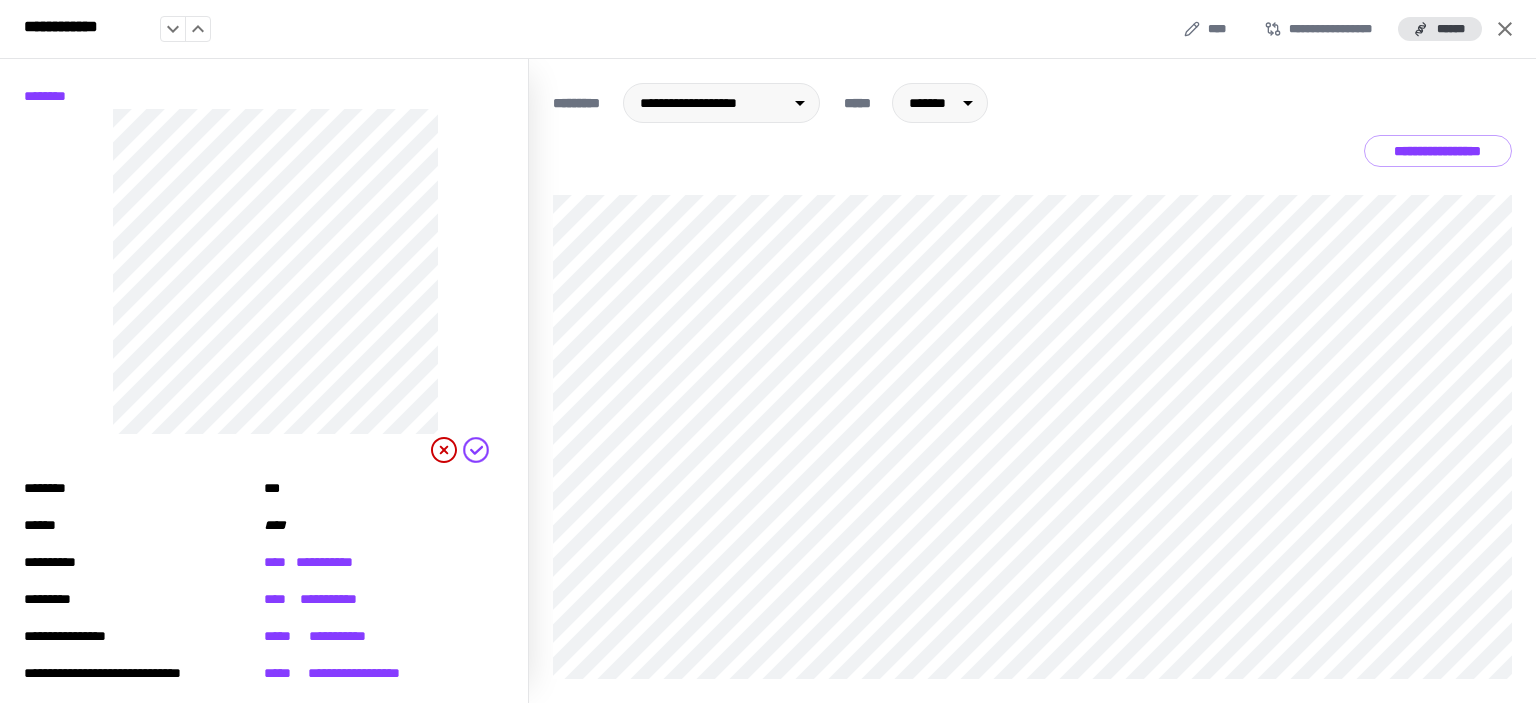 click 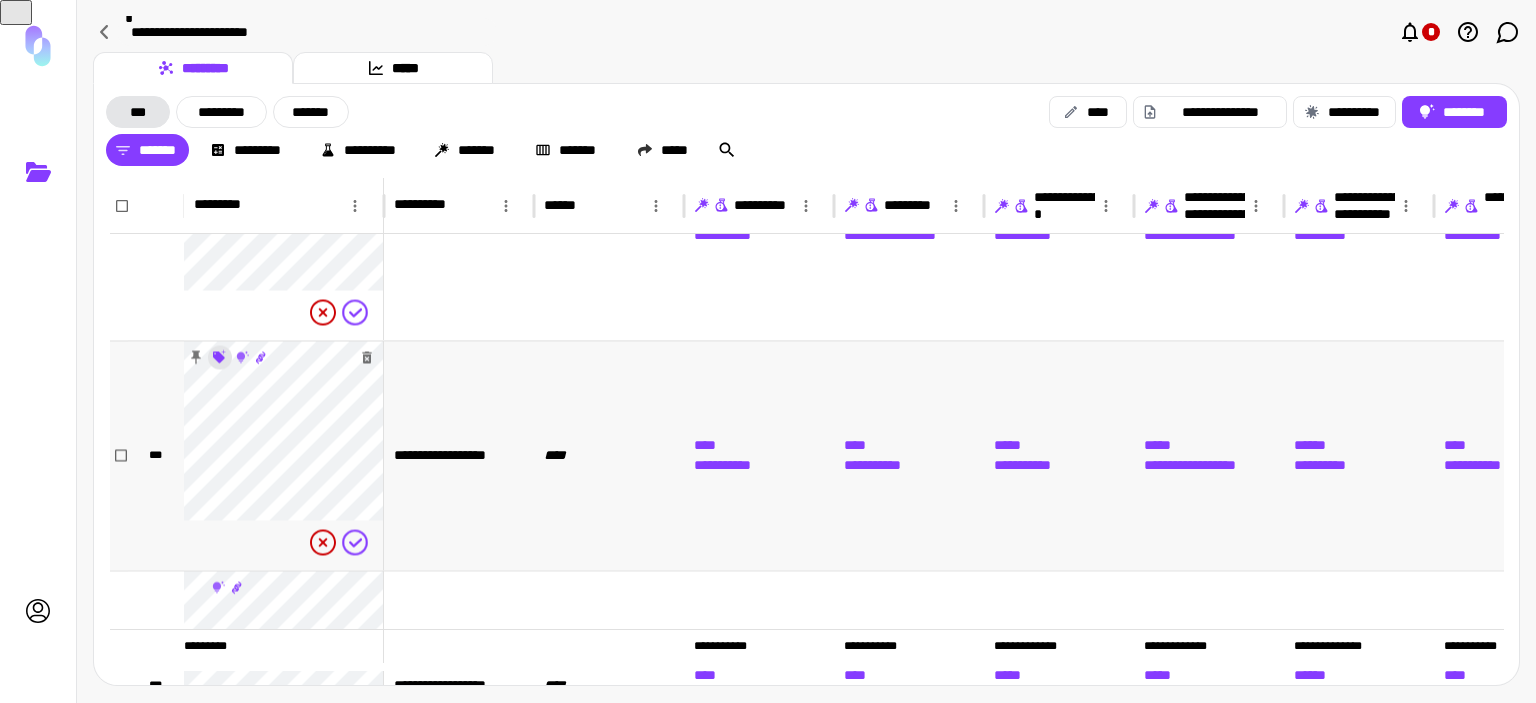 click 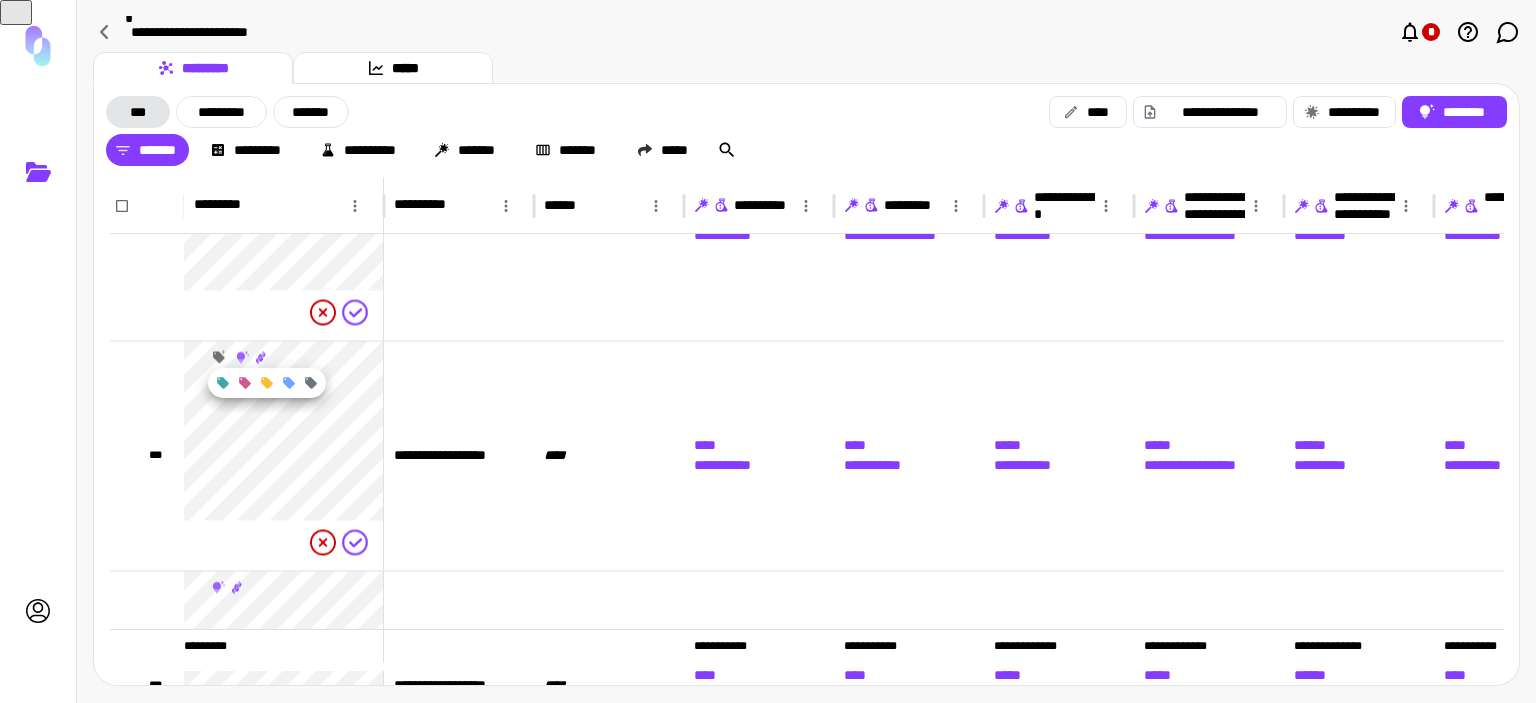 click 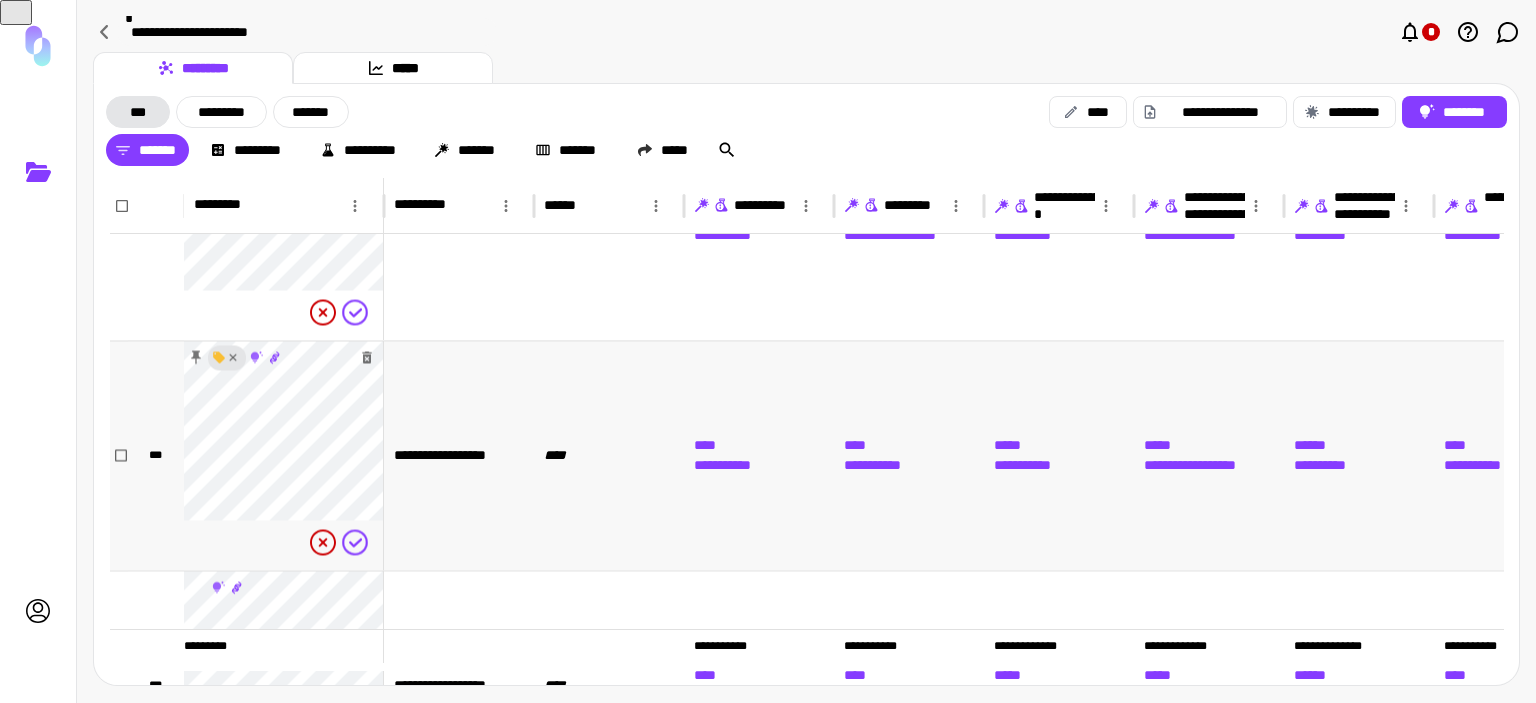 scroll, scrollTop: 1931, scrollLeft: 0, axis: vertical 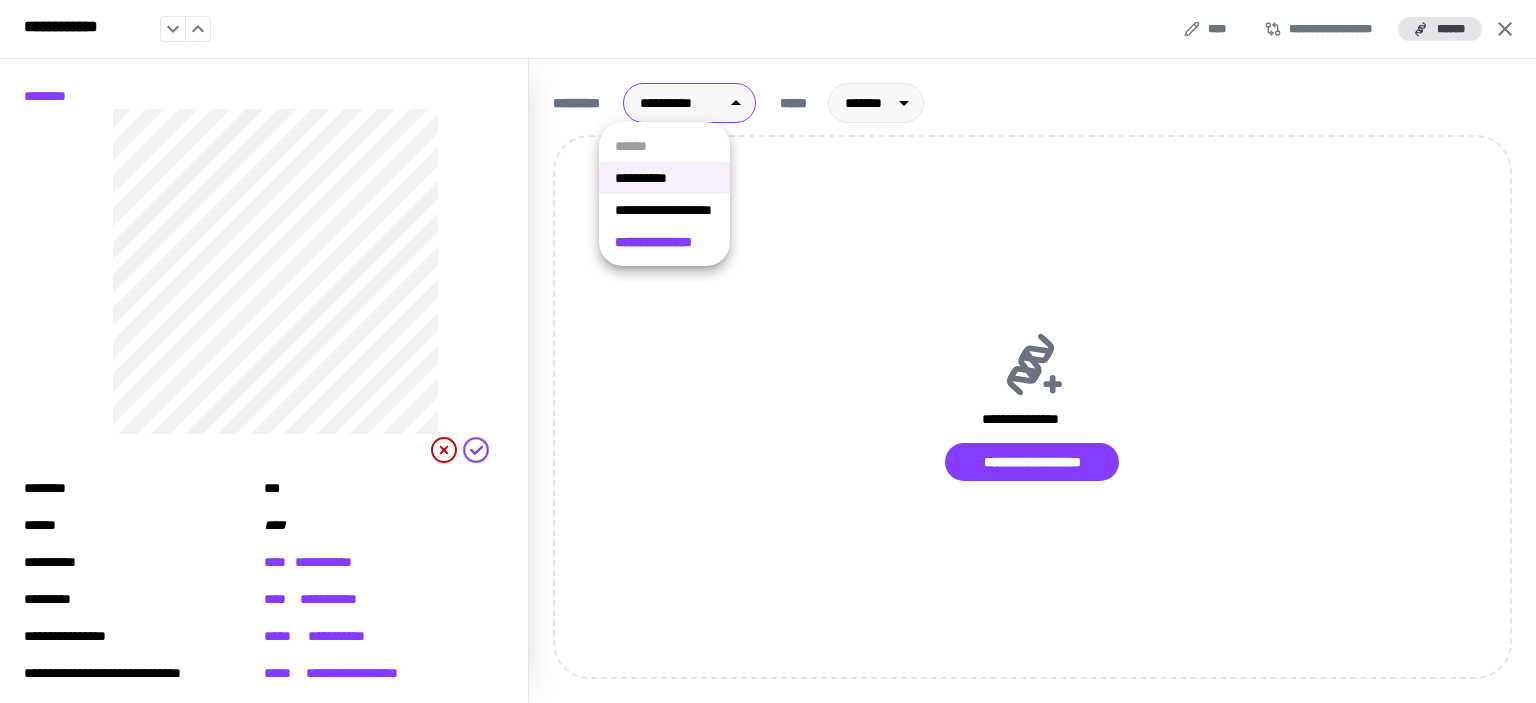 click on "[REDACTED]" at bounding box center (768, 351) 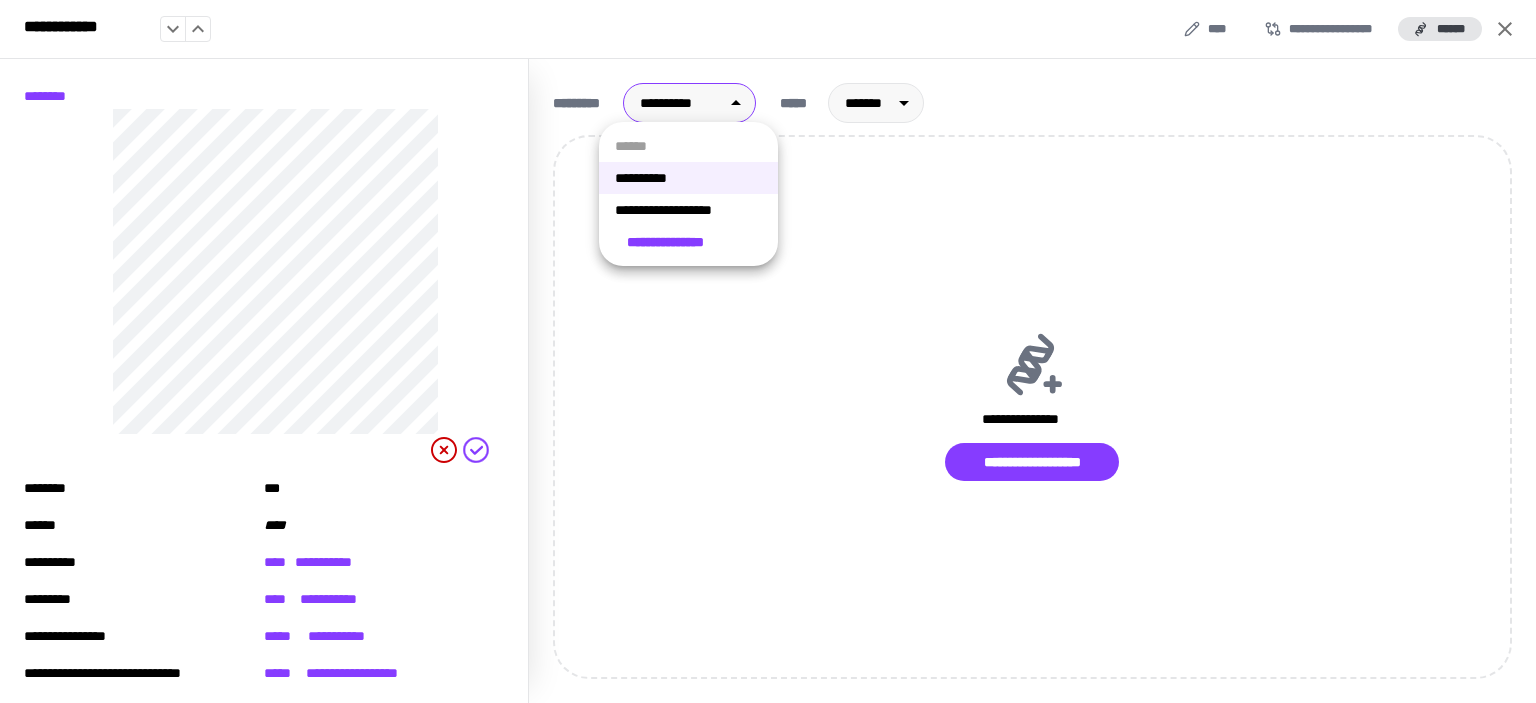 click on "**********" at bounding box center (688, 210) 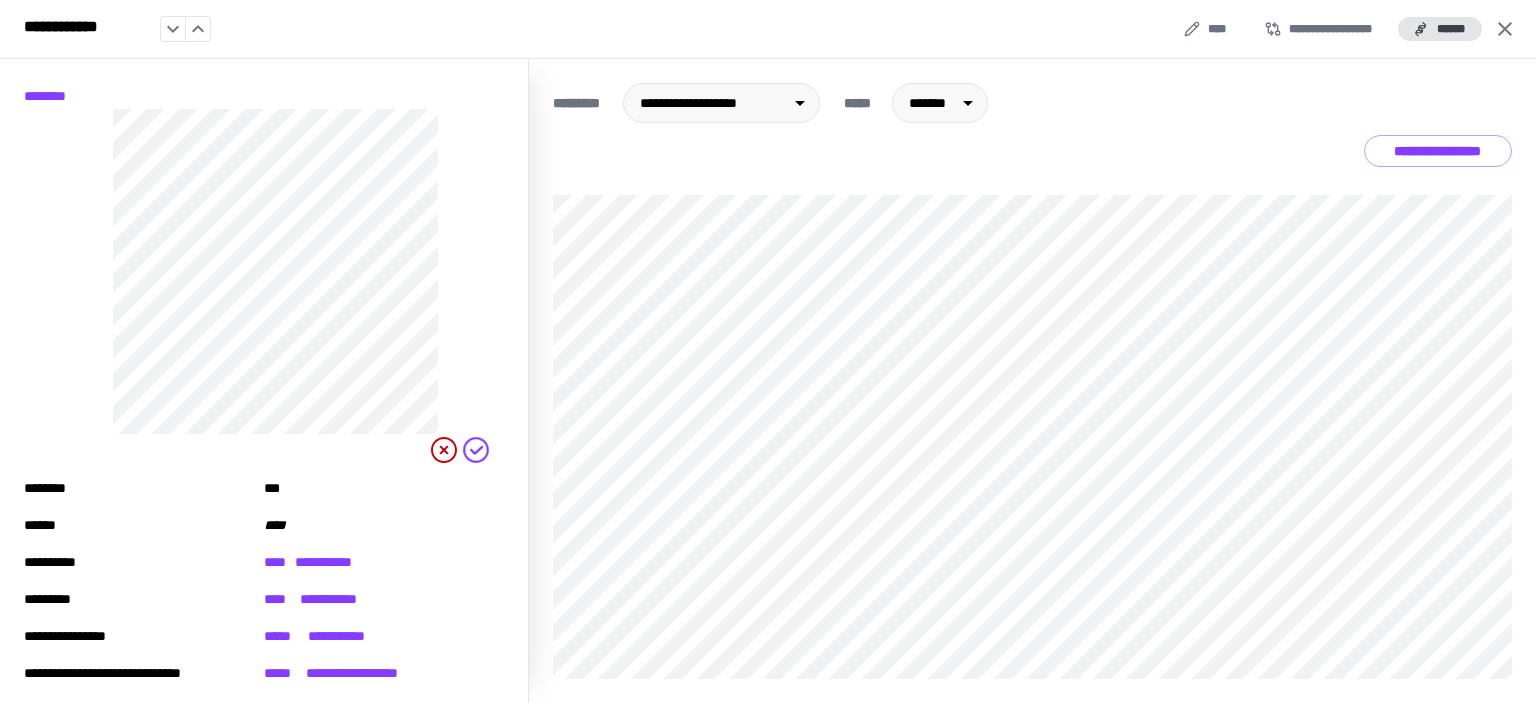 click 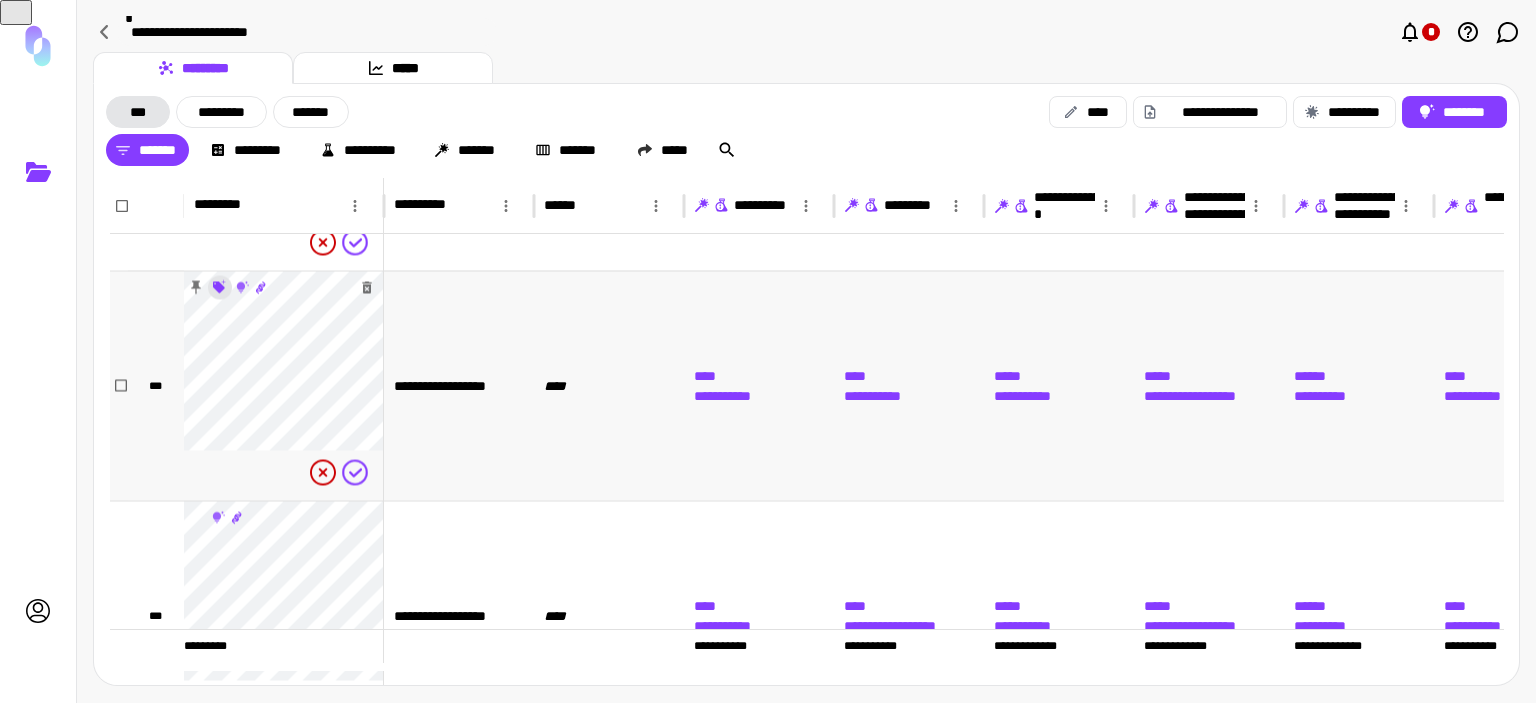 click 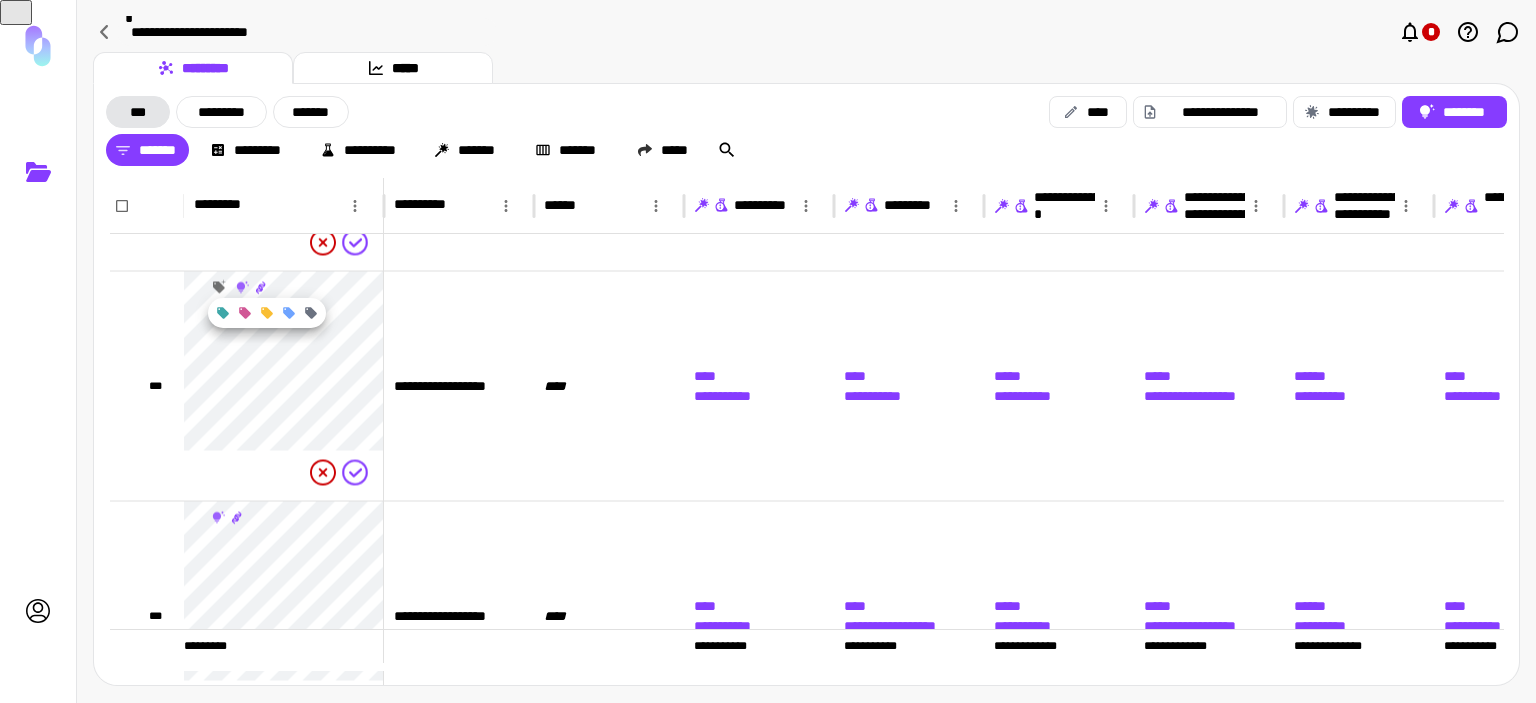 click 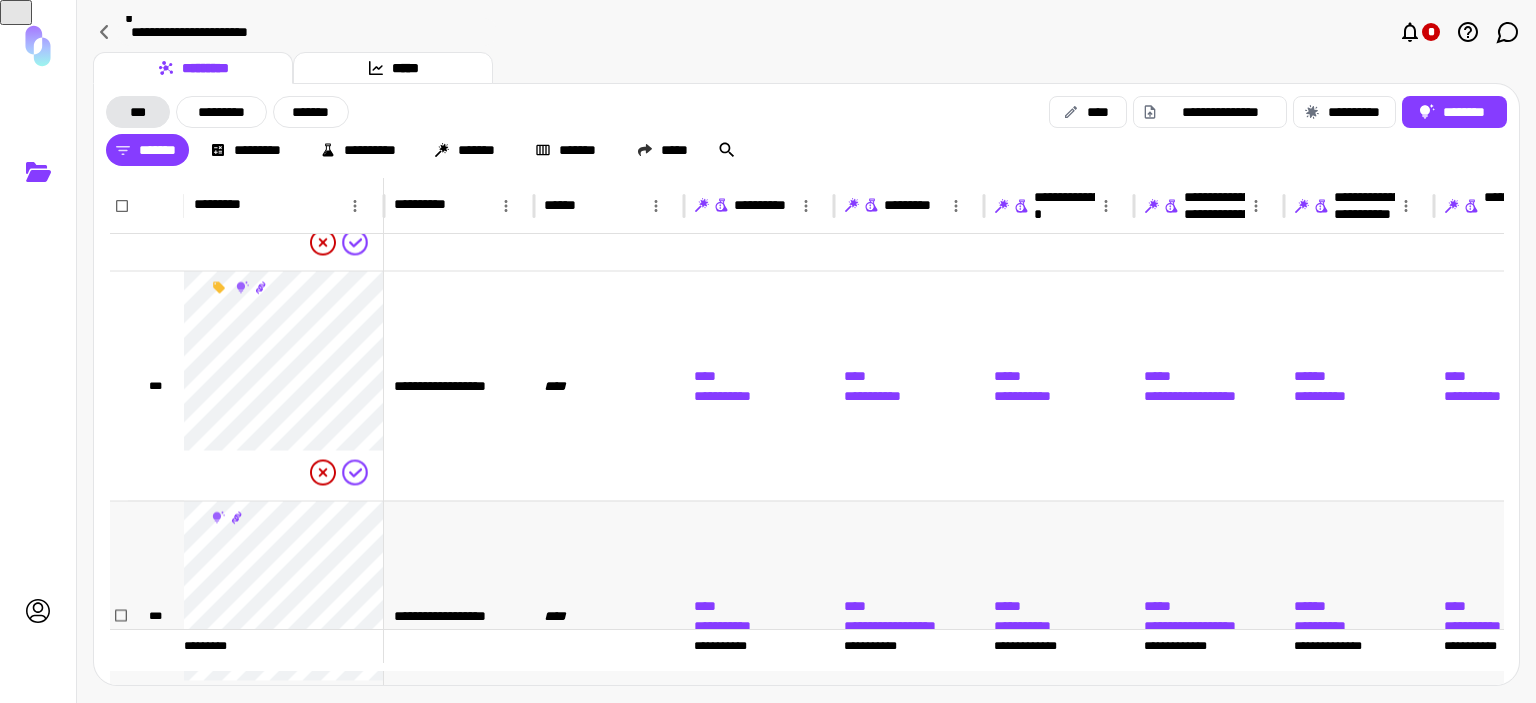 scroll, scrollTop: 2235, scrollLeft: 0, axis: vertical 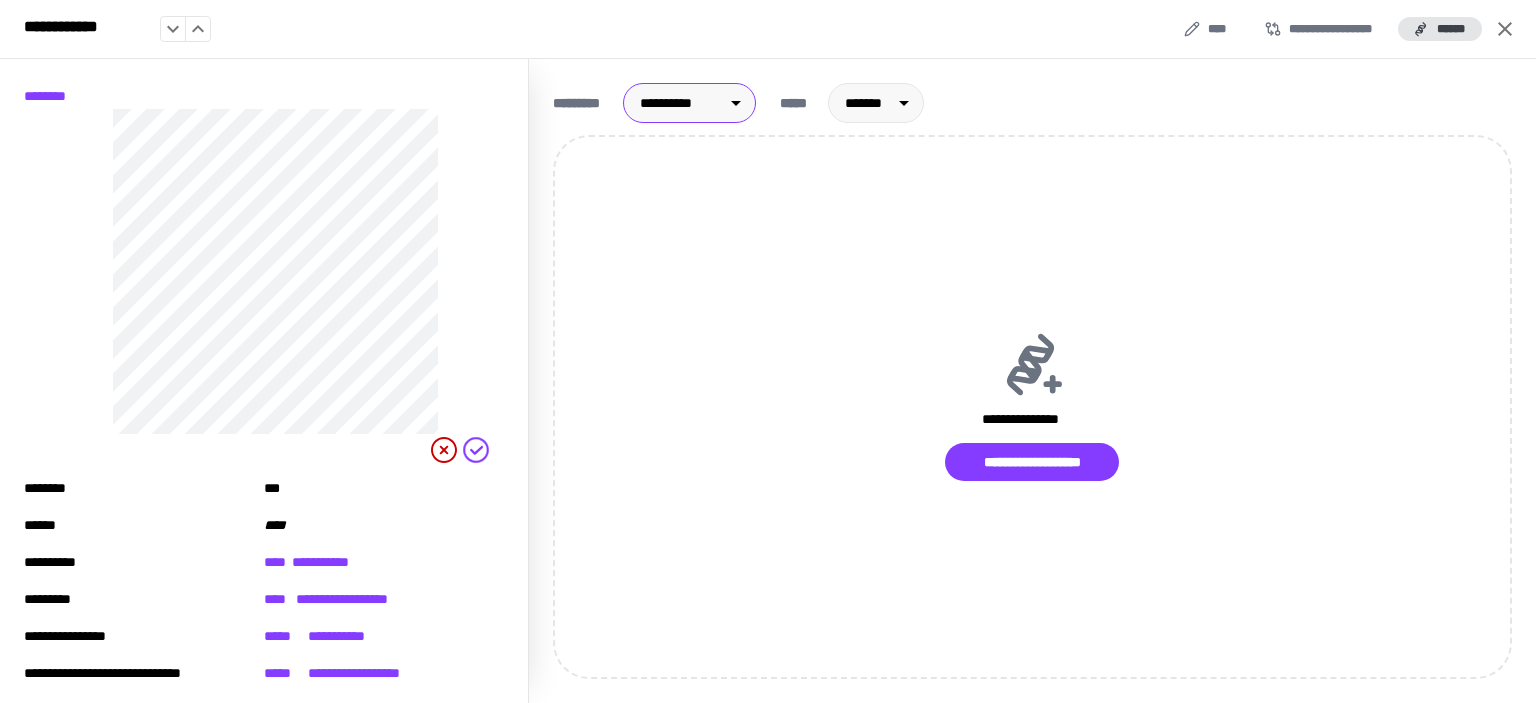 click on "[REDACTED]" at bounding box center (768, 351) 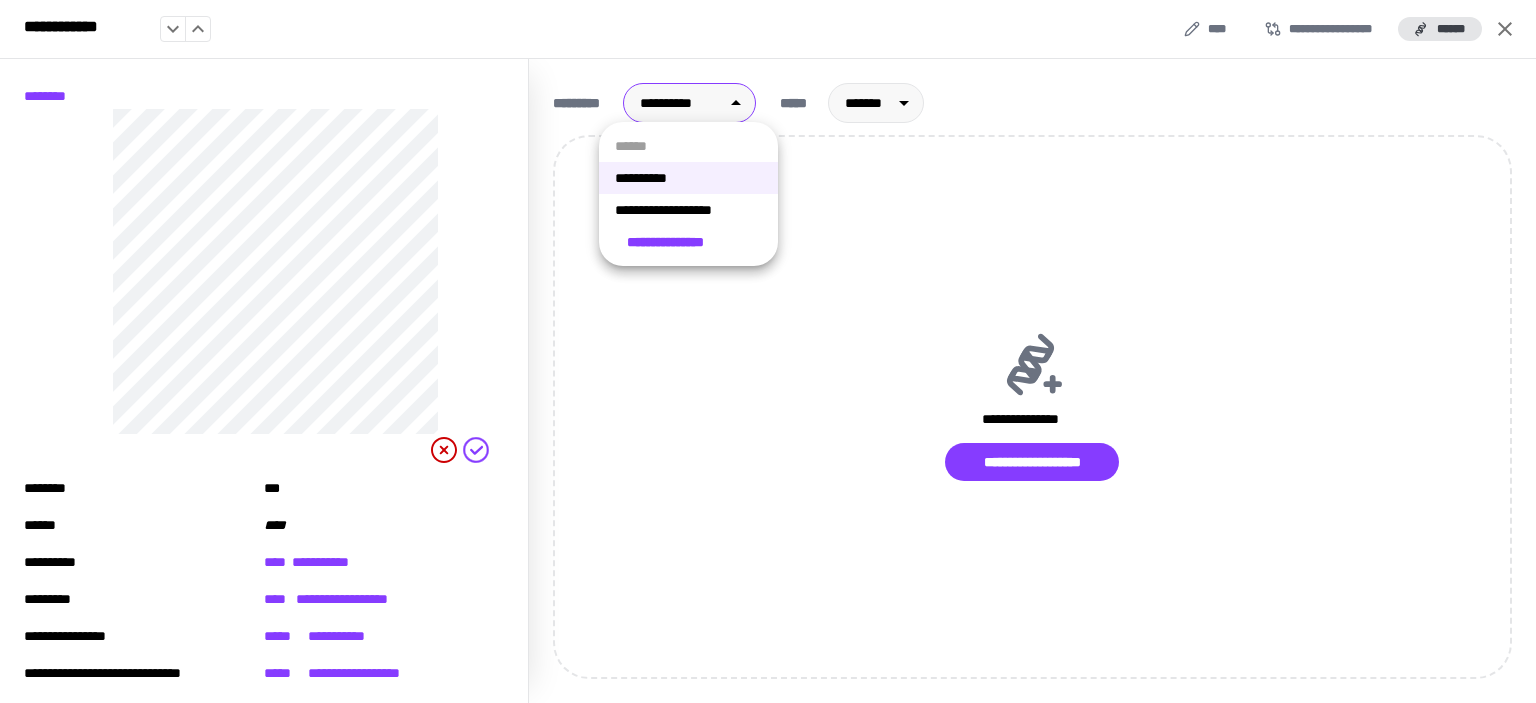 click on "**********" at bounding box center [688, 210] 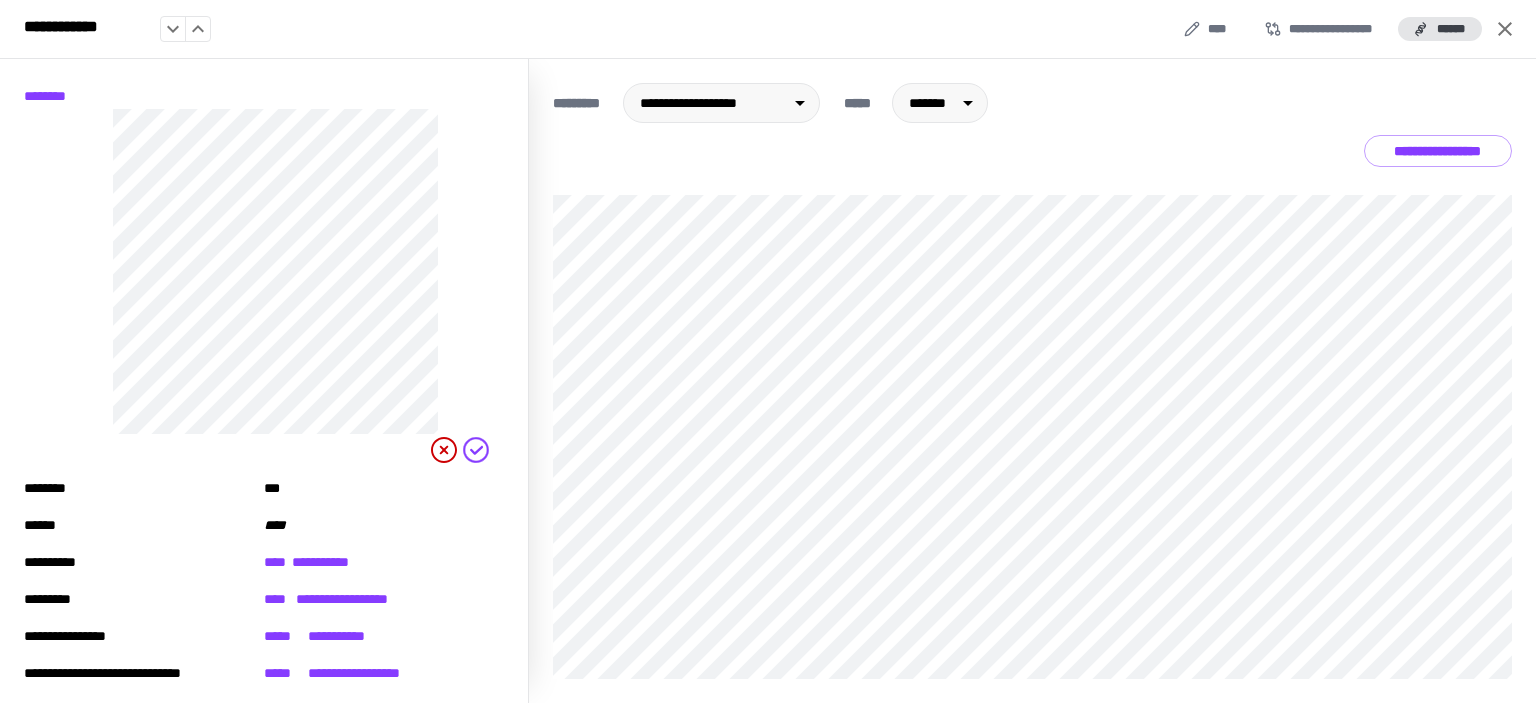 click 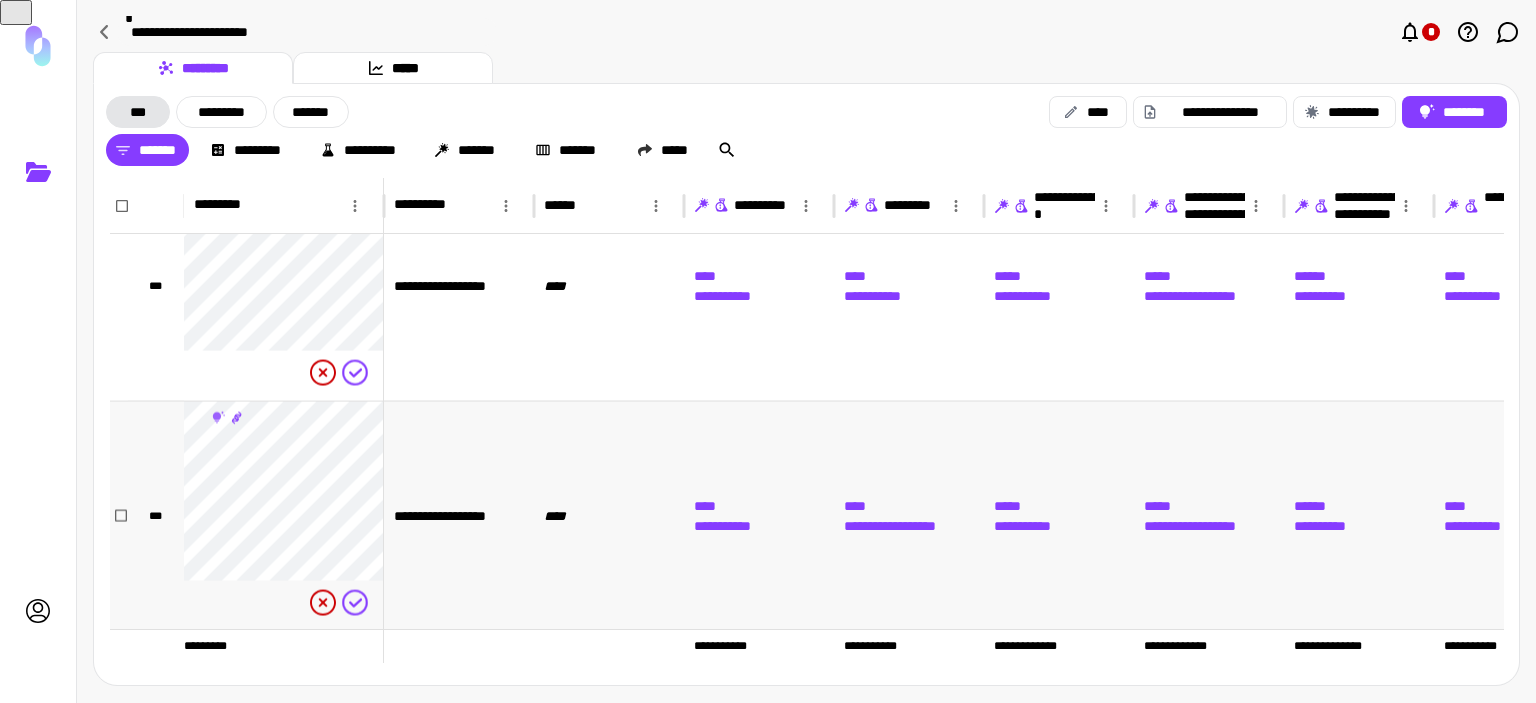 scroll, scrollTop: 2088, scrollLeft: 0, axis: vertical 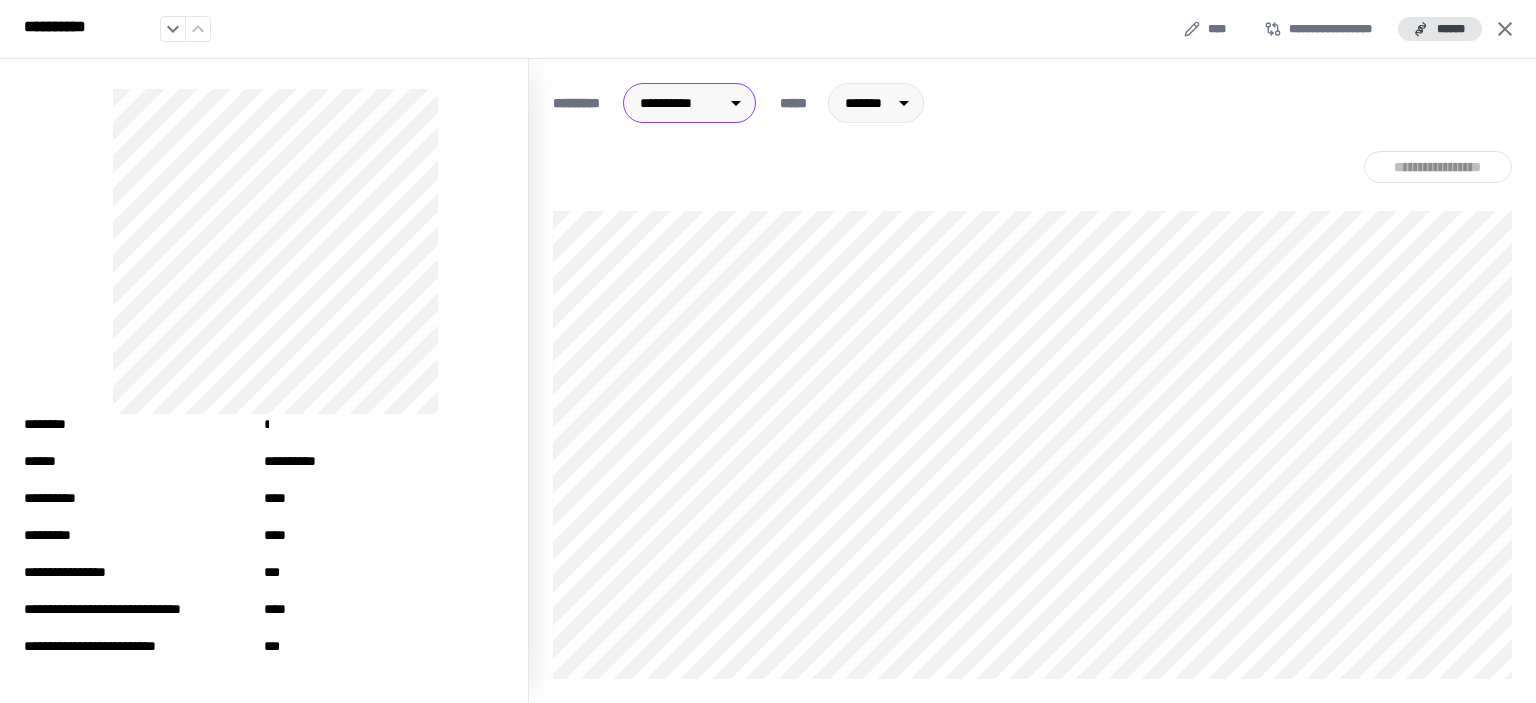 click on "[REDACTED]" at bounding box center (768, 351) 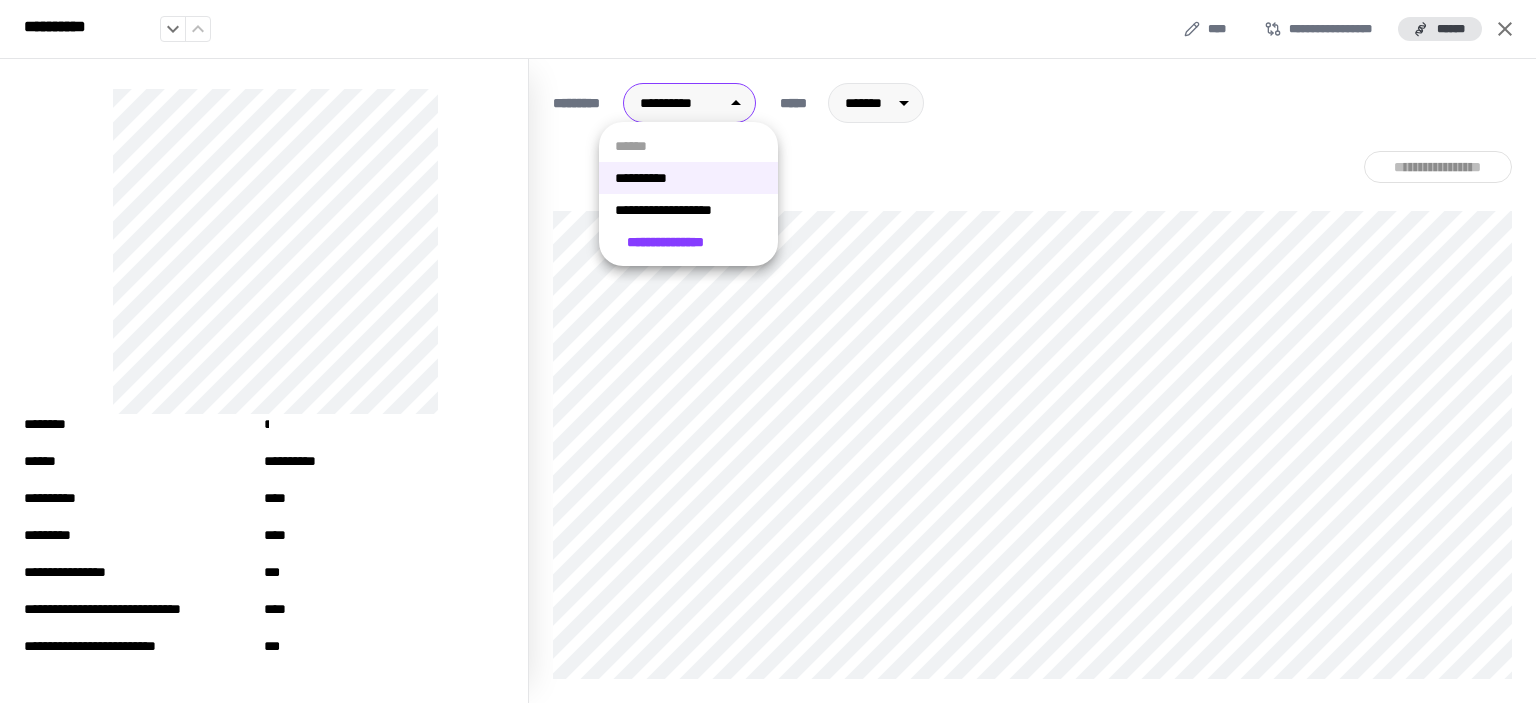 click on "**********" at bounding box center [688, 210] 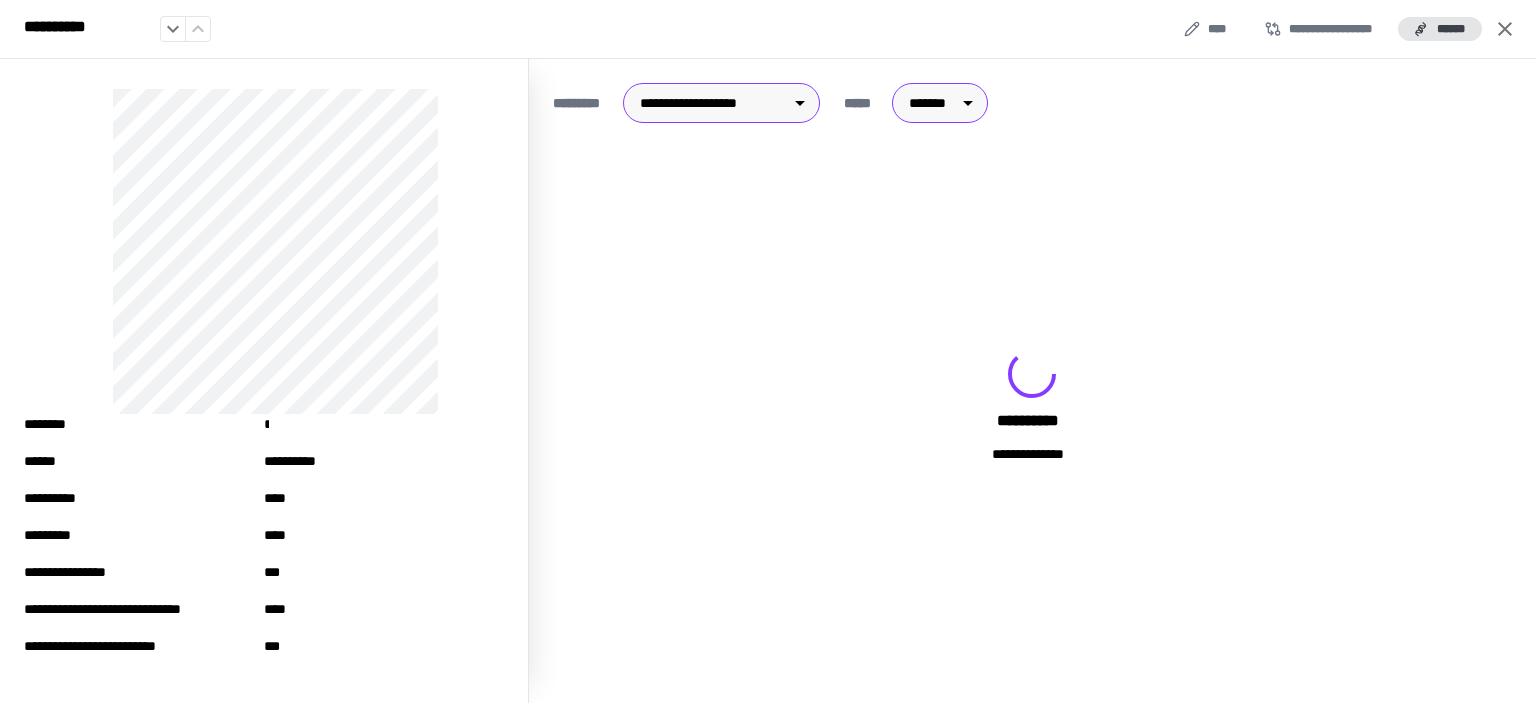 click on "[REDACTED]" at bounding box center [768, 351] 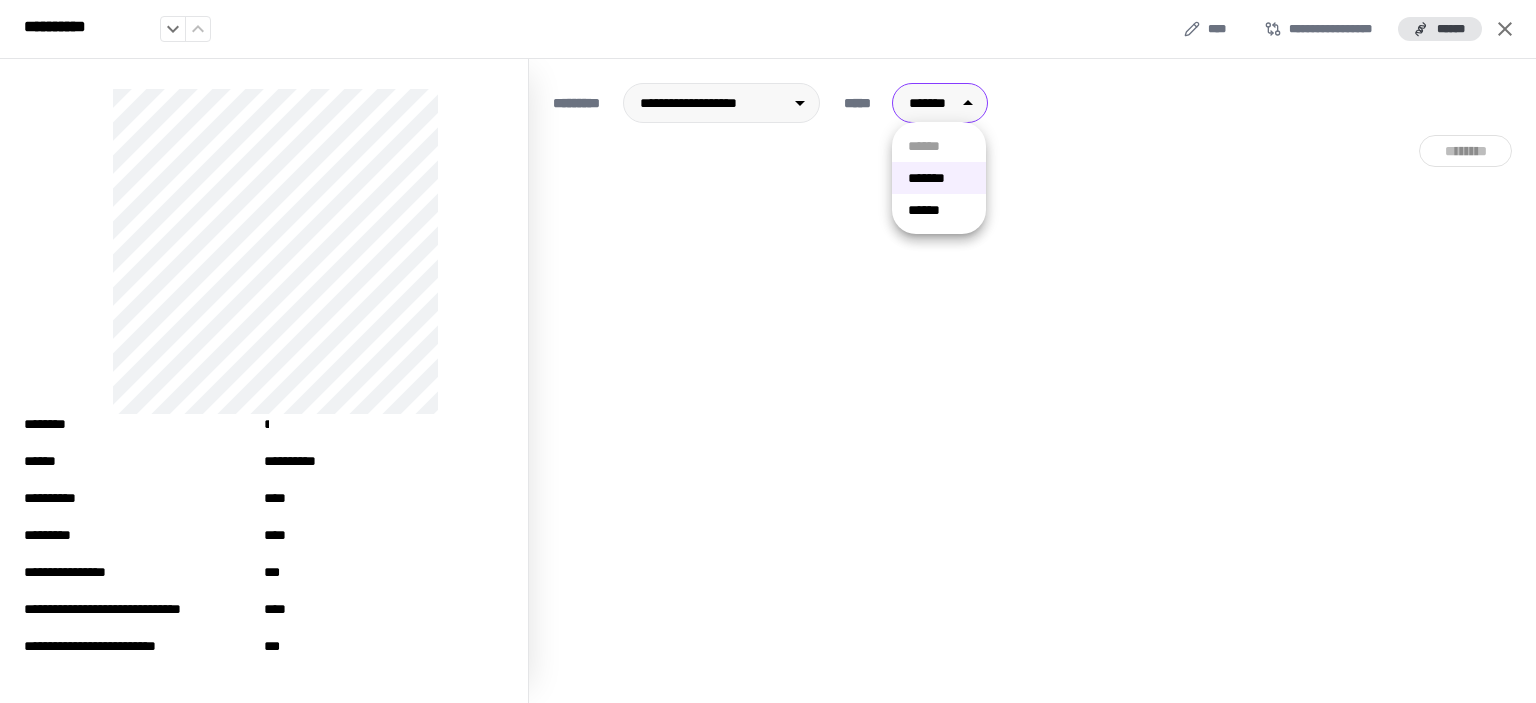 click on "******" at bounding box center [939, 210] 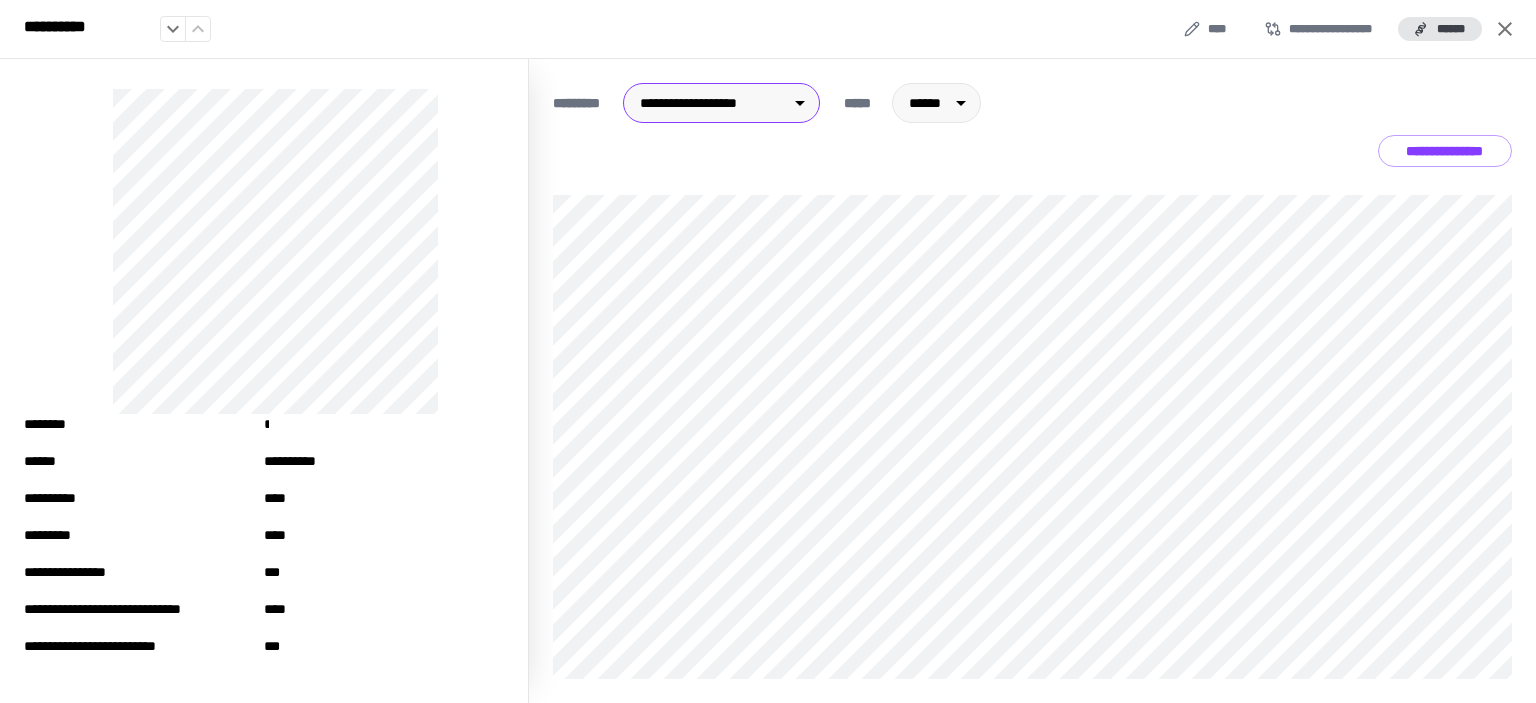 click on "[REDACTED]" at bounding box center [768, 351] 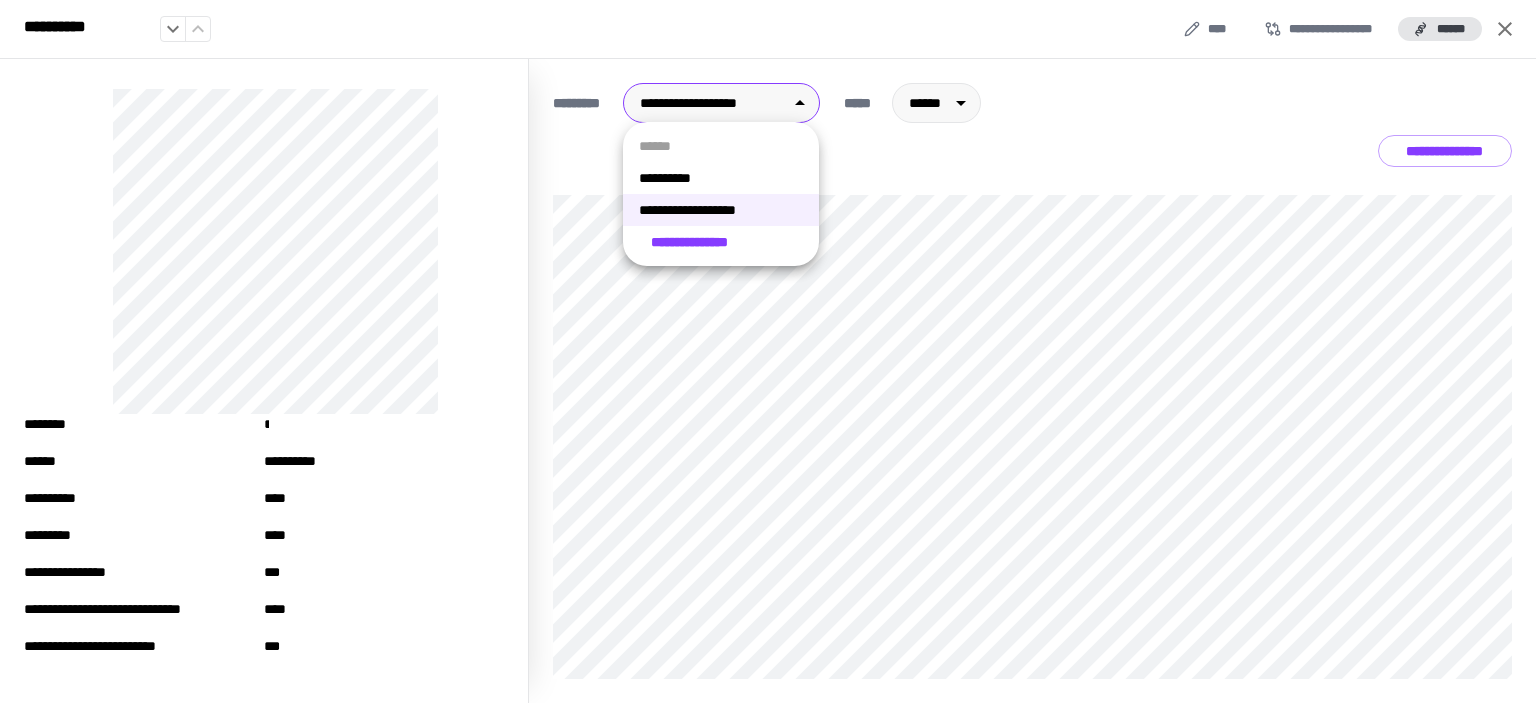 click on "**********" at bounding box center (721, 178) 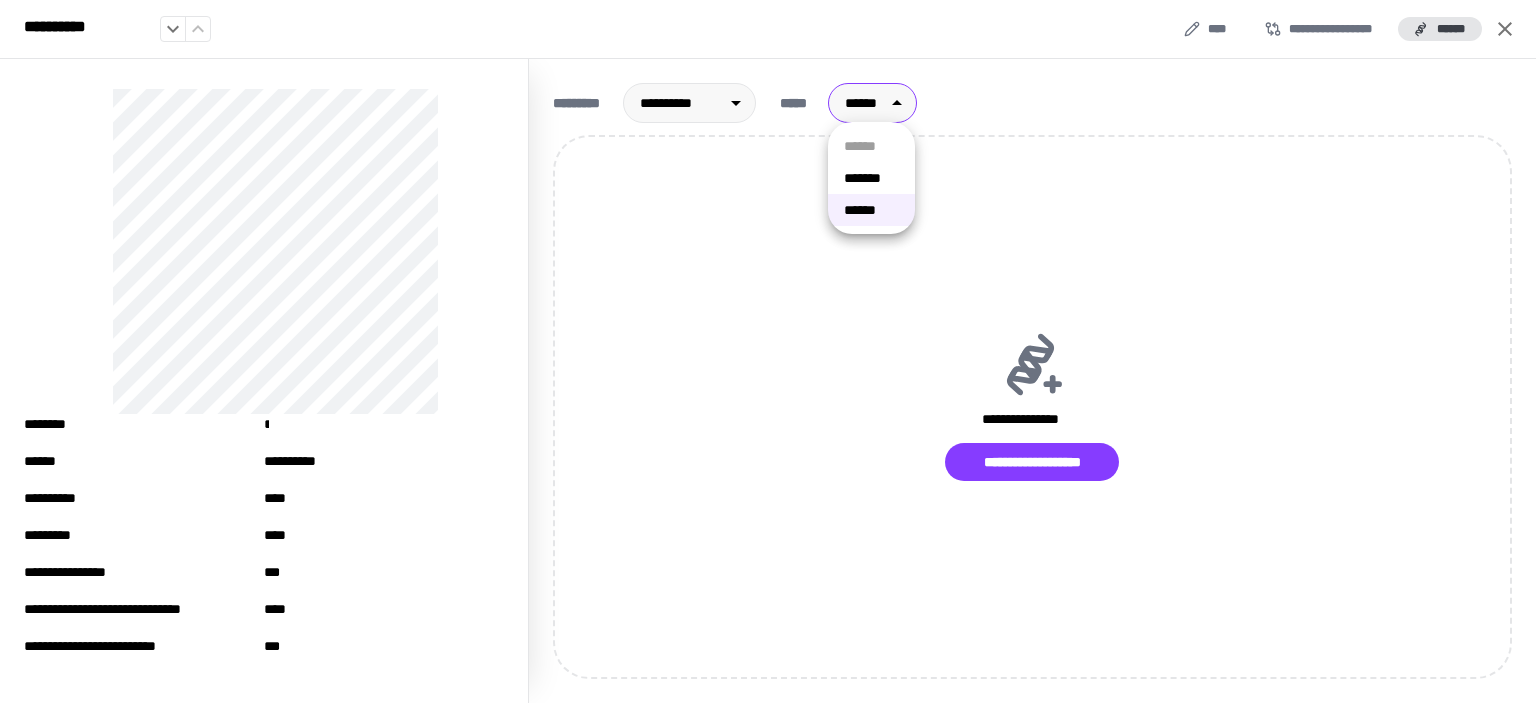 click on "[REDACTED]" at bounding box center (768, 351) 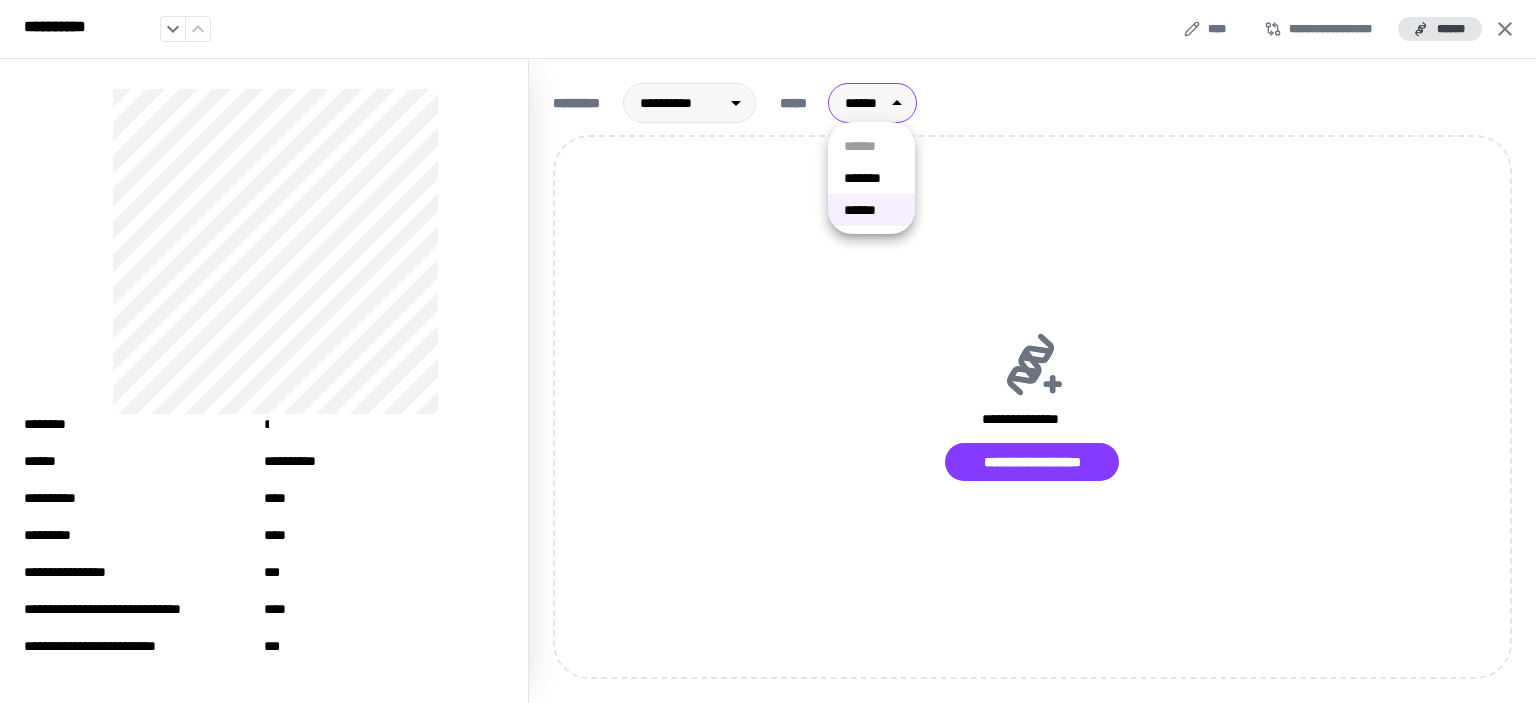 click on "*******" at bounding box center [871, 178] 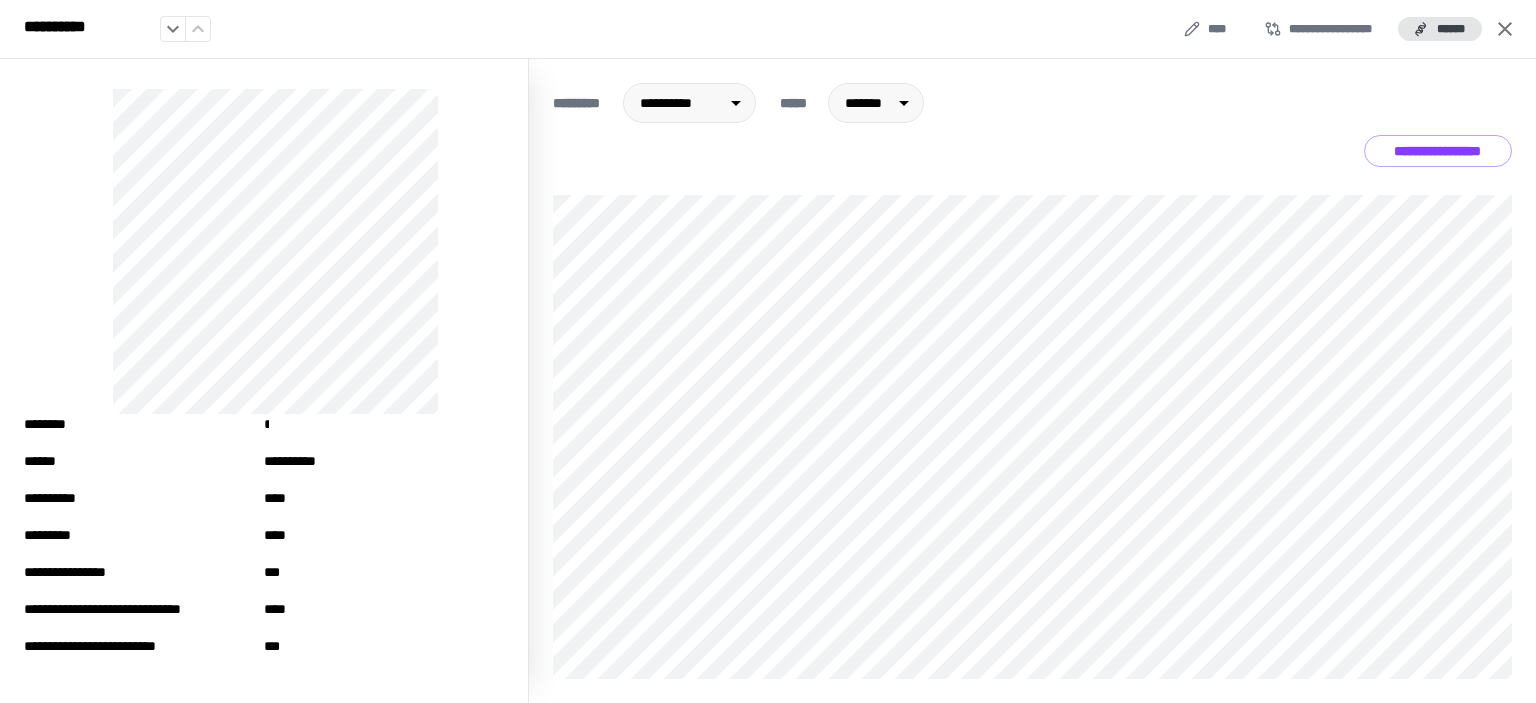 click 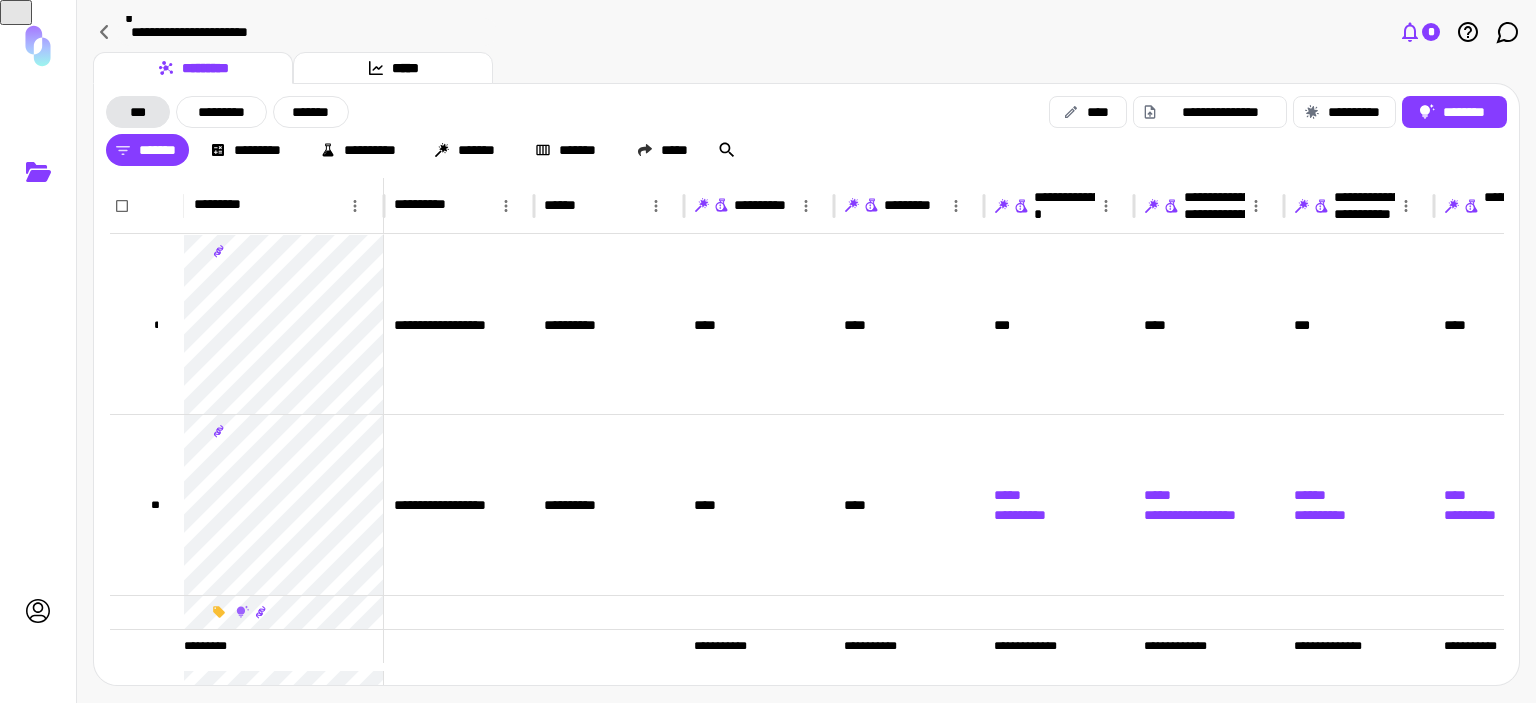 click 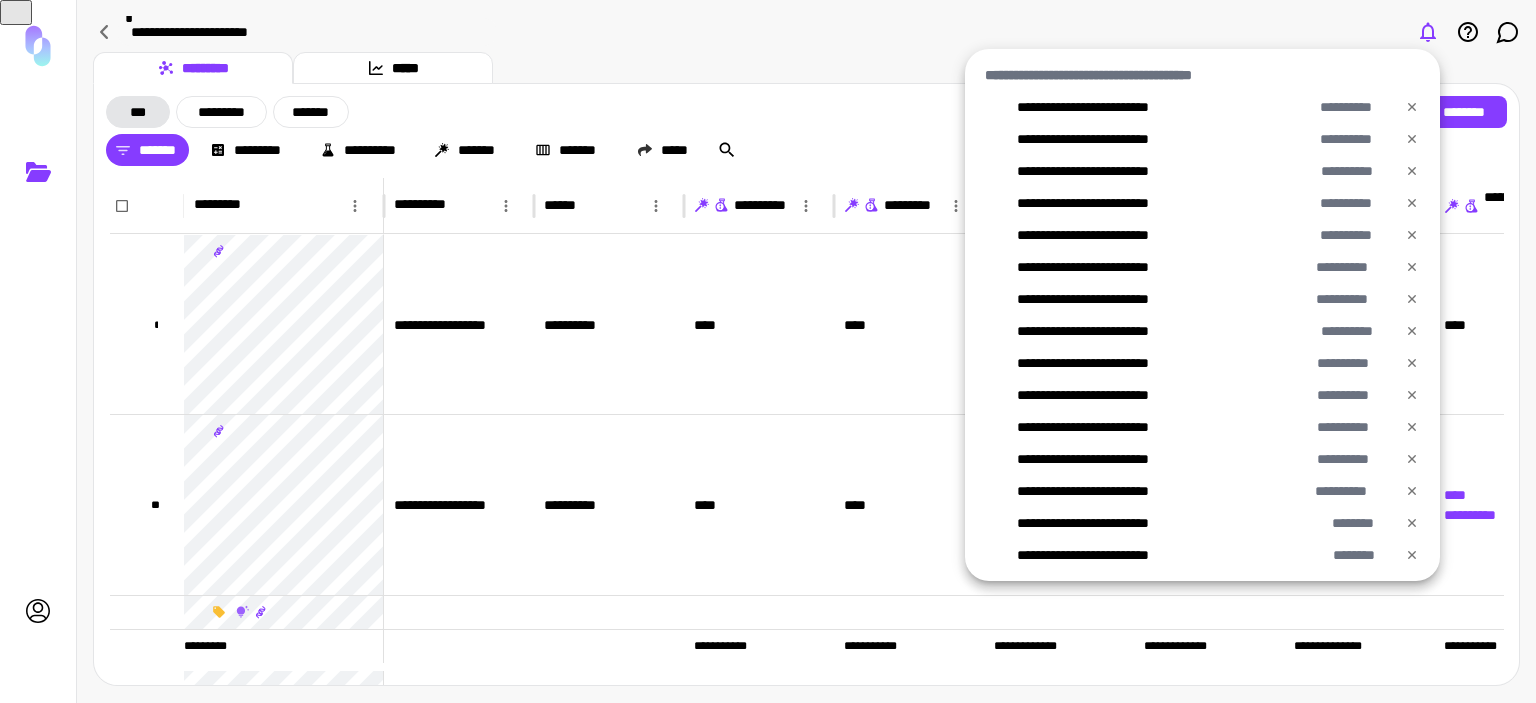 click at bounding box center (768, 351) 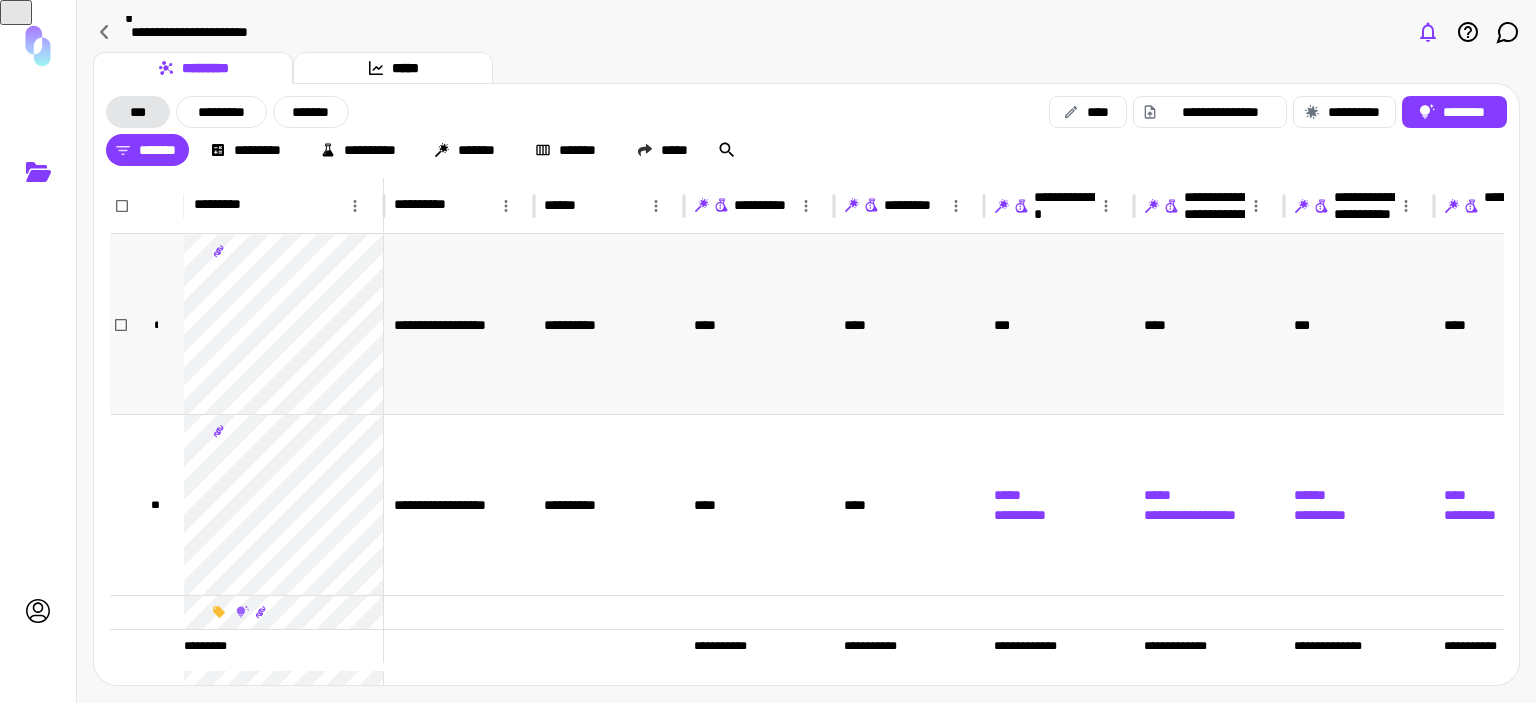 scroll, scrollTop: 295, scrollLeft: 0, axis: vertical 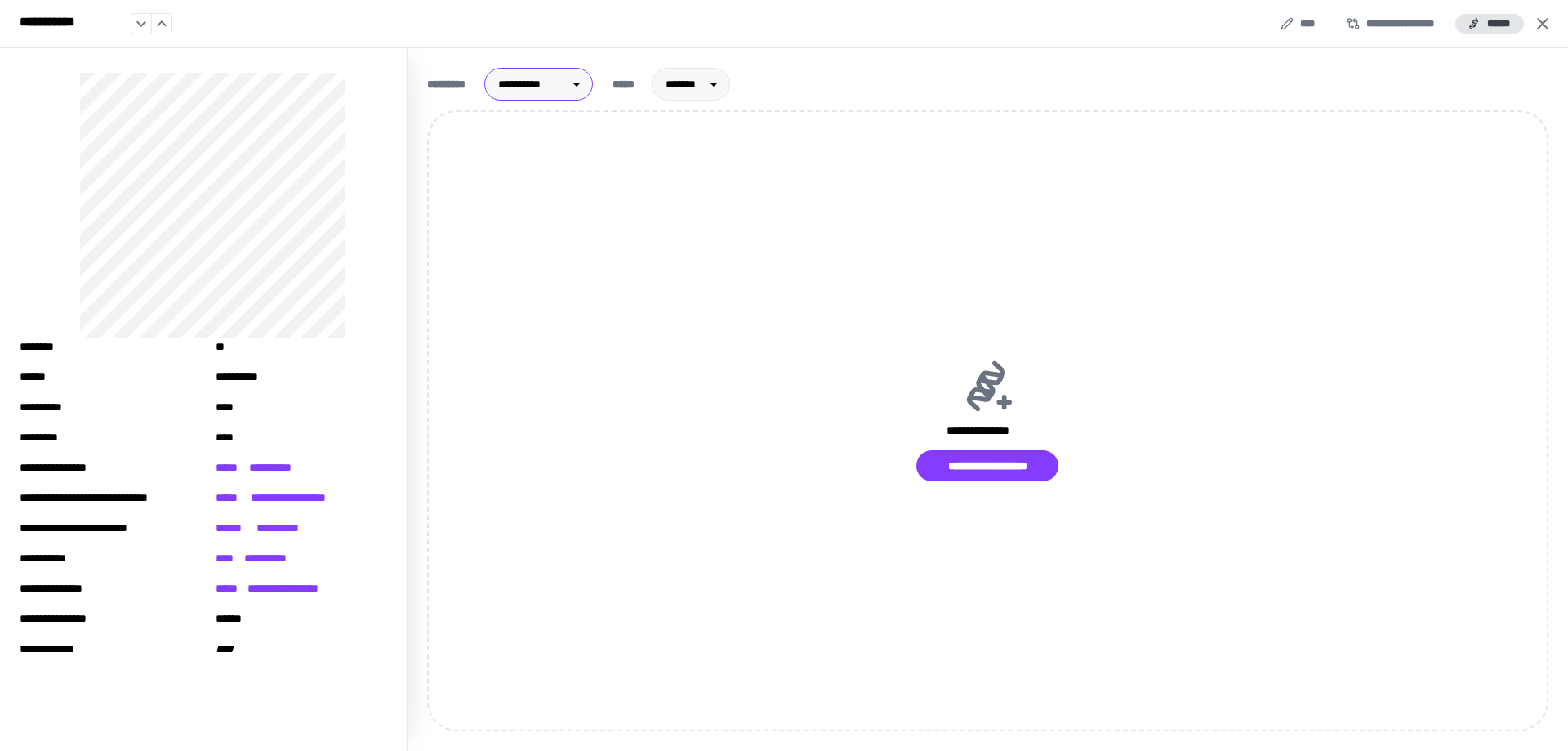 click on "[REDACTED]" at bounding box center [784, 375] 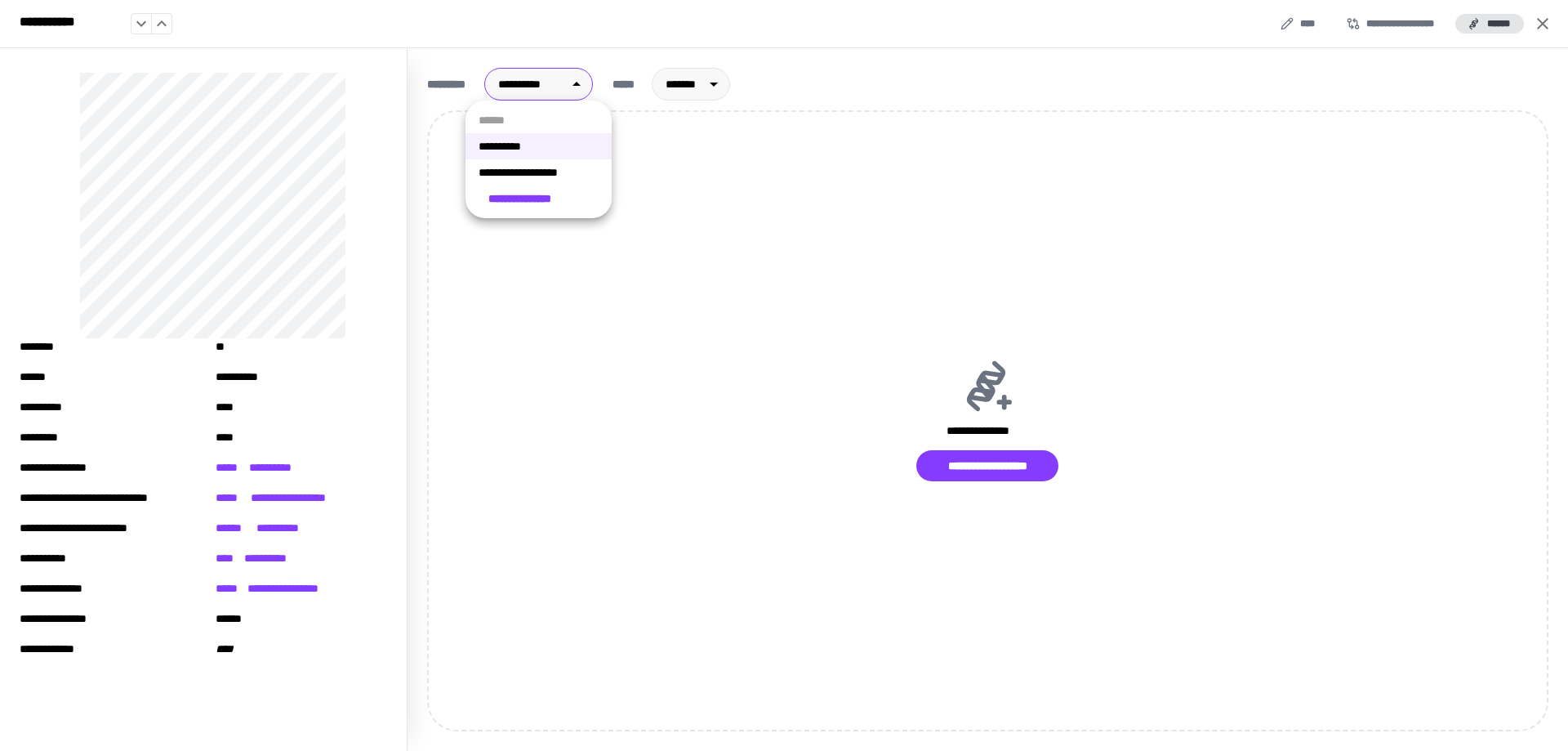click on "**********" at bounding box center [538, 172] 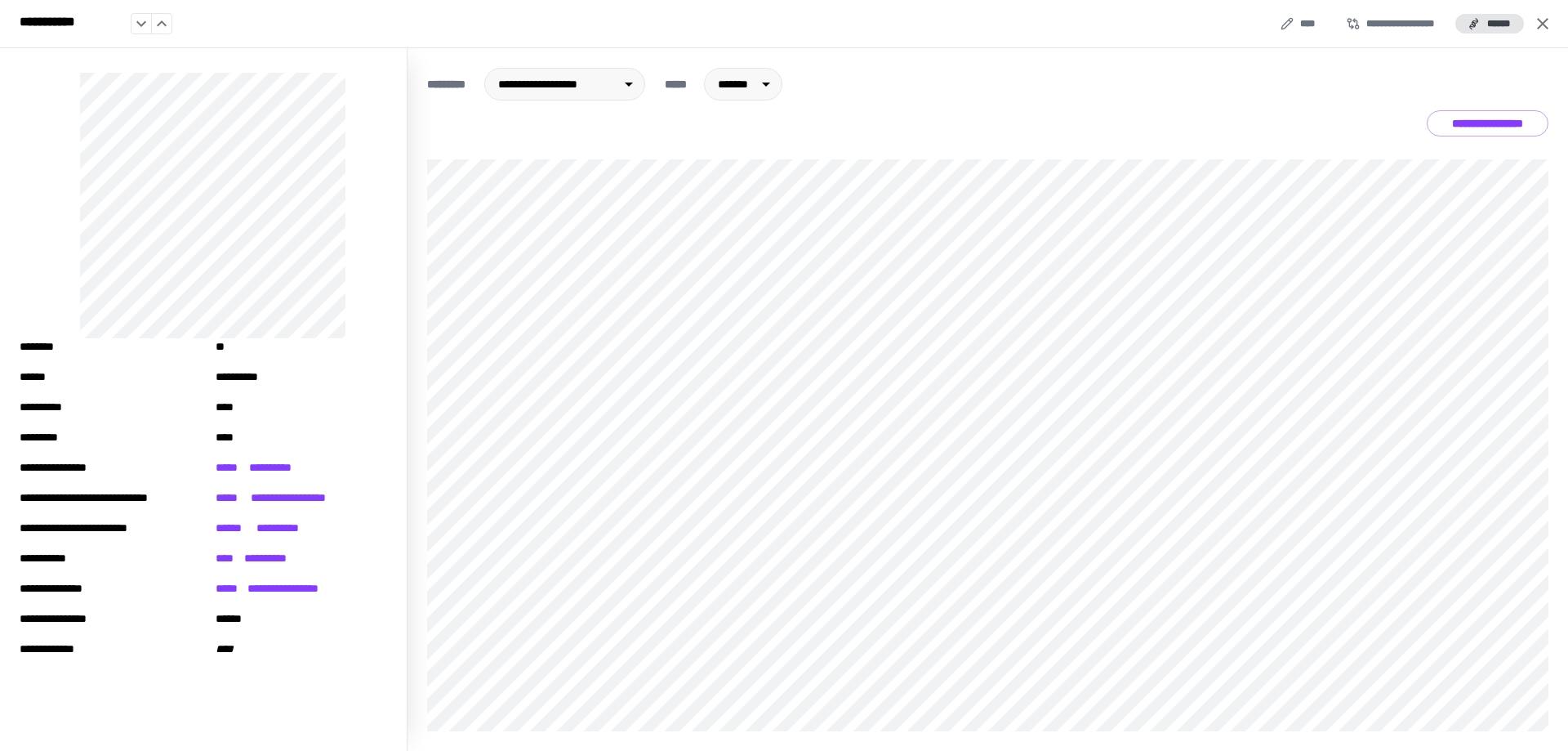 click 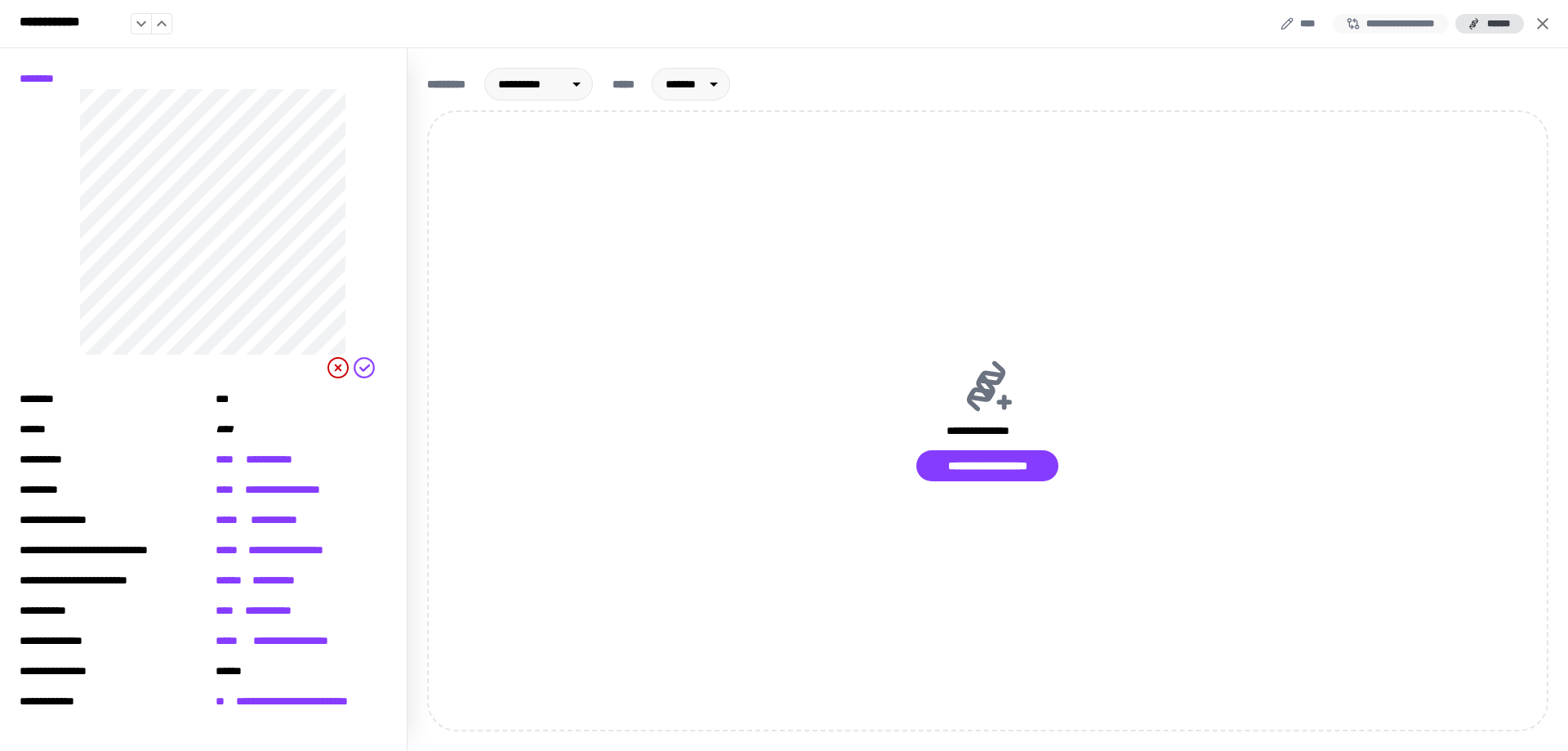 click on "**********" at bounding box center (1391, 24) 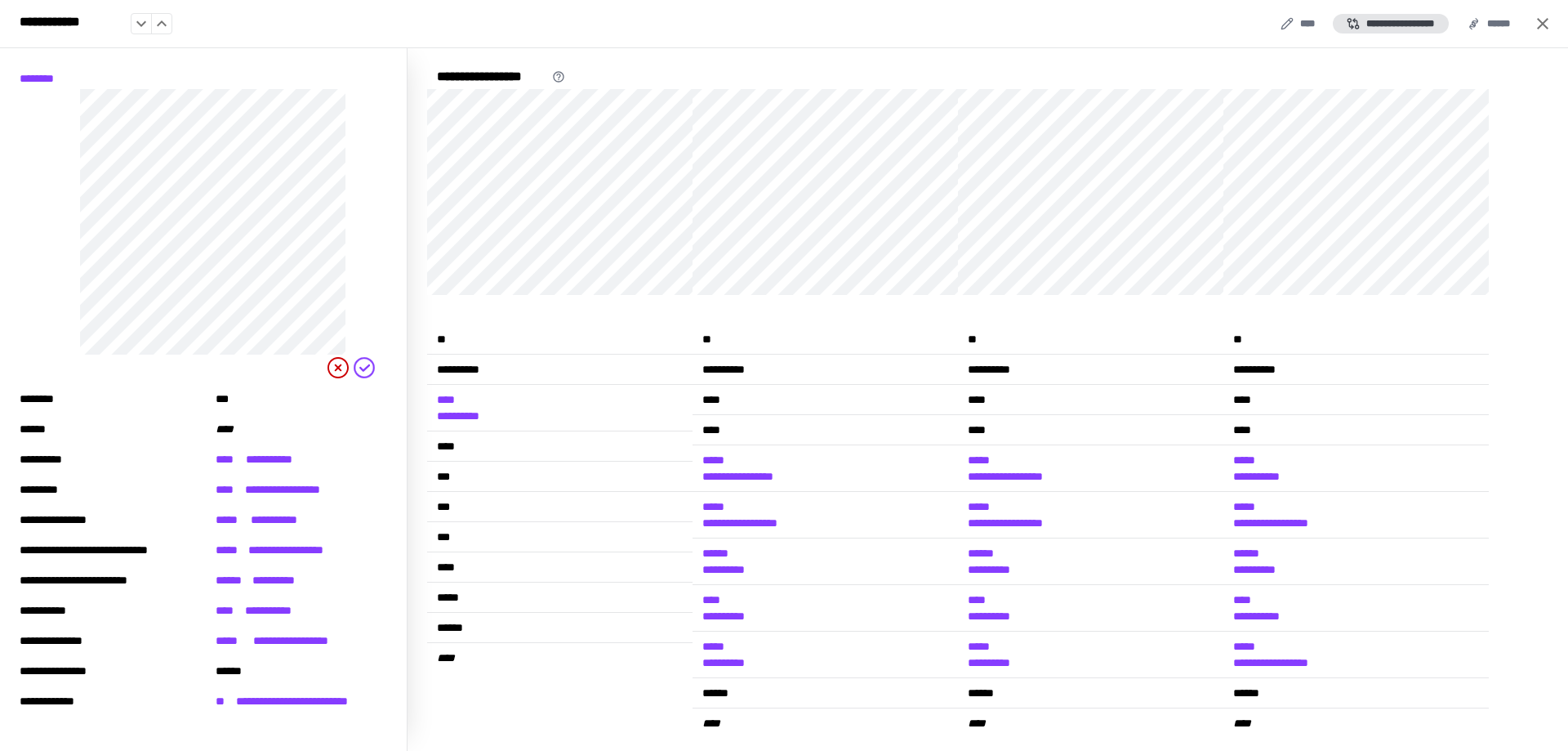 scroll, scrollTop: 0, scrollLeft: 0, axis: both 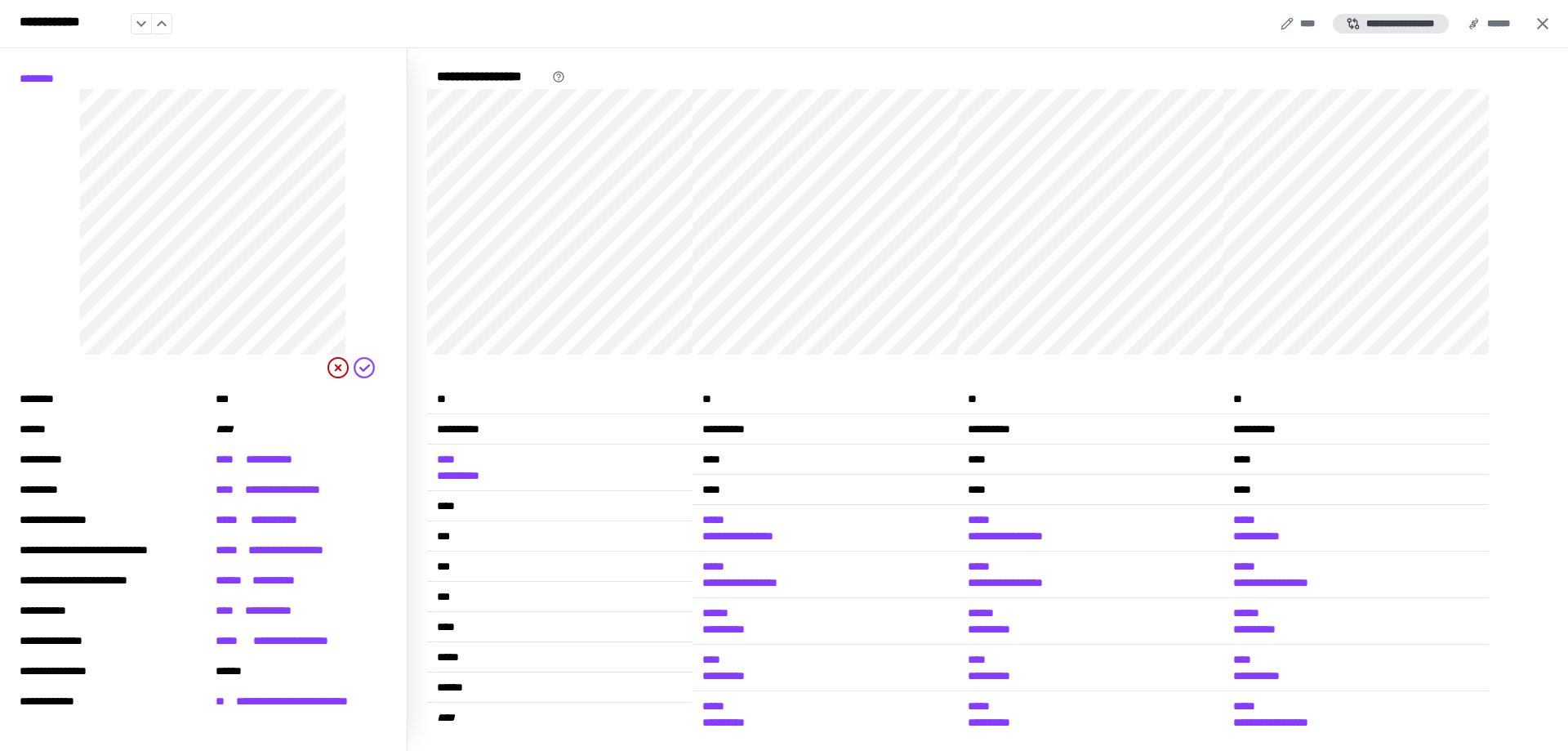 click 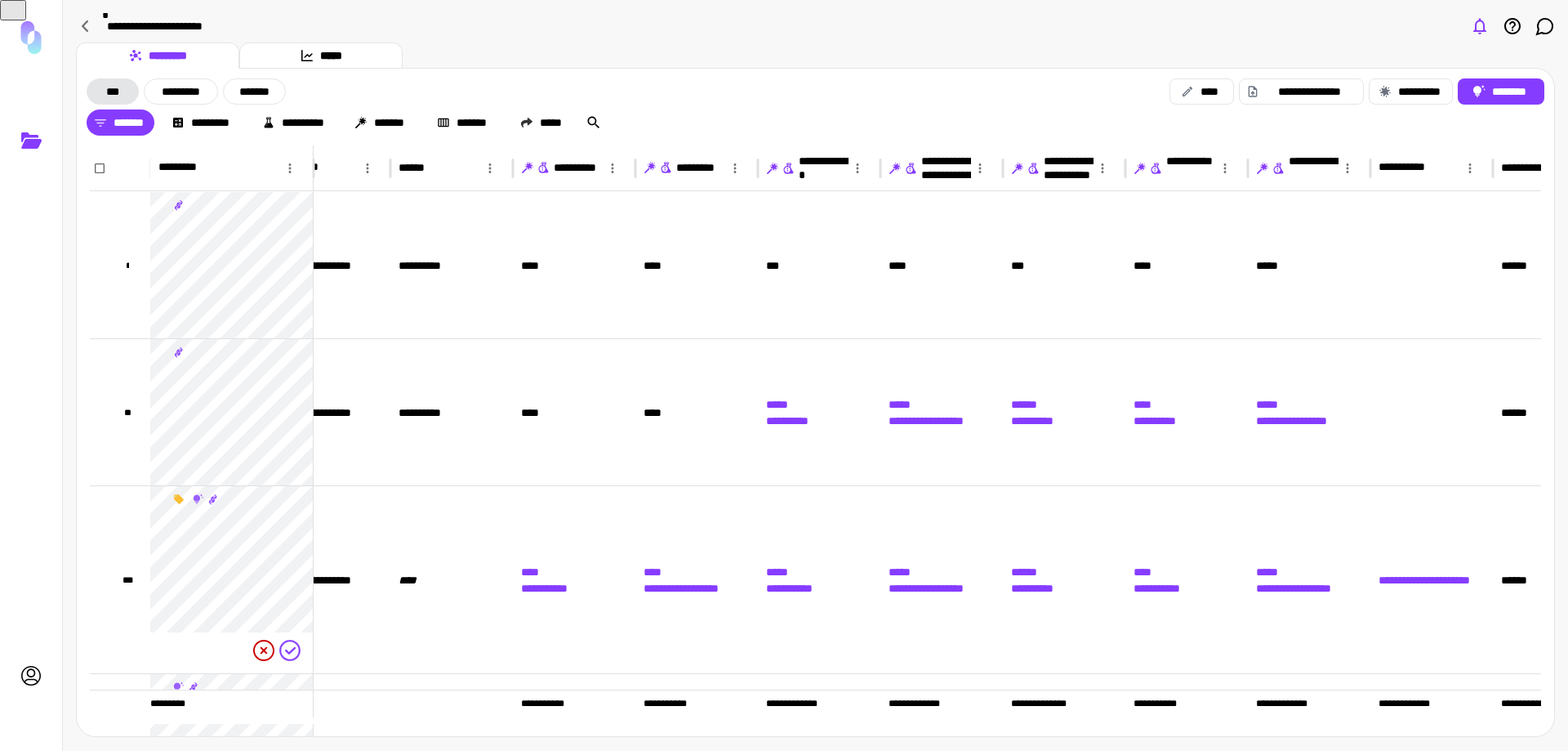 scroll, scrollTop: 123, scrollLeft: 46, axis: both 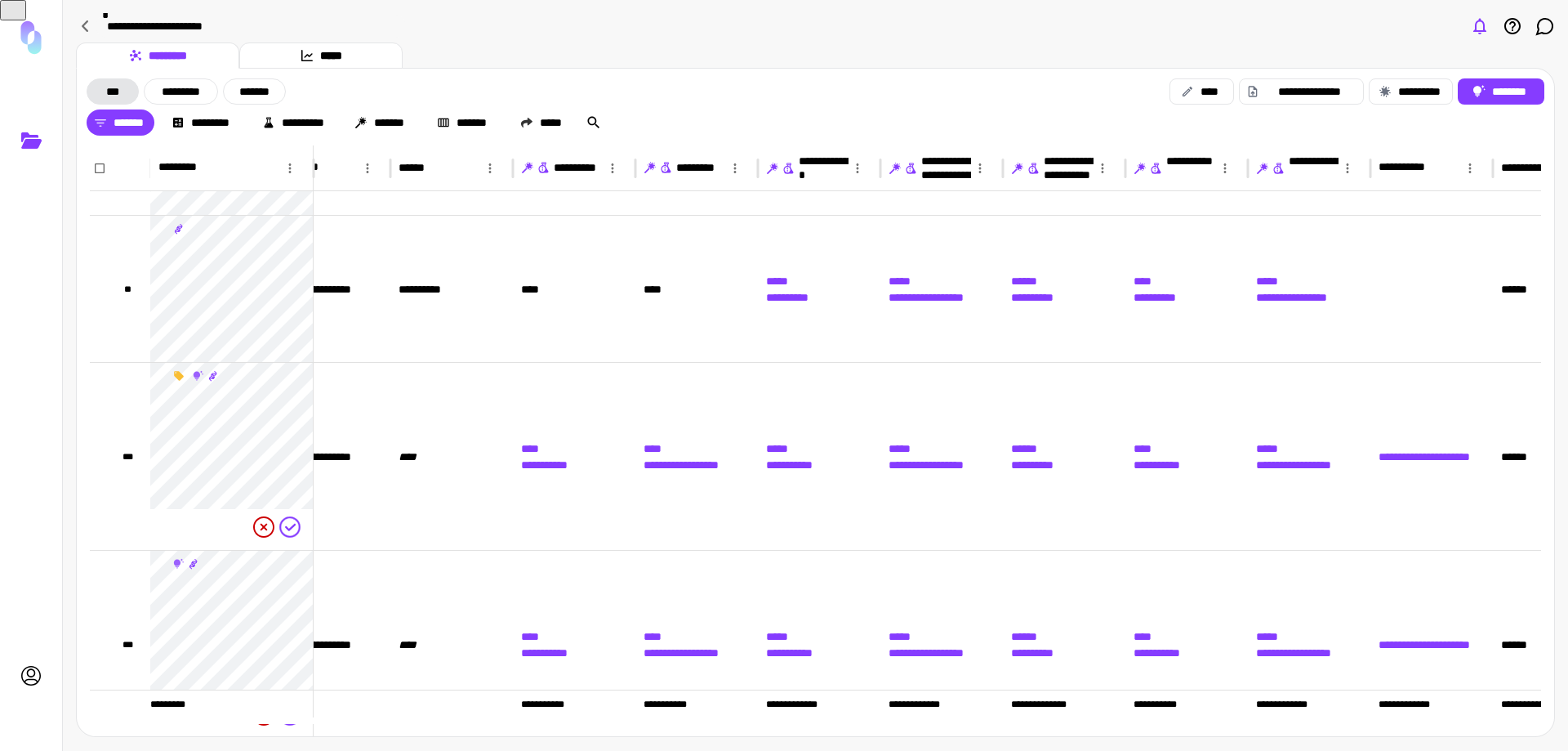 click on "[REDACTED]" at bounding box center [815, 92] 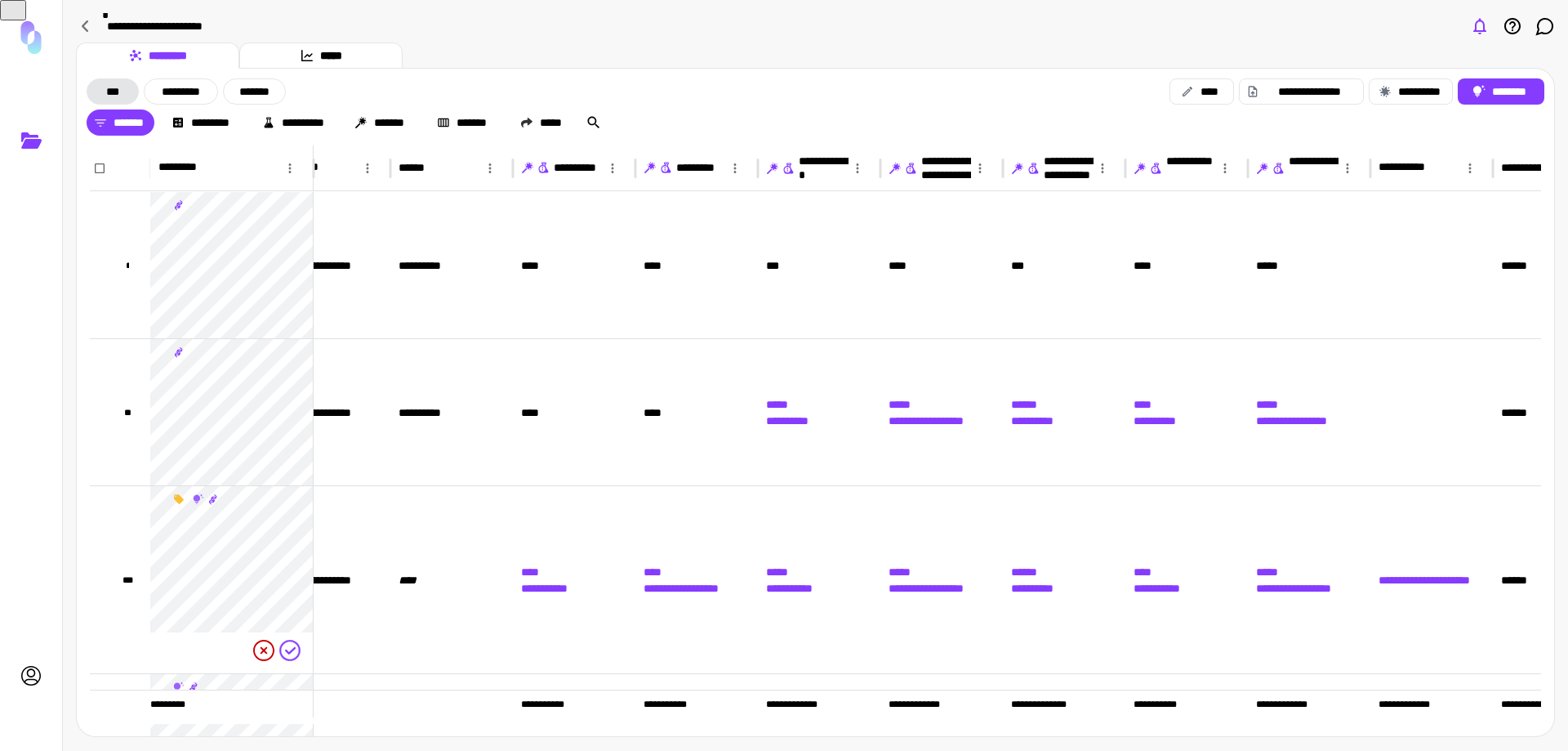 click on "**********" at bounding box center (815, 26) 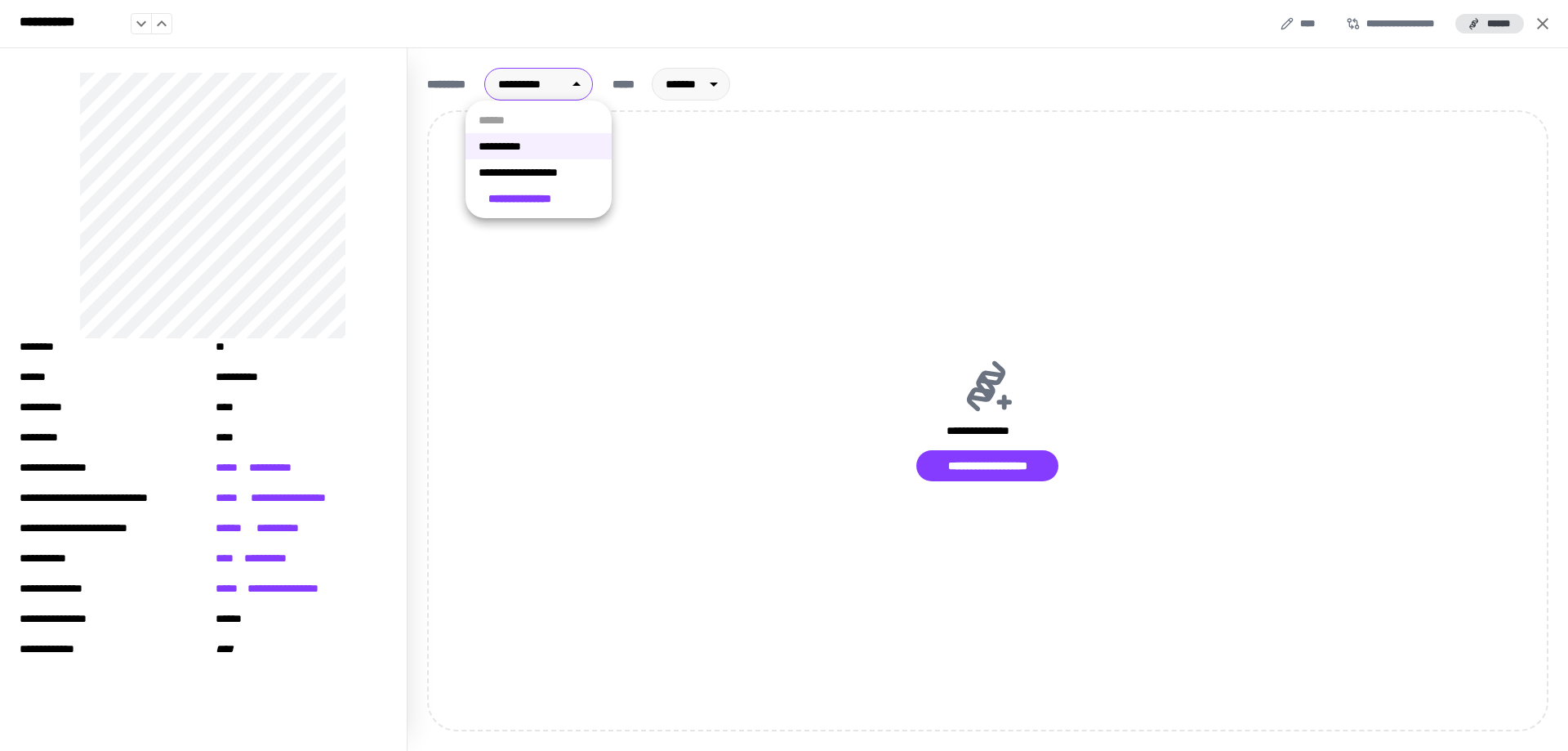 click on "[REDACTED]" at bounding box center [784, 375] 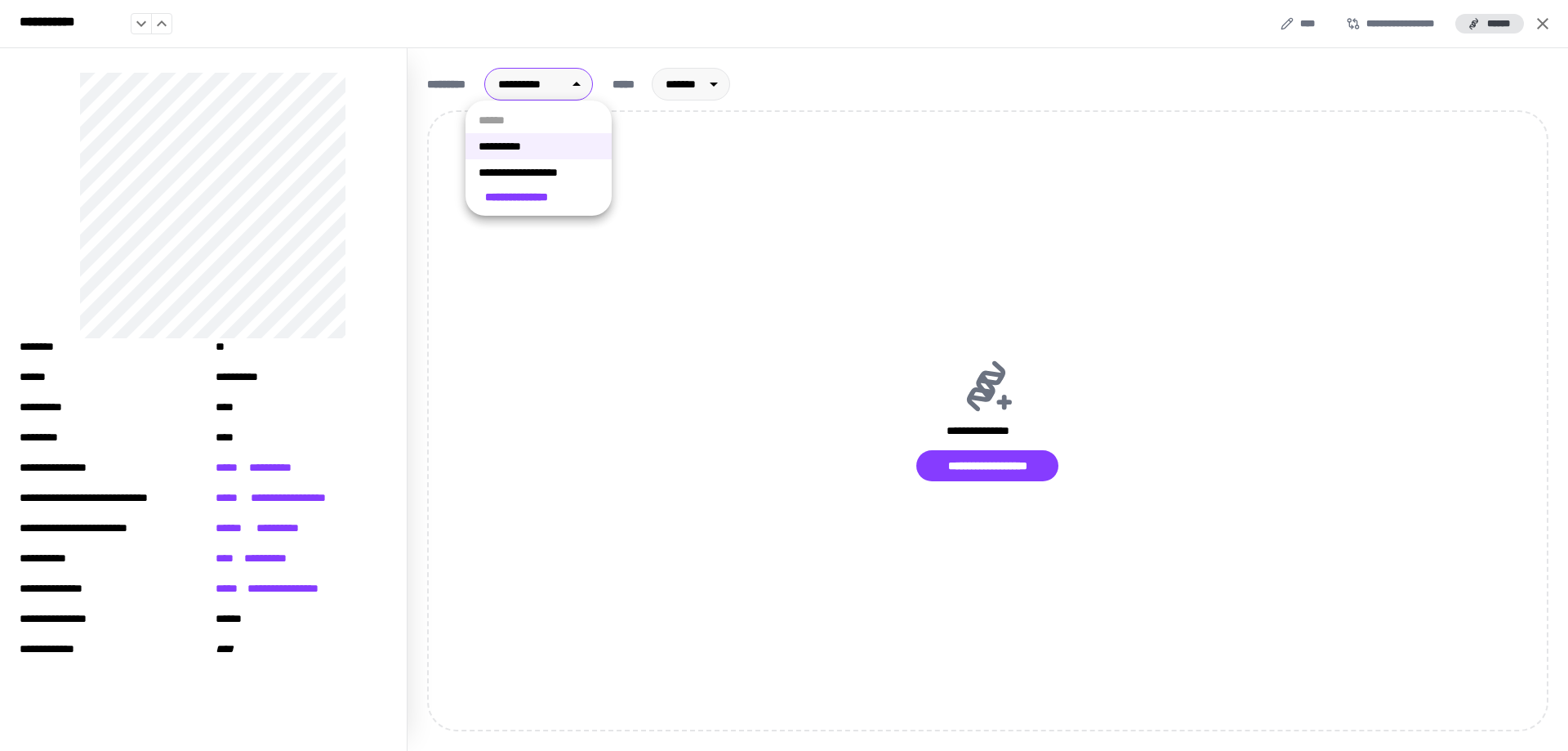 click on "**********" at bounding box center [538, 172] 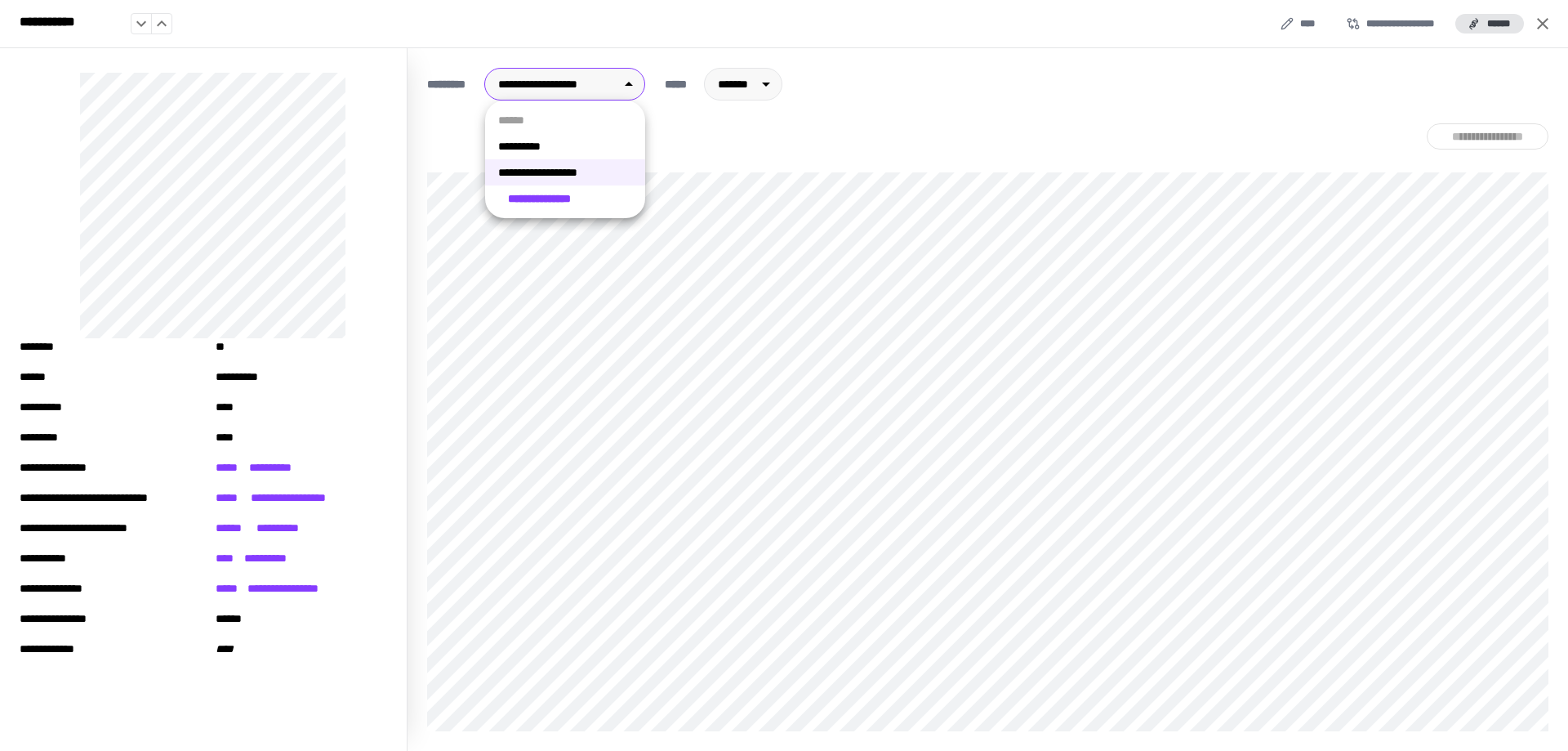 click on "[REDACTED]" at bounding box center (784, 375) 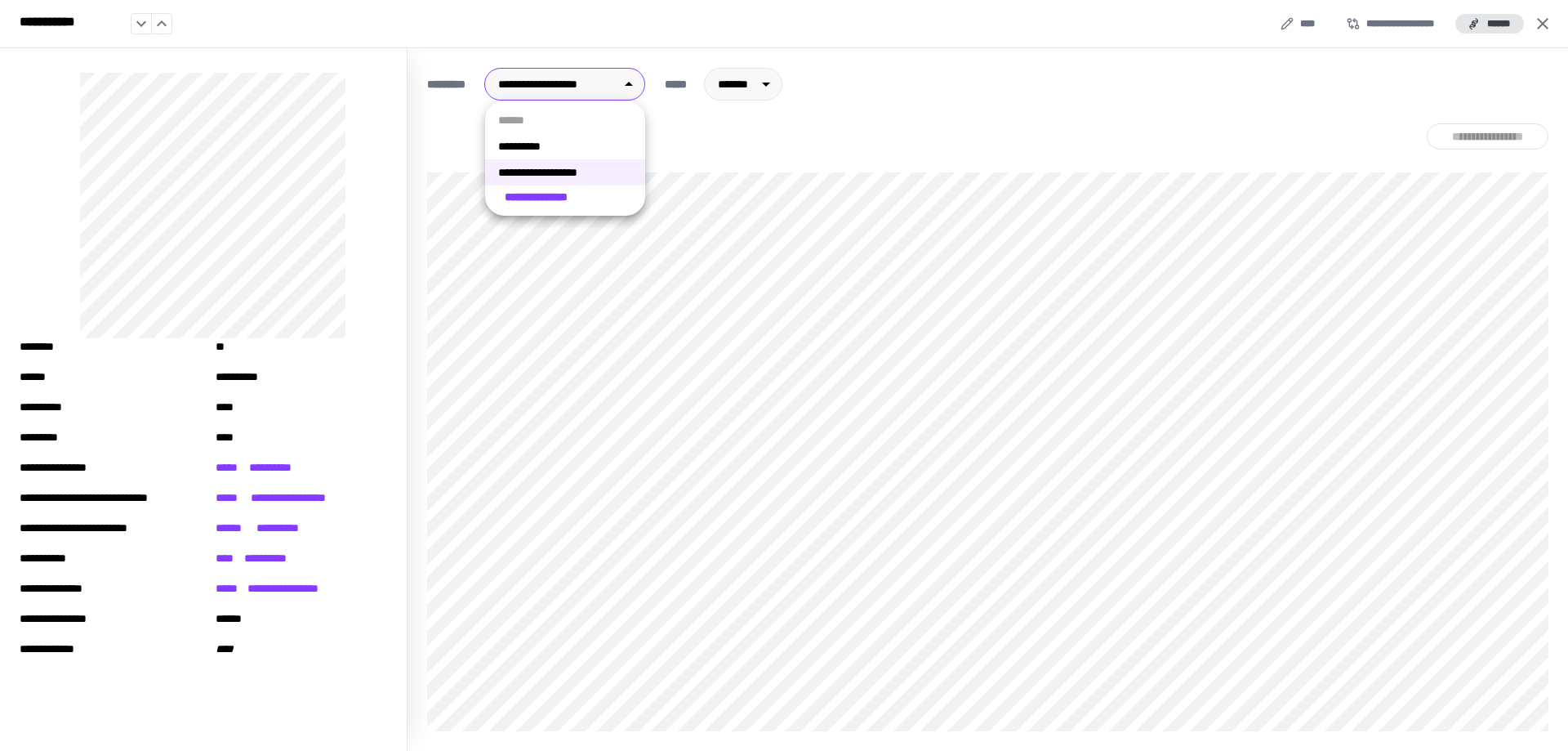 click on "**********" at bounding box center (565, 172) 